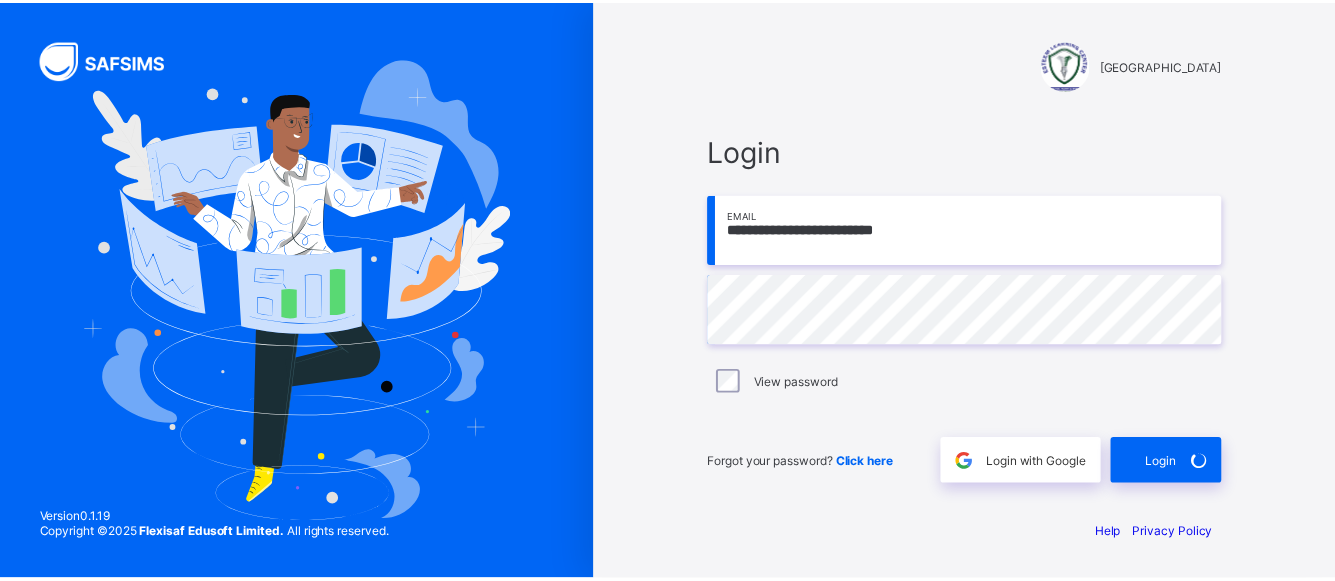 scroll, scrollTop: 0, scrollLeft: 0, axis: both 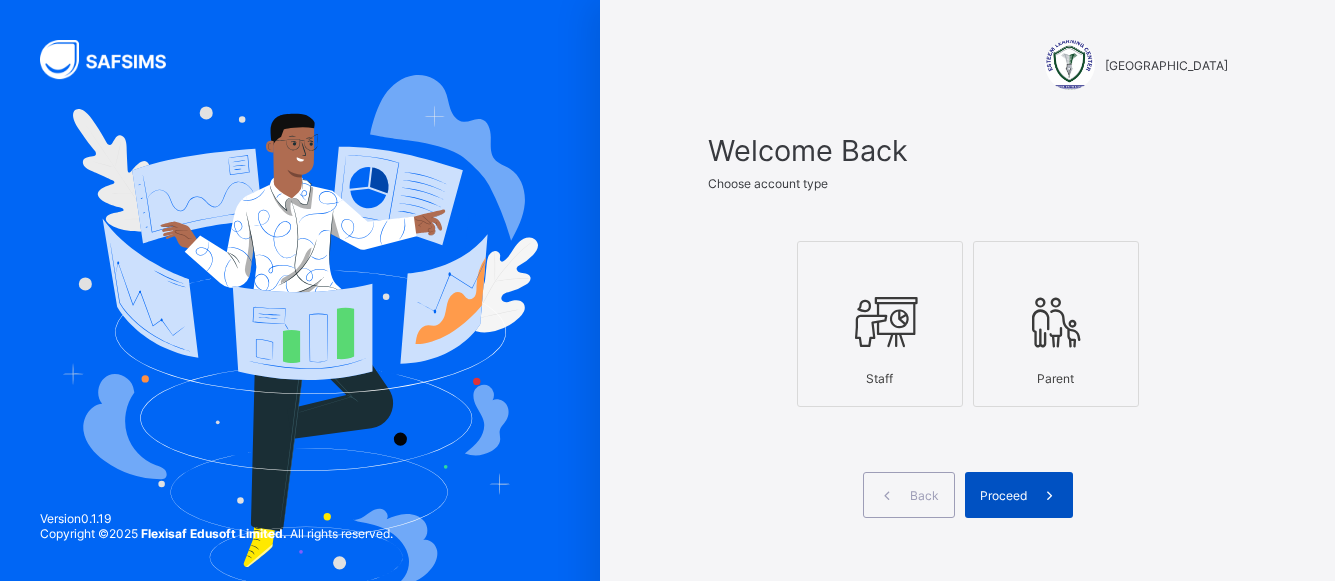 drag, startPoint x: 911, startPoint y: 325, endPoint x: 1002, endPoint y: 482, distance: 181.46625 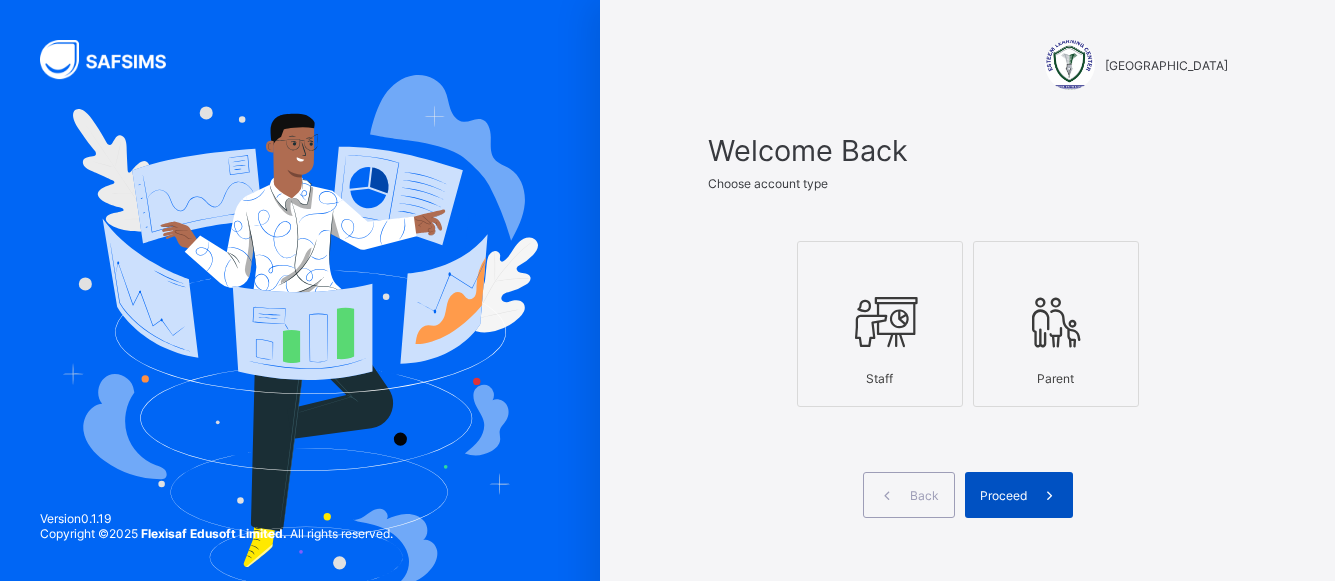 click on "Staff" at bounding box center (880, 378) 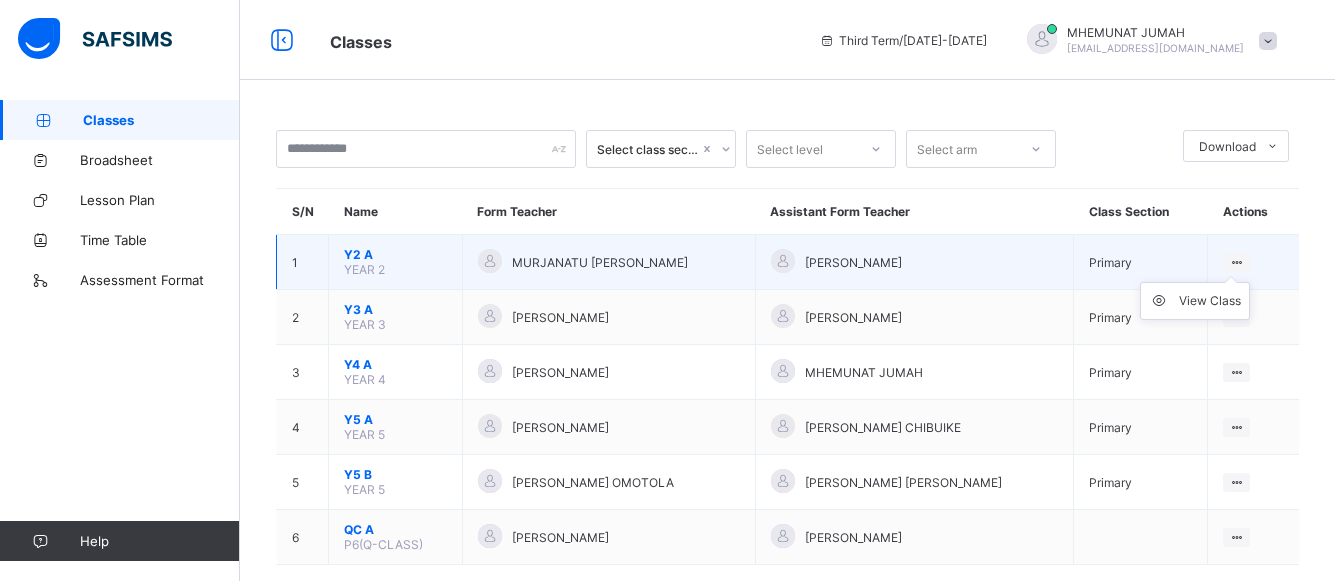 click on "View Class" at bounding box center (1195, 301) 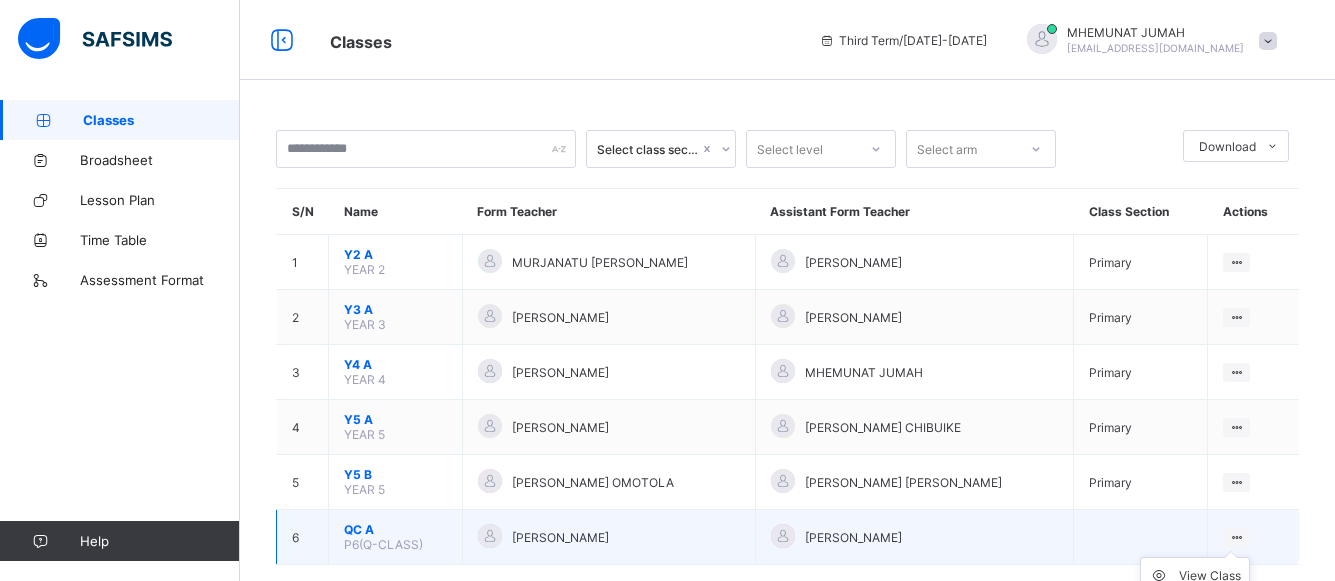 click on "View Class" at bounding box center [1195, 576] 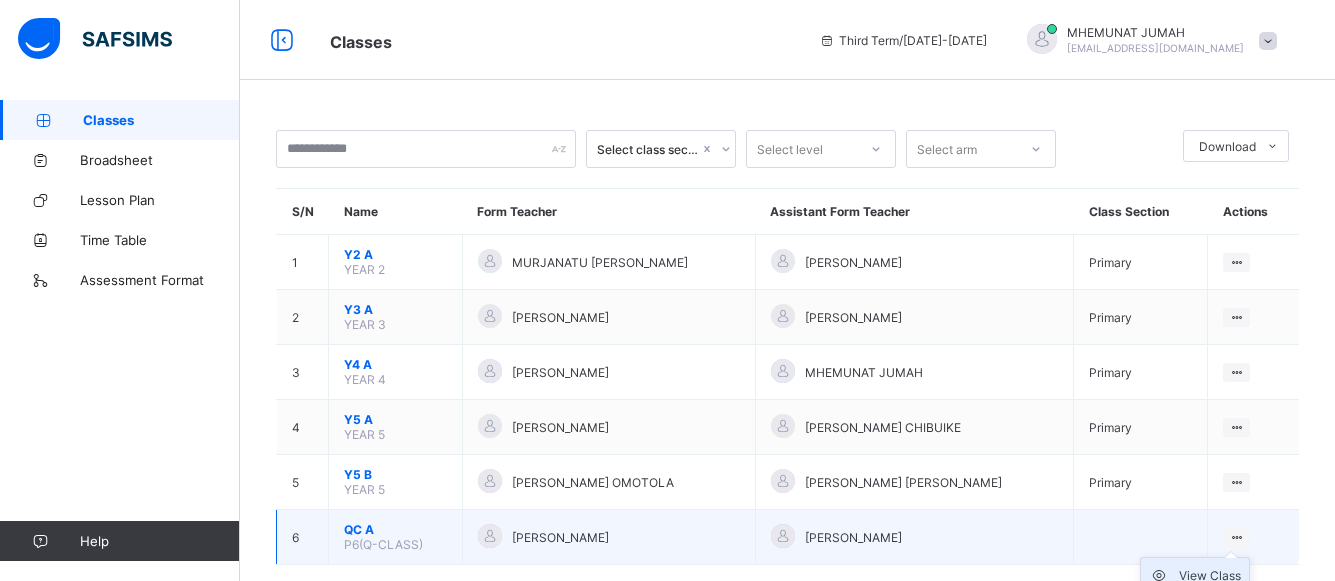 click on "View Class" at bounding box center (1210, 576) 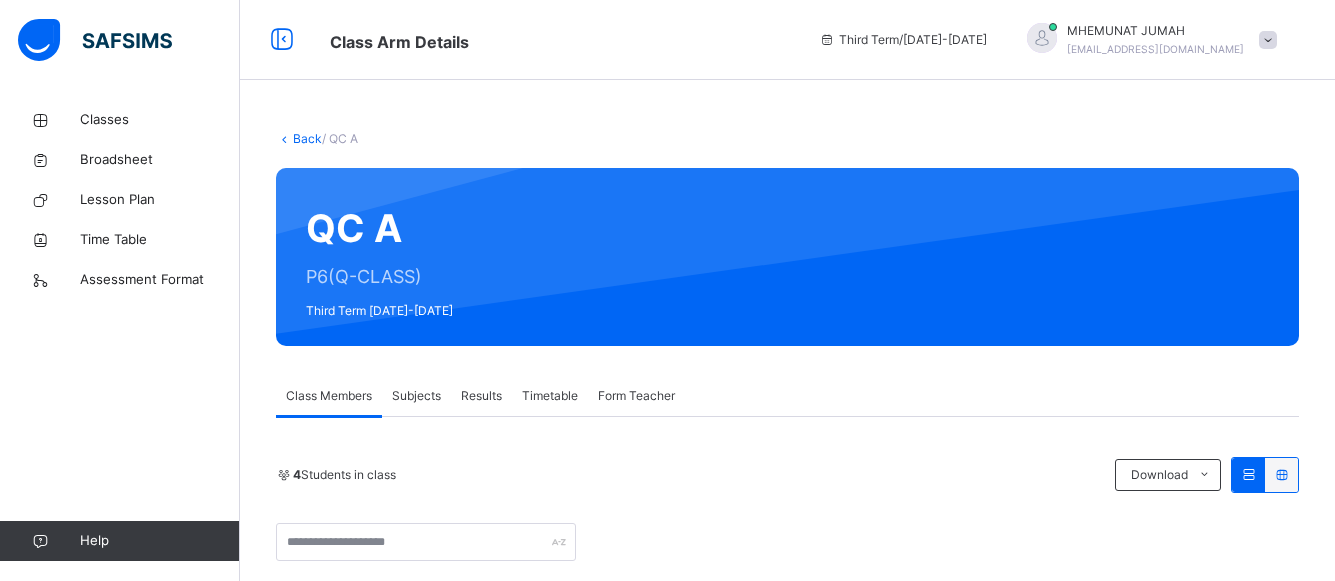 scroll, scrollTop: 189, scrollLeft: 0, axis: vertical 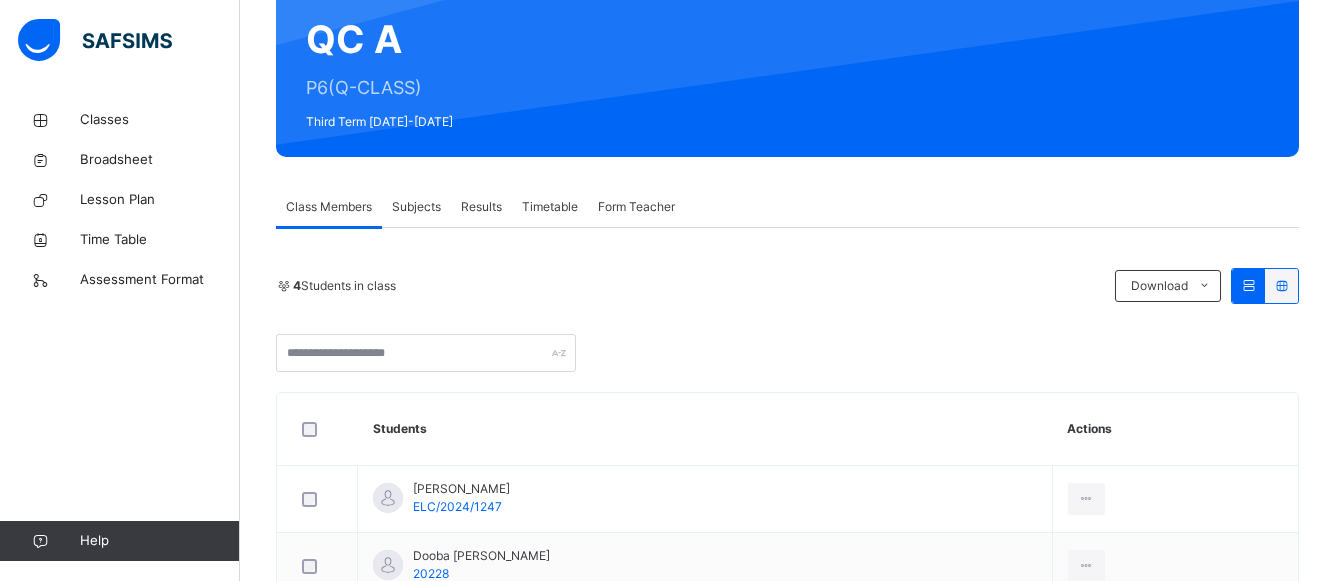 drag, startPoint x: 386, startPoint y: 493, endPoint x: 410, endPoint y: 206, distance: 288.00174 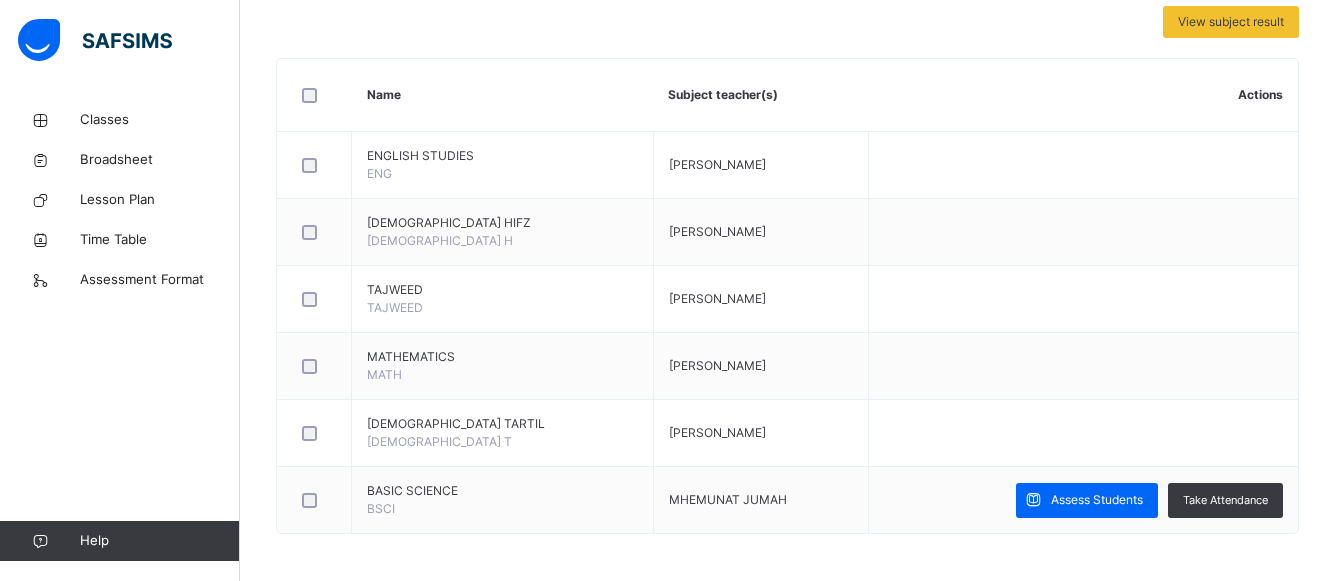scroll, scrollTop: 444, scrollLeft: 0, axis: vertical 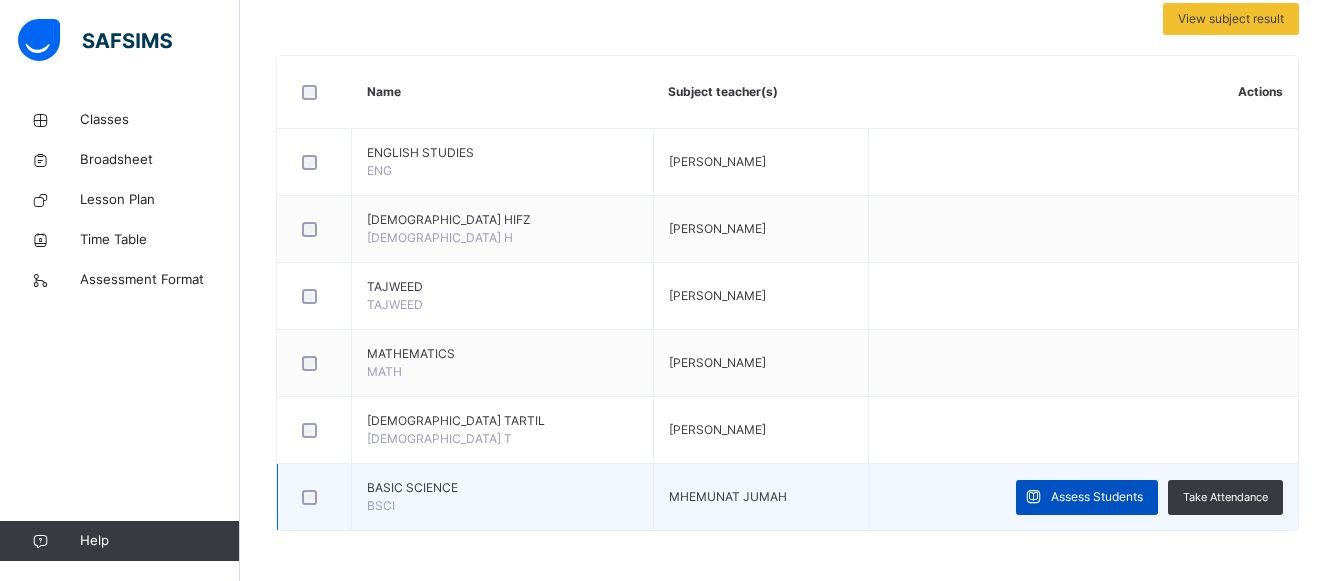 click on "Assess Students" at bounding box center [1097, 497] 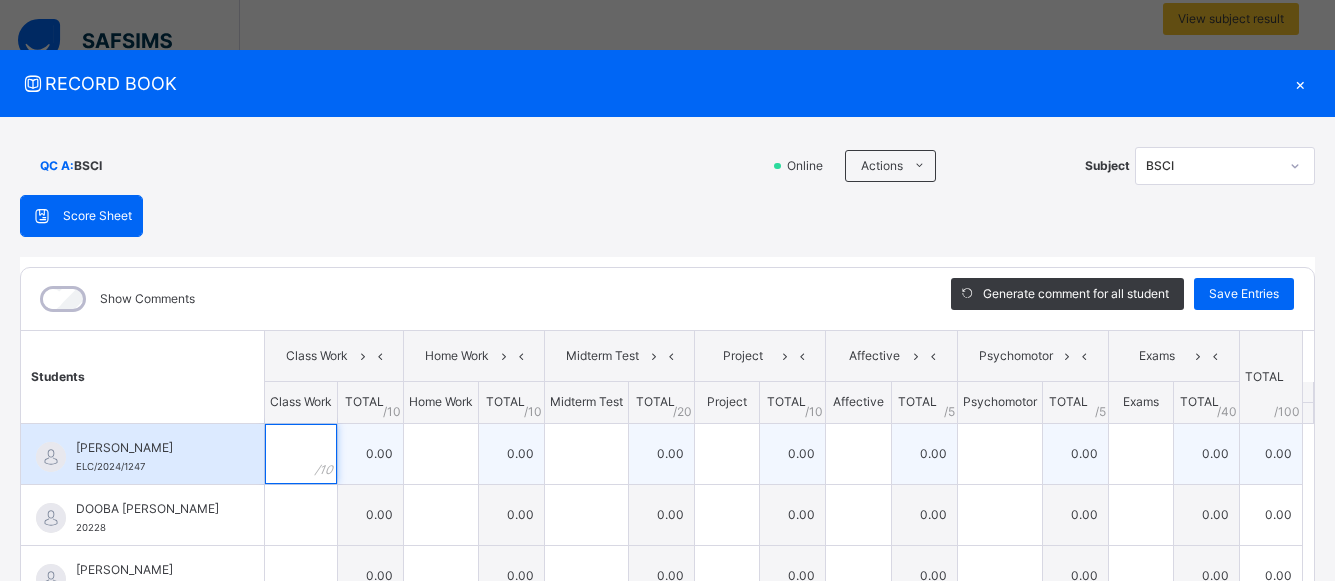 click at bounding box center [301, 454] 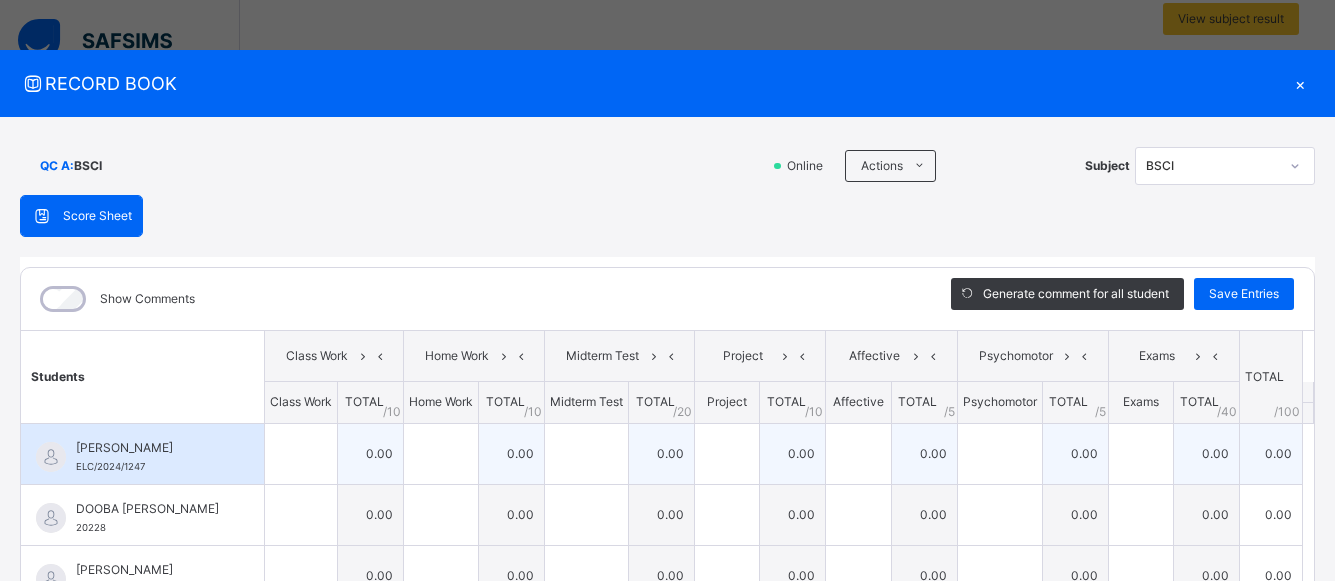 click at bounding box center (301, 454) 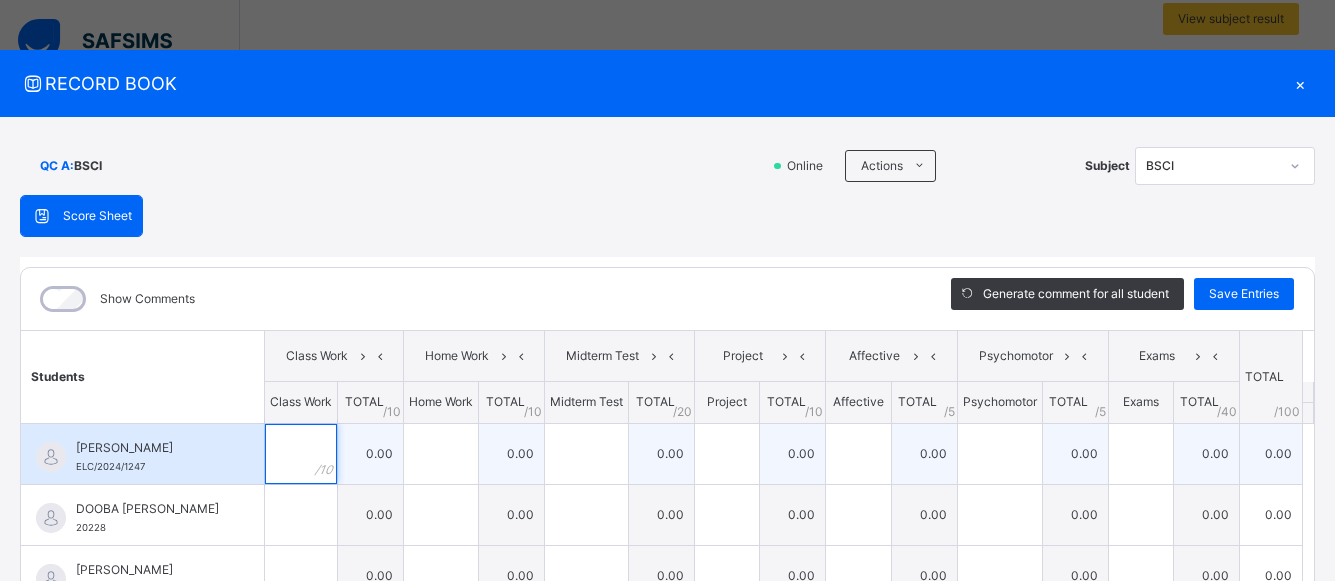 click at bounding box center [301, 454] 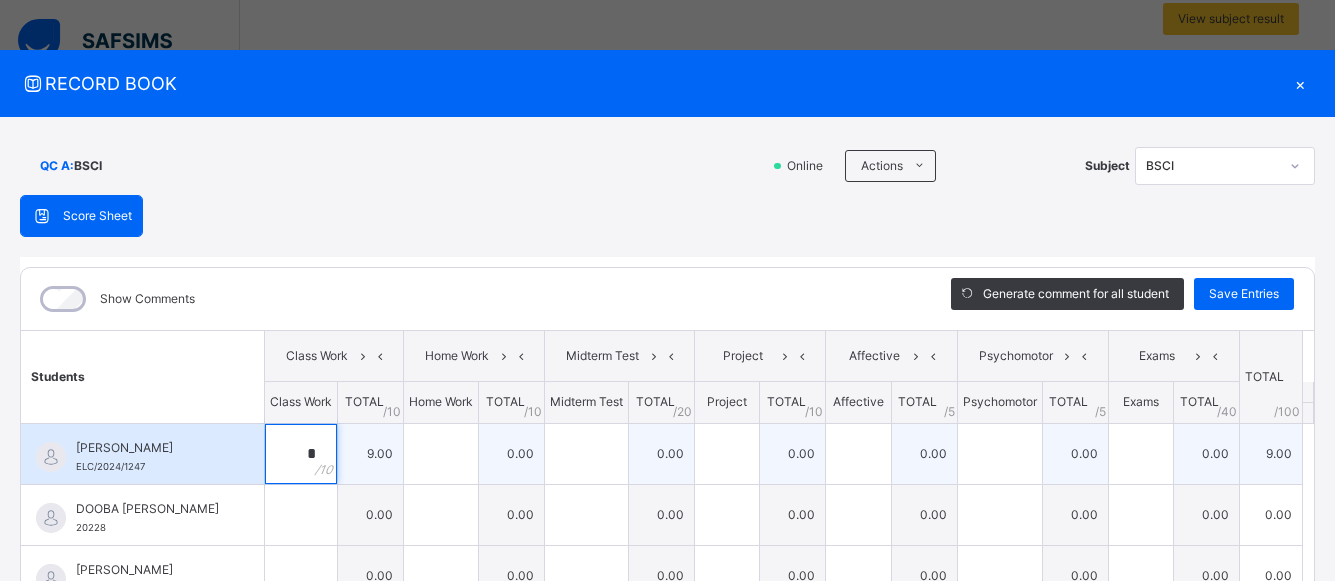 type on "*" 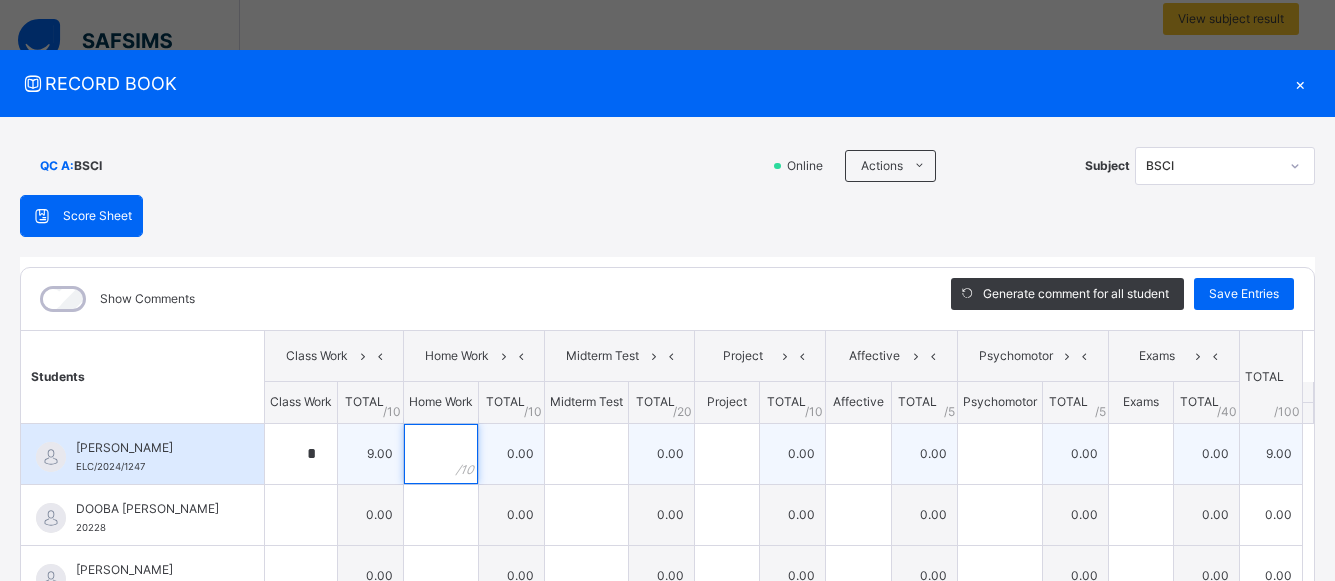 click at bounding box center (441, 454) 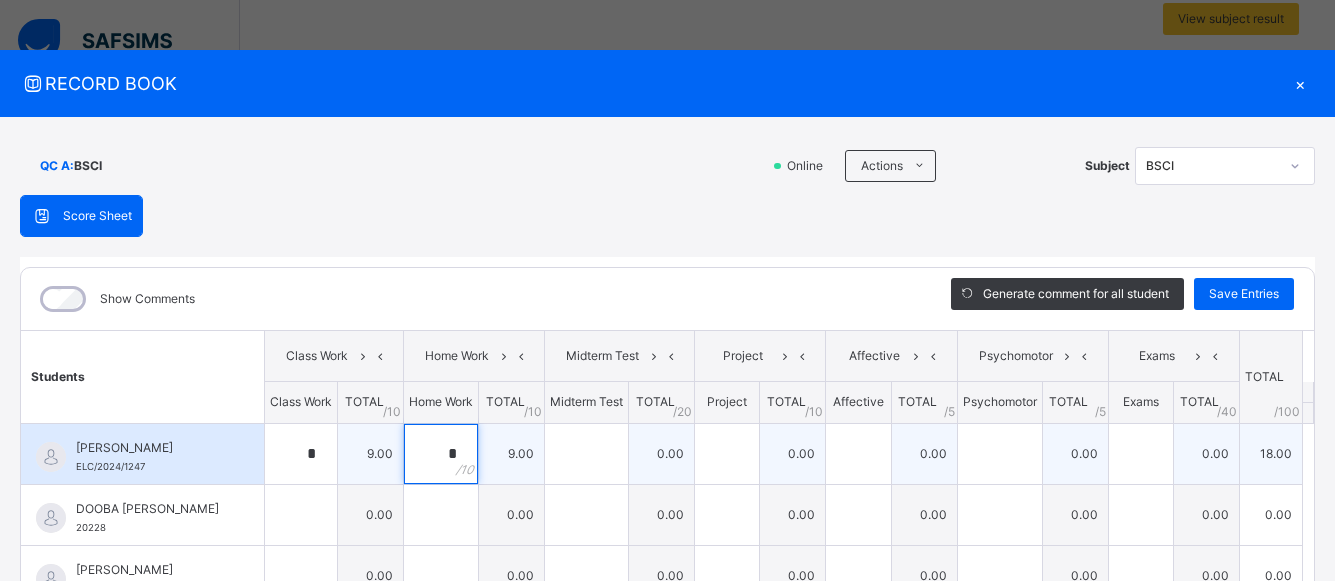 type on "*" 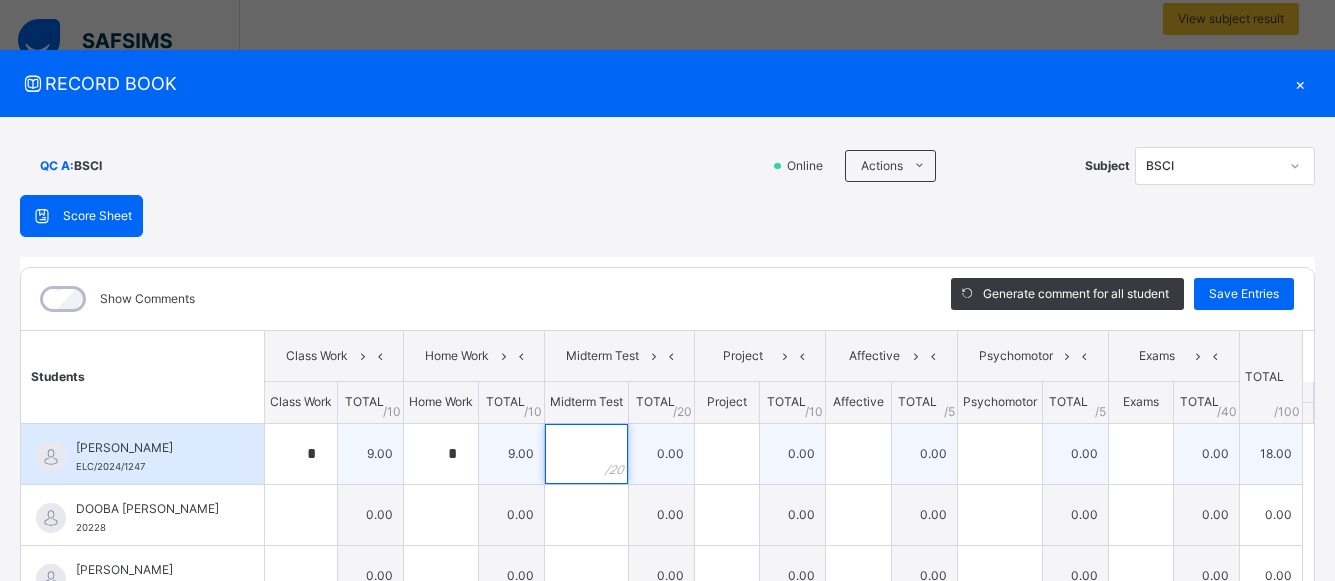 click at bounding box center (586, 454) 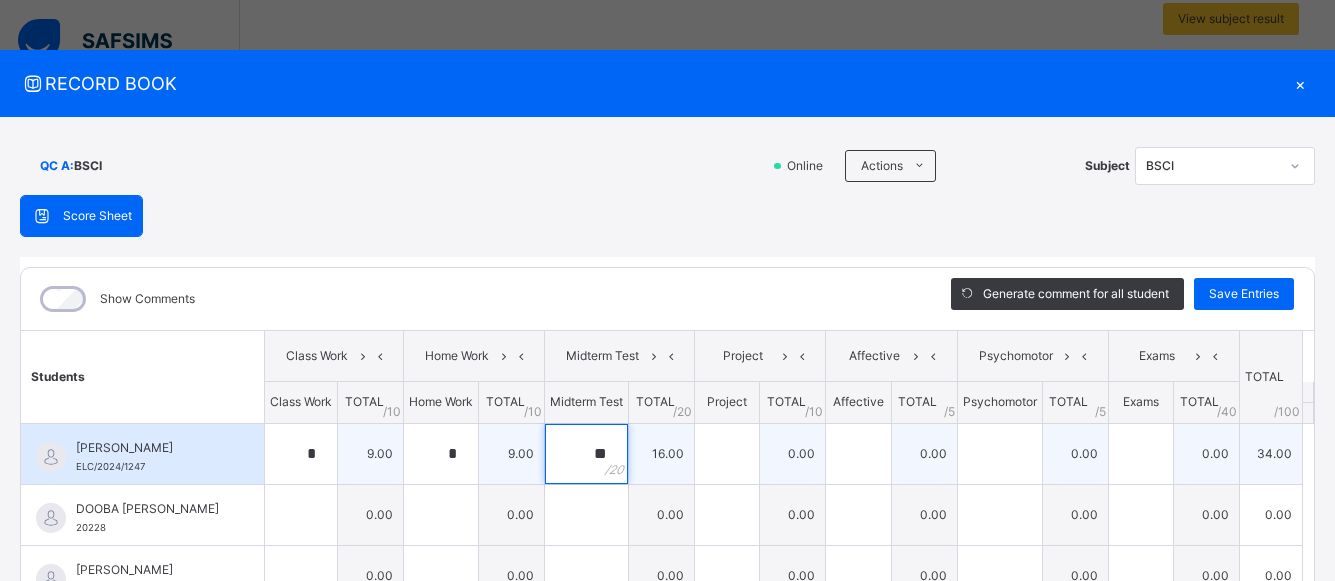 type on "**" 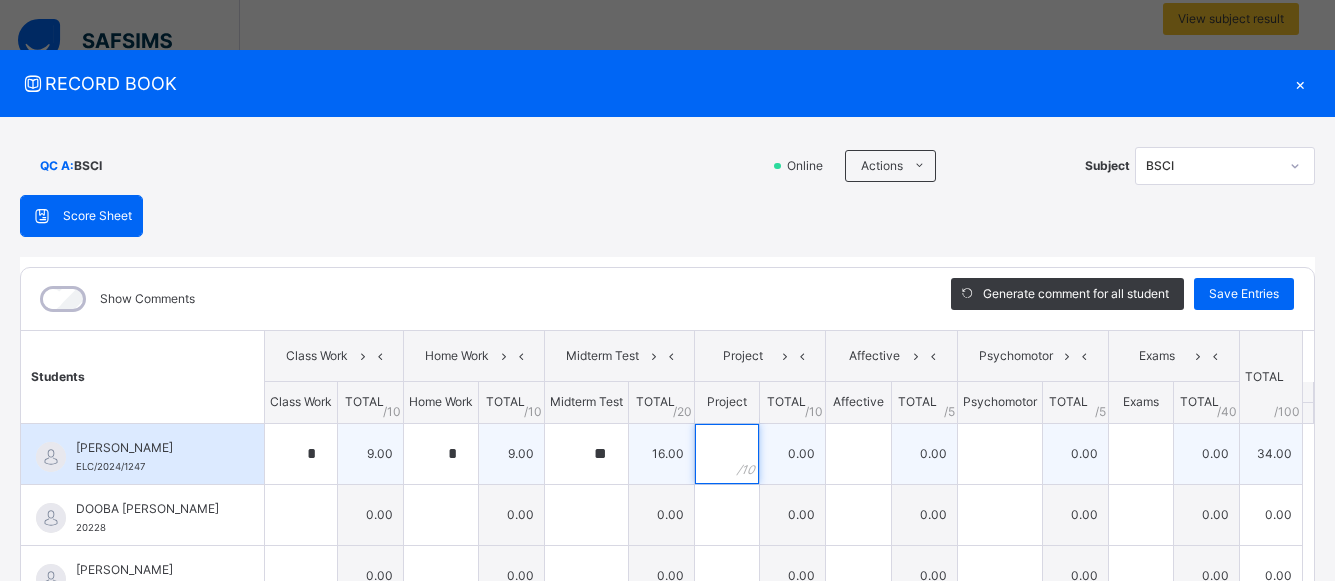 click at bounding box center [727, 454] 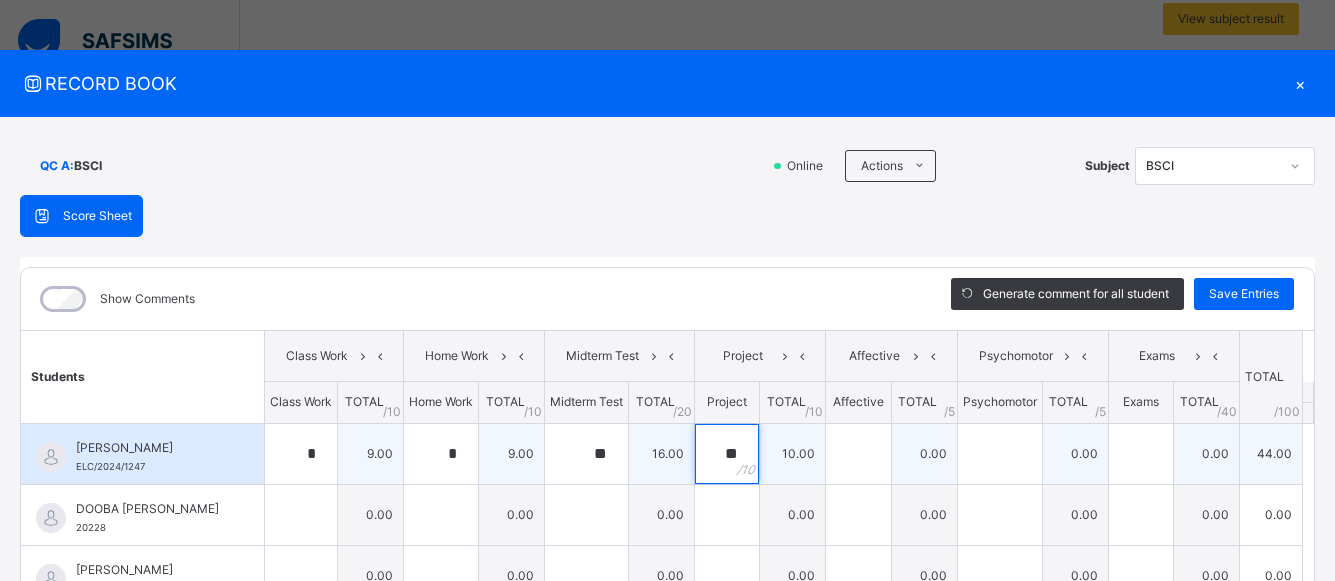 type on "**" 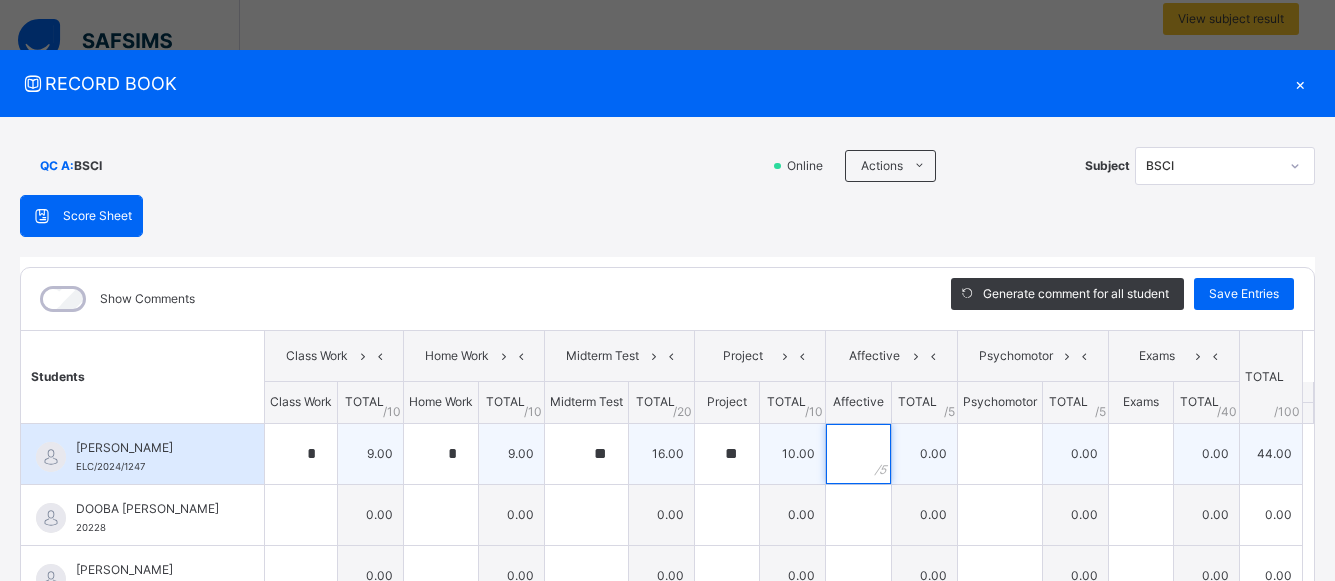 click at bounding box center [858, 454] 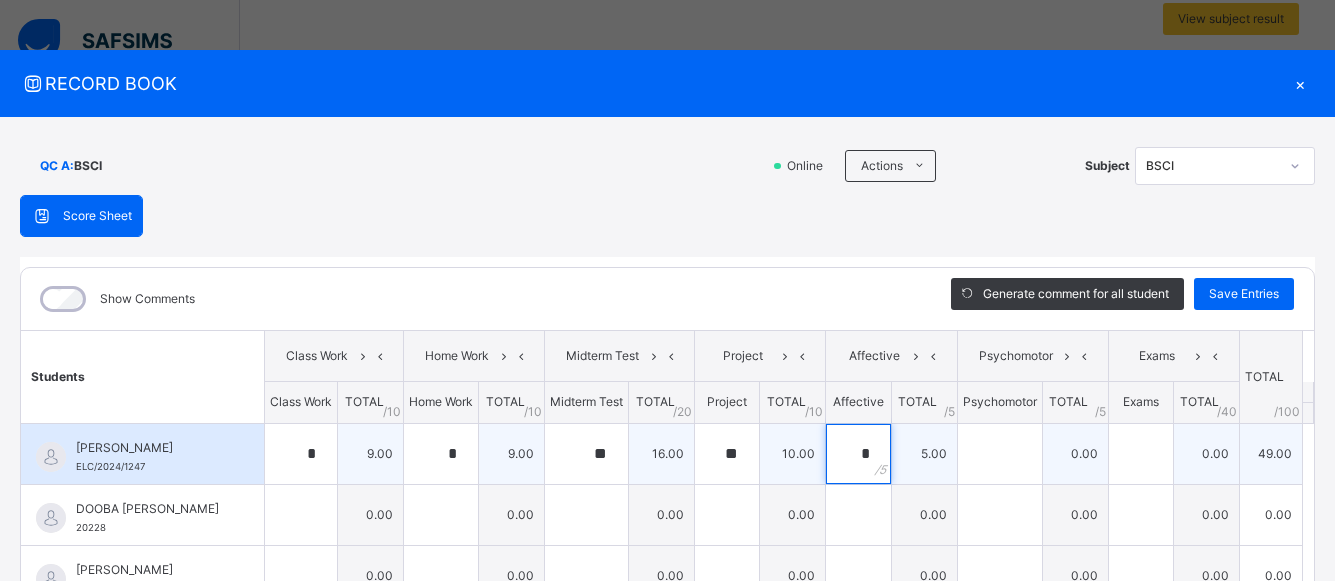 type on "*" 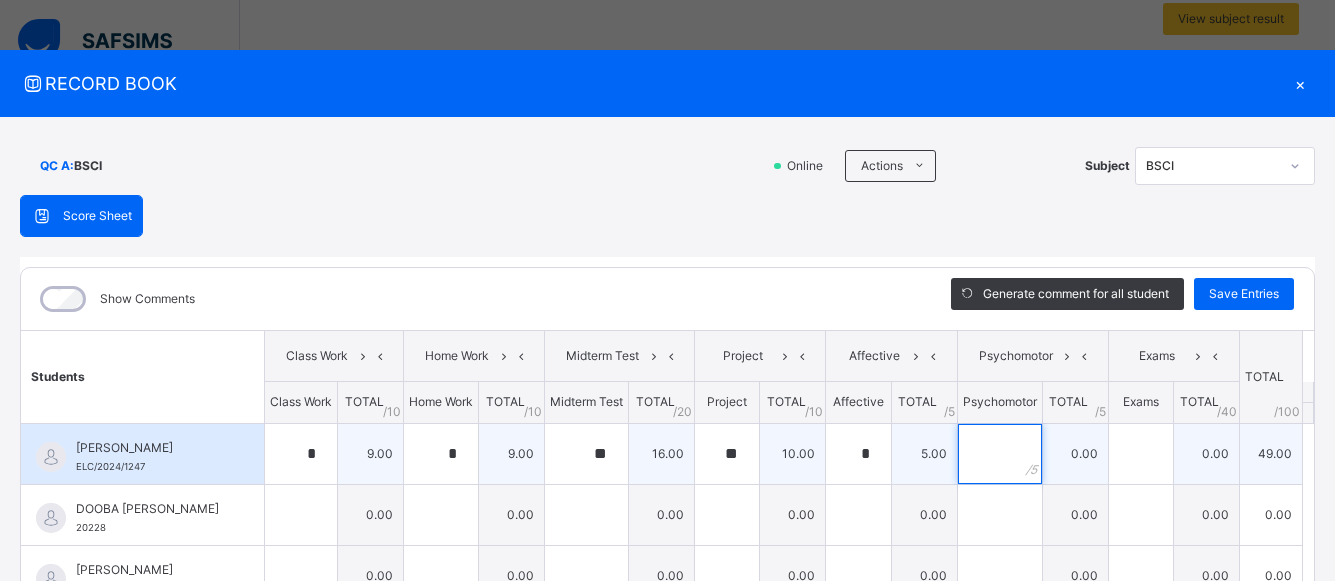 click at bounding box center [1000, 454] 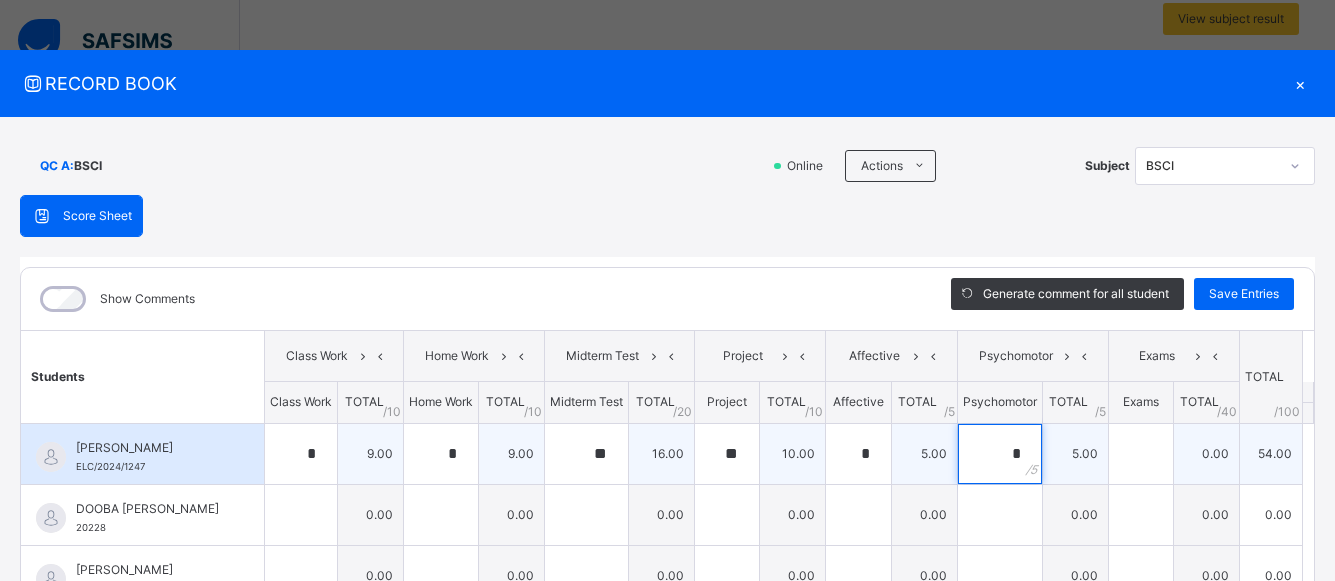 type on "*" 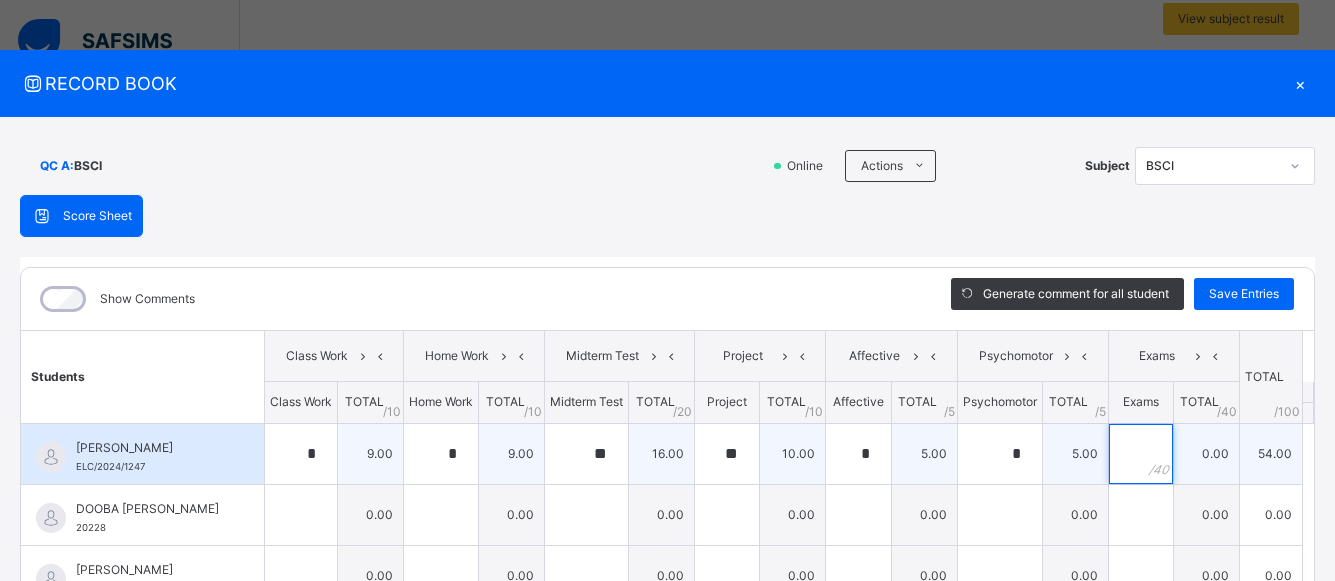 click at bounding box center (1141, 454) 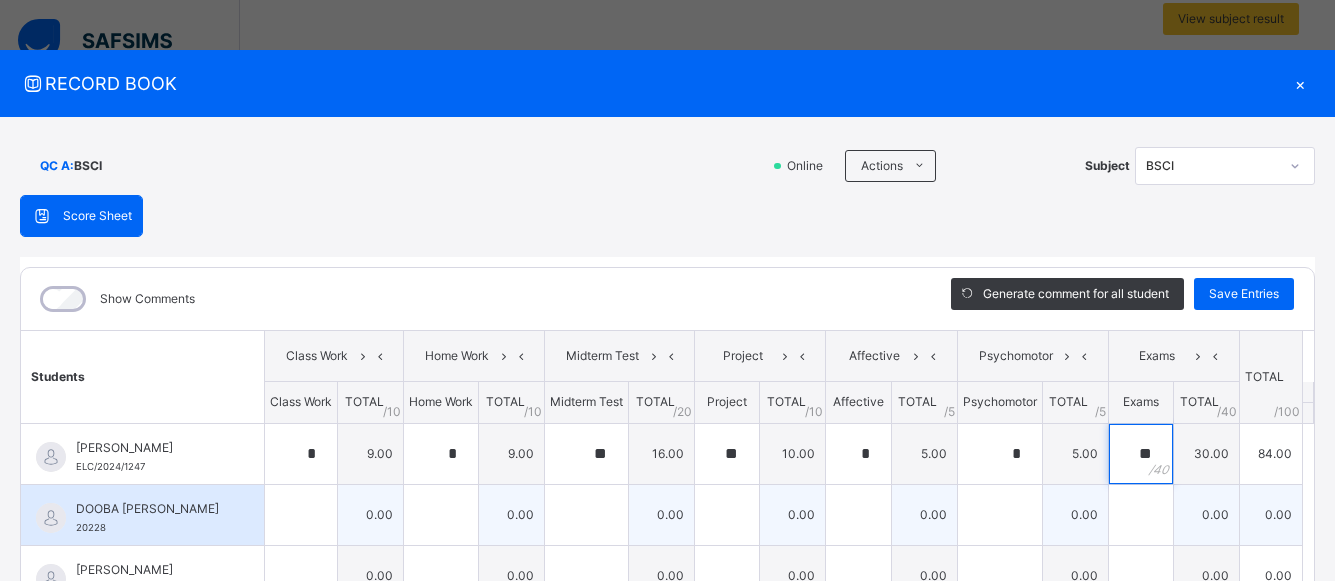 type on "**" 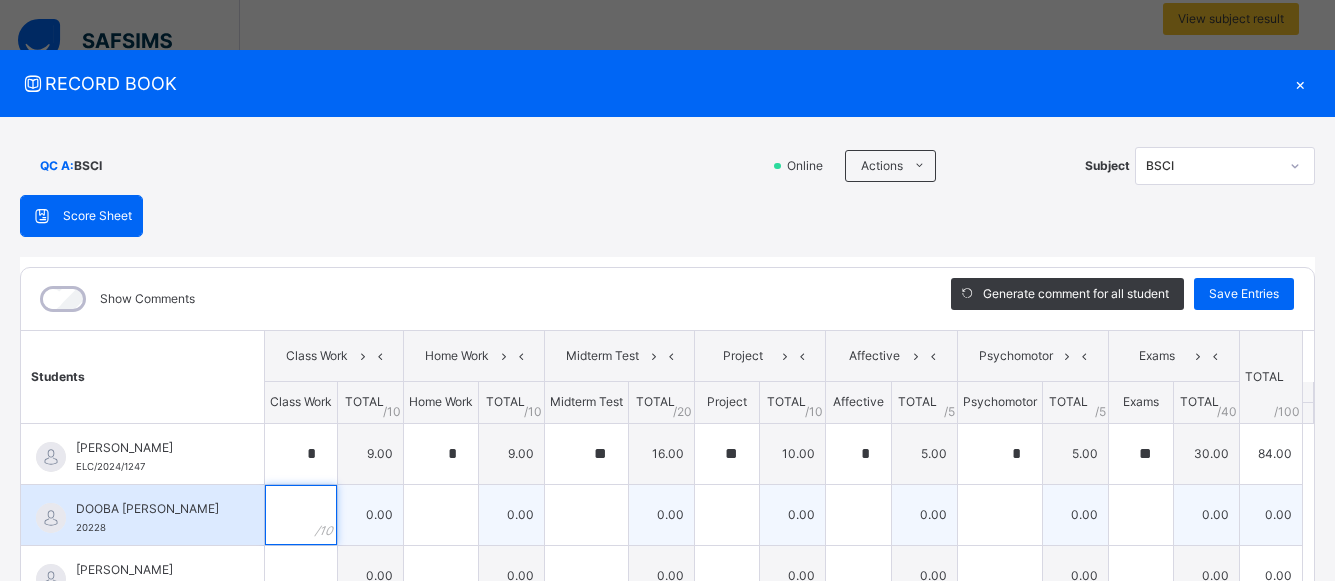 click at bounding box center (301, 515) 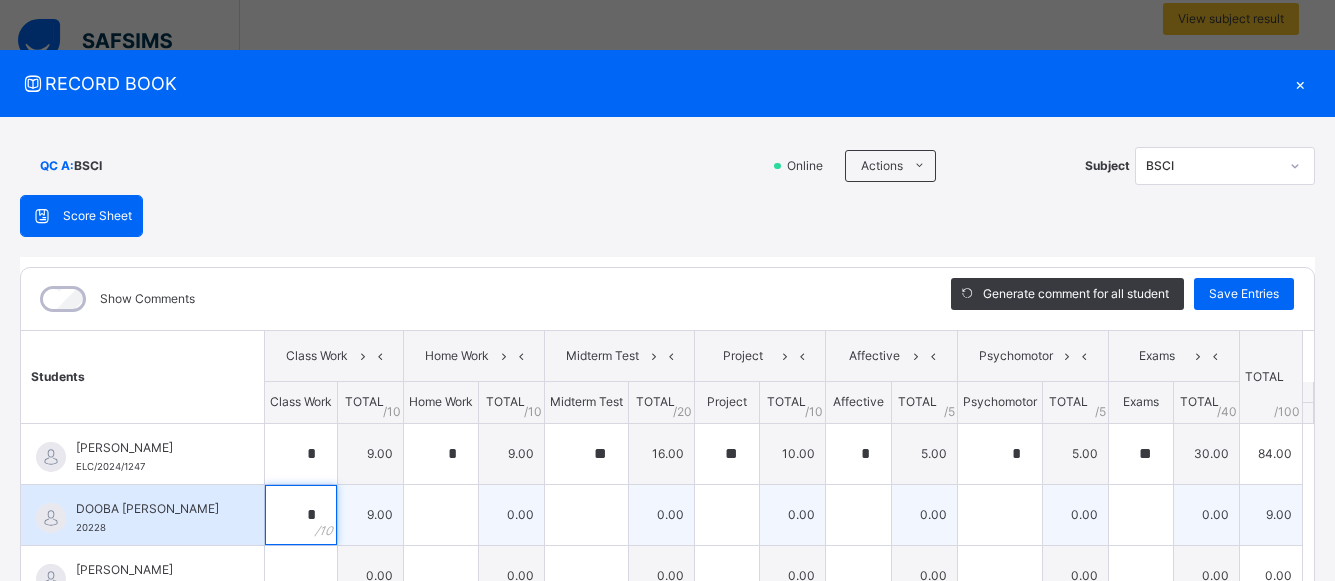 type on "*" 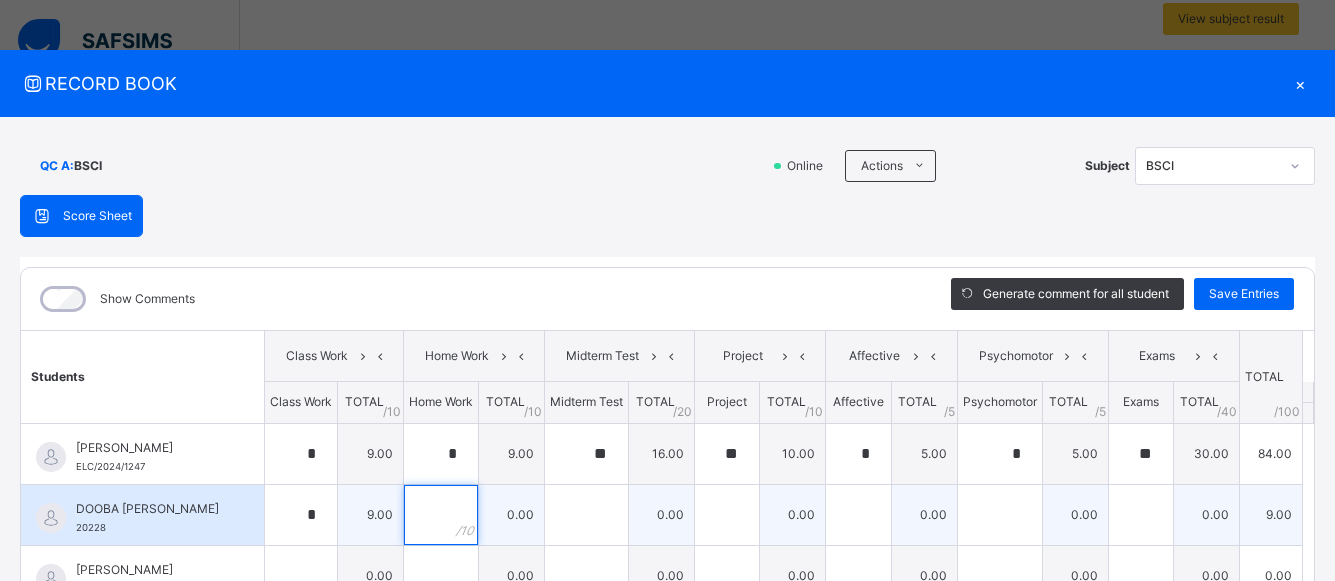 click at bounding box center (441, 515) 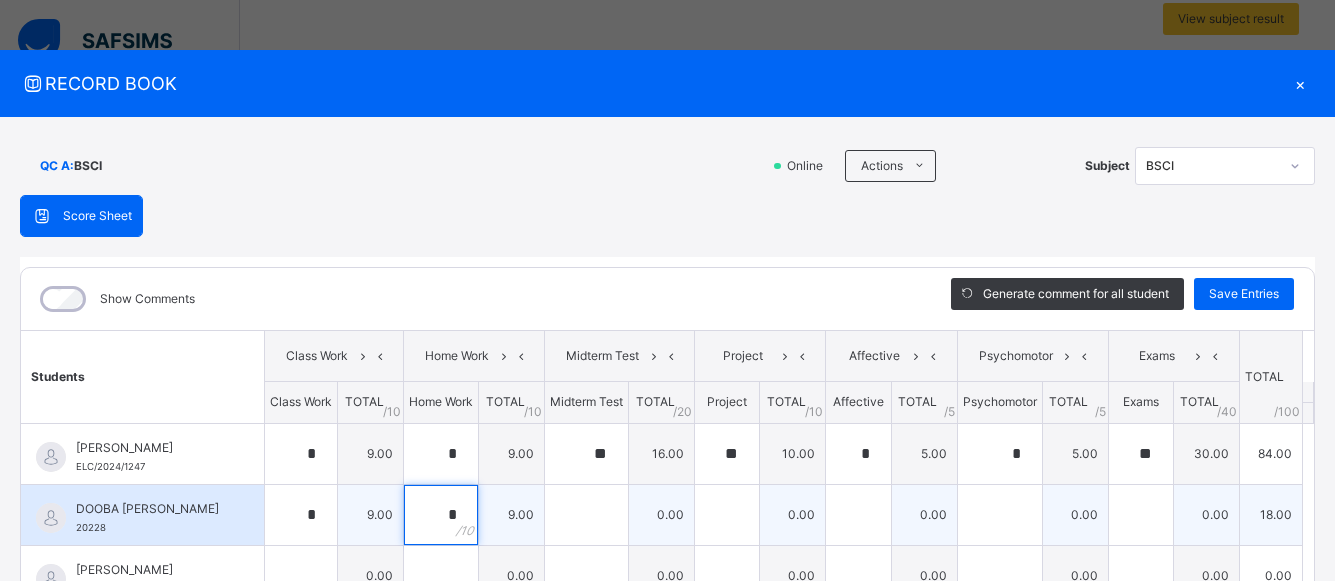 type on "*" 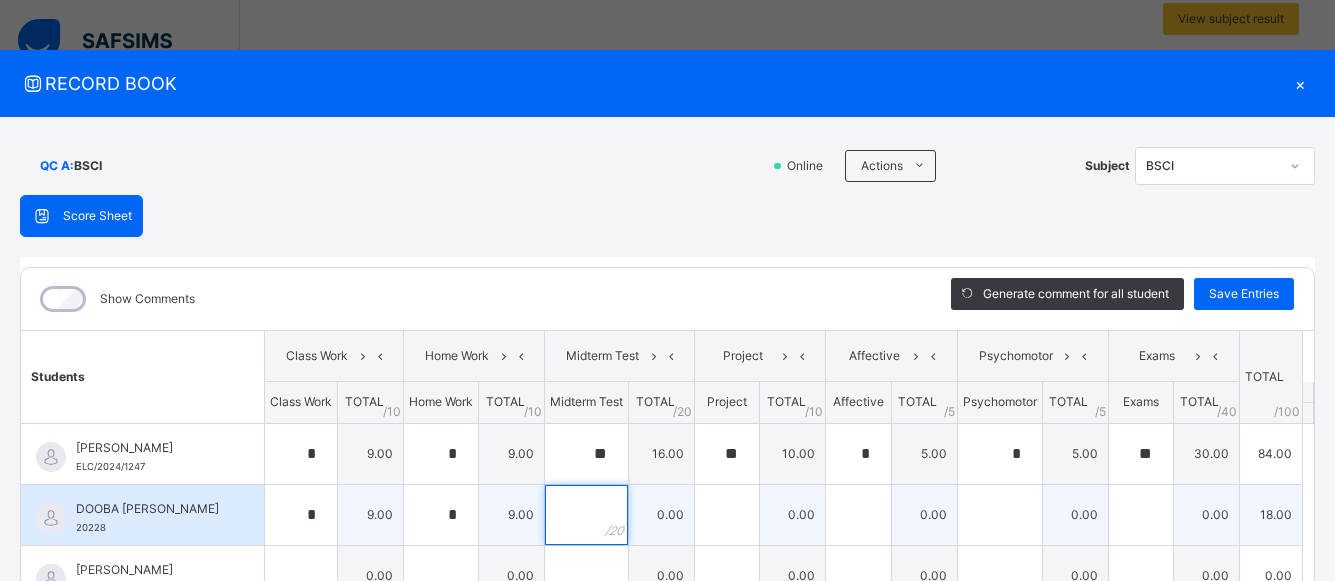 click at bounding box center (586, 515) 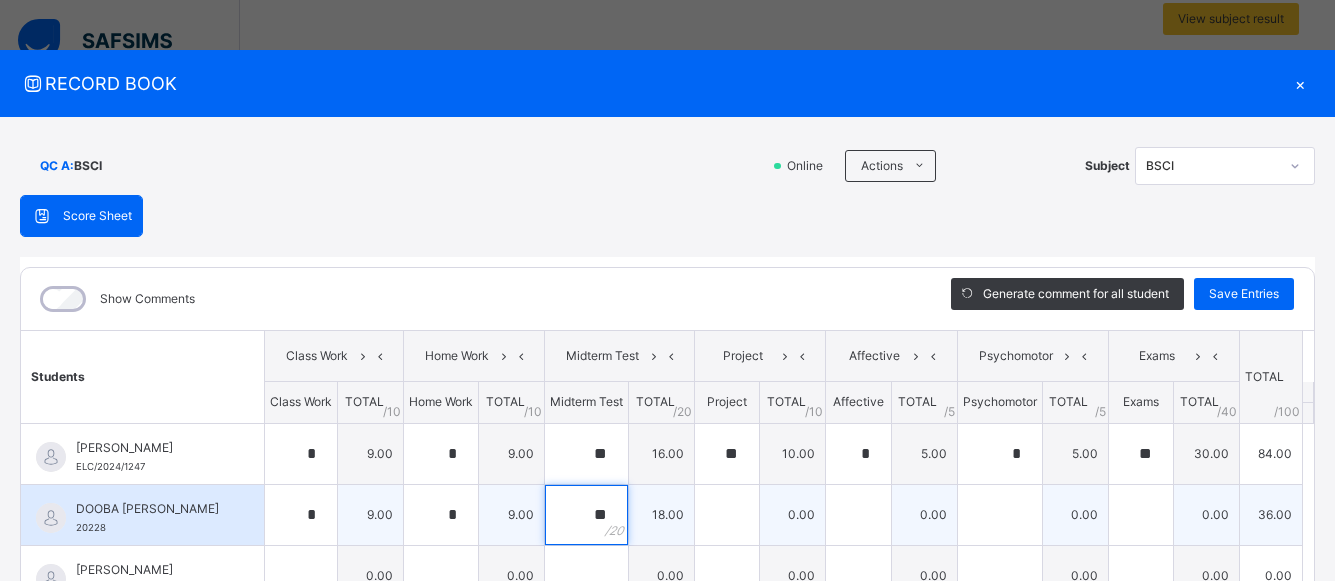 type on "**" 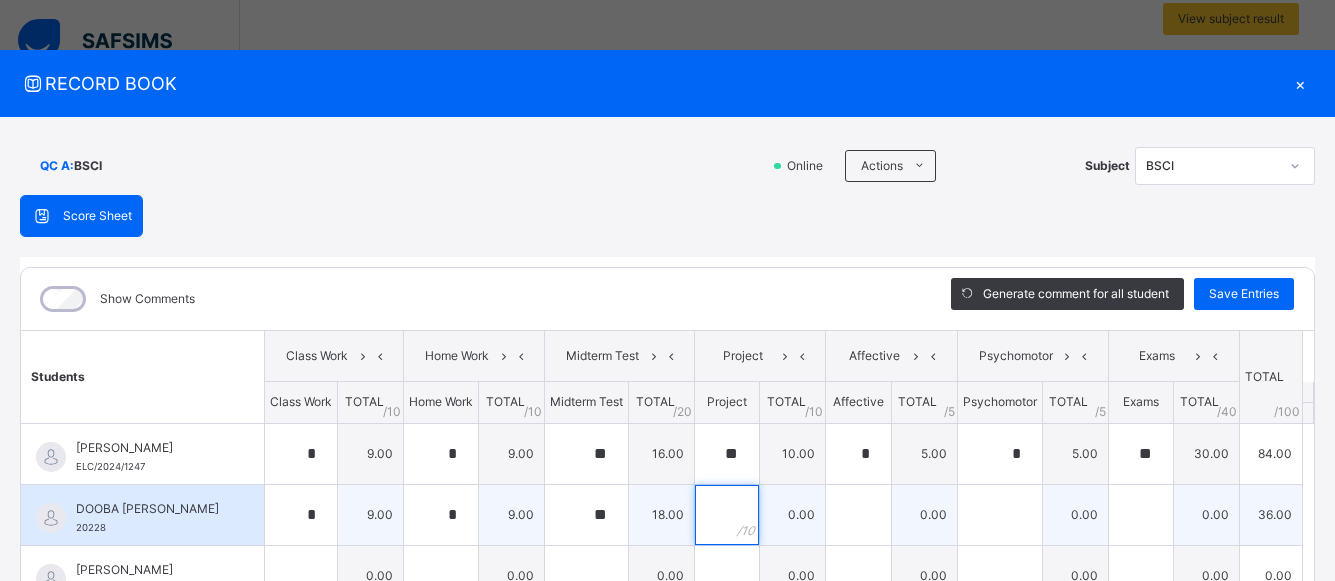 click at bounding box center [727, 515] 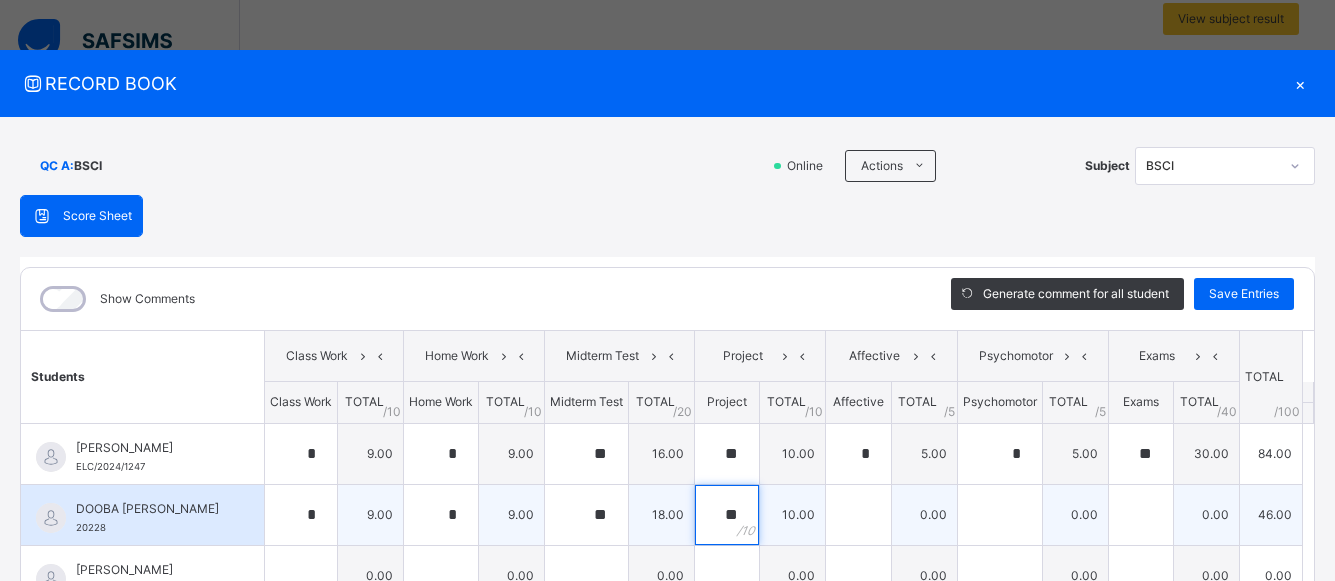 type on "**" 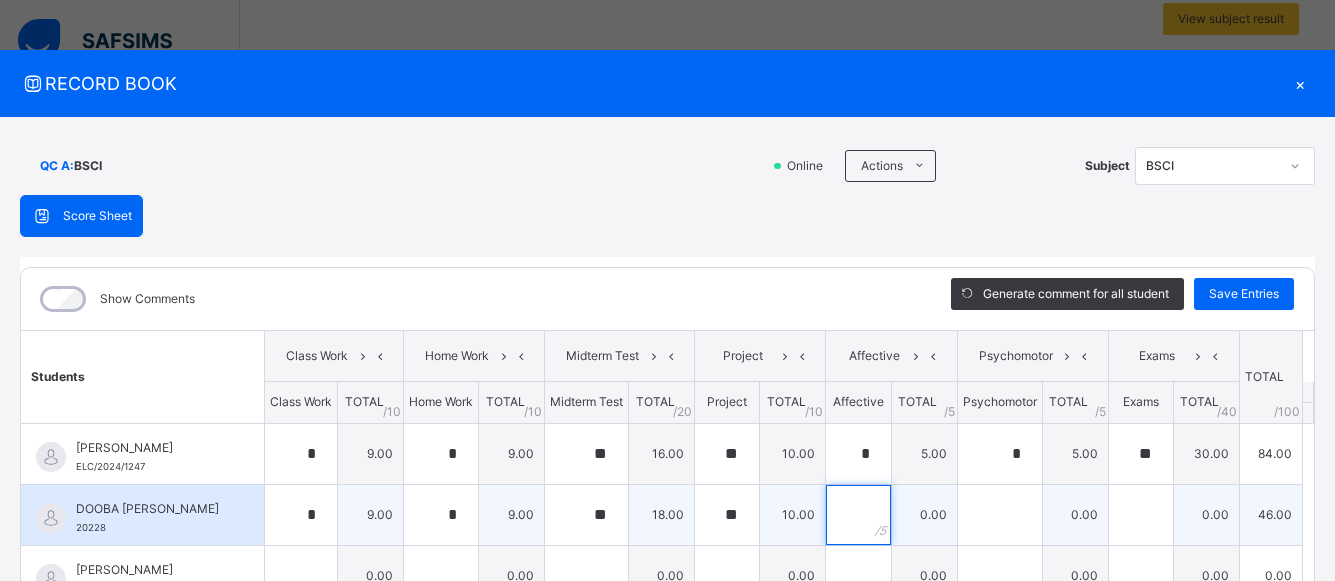 click at bounding box center [858, 515] 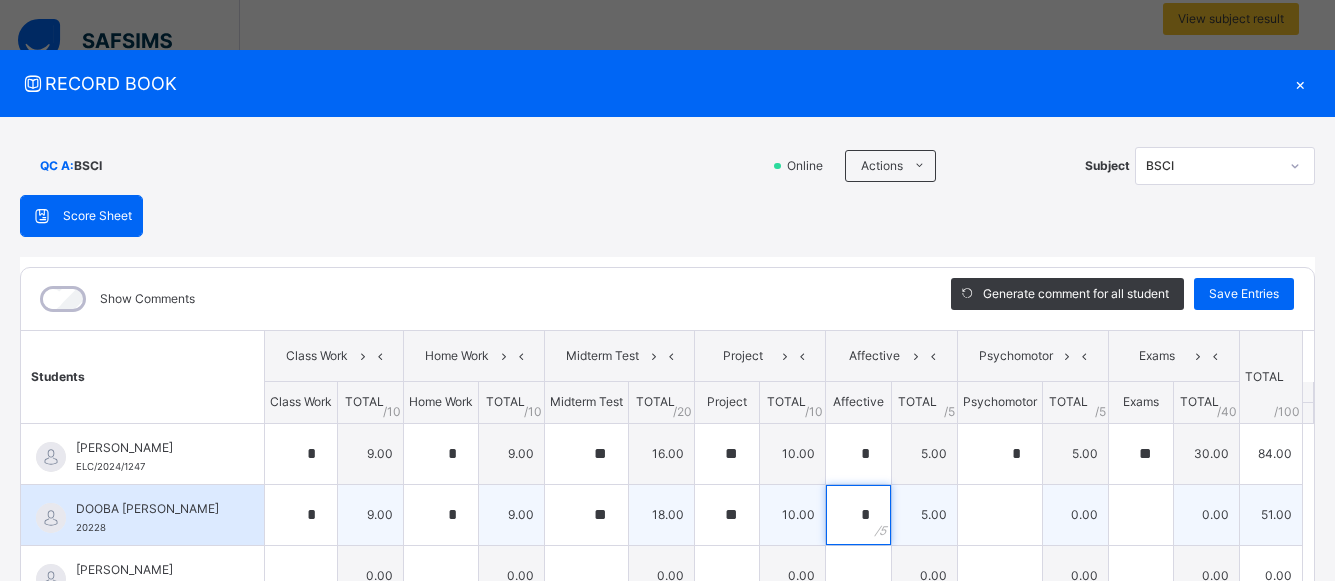 type on "*" 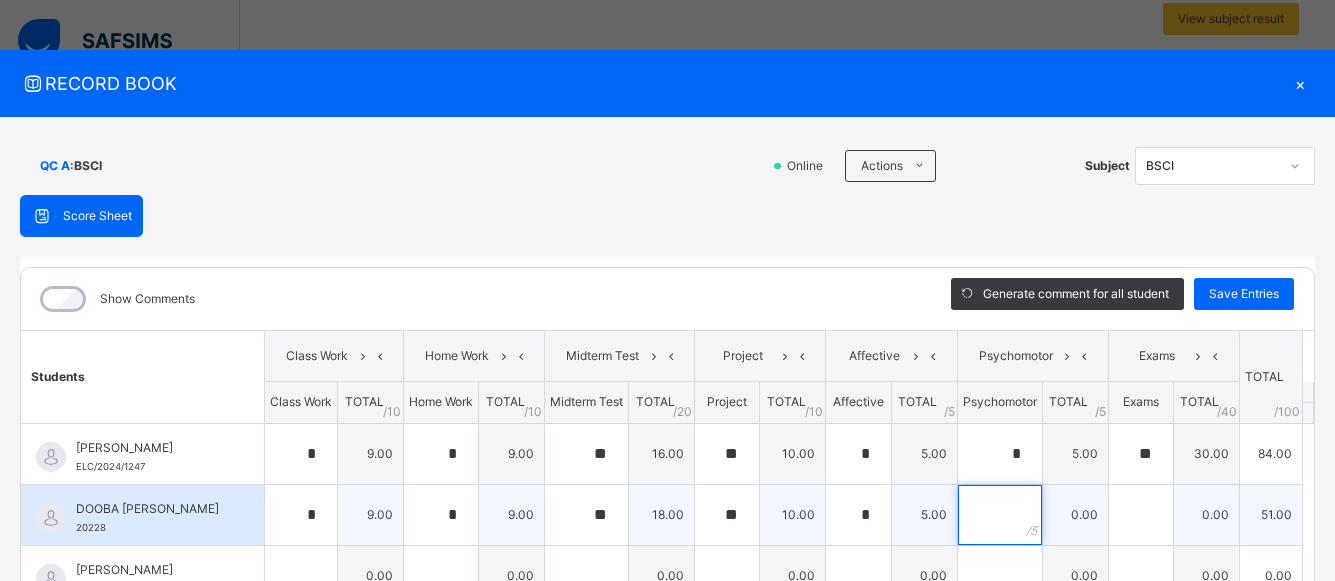 click at bounding box center (1000, 515) 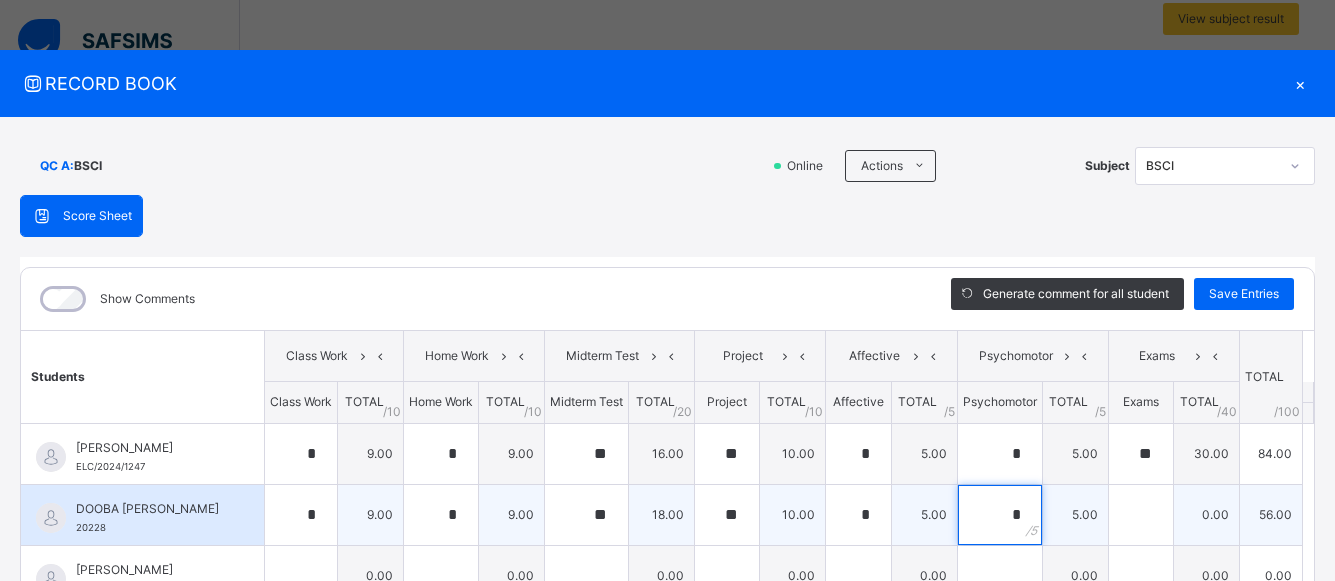 type on "*" 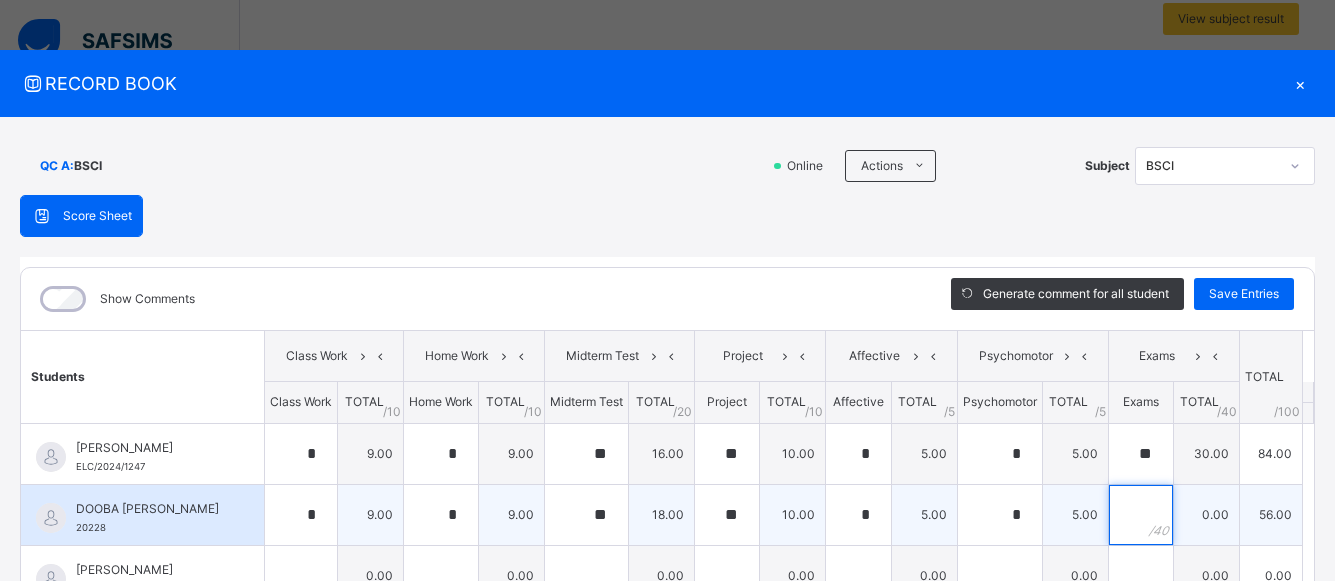 click at bounding box center [1141, 515] 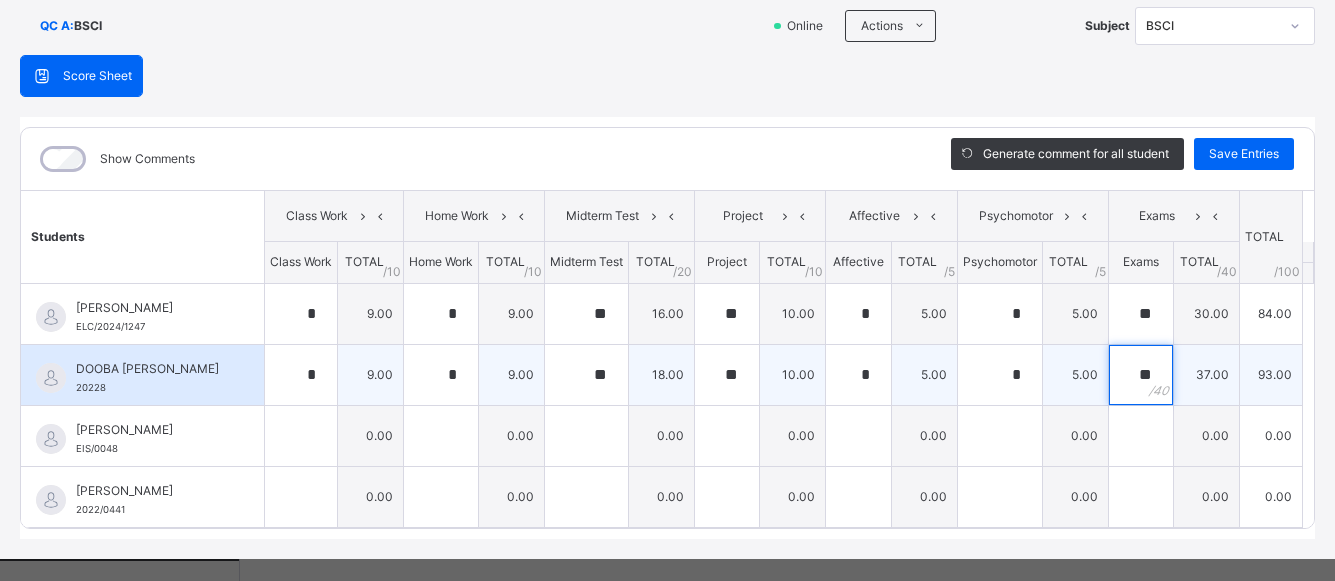 scroll, scrollTop: 146, scrollLeft: 0, axis: vertical 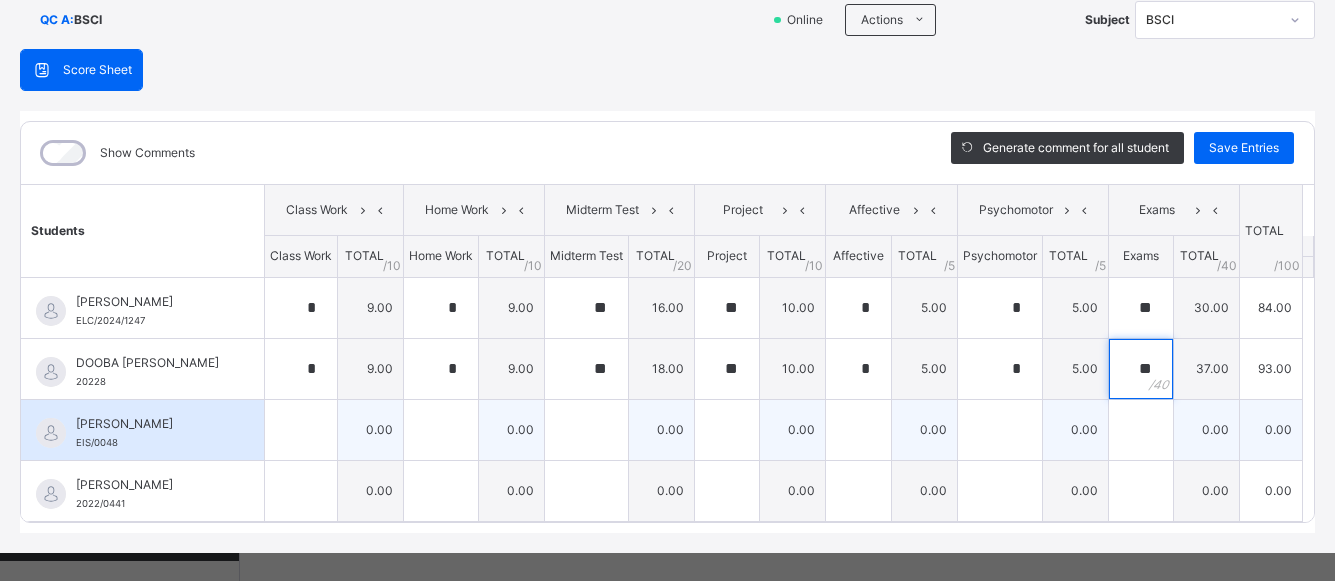 type on "**" 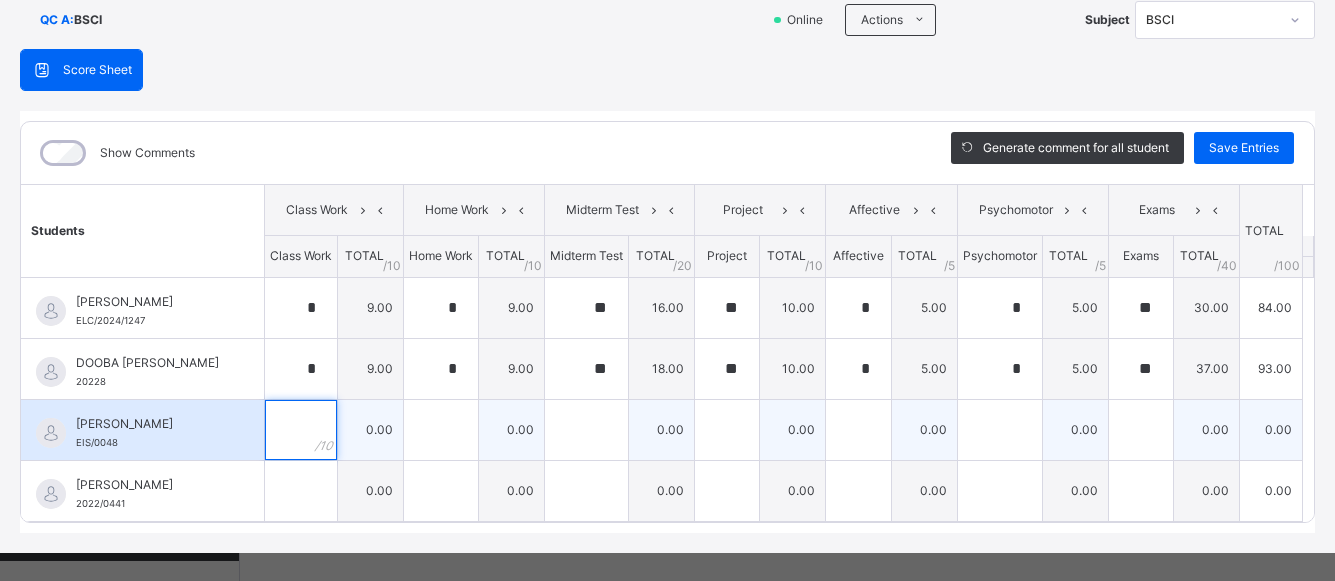 click at bounding box center [301, 430] 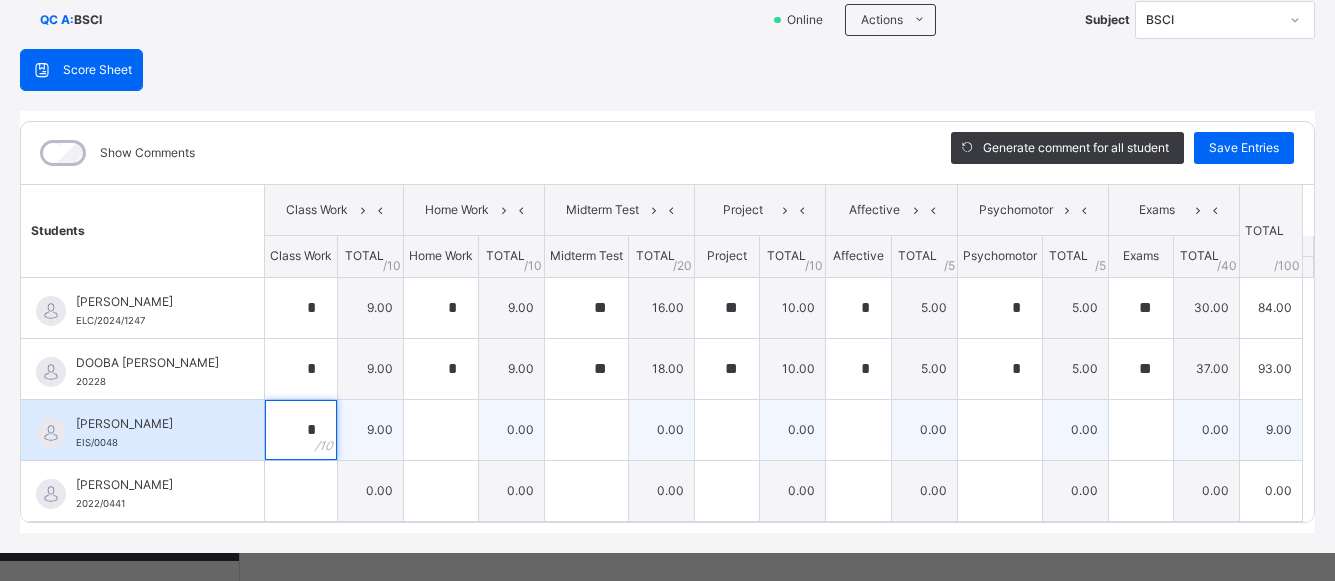 type on "*" 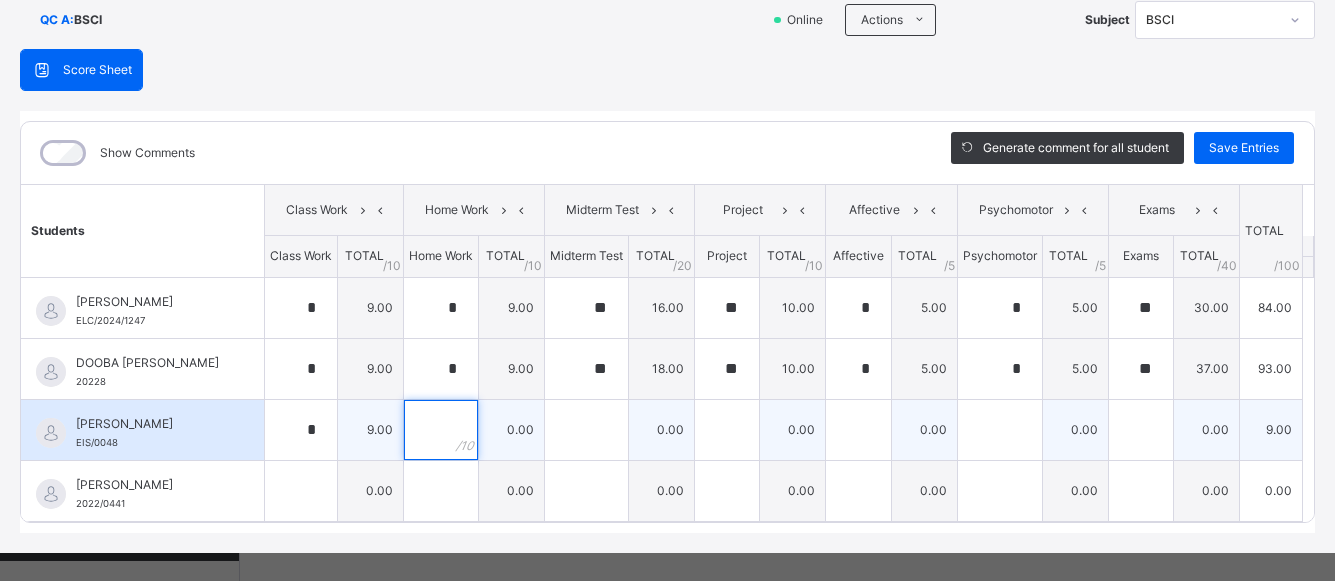 click at bounding box center [441, 430] 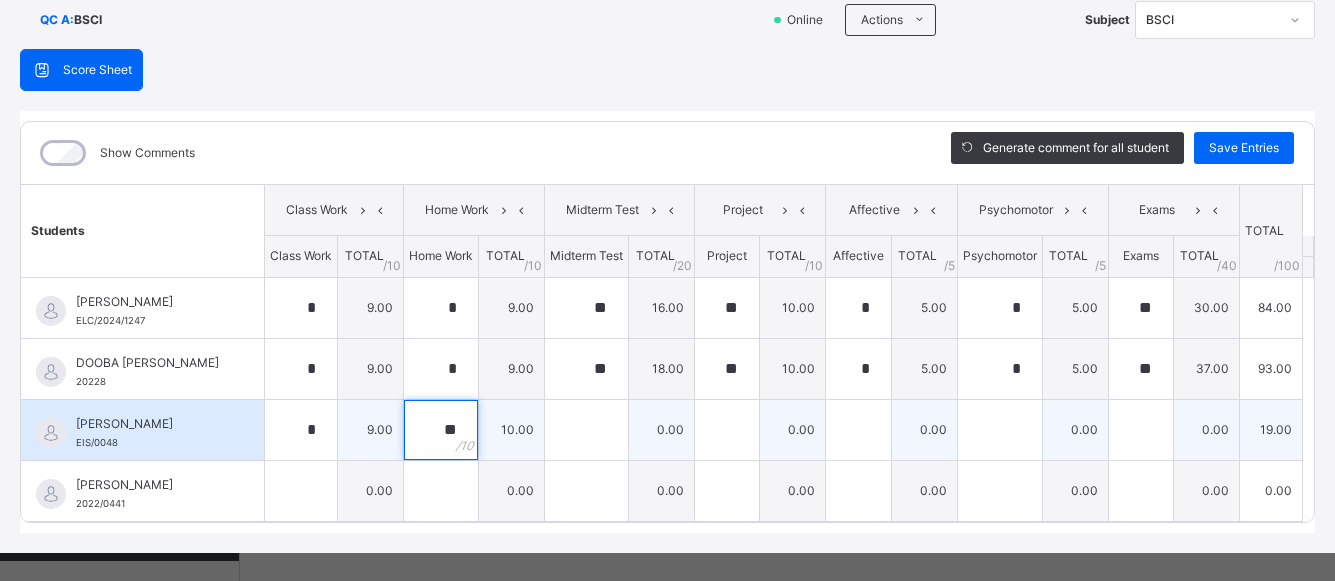 type on "**" 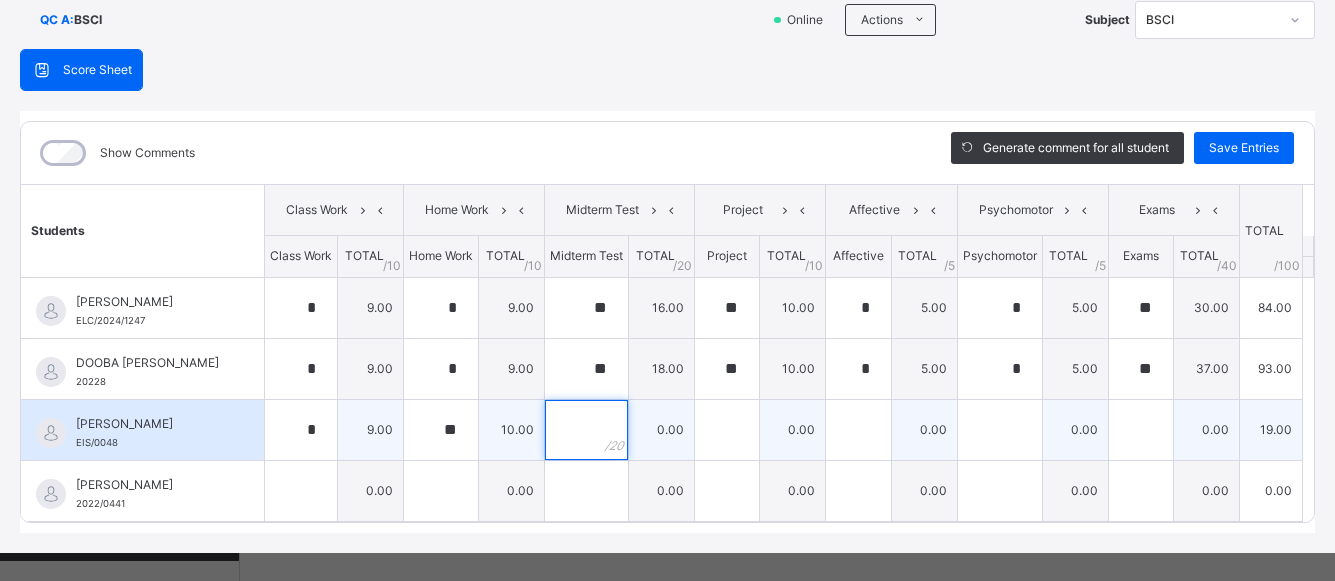 click at bounding box center (586, 430) 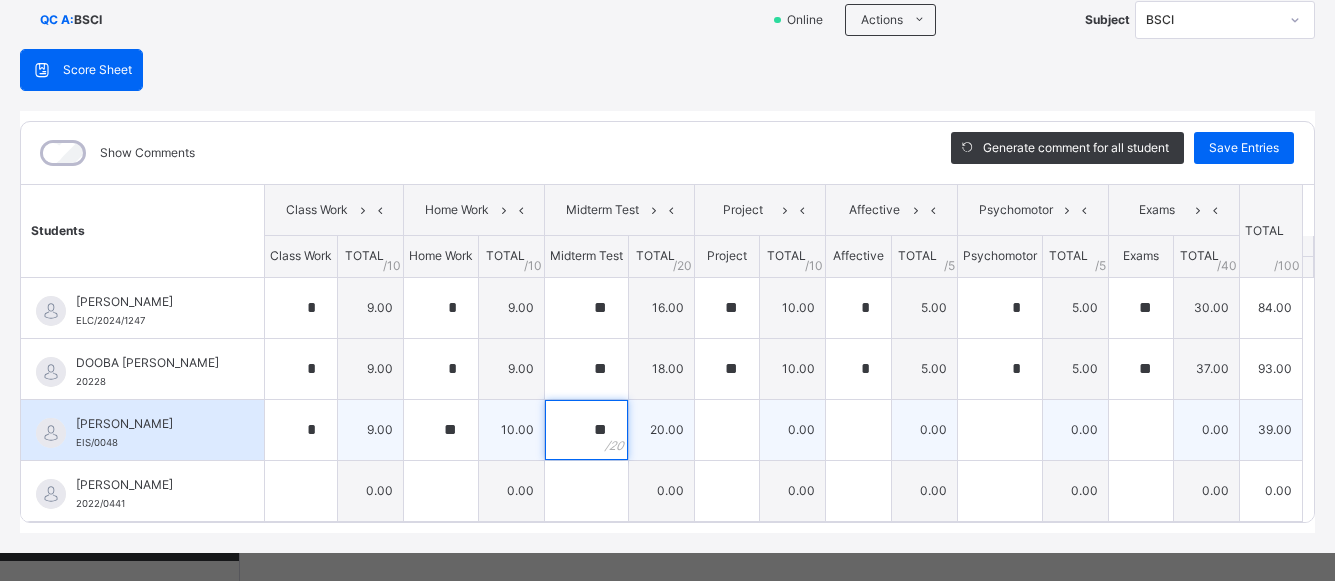 type on "**" 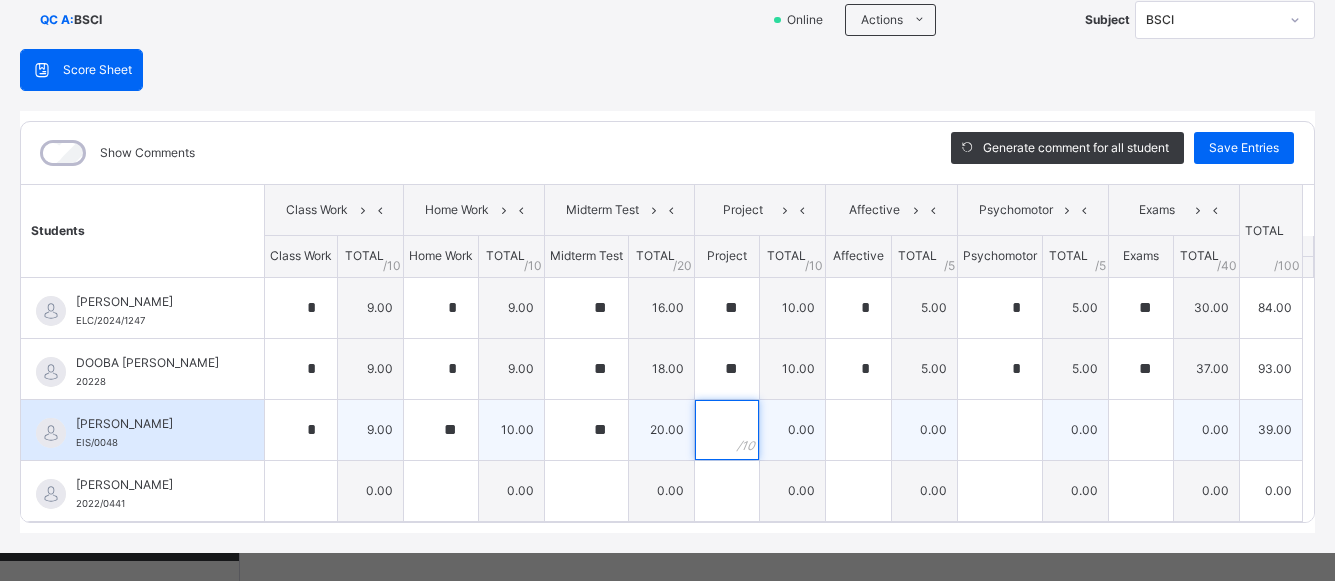 click at bounding box center (727, 430) 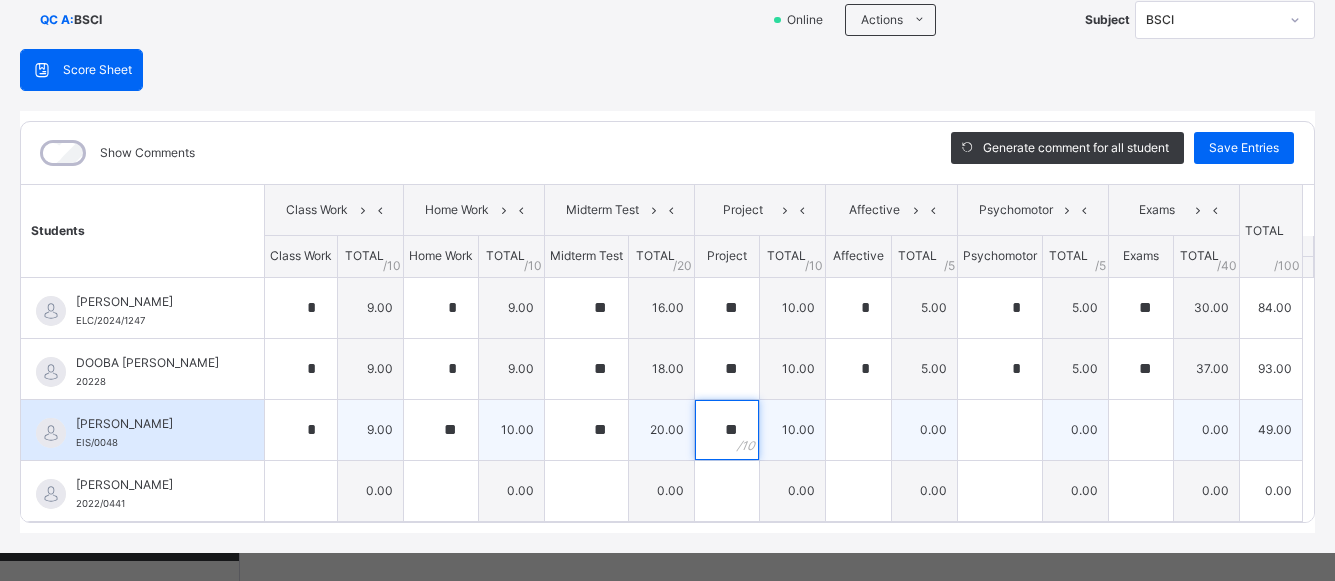 type on "**" 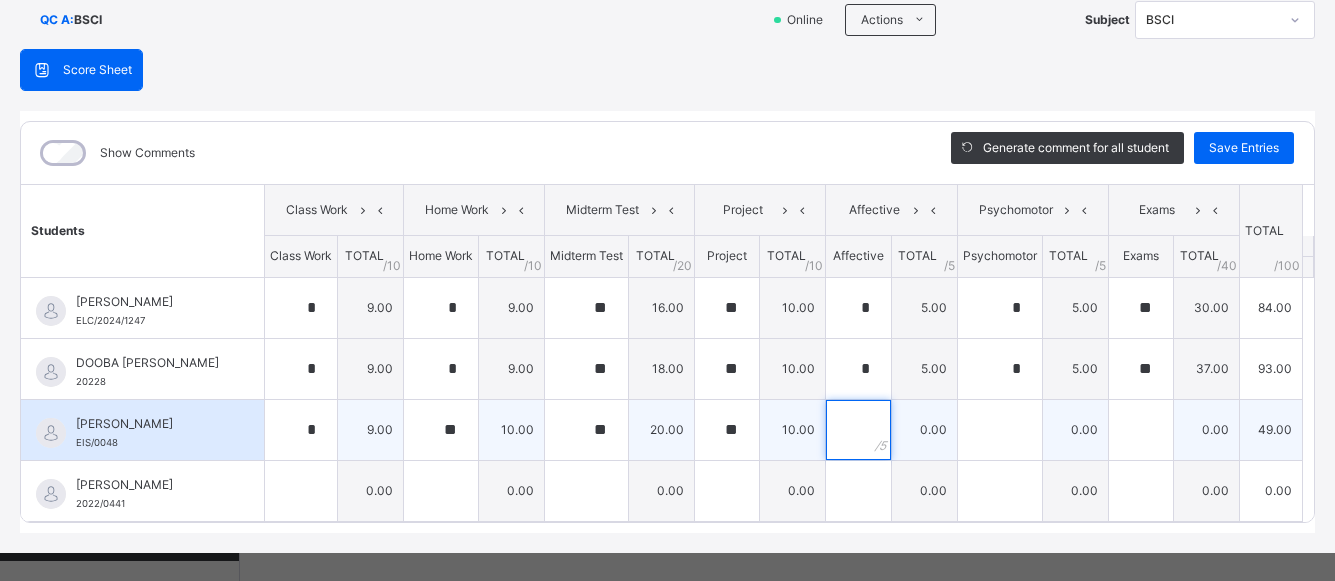 click at bounding box center (858, 430) 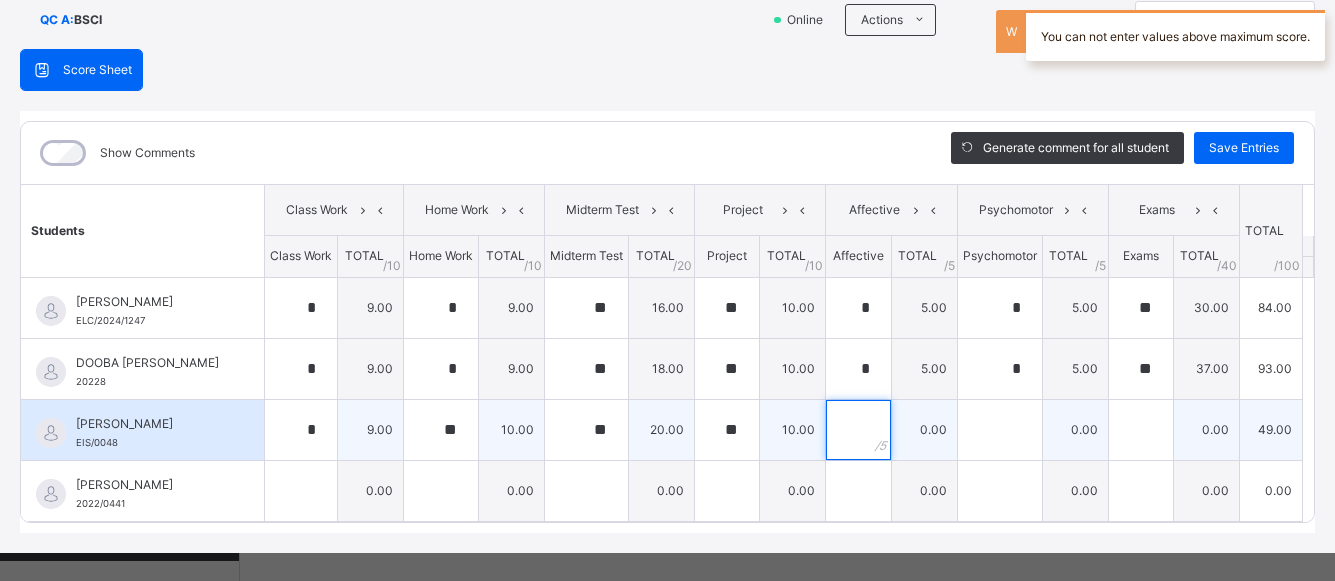 click at bounding box center (858, 430) 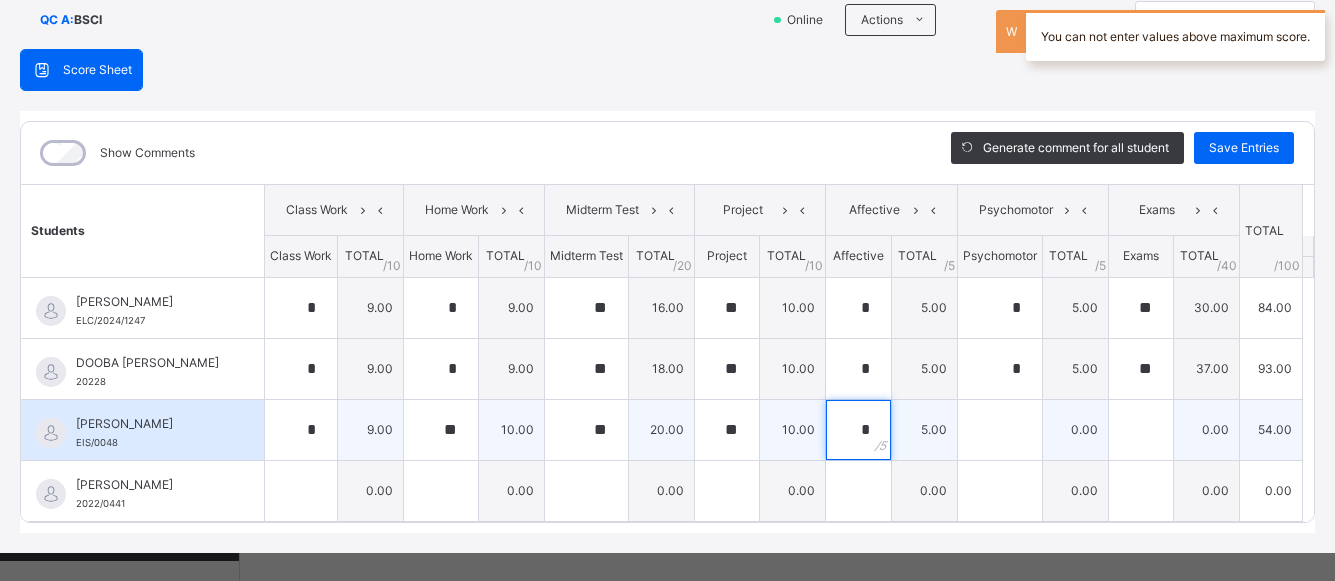 type on "*" 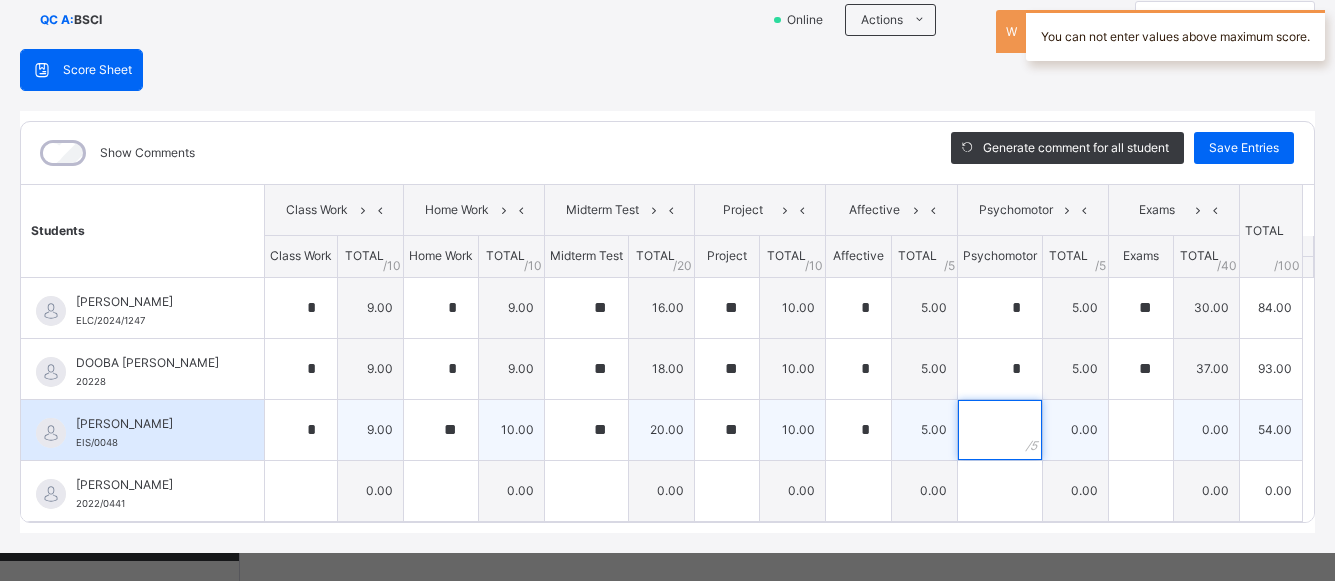 click at bounding box center (1000, 430) 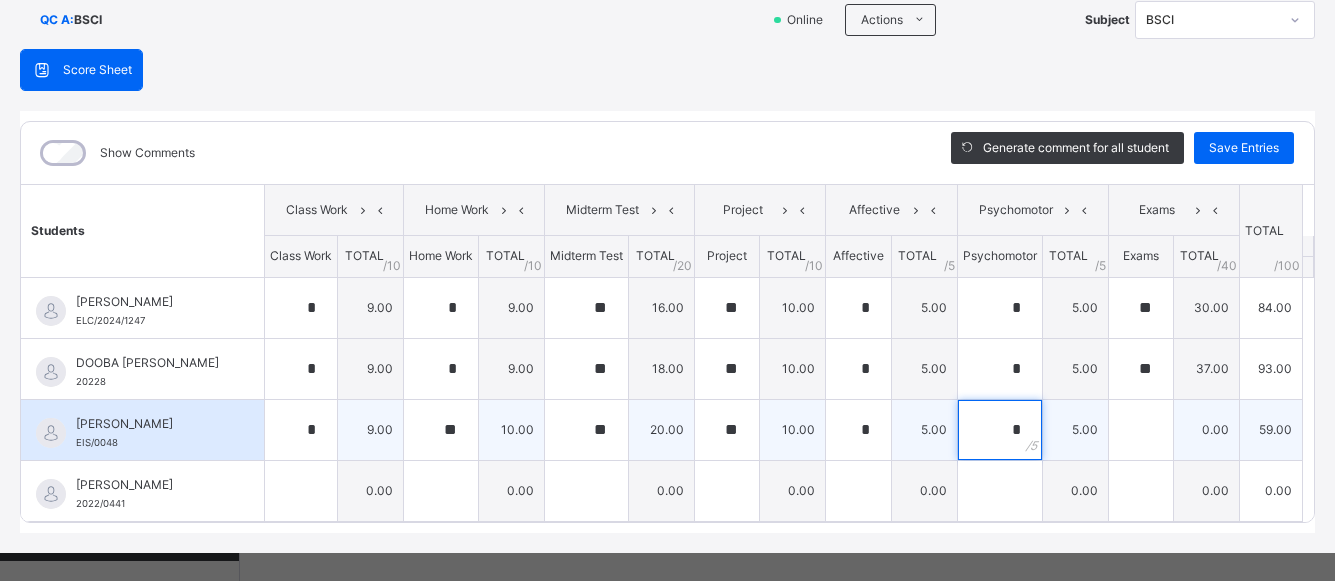 type on "*" 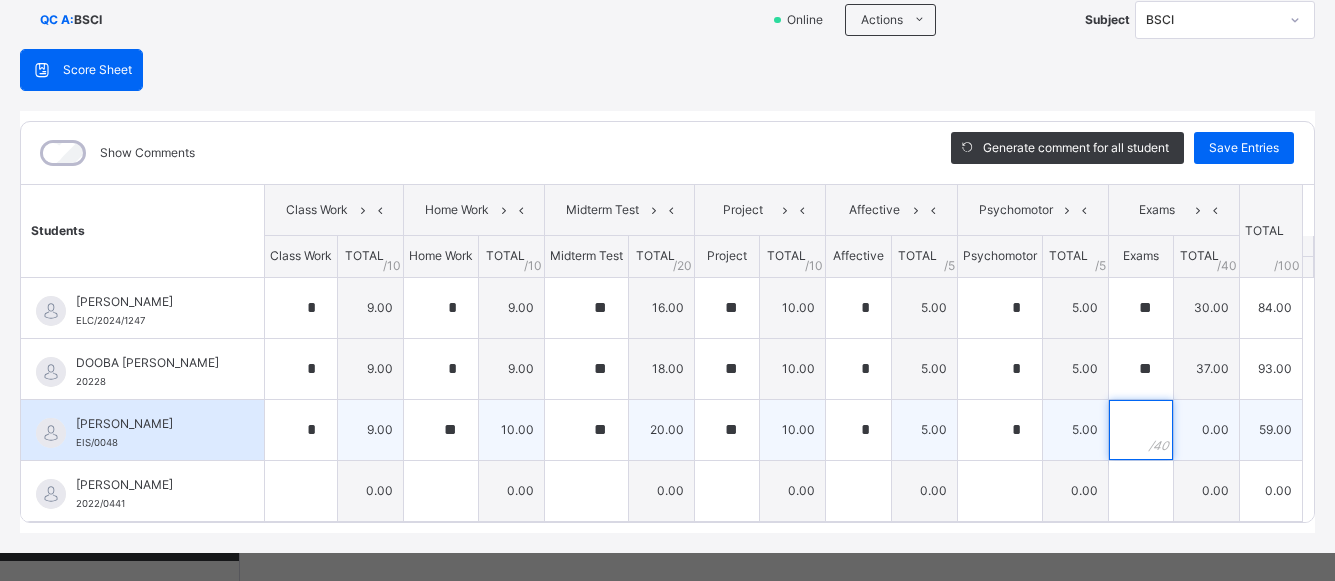 click at bounding box center [1141, 430] 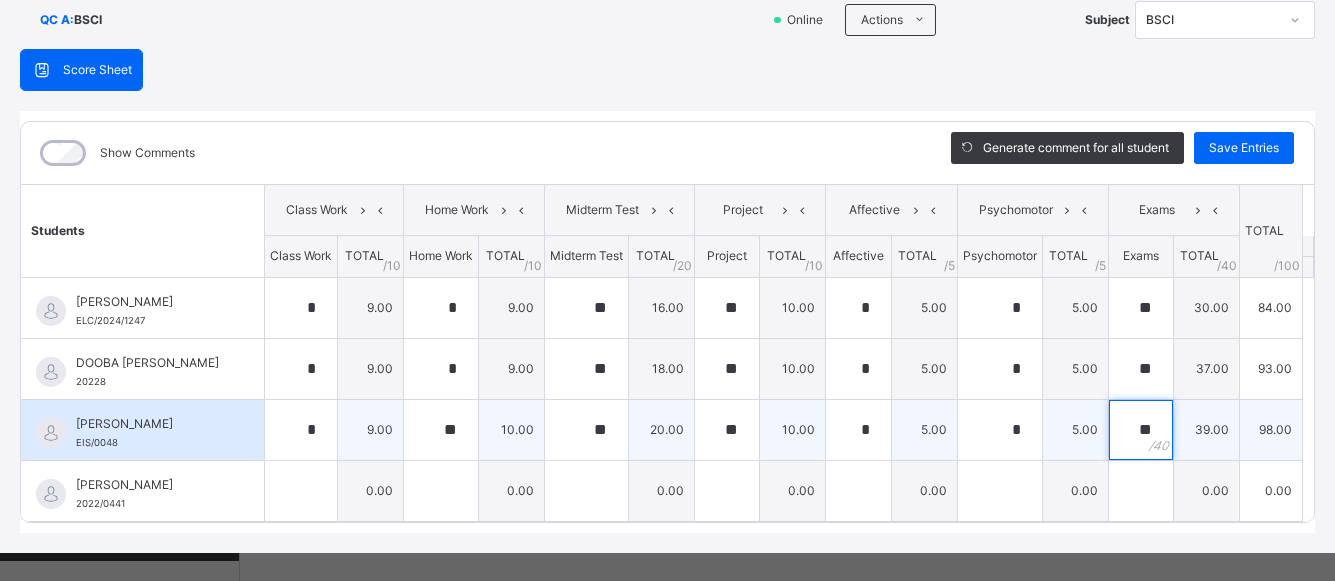 type on "**" 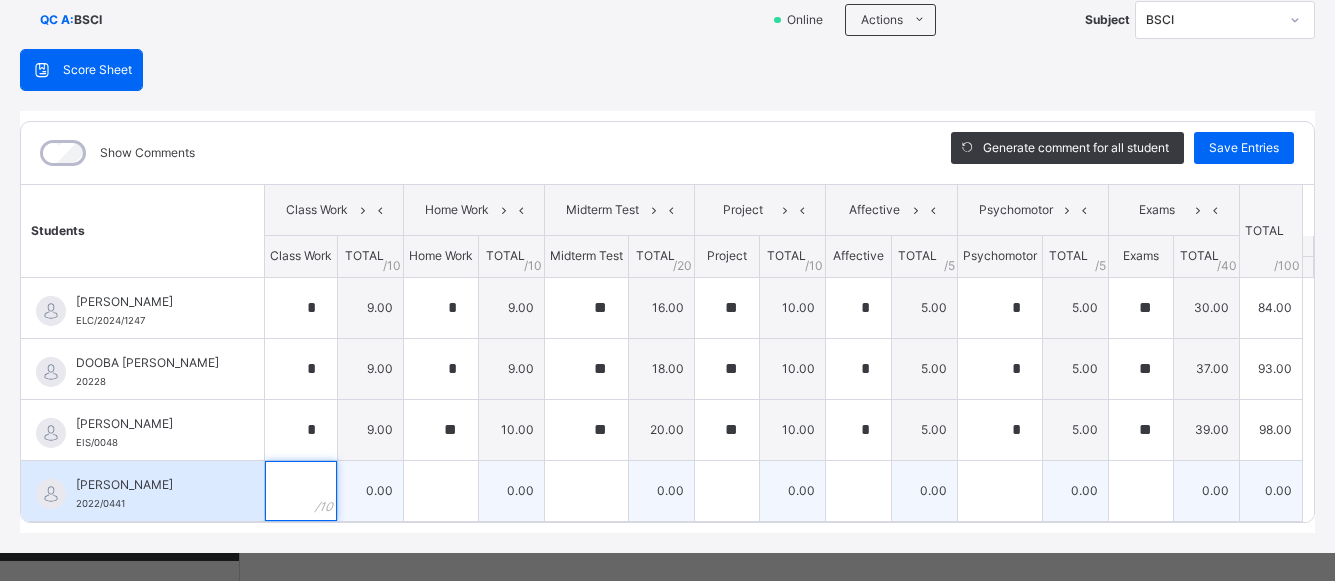 click at bounding box center [301, 491] 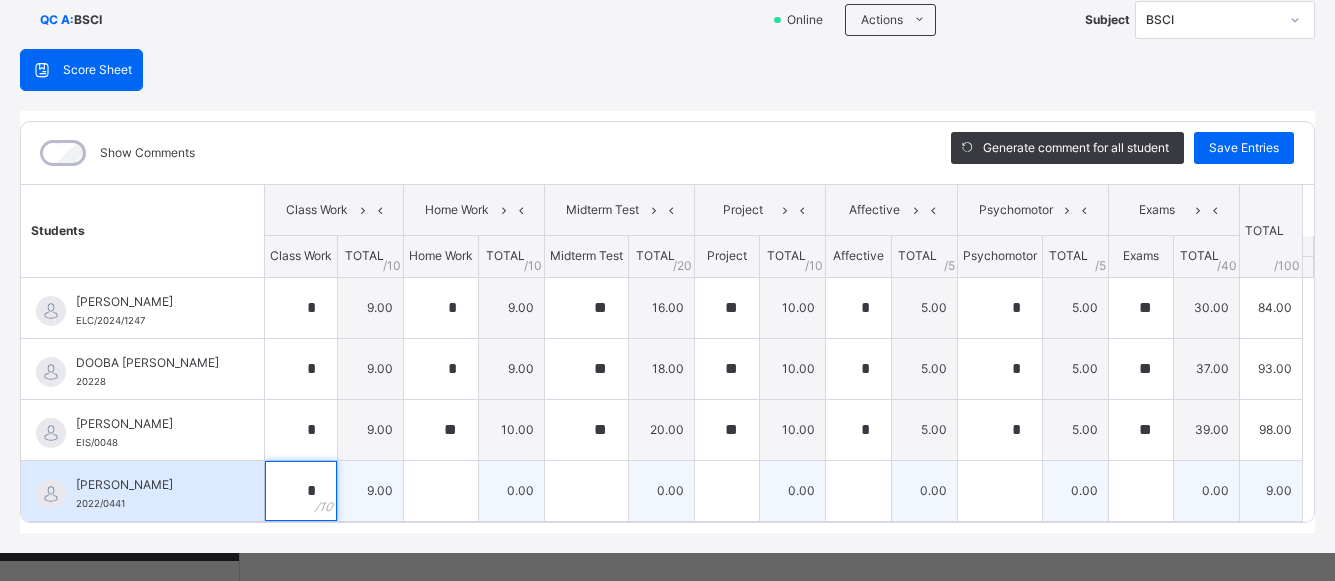 type on "*" 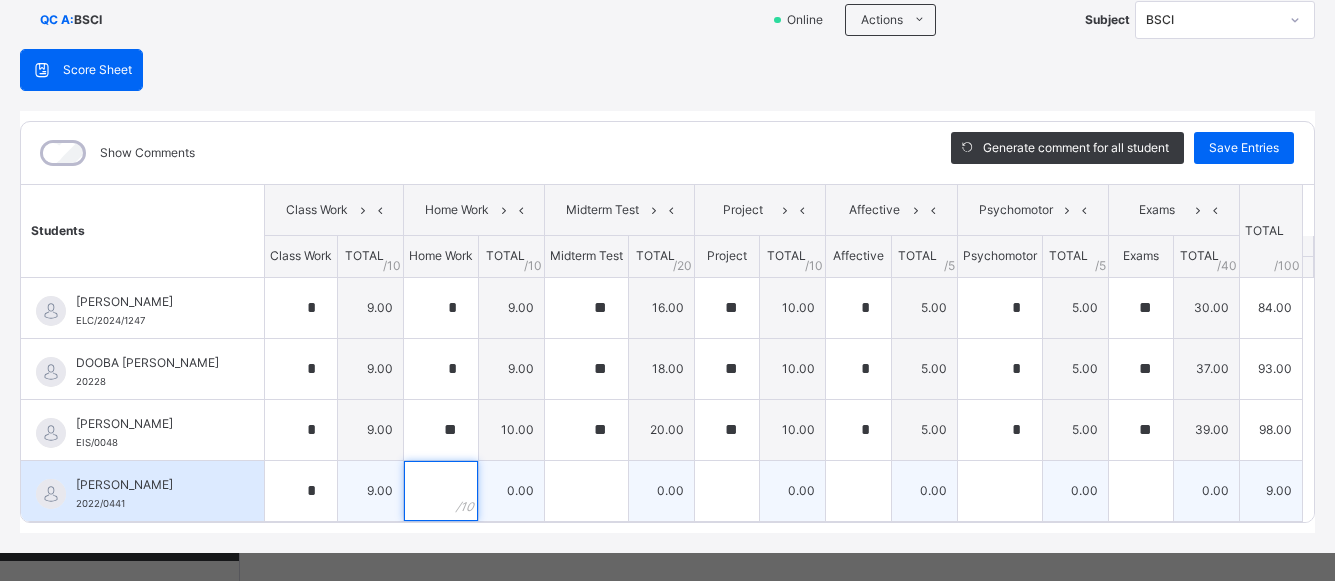 click at bounding box center (441, 491) 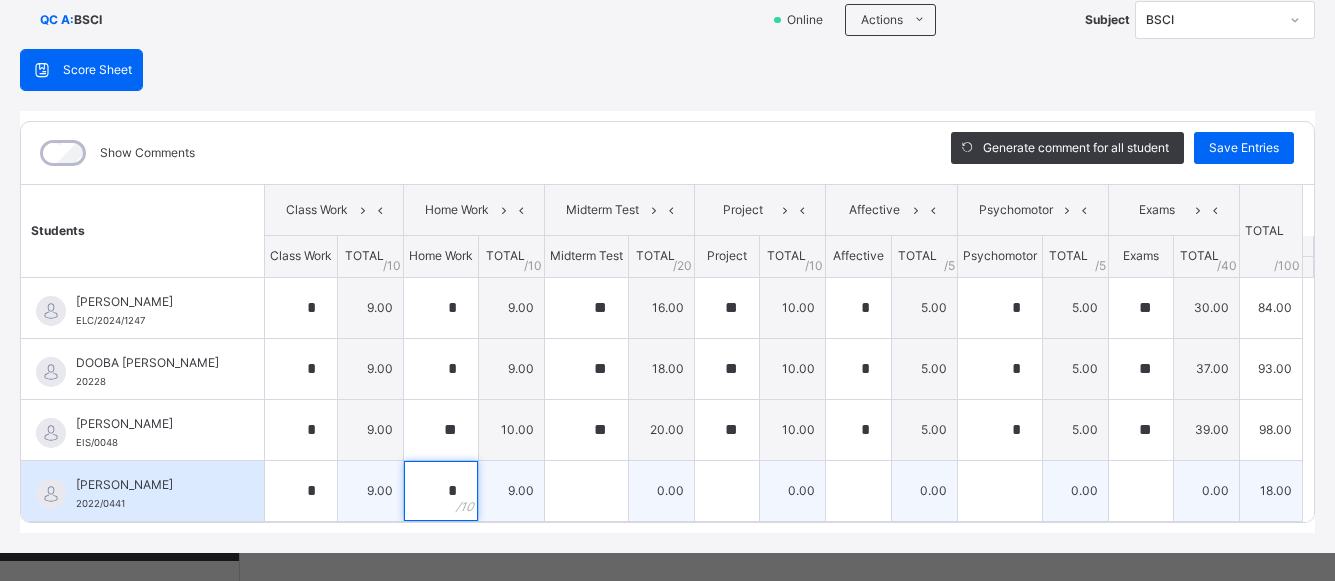 type on "*" 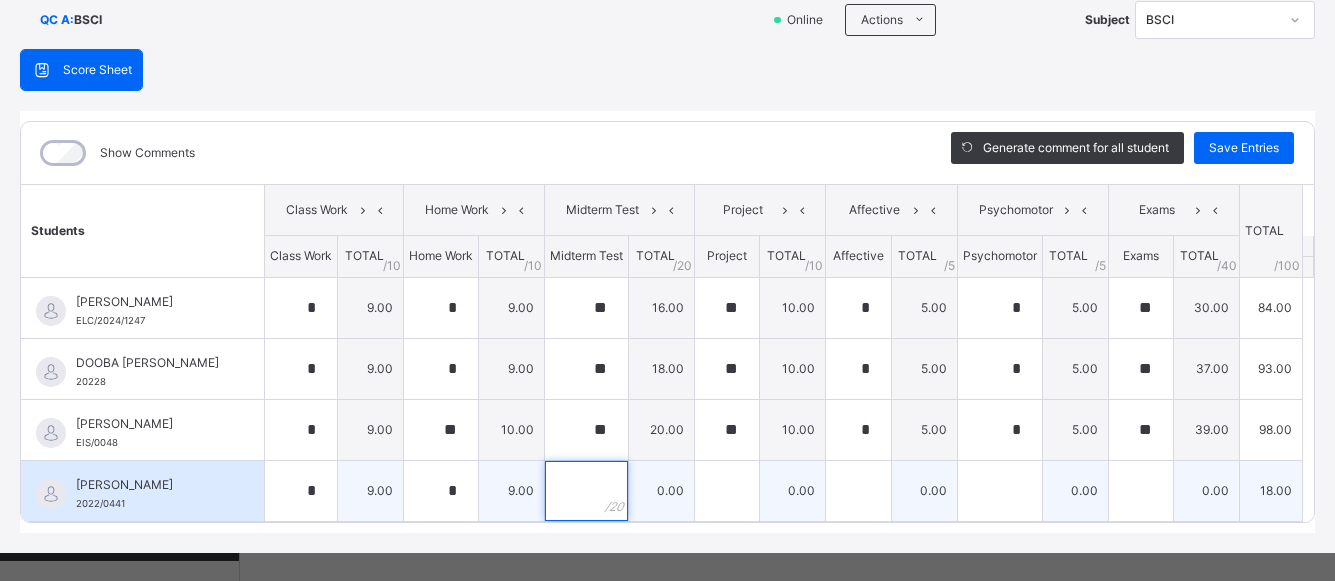 click at bounding box center [586, 491] 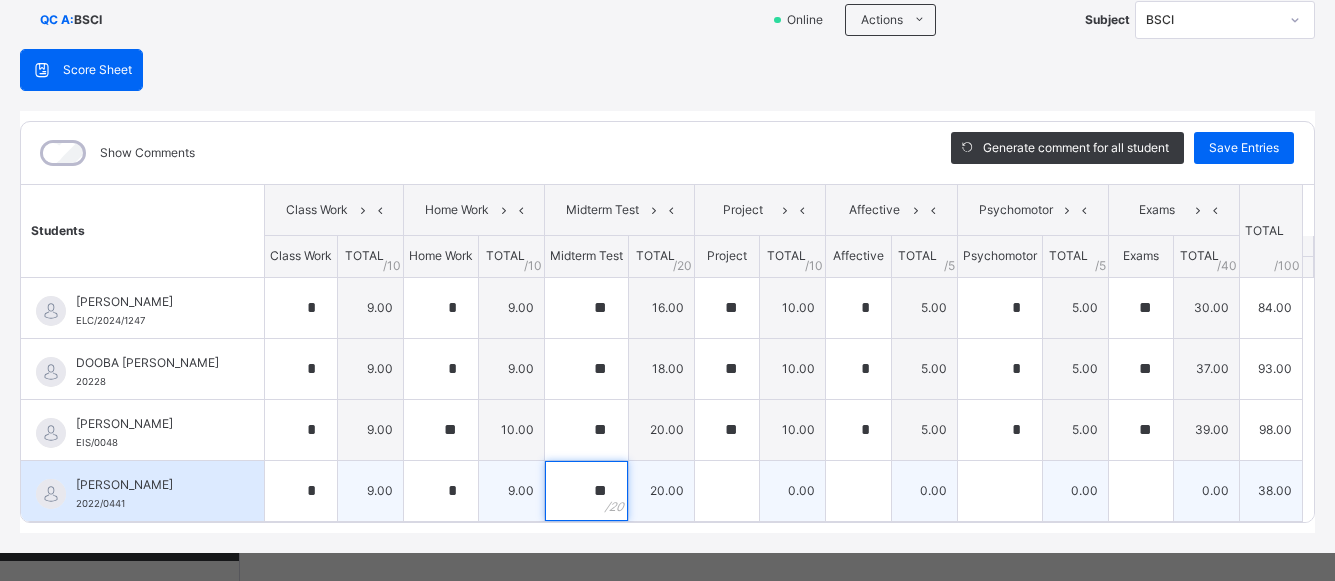 type on "**" 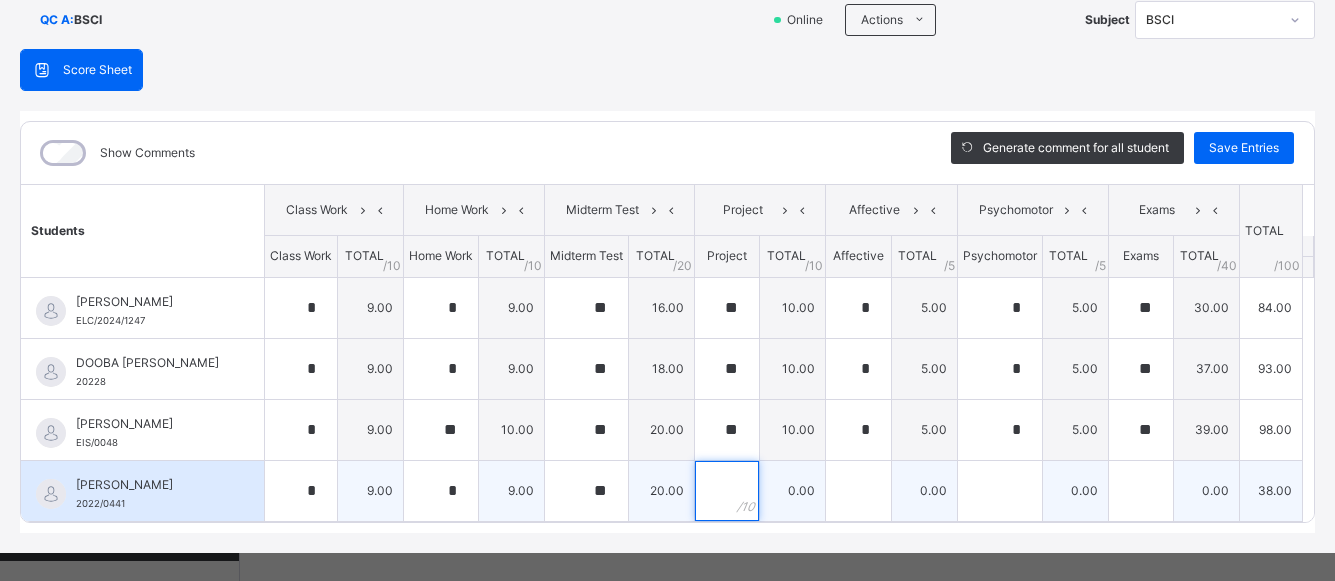 click at bounding box center (727, 491) 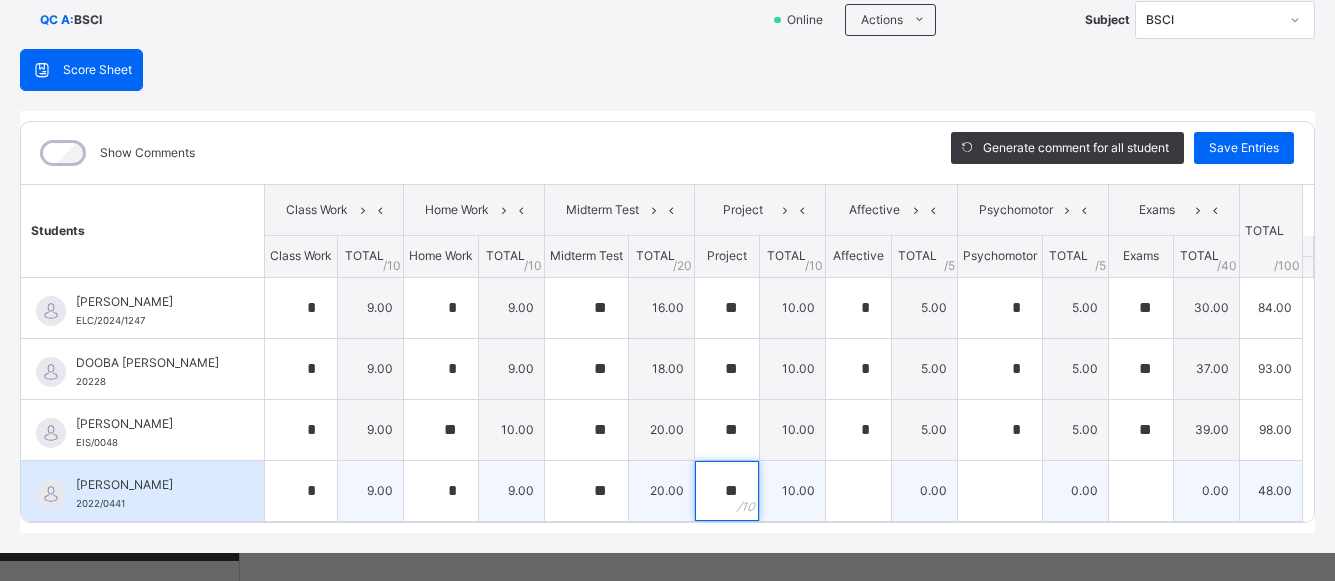 type on "**" 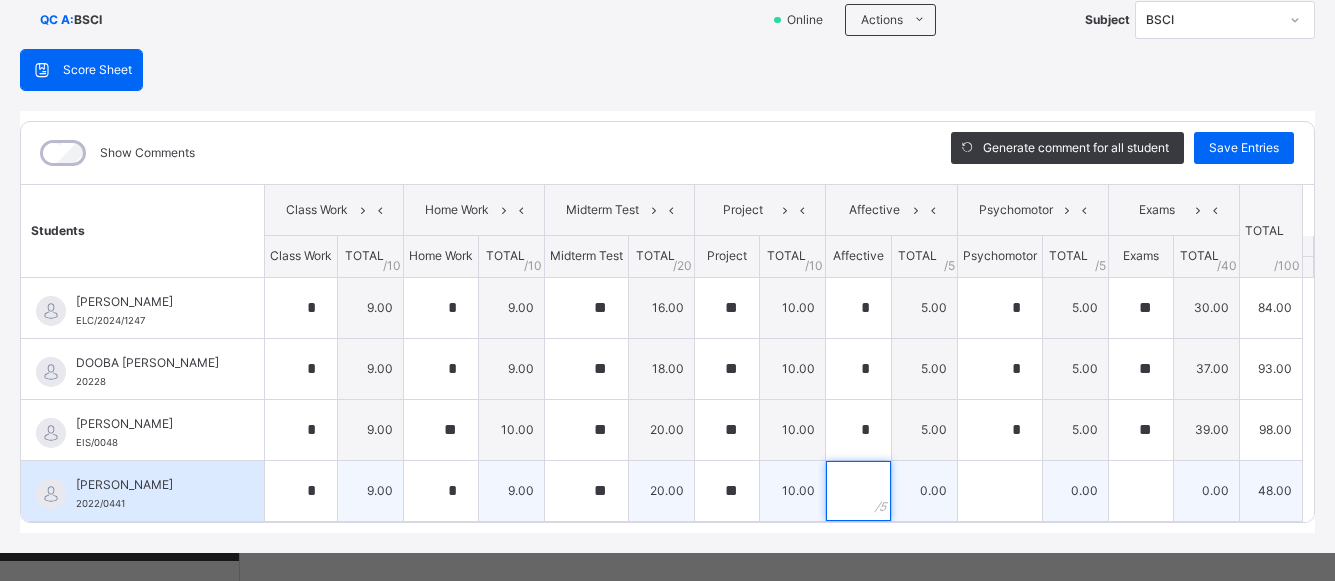 click at bounding box center (858, 491) 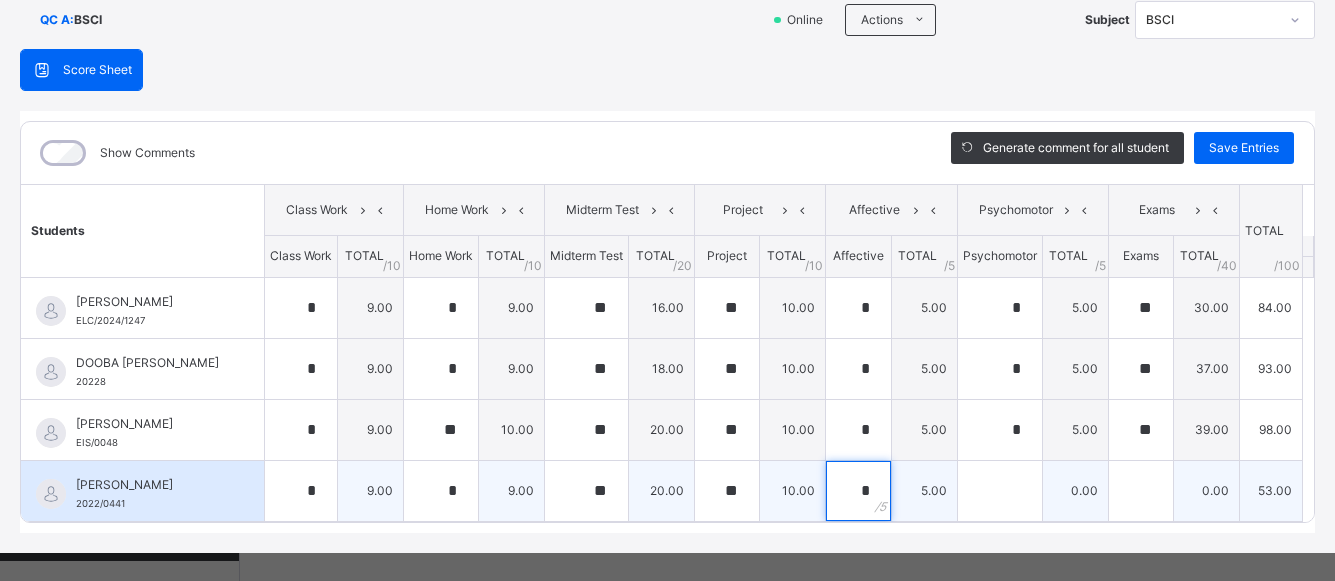 type on "*" 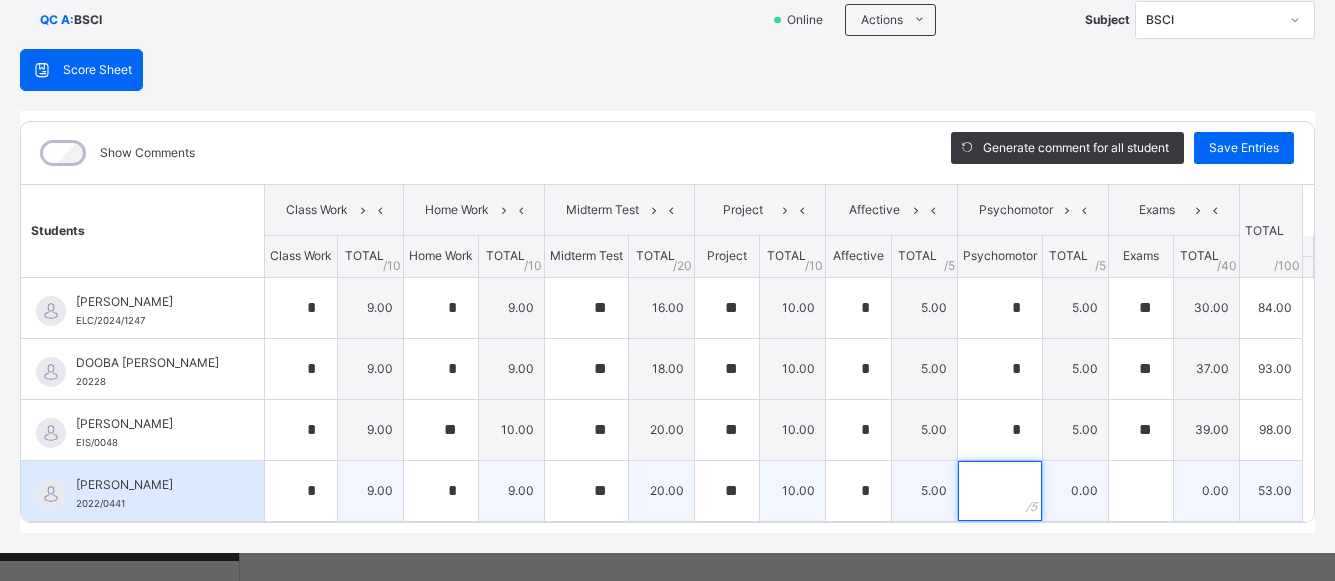 click at bounding box center [1000, 491] 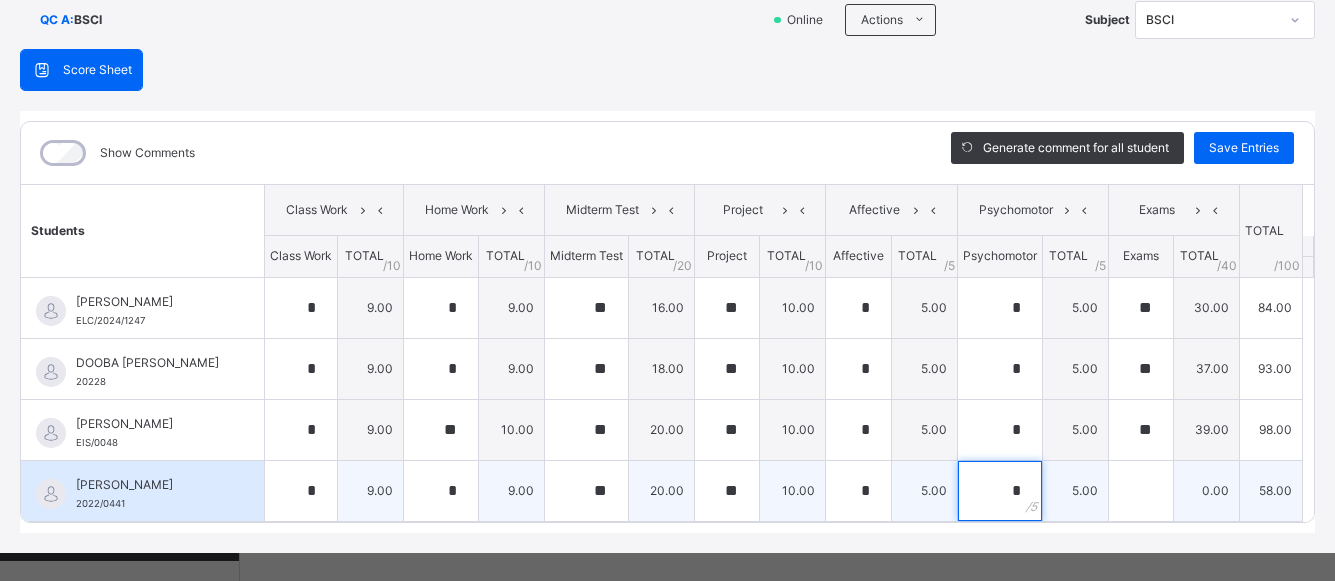 type on "*" 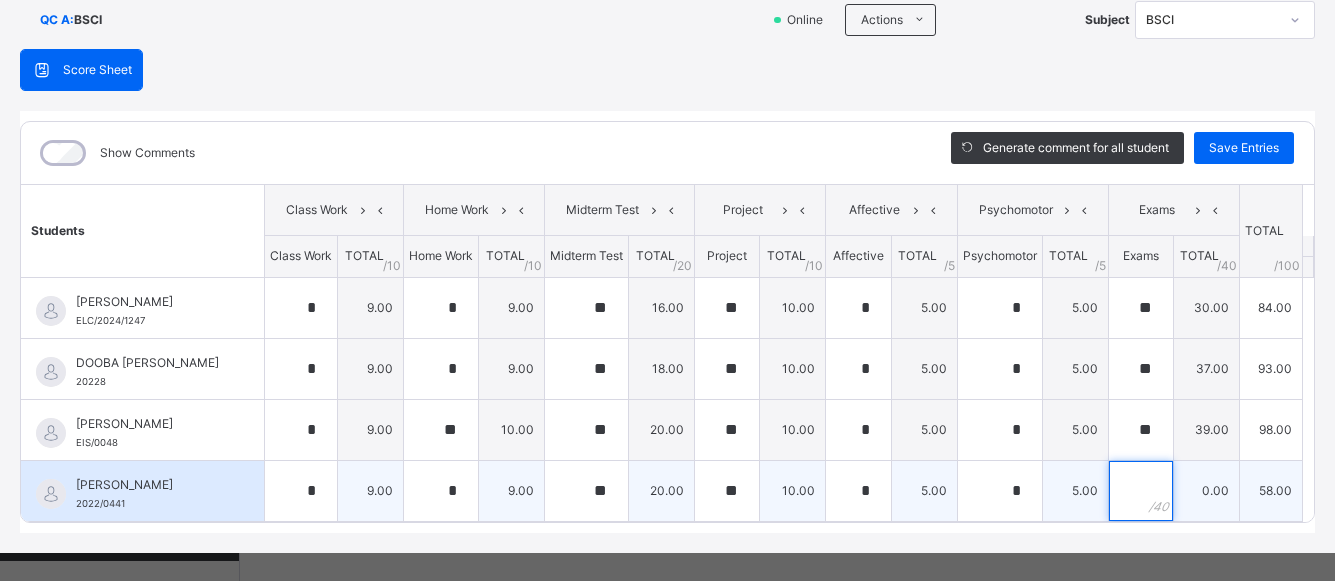 click at bounding box center (1141, 491) 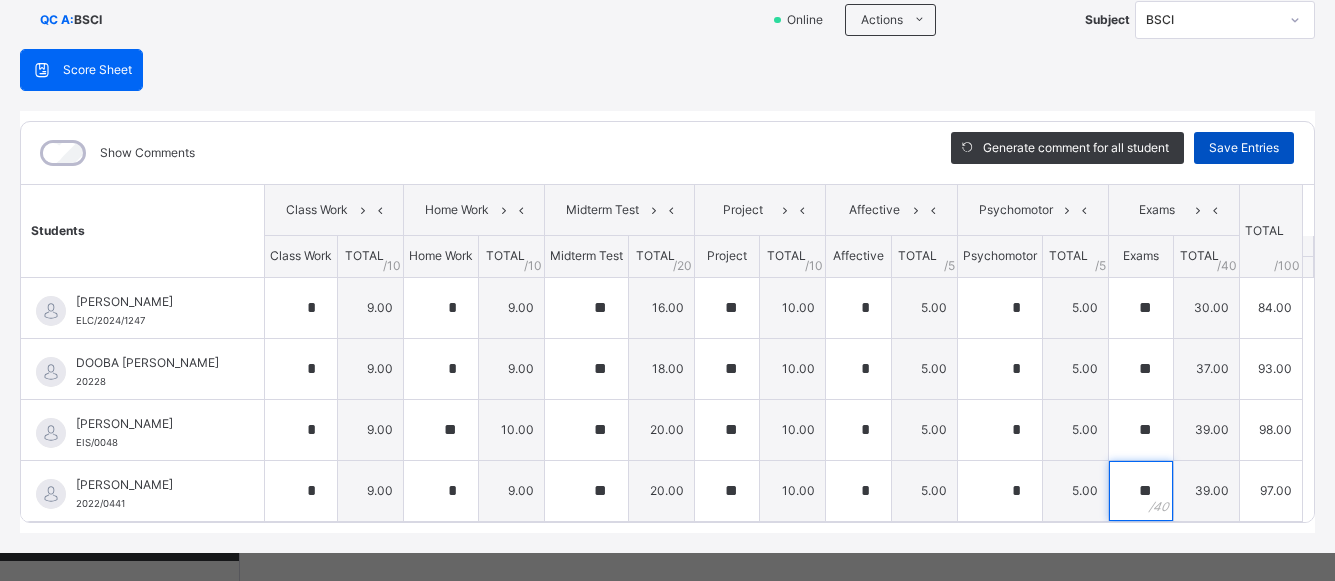 type on "**" 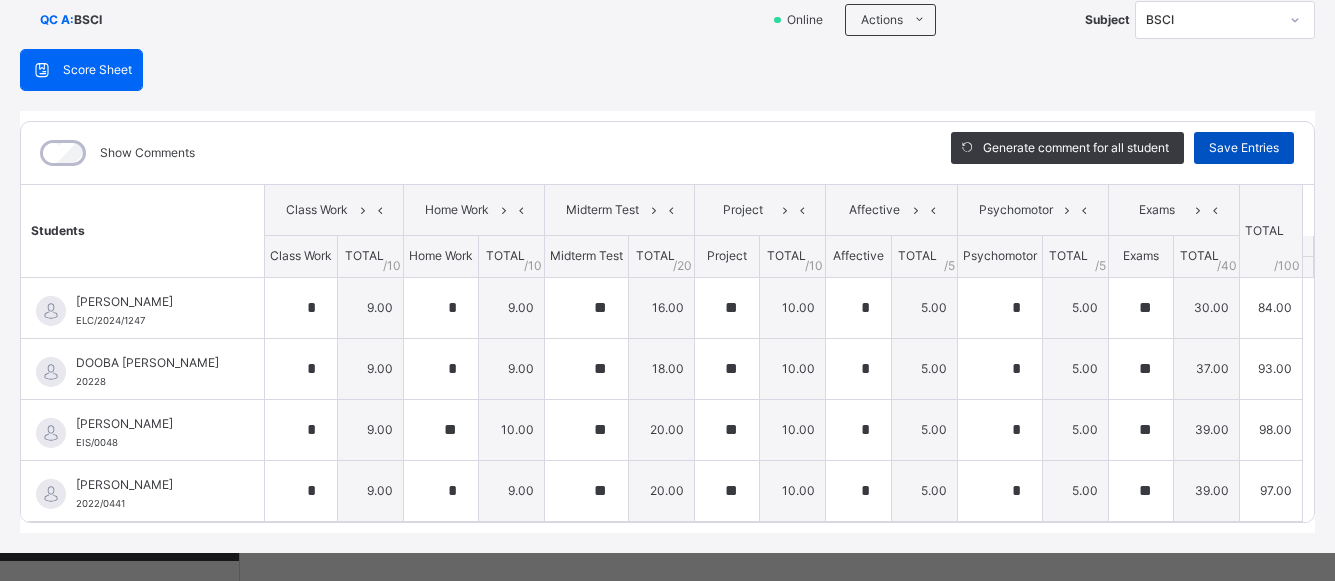 click on "Save Entries" at bounding box center [1244, 148] 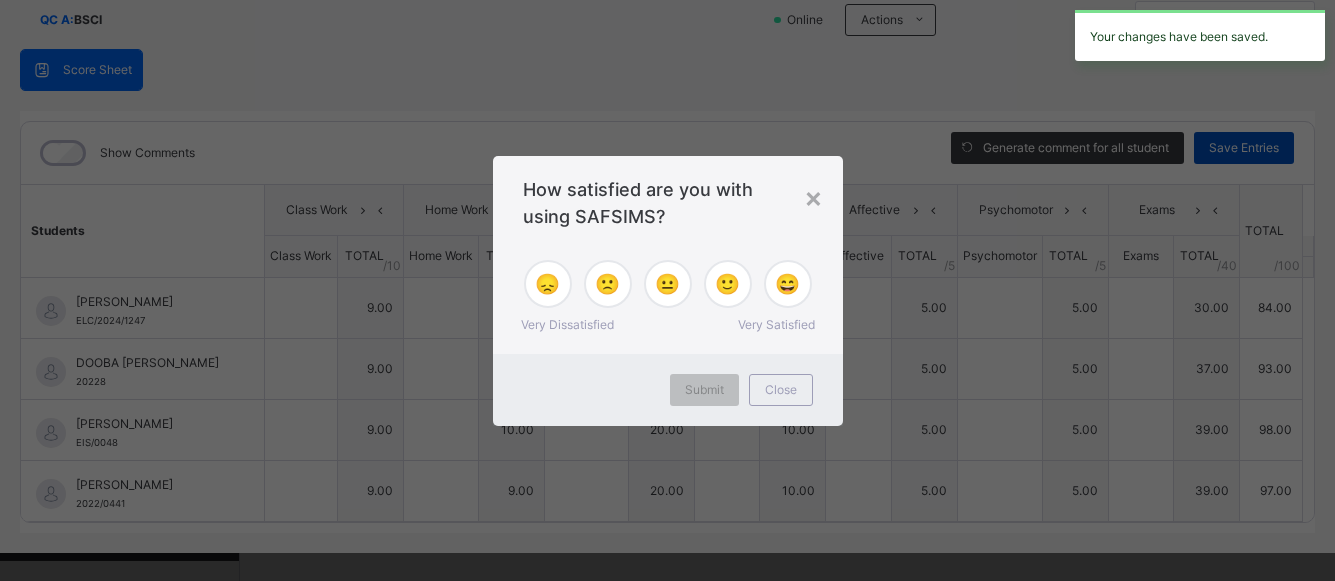 type on "*" 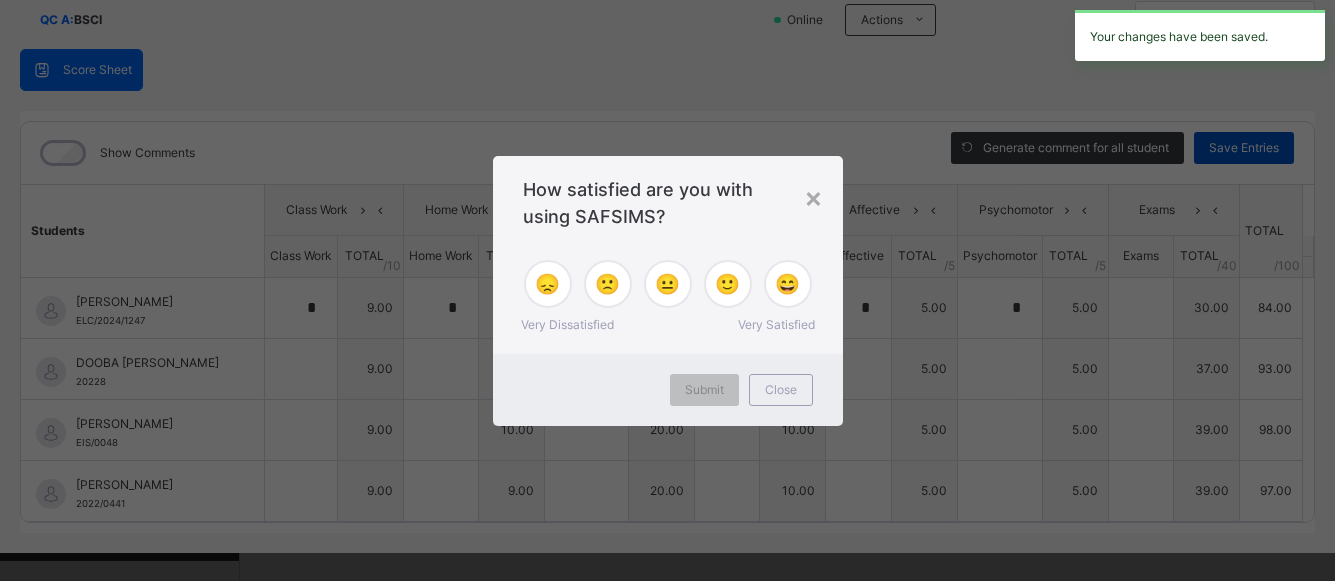 type on "**" 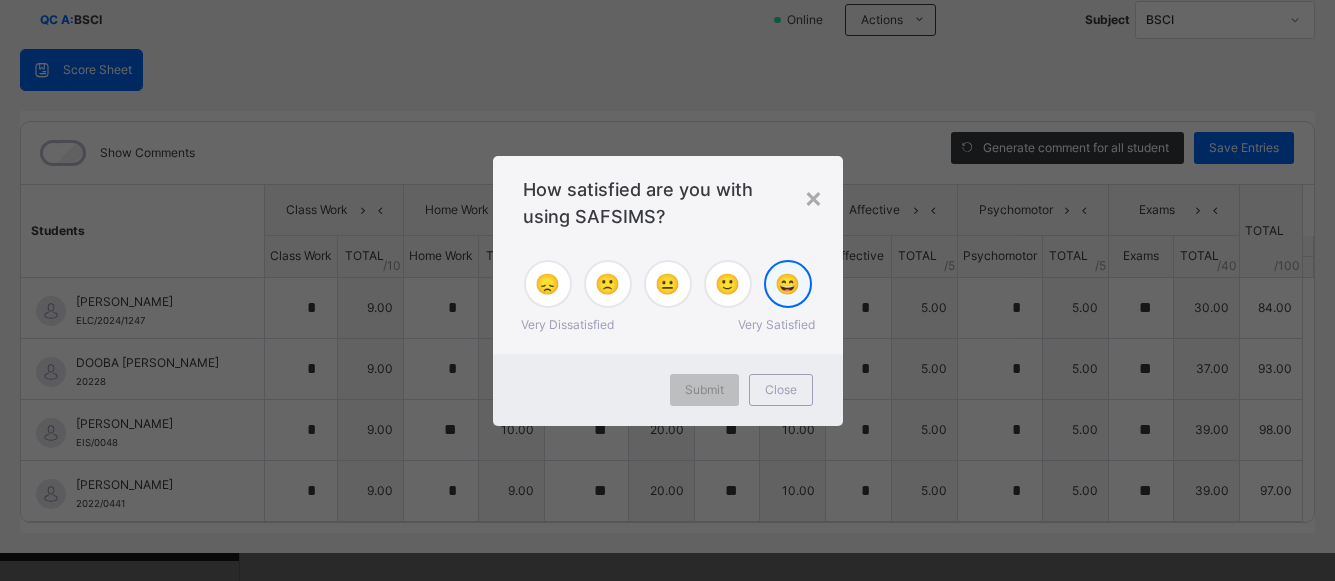 click on "😄" at bounding box center (787, 284) 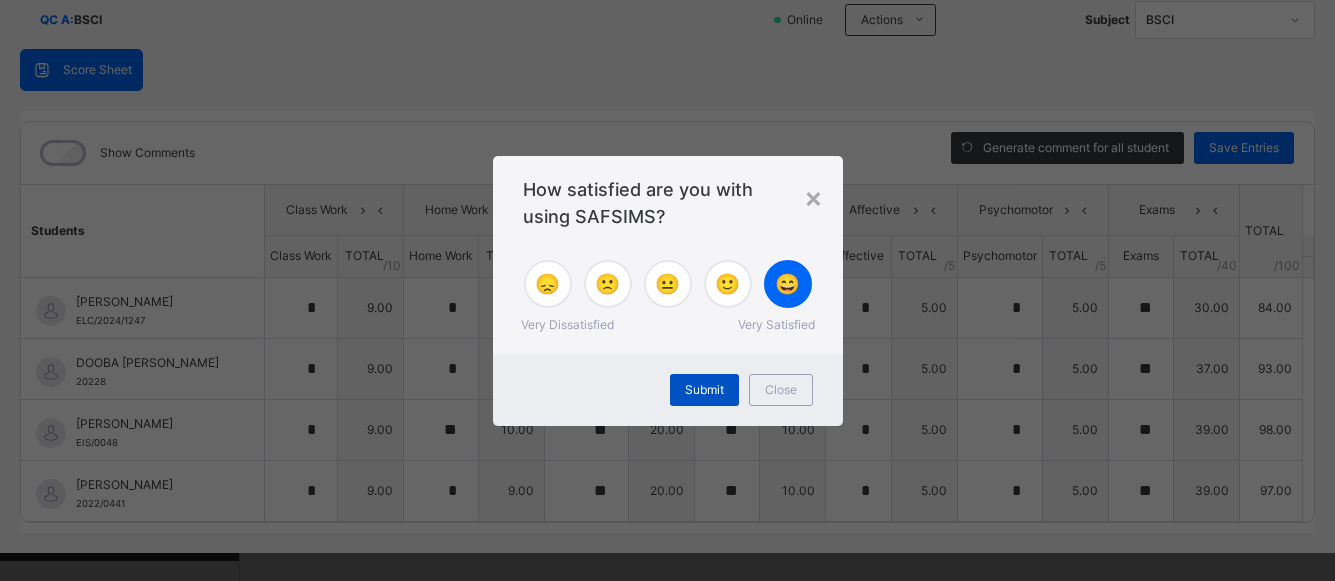 click on "Submit" at bounding box center (704, 390) 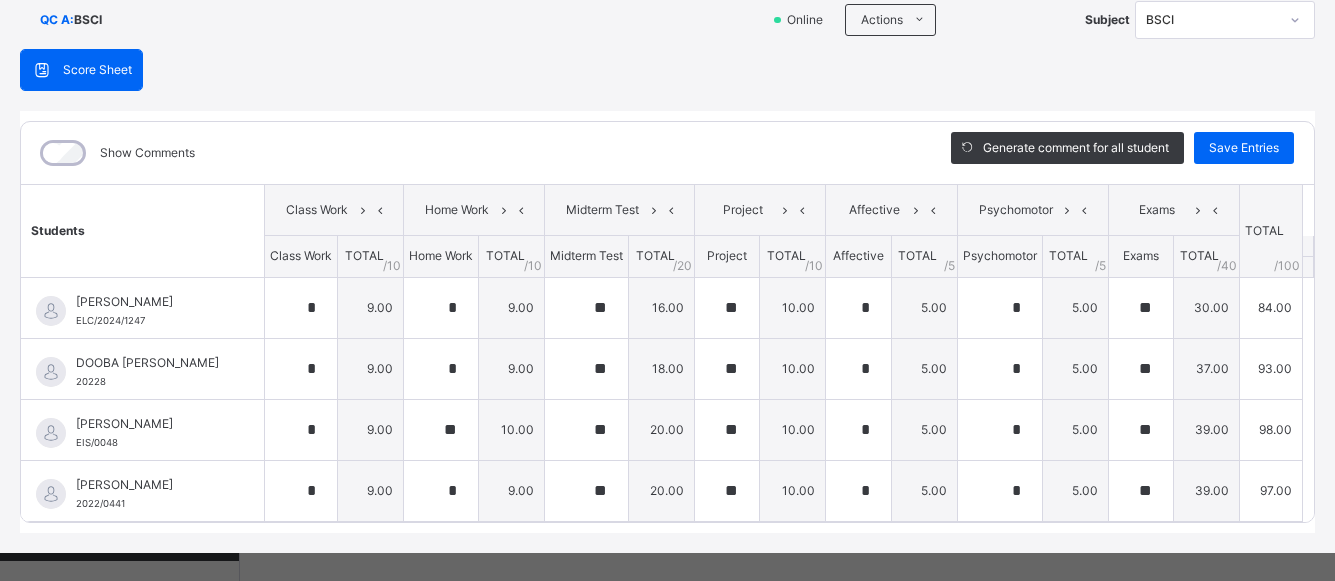 scroll, scrollTop: 168, scrollLeft: 0, axis: vertical 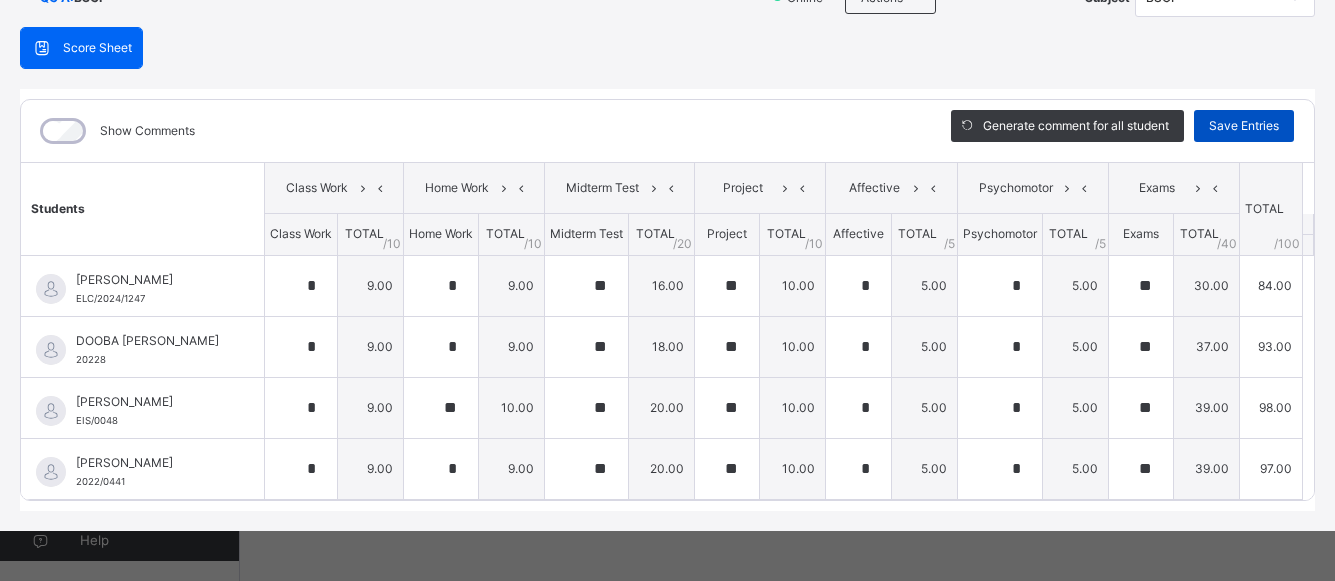 click on "Save Entries" at bounding box center [1244, 126] 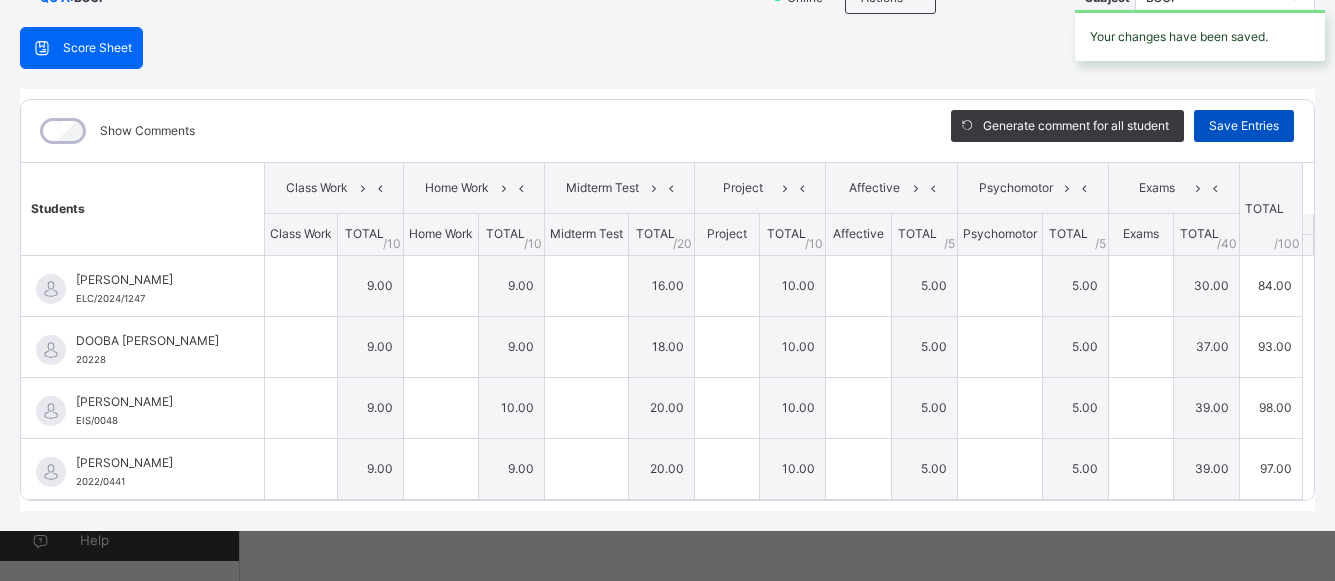type on "*" 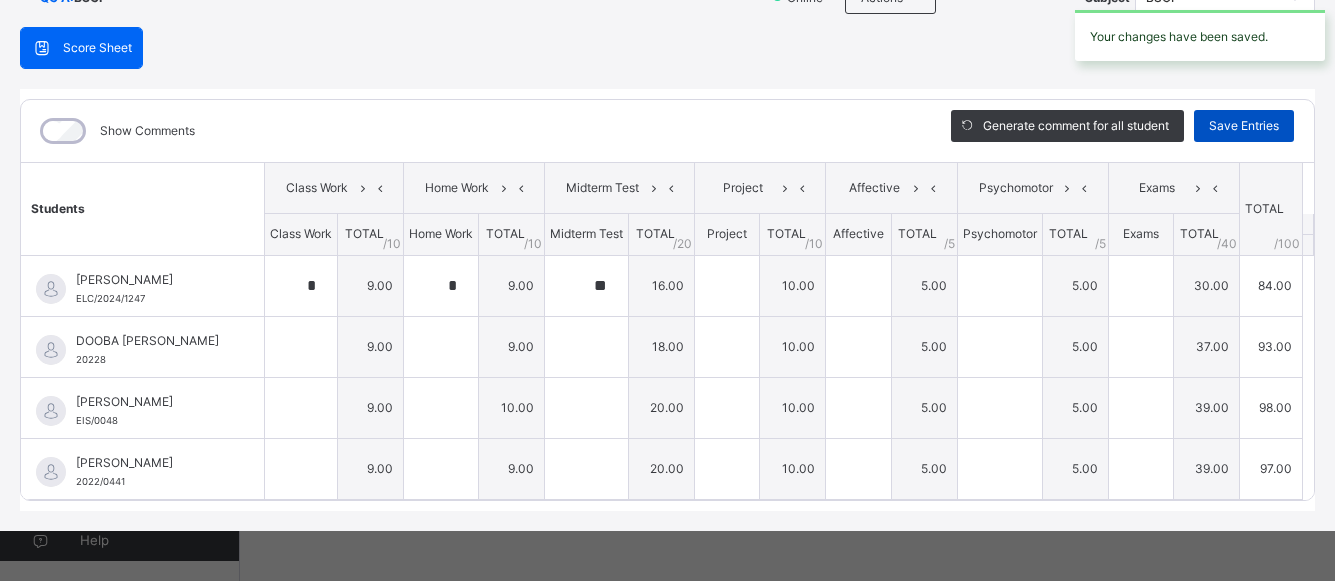 type on "**" 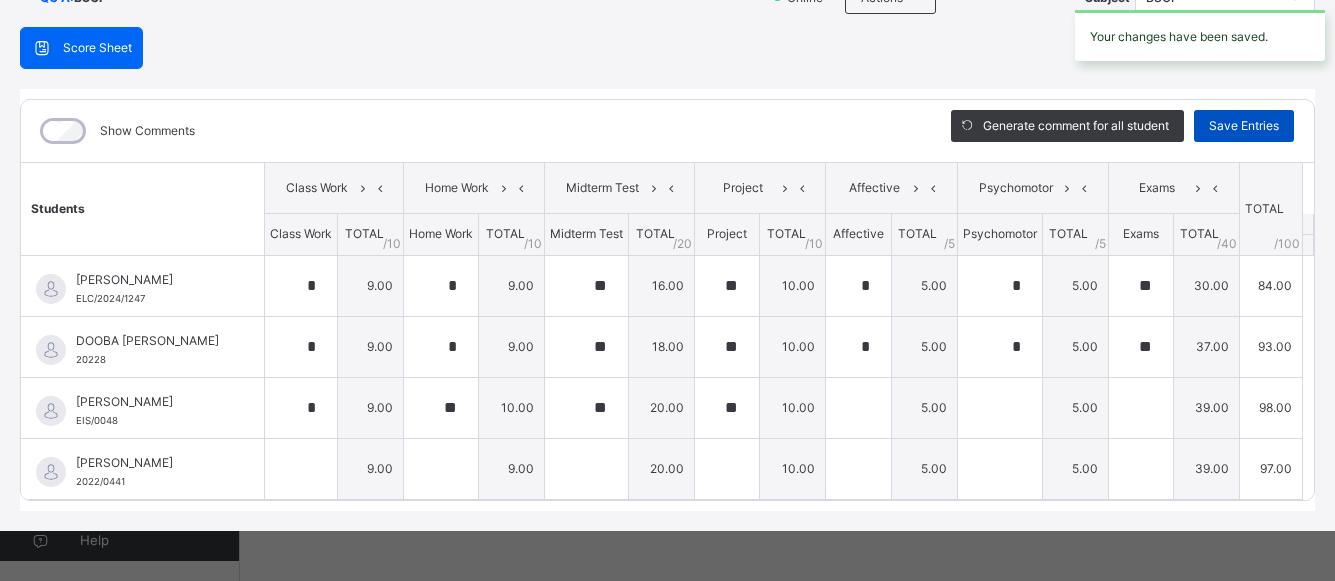 type on "*" 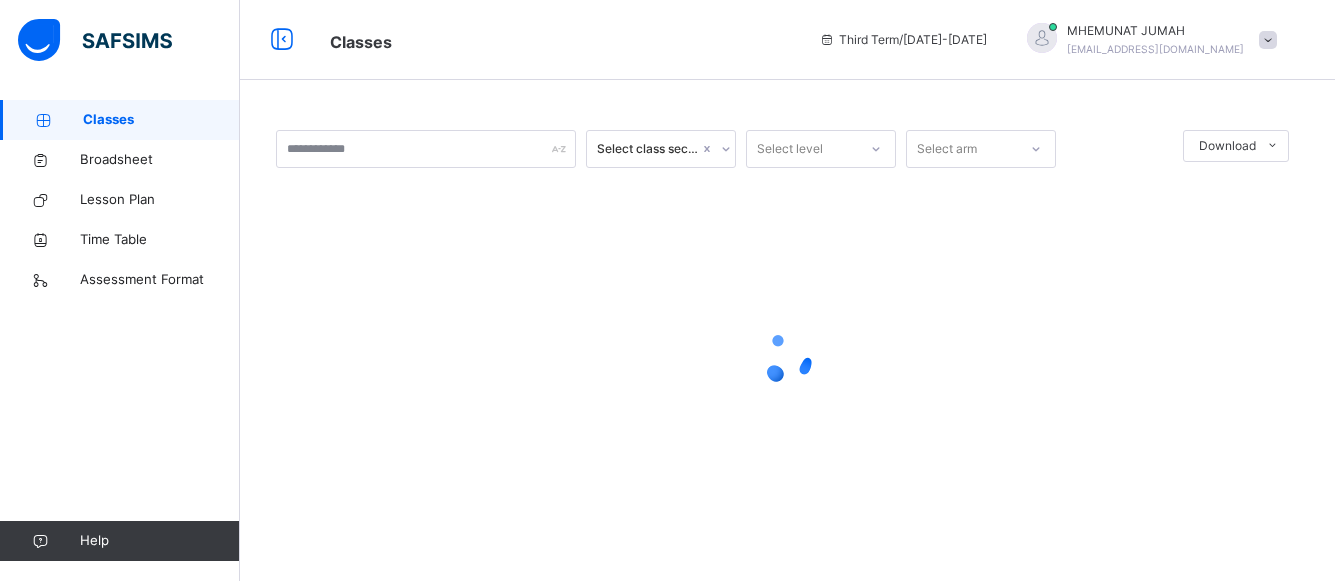 scroll, scrollTop: 0, scrollLeft: 0, axis: both 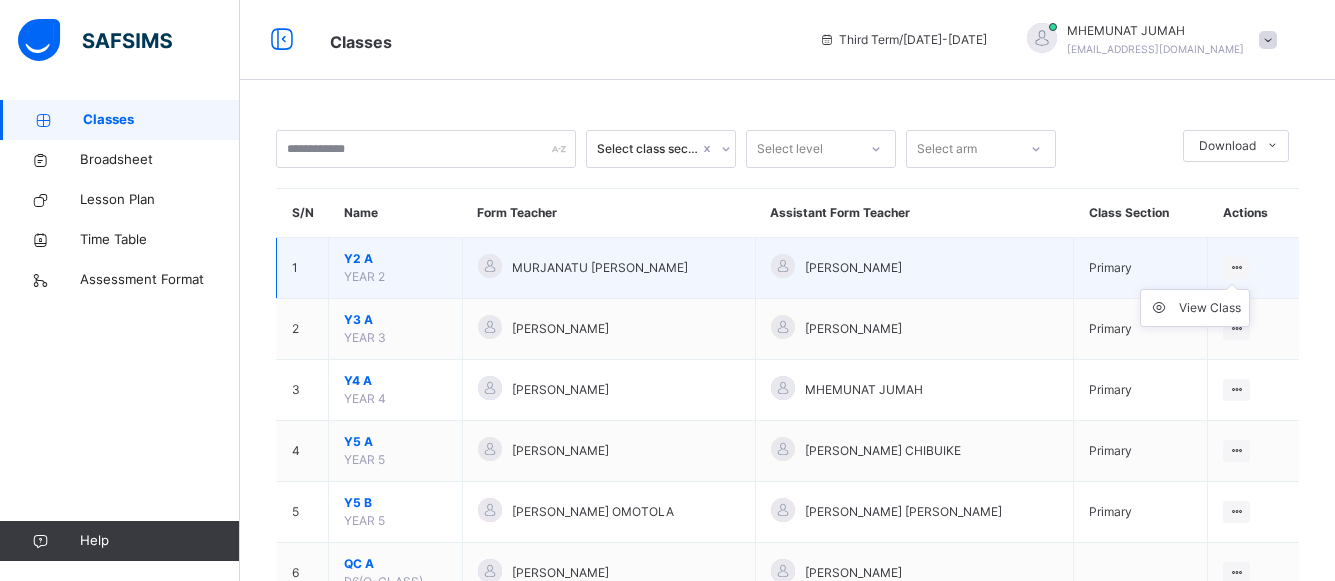 click at bounding box center (1236, 267) 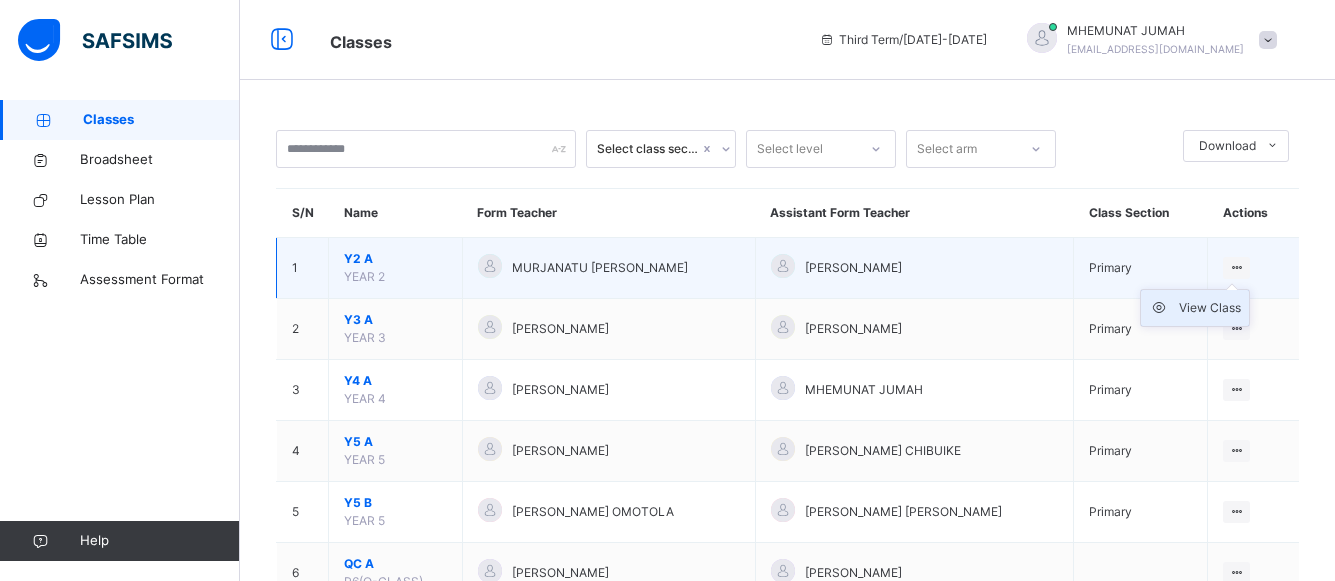 click on "View Class" at bounding box center (1210, 308) 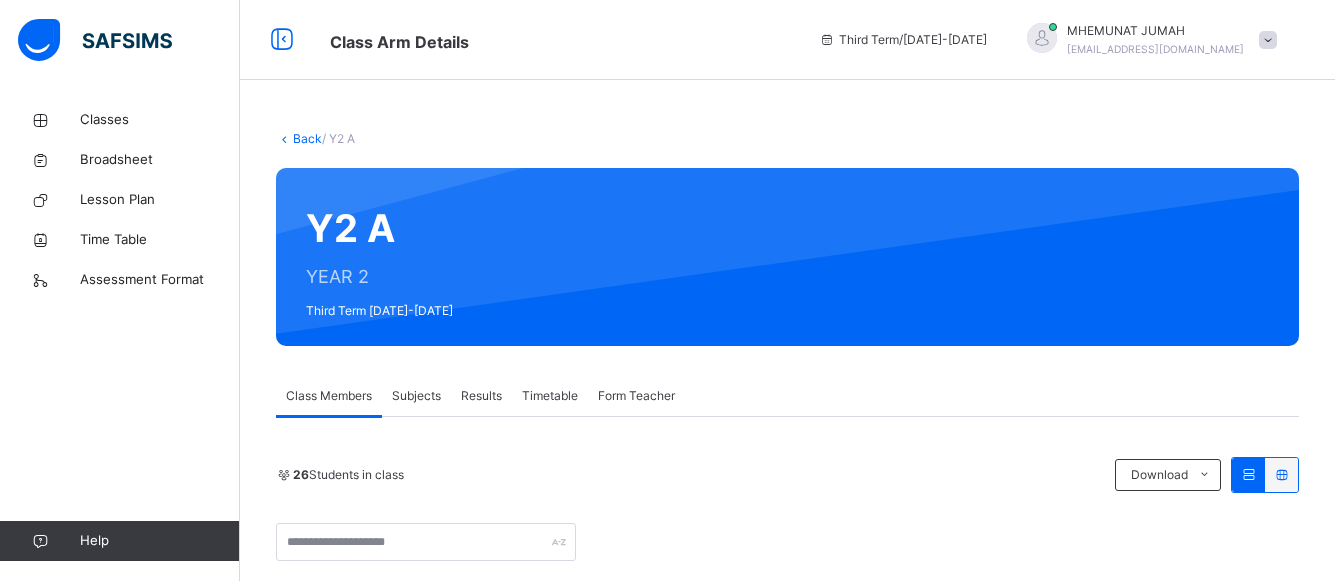 click on "Subjects" at bounding box center (416, 396) 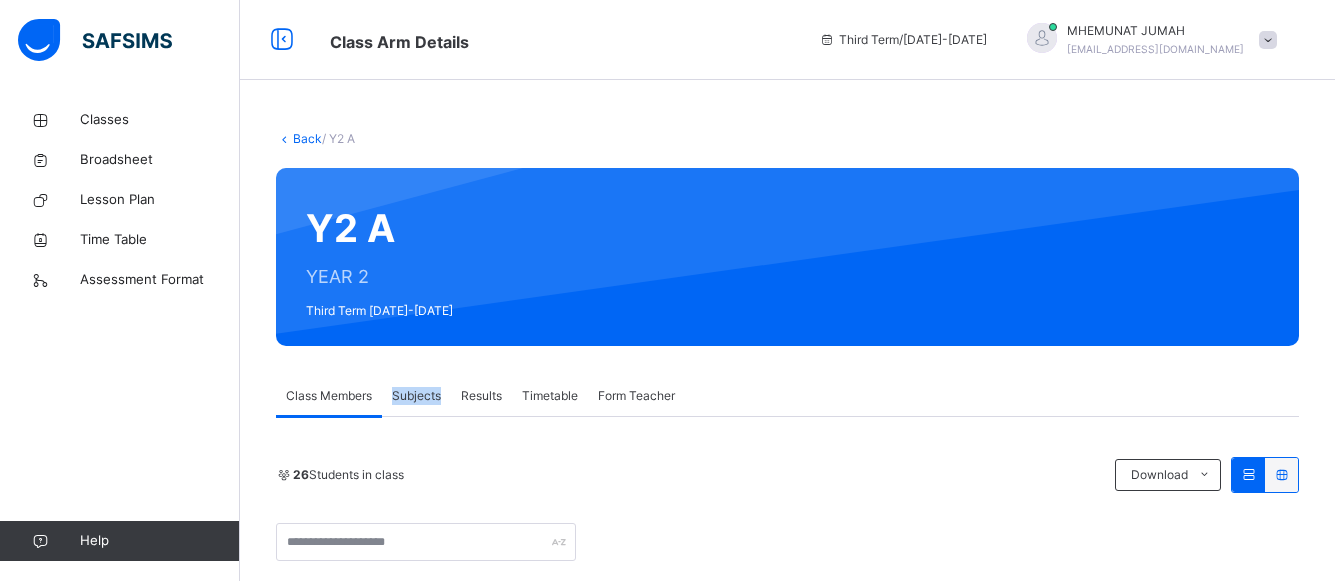 click on "Subjects" at bounding box center (416, 396) 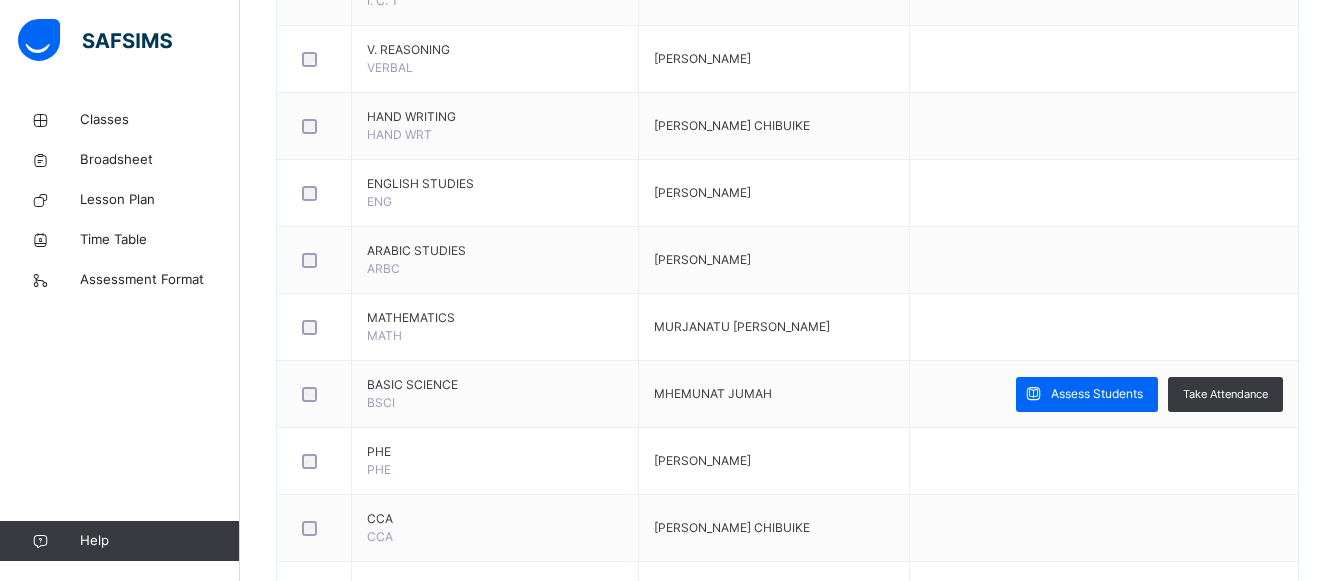 scroll, scrollTop: 817, scrollLeft: 0, axis: vertical 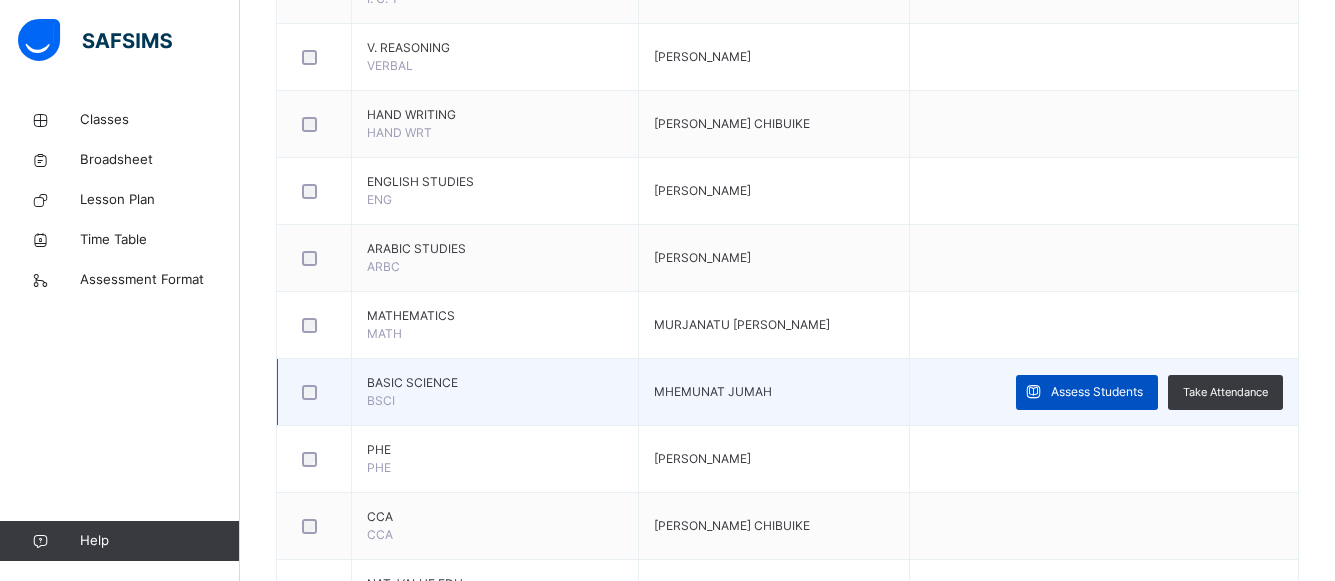 click on "Assess Students" at bounding box center (1097, 392) 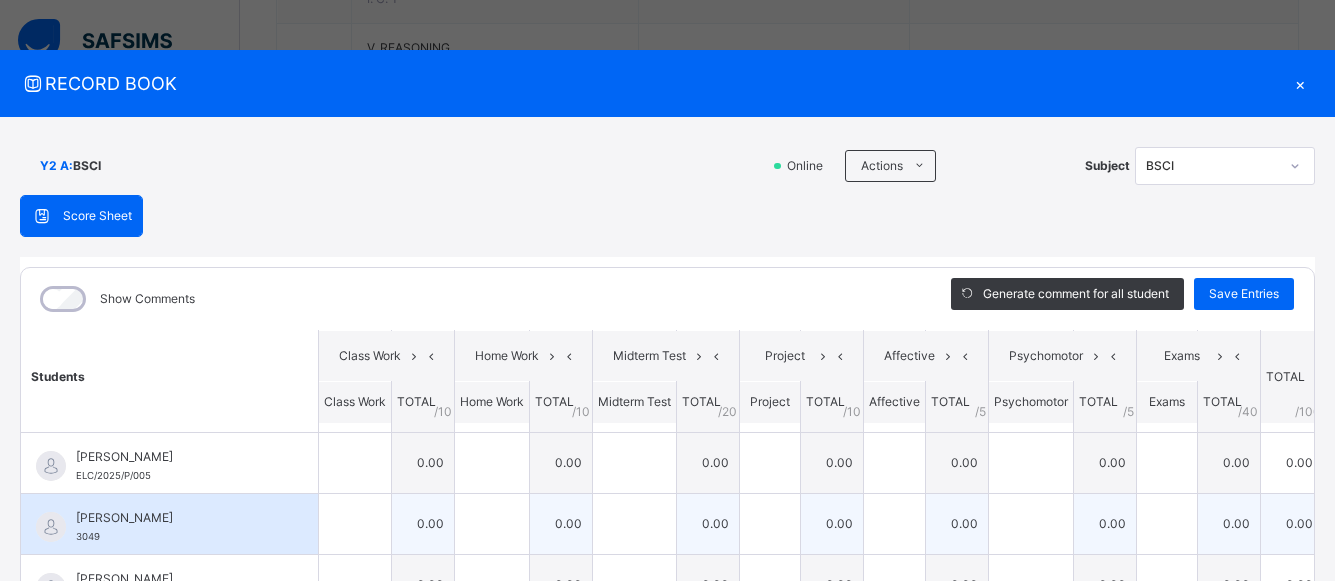 scroll, scrollTop: 0, scrollLeft: 0, axis: both 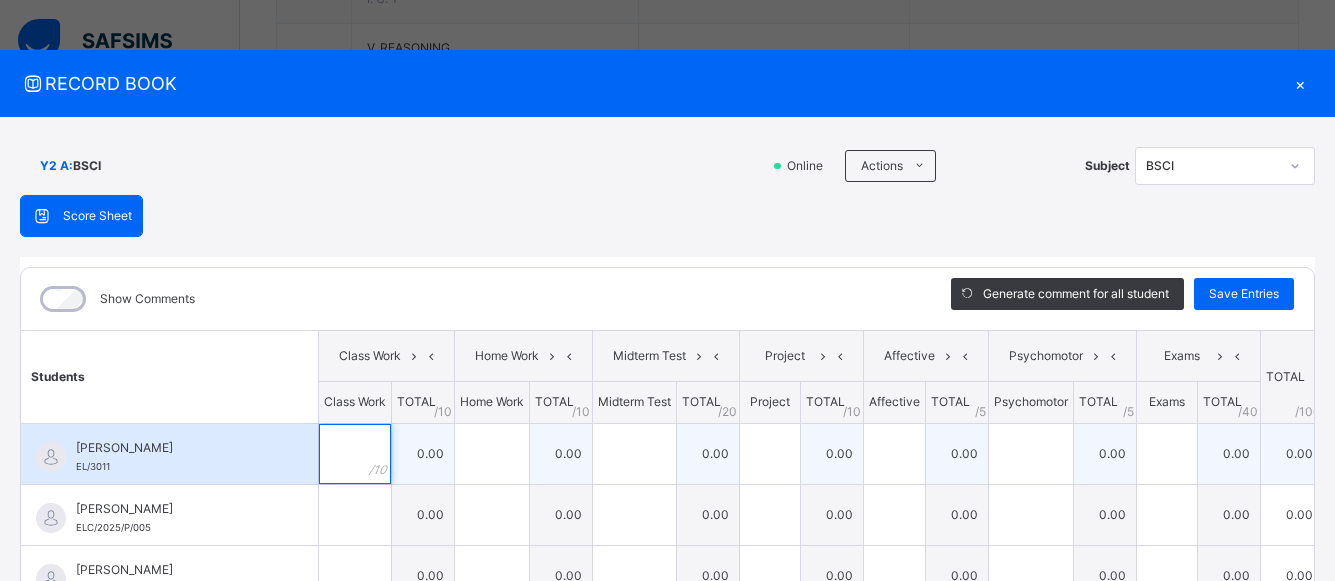 click at bounding box center (355, 454) 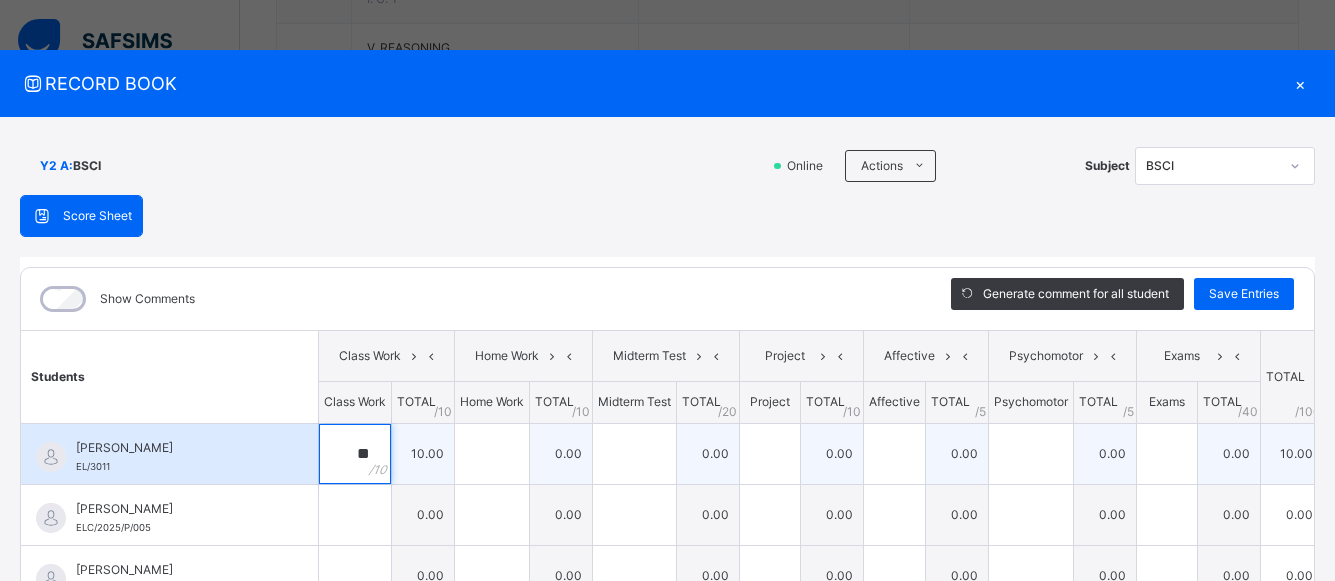 type on "**" 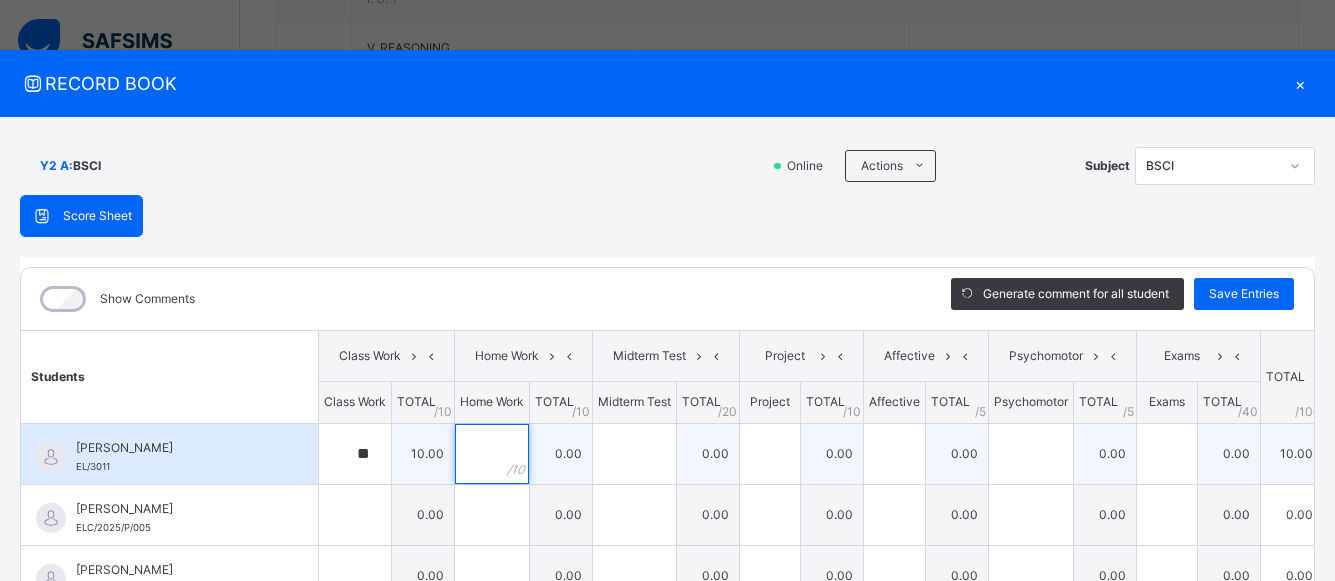 click at bounding box center (492, 454) 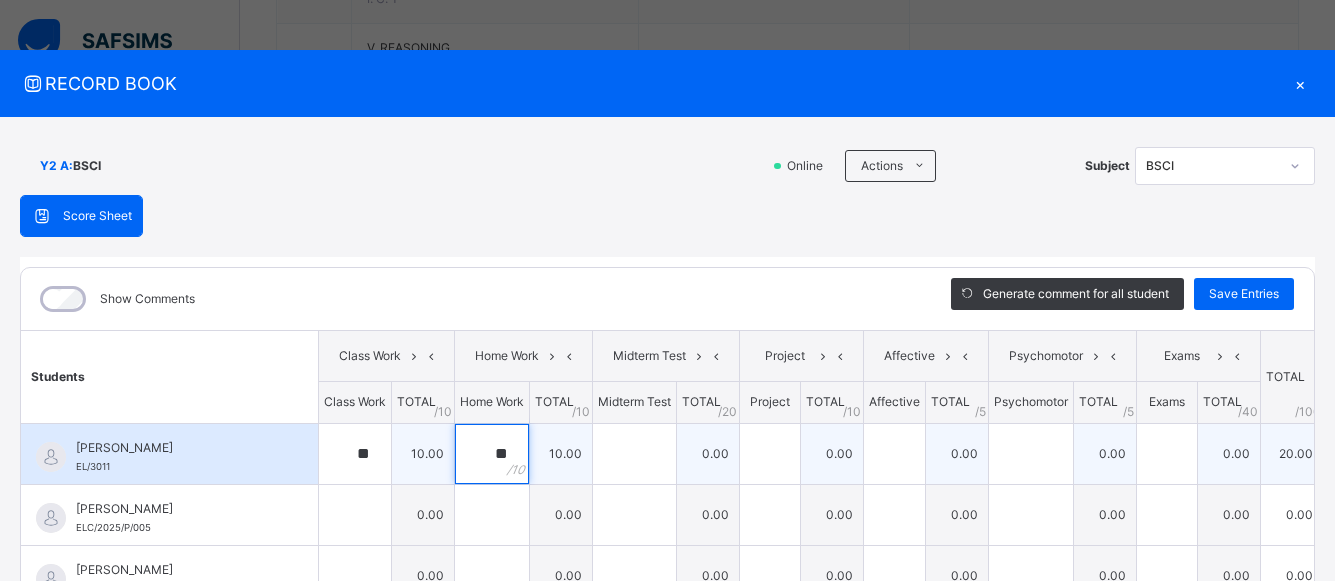 type on "**" 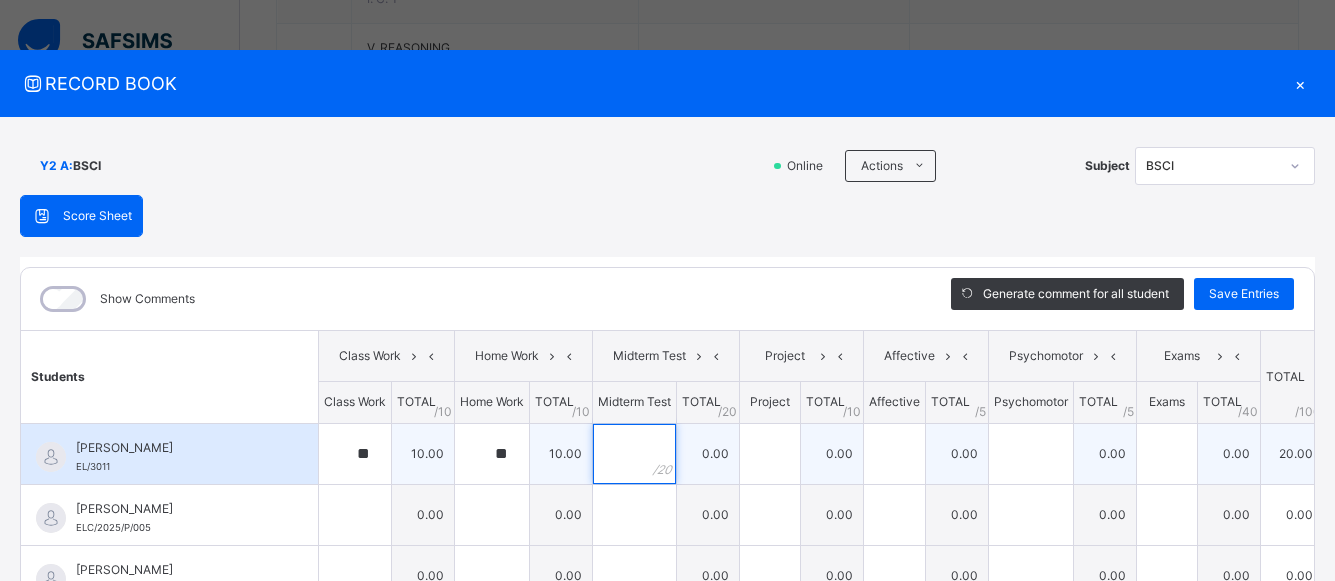 click at bounding box center [634, 454] 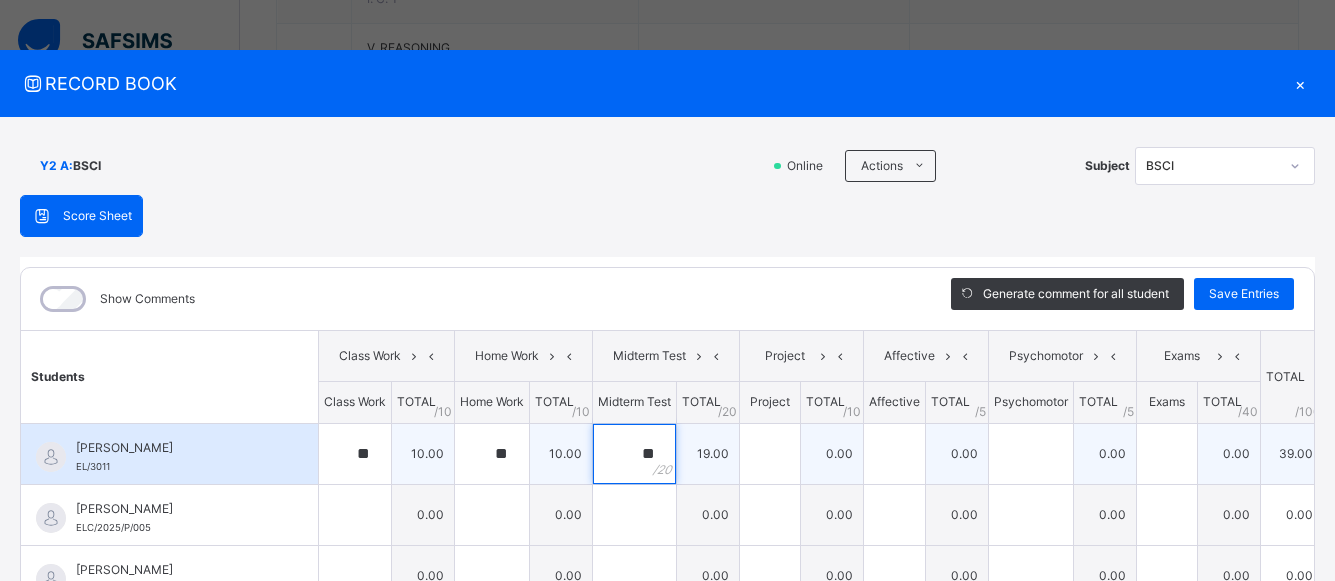 type on "**" 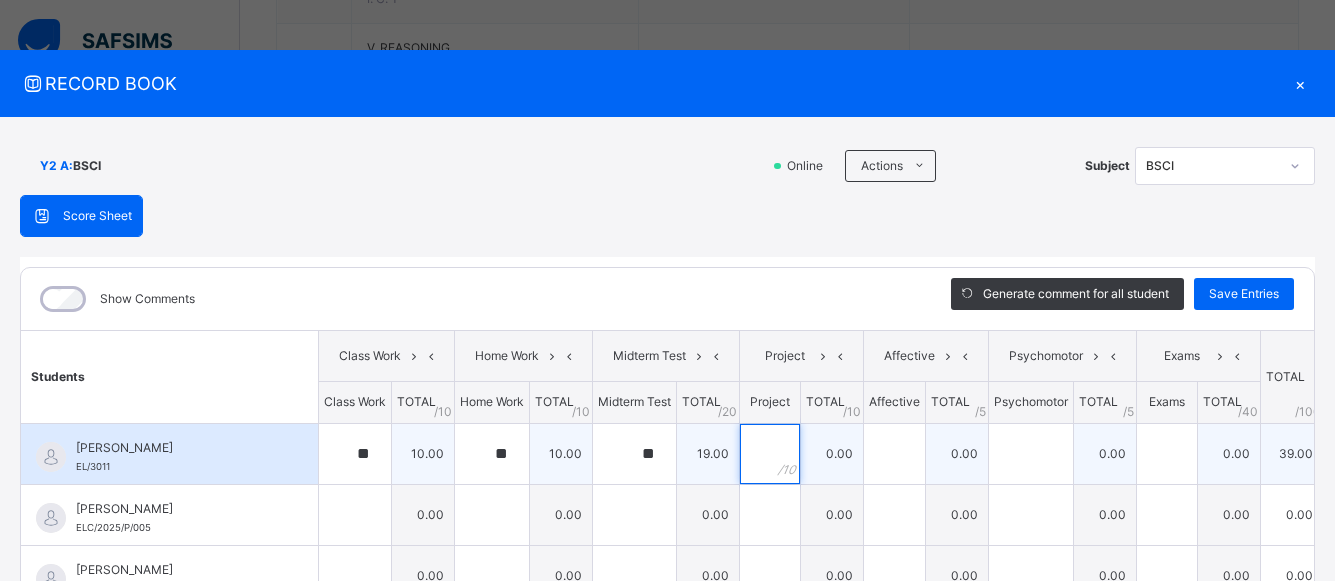 click at bounding box center (770, 454) 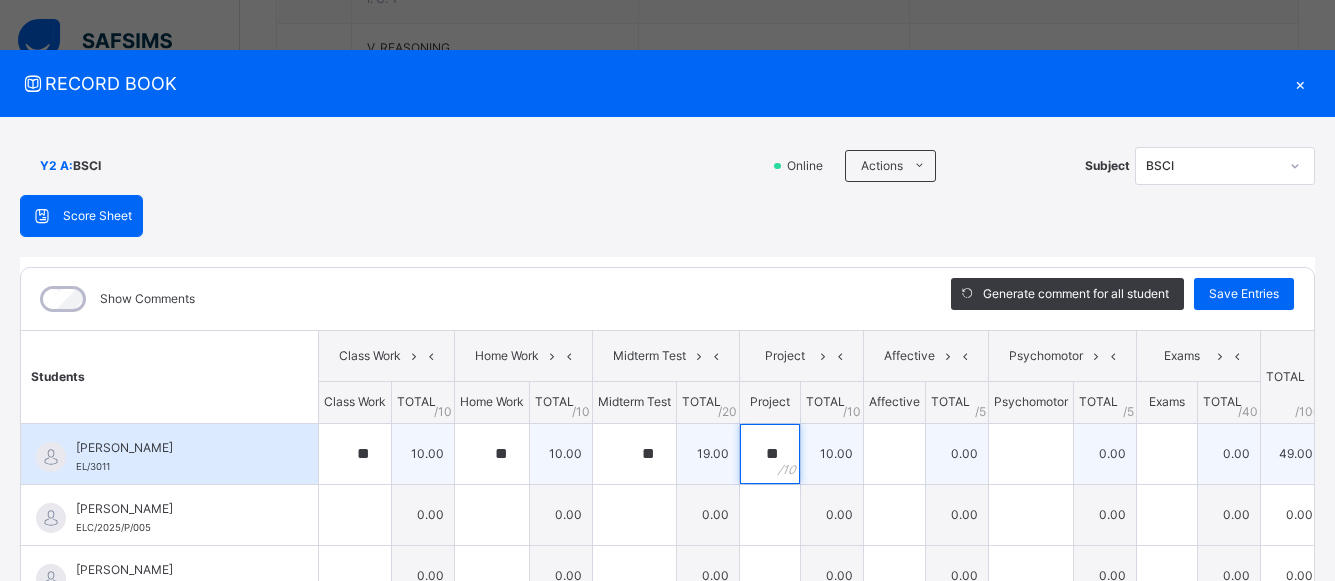 type on "**" 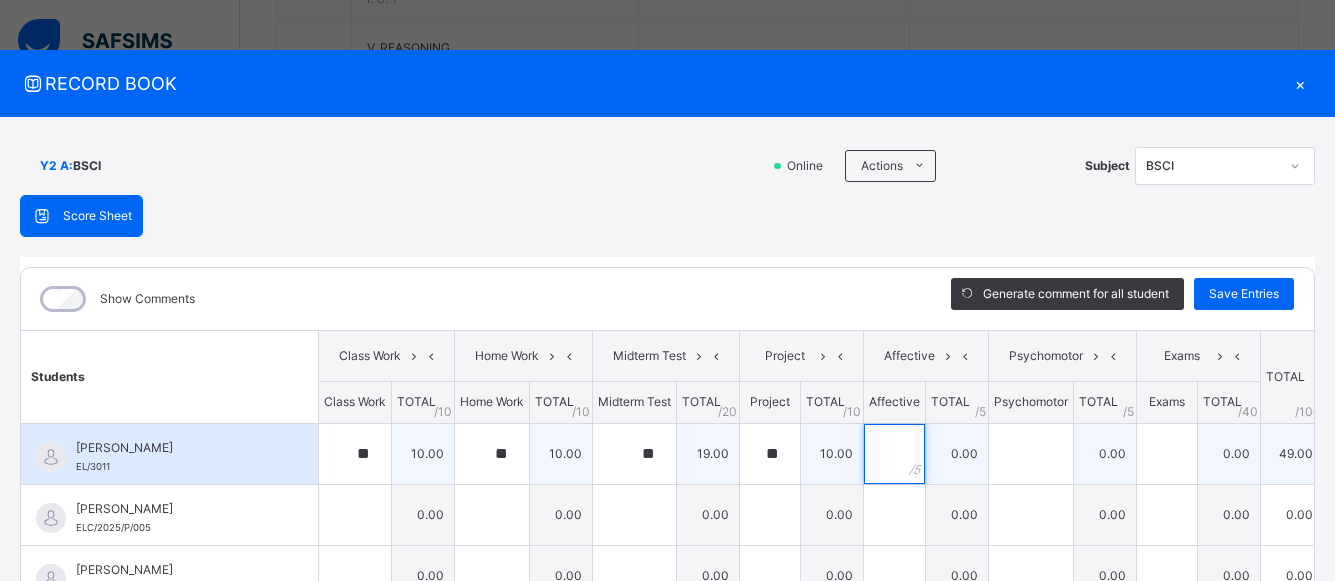 click at bounding box center [894, 454] 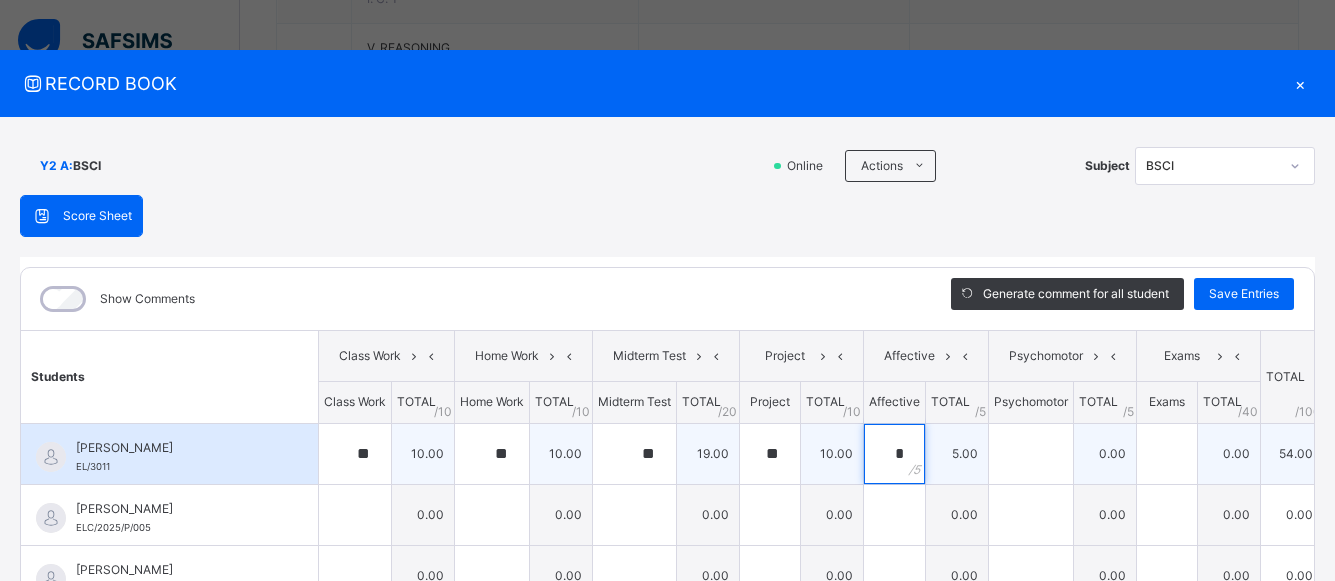 type on "*" 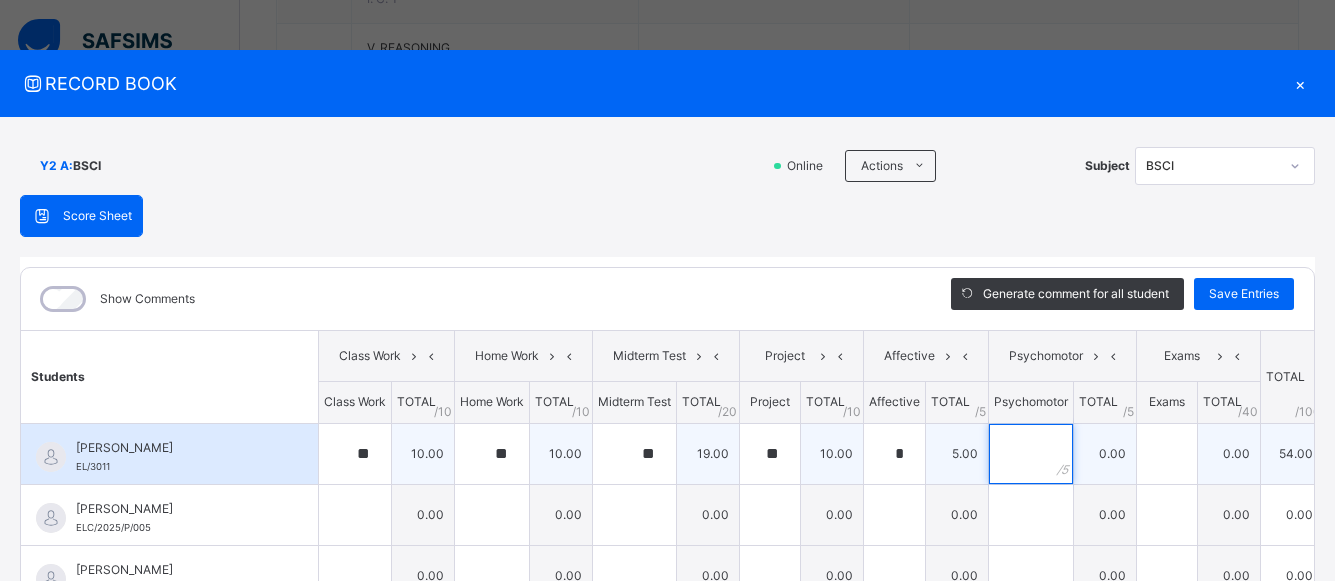 click at bounding box center [1031, 454] 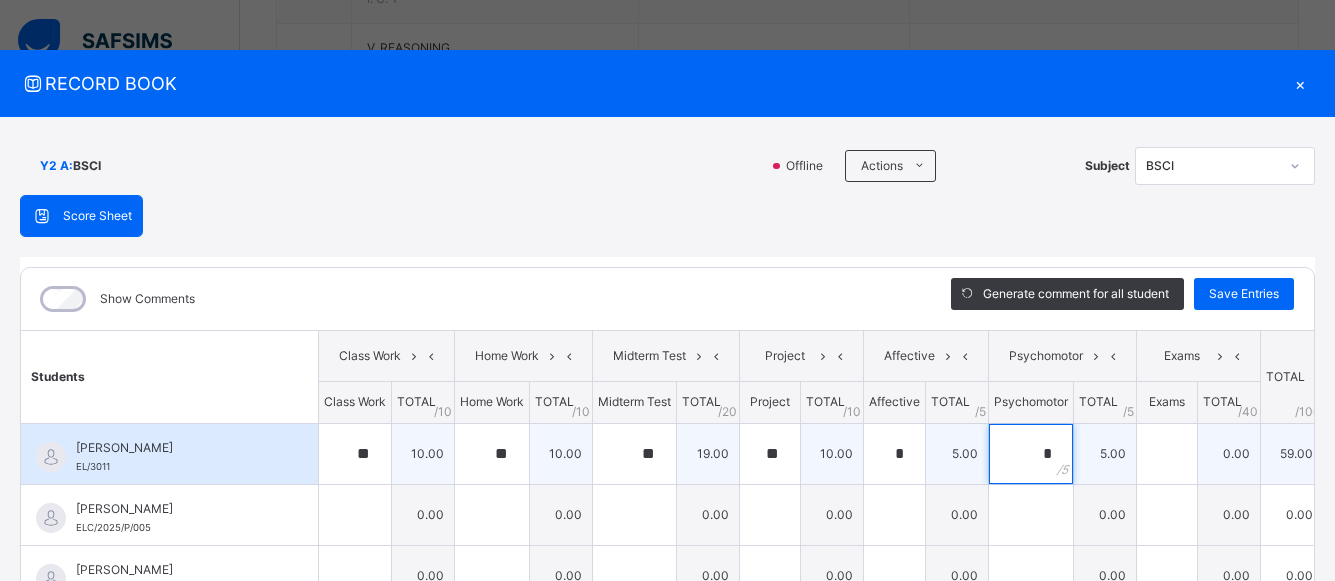 type on "*" 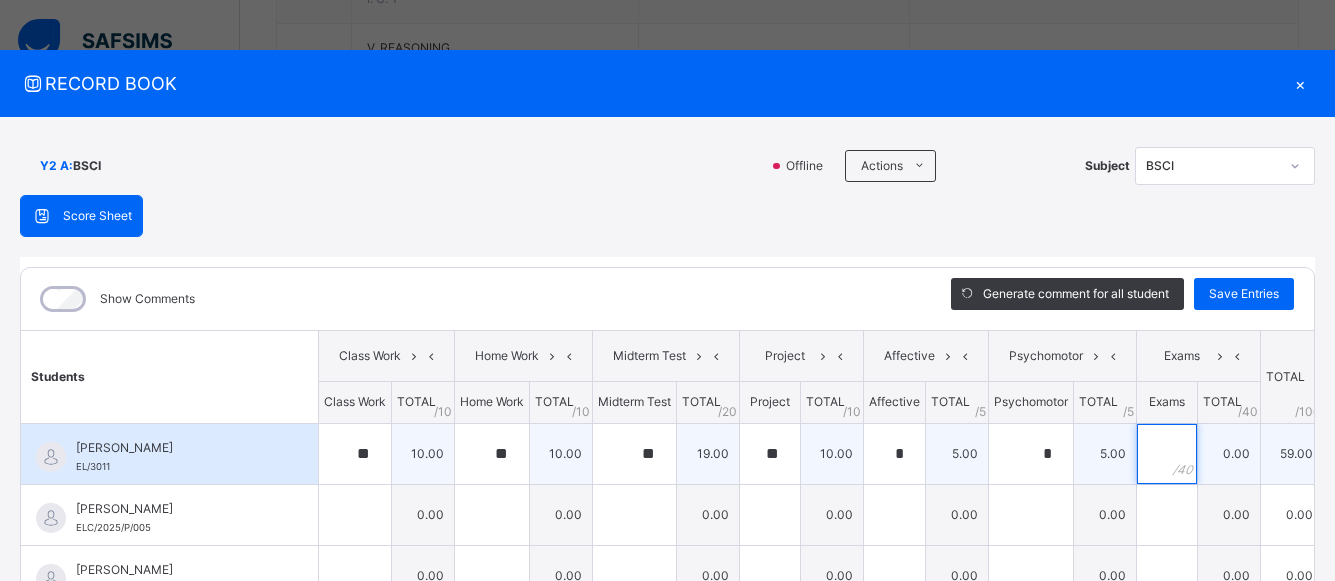 click at bounding box center [1167, 454] 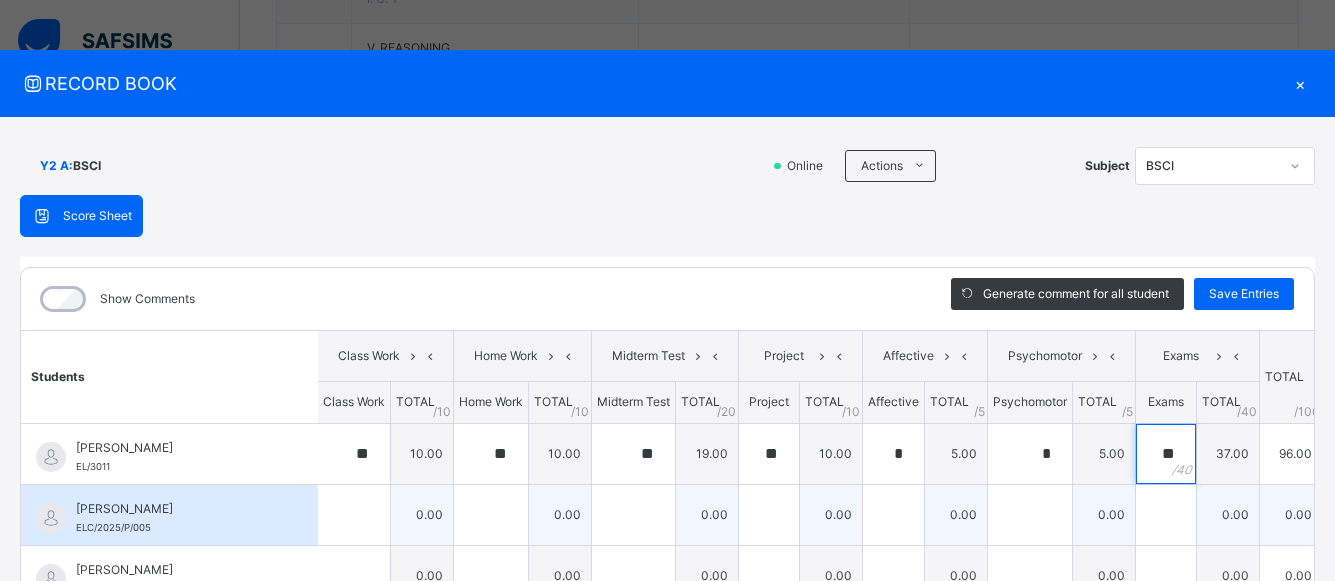 scroll, scrollTop: 0, scrollLeft: 2, axis: horizontal 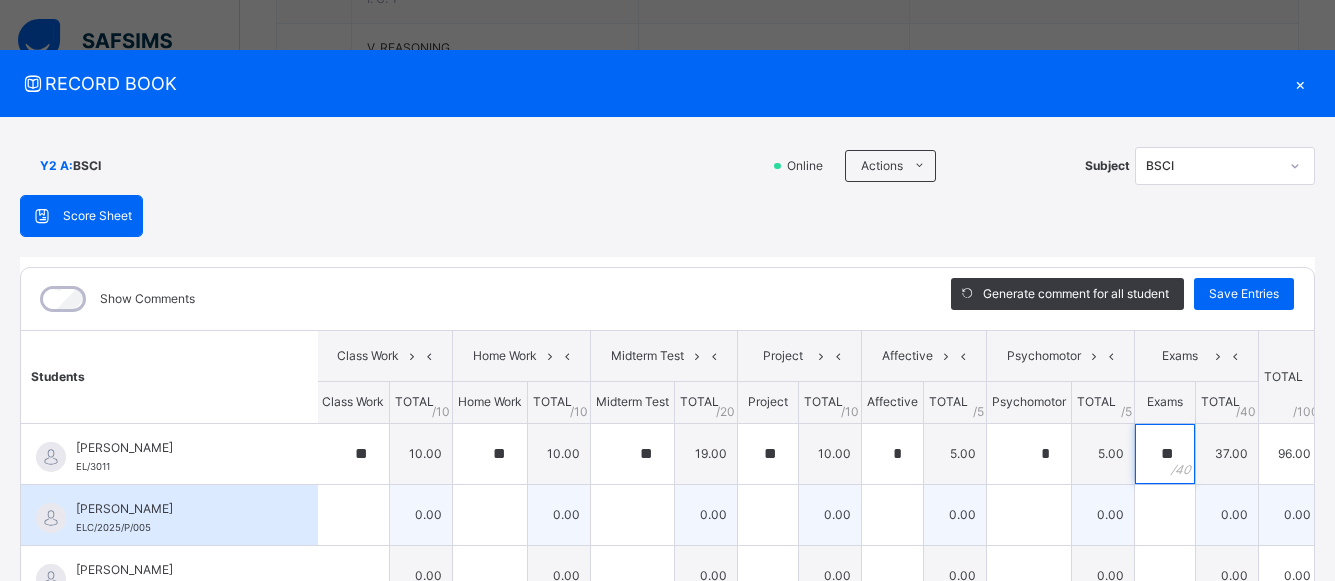 type on "**" 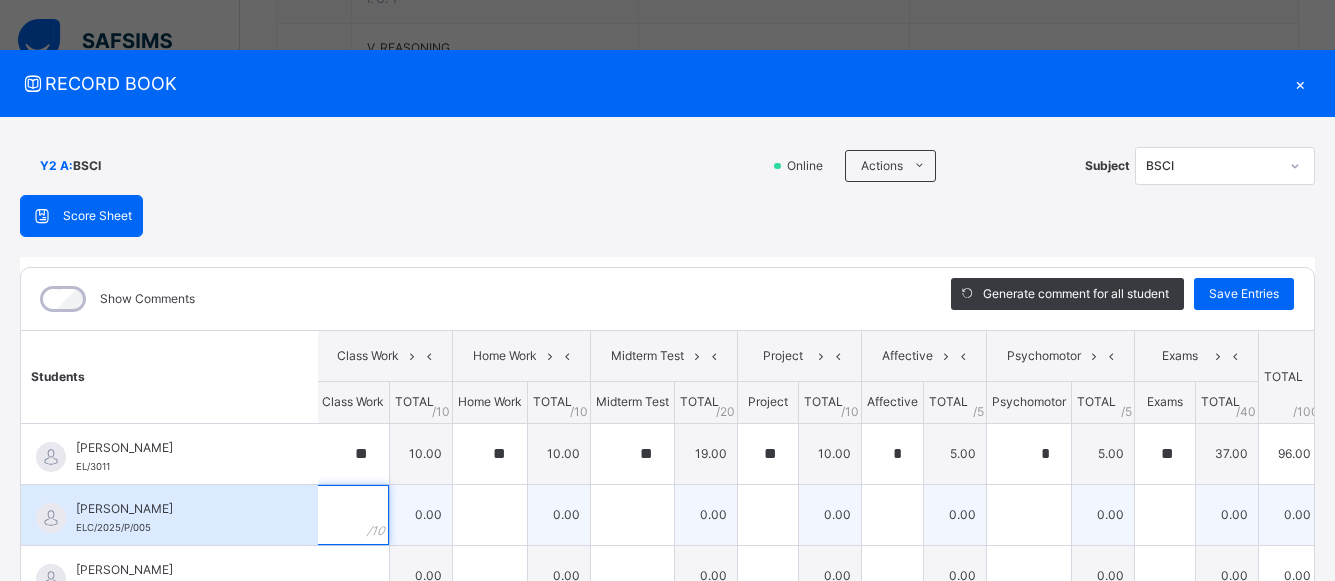 click at bounding box center (353, 515) 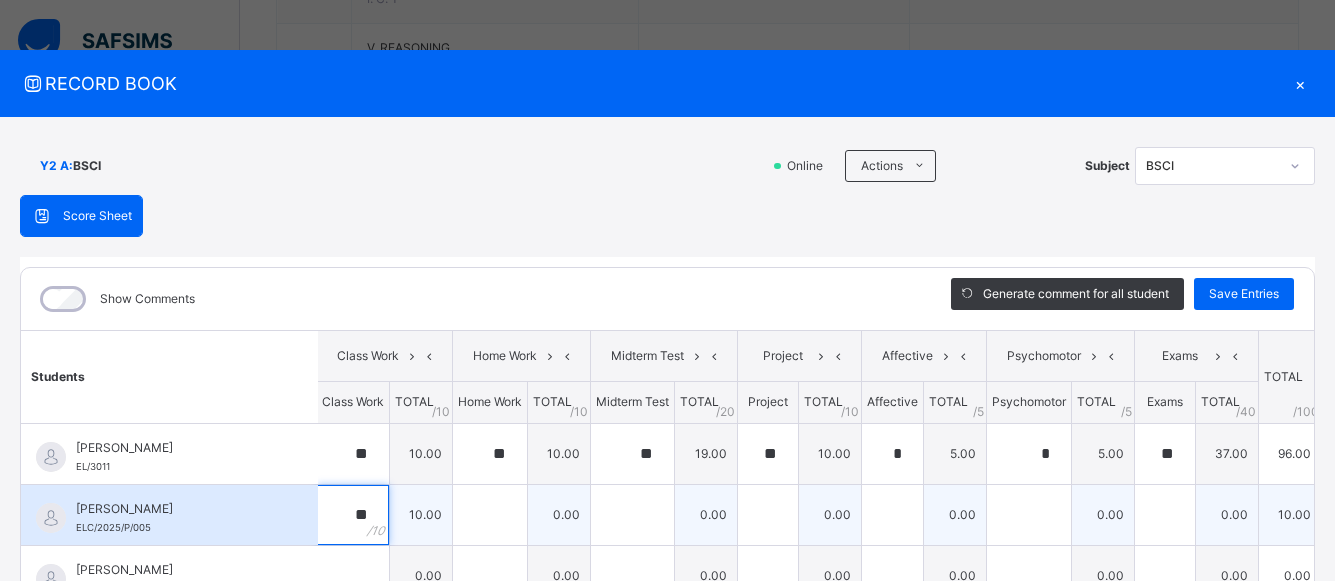 type on "**" 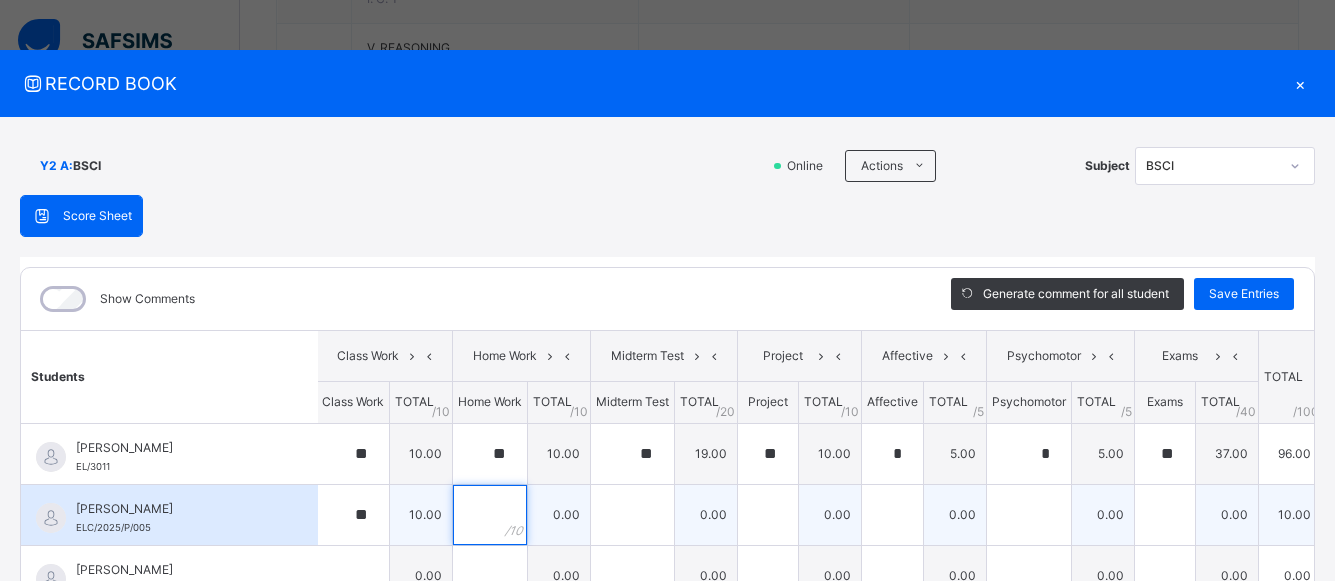 click at bounding box center (490, 515) 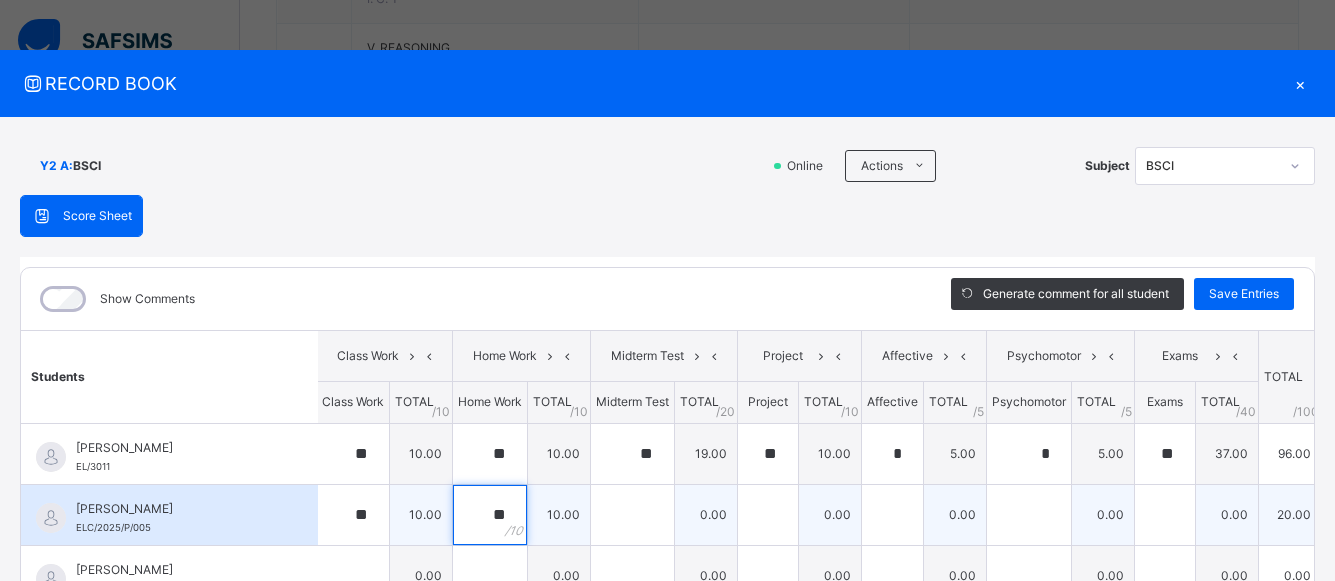 type on "**" 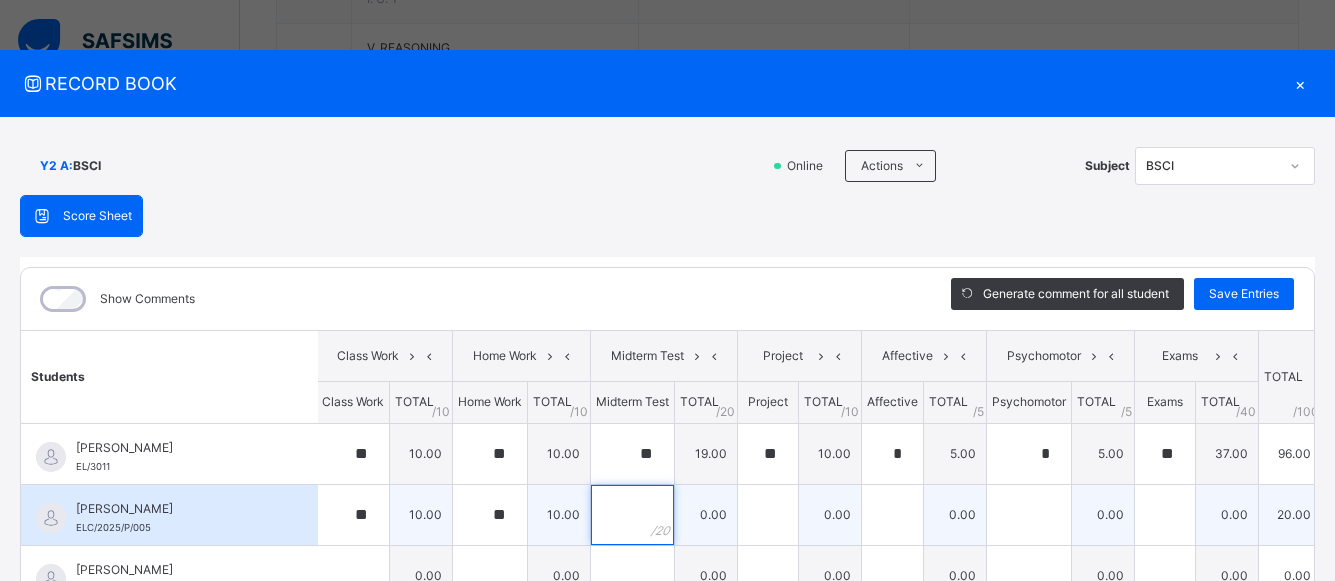 click at bounding box center (632, 515) 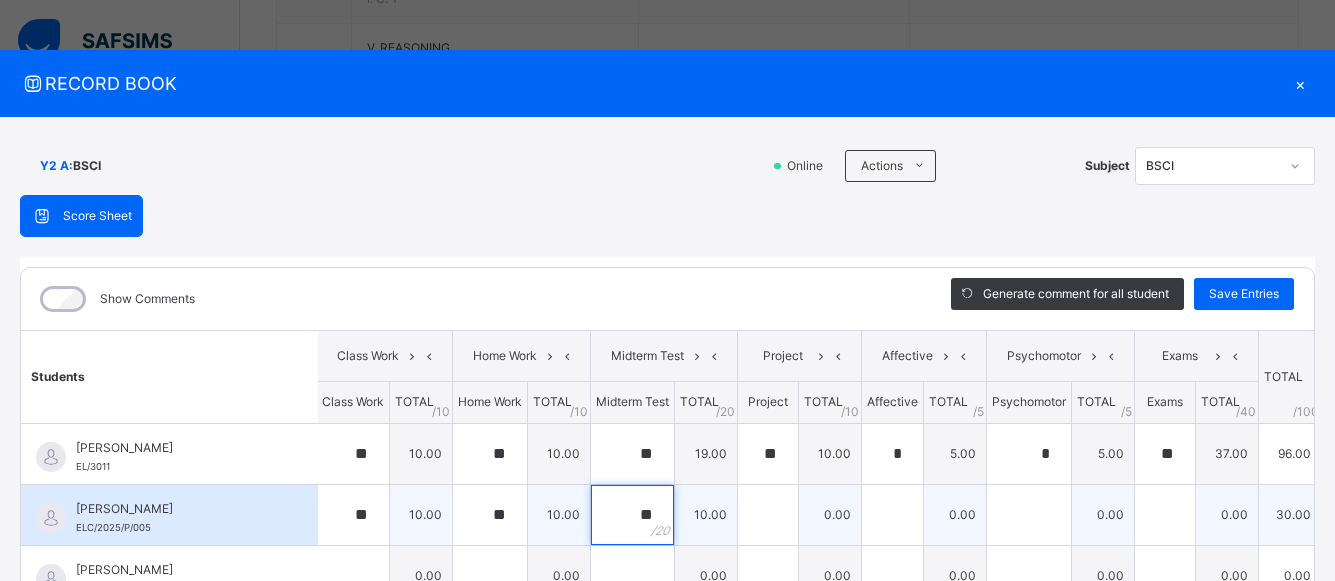 type on "**" 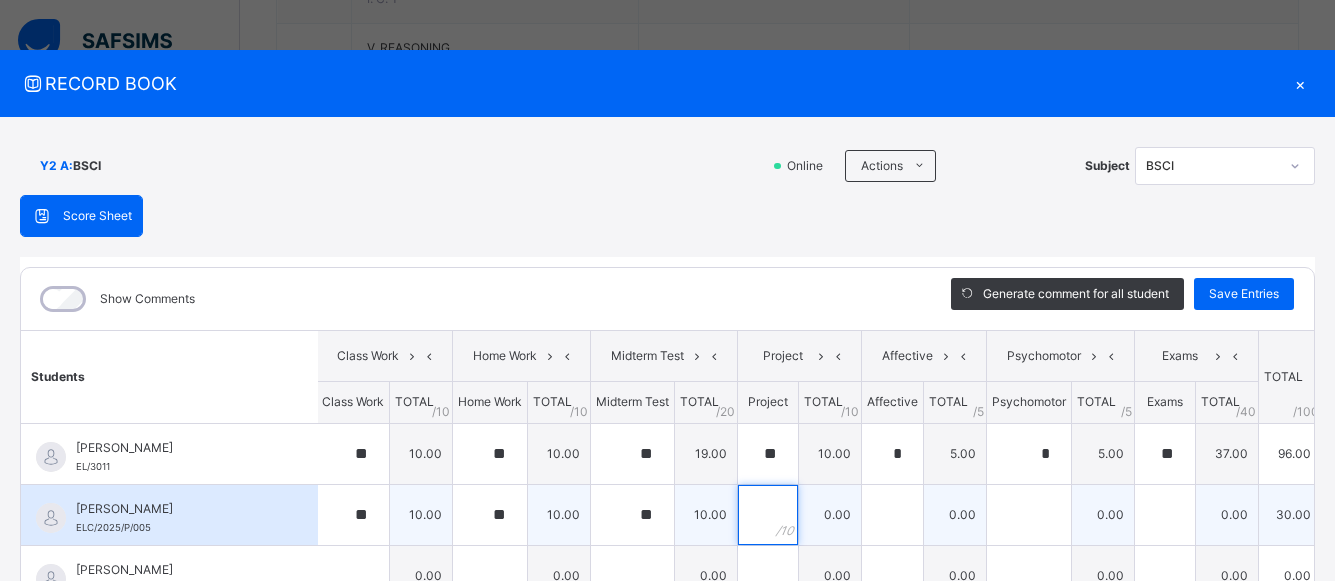 click at bounding box center [768, 515] 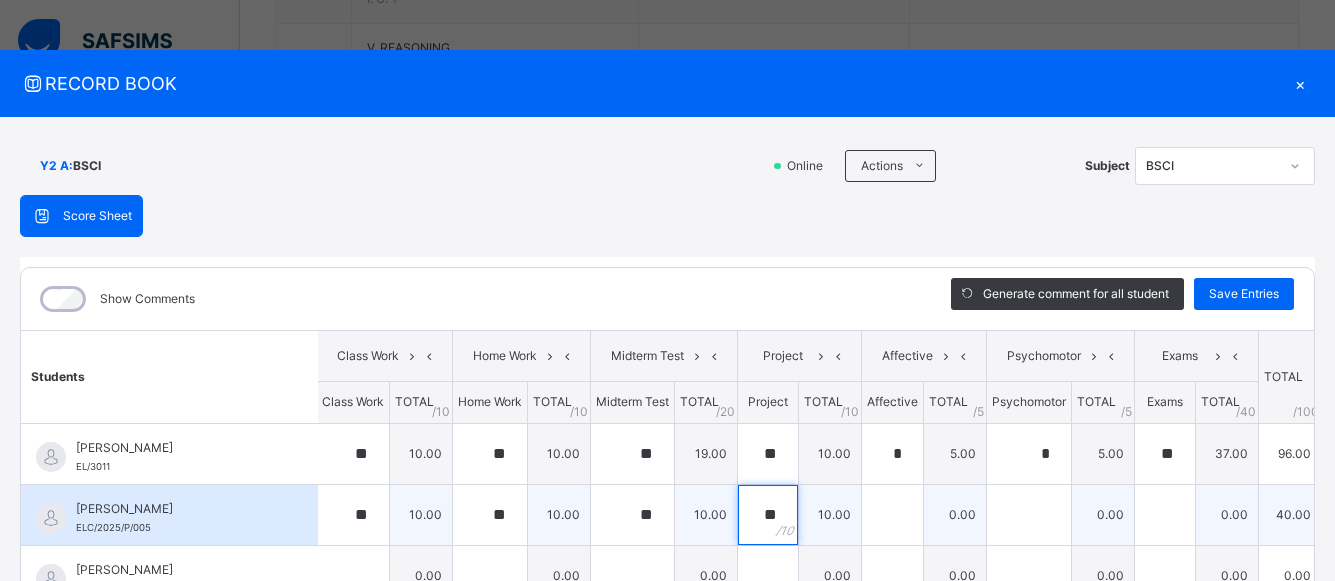 type on "**" 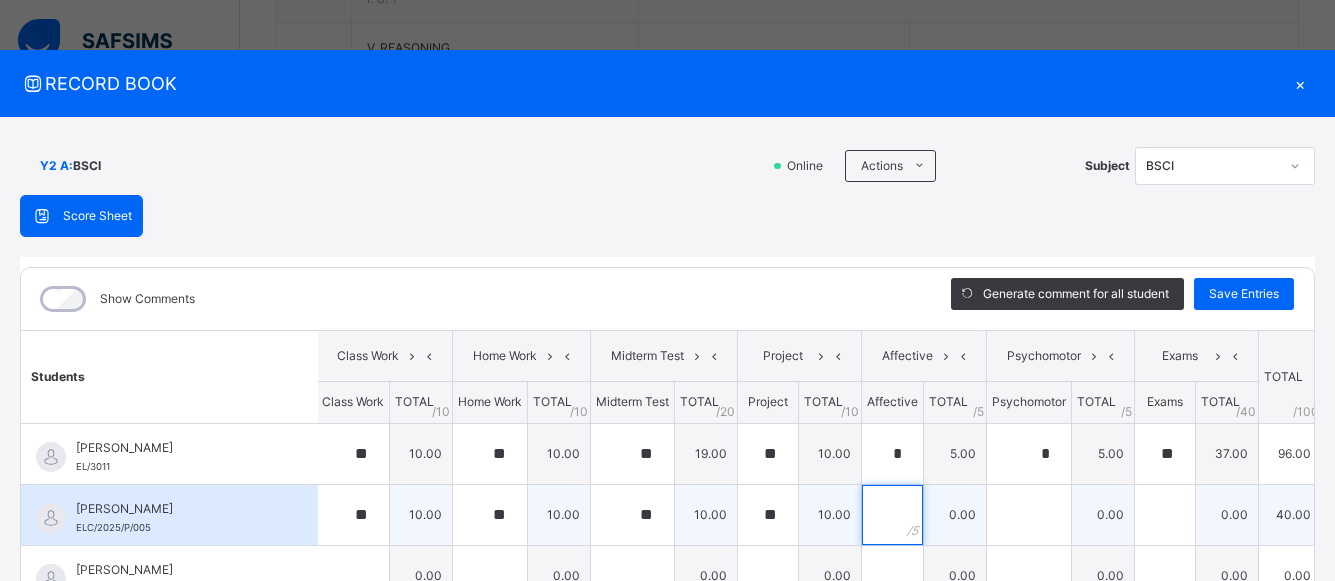 click at bounding box center (892, 515) 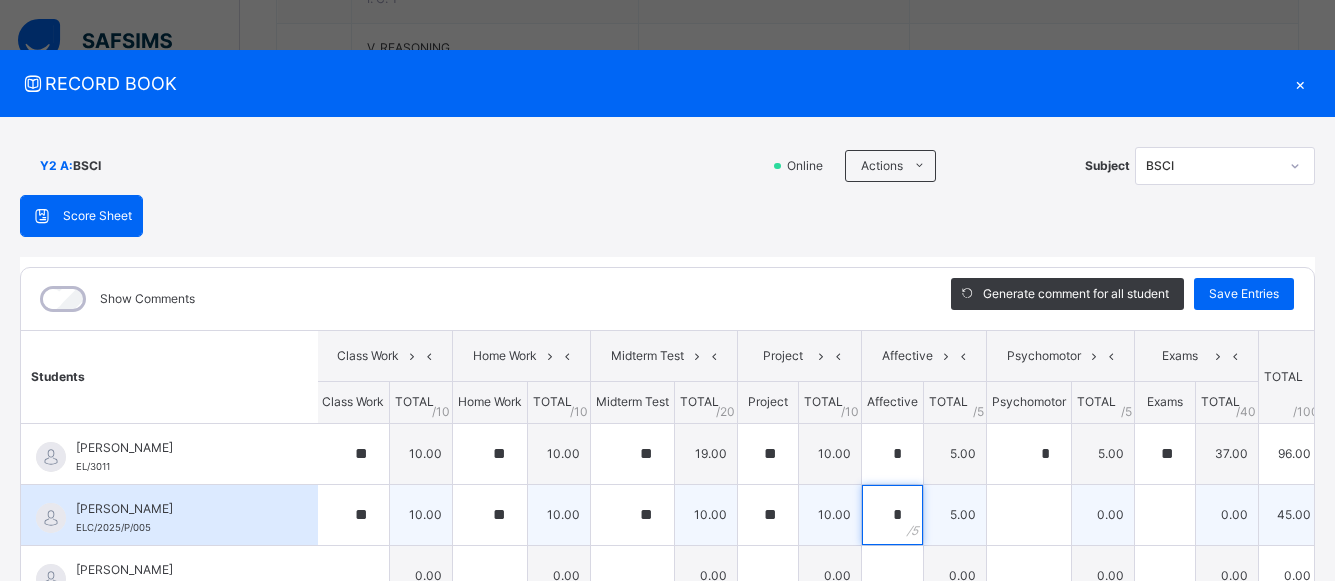 type on "*" 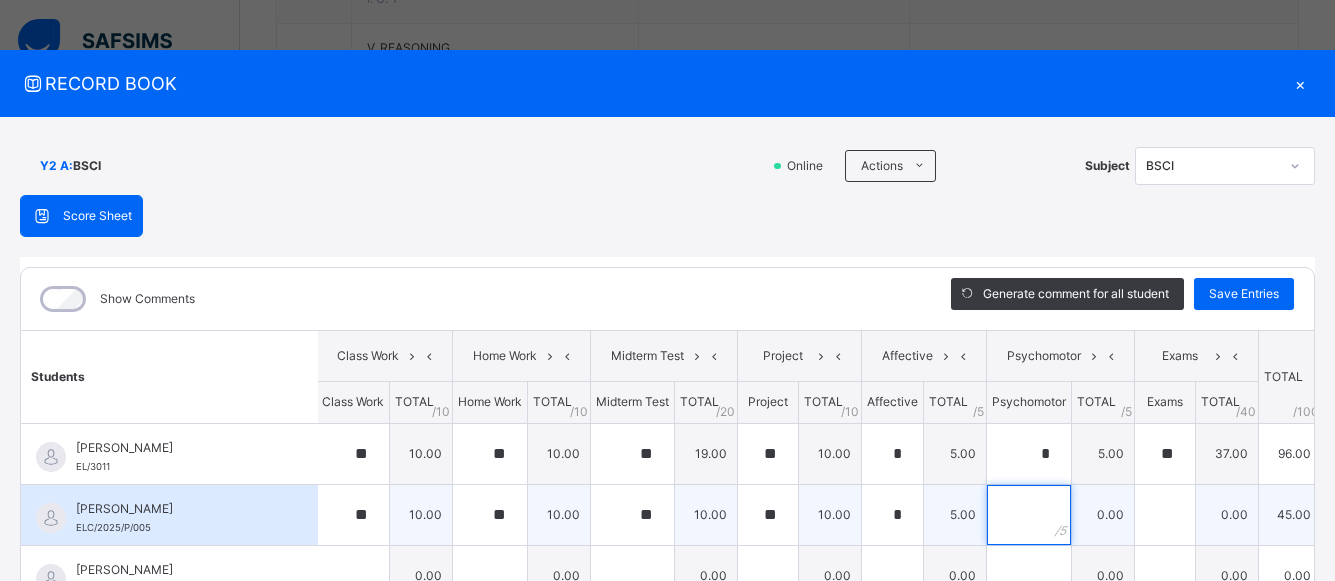 click at bounding box center [1029, 515] 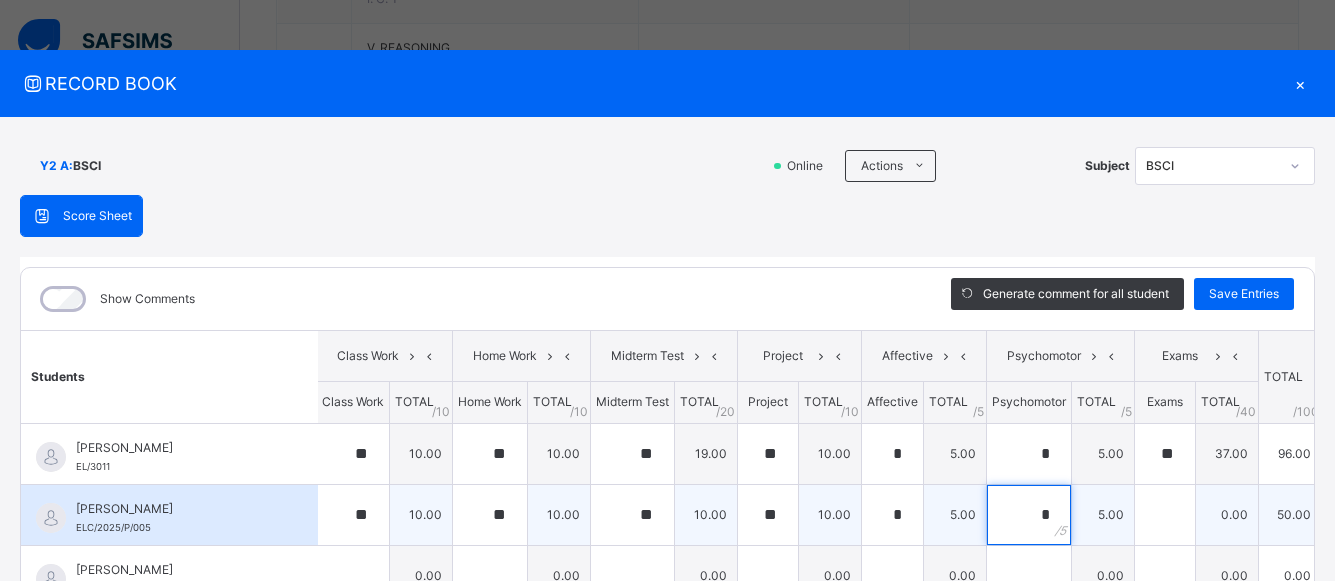 type on "*" 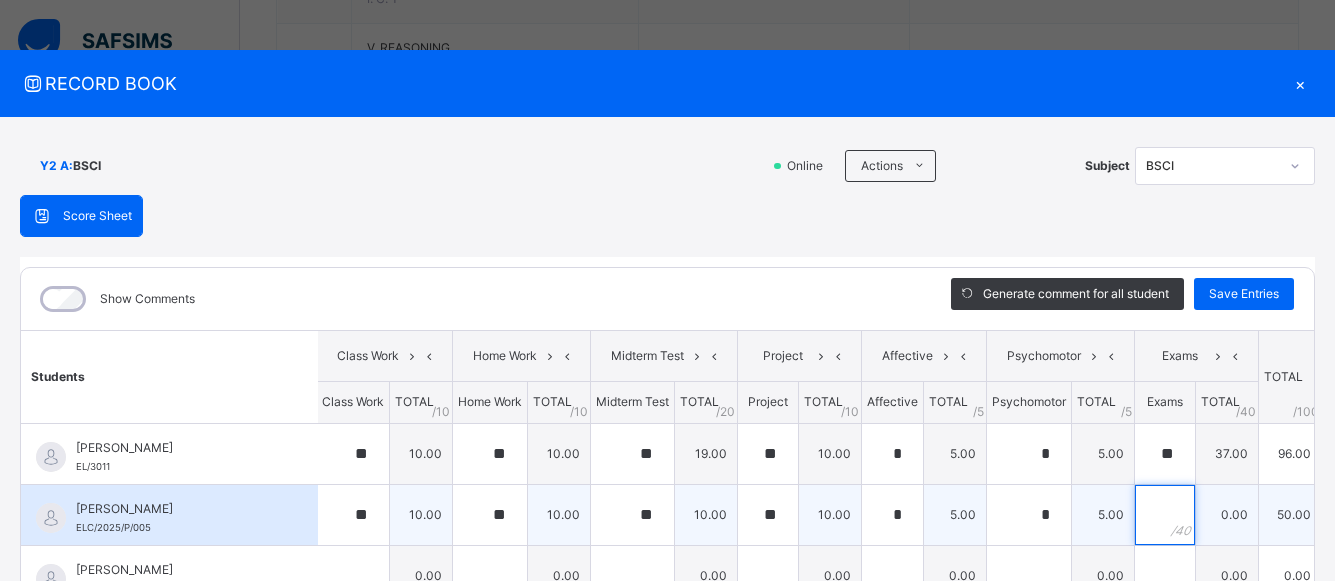 click at bounding box center (1165, 515) 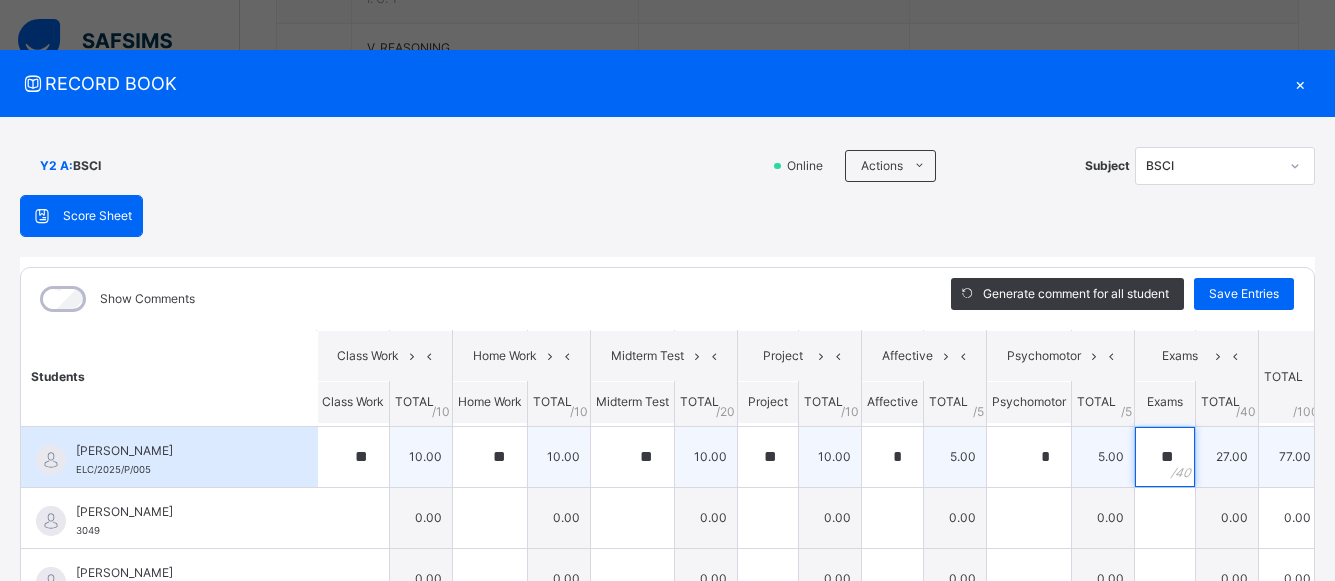scroll, scrollTop: 57, scrollLeft: 2, axis: both 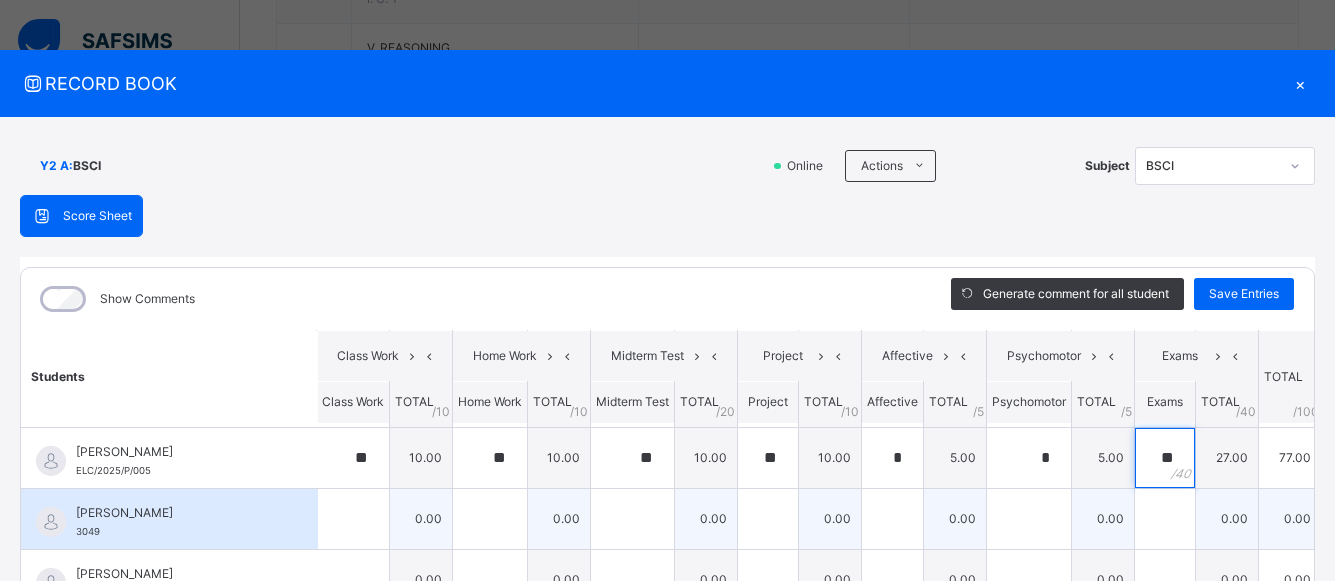 type on "**" 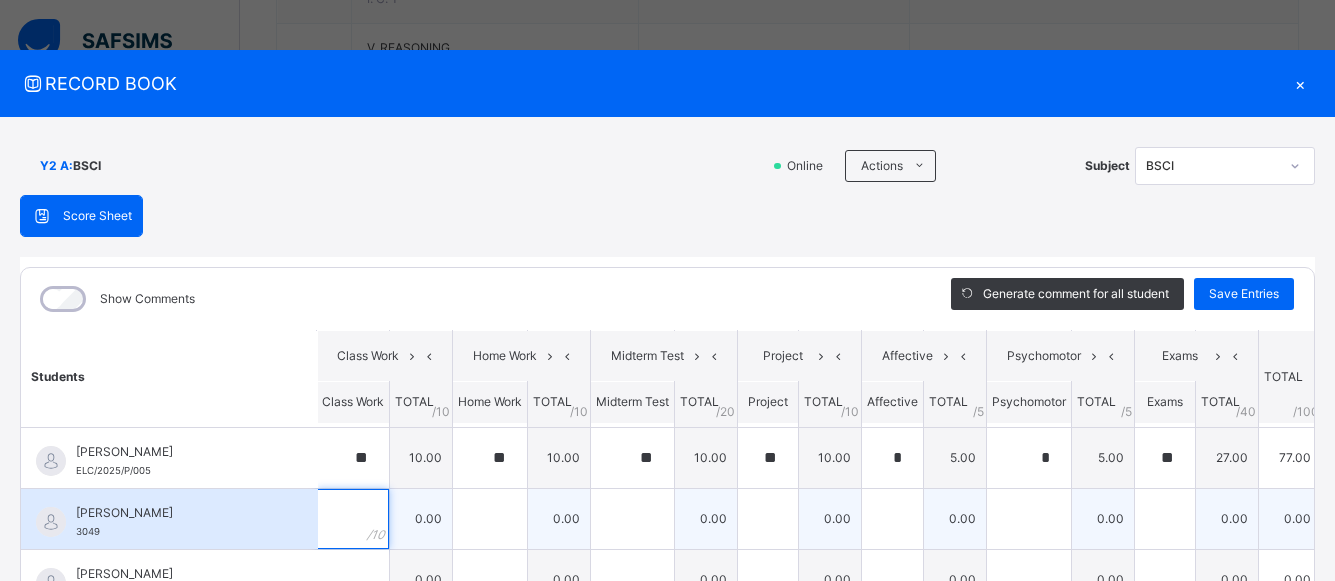 click at bounding box center (353, 519) 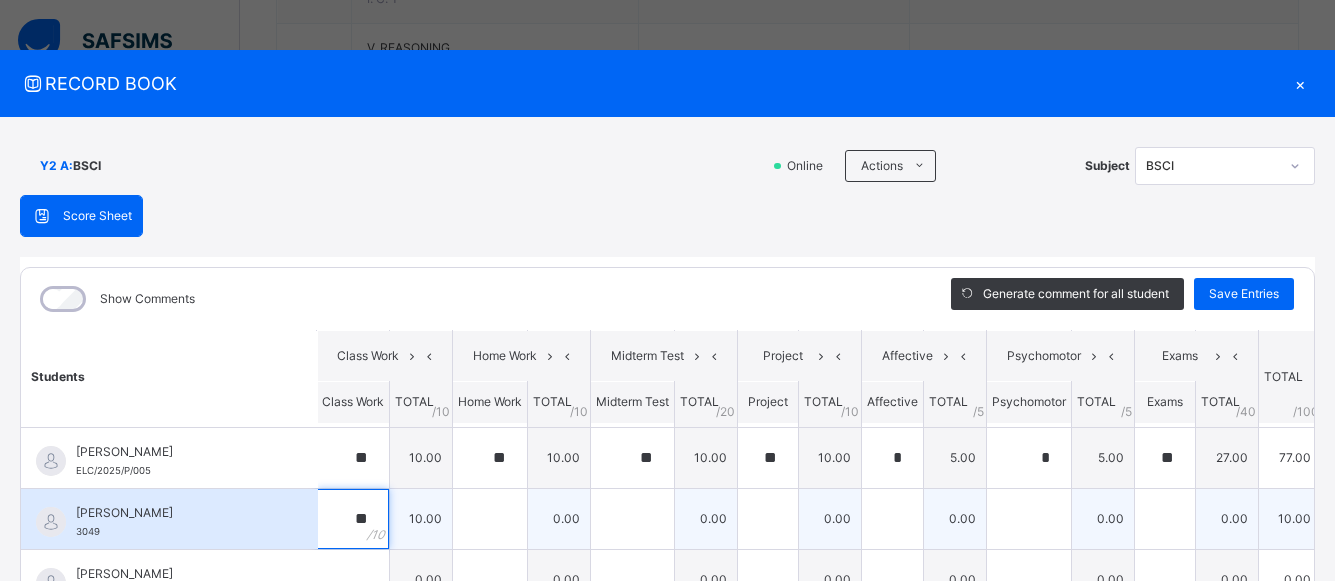 type on "**" 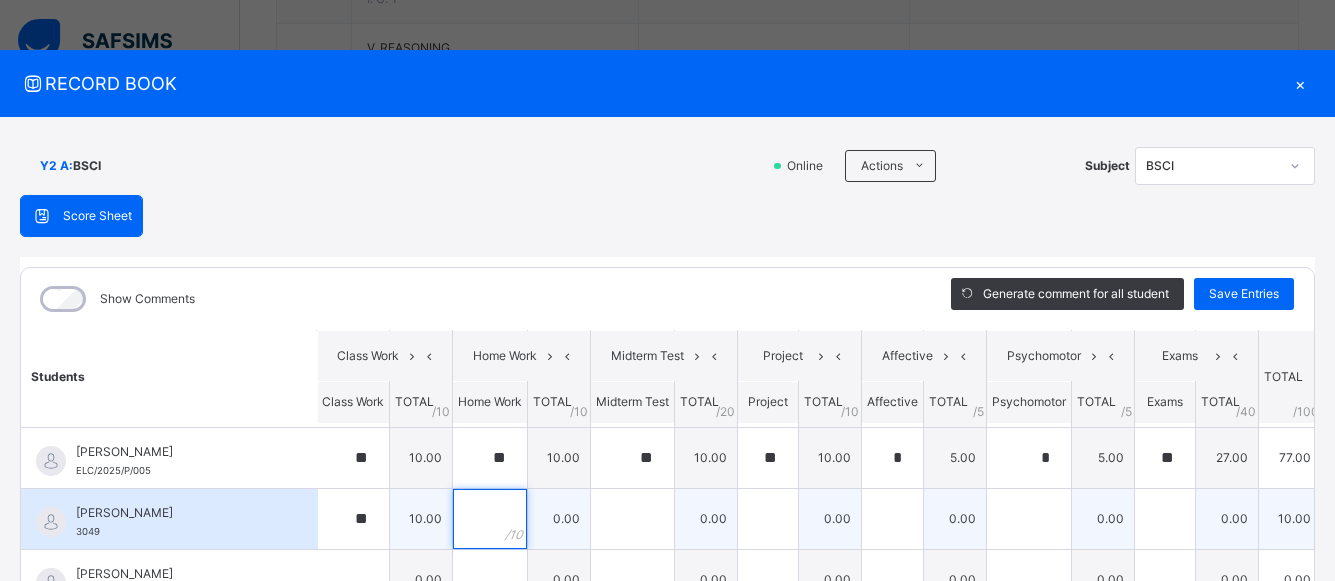 click at bounding box center (490, 519) 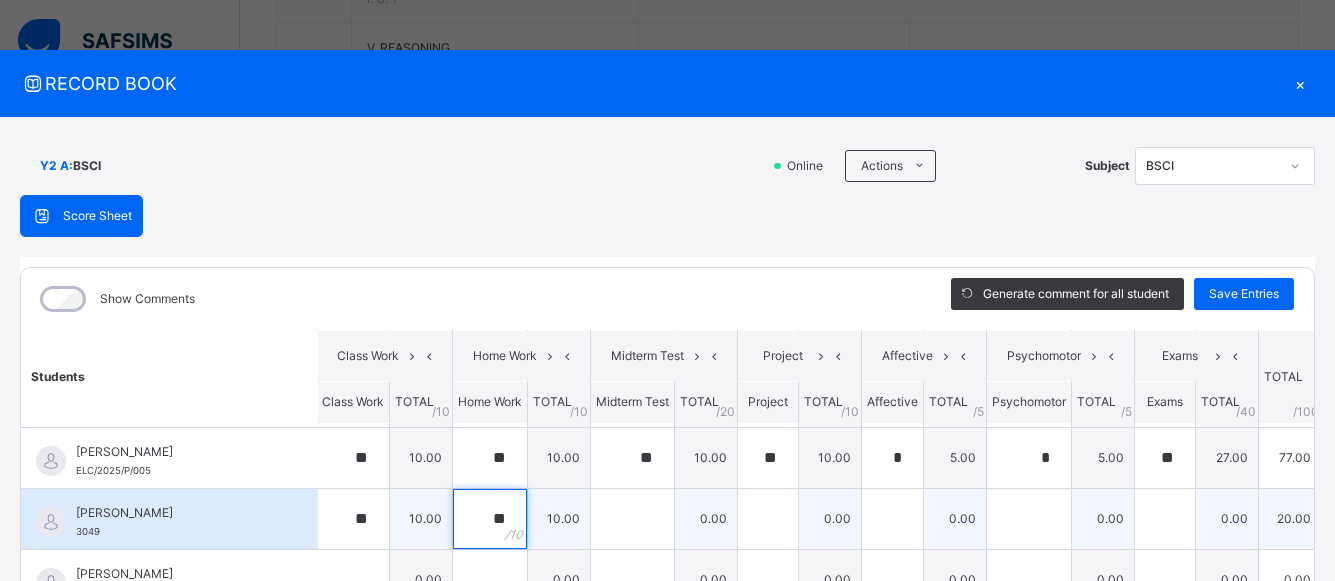 type on "**" 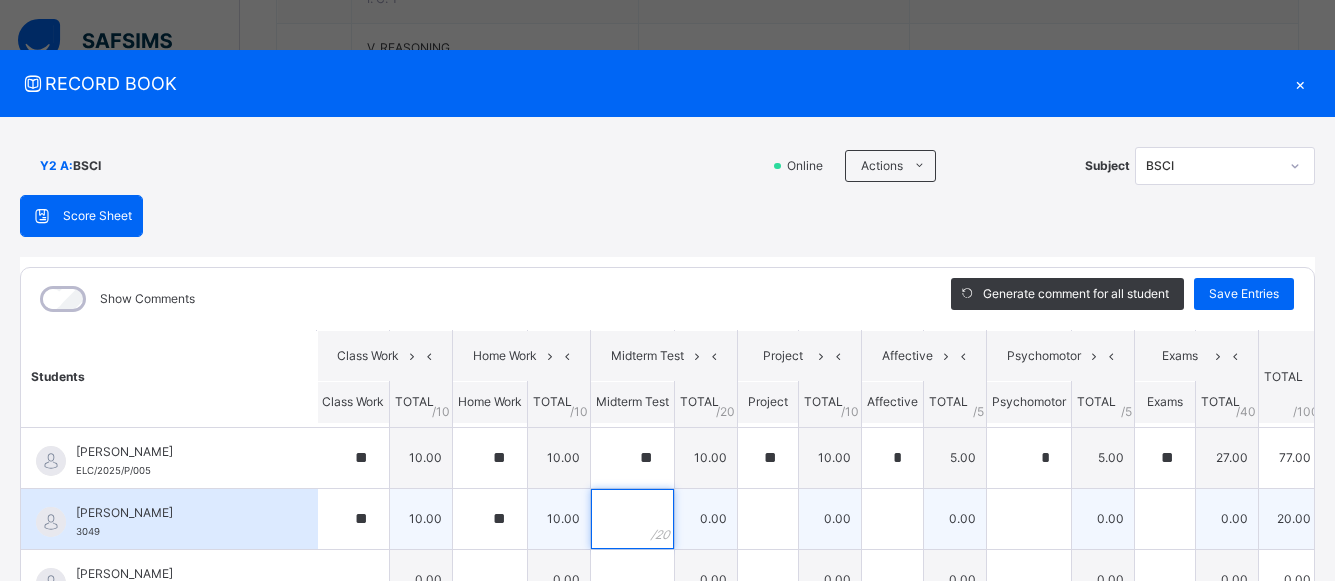 click at bounding box center (632, 519) 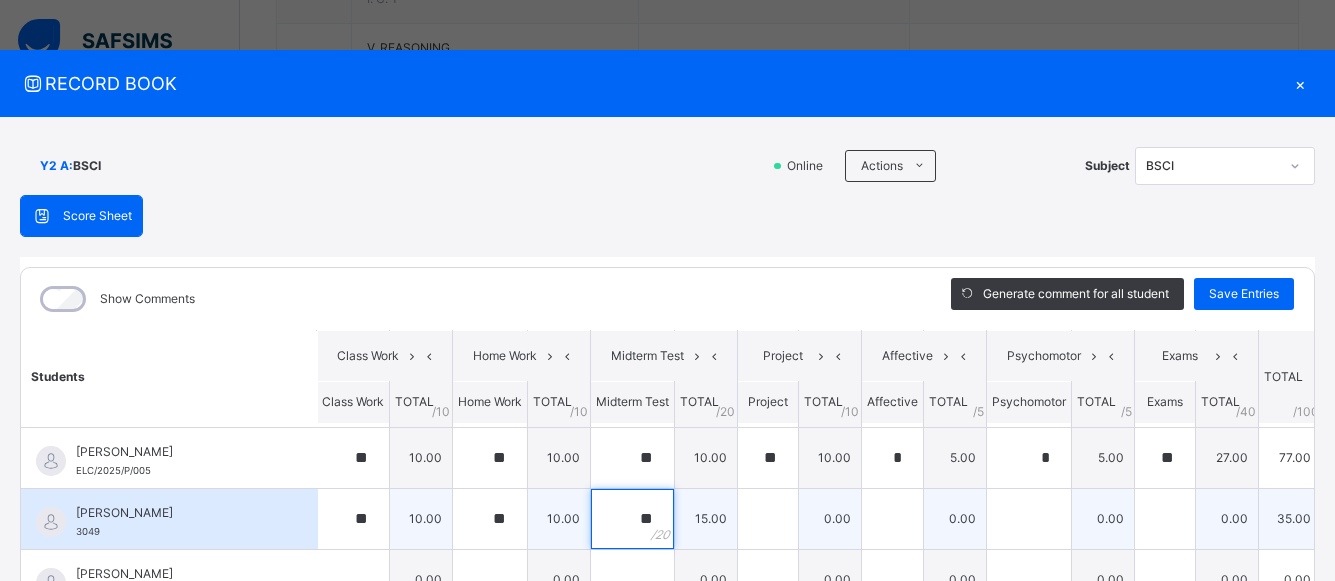 type on "**" 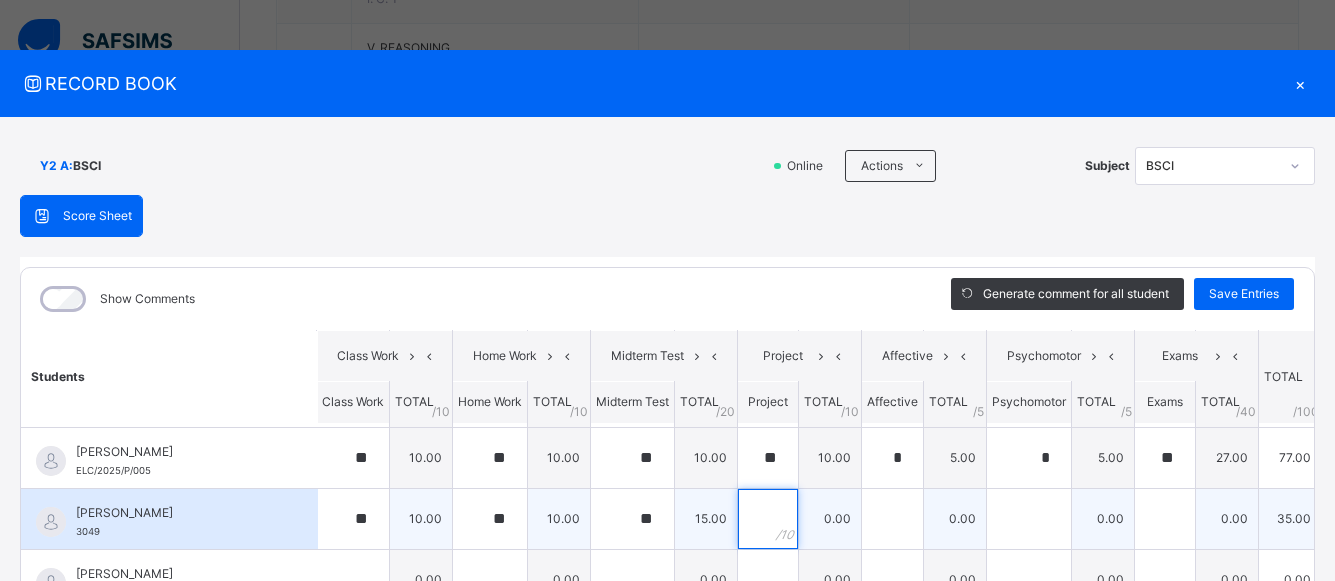 click at bounding box center (768, 519) 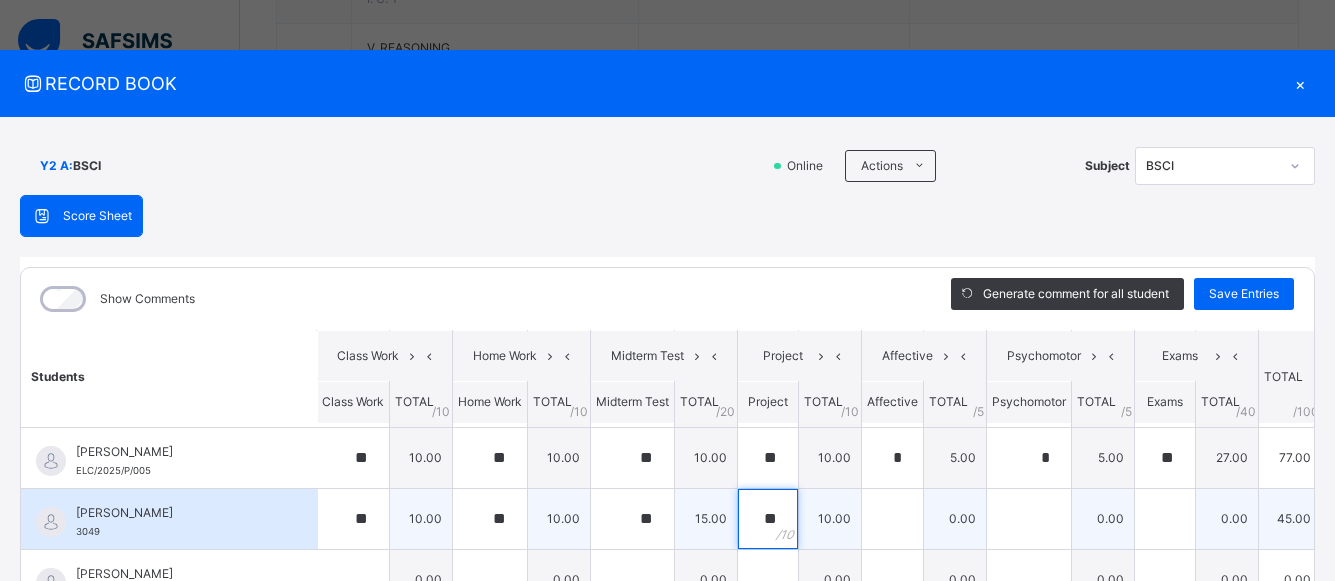 type on "**" 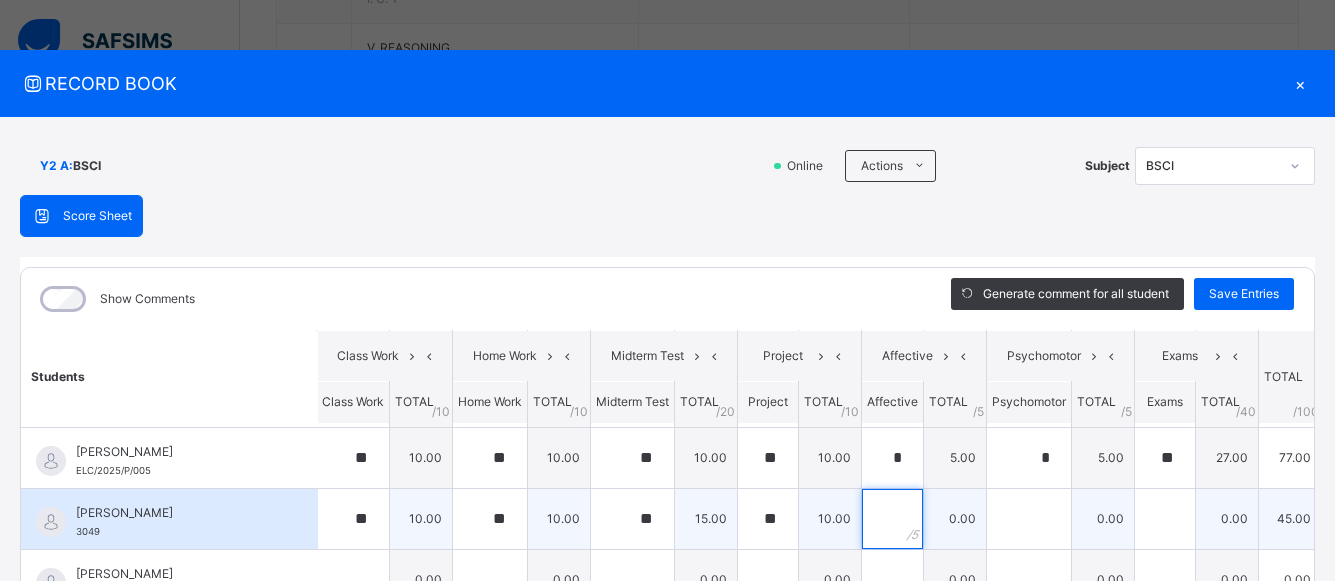 click at bounding box center [892, 519] 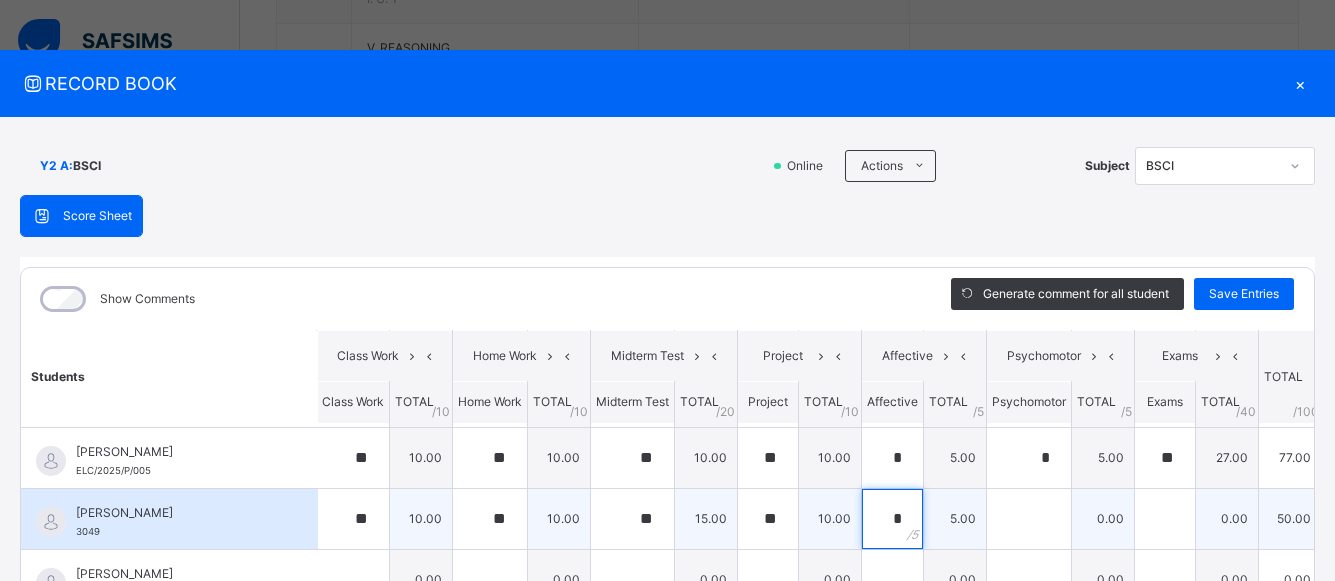 type on "*" 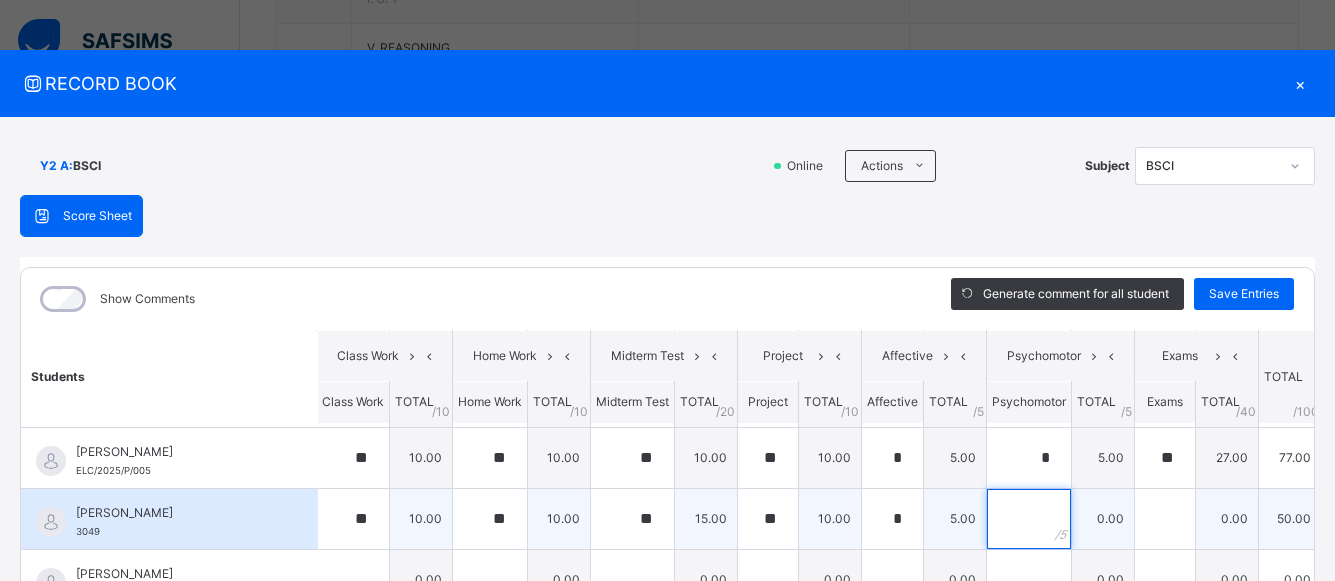 click at bounding box center [1029, 519] 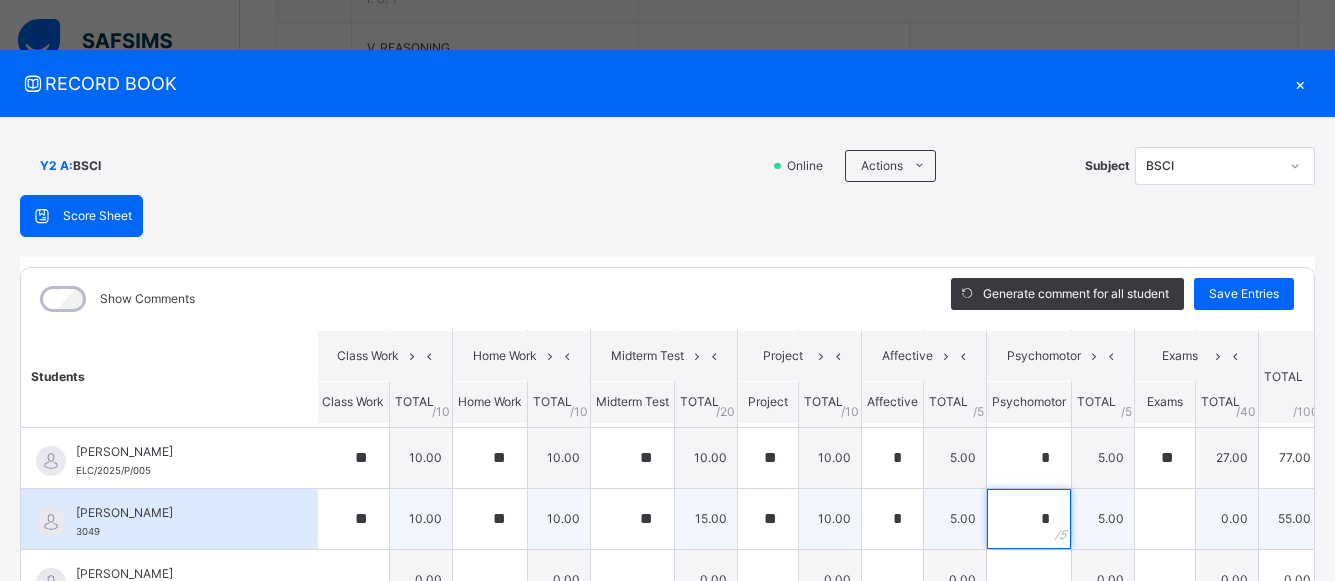 type on "*" 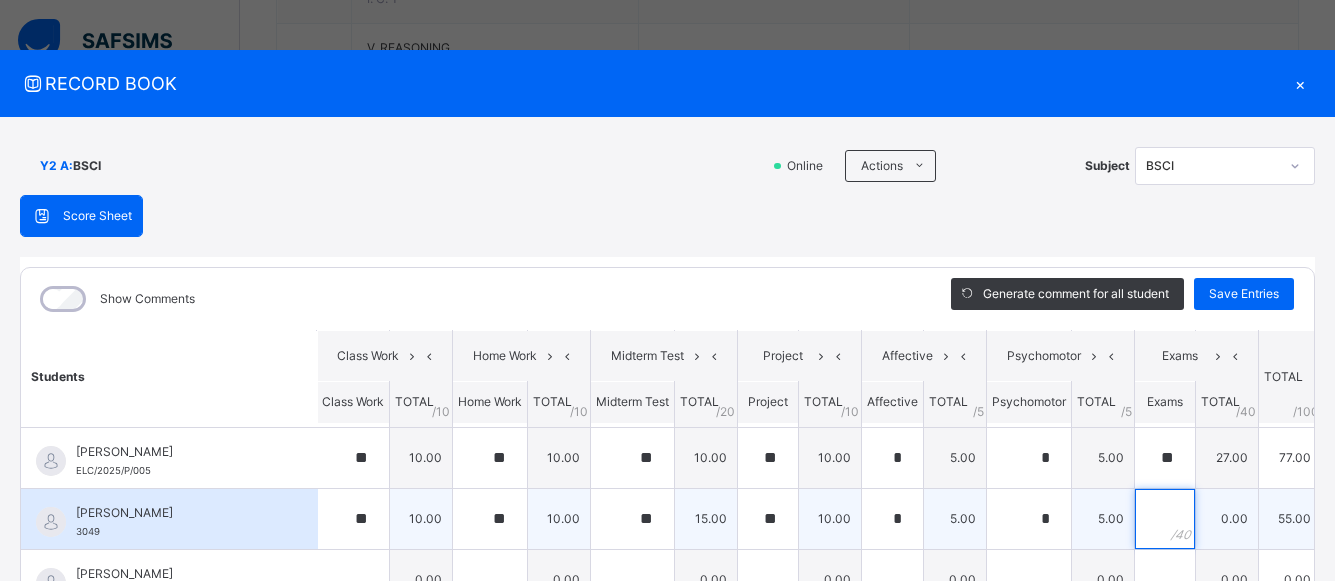 click at bounding box center [1165, 519] 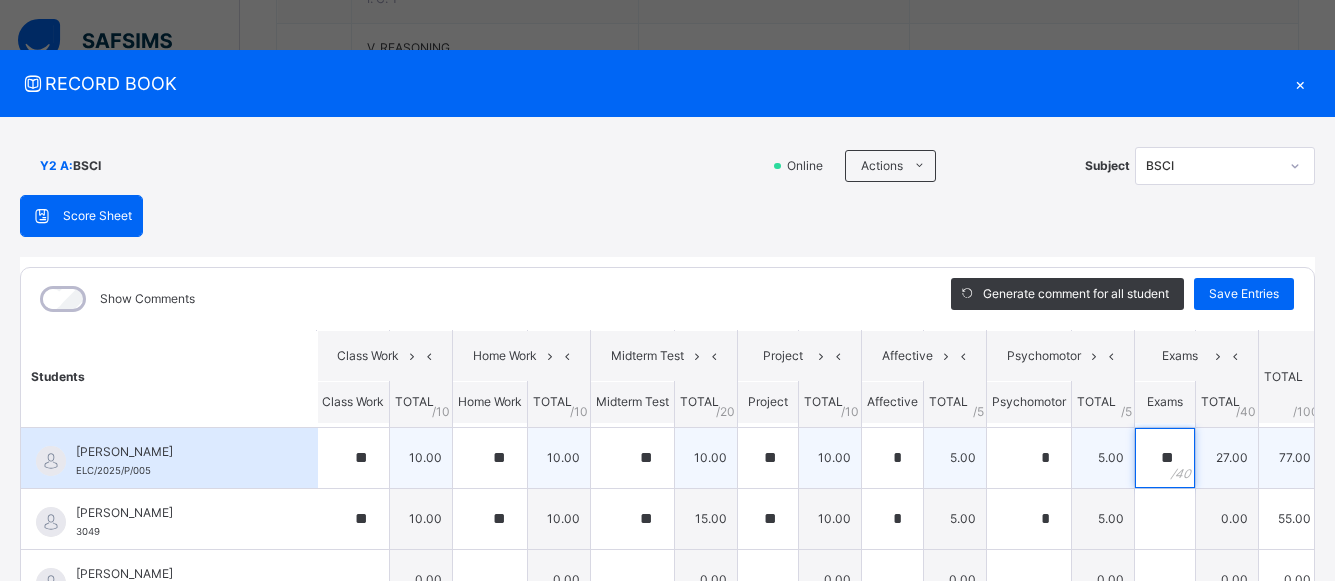 click on "**" at bounding box center [1165, 458] 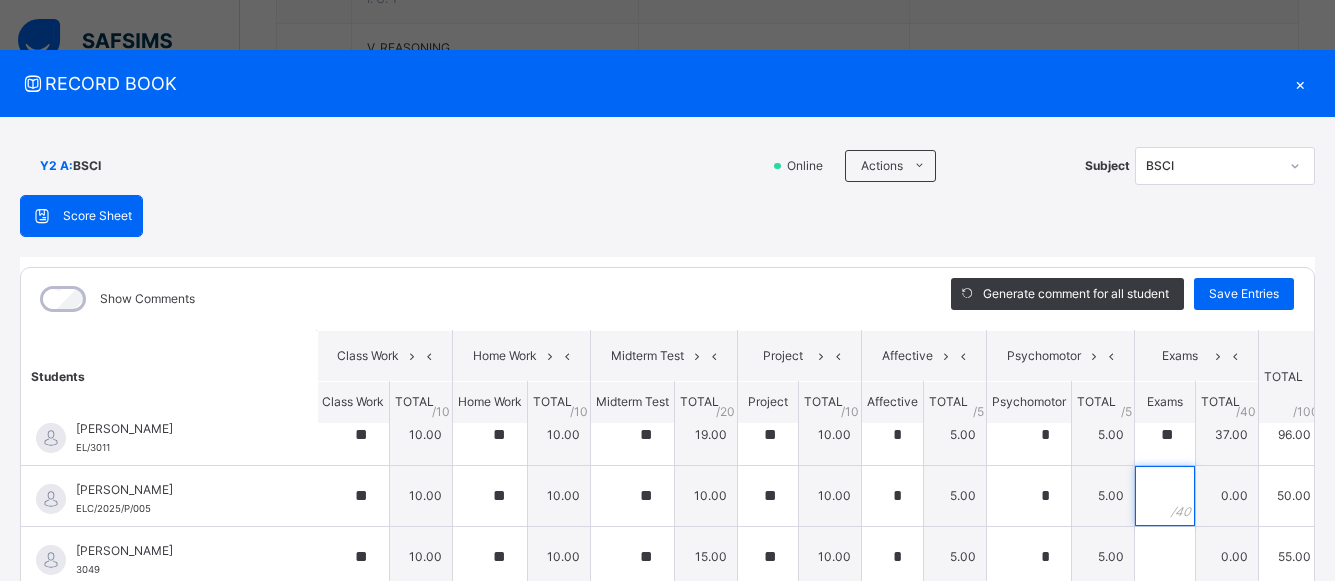 scroll, scrollTop: 0, scrollLeft: 2, axis: horizontal 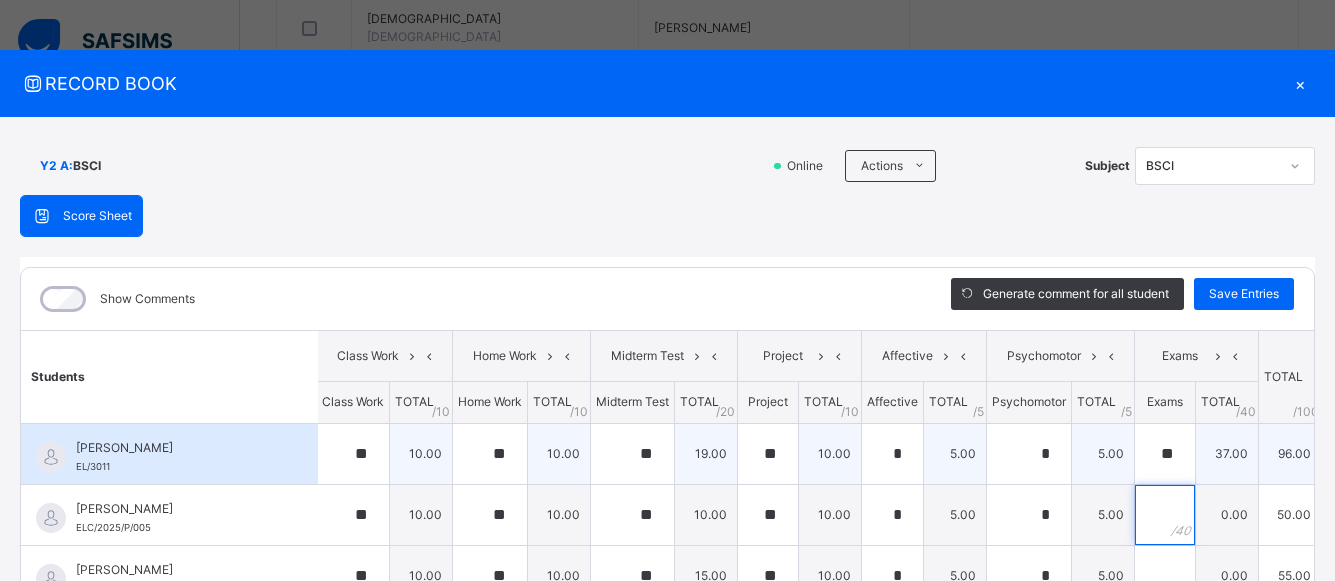 type 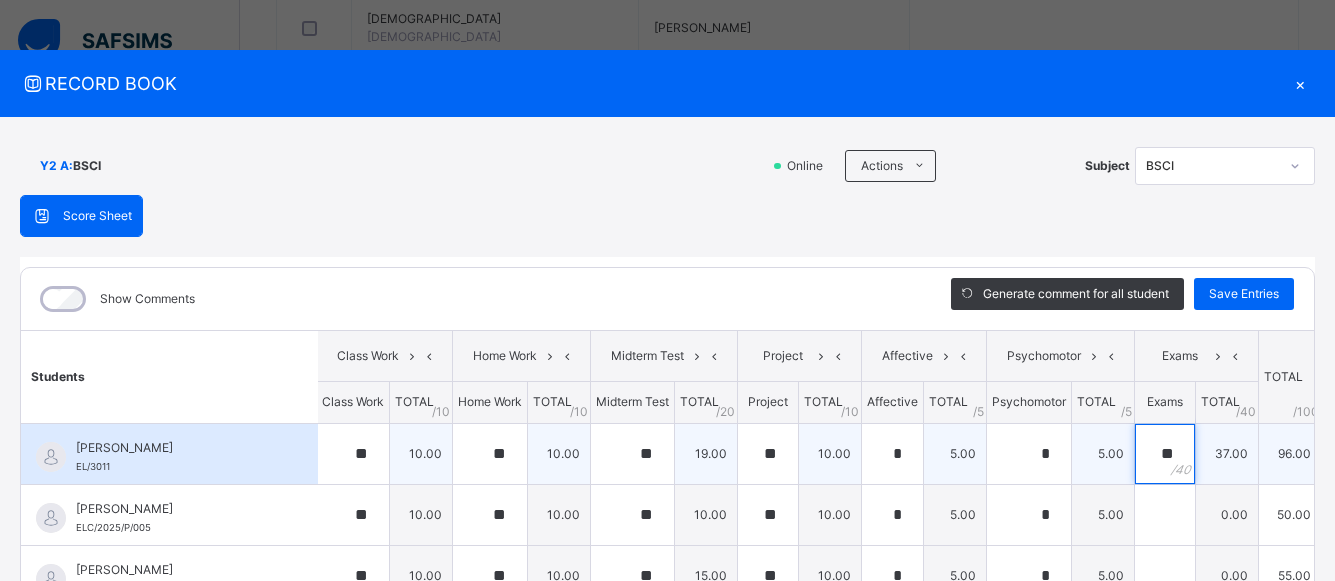 click on "**" at bounding box center (1165, 454) 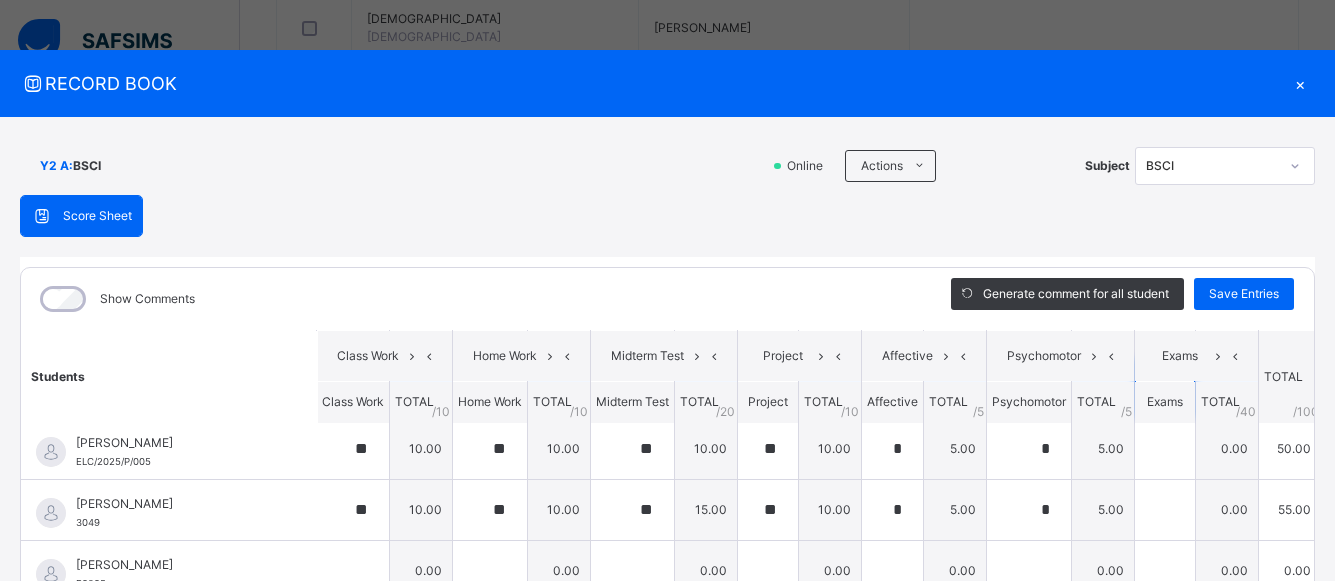 scroll, scrollTop: 134, scrollLeft: 2, axis: both 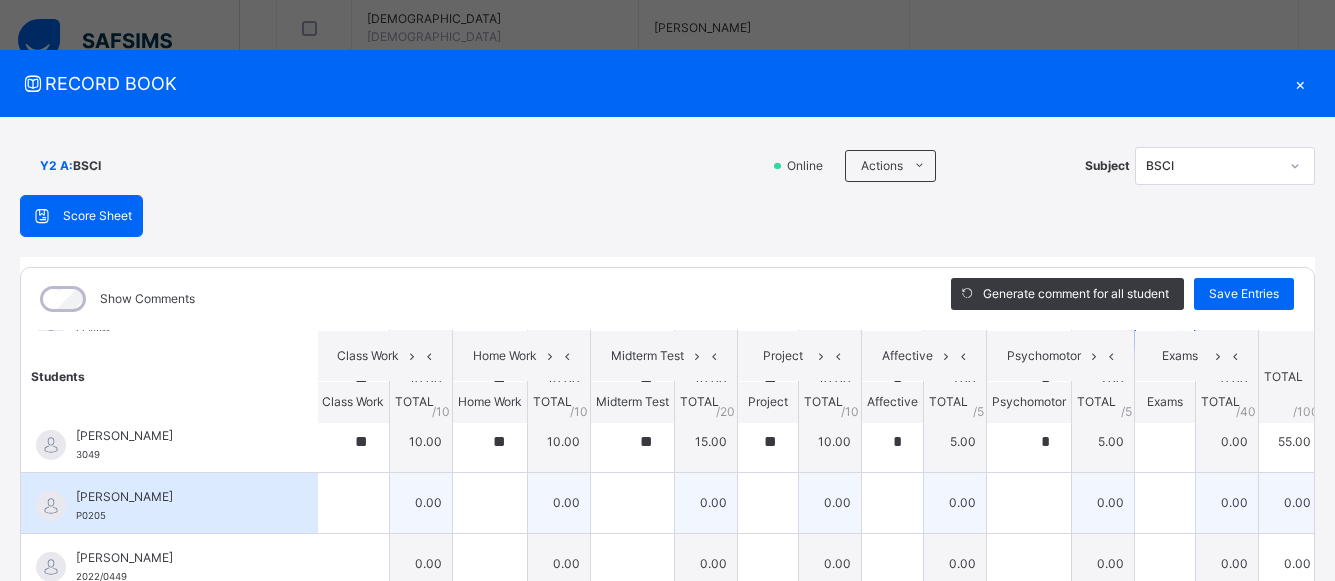type 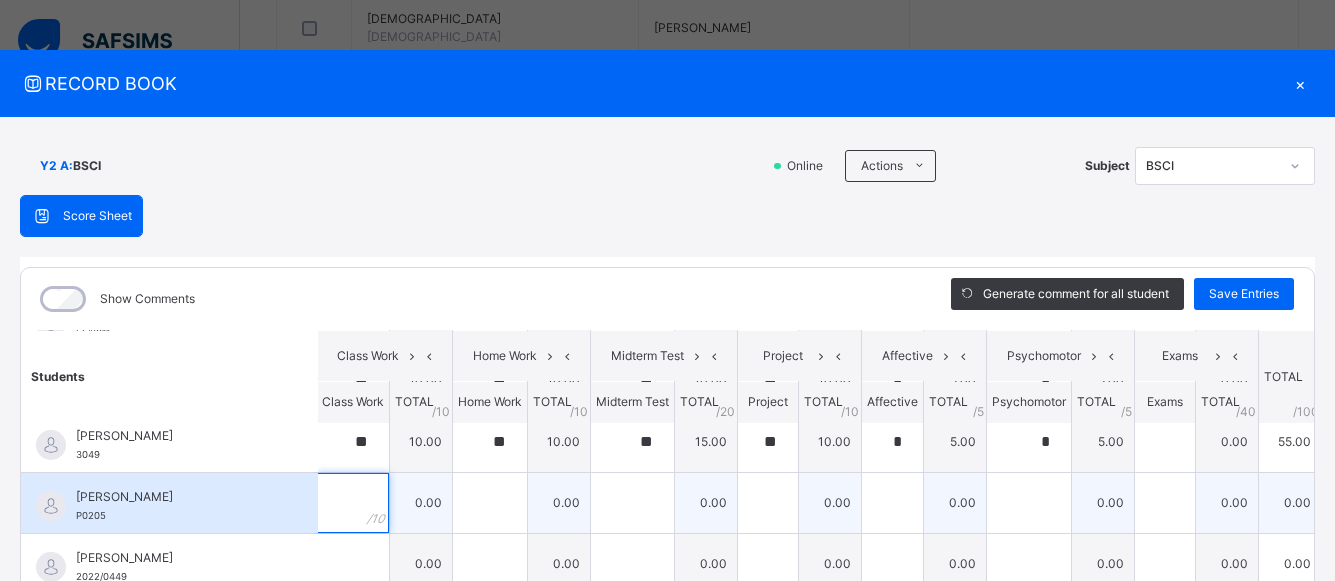 click at bounding box center [353, 503] 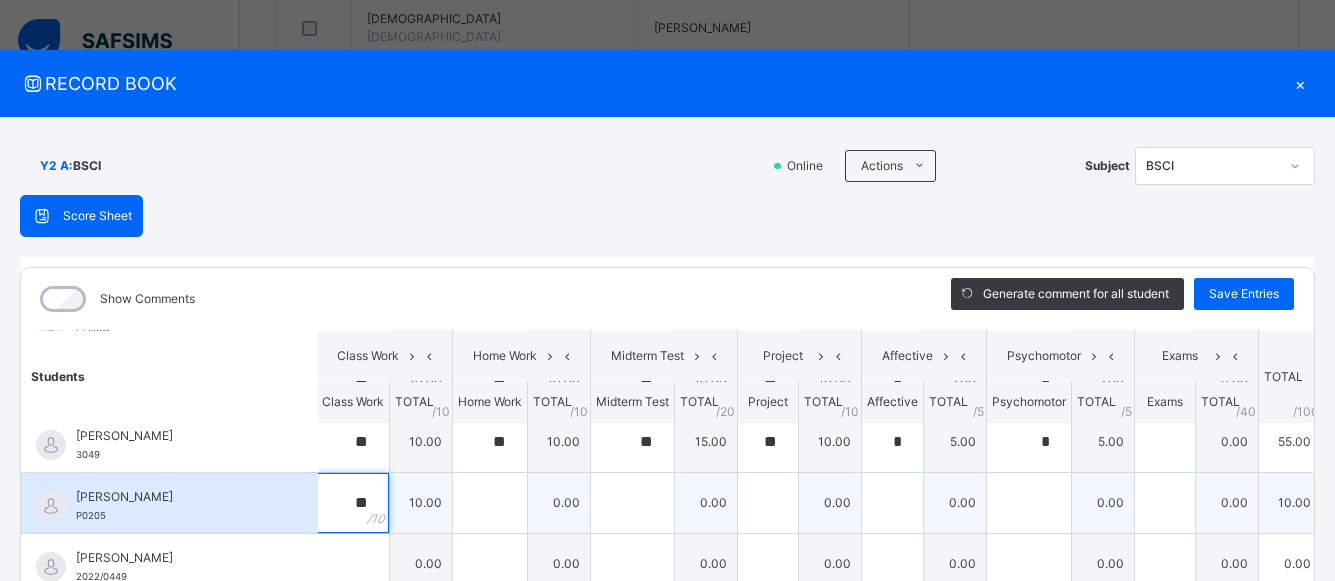 type on "**" 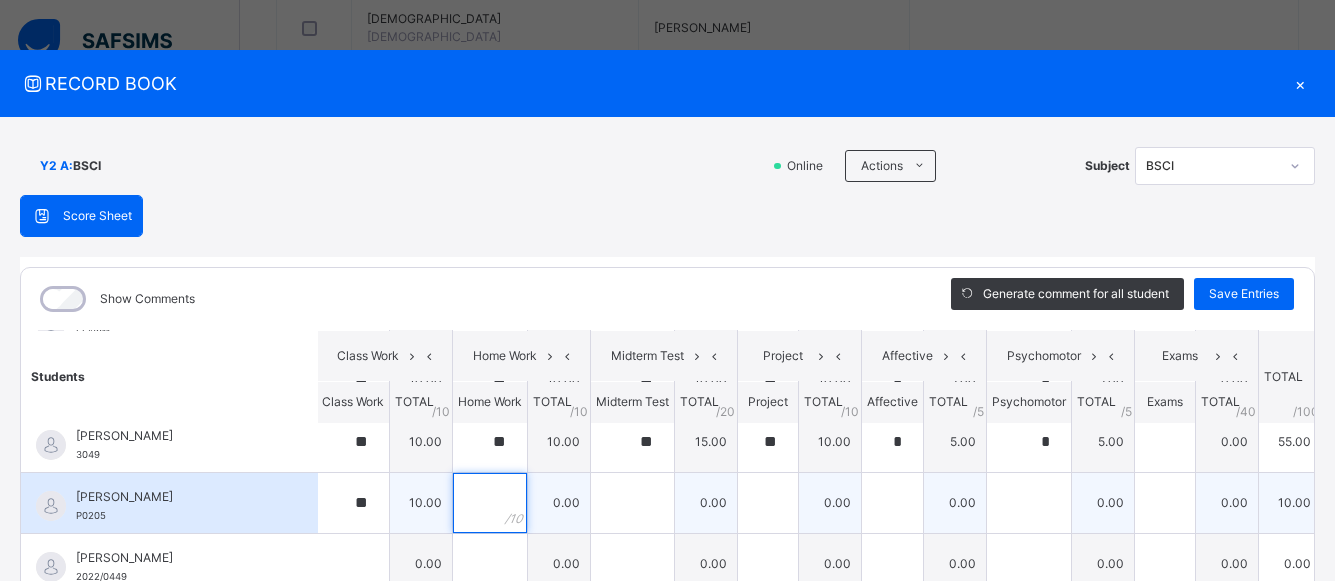 click at bounding box center [490, 503] 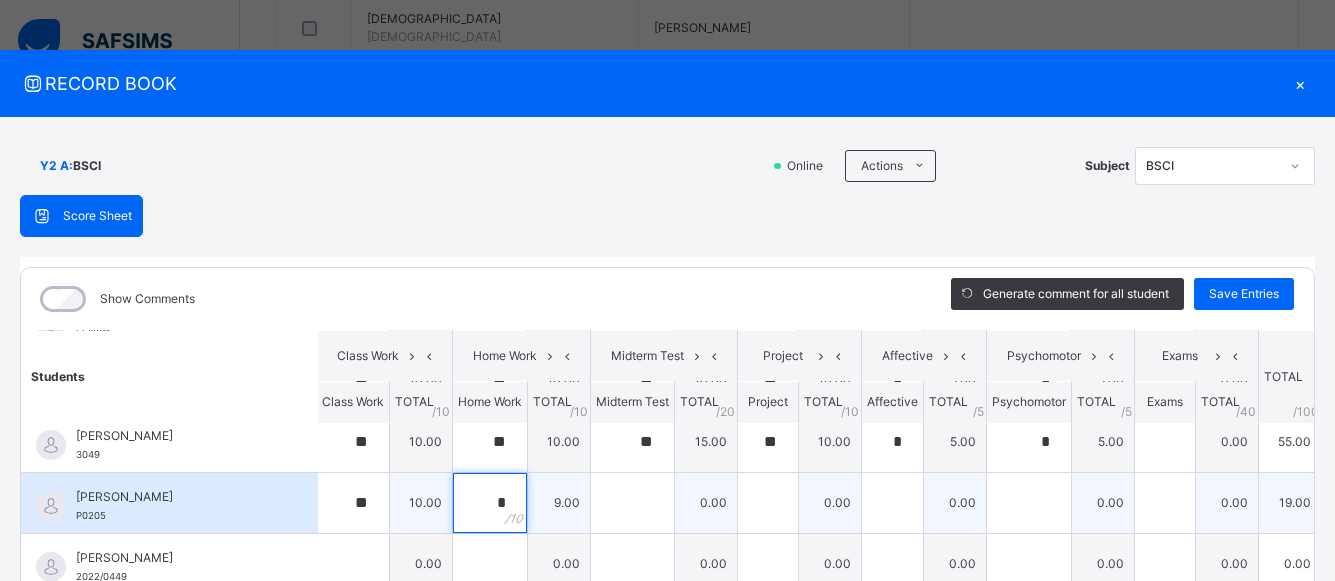 type on "*" 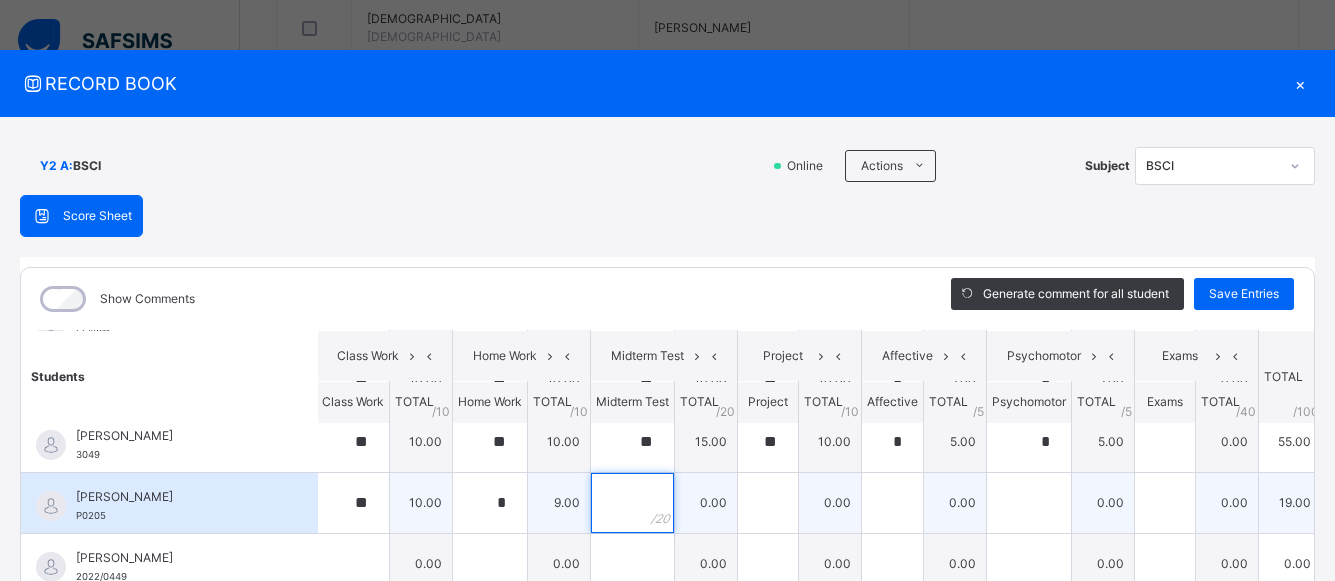 click at bounding box center [632, 503] 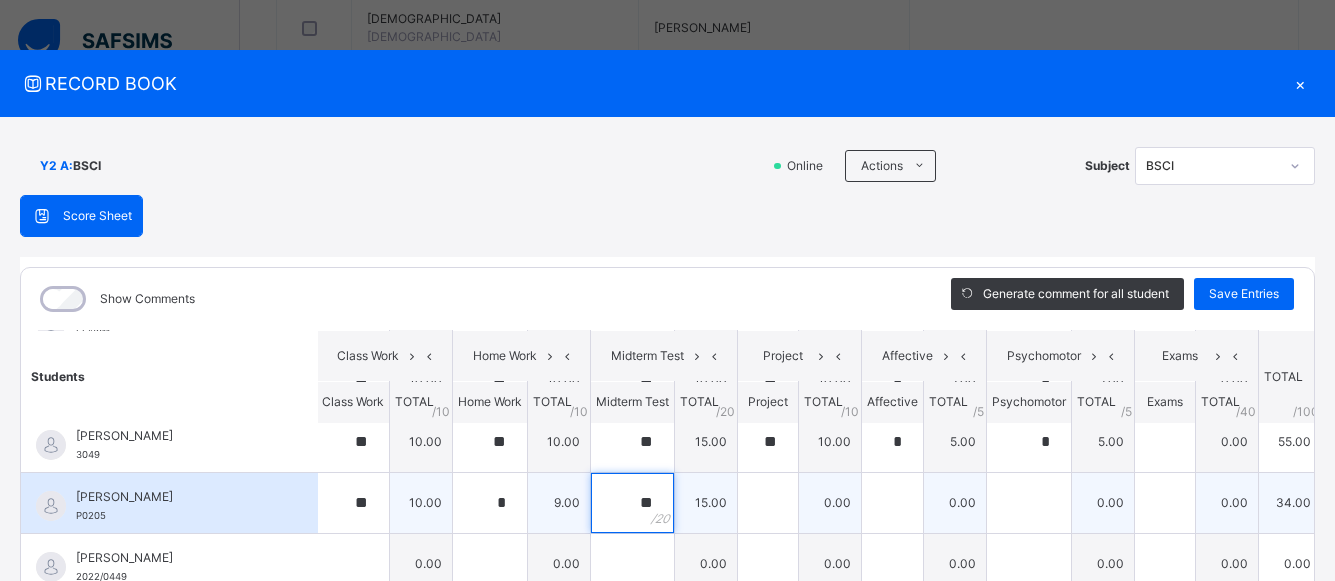 type on "**" 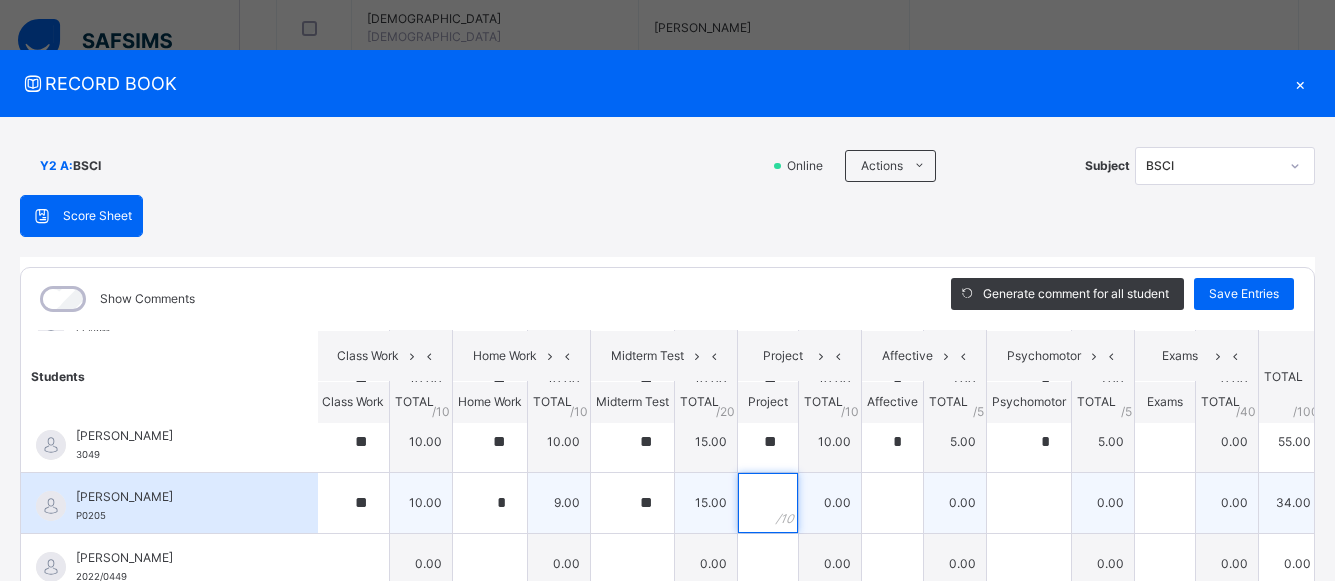 click at bounding box center [768, 503] 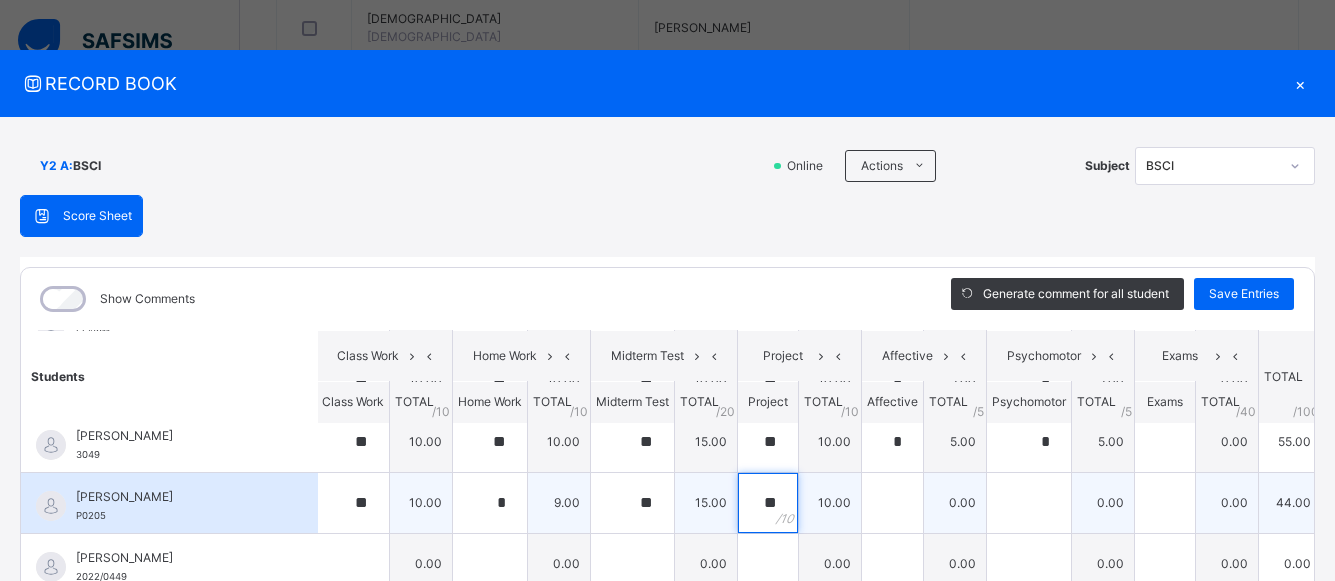 type on "**" 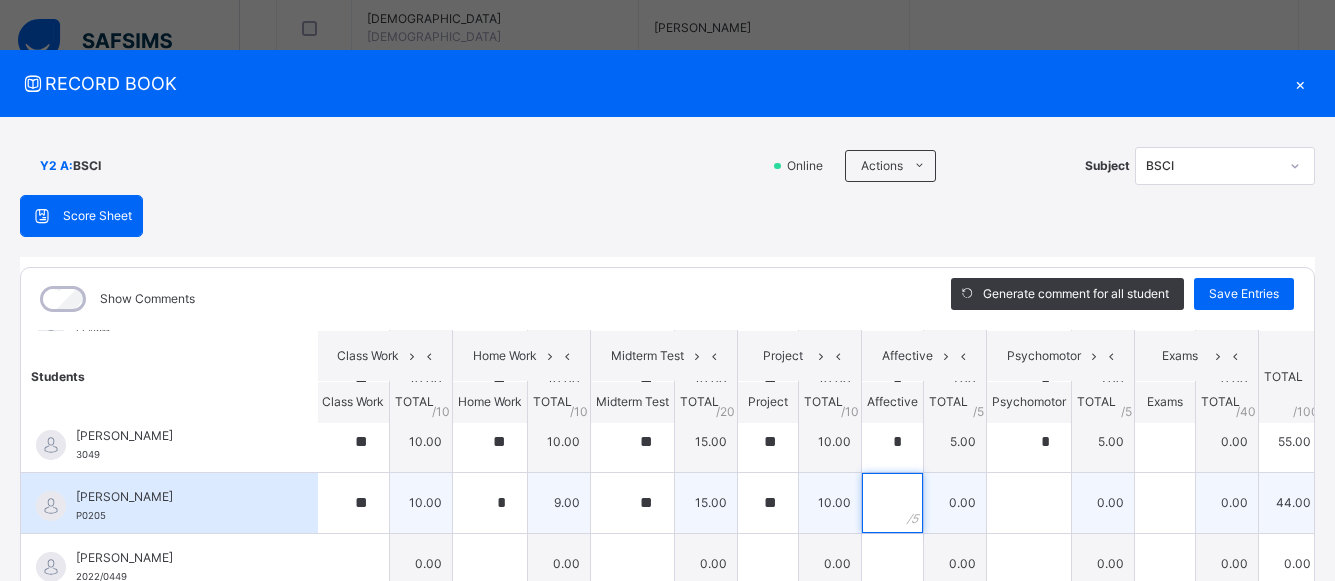 click at bounding box center [892, 503] 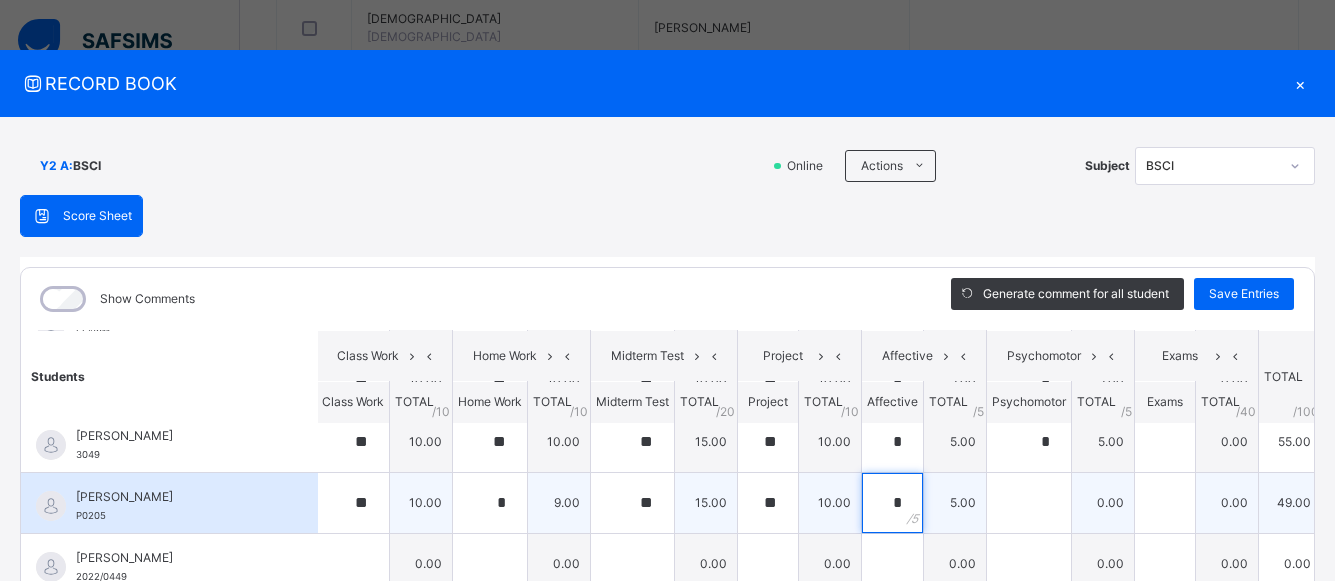 type on "*" 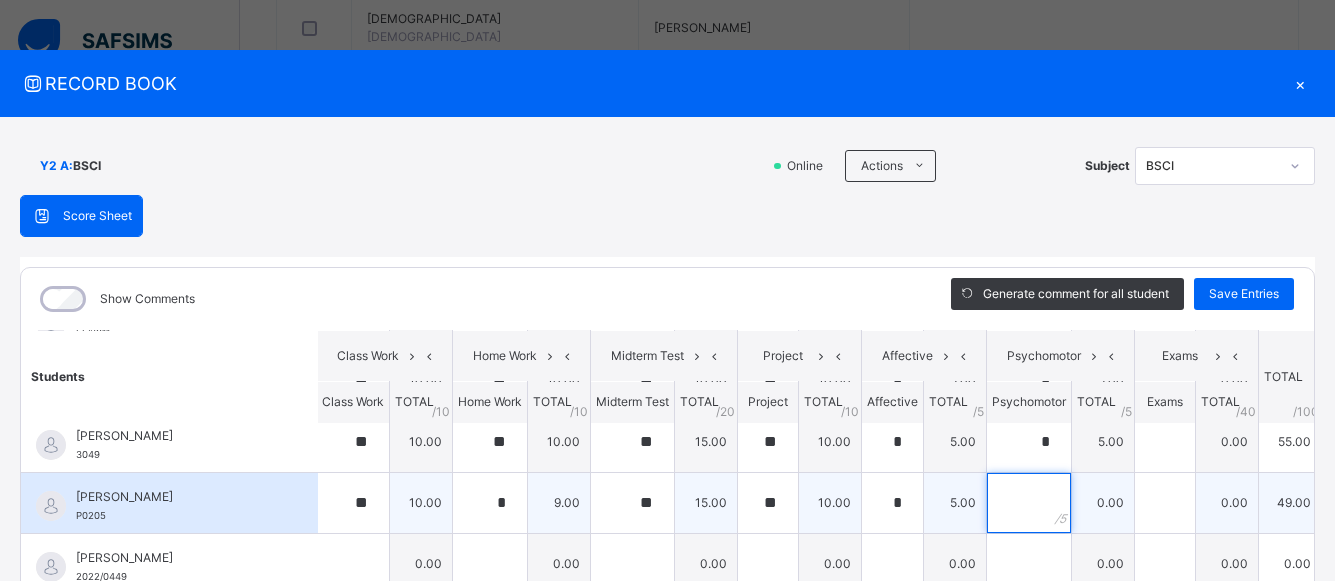 click at bounding box center [1029, 503] 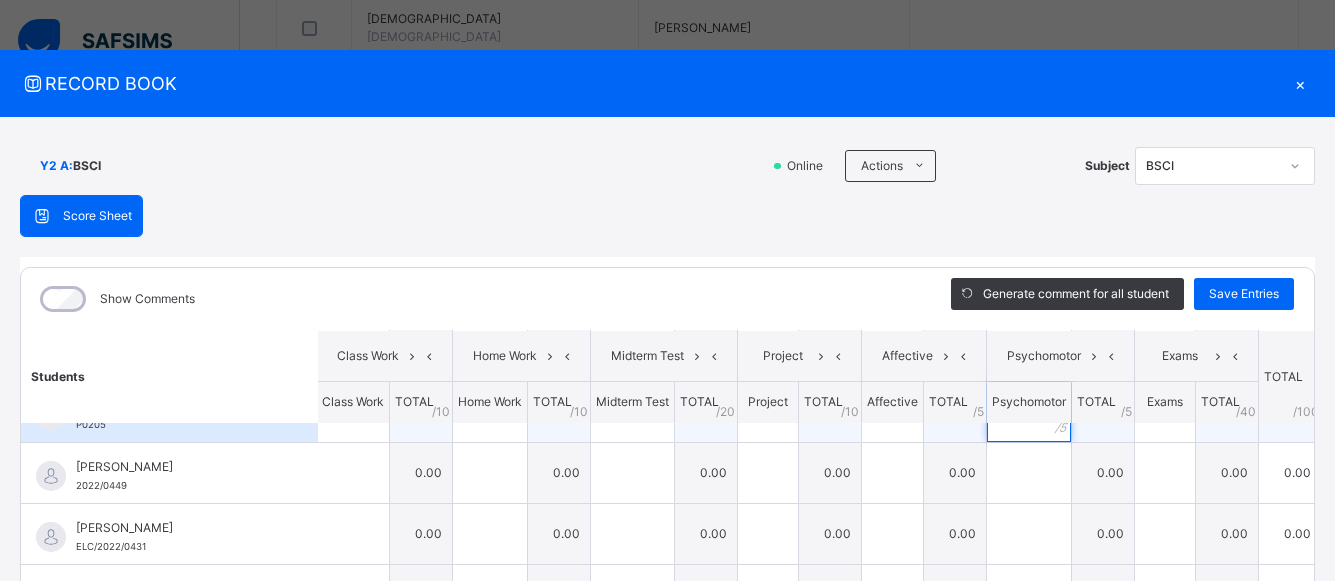 scroll, scrollTop: 234, scrollLeft: 2, axis: both 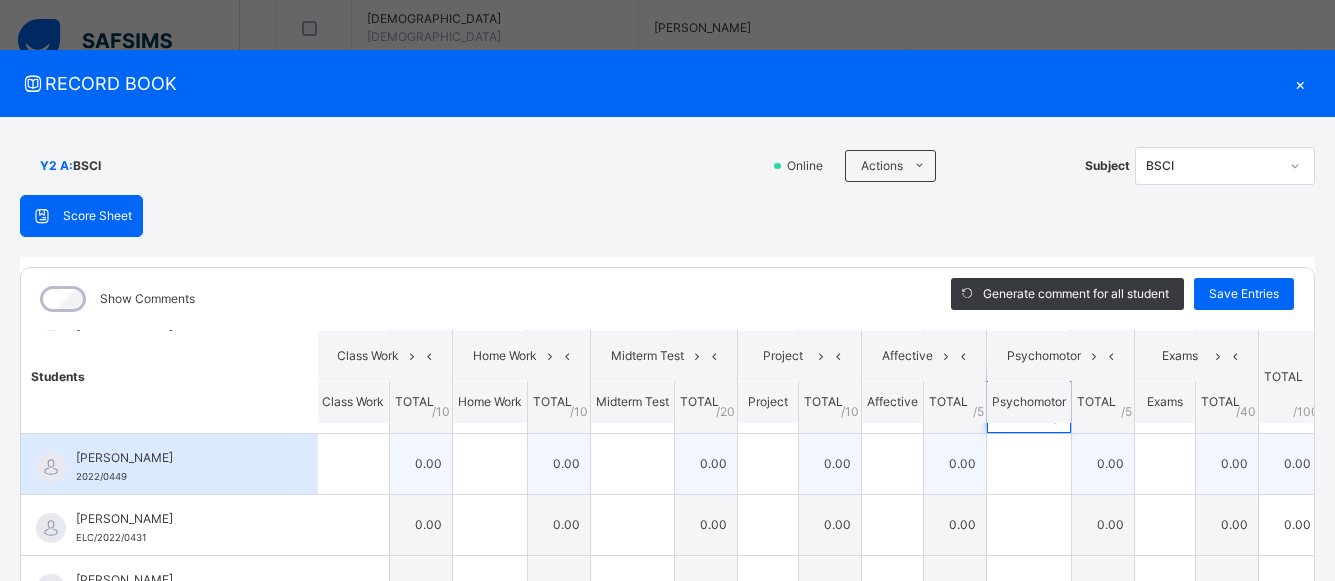 type on "*" 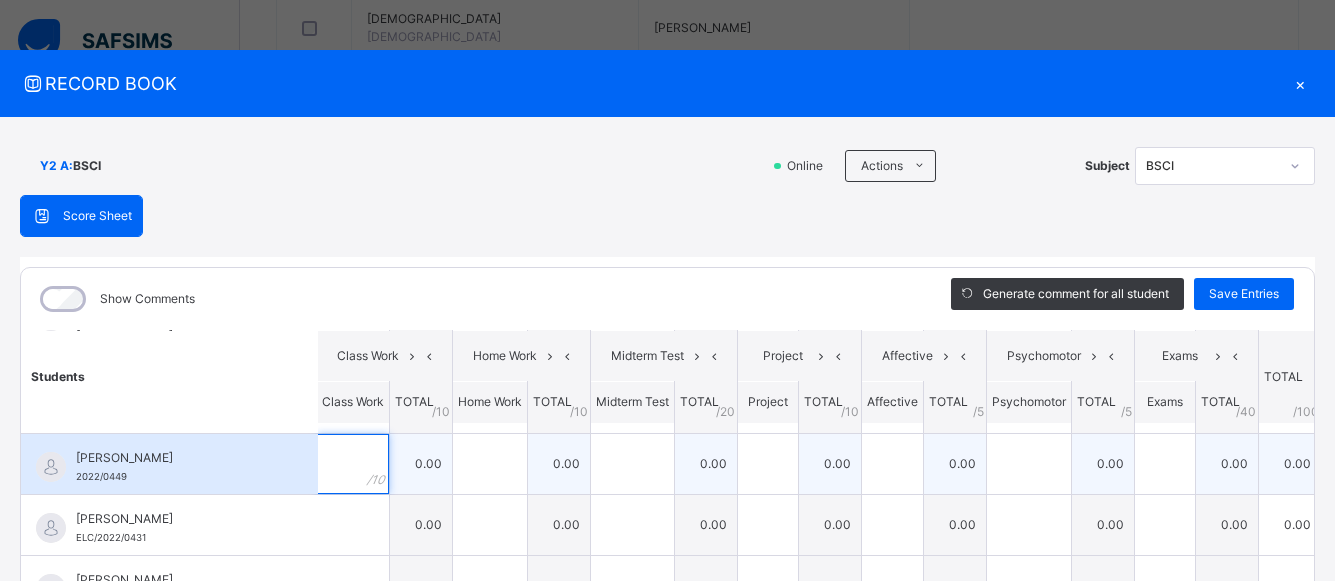 click at bounding box center (353, 464) 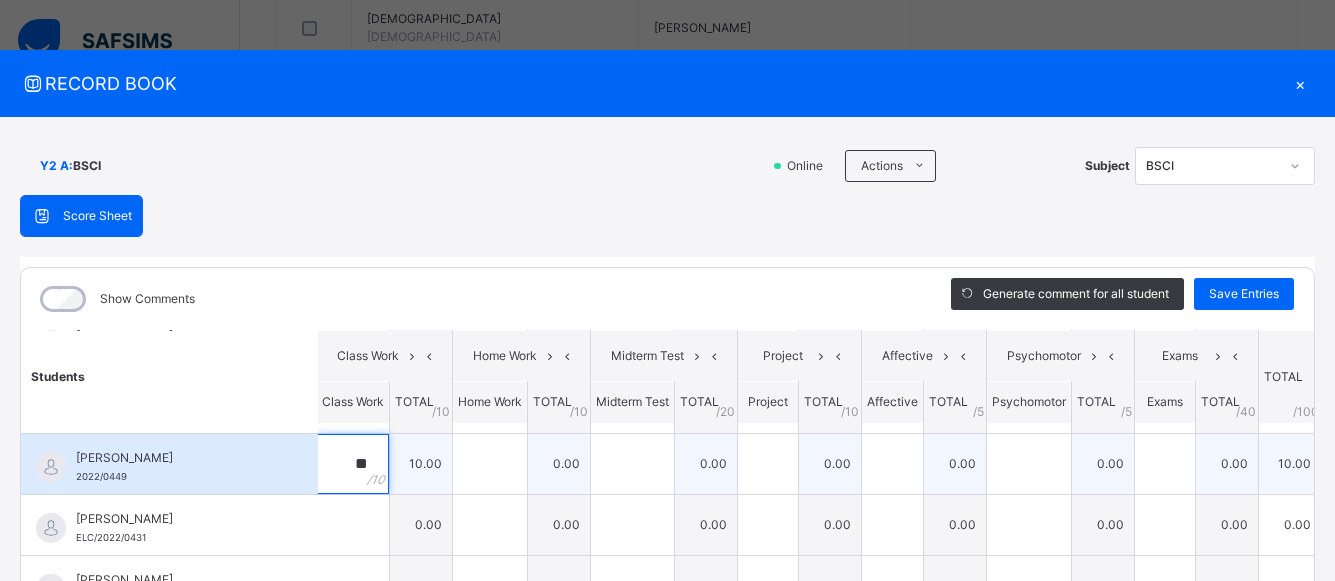type on "**" 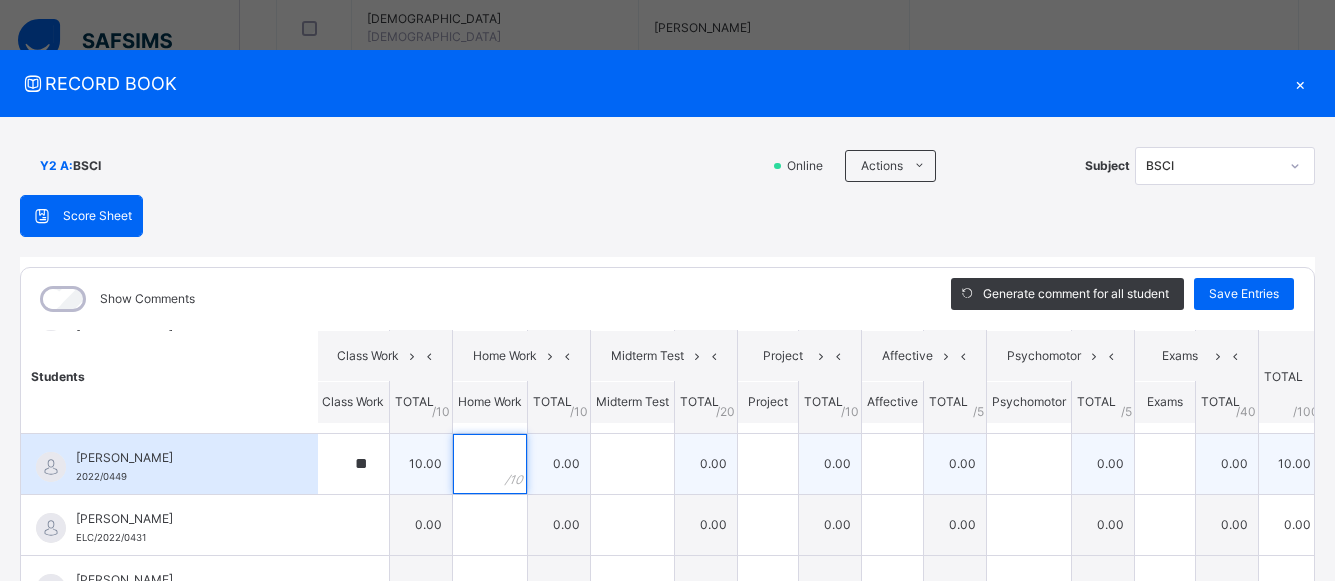 click at bounding box center (490, 464) 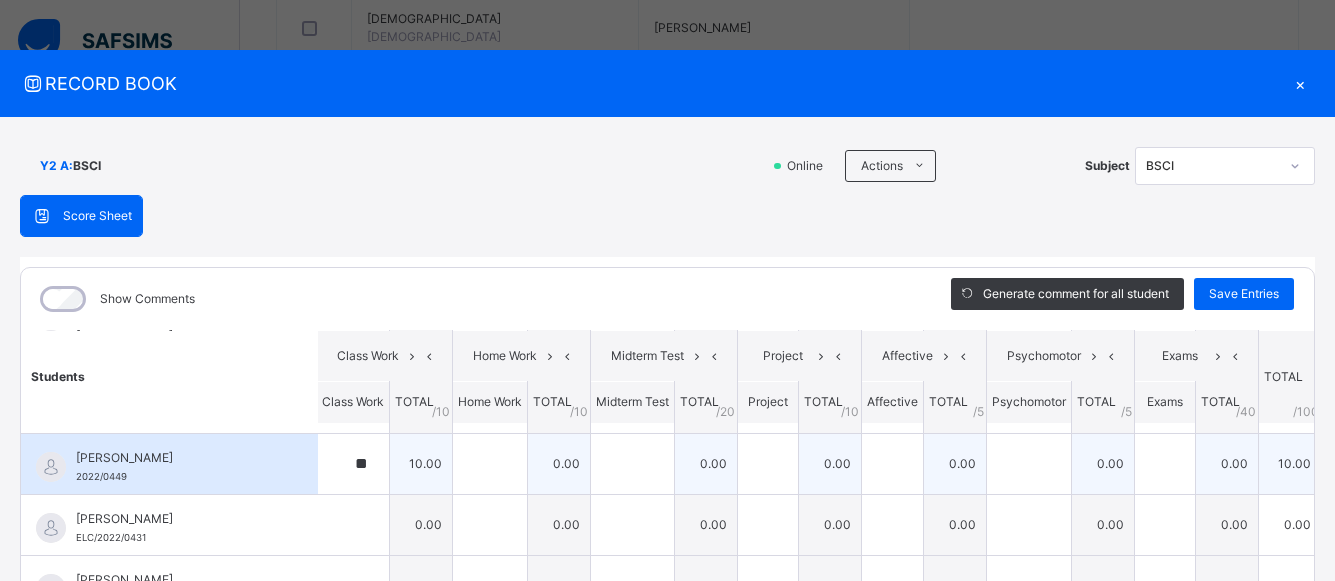 click at bounding box center [490, 464] 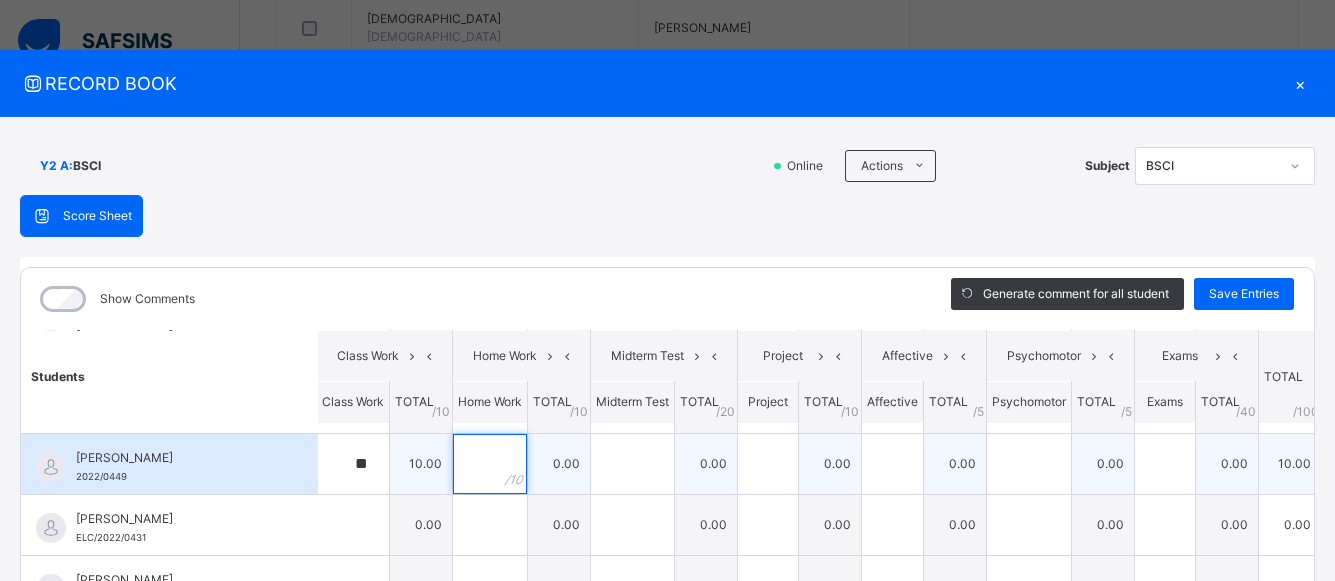 click at bounding box center [490, 464] 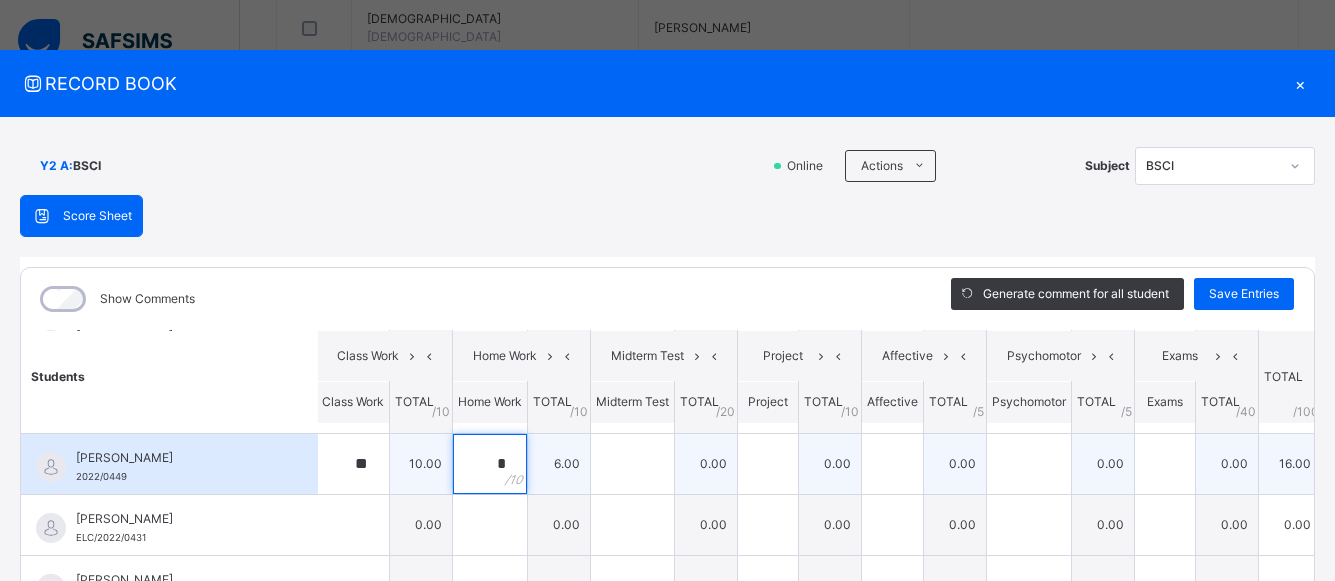 type on "*" 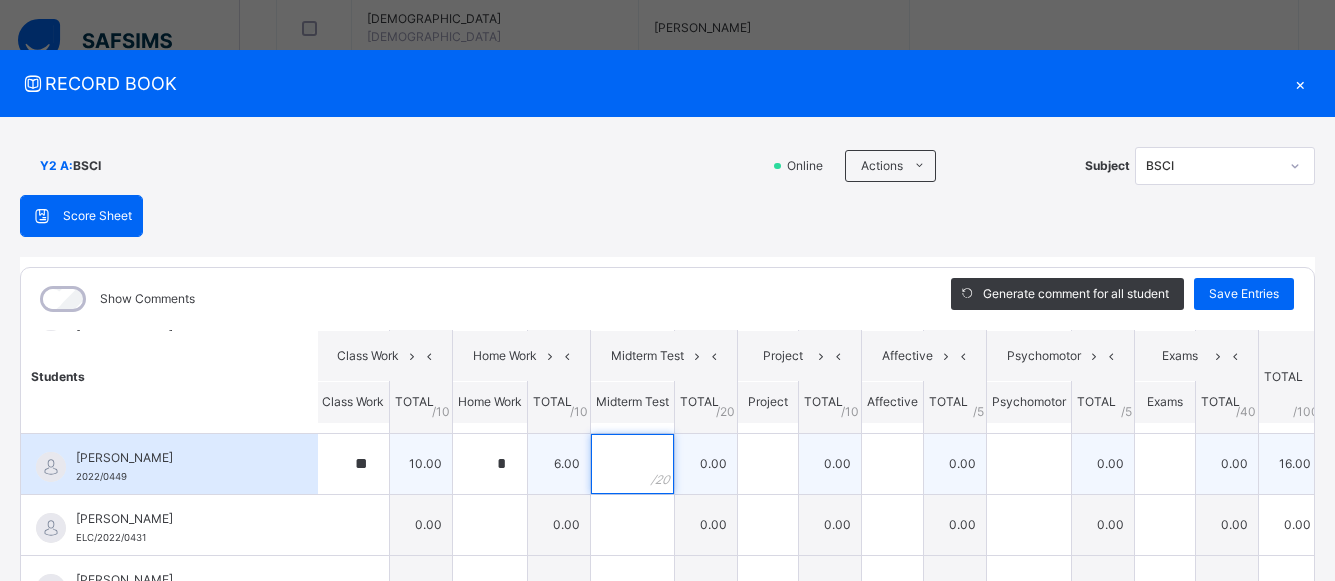 click at bounding box center [632, 464] 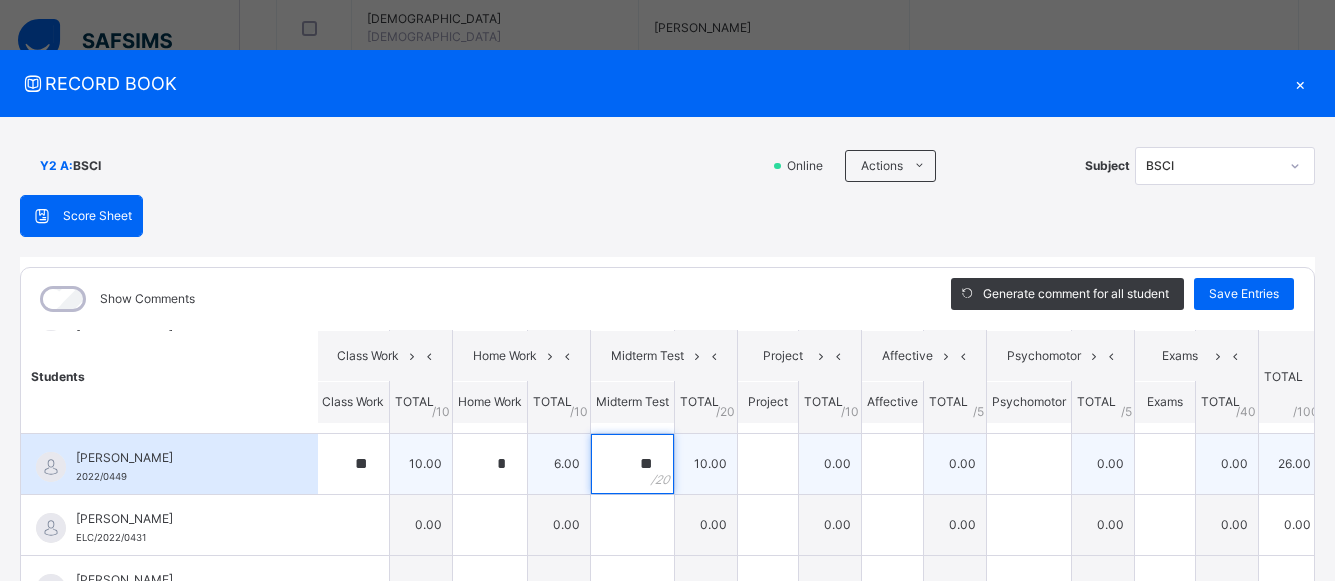 type on "**" 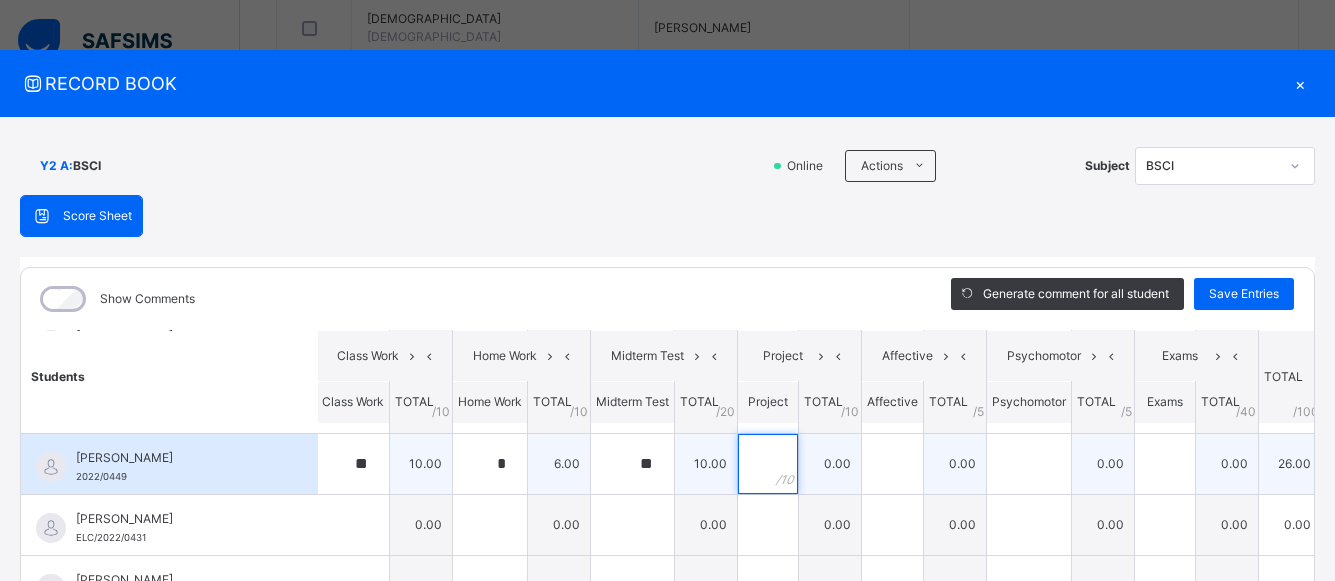 click at bounding box center (768, 464) 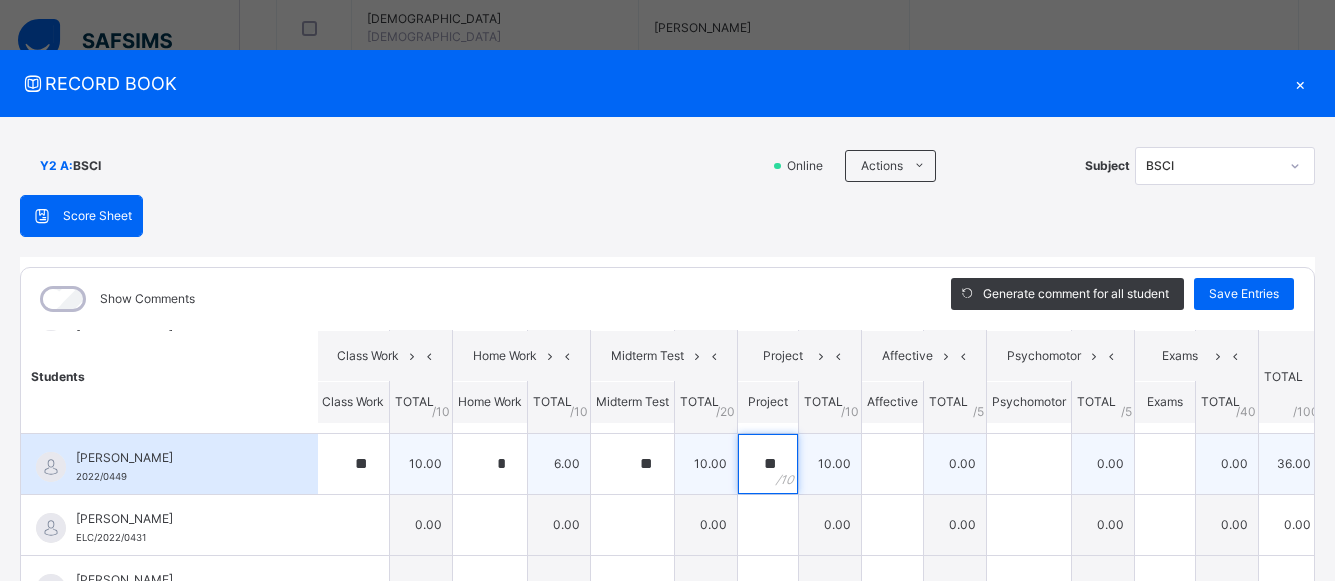 type on "**" 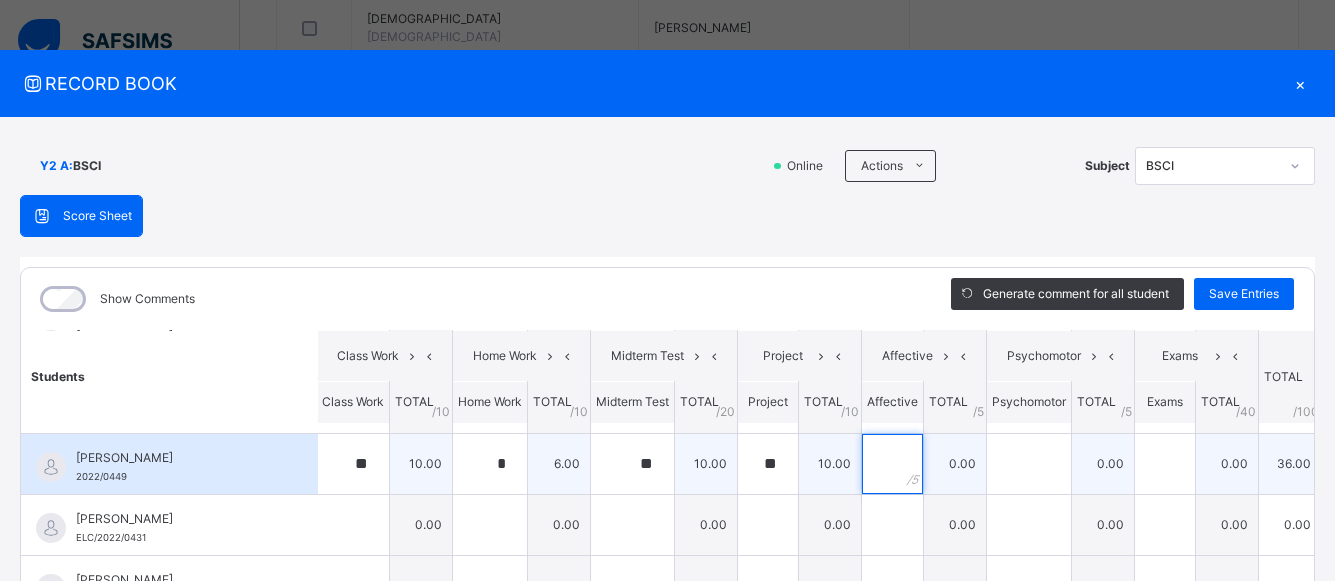 click at bounding box center (892, 464) 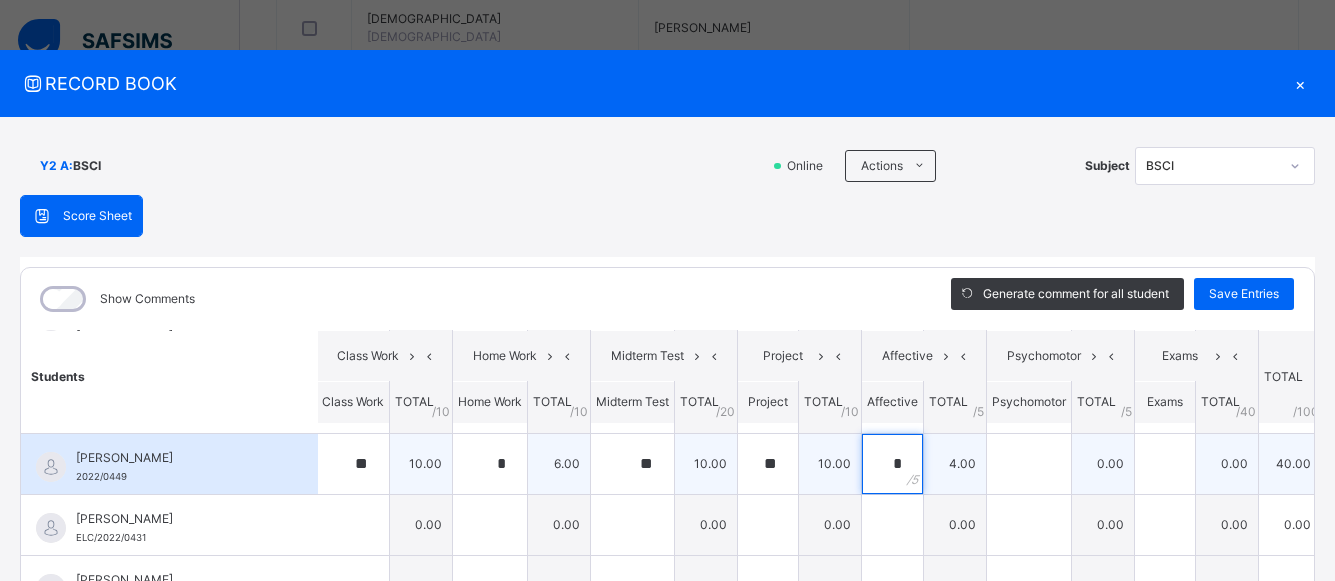type on "*" 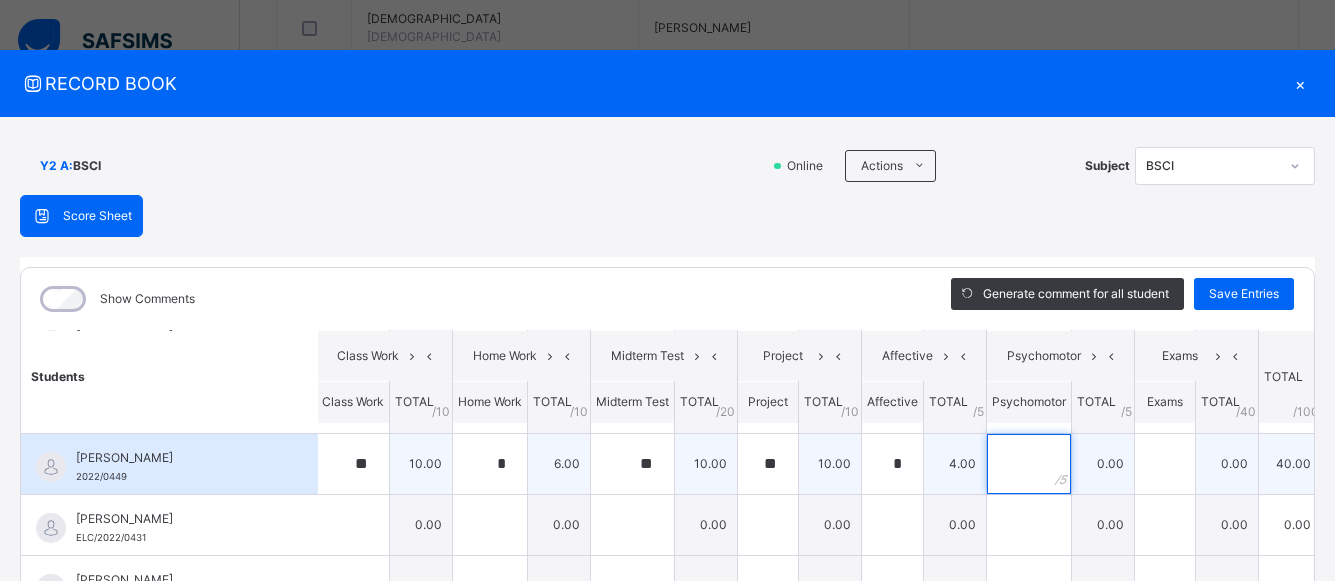 click at bounding box center [1029, 464] 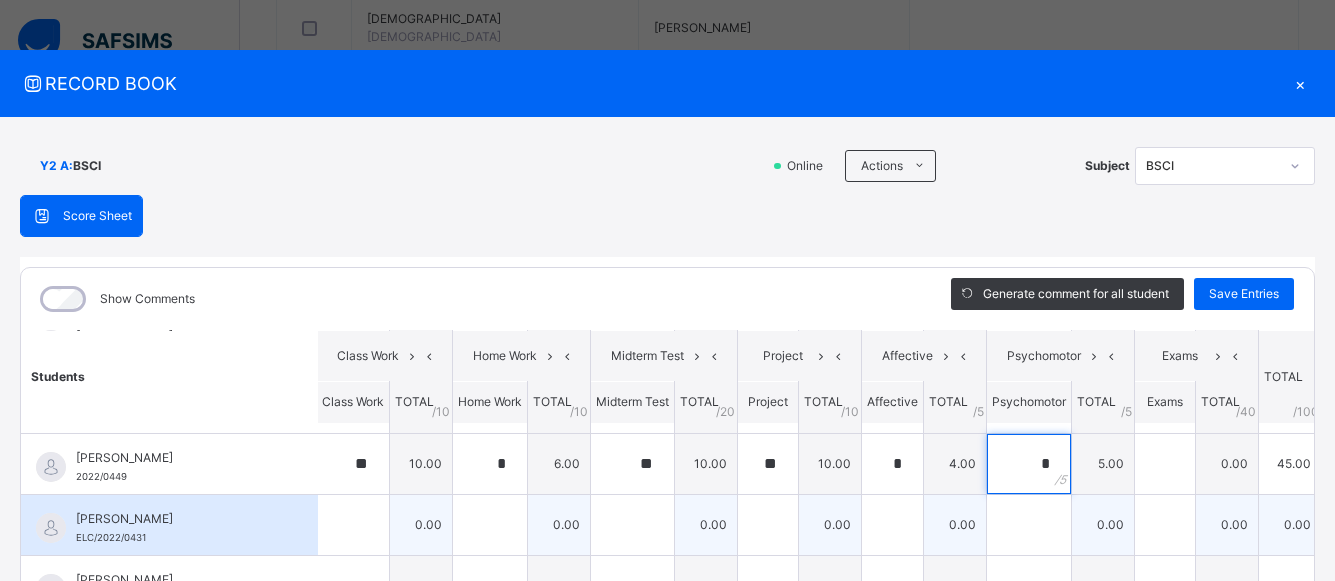 type on "*" 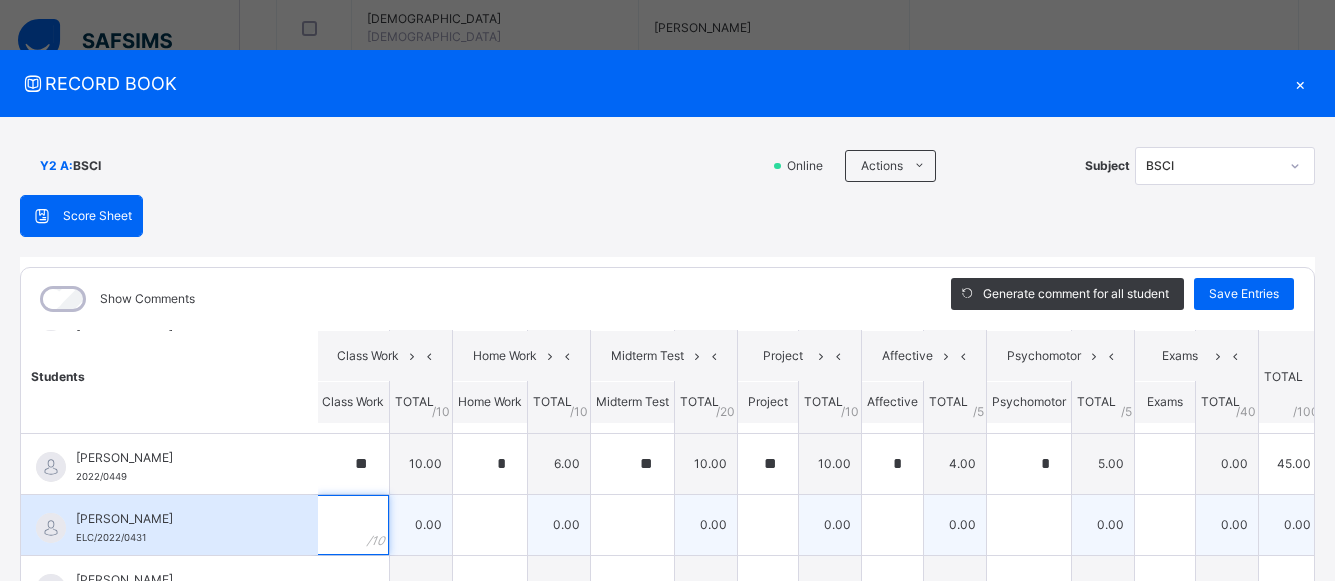 click at bounding box center [353, 525] 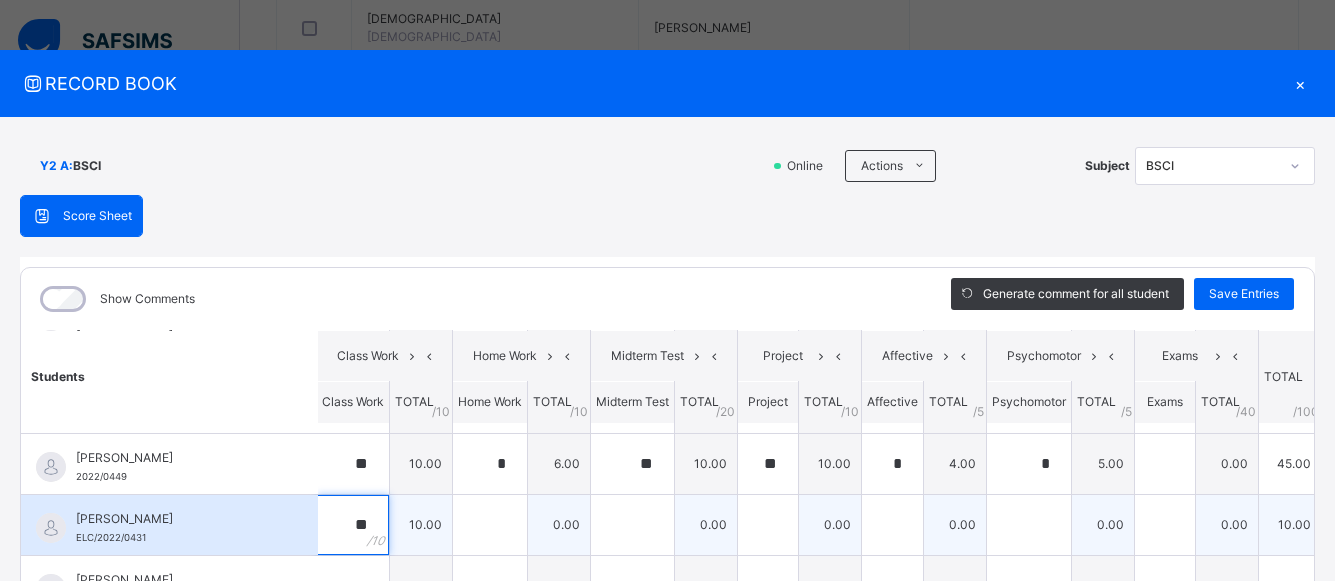 type on "**" 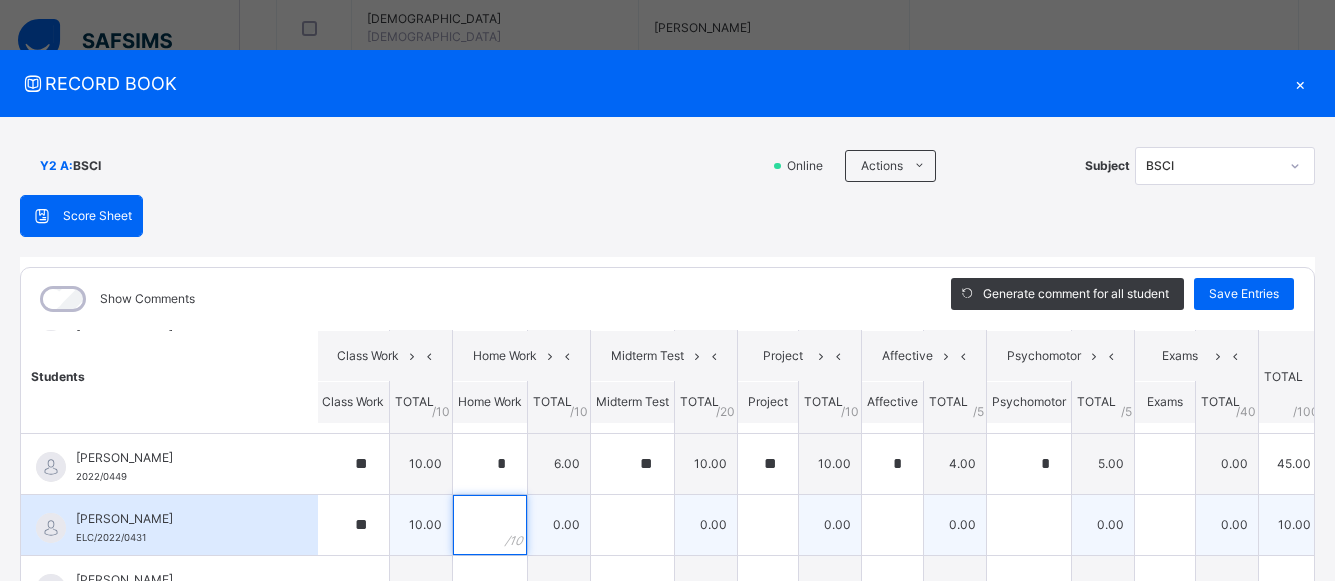 click at bounding box center [490, 525] 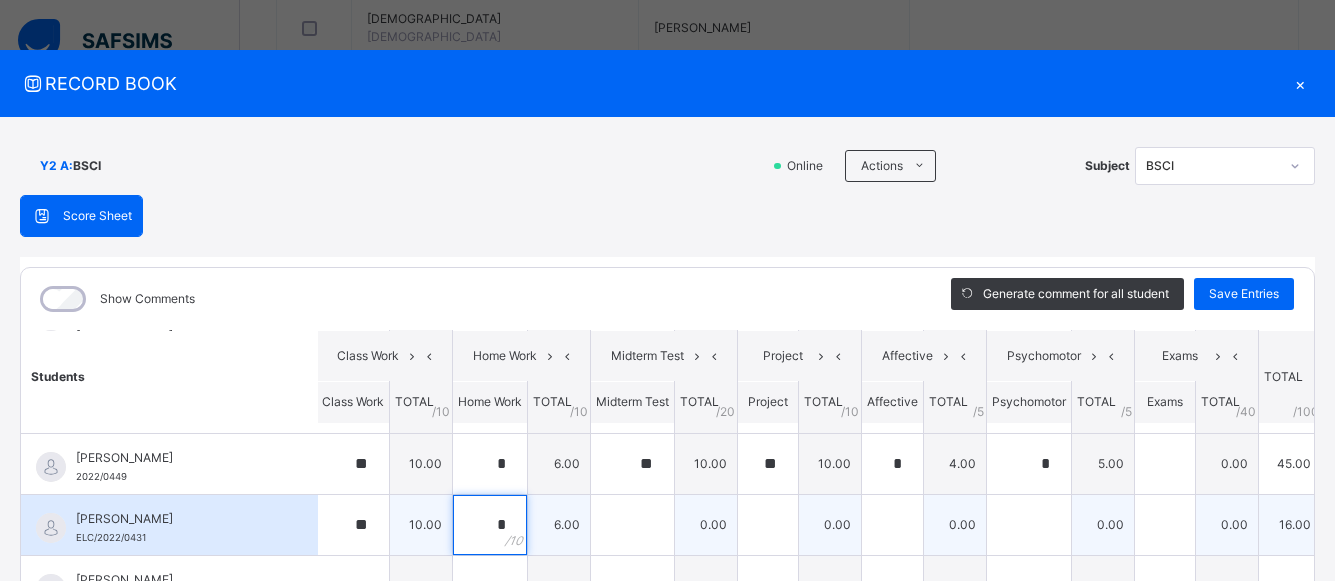 type on "*" 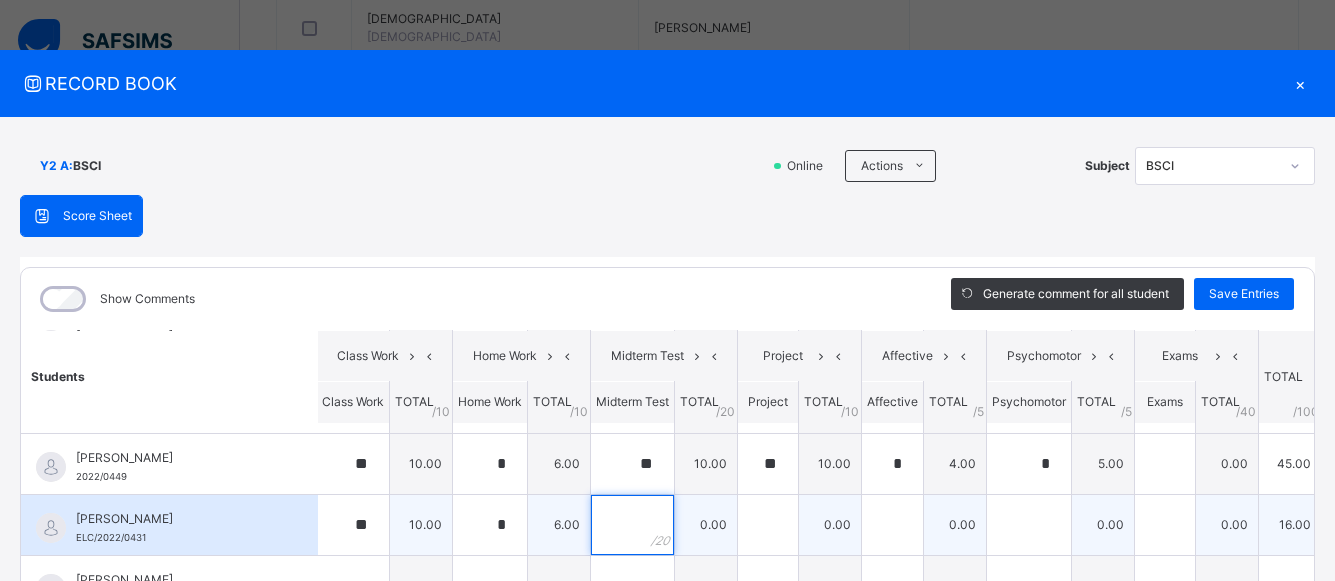 click at bounding box center [632, 525] 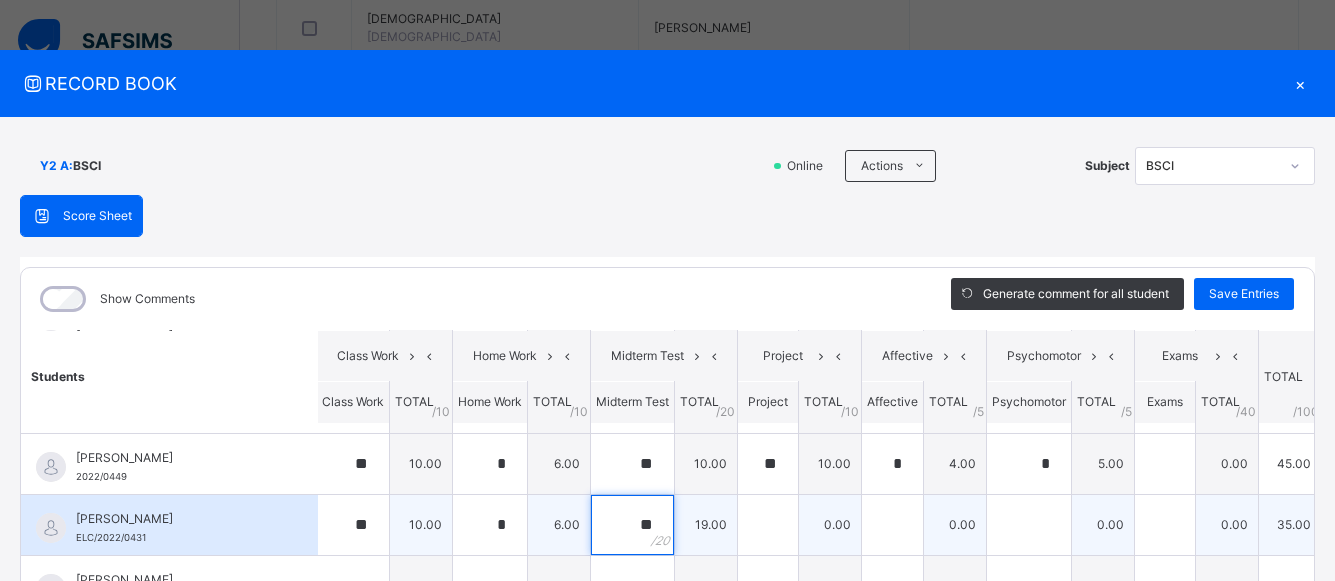 type on "**" 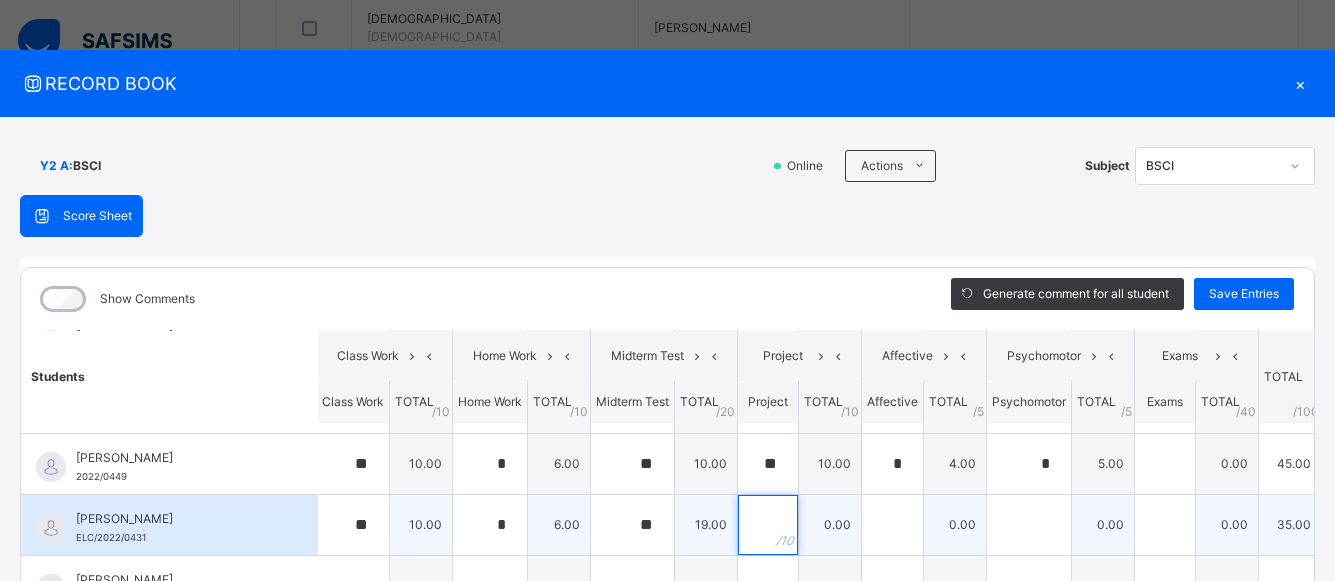 click at bounding box center (768, 525) 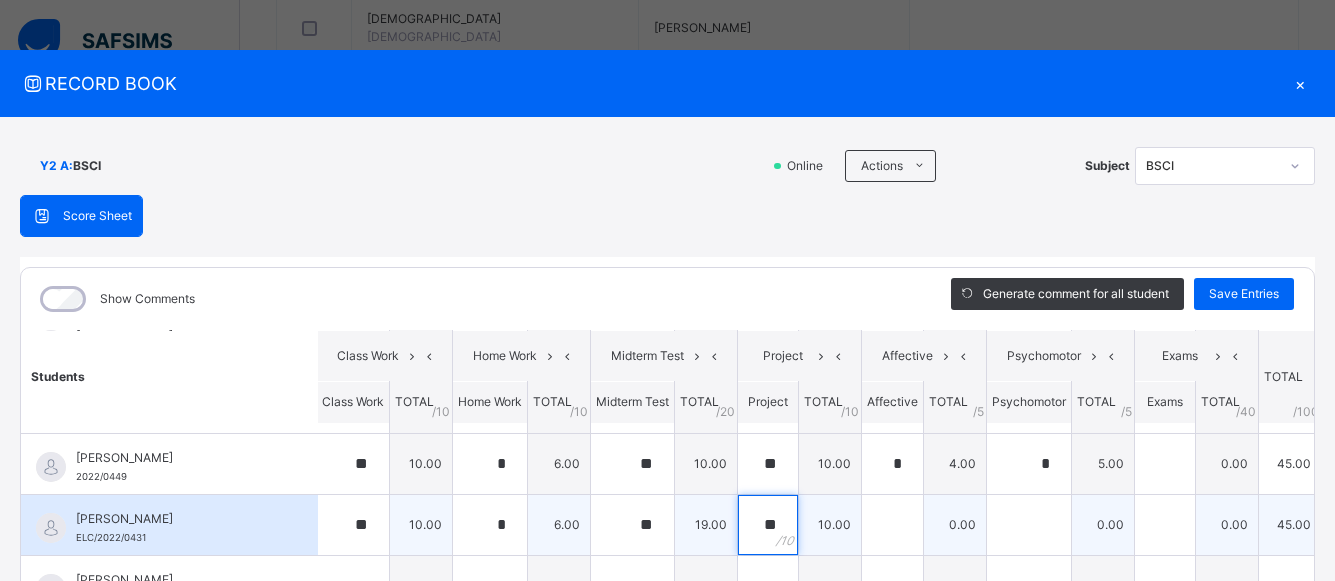 type on "**" 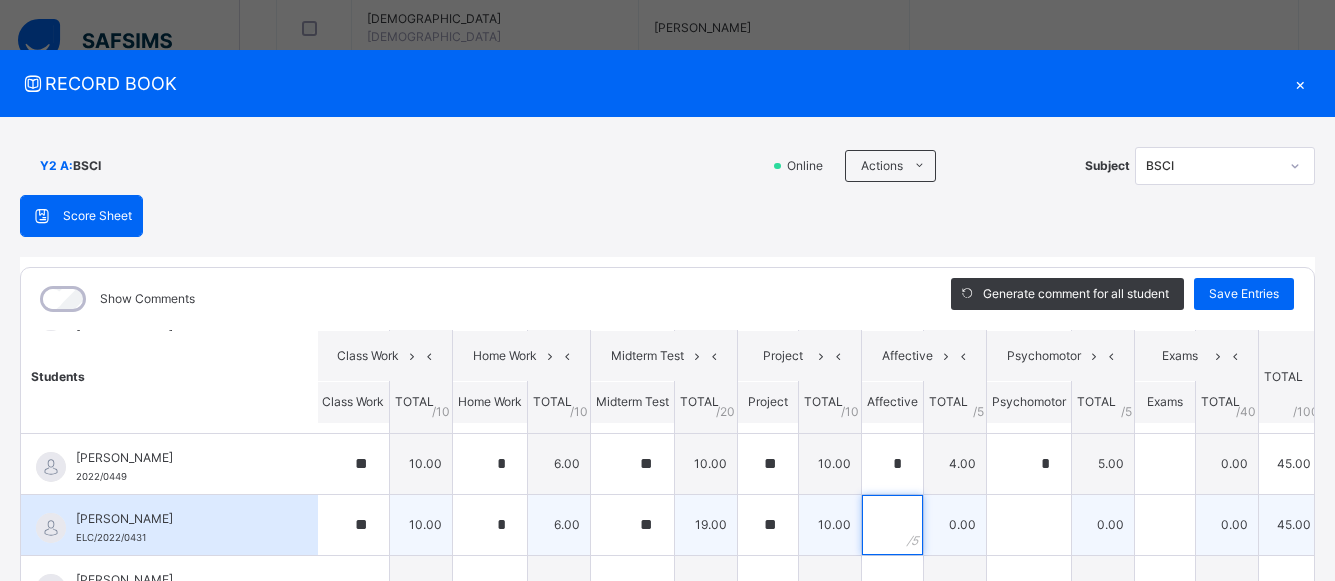 click at bounding box center [892, 525] 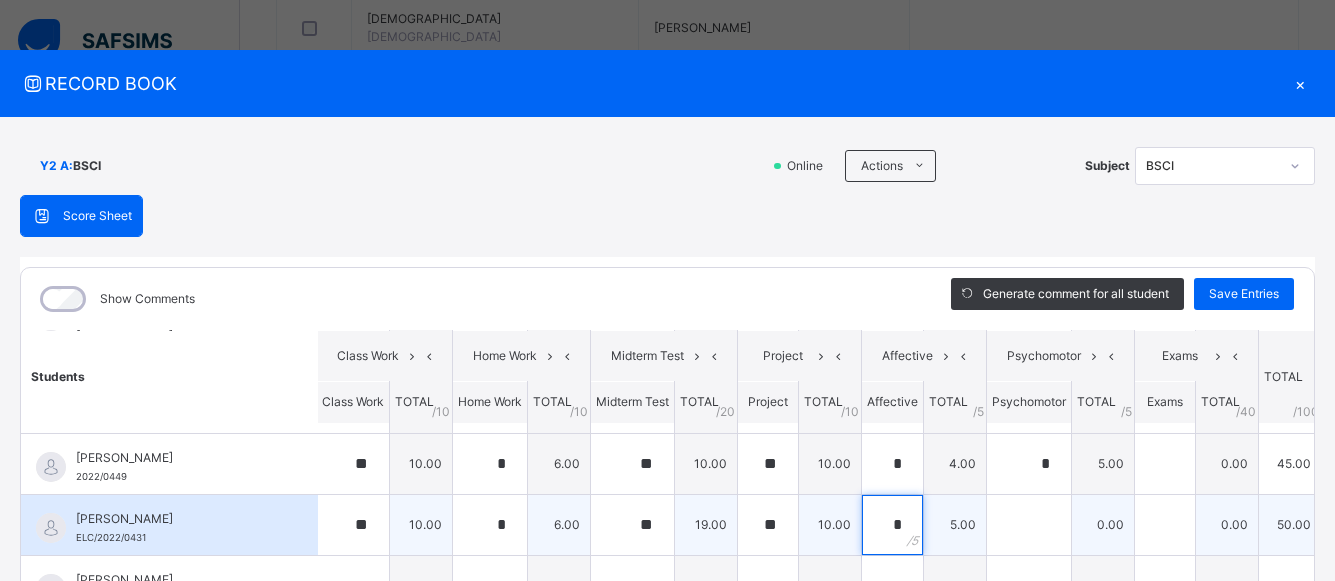 type on "*" 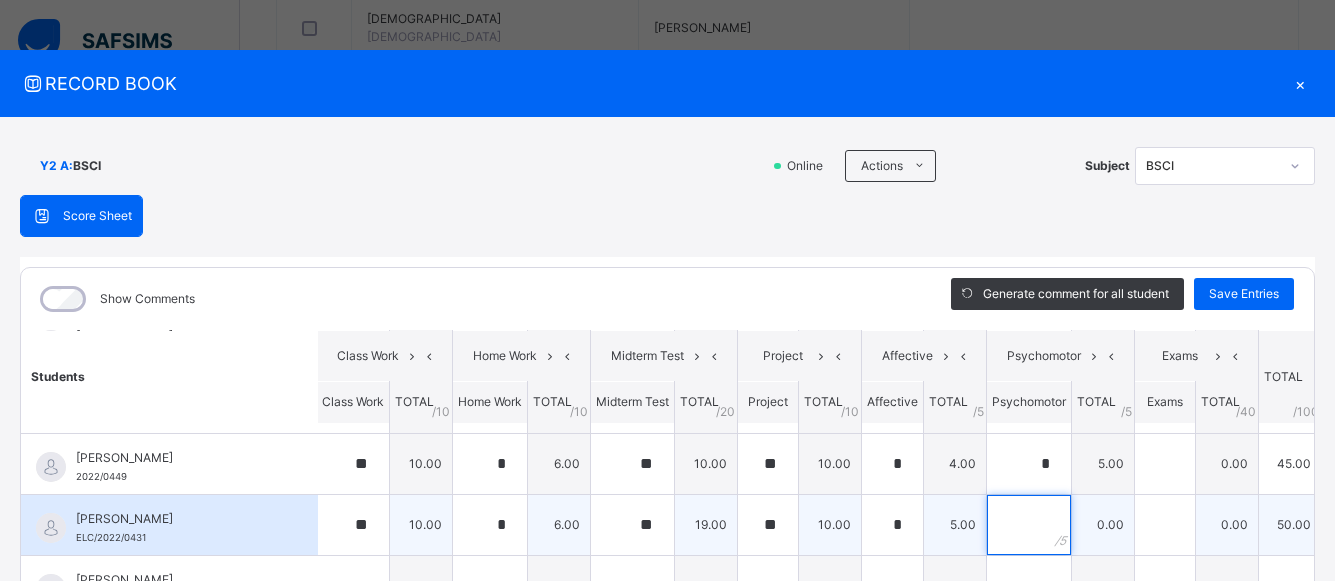 click at bounding box center (1029, 525) 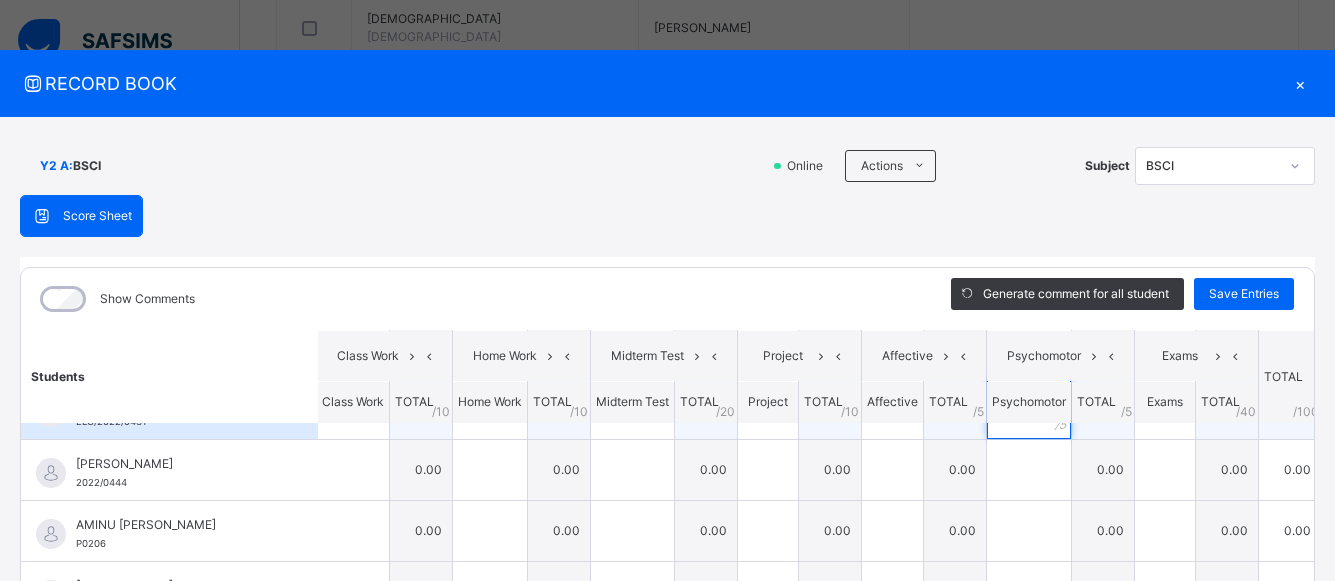 scroll, scrollTop: 353, scrollLeft: 2, axis: both 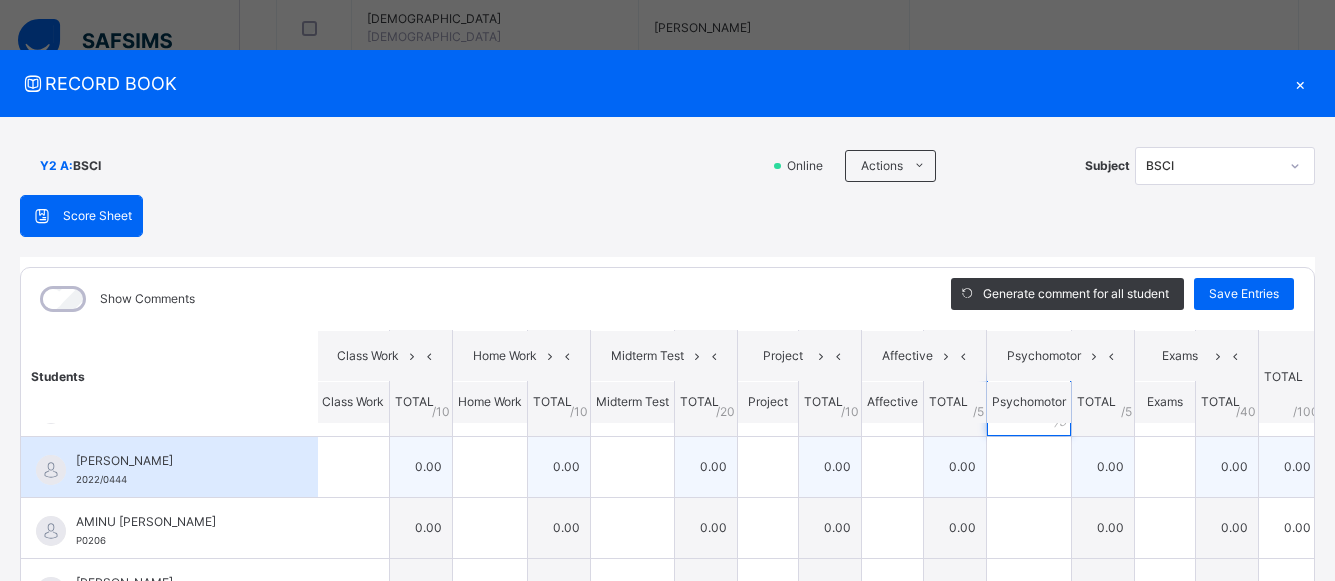type on "*" 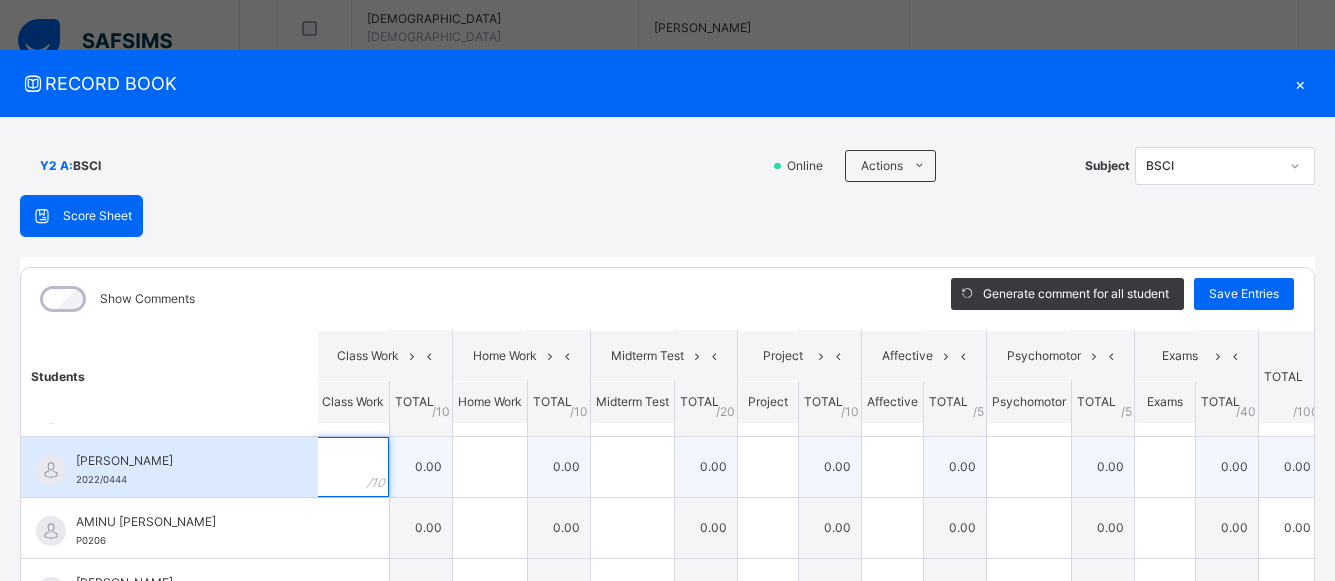 click at bounding box center [353, 467] 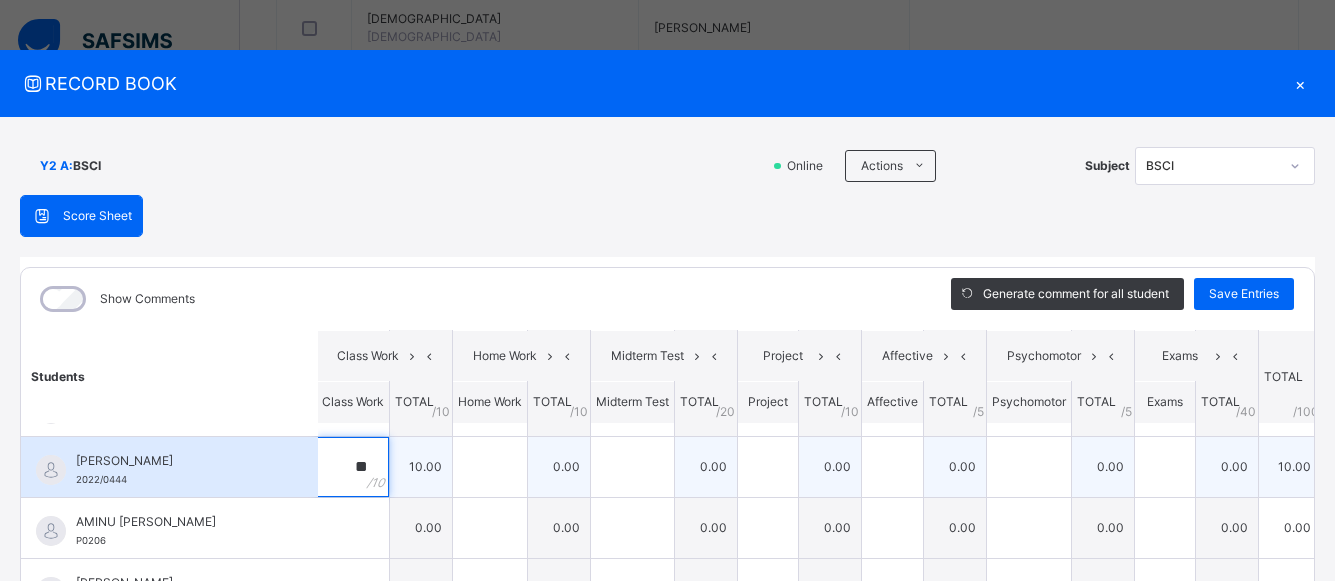 type on "**" 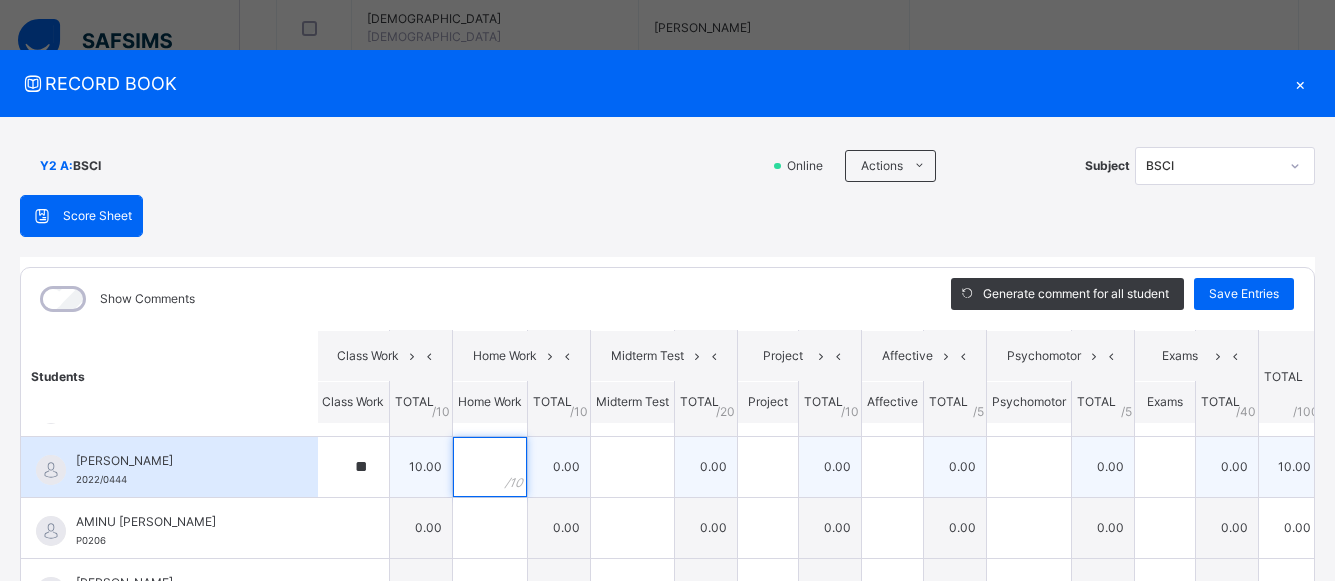 click at bounding box center [490, 467] 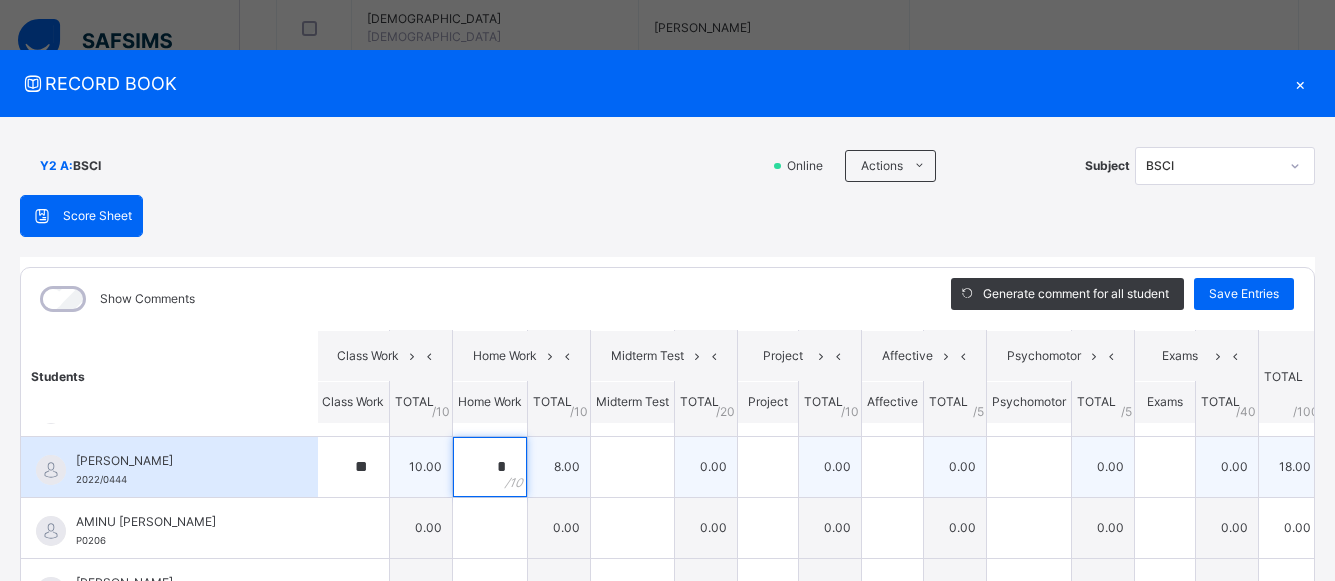 type on "*" 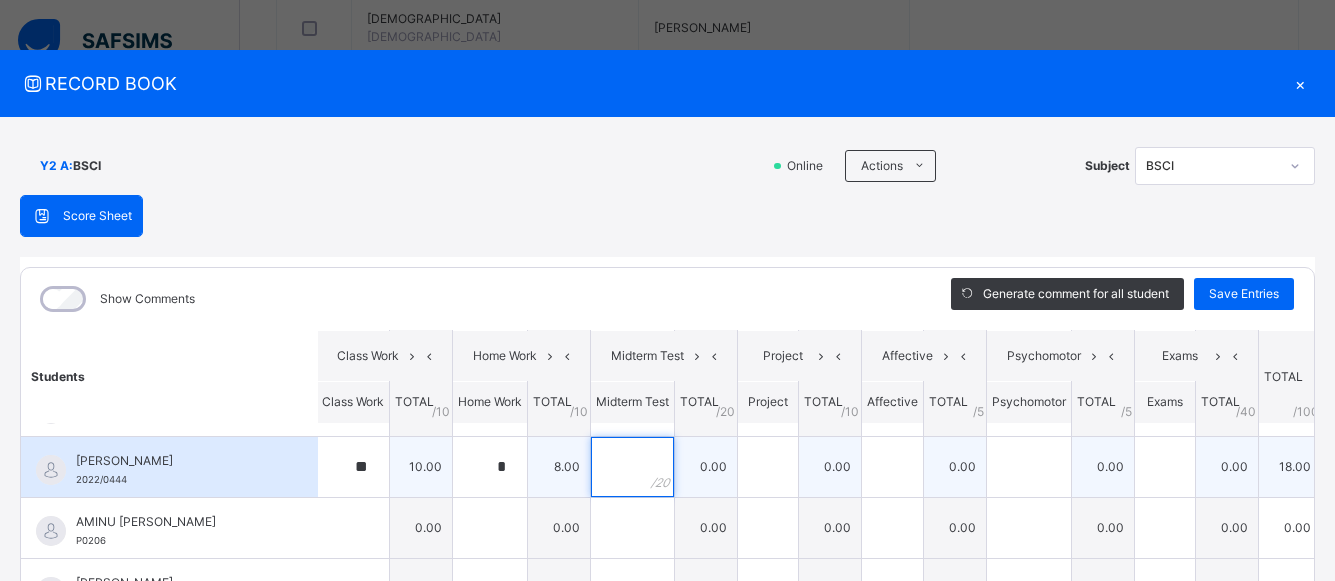click at bounding box center (632, 467) 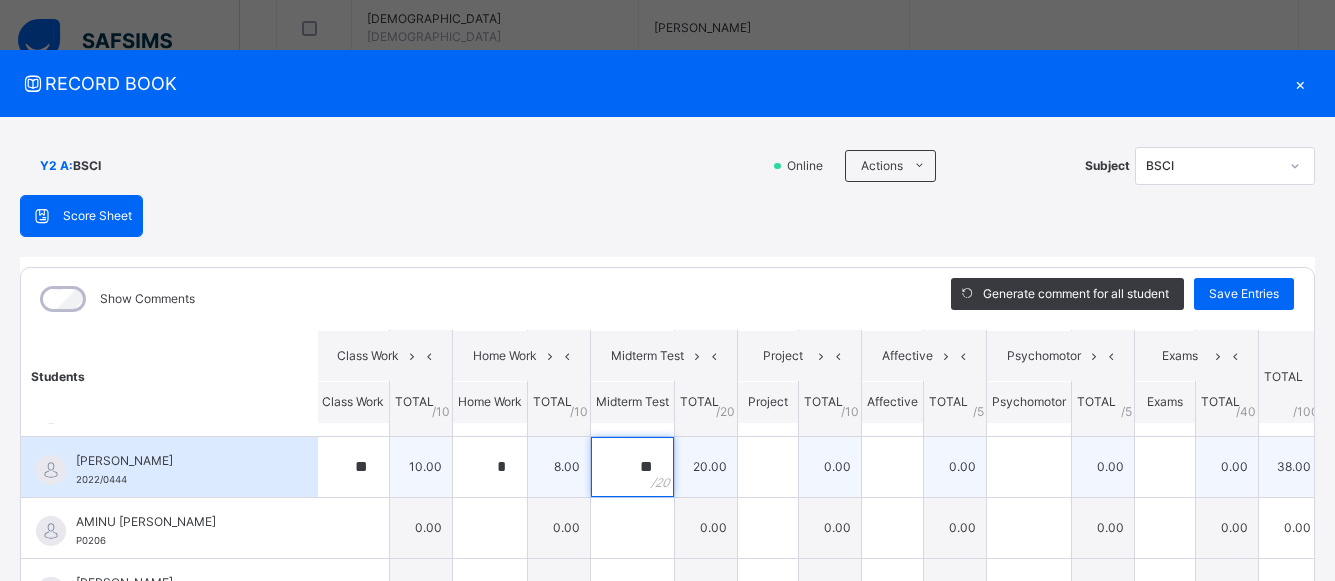 type on "**" 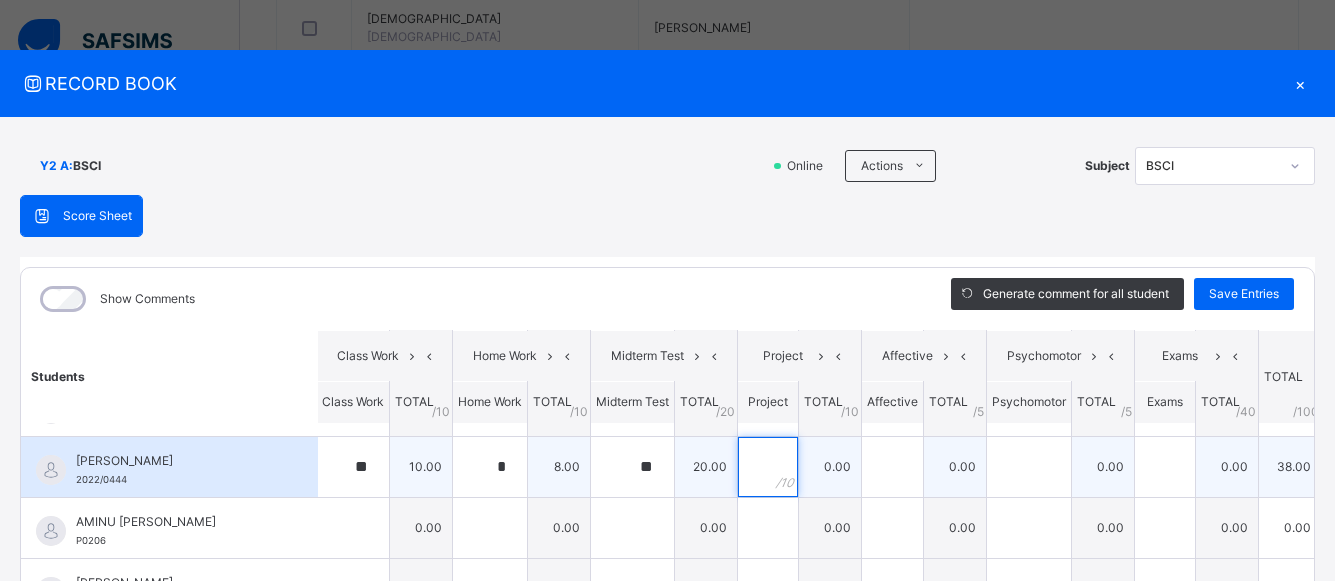 click at bounding box center [768, 467] 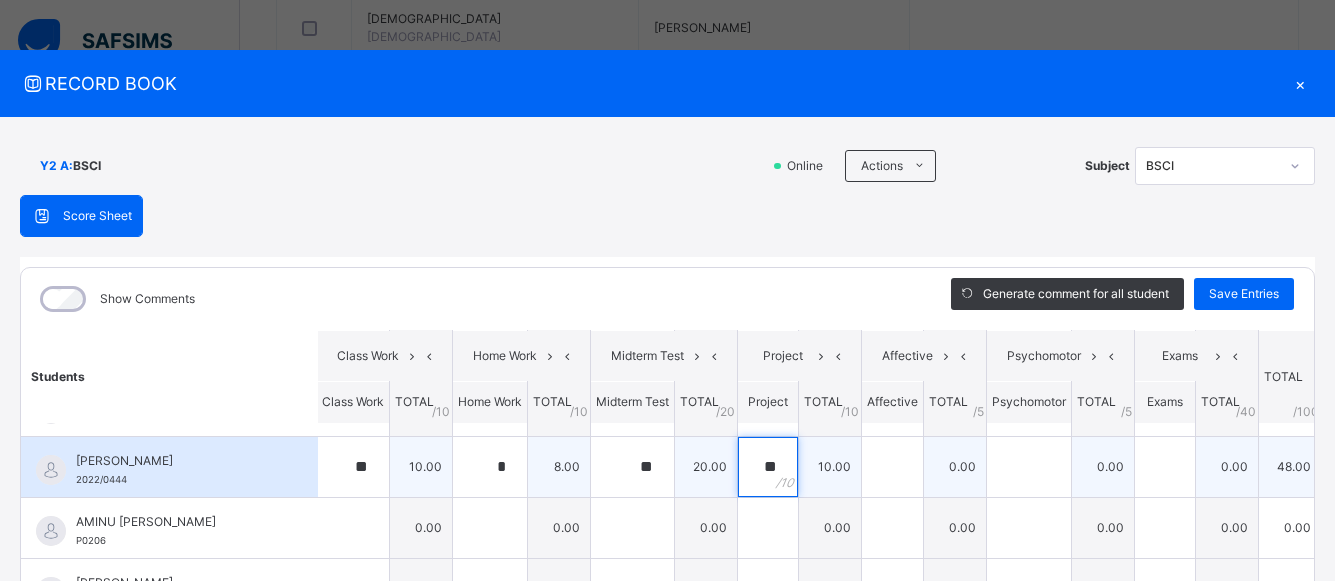 type on "**" 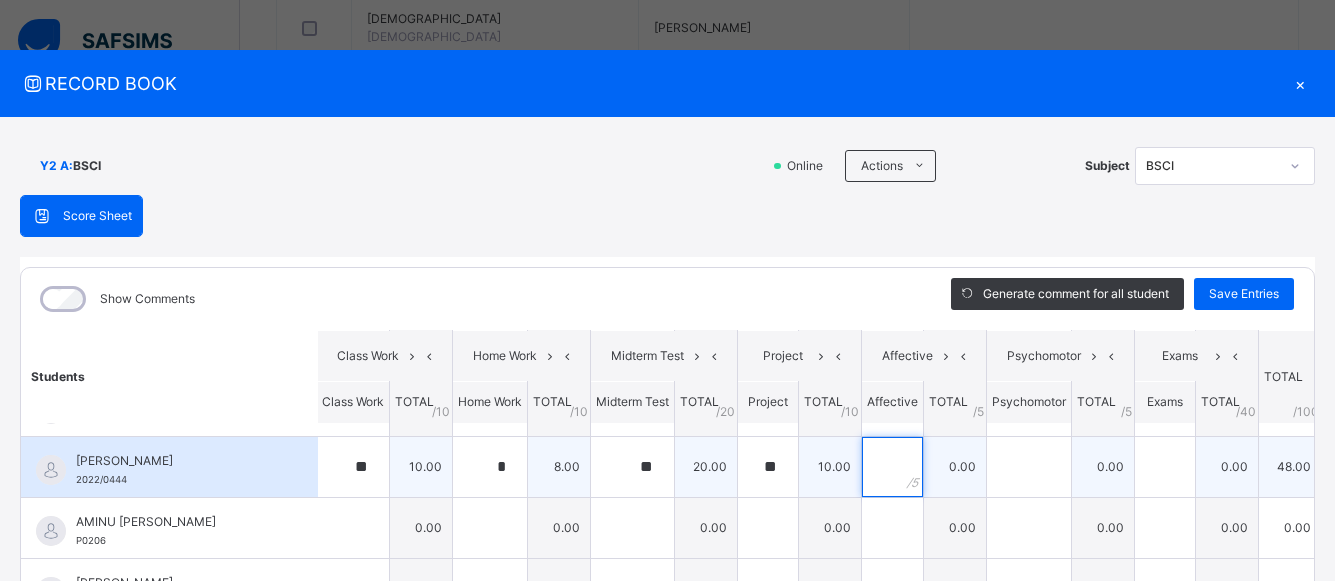 click at bounding box center [892, 467] 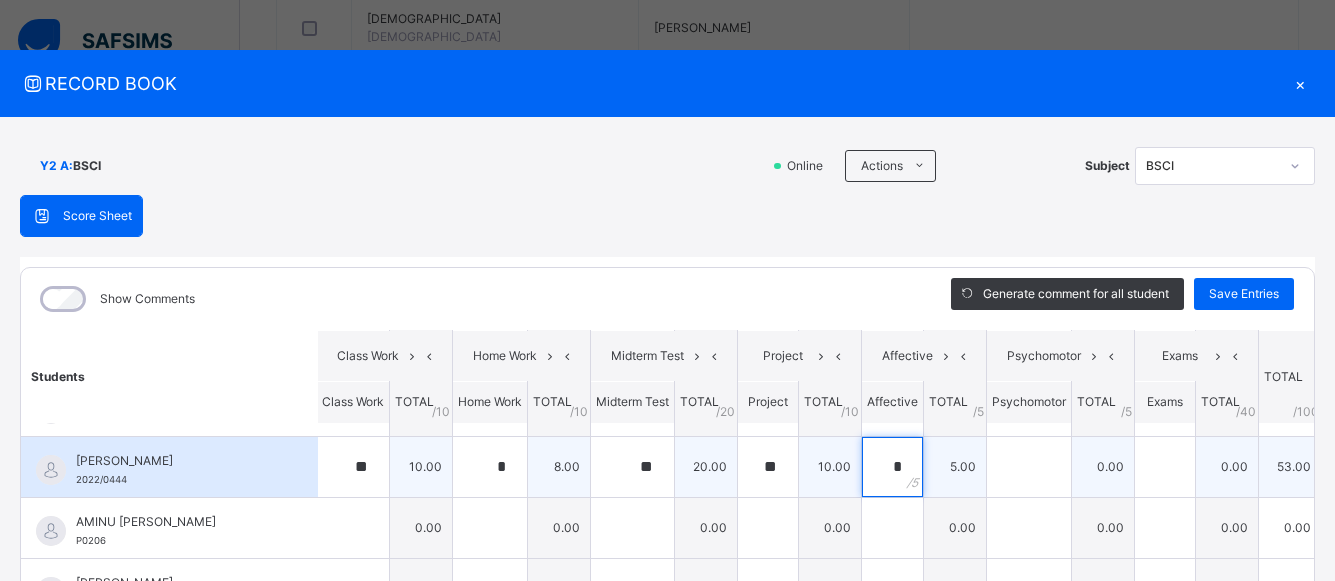 type on "*" 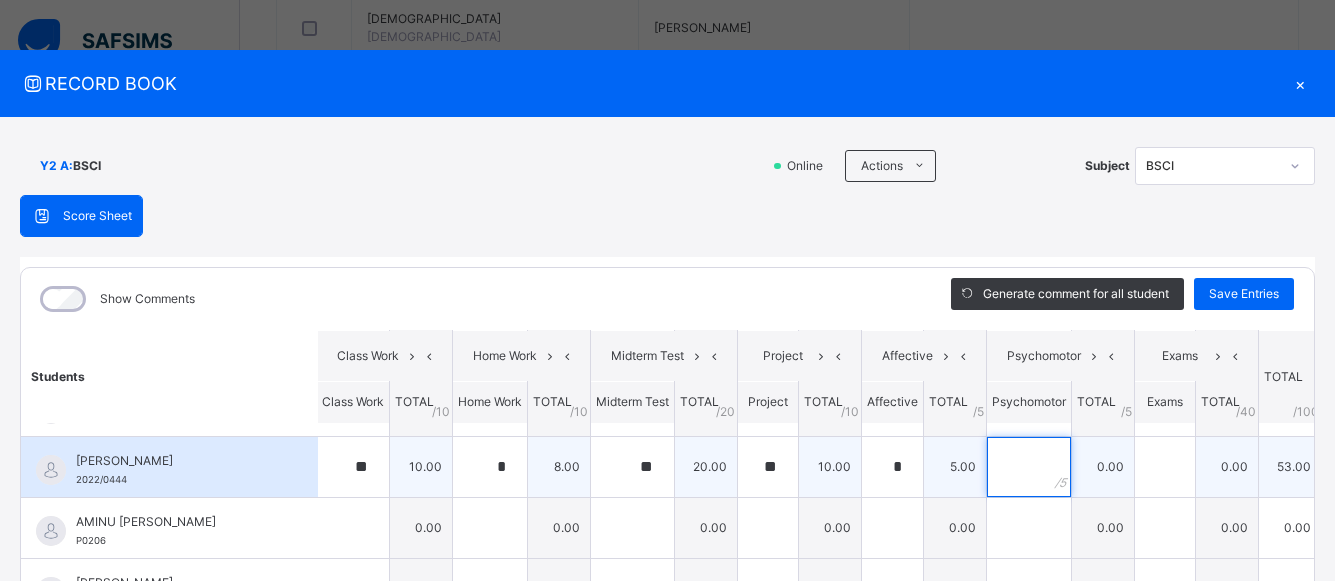 click at bounding box center [1029, 467] 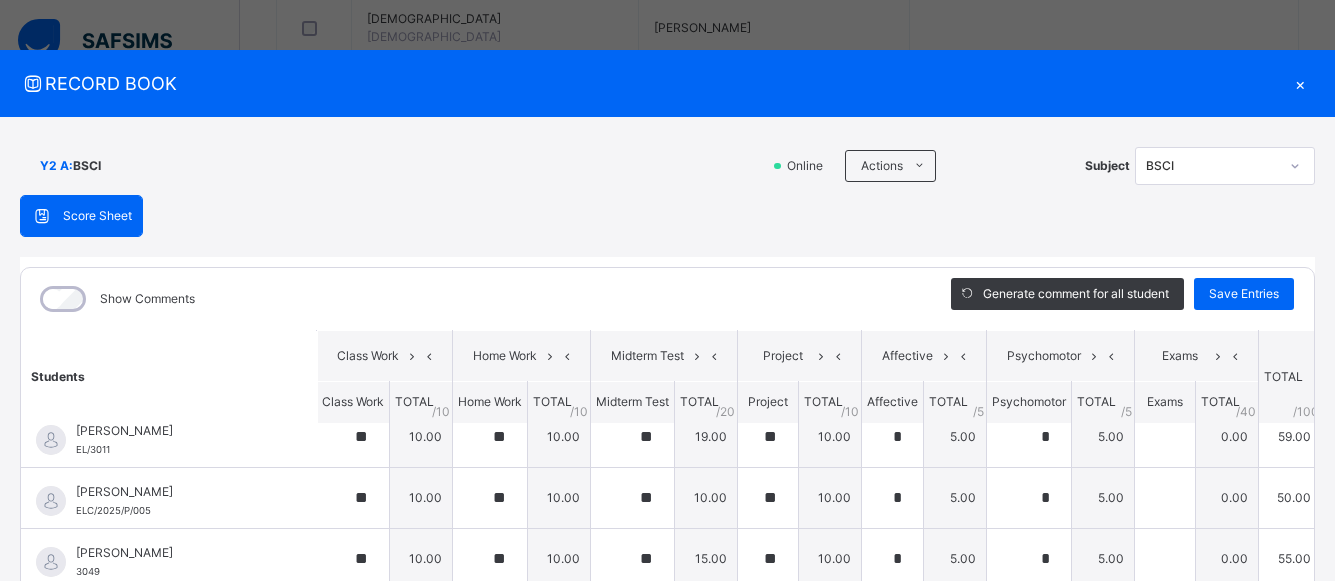 scroll, scrollTop: 0, scrollLeft: 2, axis: horizontal 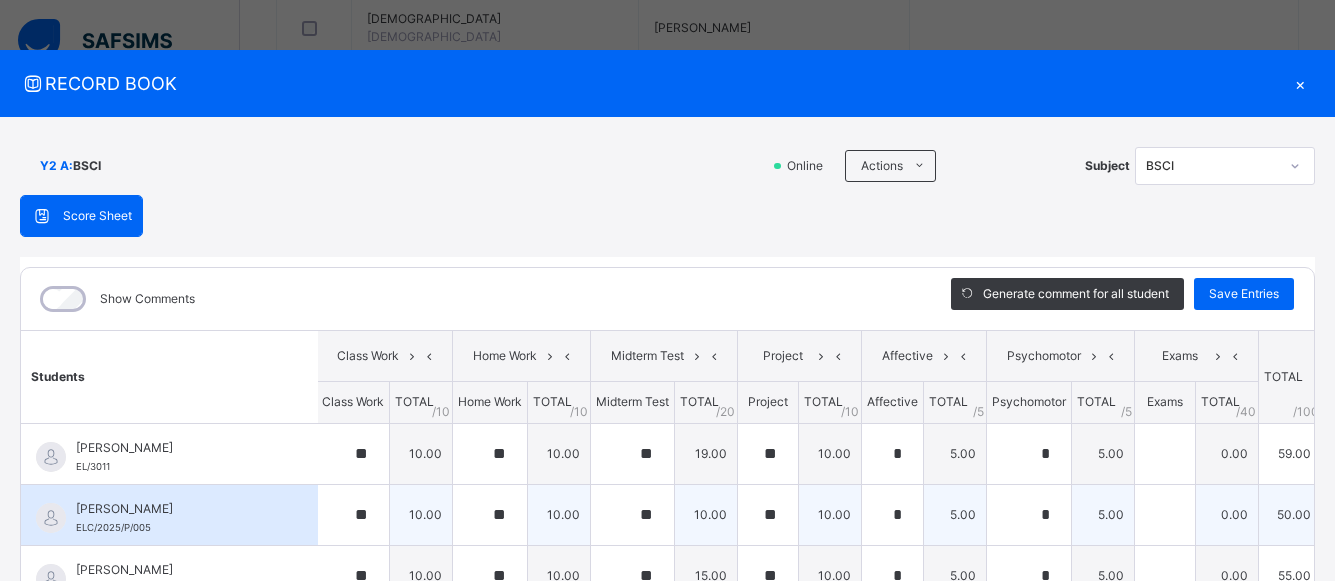 type on "*" 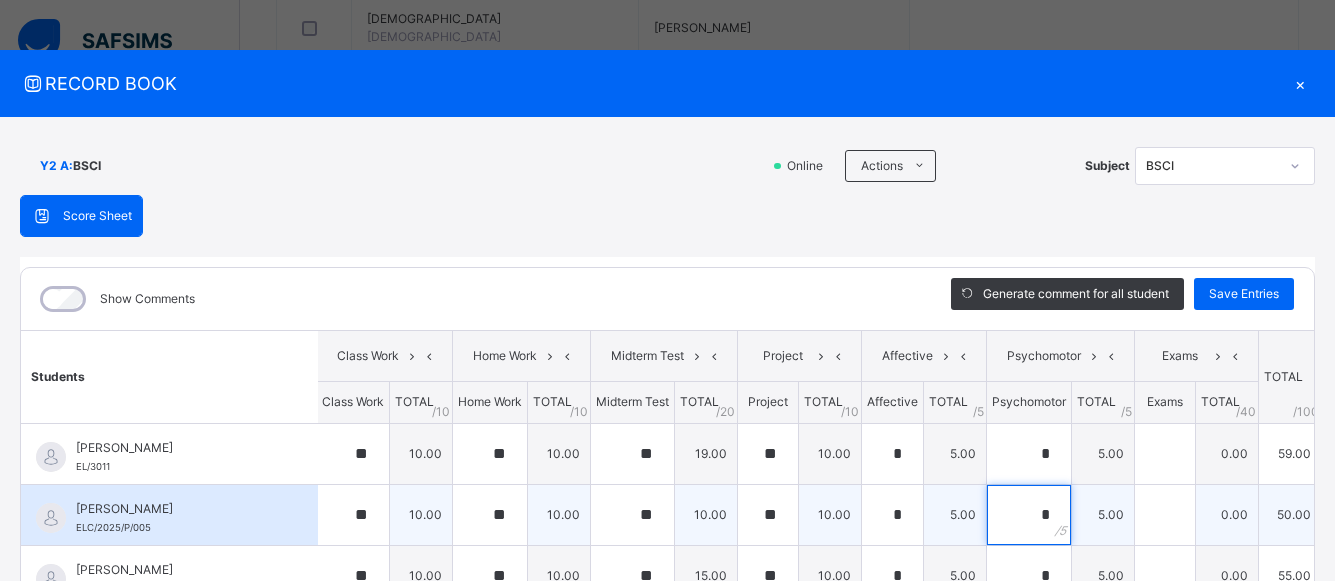 click on "*" at bounding box center (1029, 515) 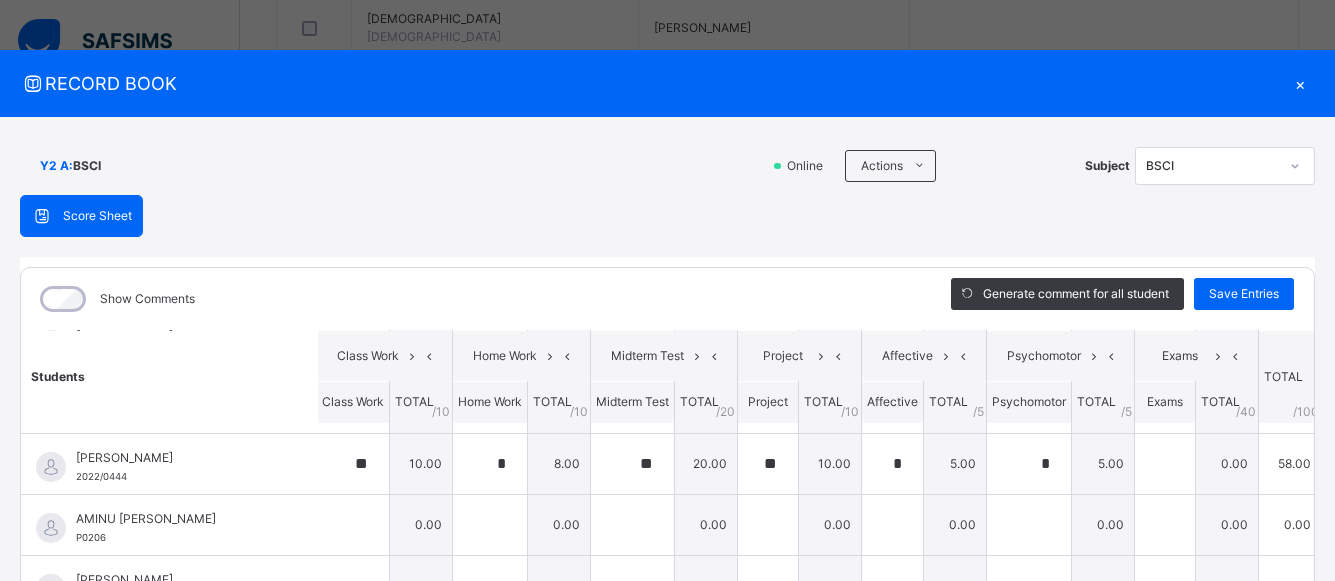 scroll, scrollTop: 357, scrollLeft: 2, axis: both 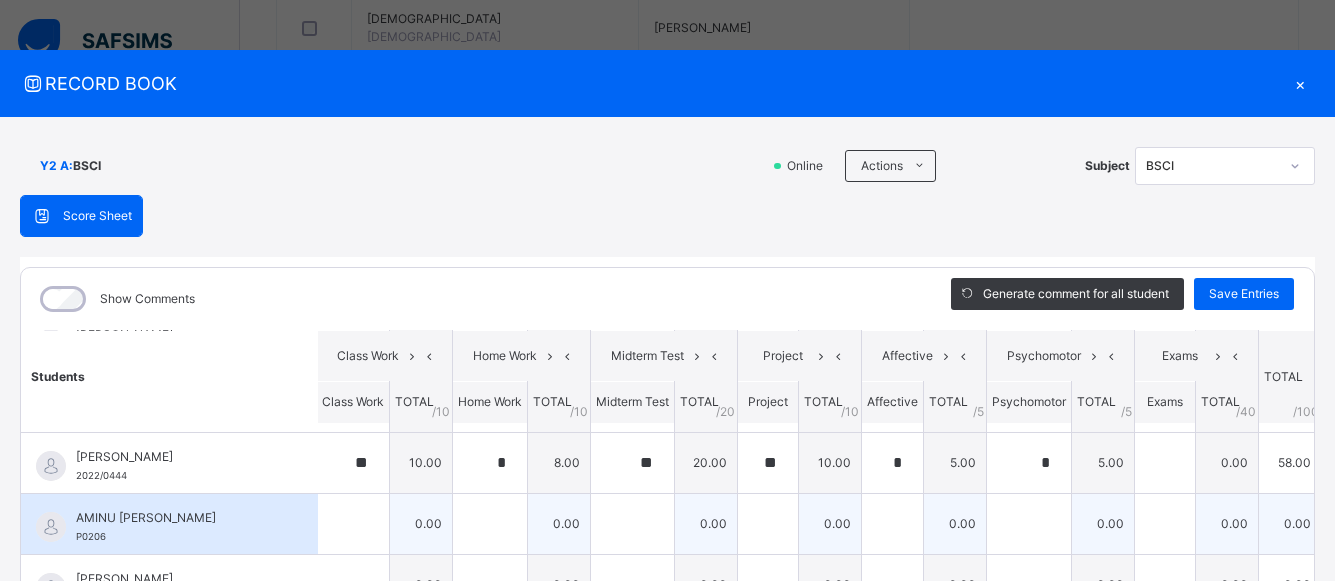 type on "*" 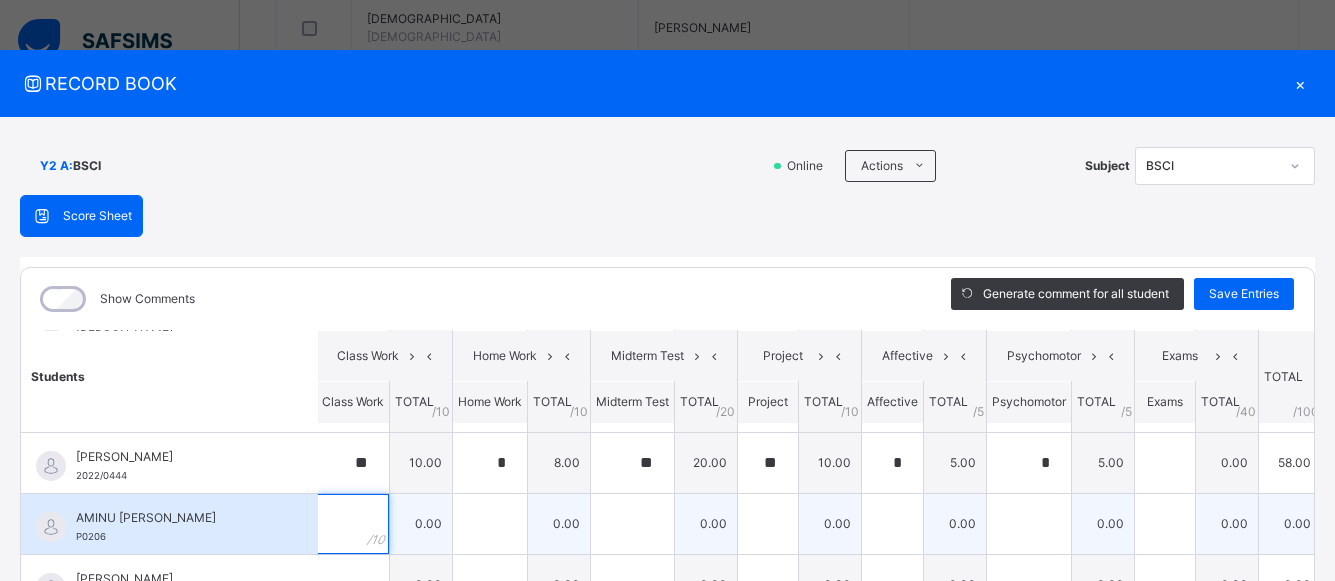 click at bounding box center [353, 524] 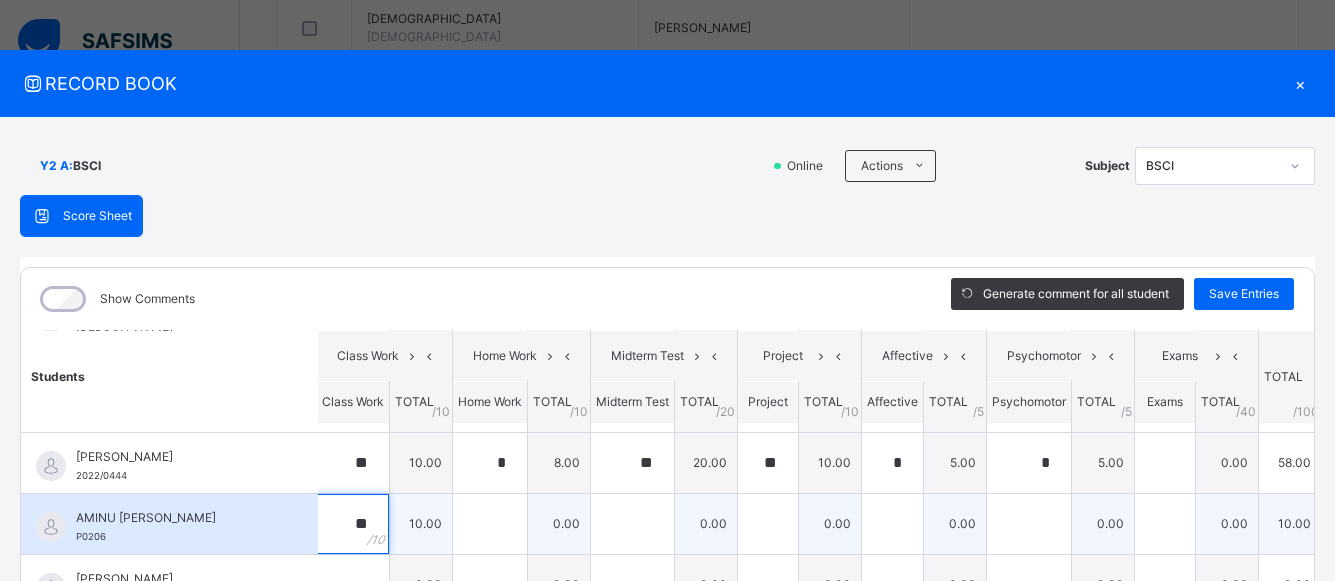 type on "**" 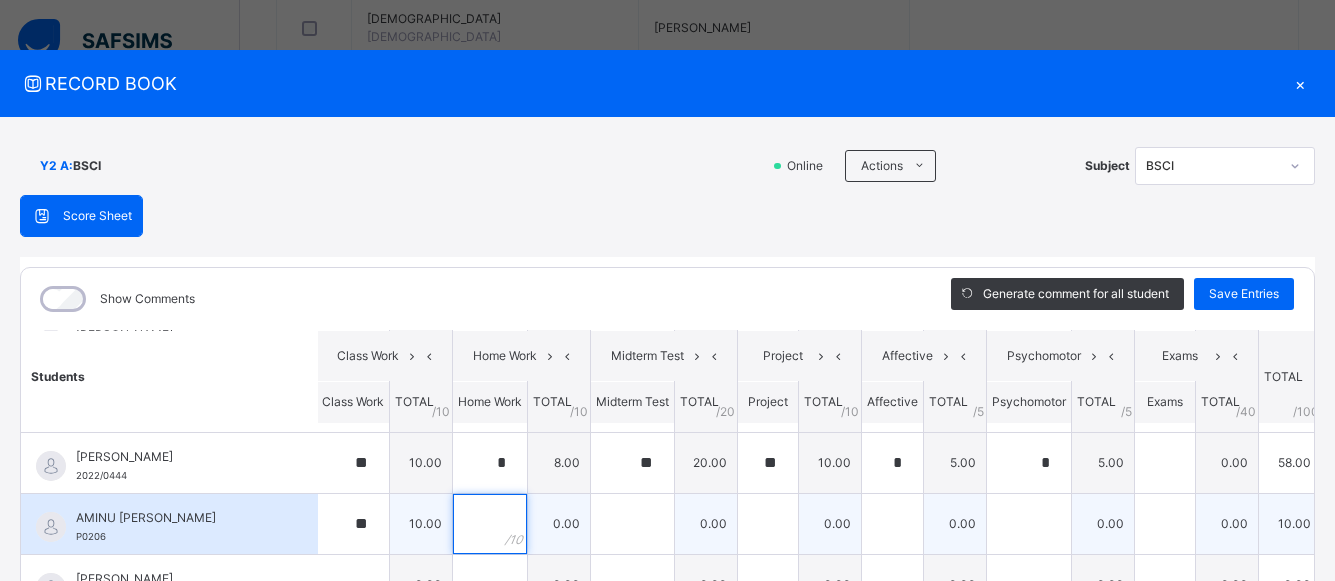 click at bounding box center [490, 524] 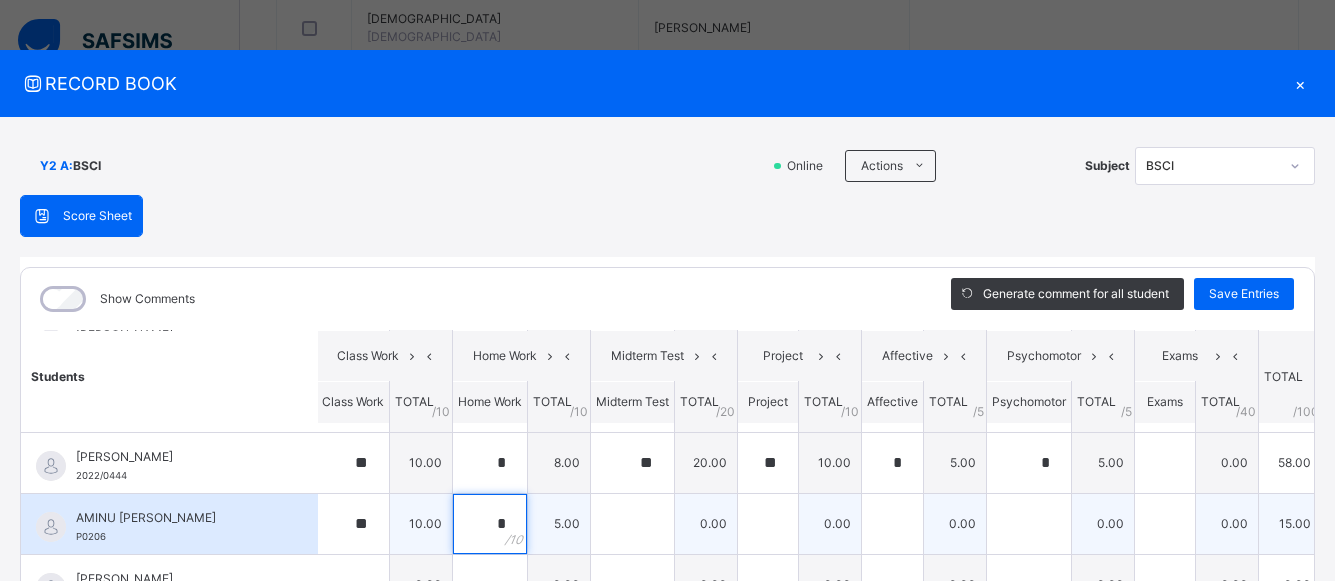 type on "*" 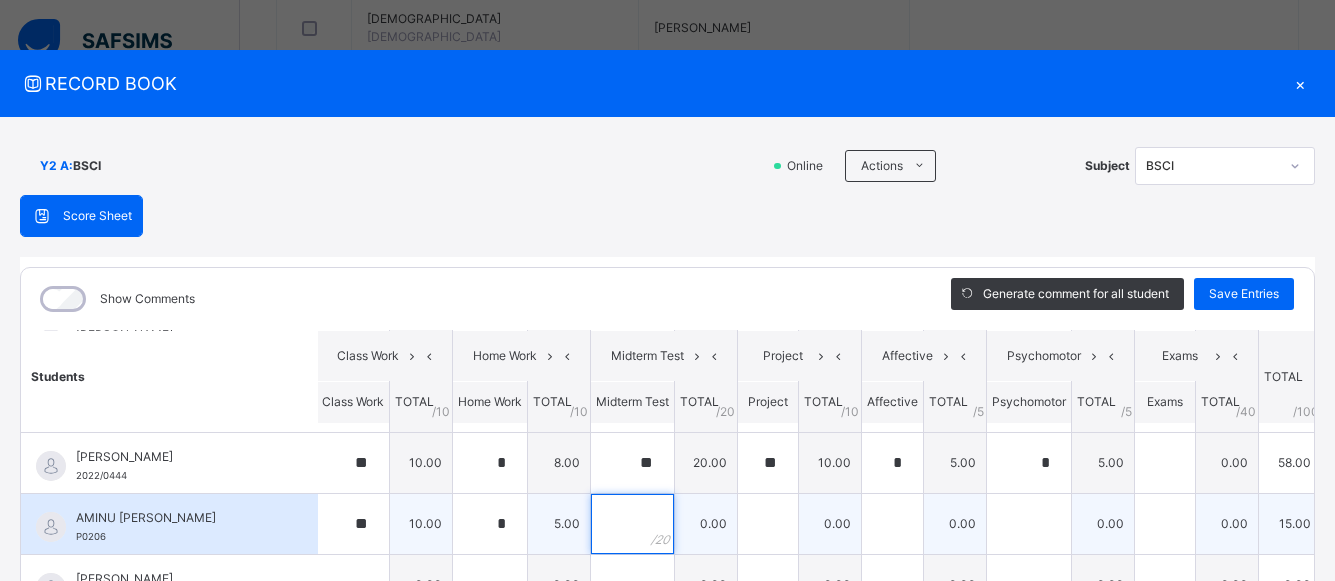 click at bounding box center [632, 524] 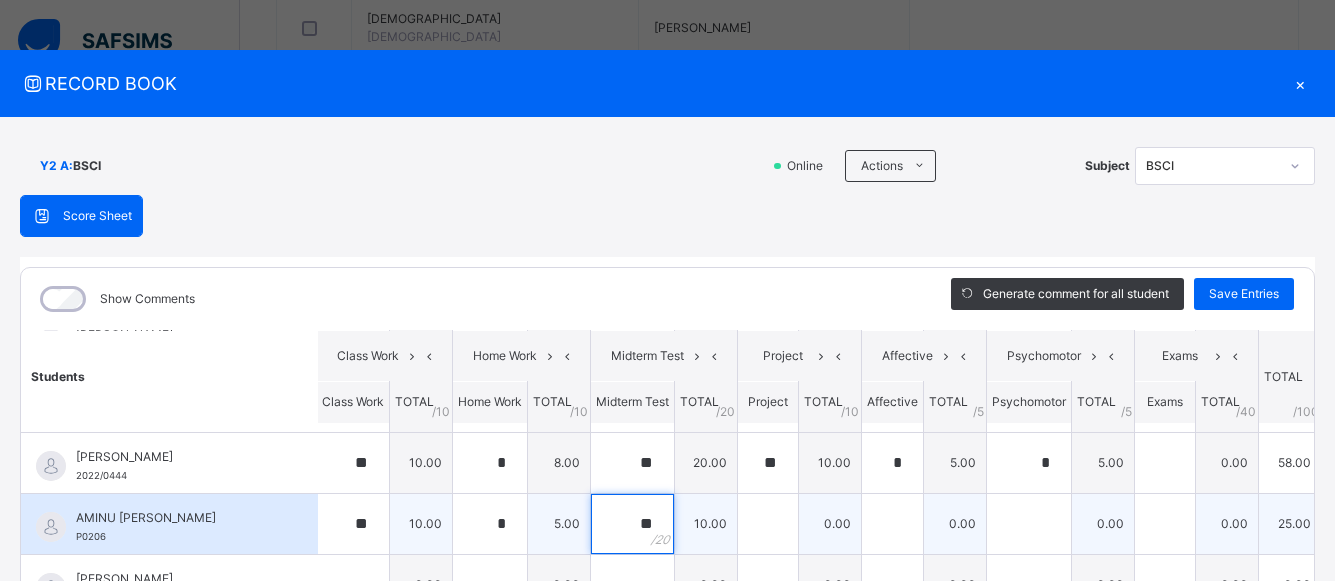 type on "**" 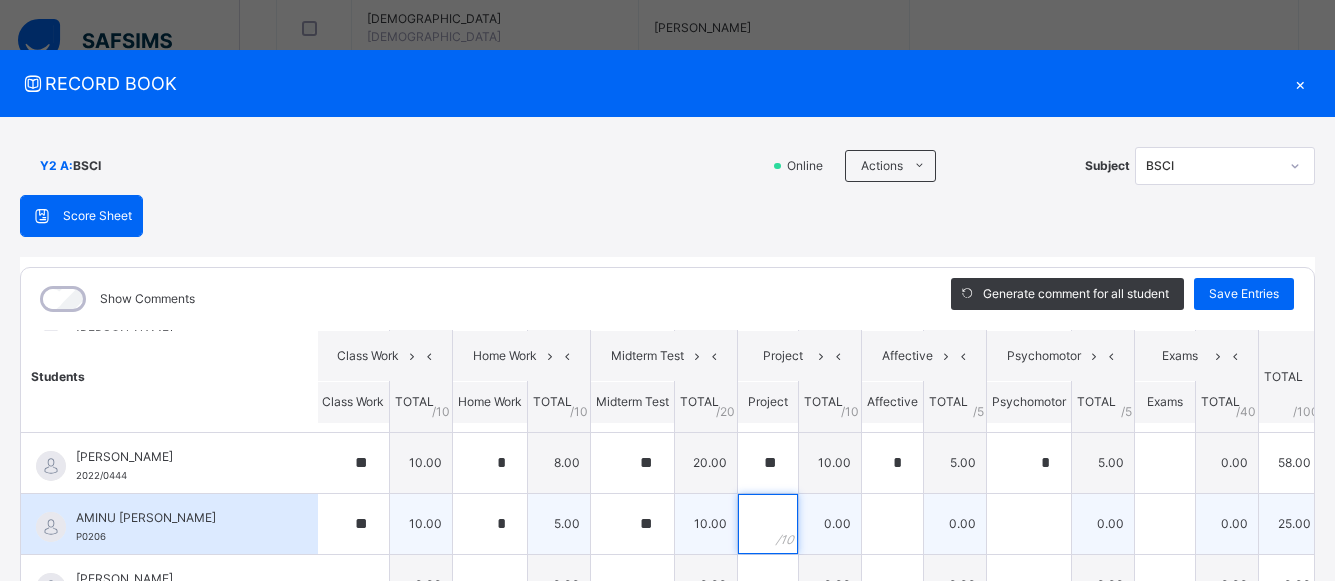 click at bounding box center (768, 524) 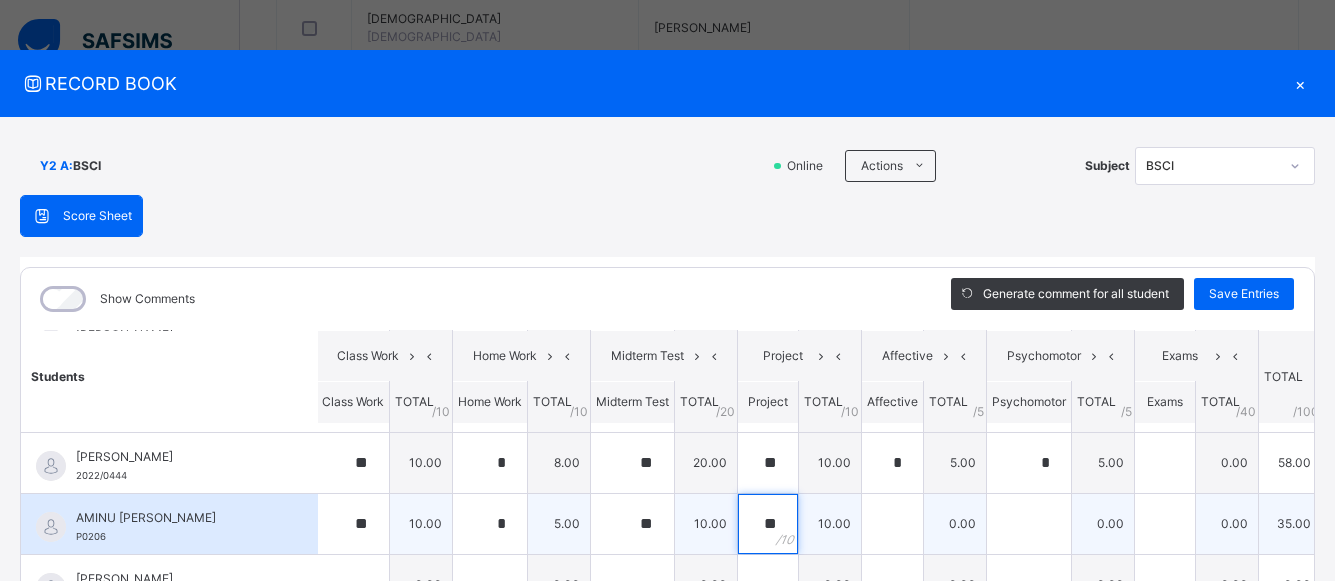 type on "**" 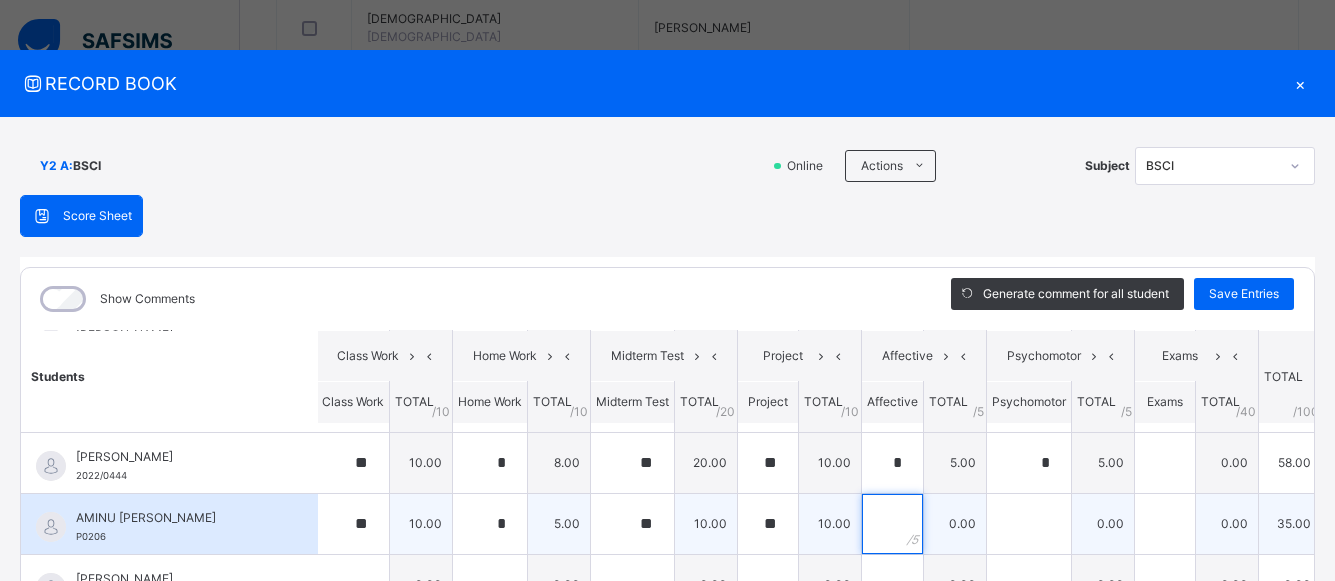 click at bounding box center [892, 524] 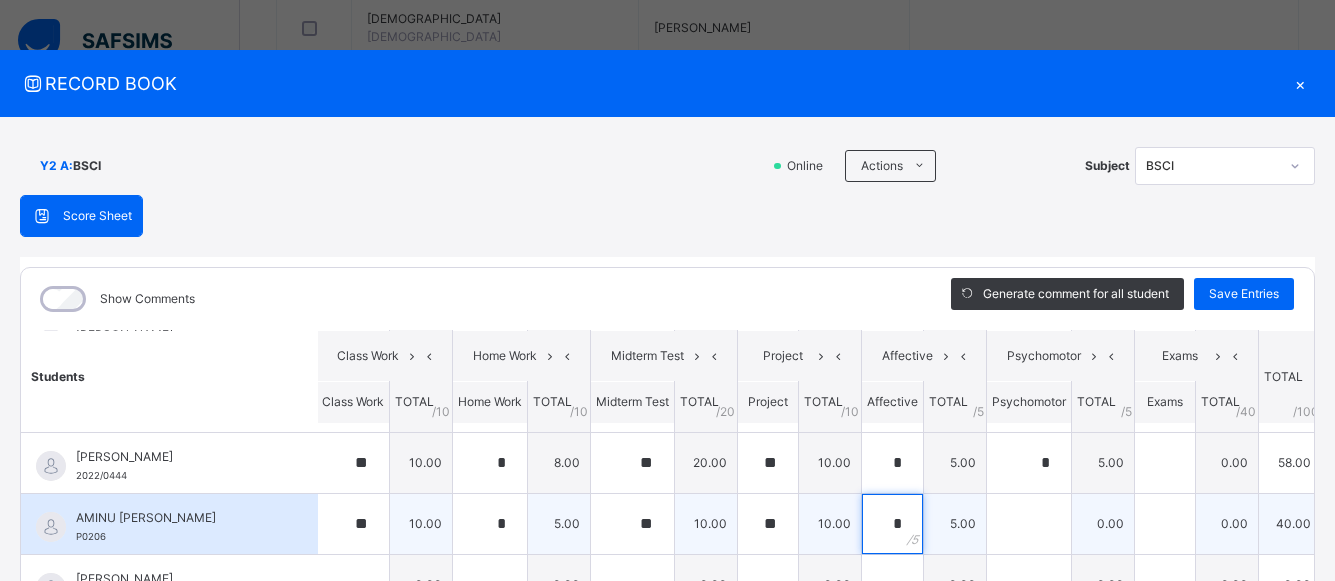 type on "*" 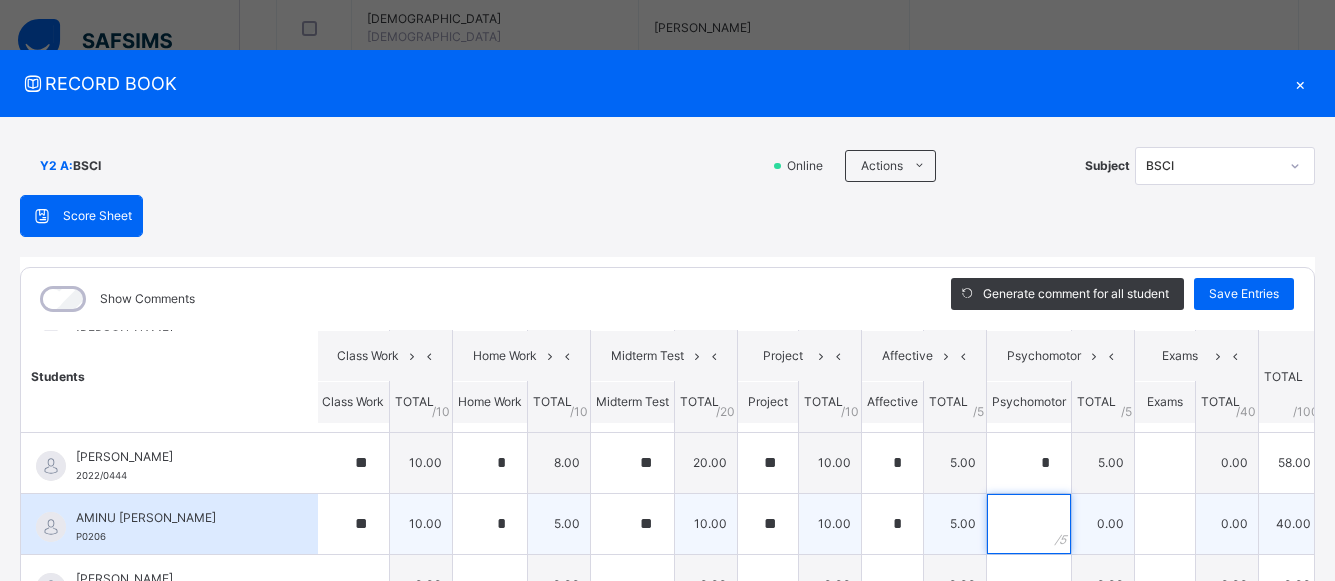 click at bounding box center [1029, 524] 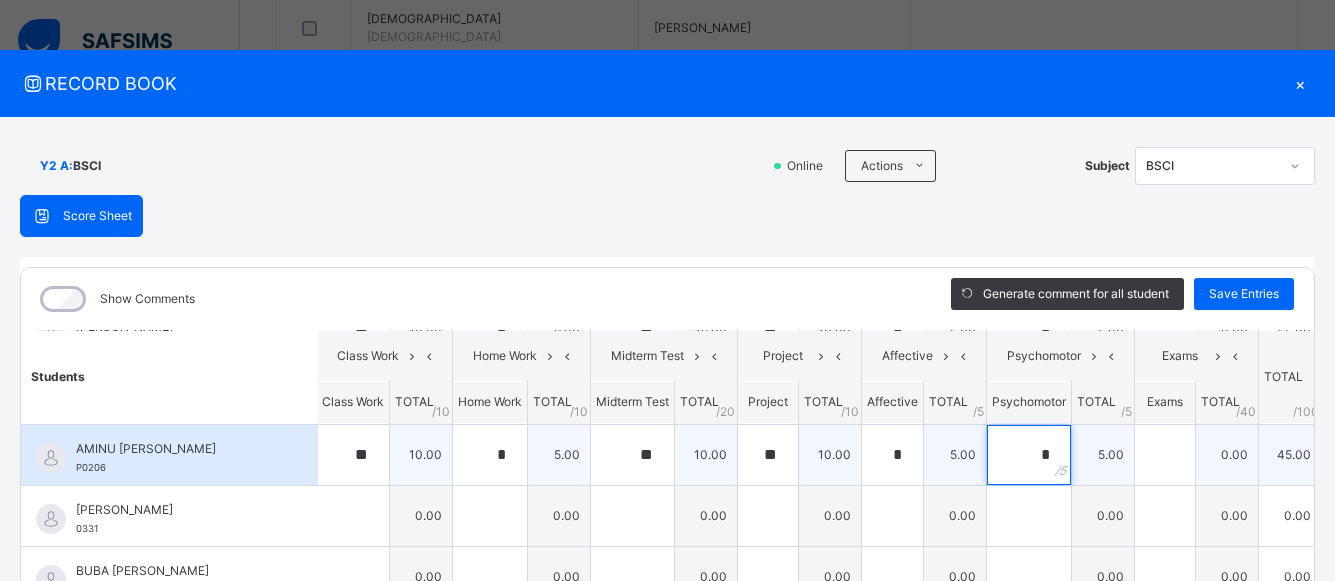 scroll, scrollTop: 425, scrollLeft: 2, axis: both 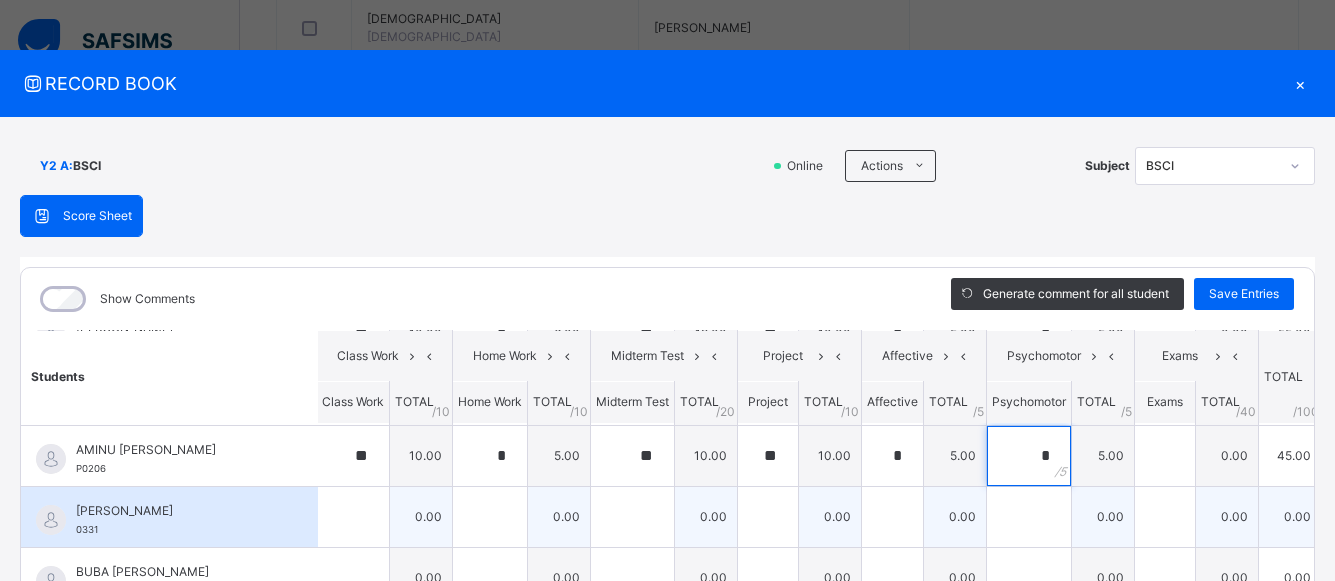 type on "*" 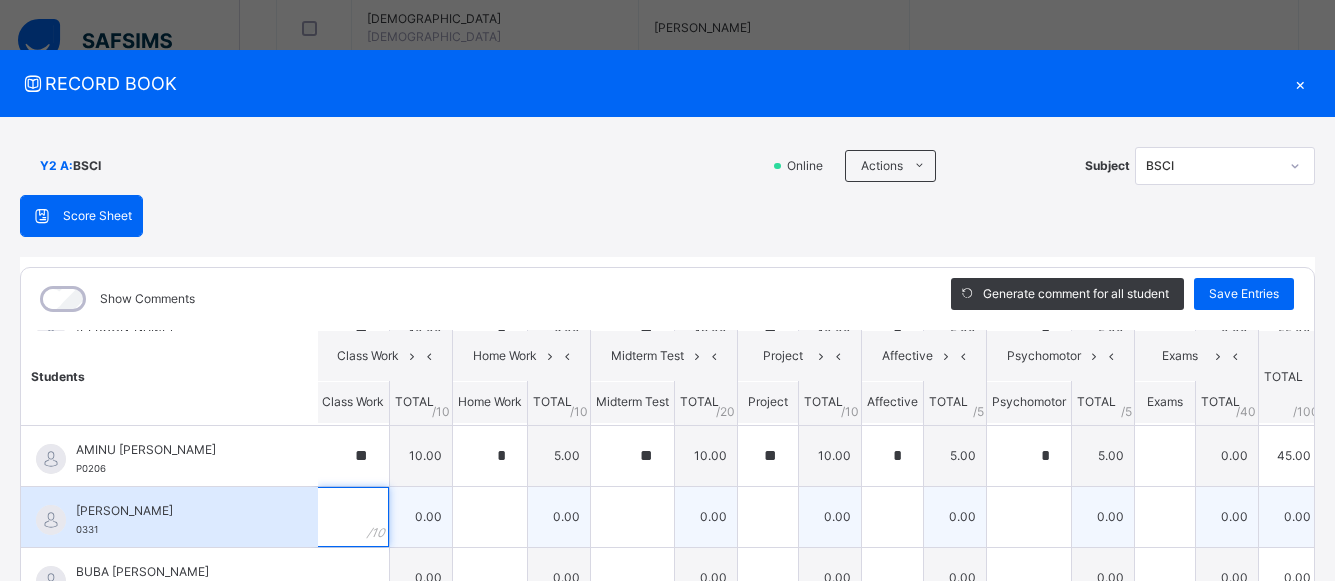 click at bounding box center (353, 517) 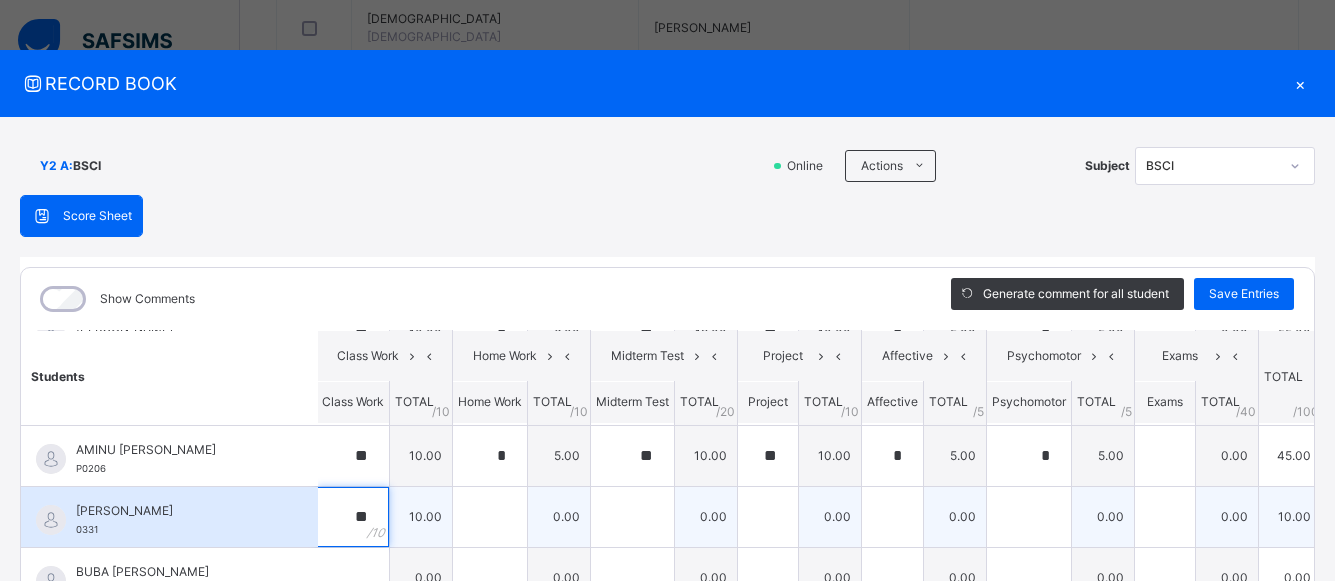 type on "**" 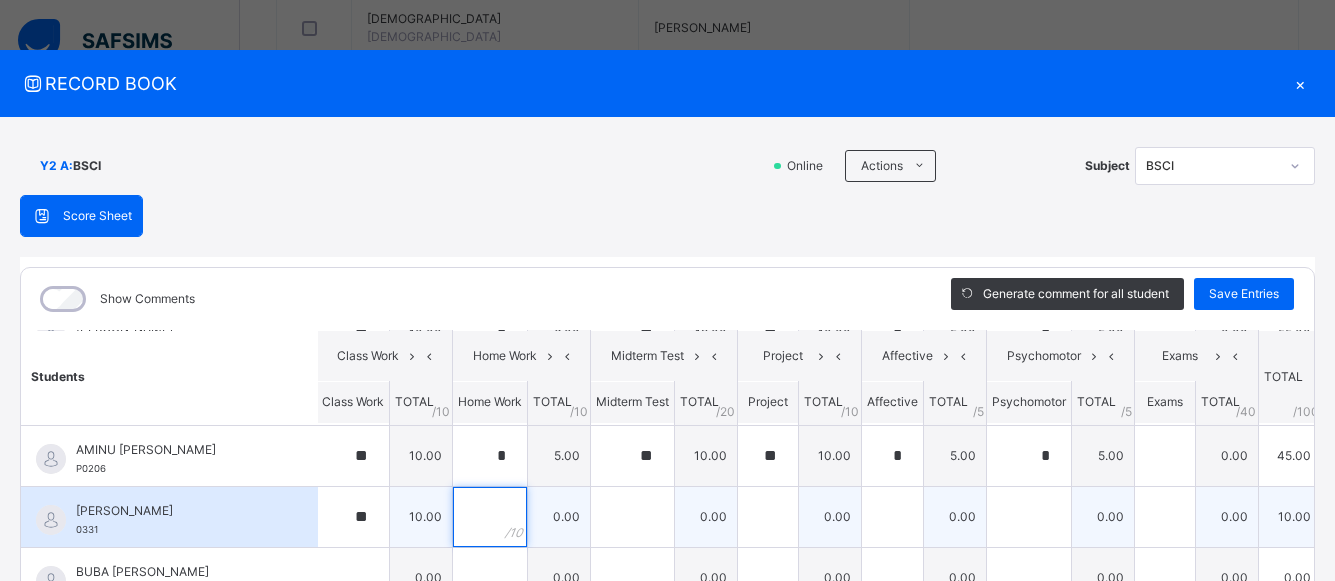 click at bounding box center (490, 517) 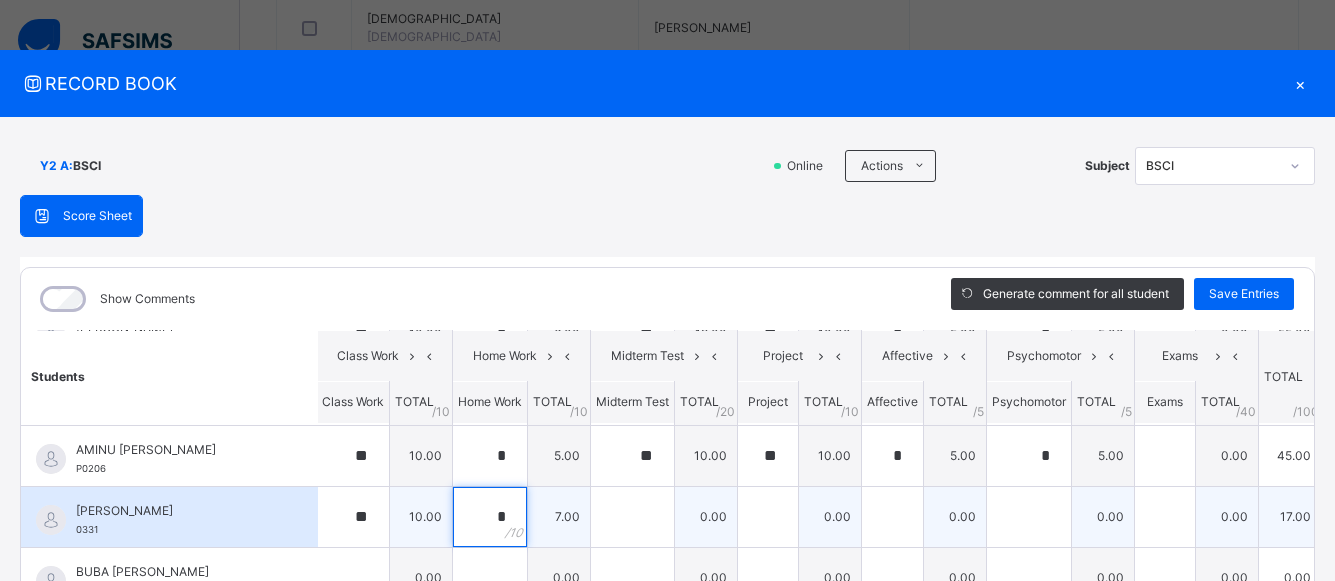 type on "*" 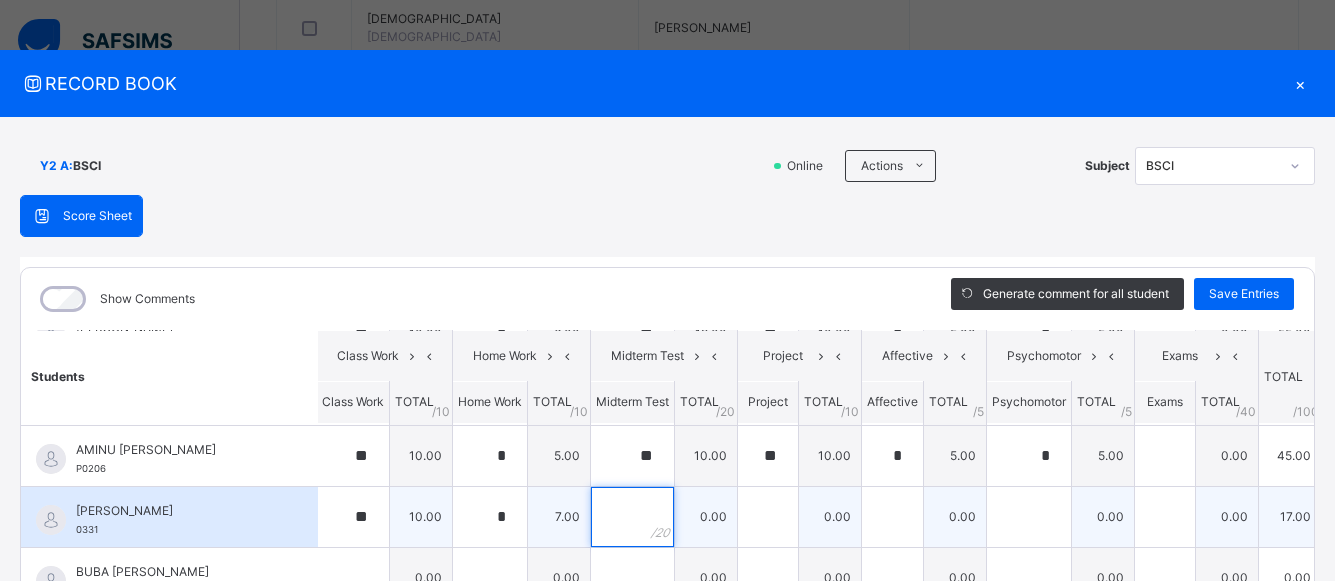 click at bounding box center [632, 517] 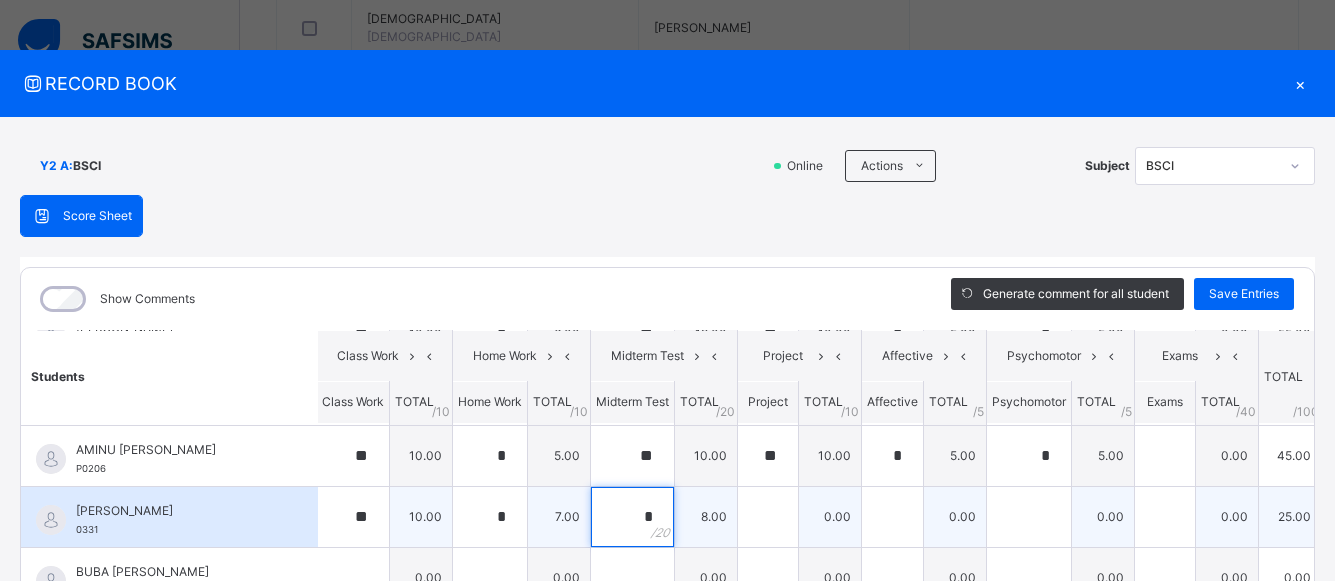 type on "*" 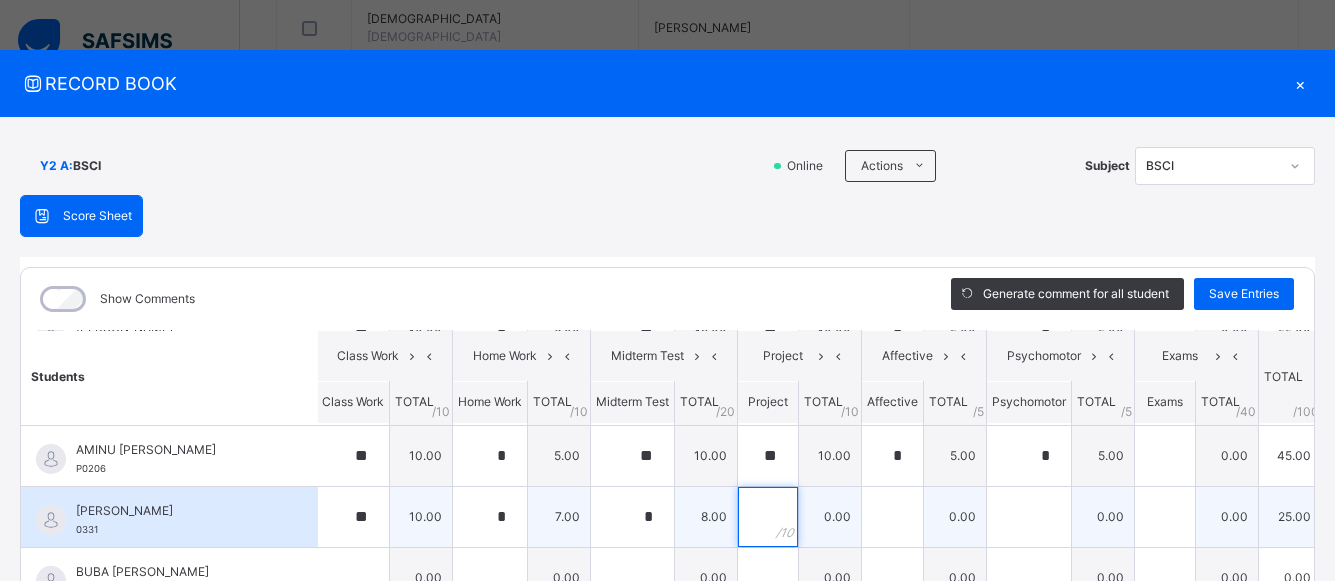 click at bounding box center [768, 517] 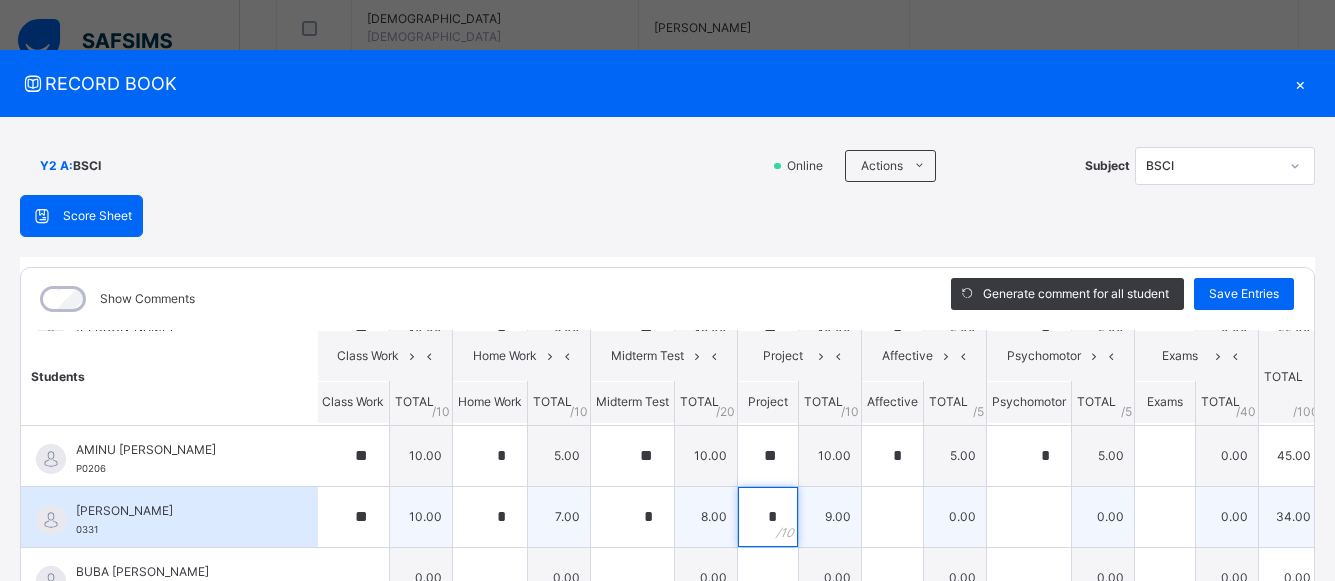 type on "*" 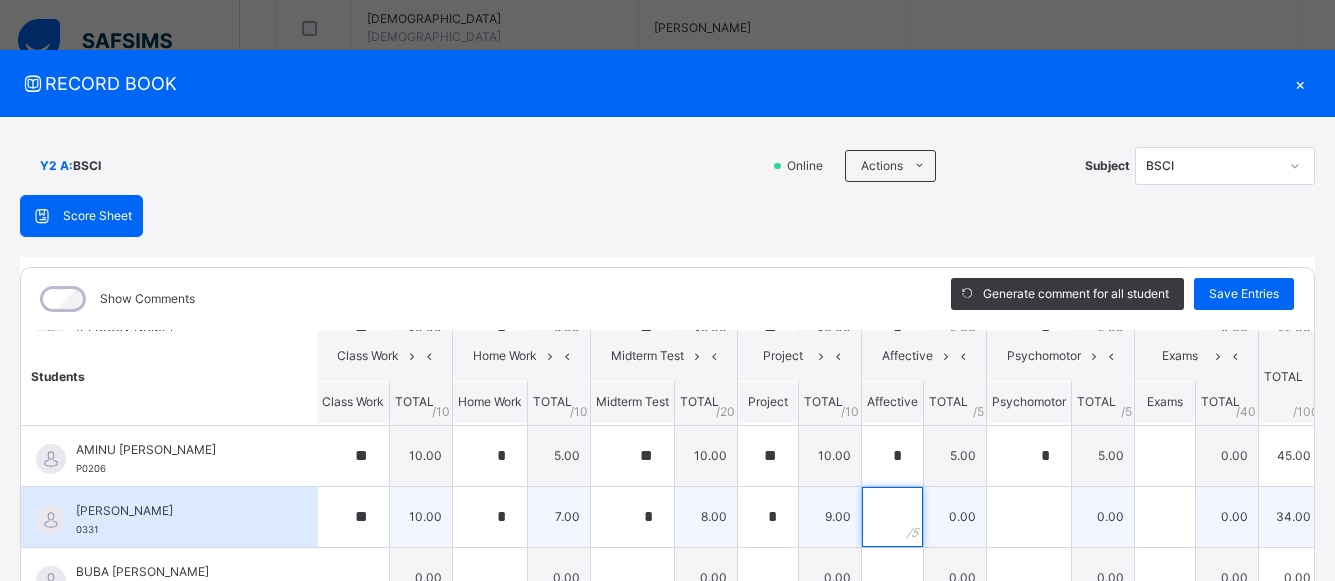 click at bounding box center [892, 517] 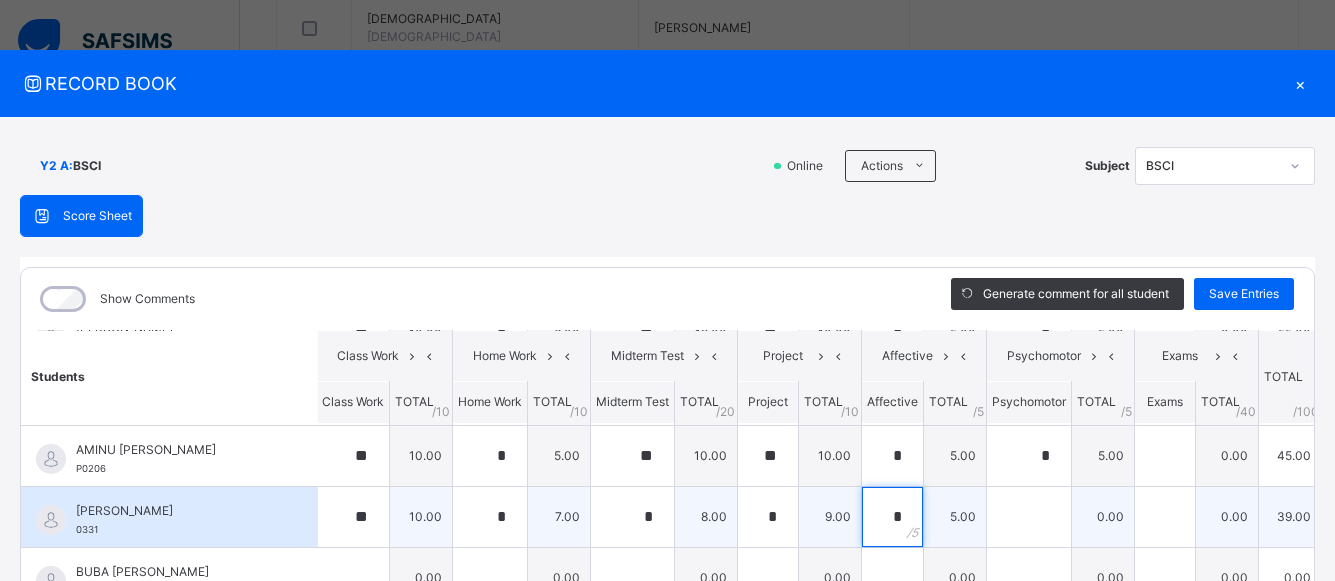 type on "*" 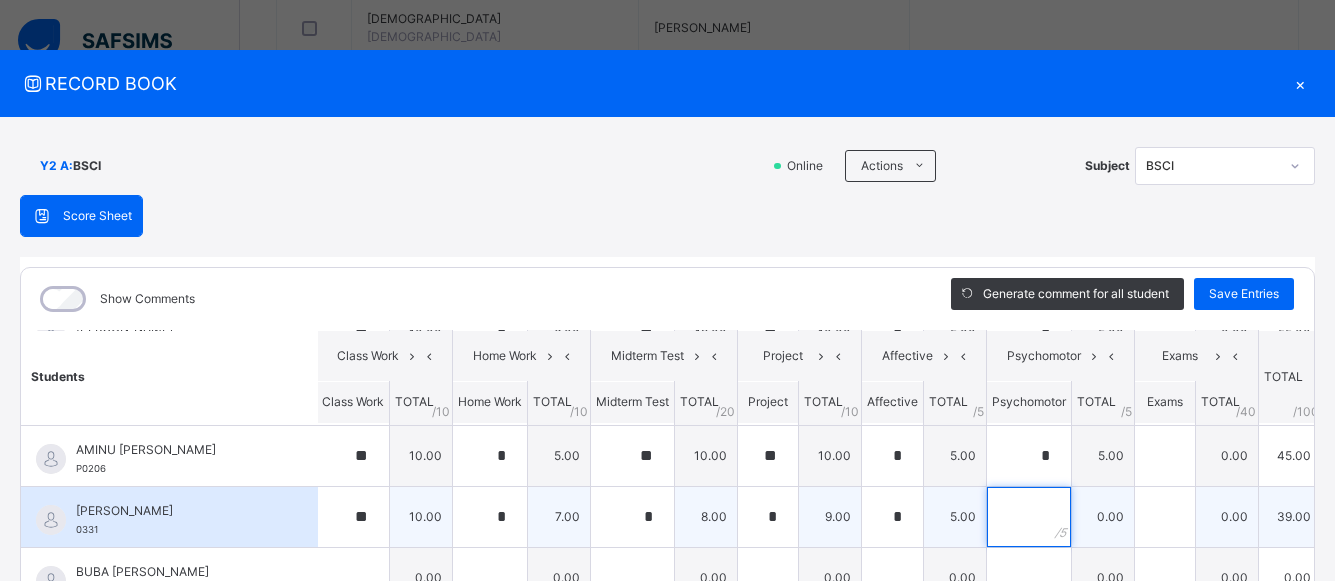 click at bounding box center (1029, 517) 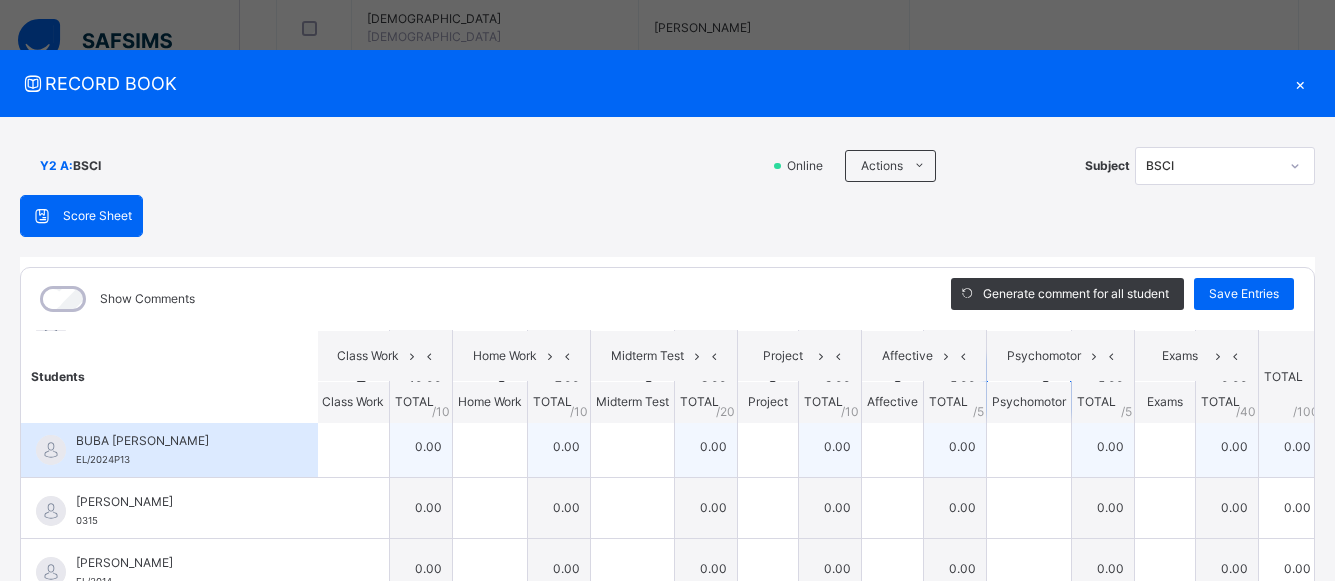 scroll, scrollTop: 564, scrollLeft: 2, axis: both 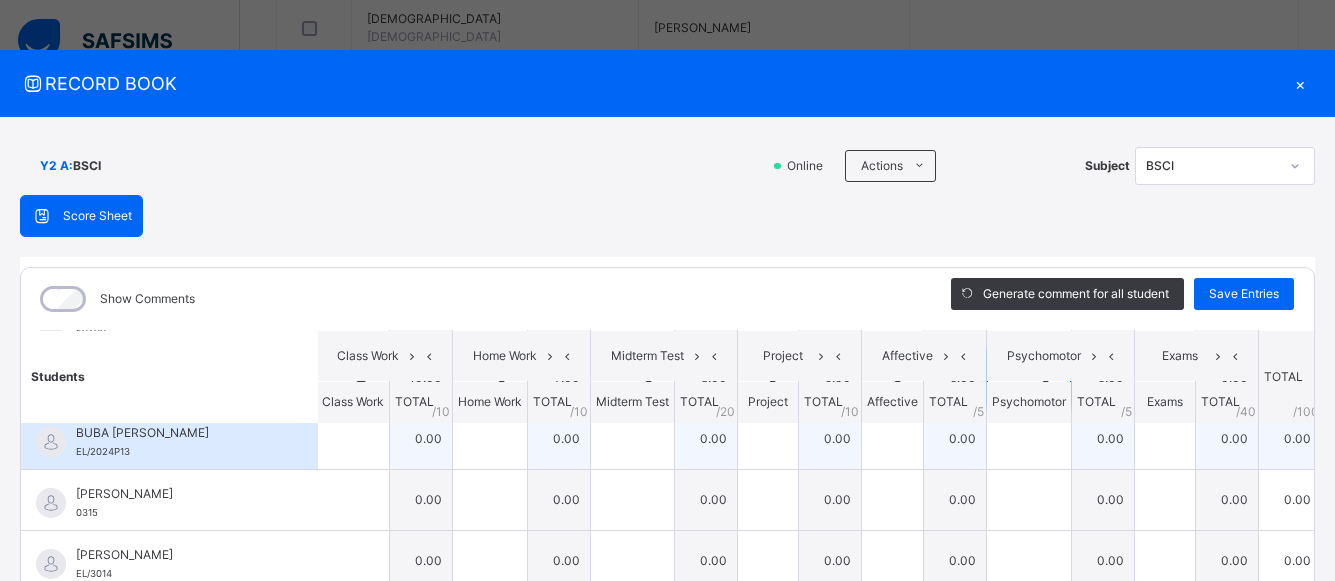 type on "*" 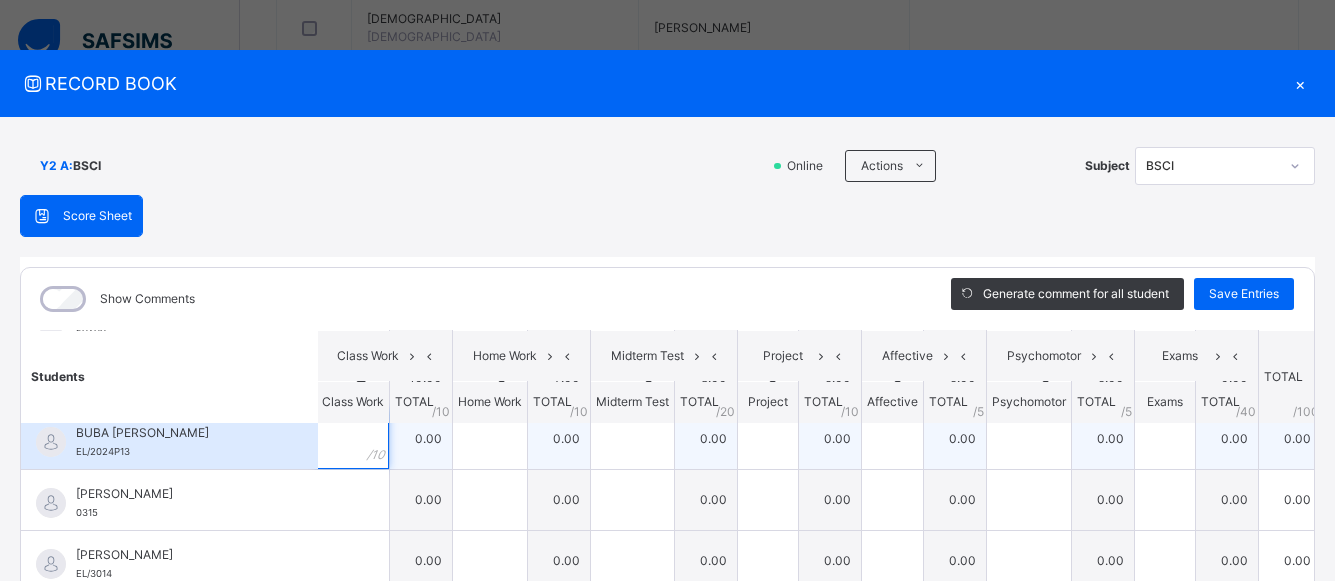 click at bounding box center (353, 439) 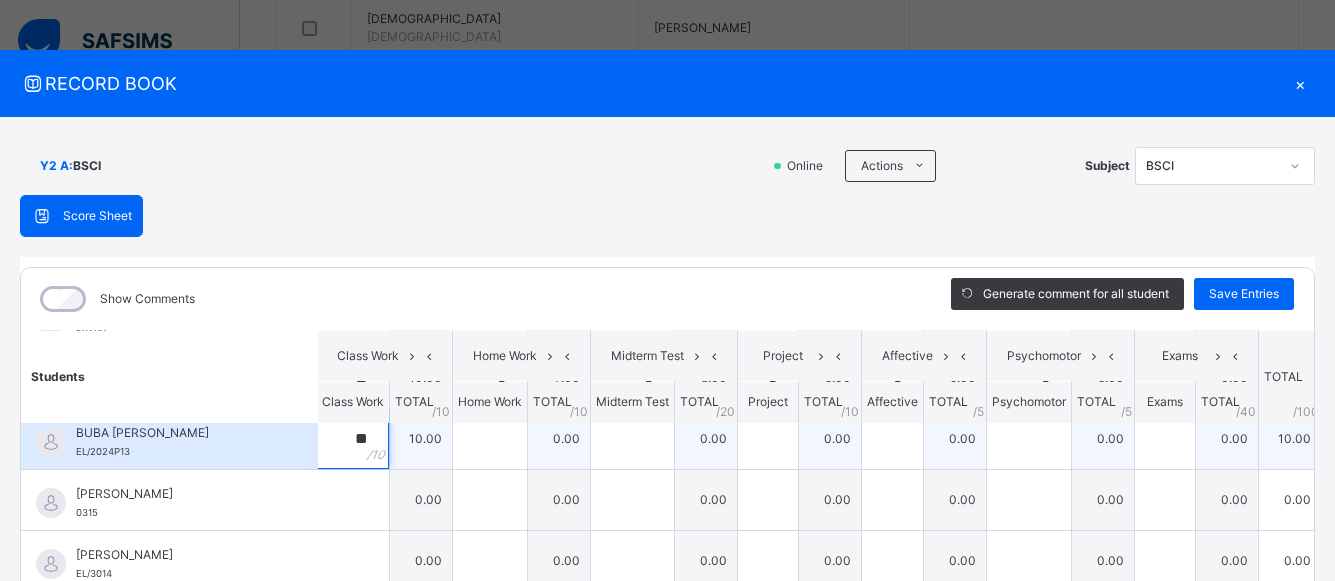 type on "**" 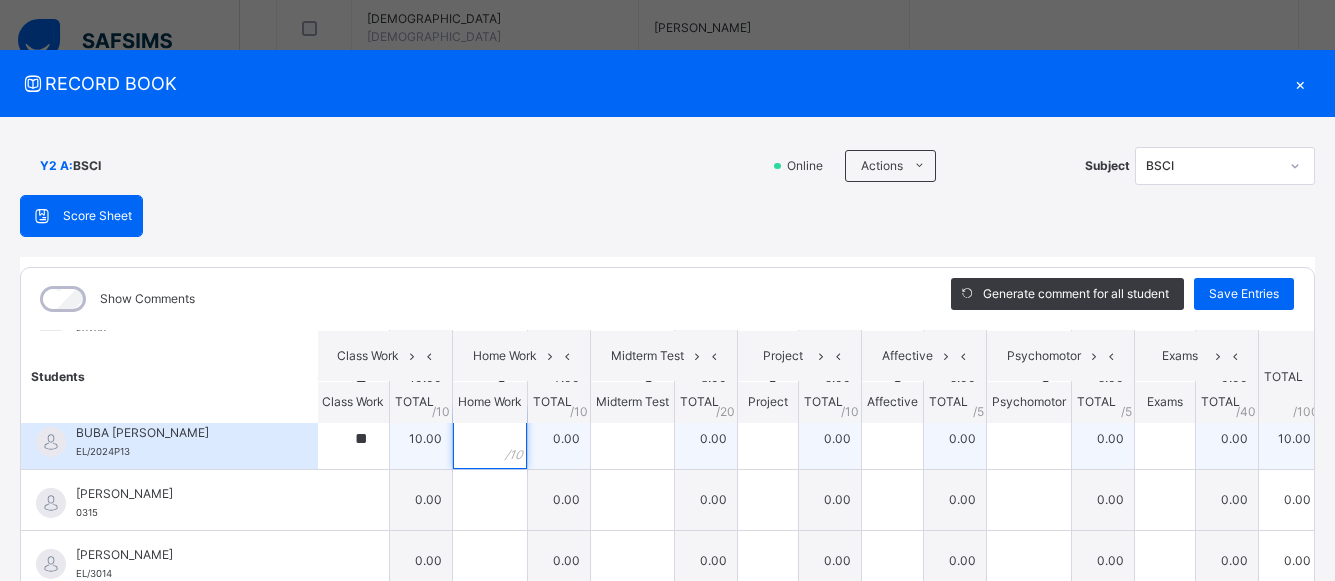 click at bounding box center (490, 439) 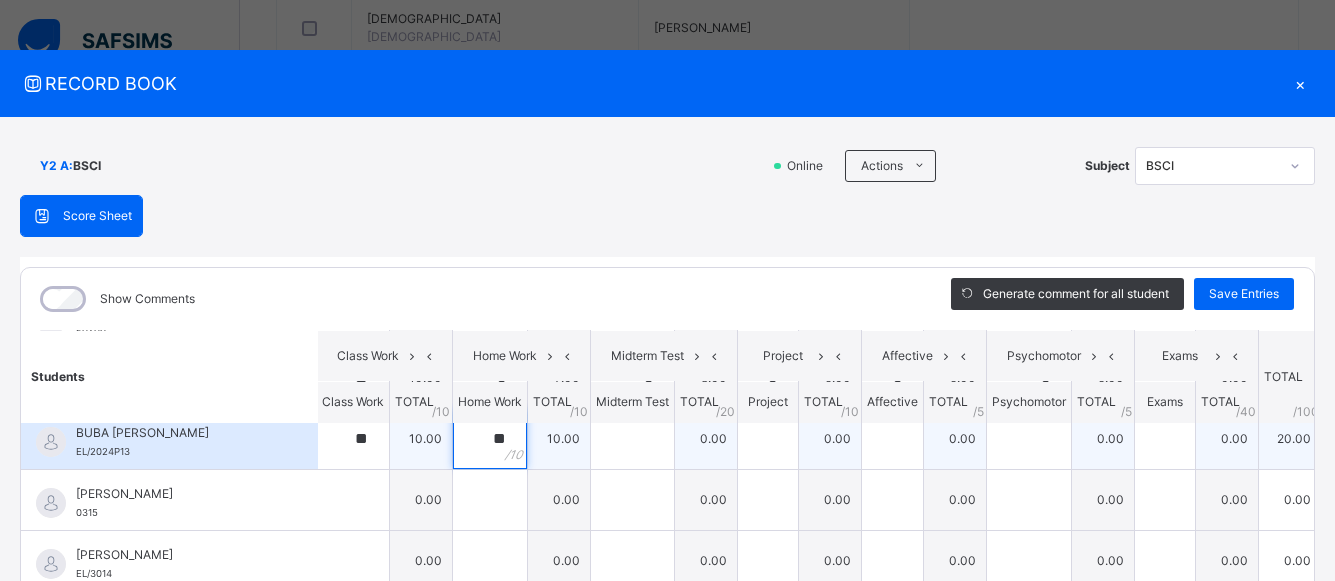 type on "**" 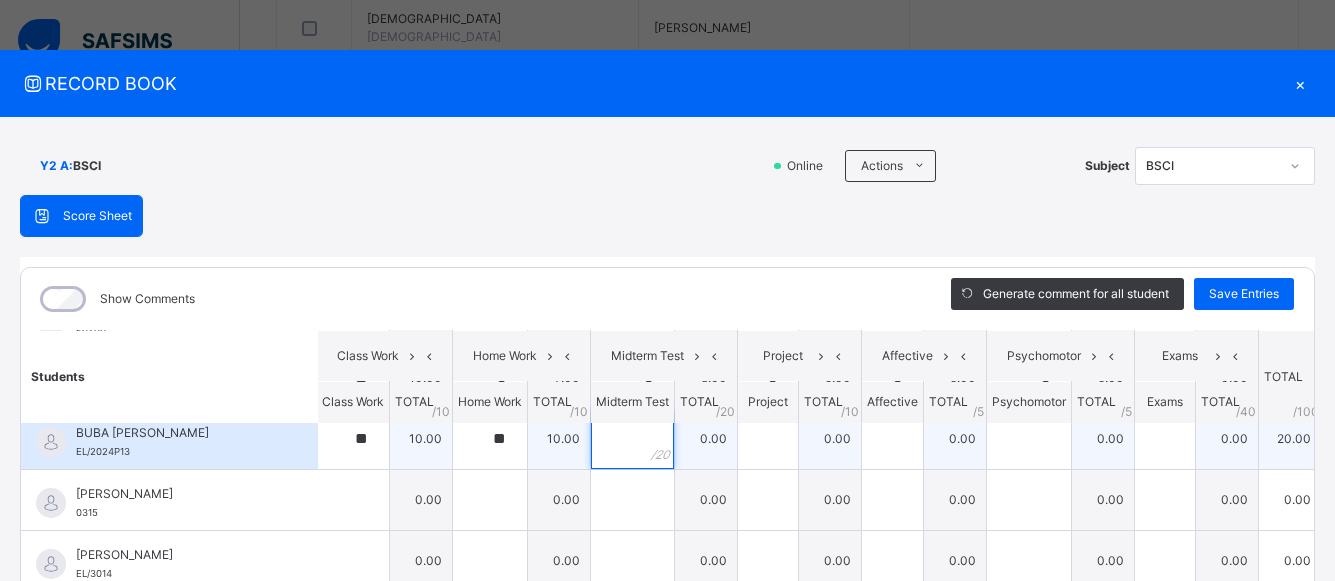 click at bounding box center (632, 439) 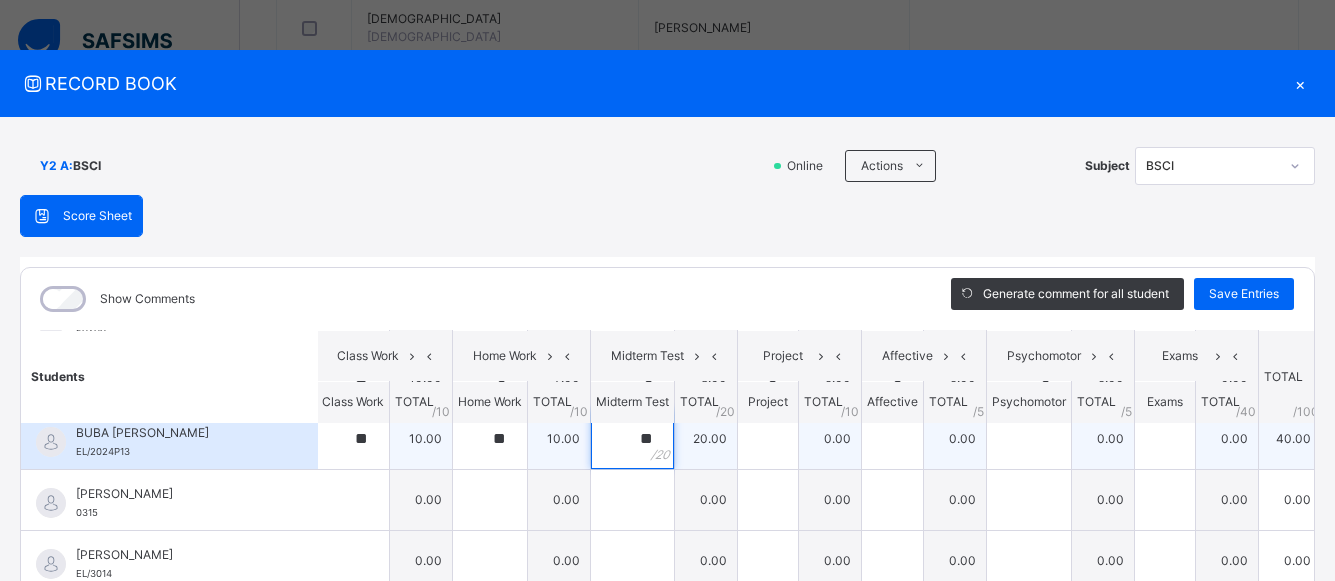type on "**" 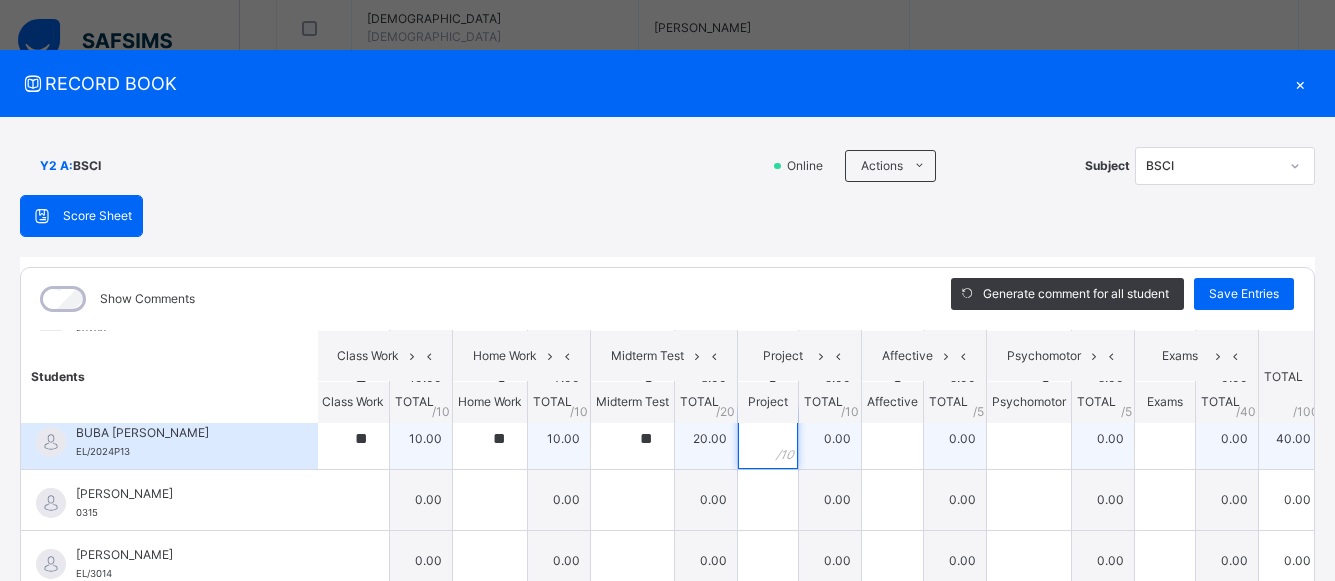 click at bounding box center (768, 439) 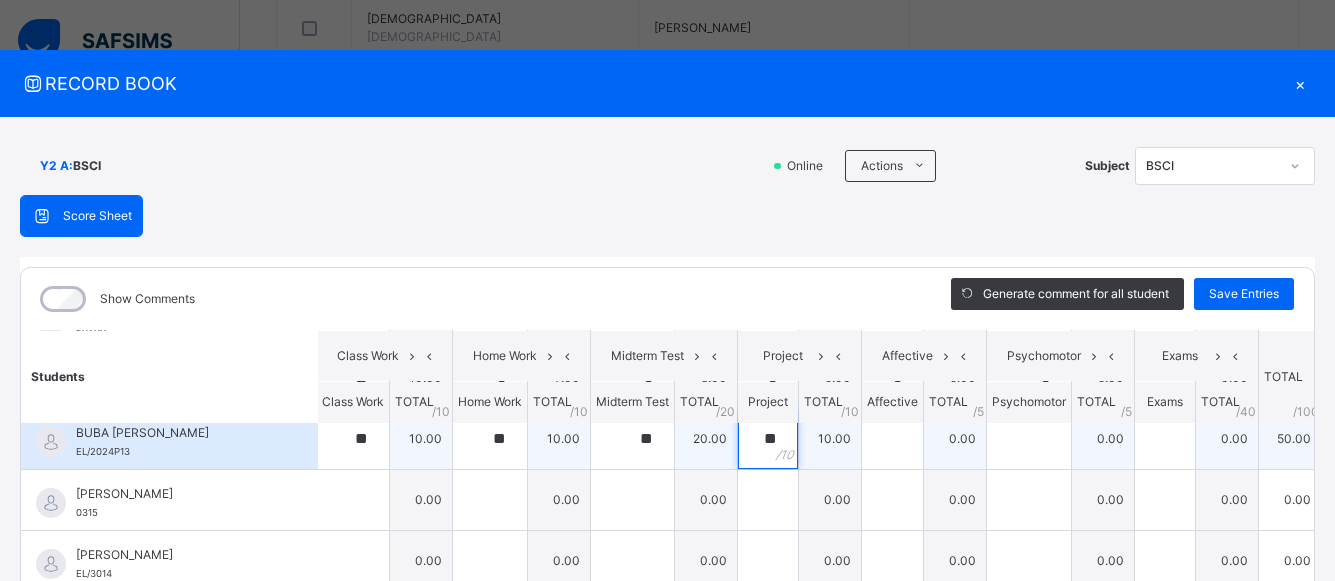 type on "**" 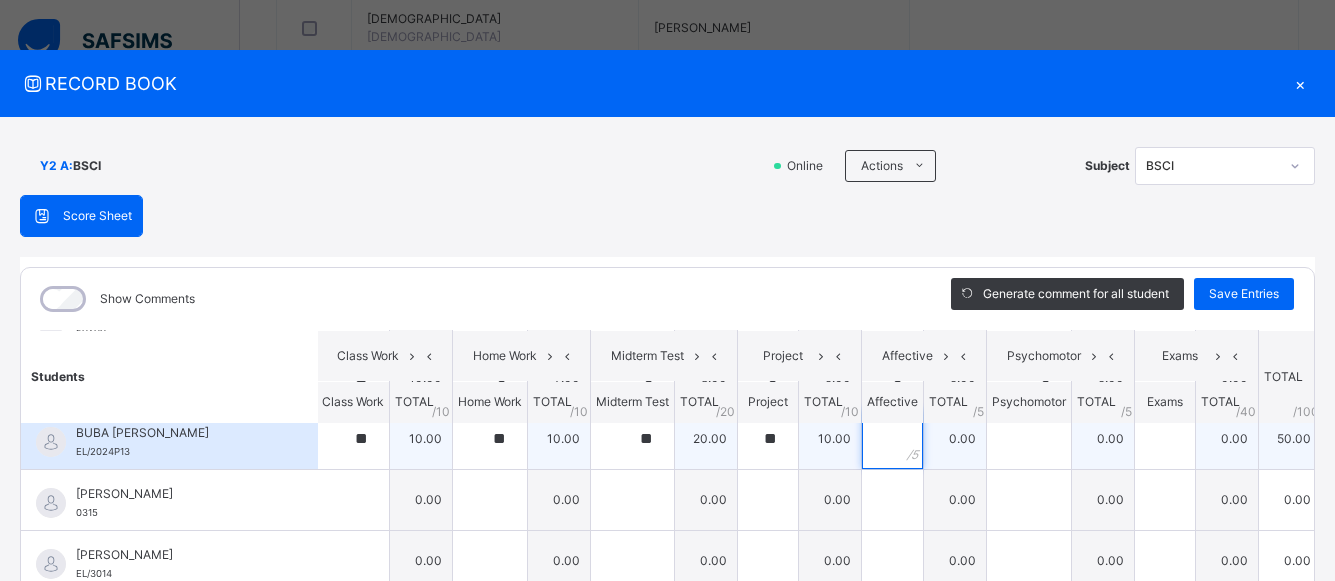 click at bounding box center [892, 439] 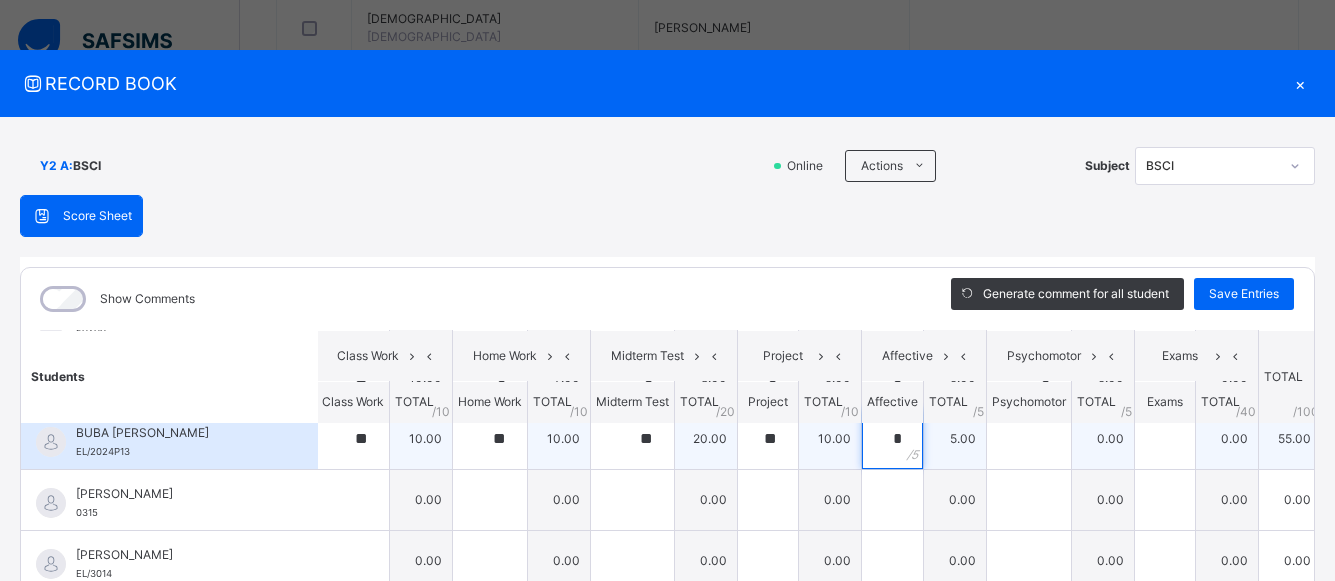 type on "*" 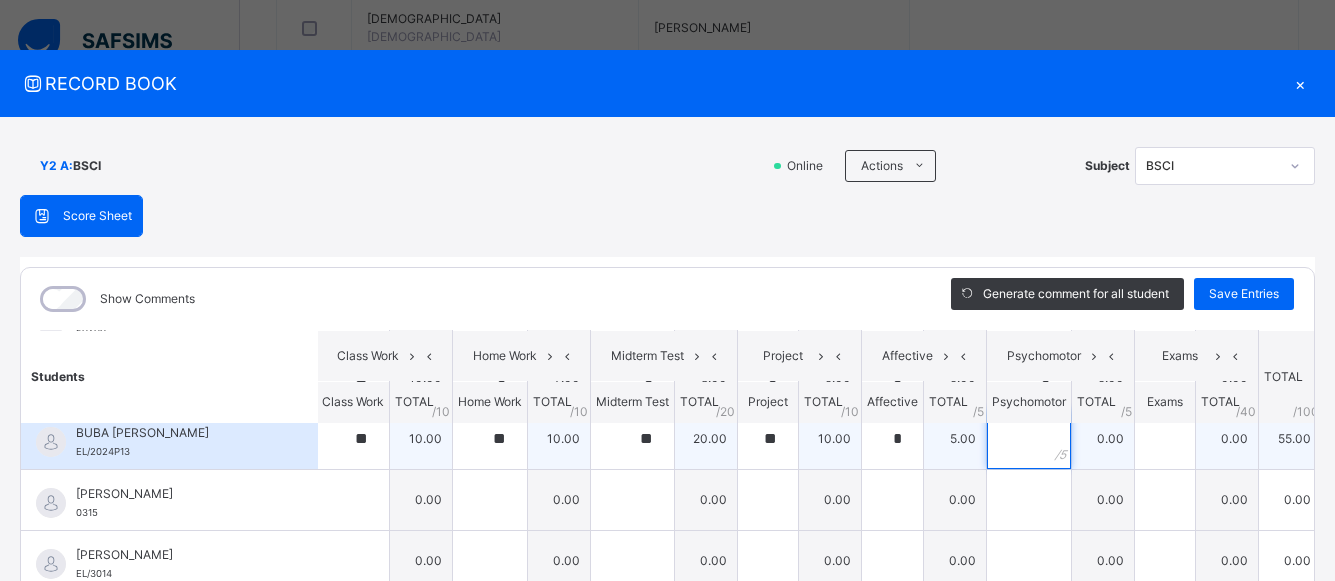click at bounding box center (1029, 439) 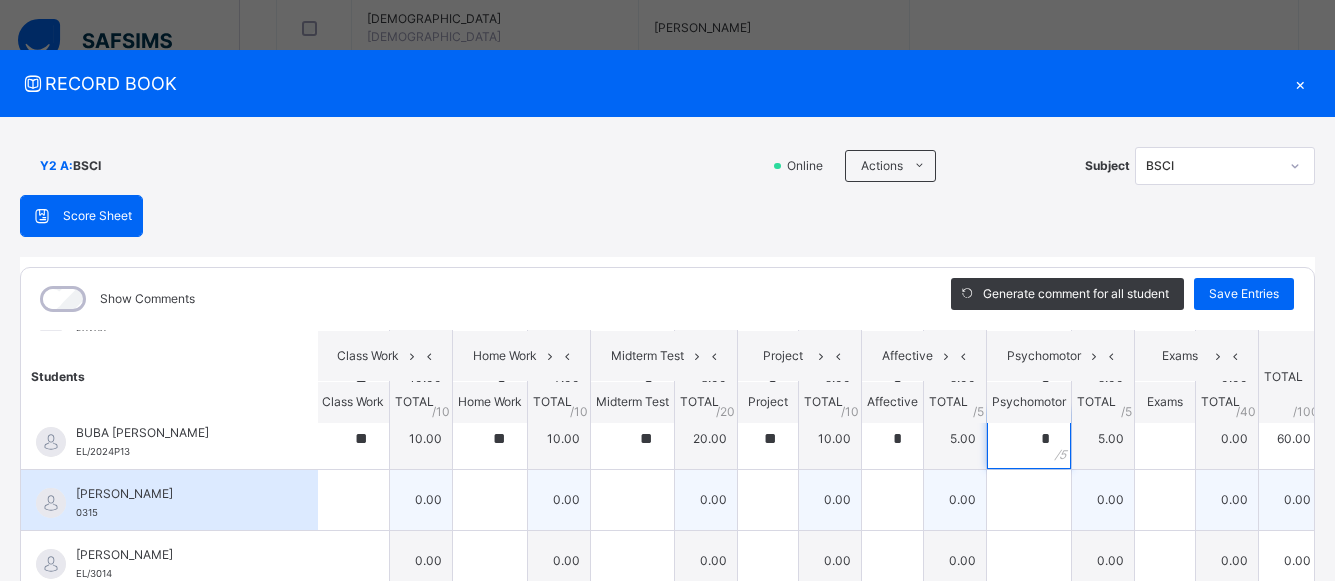 type on "*" 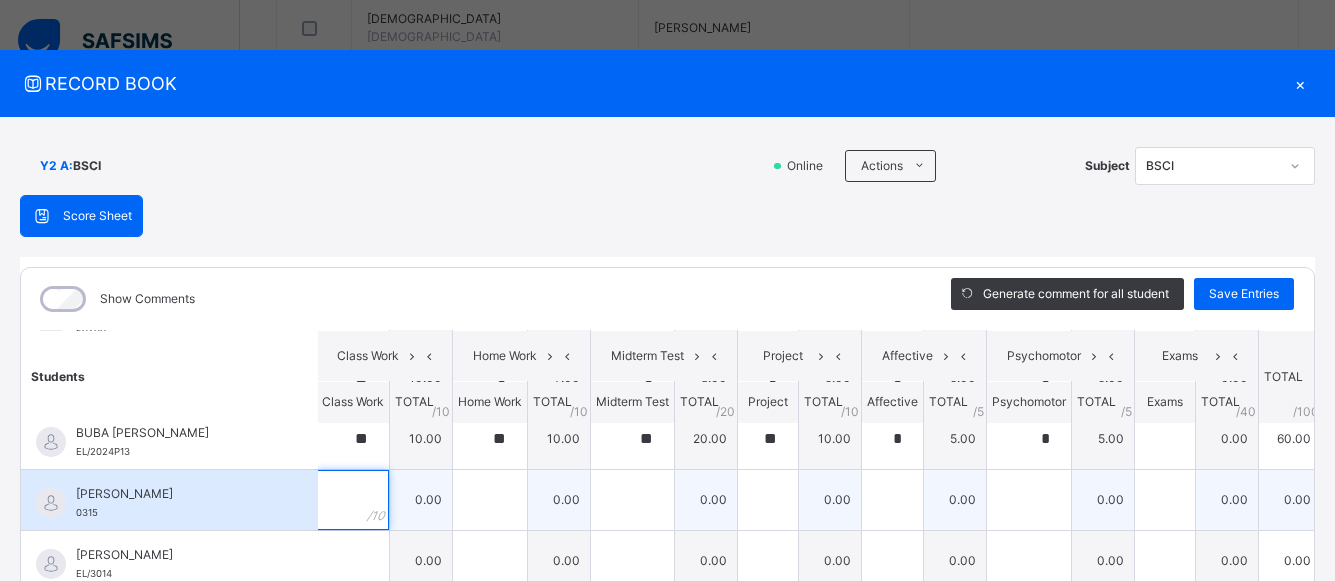 click at bounding box center [353, 500] 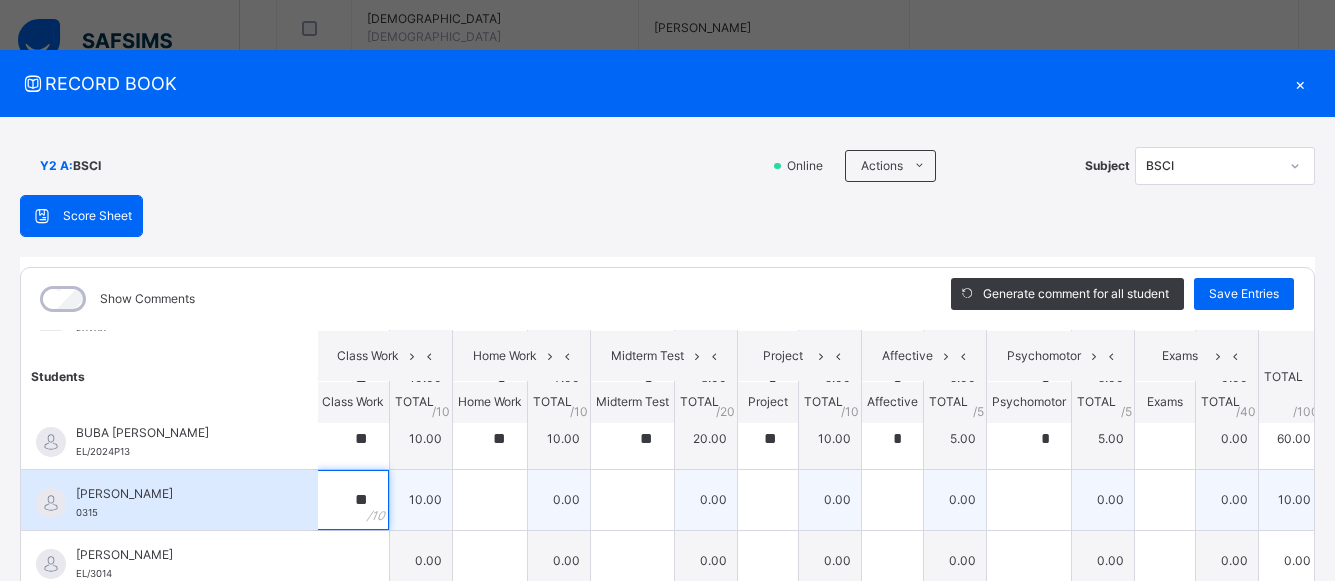 type on "**" 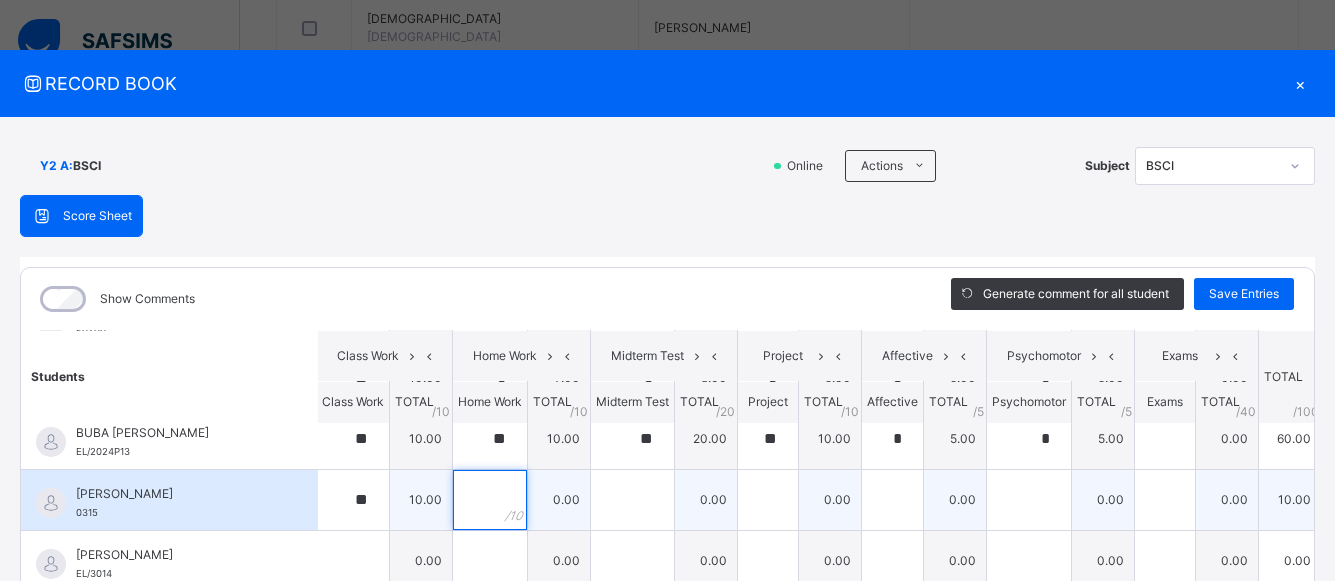 click at bounding box center (490, 500) 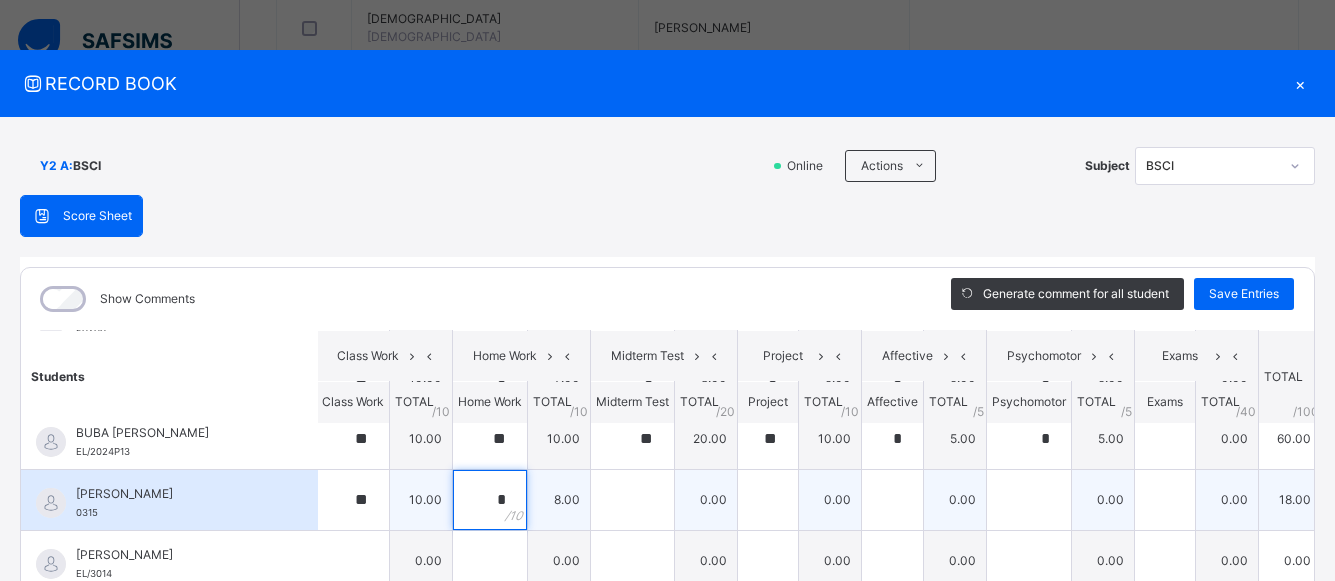 type on "*" 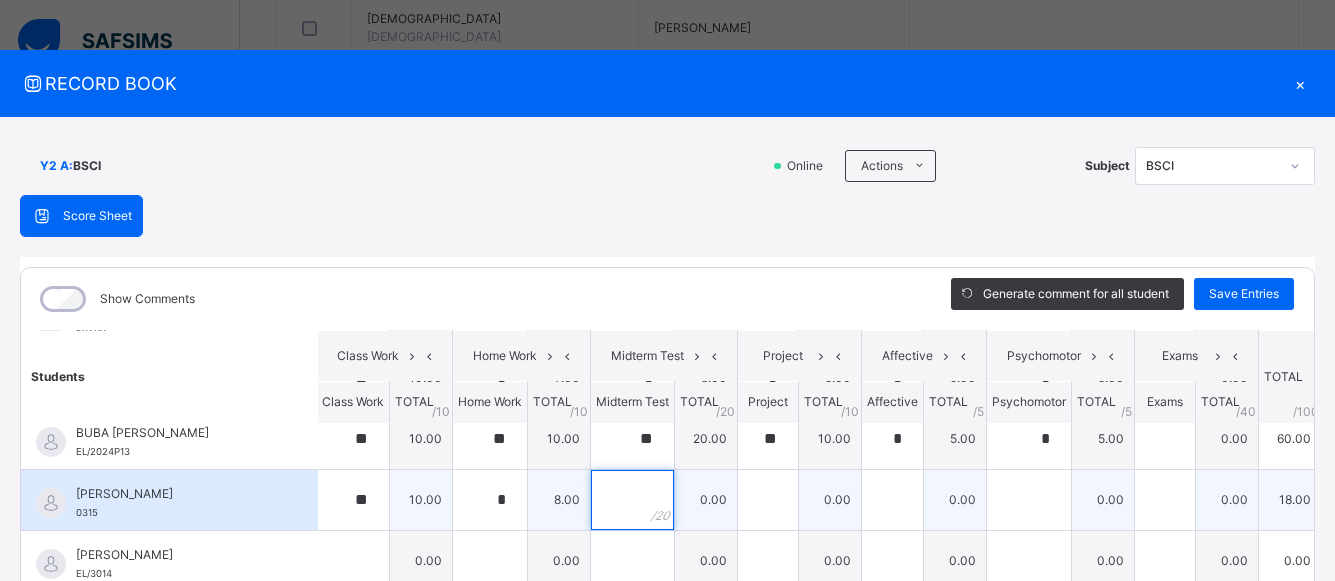 click at bounding box center [632, 500] 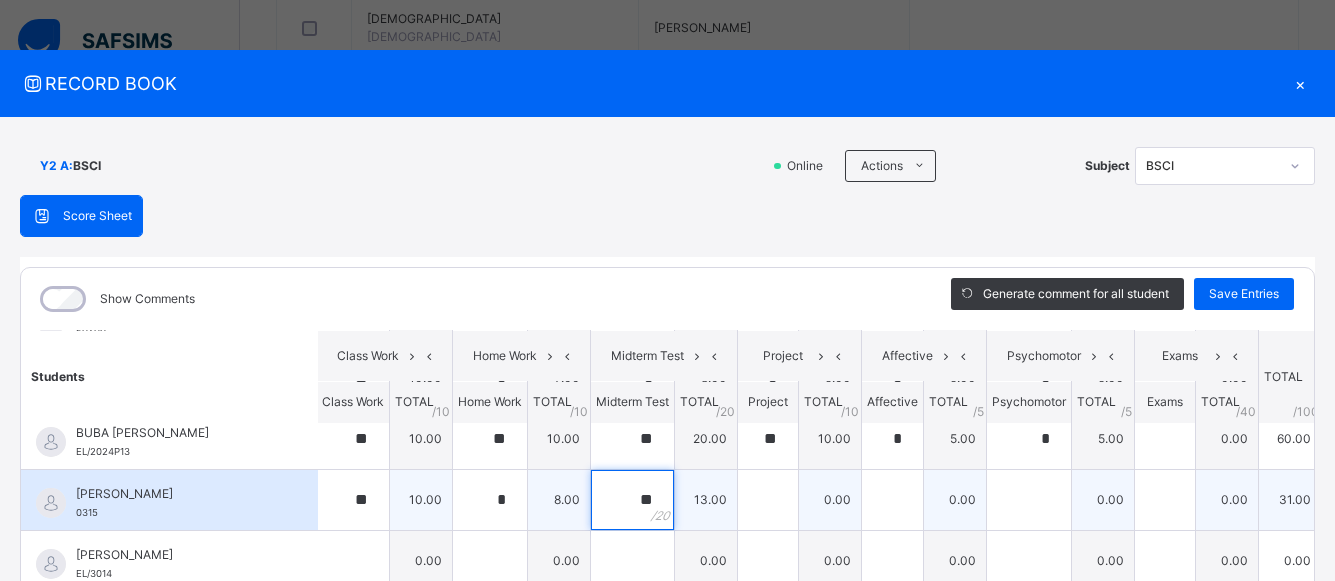 type on "**" 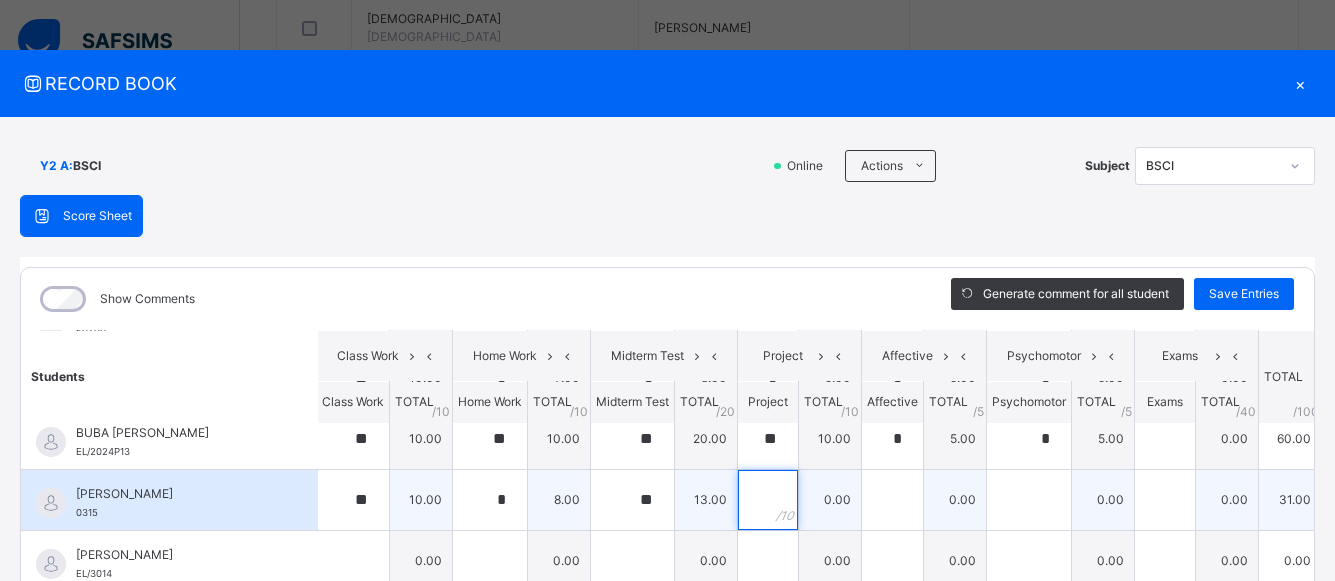 click at bounding box center [768, 500] 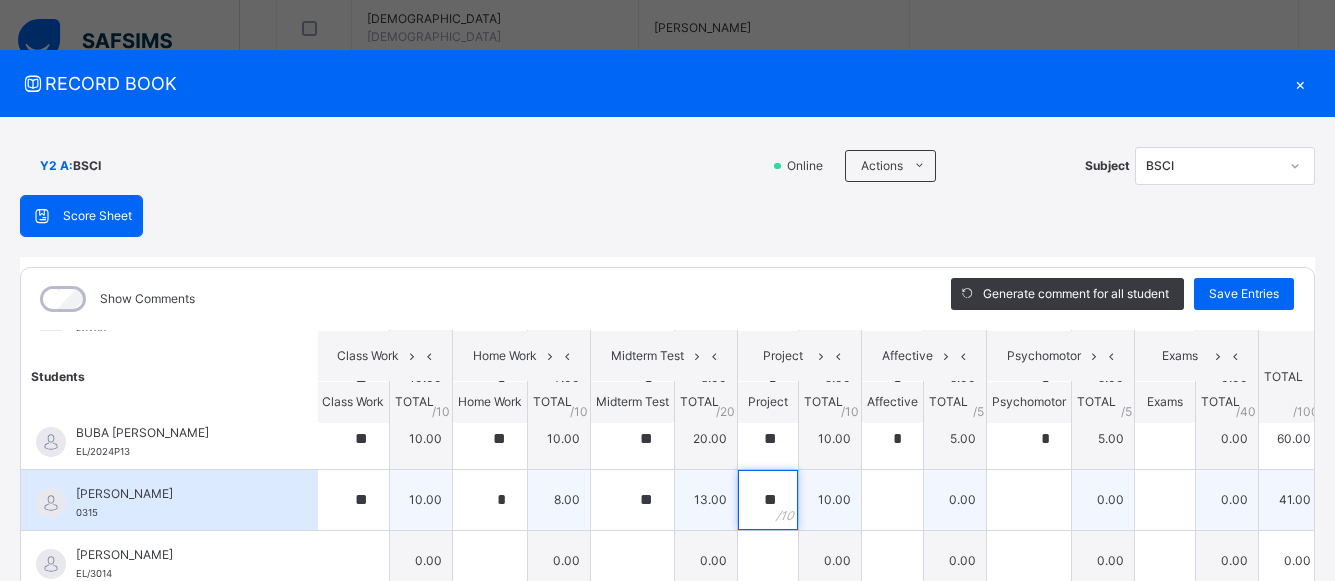 type on "**" 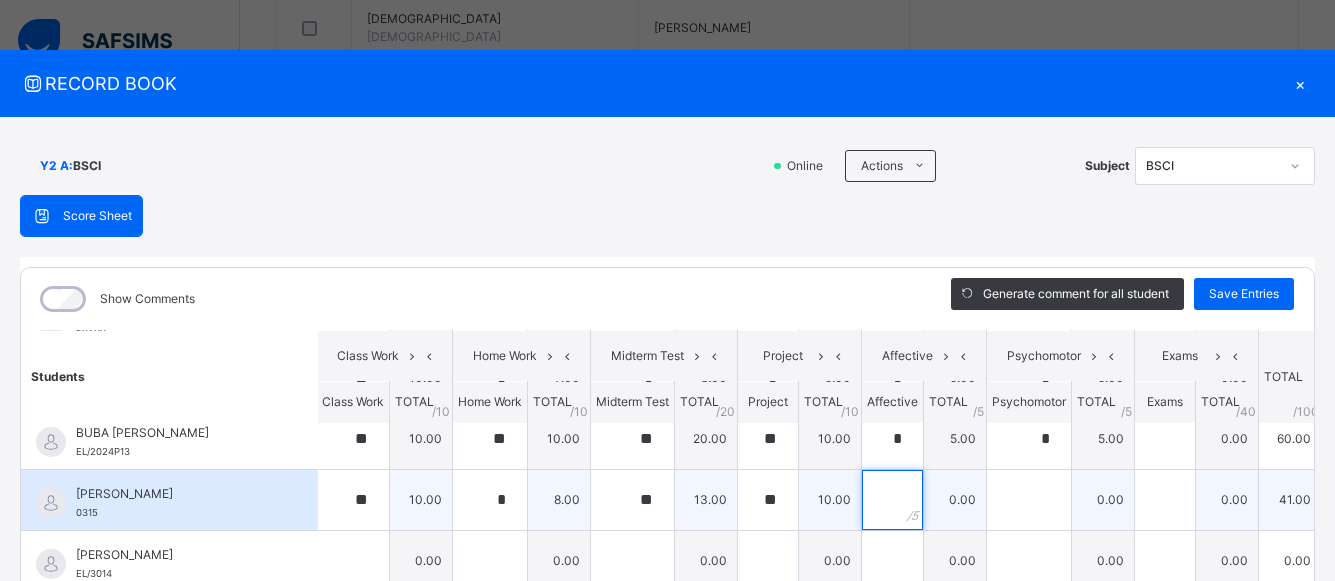 click at bounding box center [892, 500] 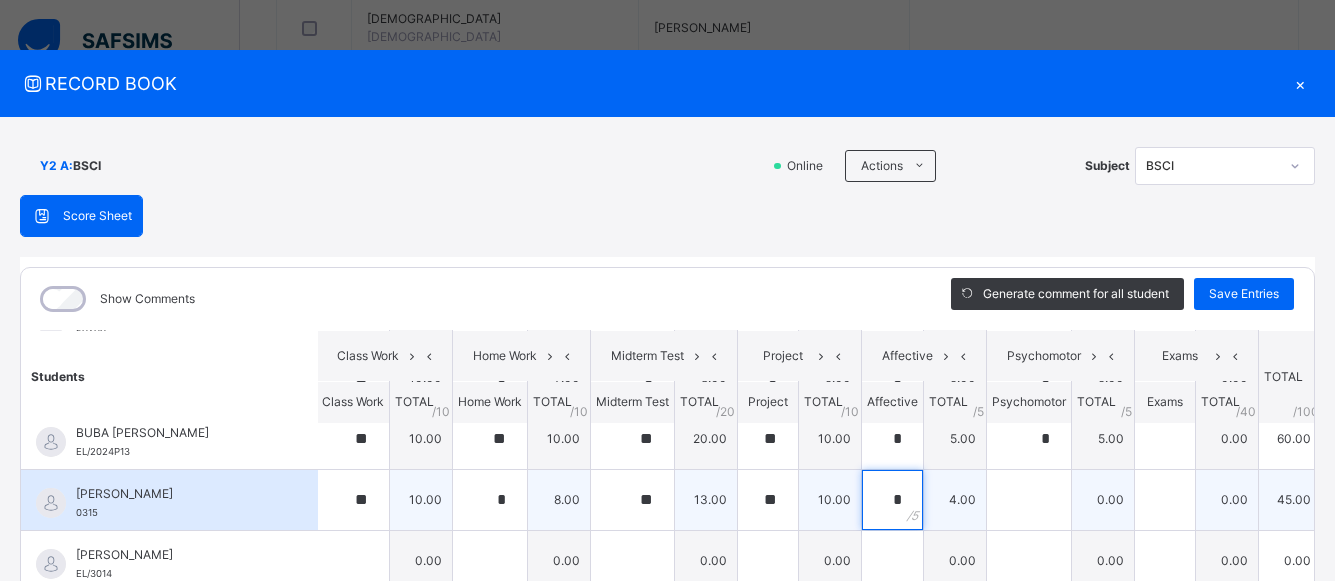 type on "*" 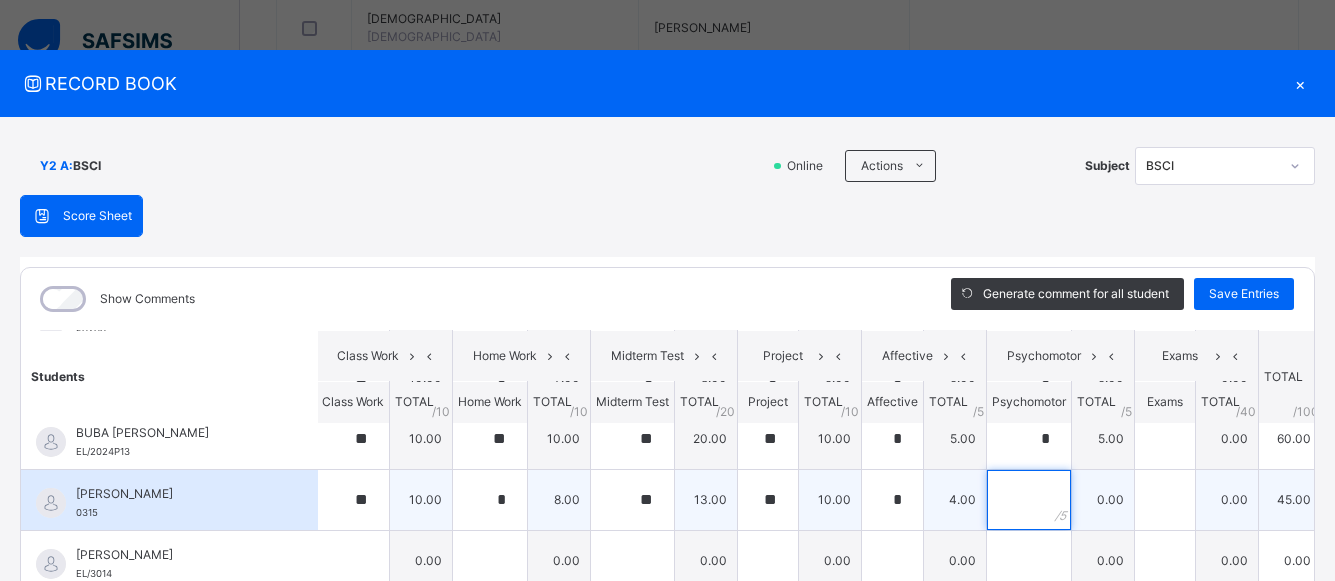 click at bounding box center [1029, 500] 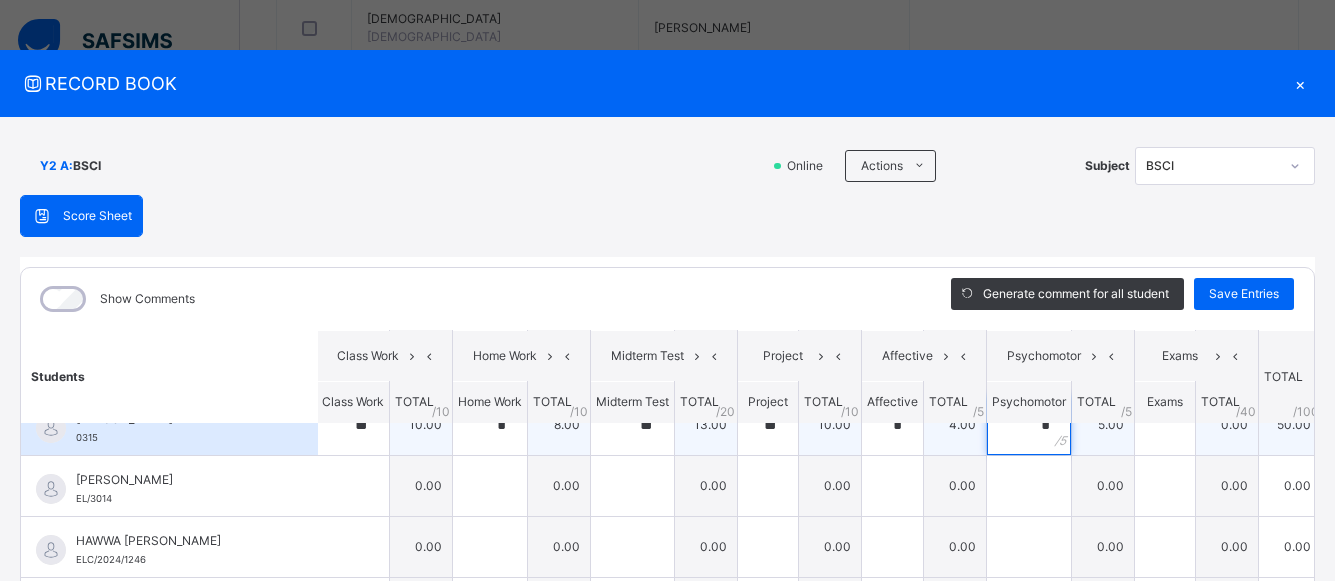 scroll, scrollTop: 653, scrollLeft: 2, axis: both 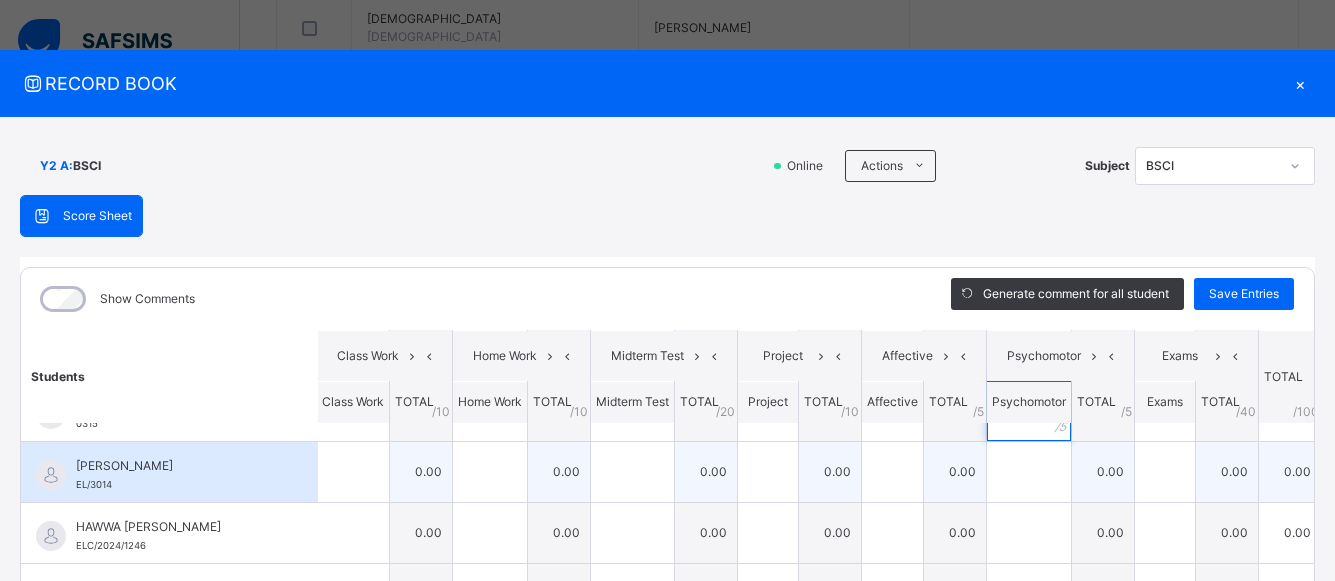 type on "*" 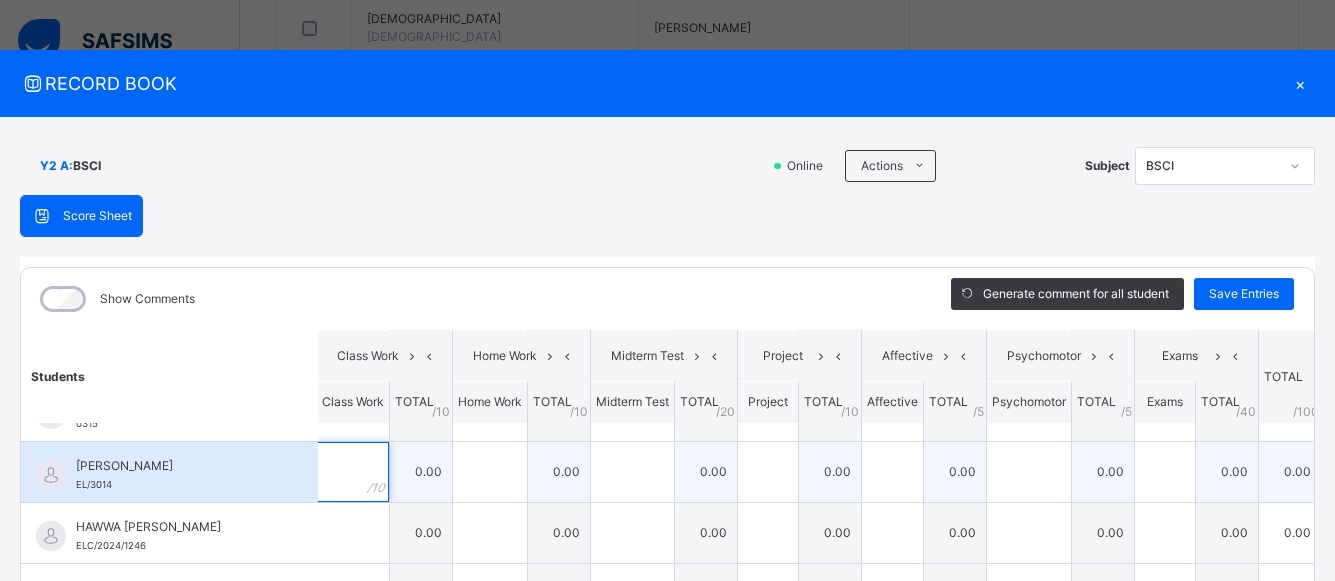 click at bounding box center [353, 472] 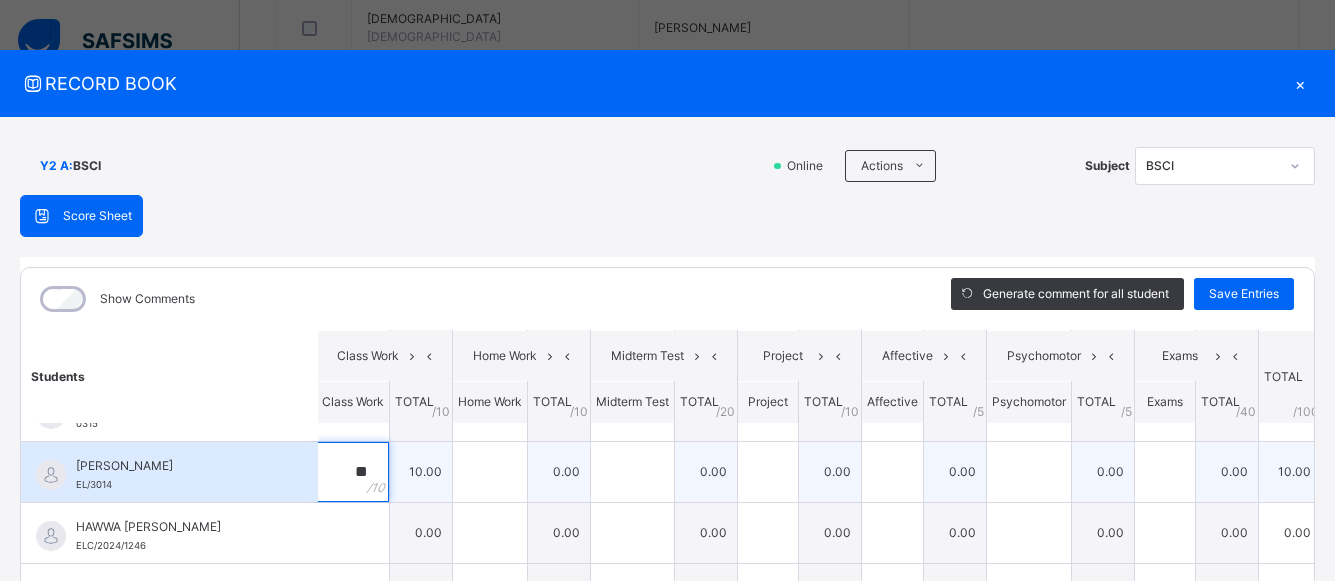 type on "**" 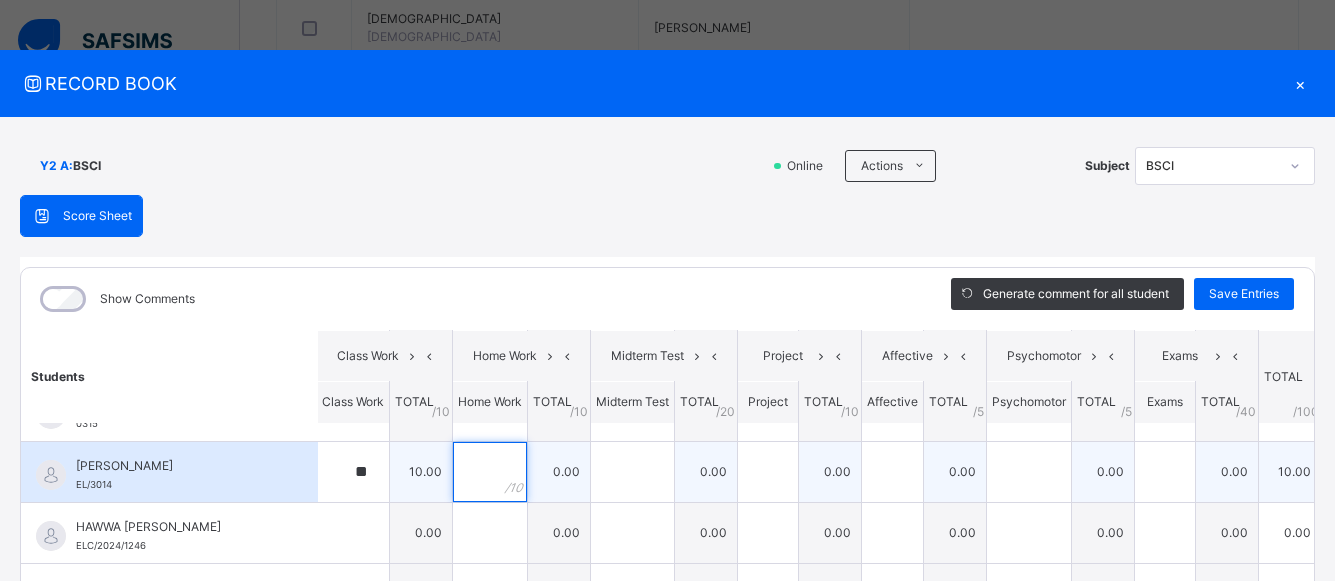 click at bounding box center [490, 472] 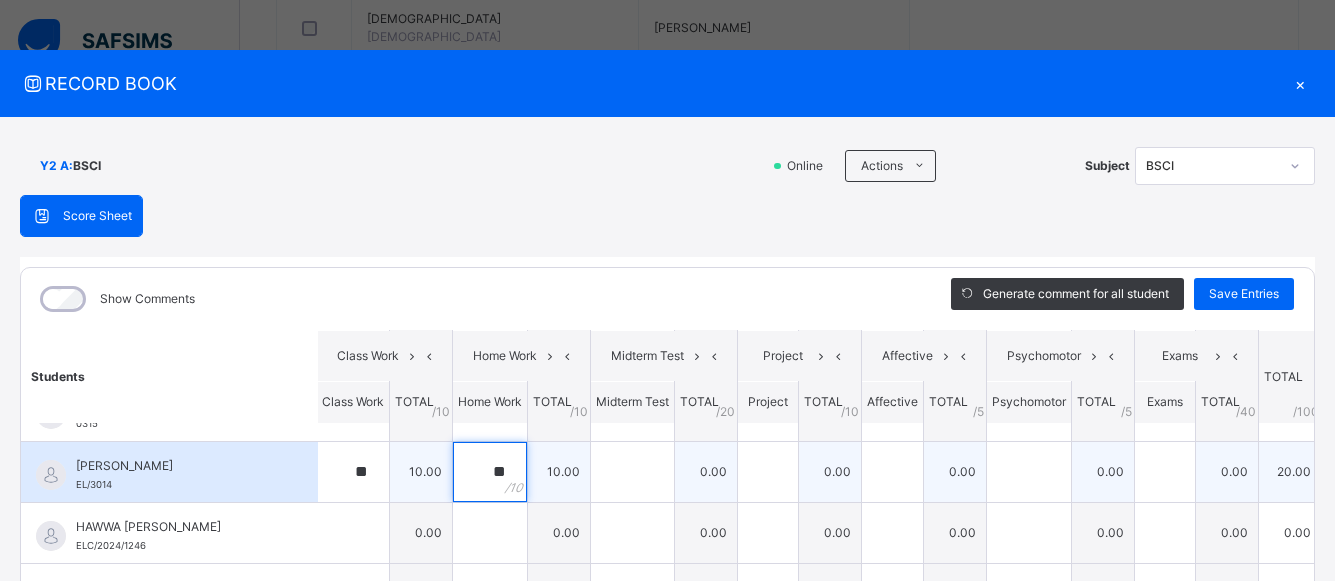 type on "**" 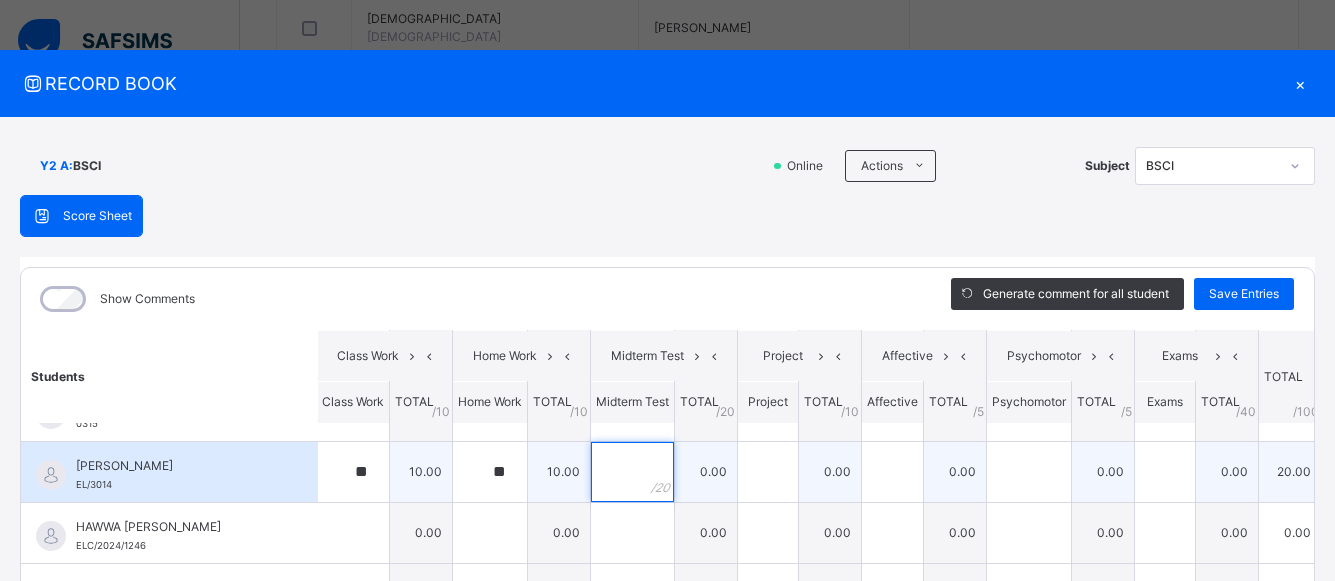 click at bounding box center (632, 472) 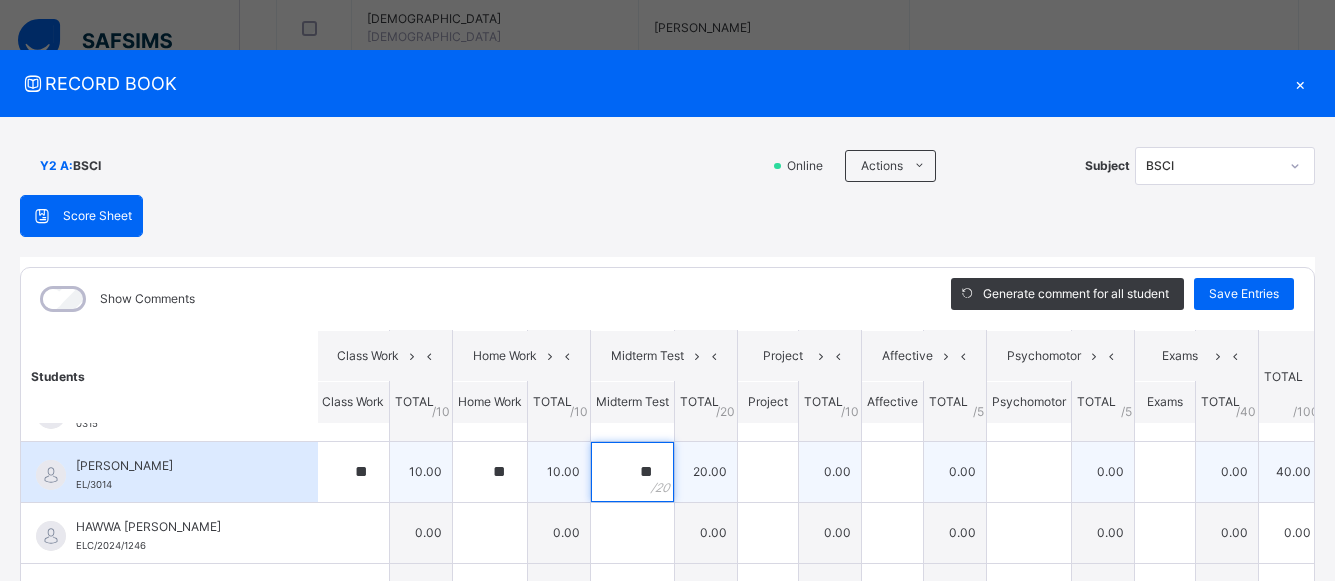 type on "**" 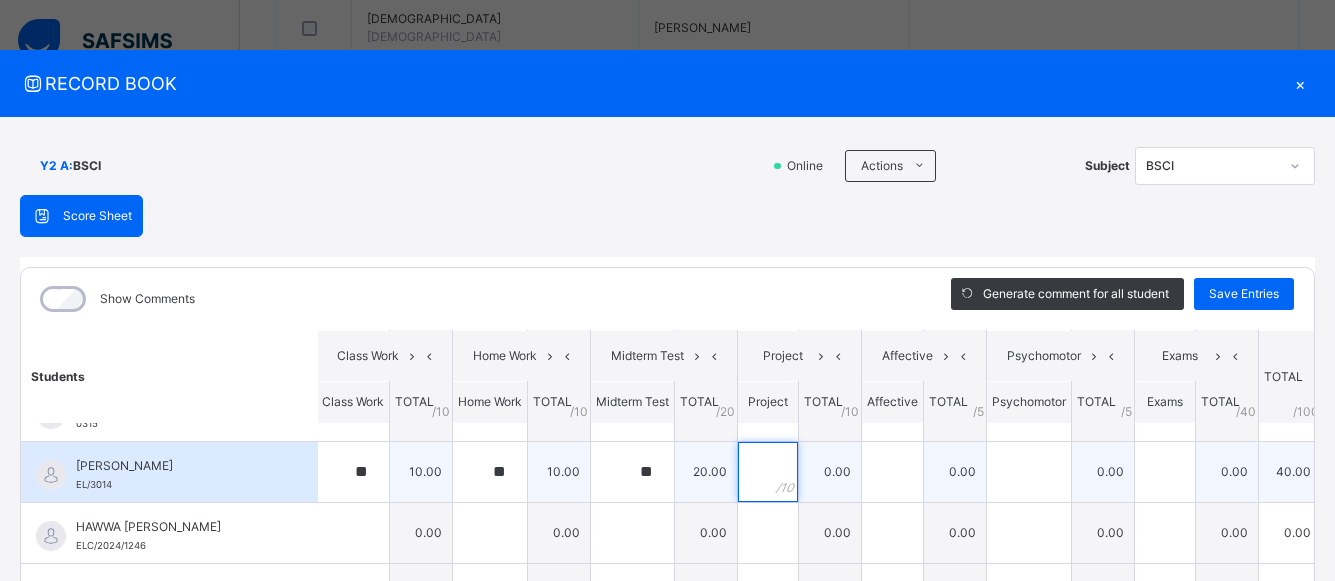 click at bounding box center (768, 472) 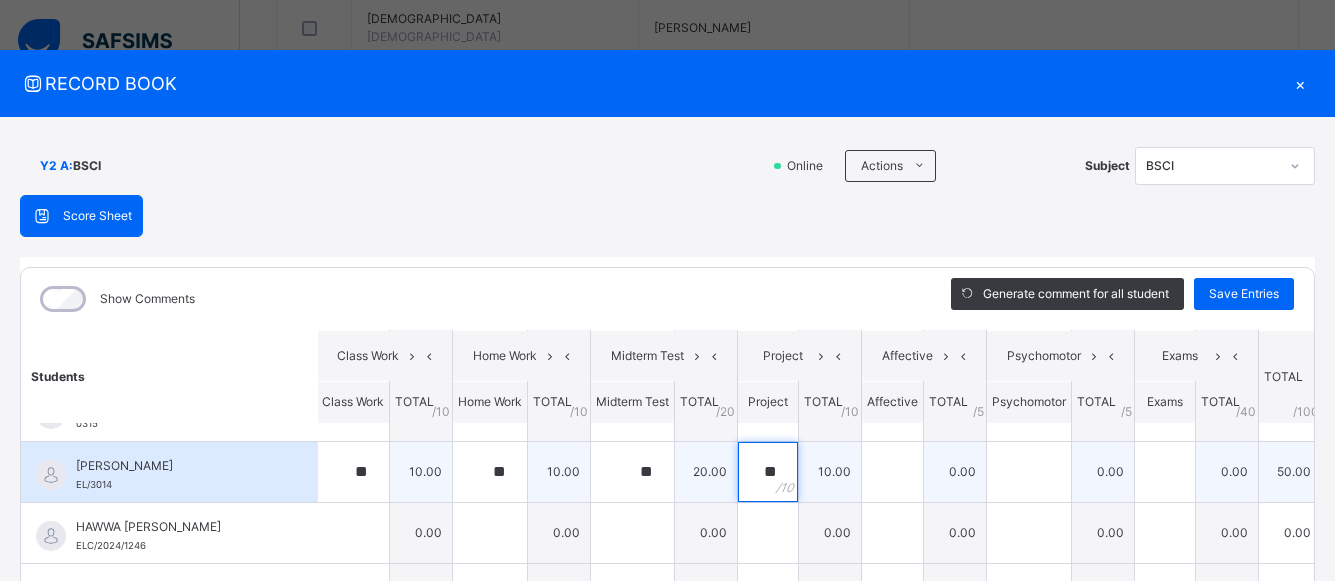 type on "**" 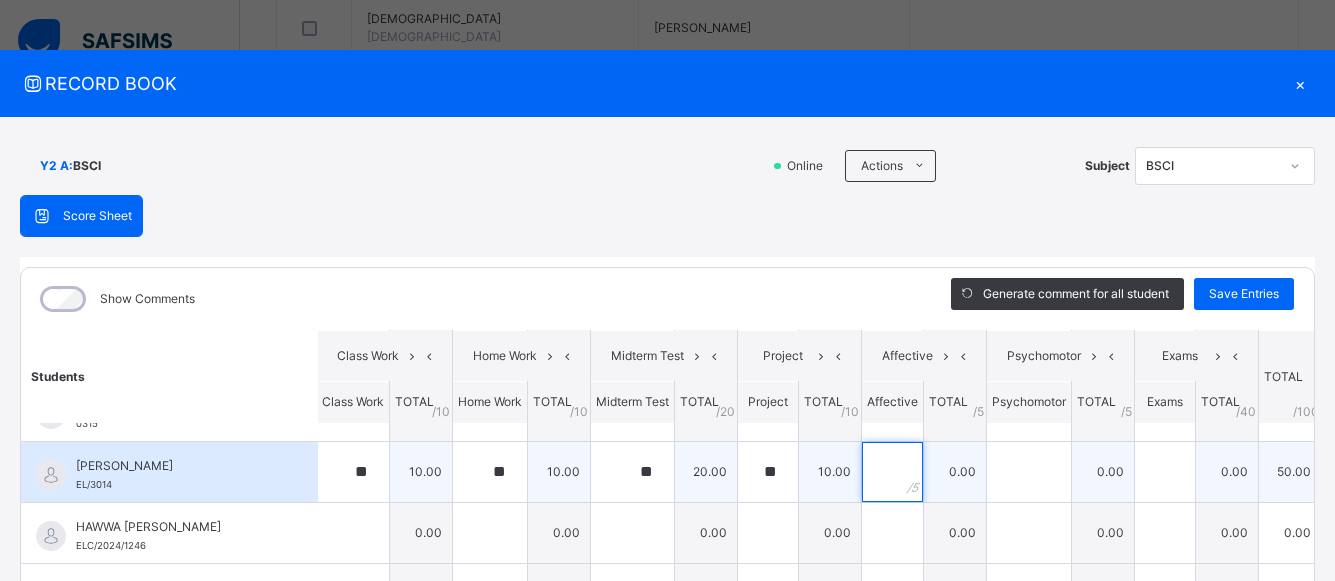 click at bounding box center (892, 472) 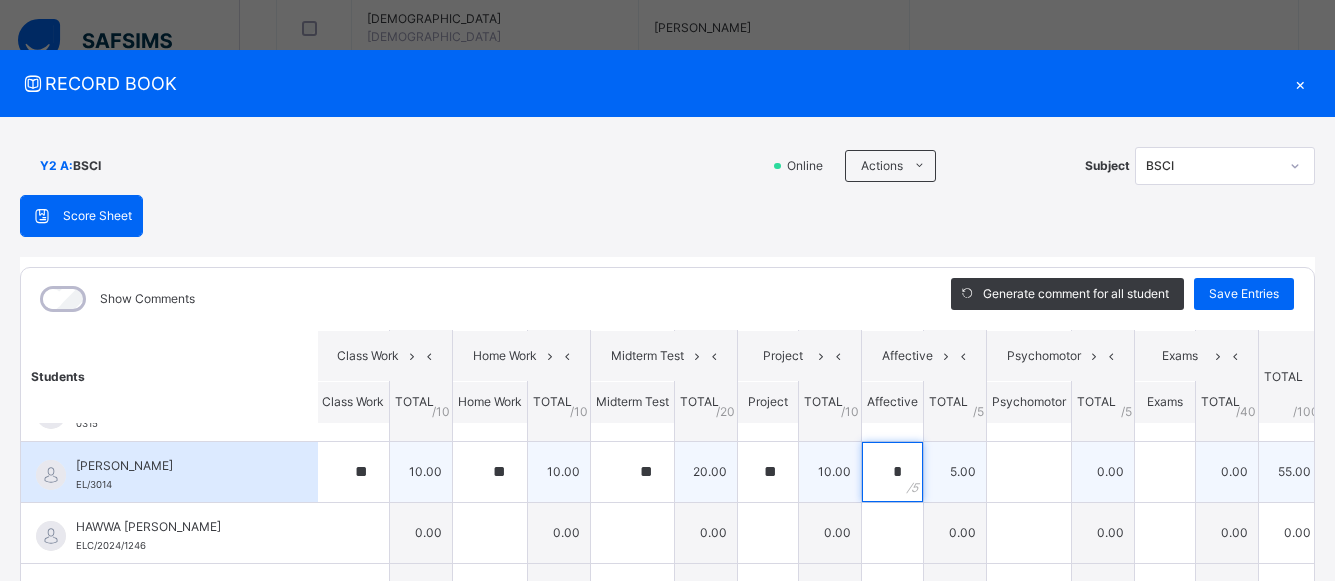 type on "*" 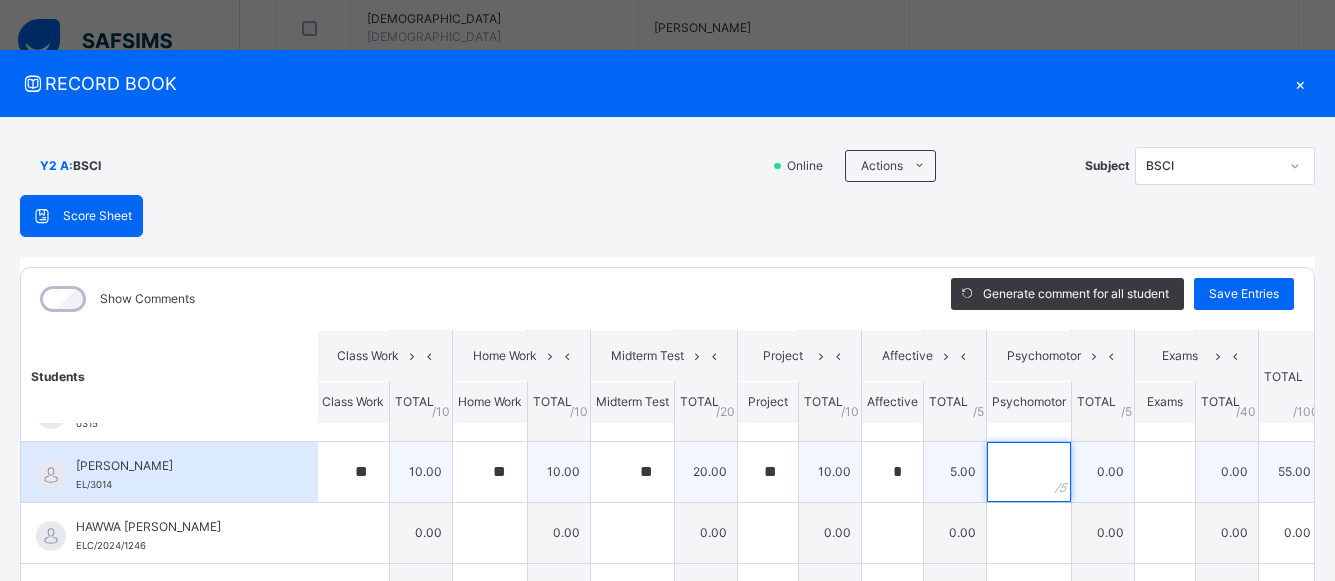 click at bounding box center (1029, 472) 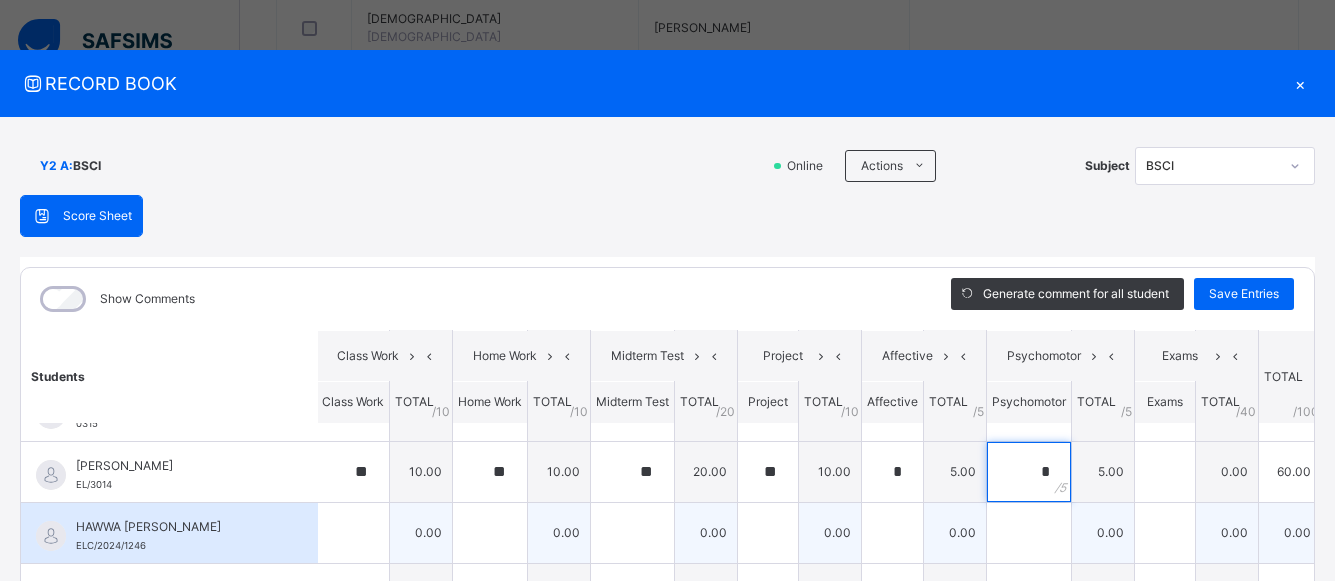 type on "*" 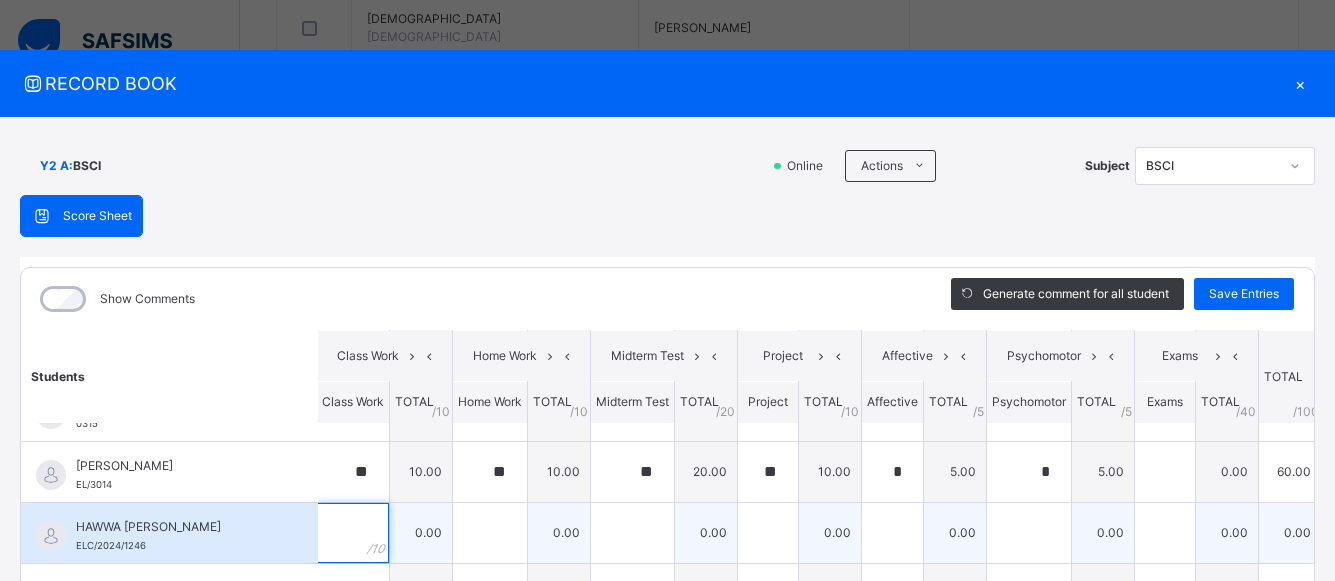 click at bounding box center [353, 533] 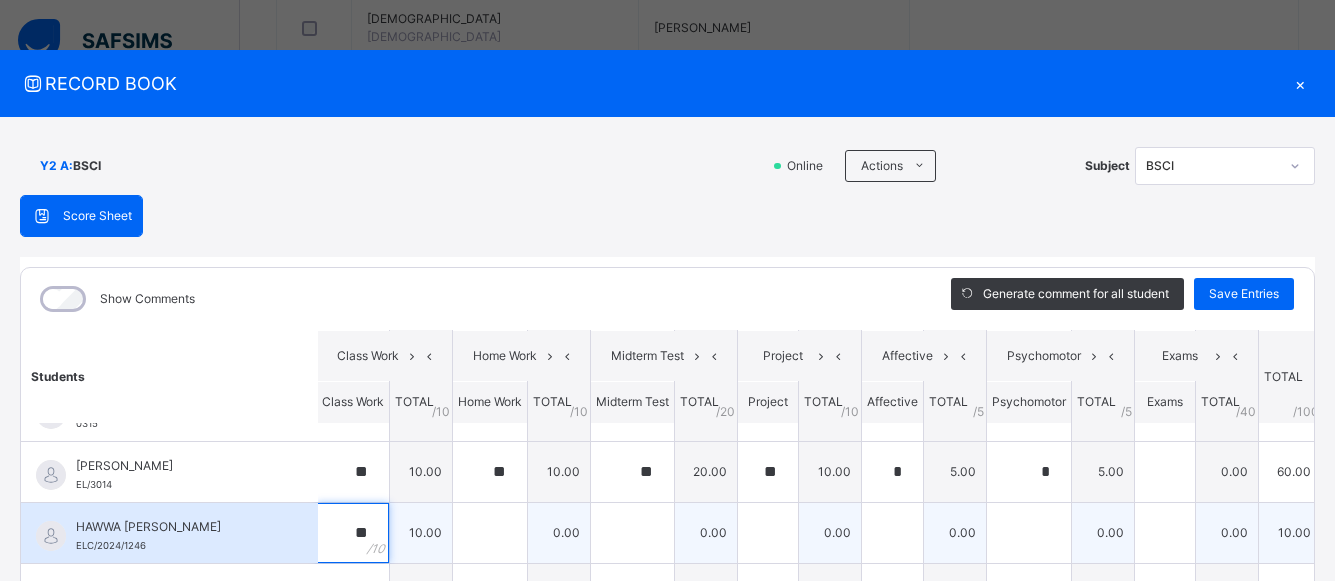 type on "**" 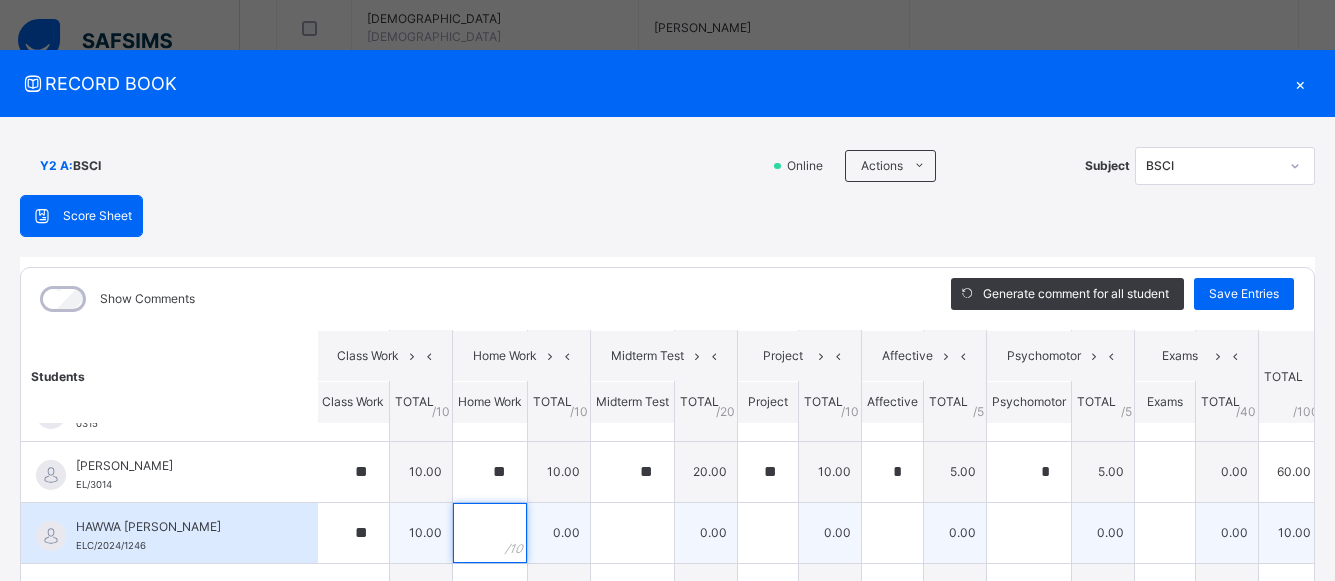 click at bounding box center [490, 533] 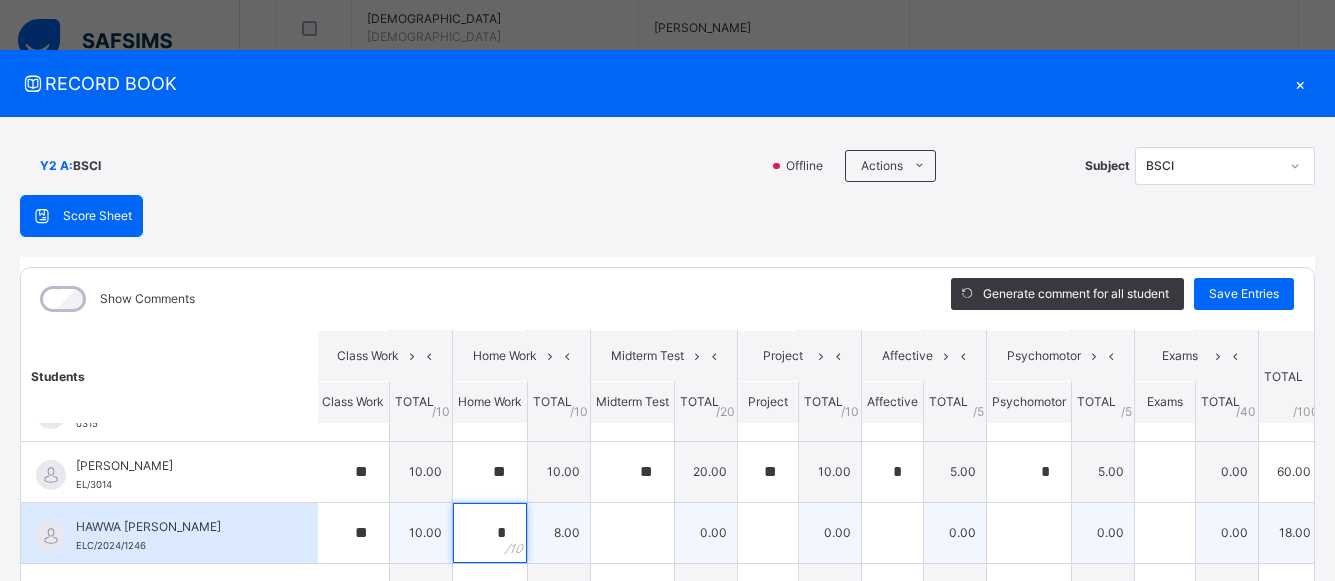 type on "*" 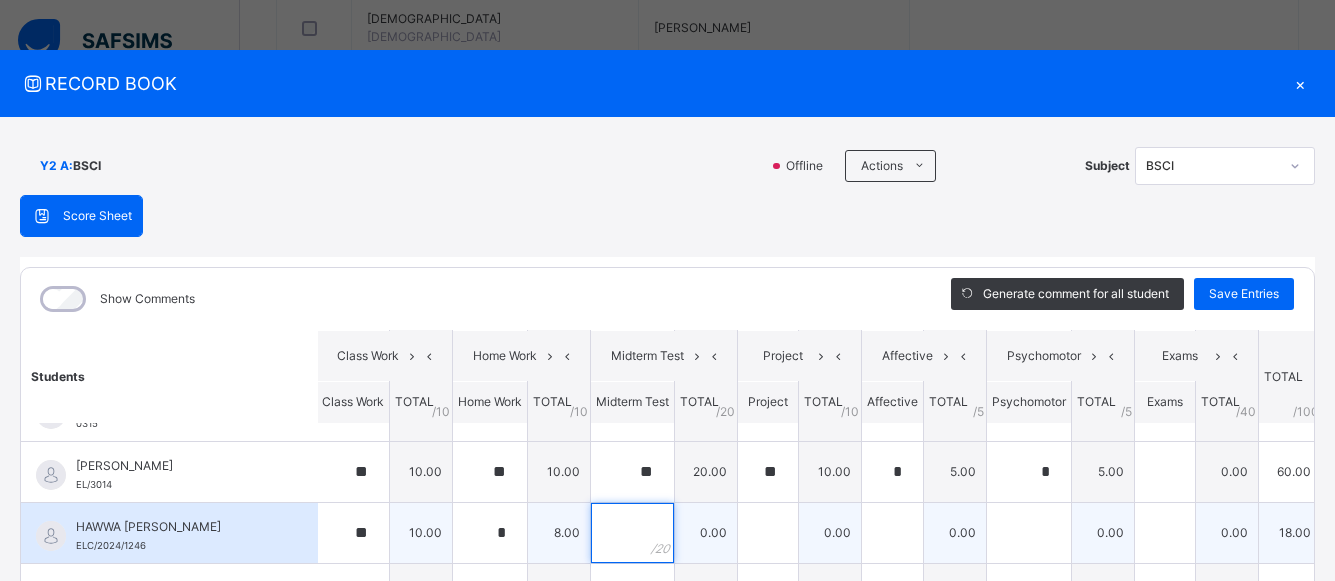click at bounding box center [632, 533] 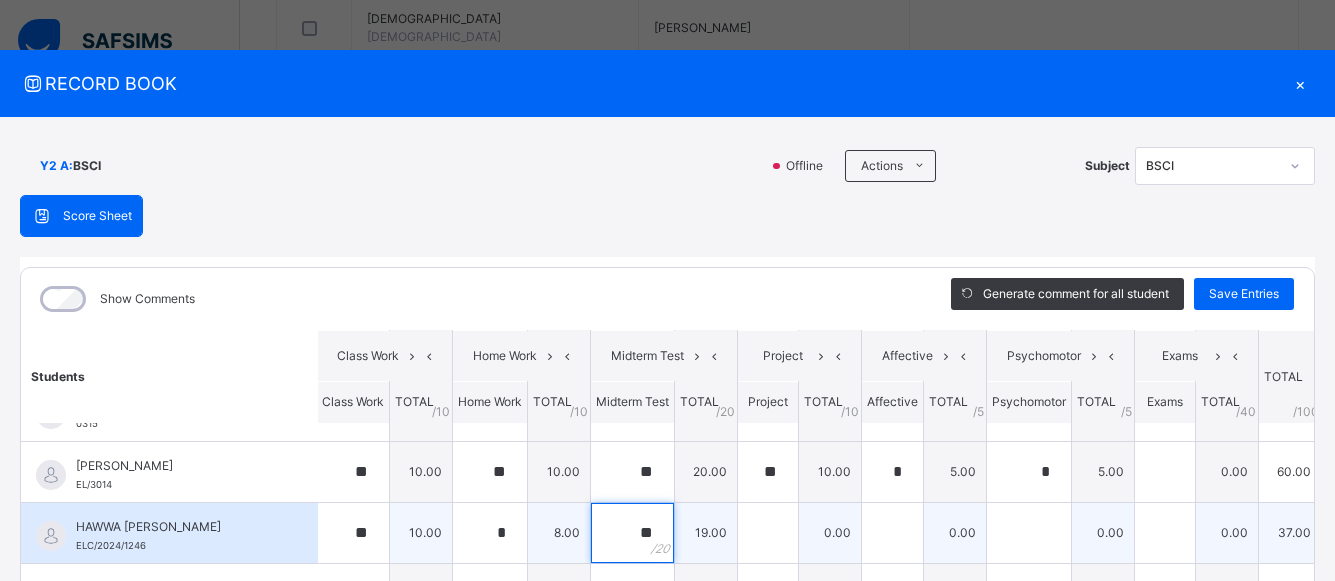 type on "**" 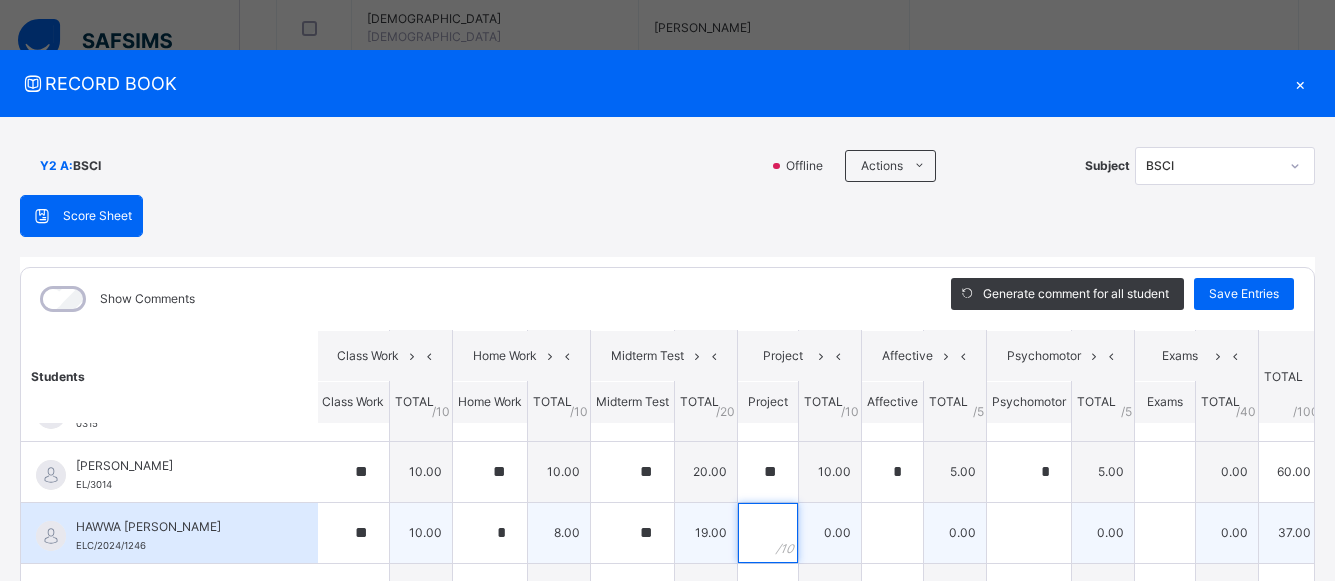 click at bounding box center [768, 533] 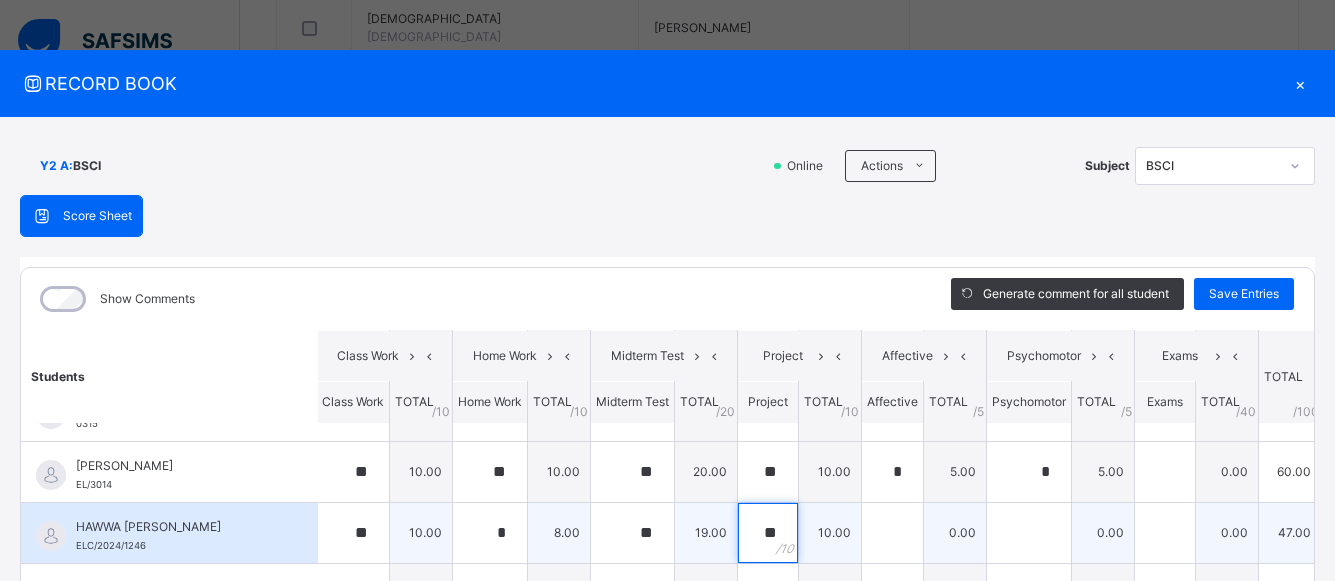 type on "**" 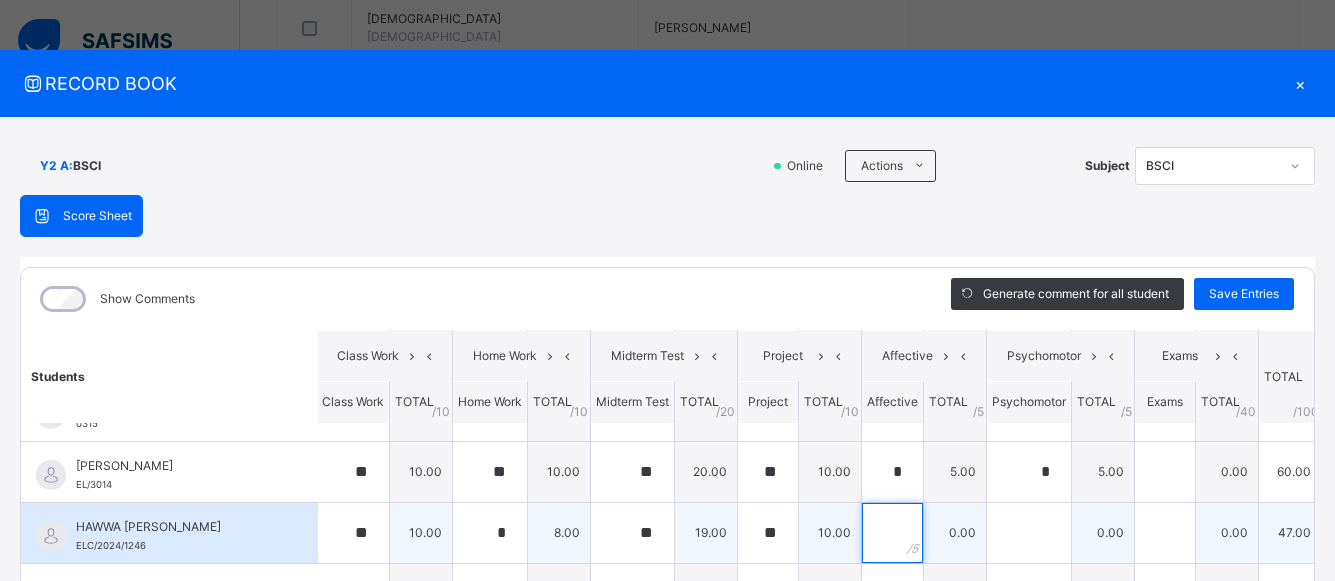 click at bounding box center (892, 533) 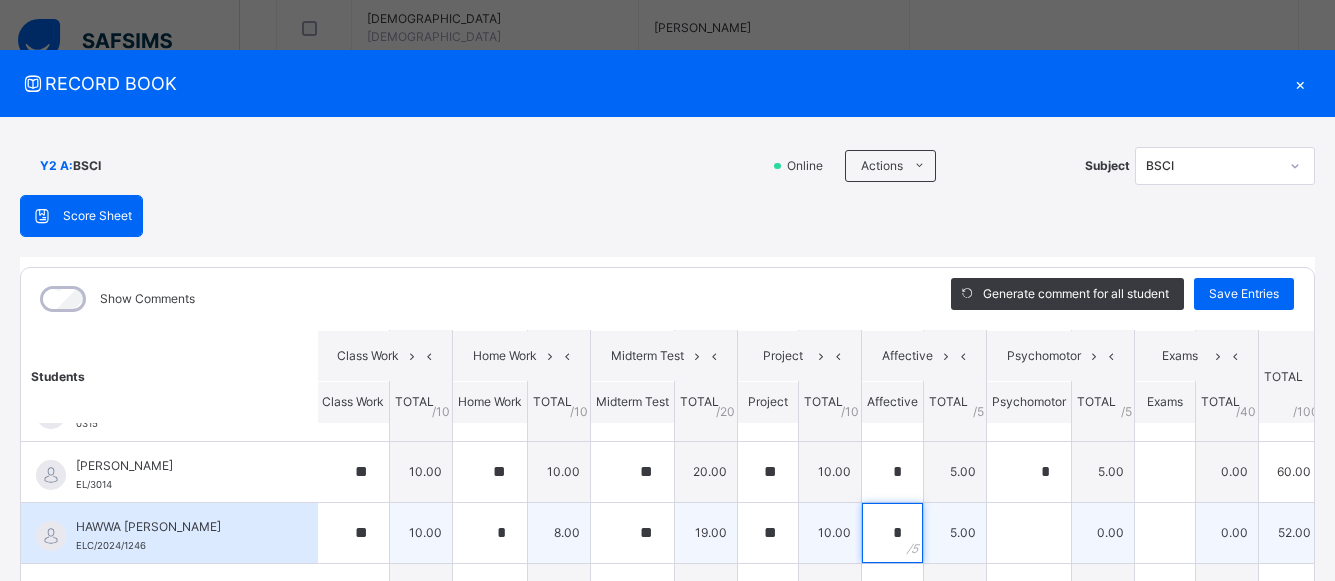 type on "*" 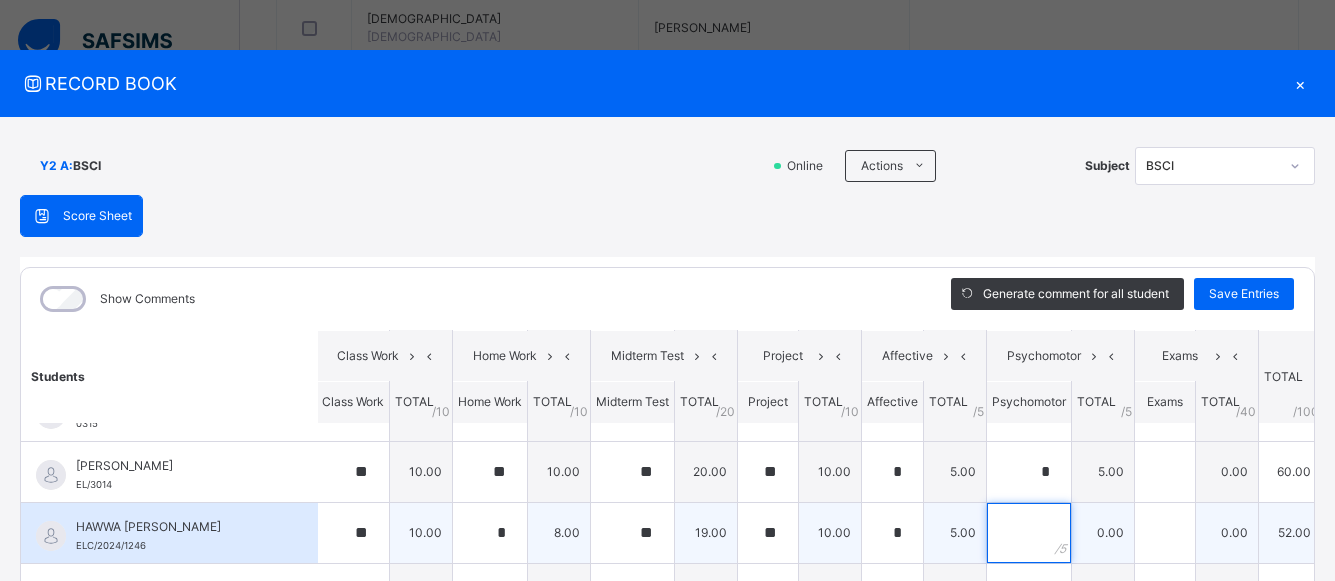 click at bounding box center [1029, 533] 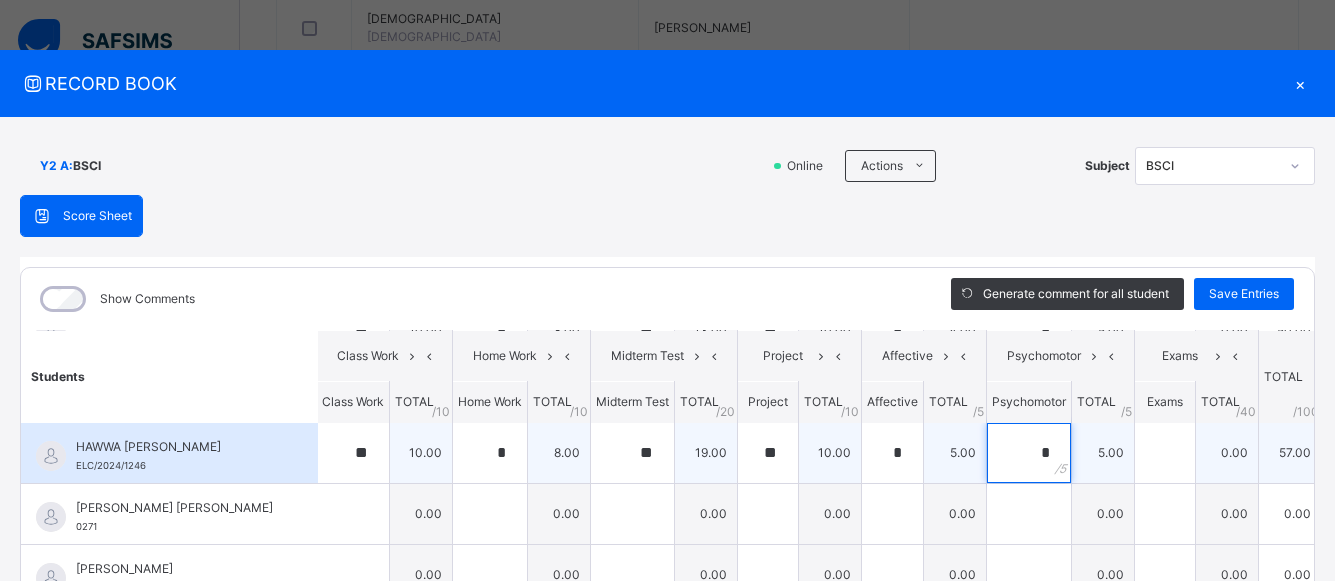 scroll, scrollTop: 734, scrollLeft: 2, axis: both 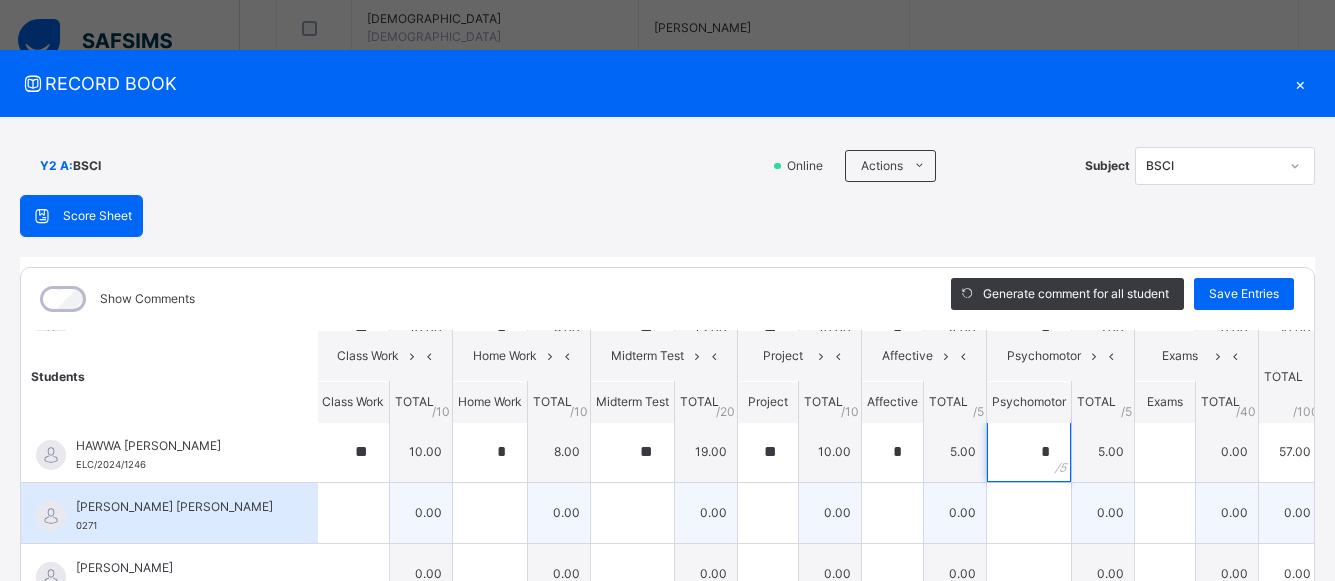 type on "*" 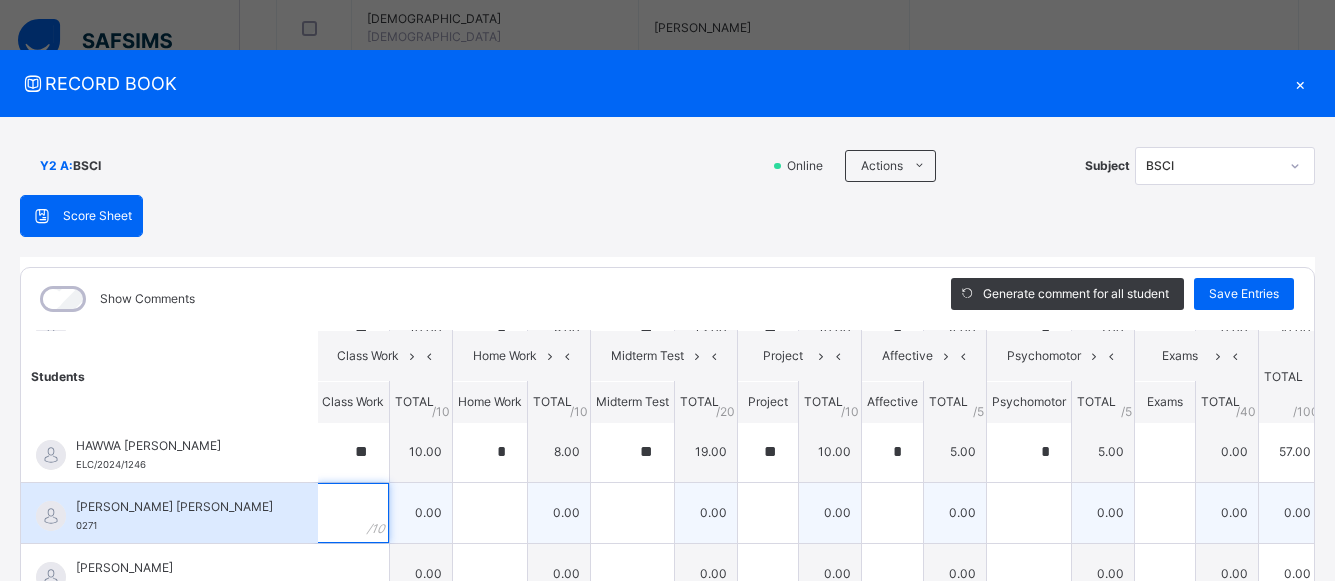click at bounding box center (353, 513) 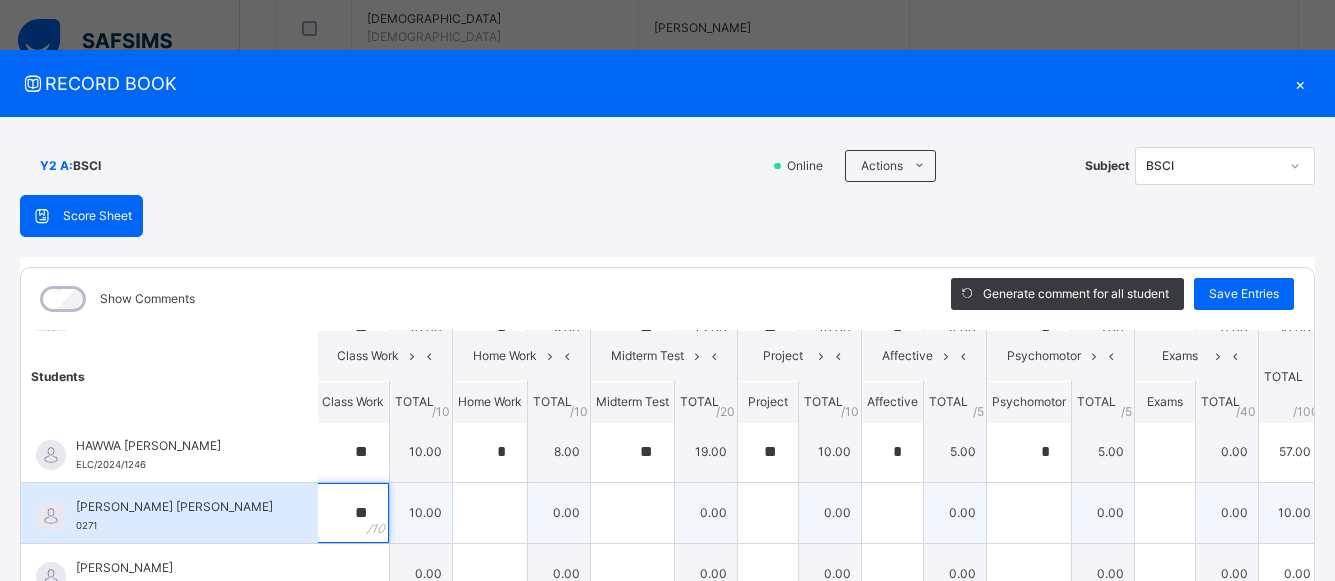 type on "**" 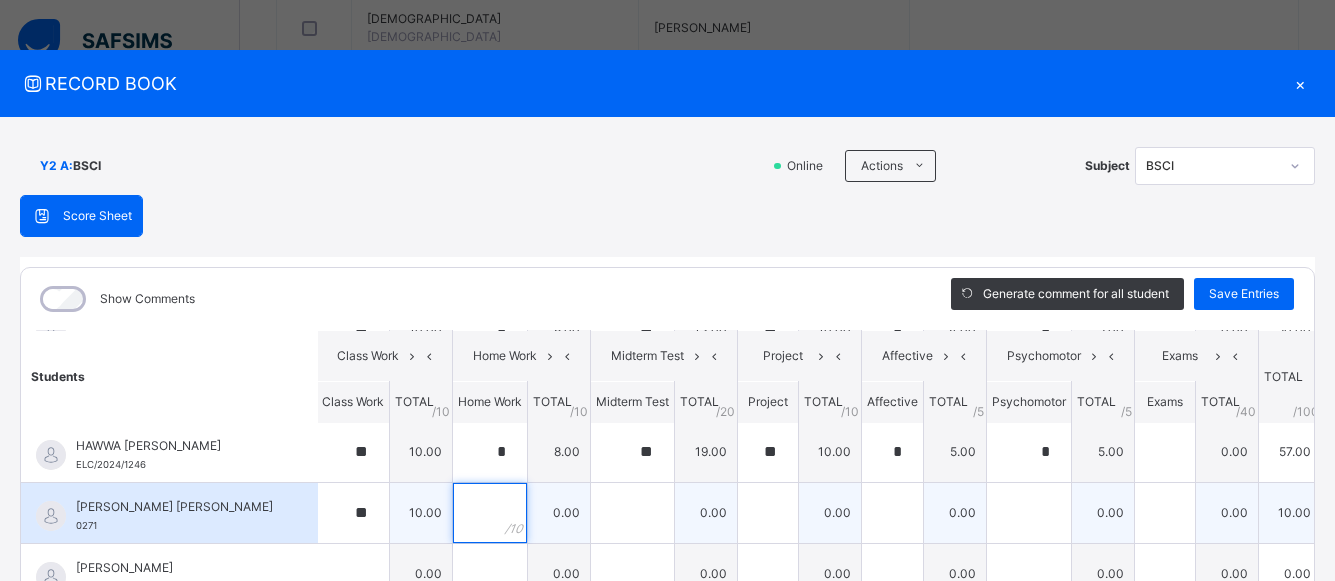 click at bounding box center (490, 513) 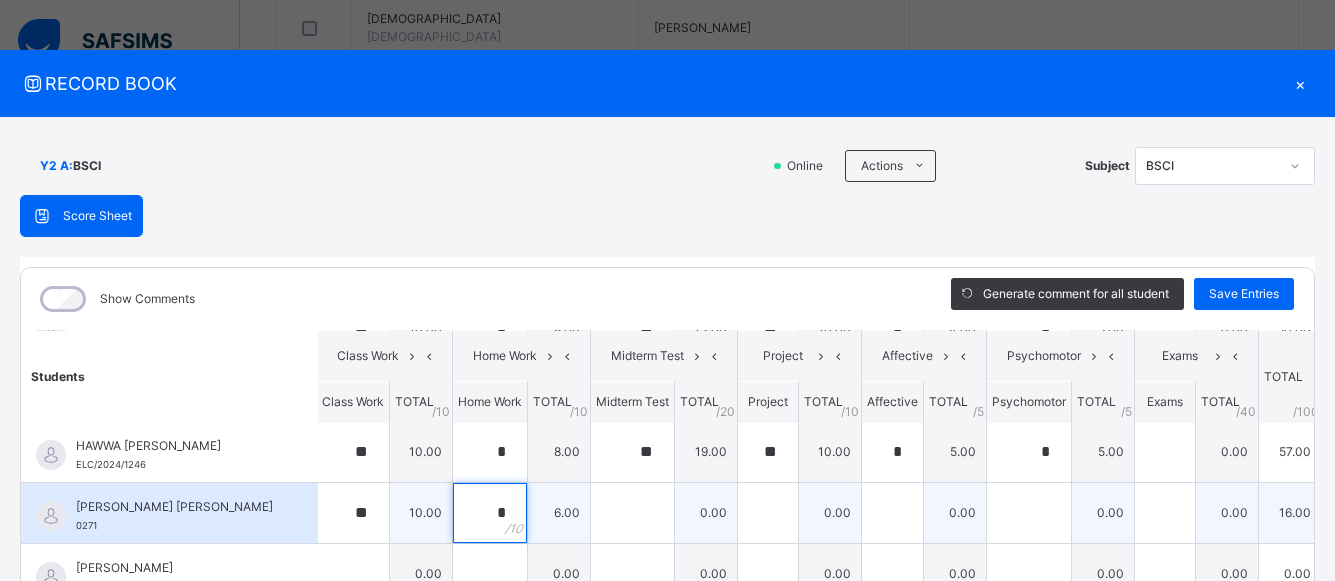 type on "*" 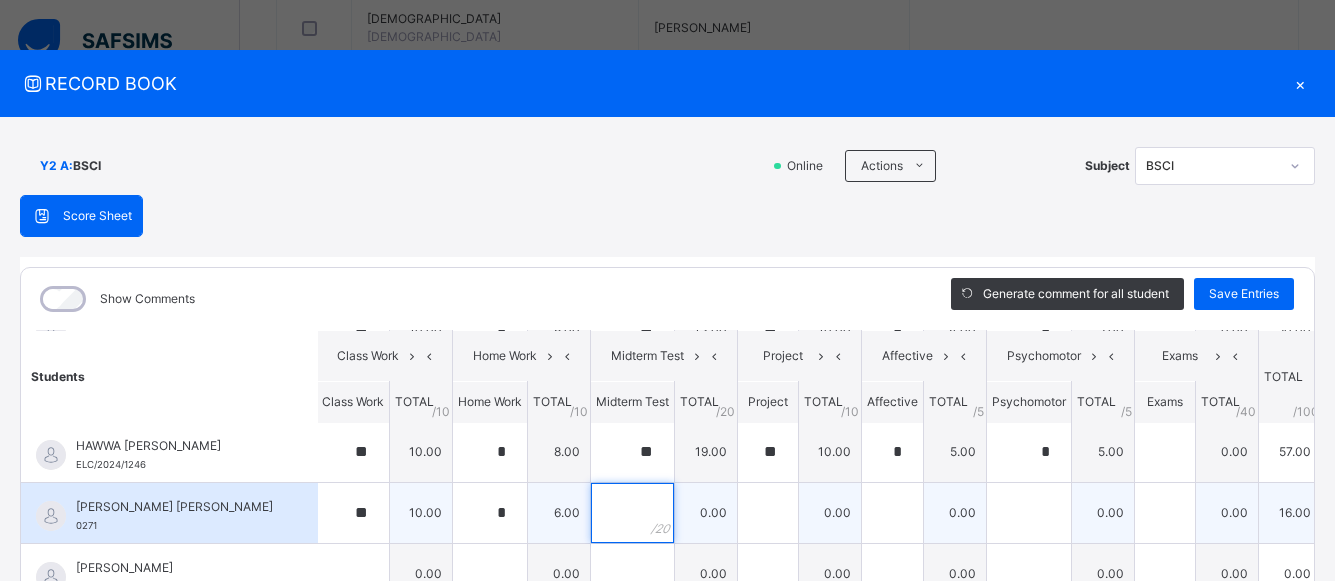click at bounding box center [632, 513] 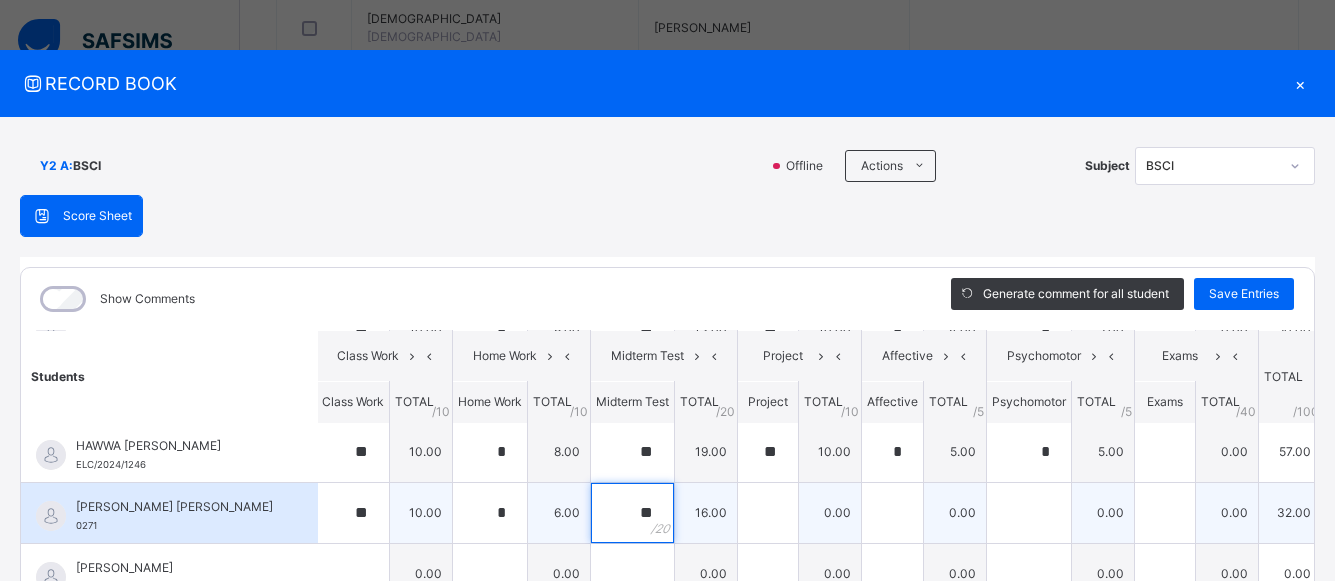 type on "**" 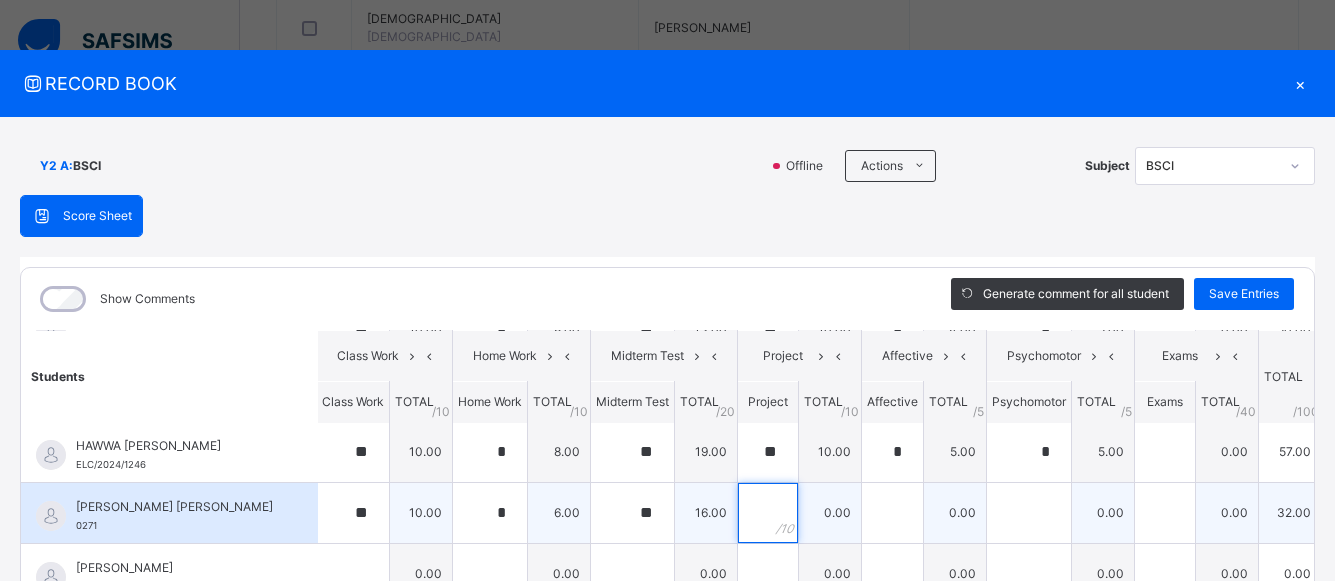 click at bounding box center (768, 513) 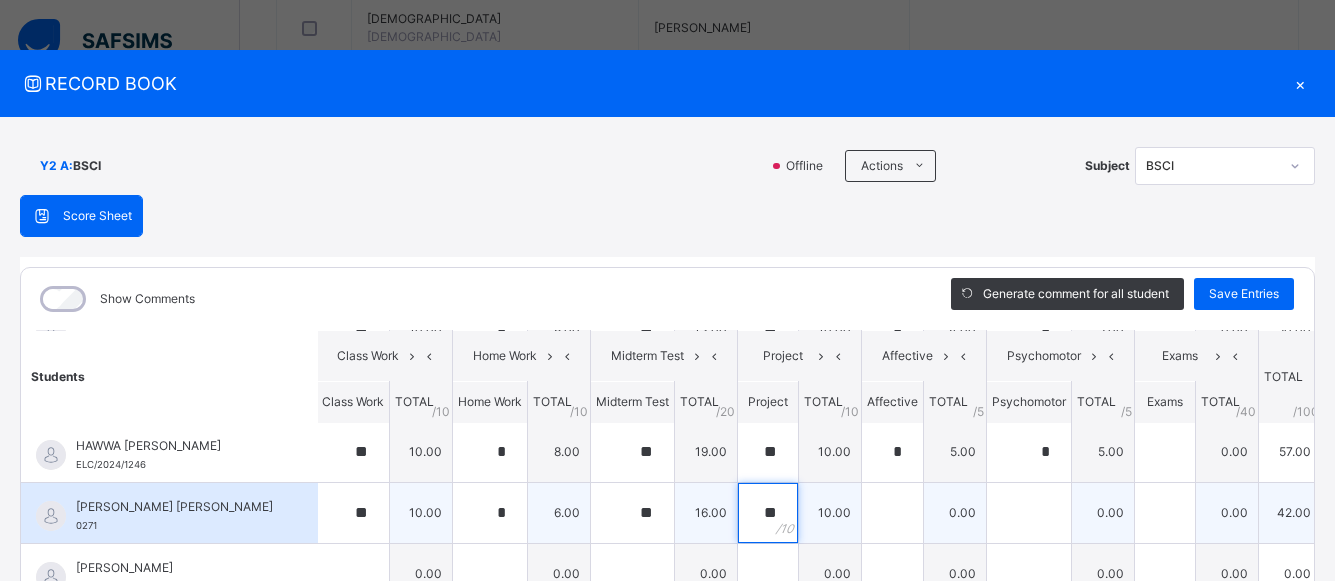 type on "**" 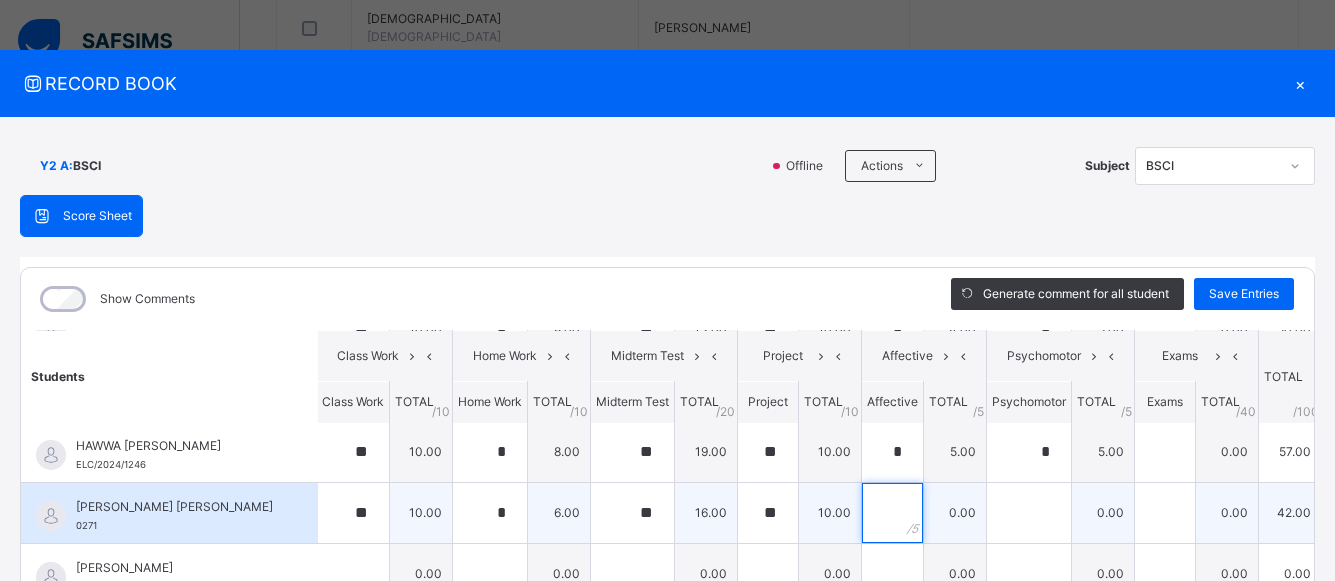 click at bounding box center [892, 513] 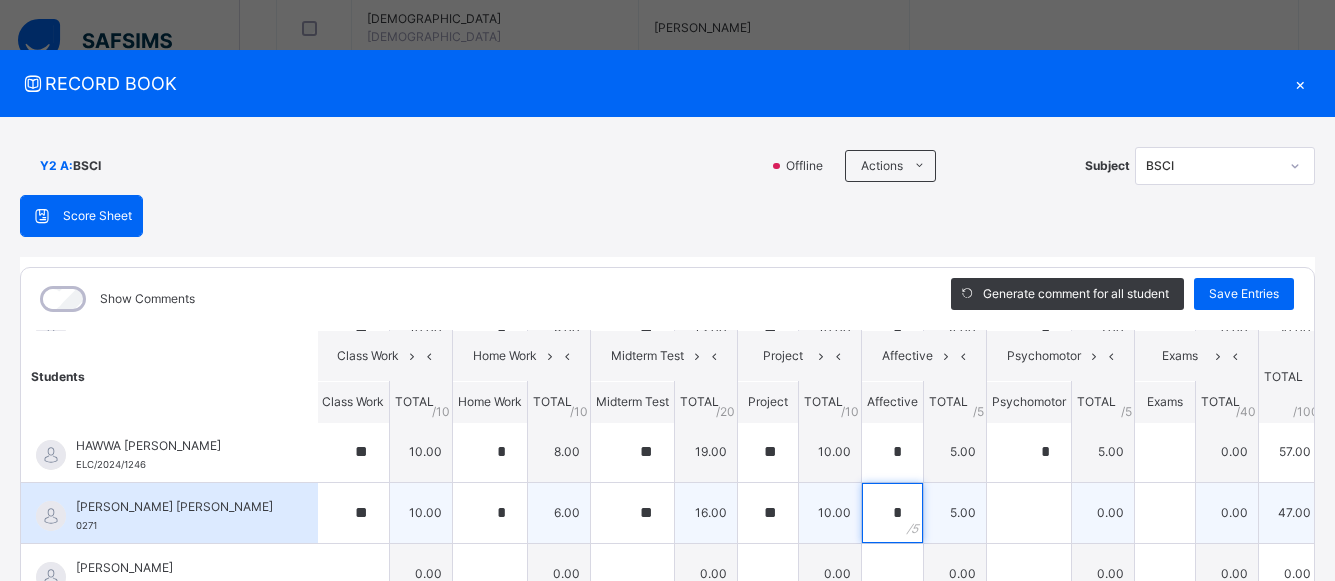 type on "*" 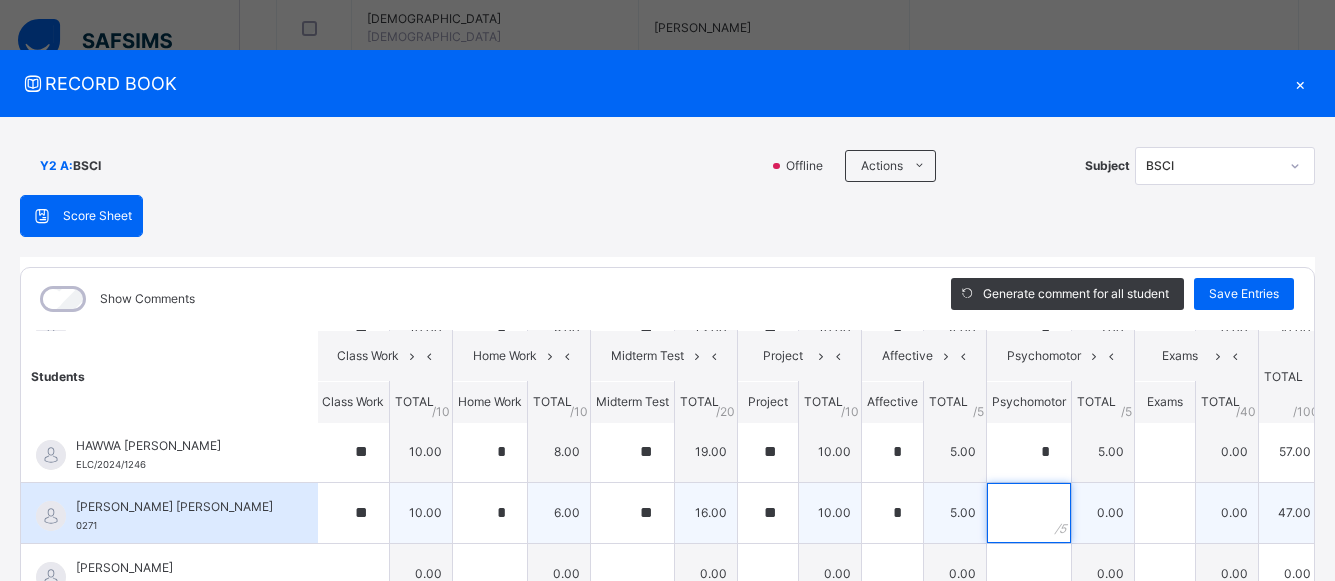 click at bounding box center (1029, 513) 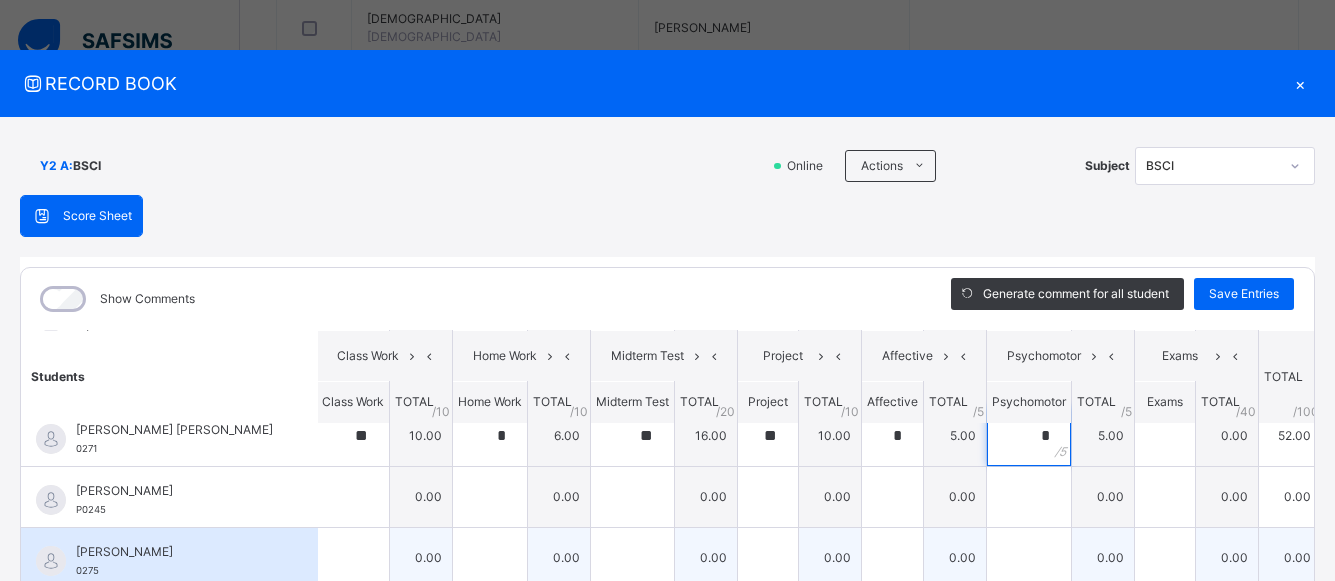 scroll, scrollTop: 859, scrollLeft: 2, axis: both 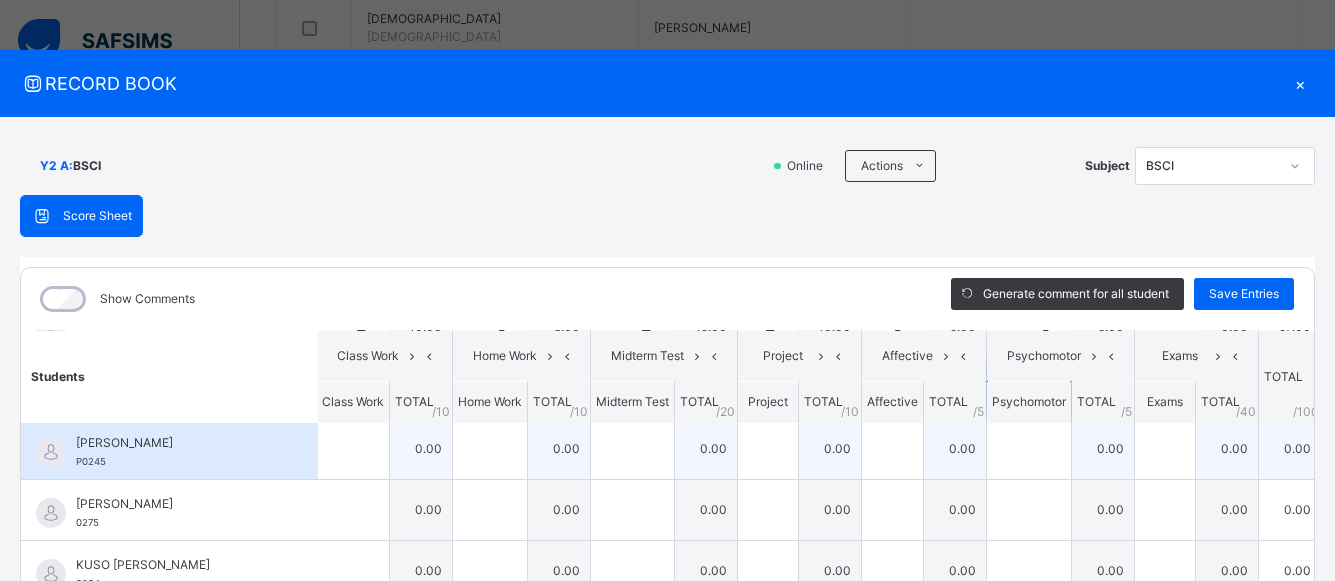 type on "*" 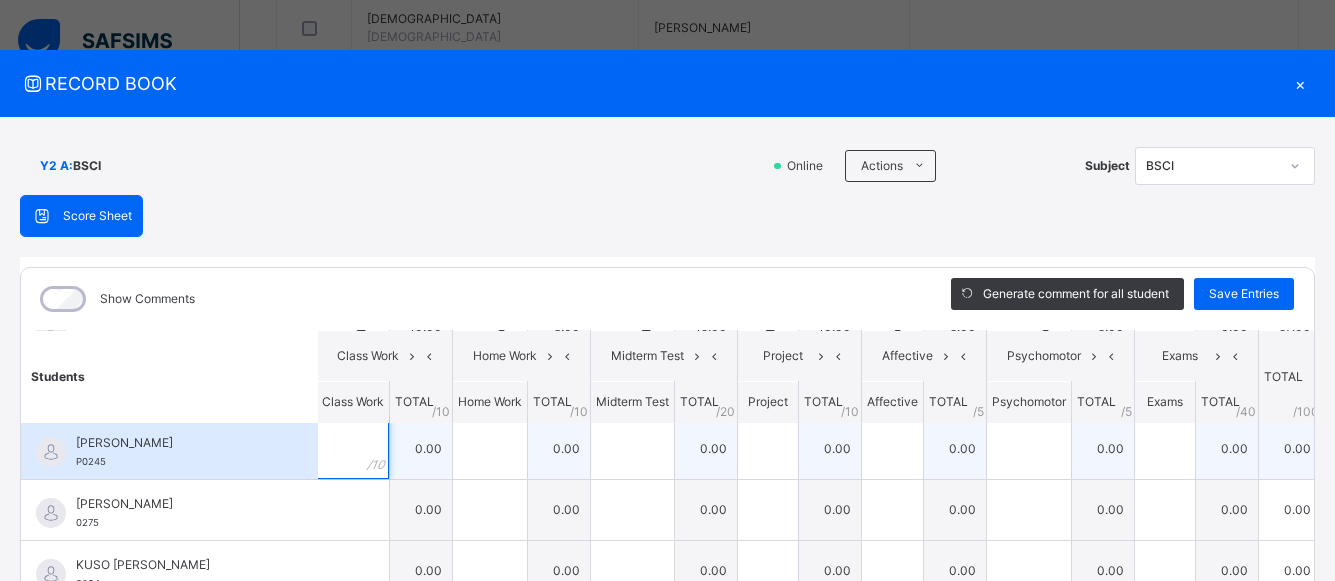 click at bounding box center (353, 449) 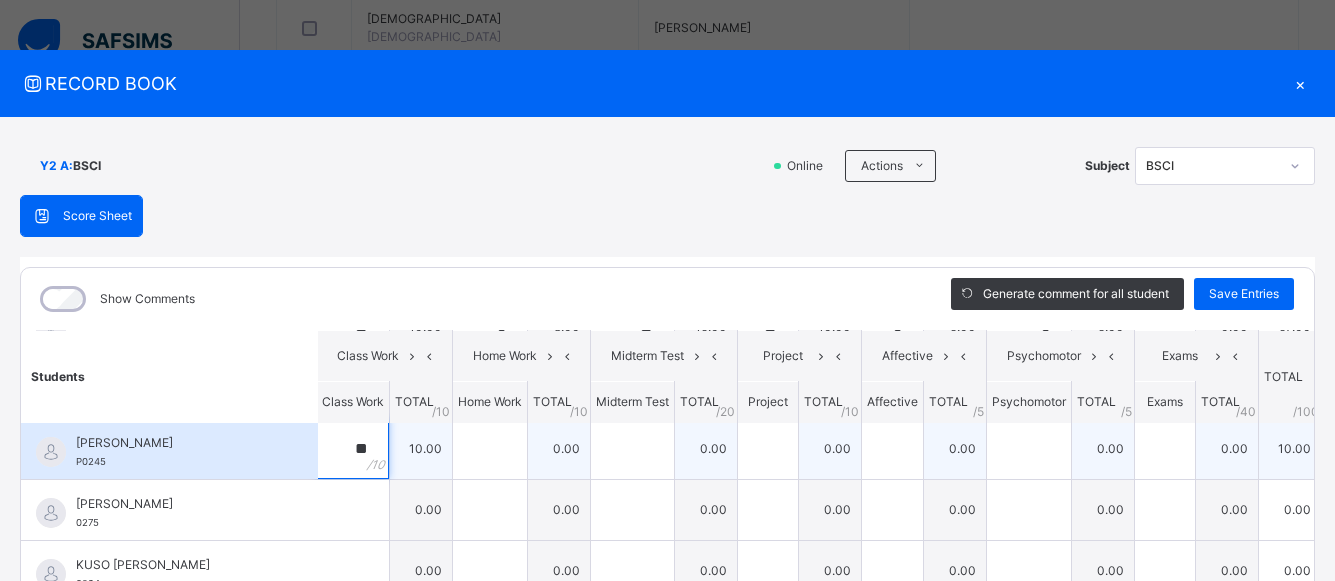 type on "**" 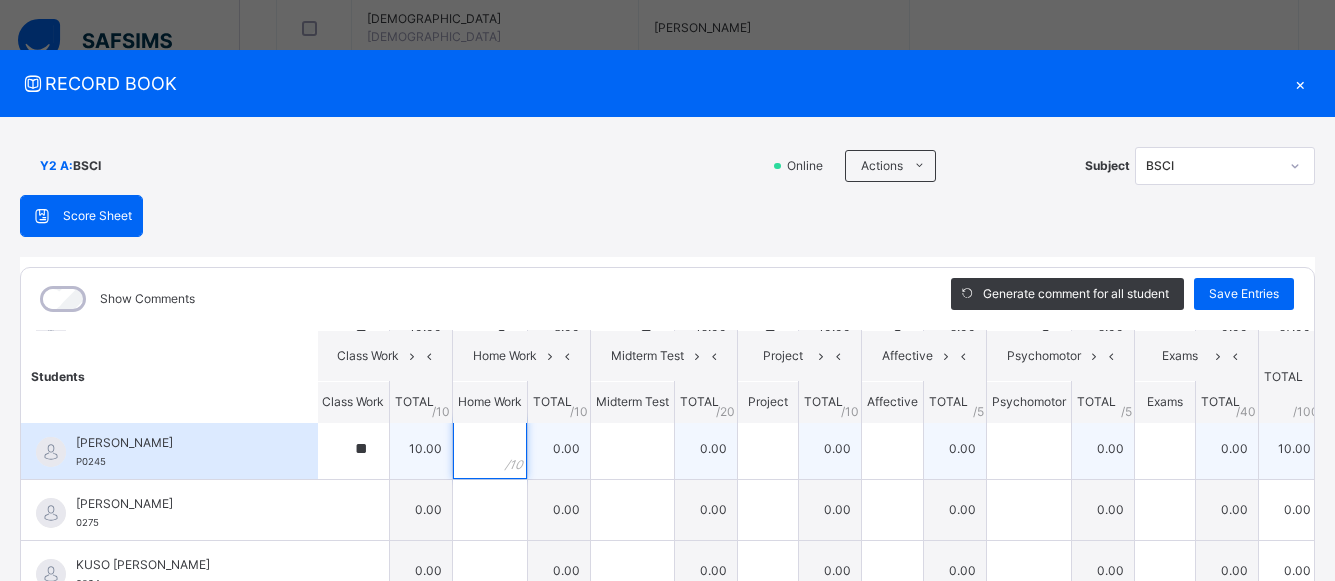 click at bounding box center (490, 449) 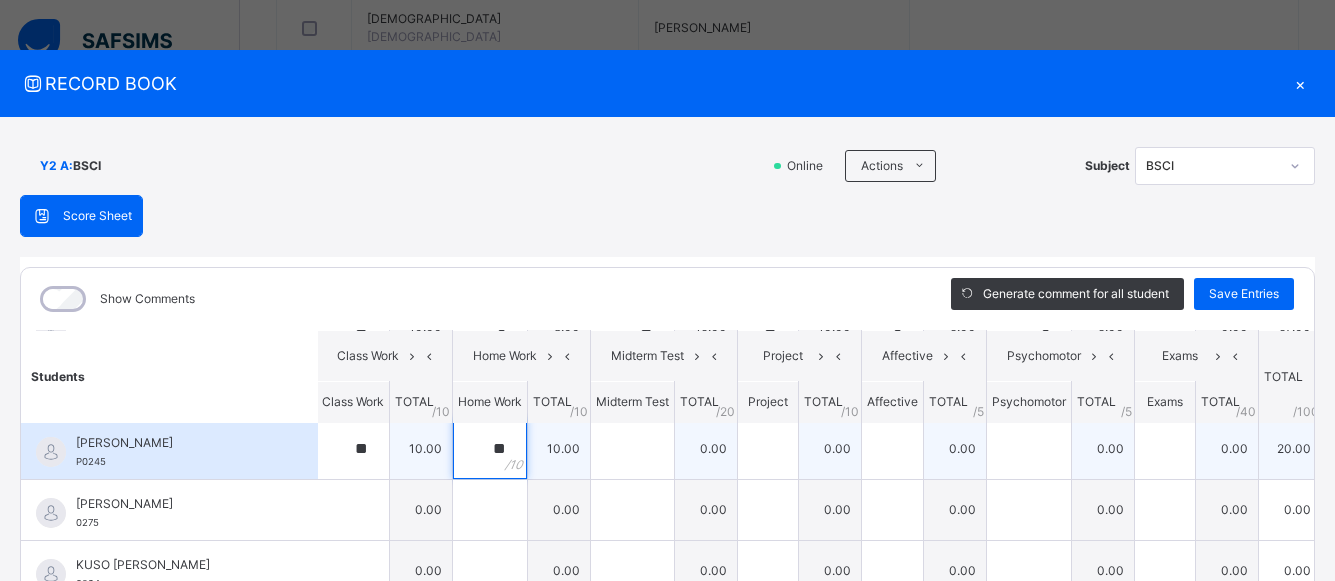 type on "**" 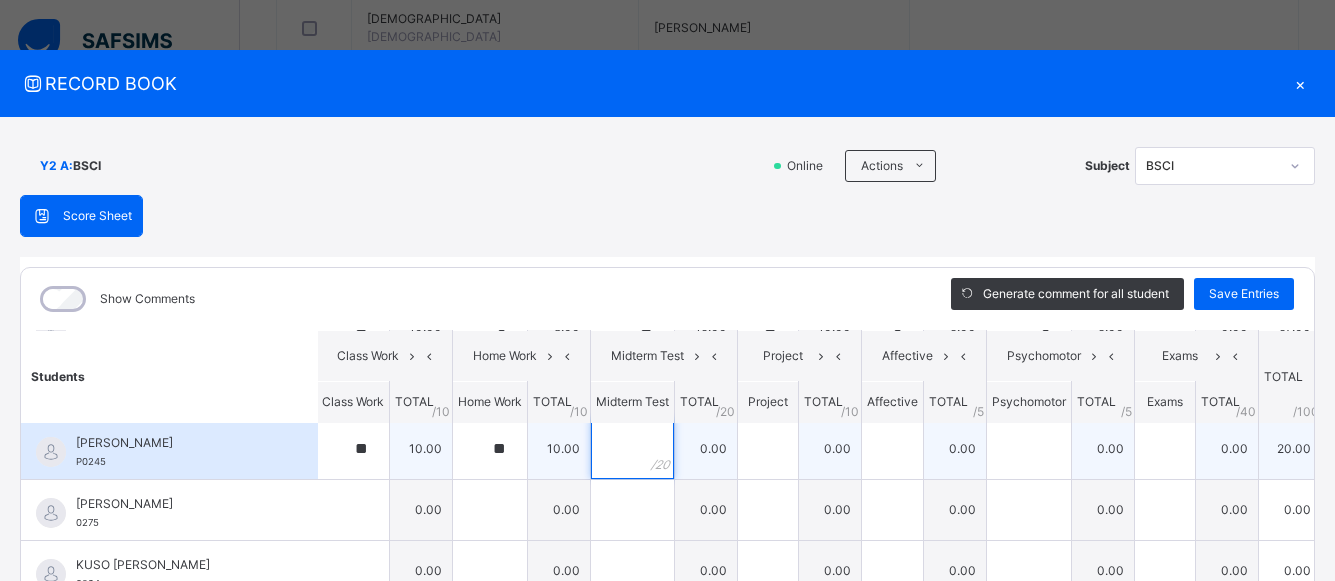 click at bounding box center [632, 449] 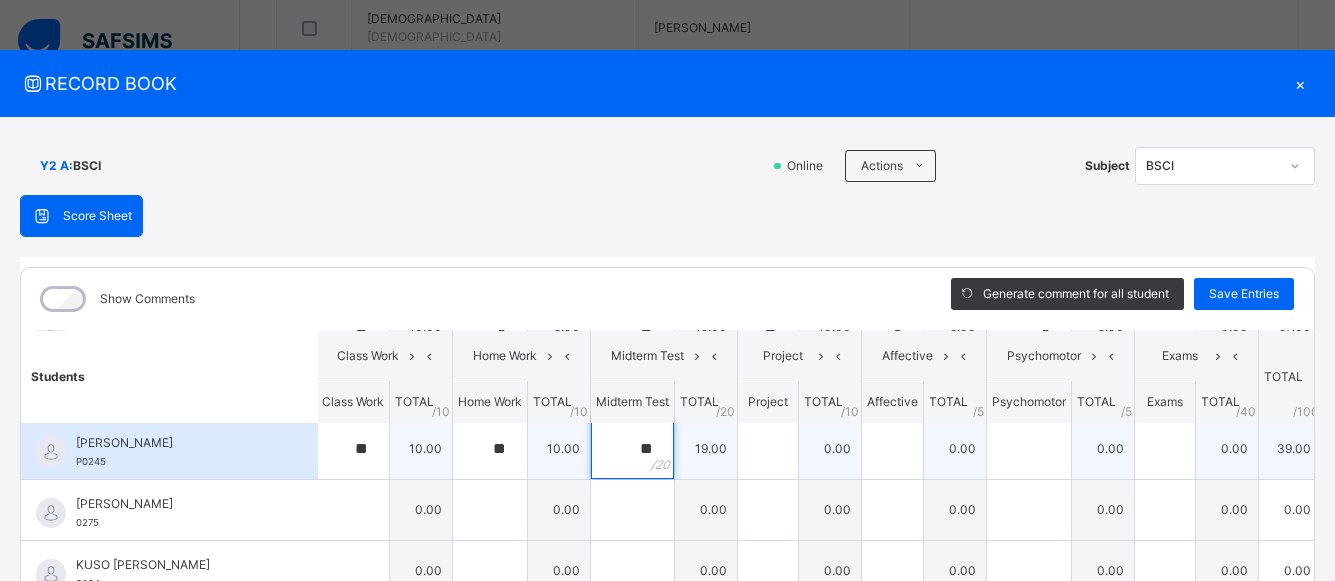 type on "**" 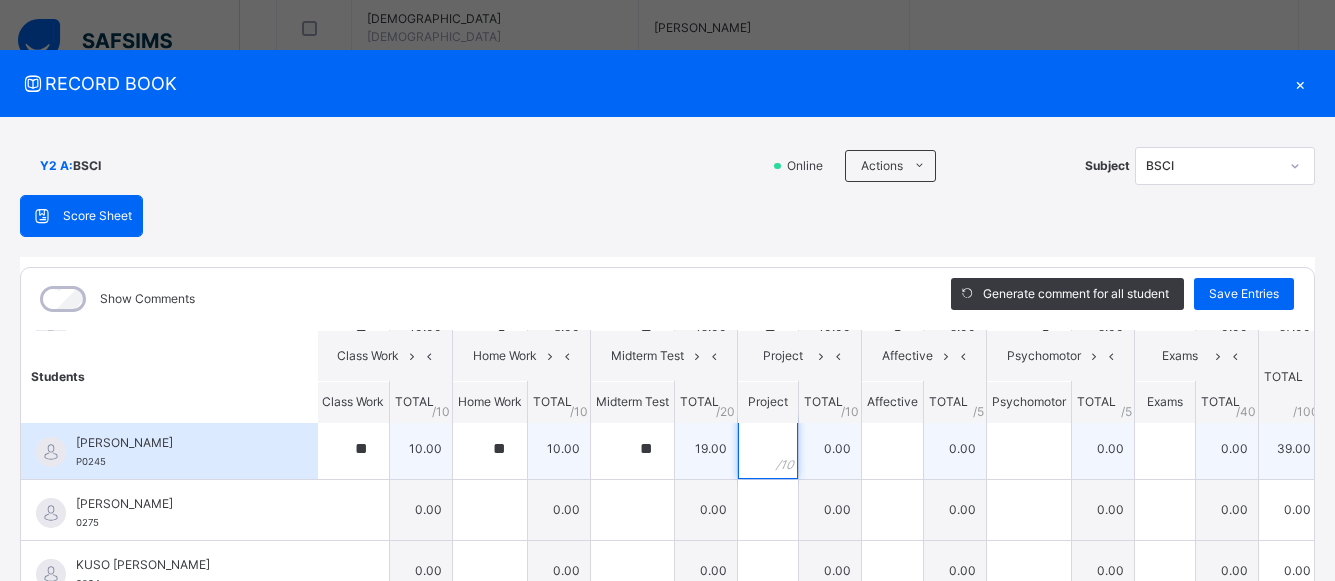 click at bounding box center (768, 449) 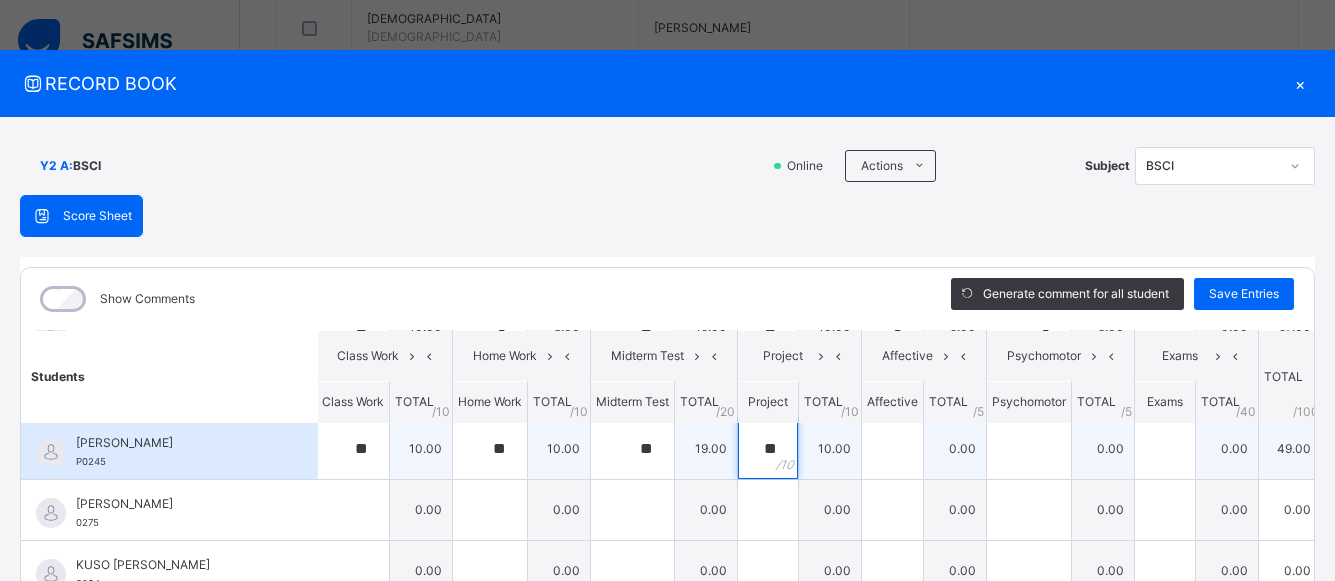 type on "**" 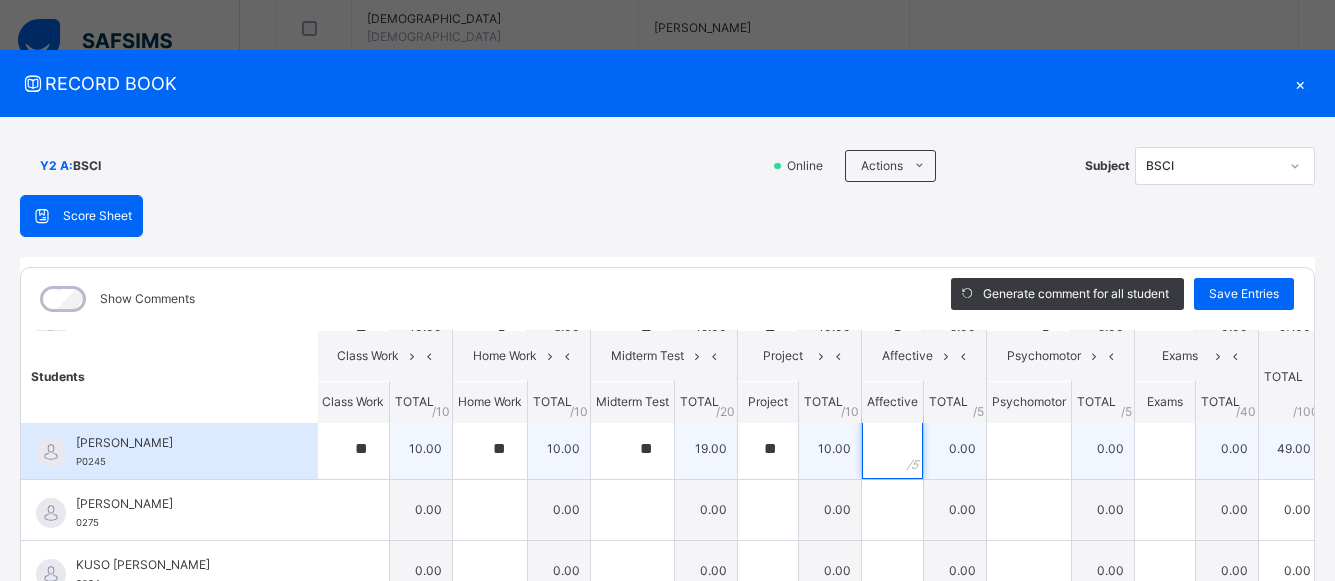 click at bounding box center (892, 449) 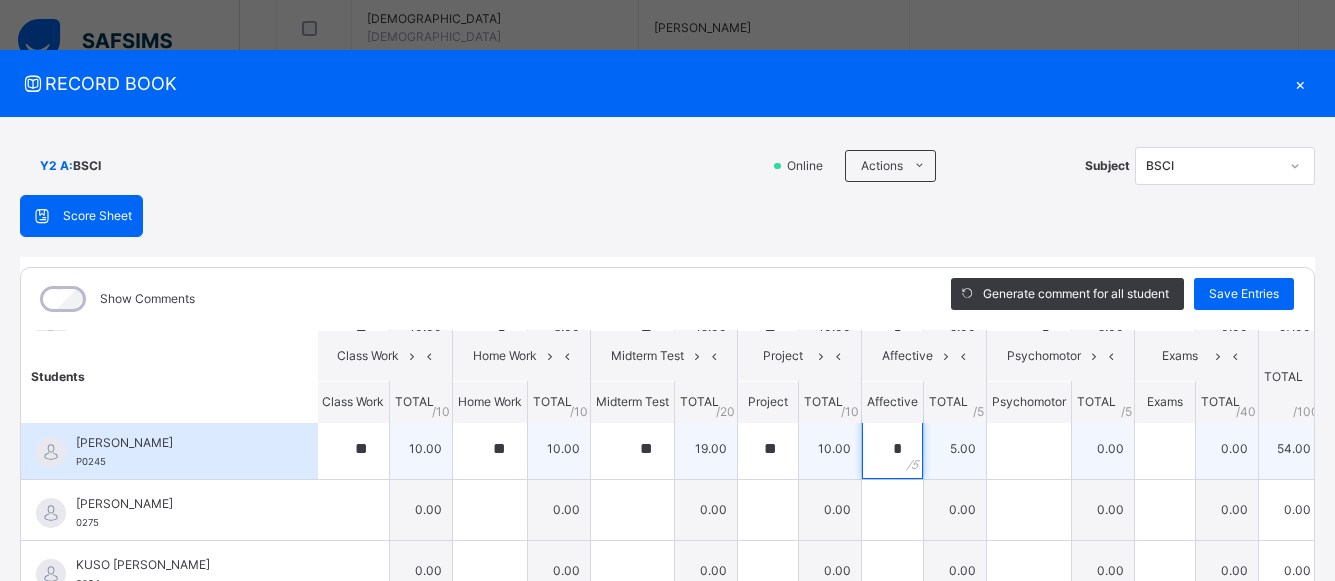 type on "*" 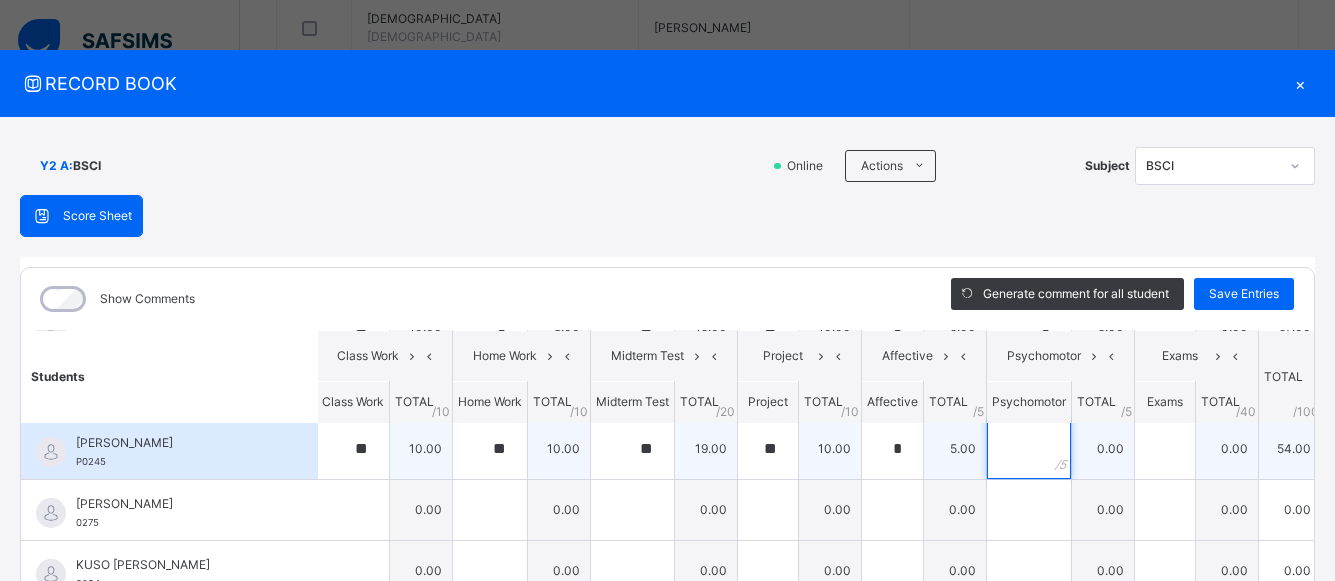 click at bounding box center [1029, 449] 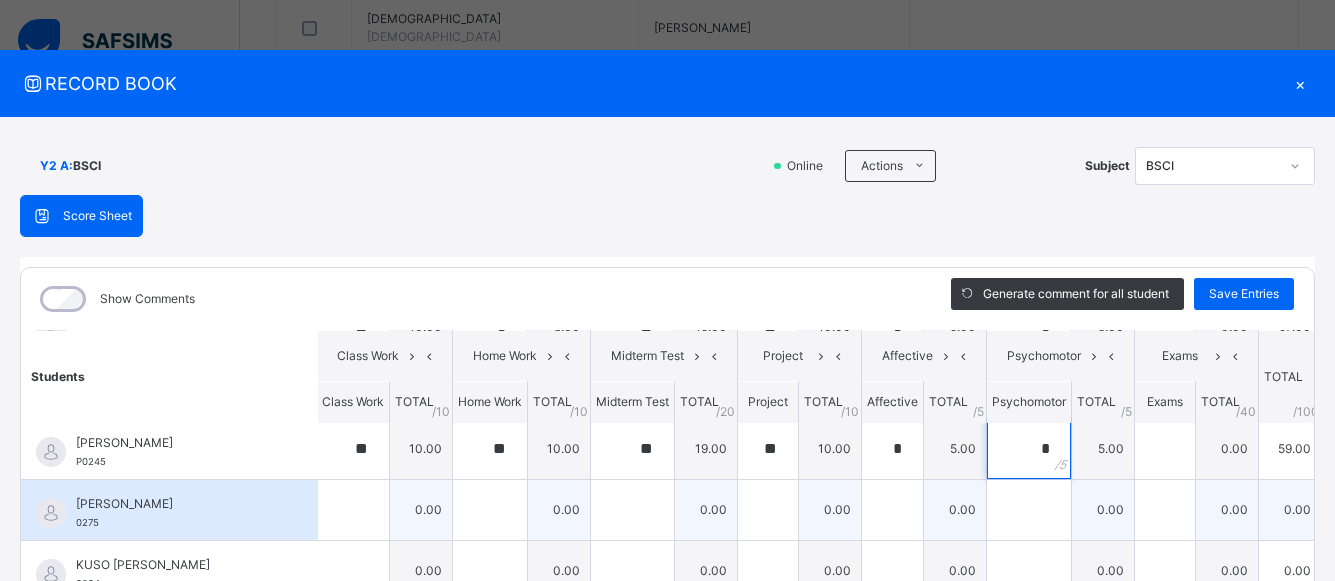 type on "*" 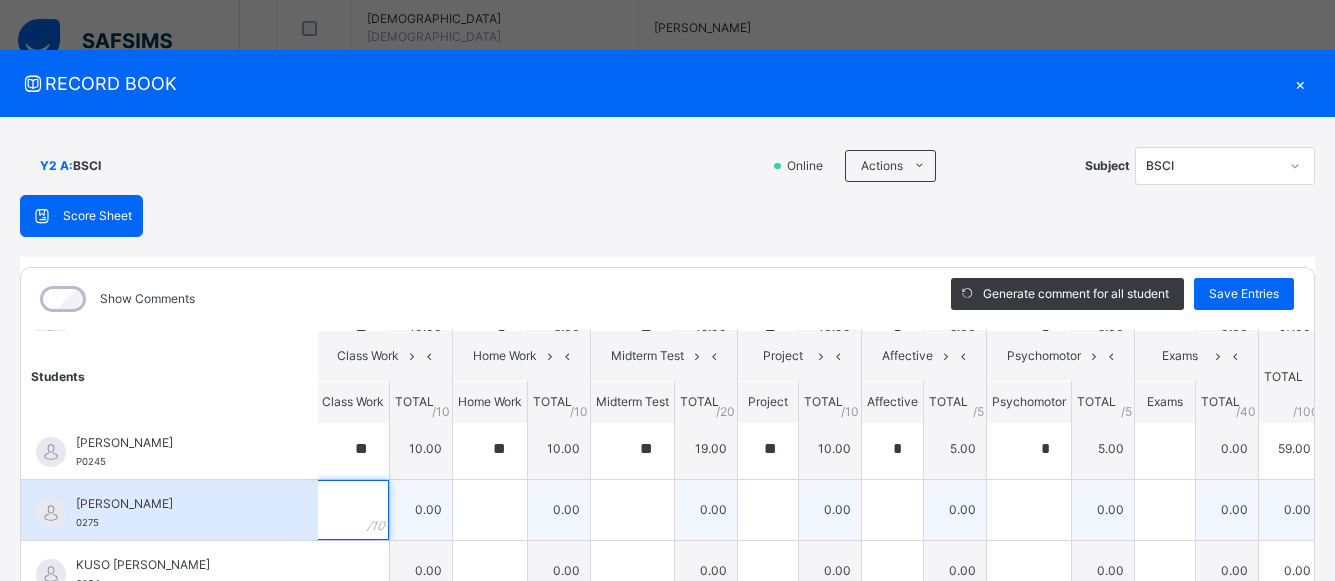 click at bounding box center (353, 510) 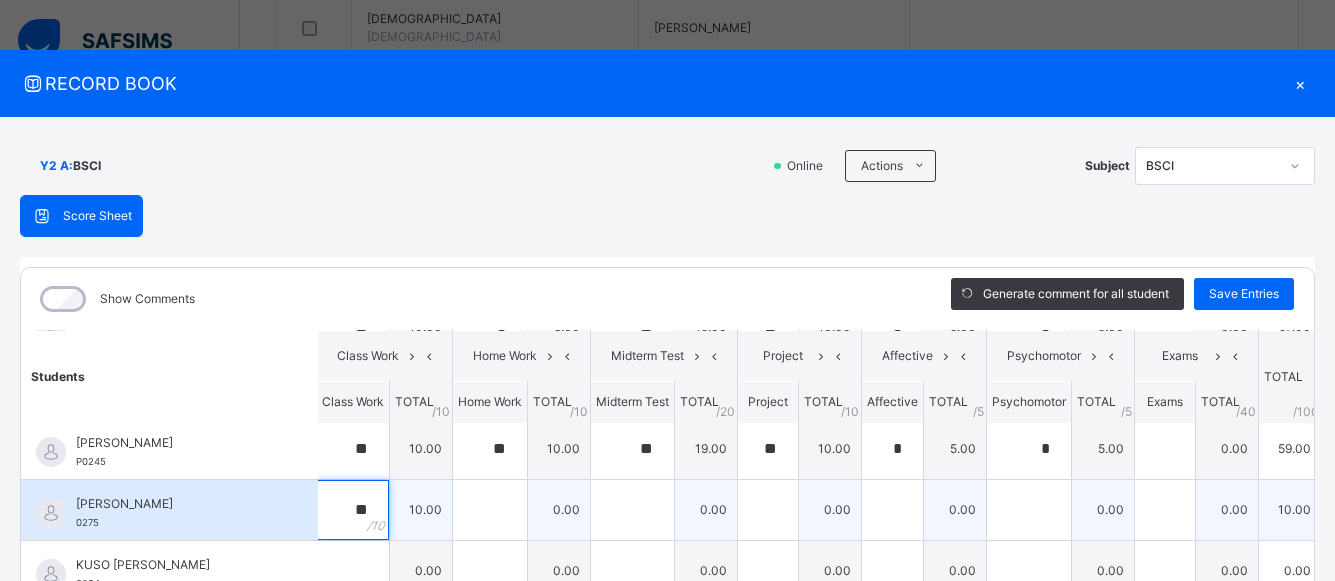 type on "**" 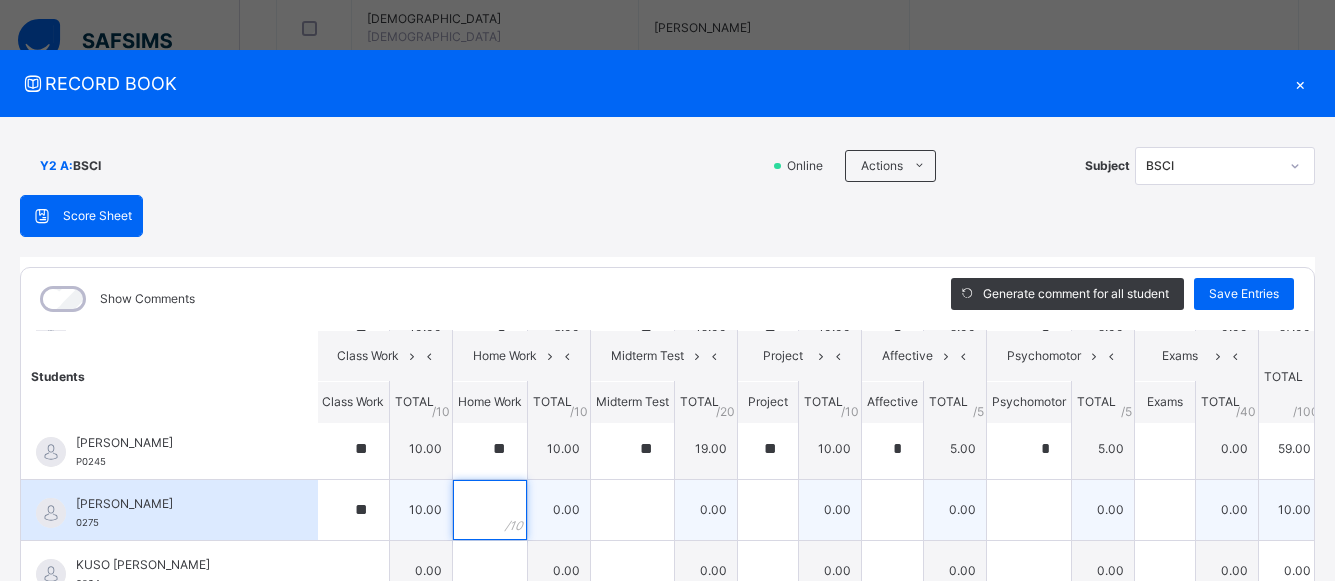 click at bounding box center (490, 510) 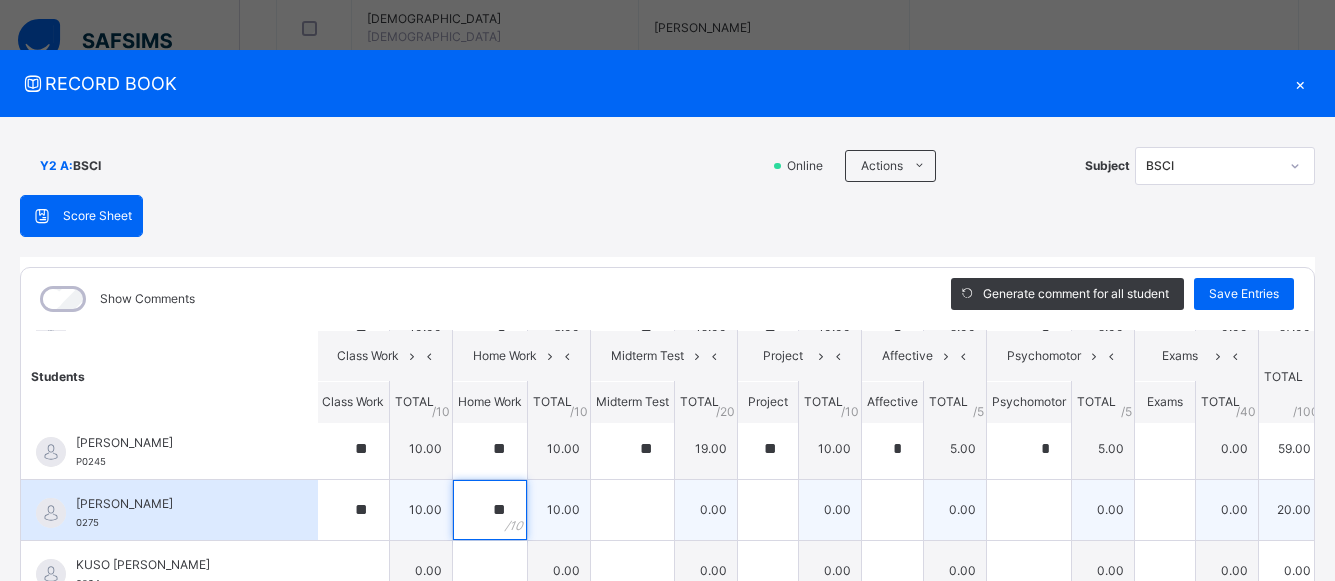 type on "**" 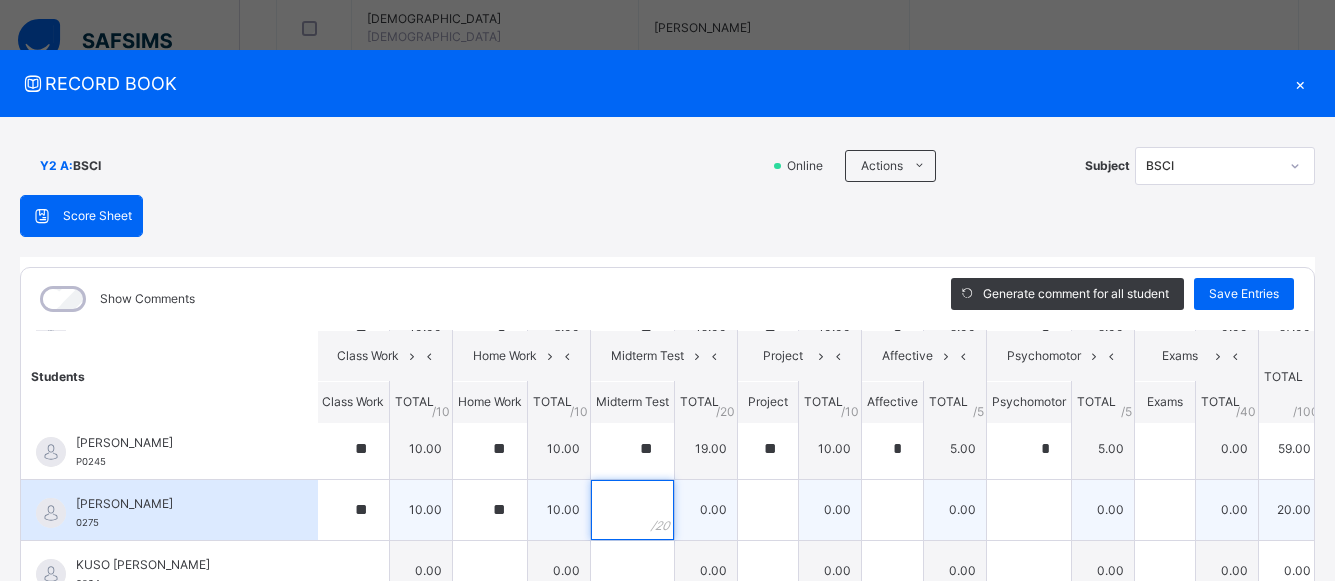 click at bounding box center (632, 510) 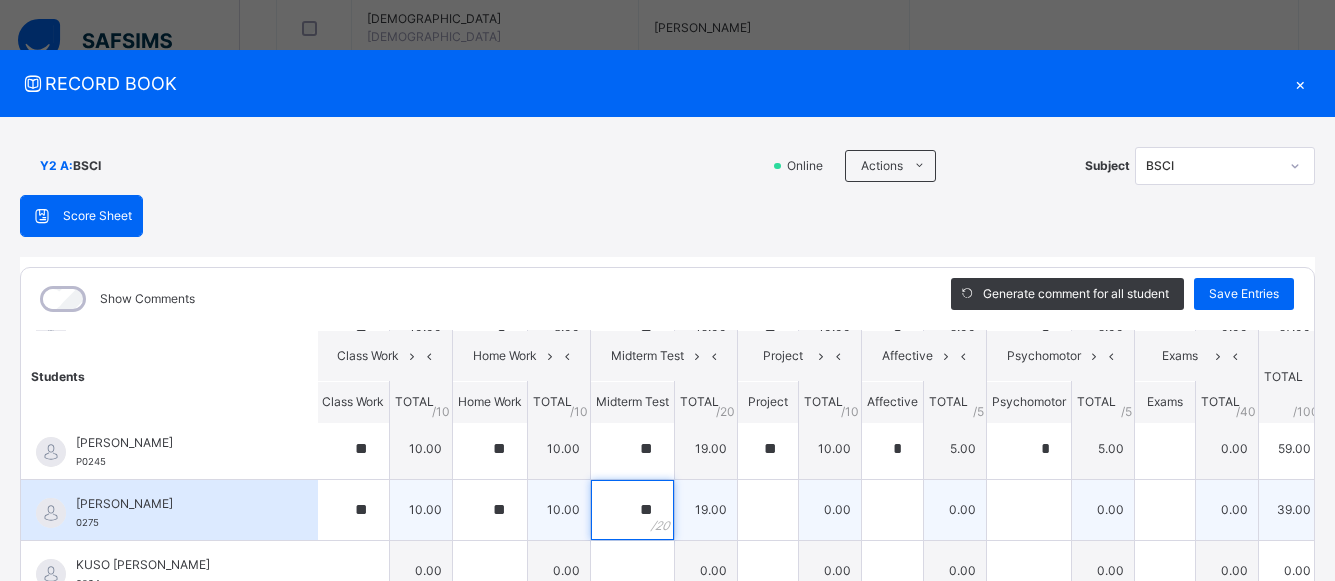 type on "**" 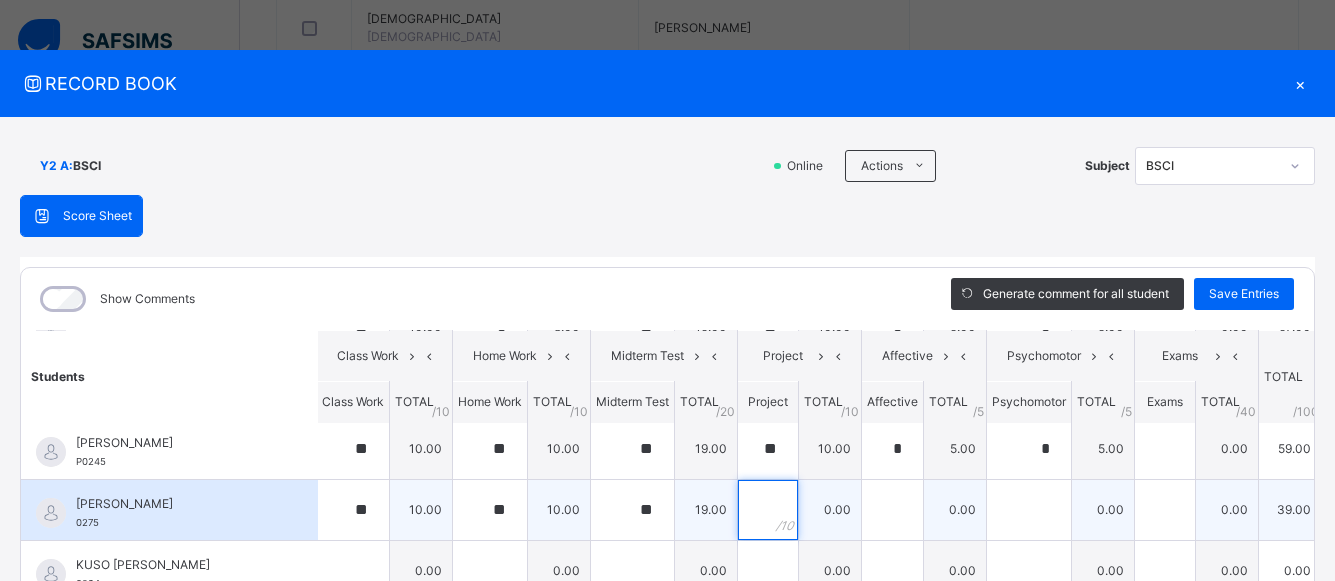 click at bounding box center (768, 510) 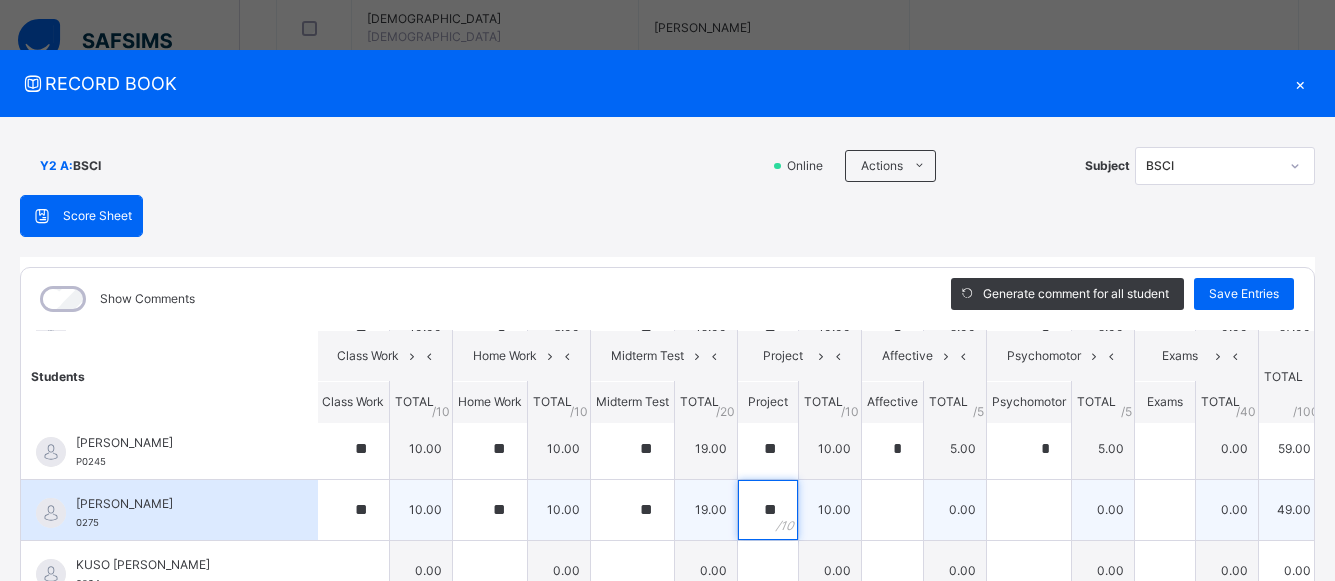 type on "**" 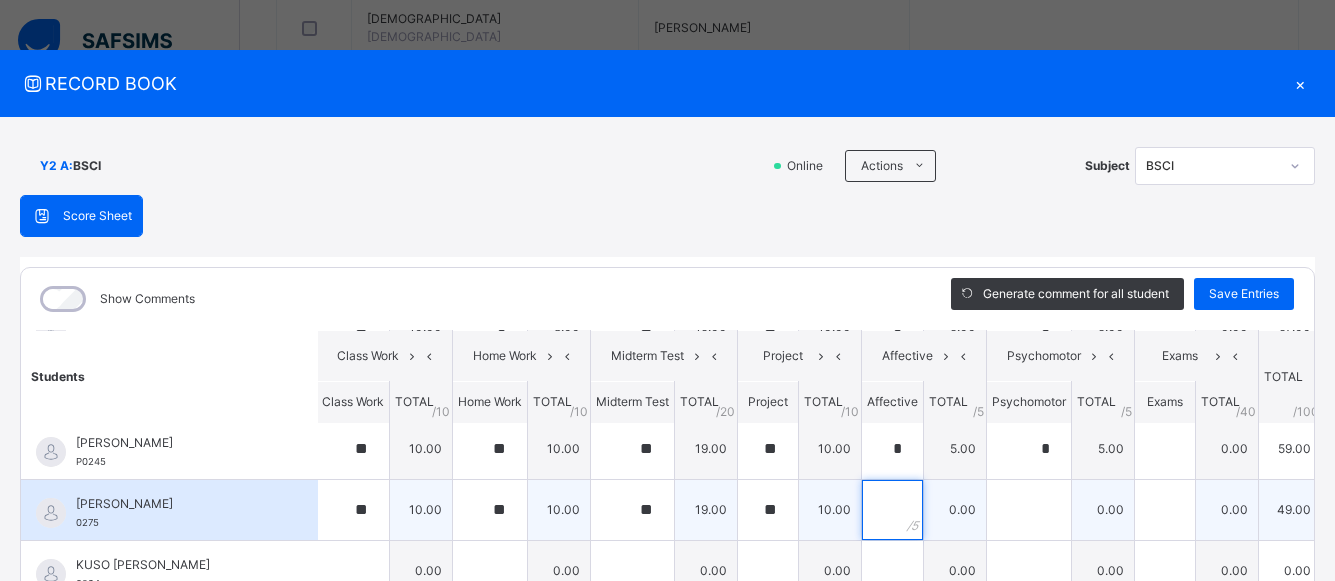 click at bounding box center [892, 510] 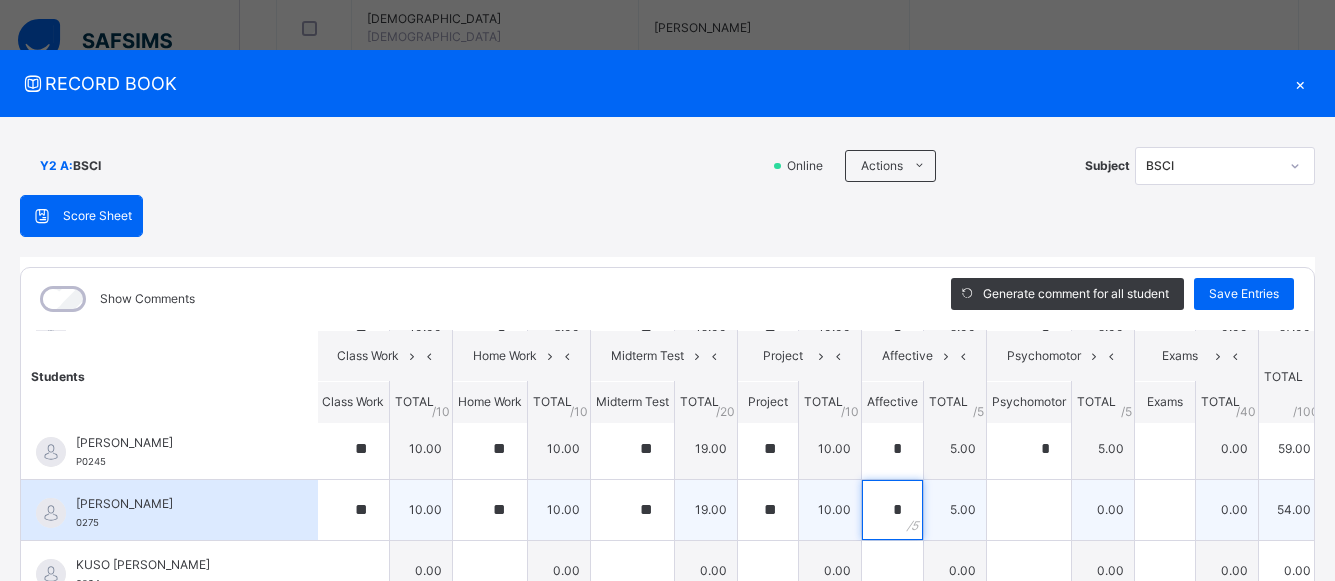 type on "*" 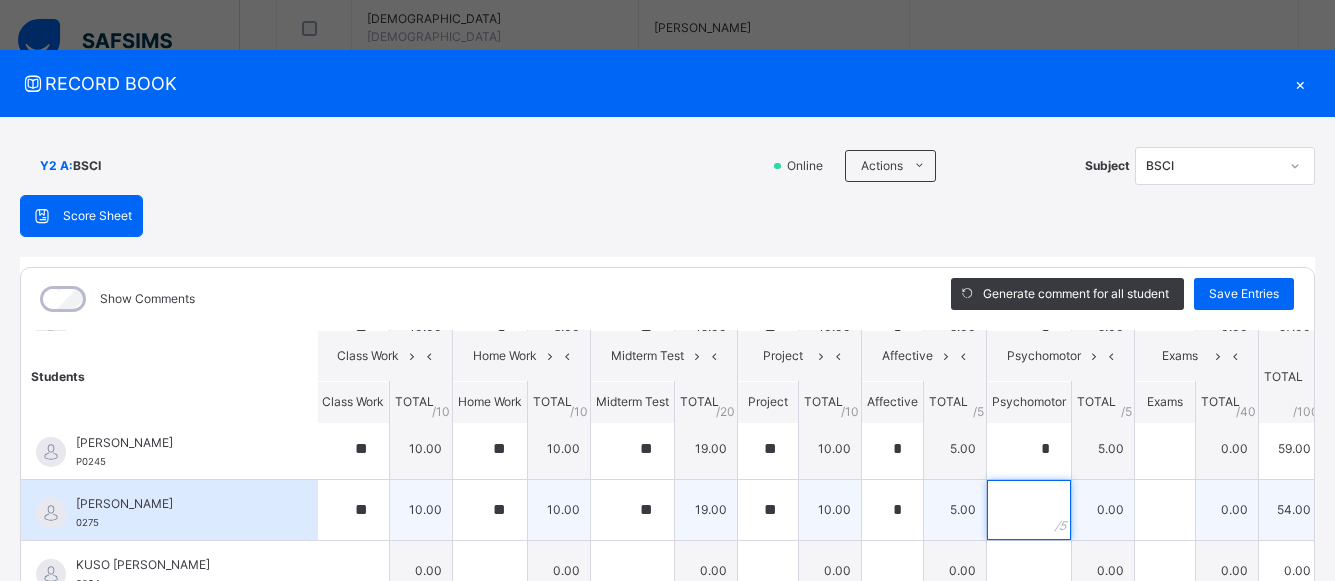 click at bounding box center (1029, 510) 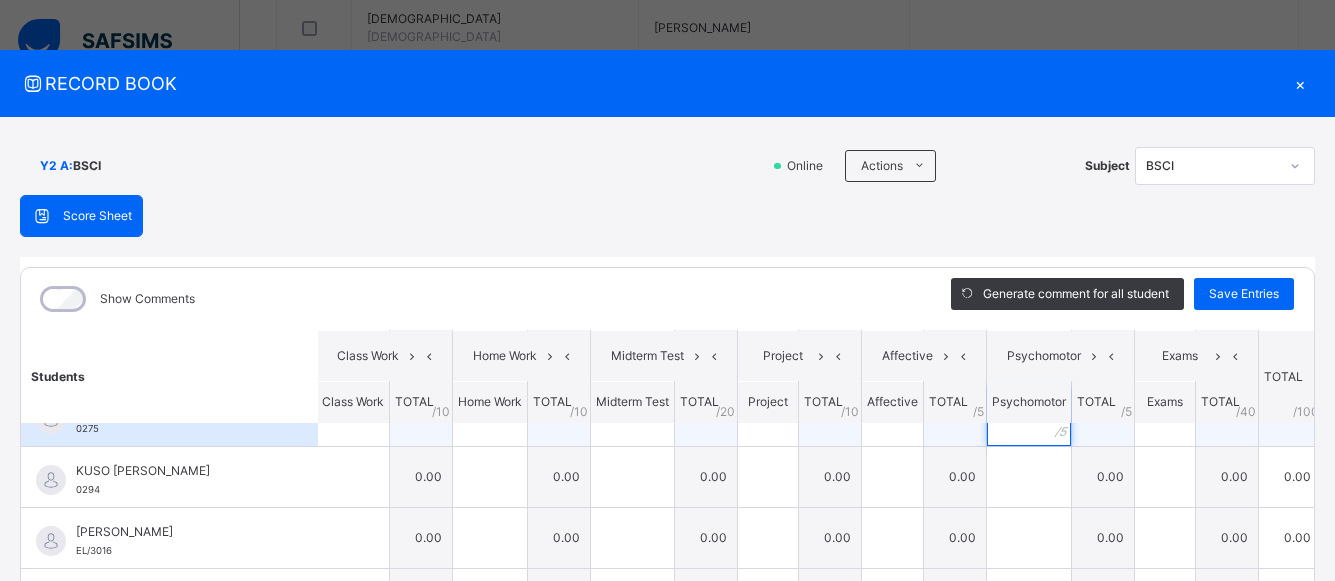 scroll, scrollTop: 968, scrollLeft: 2, axis: both 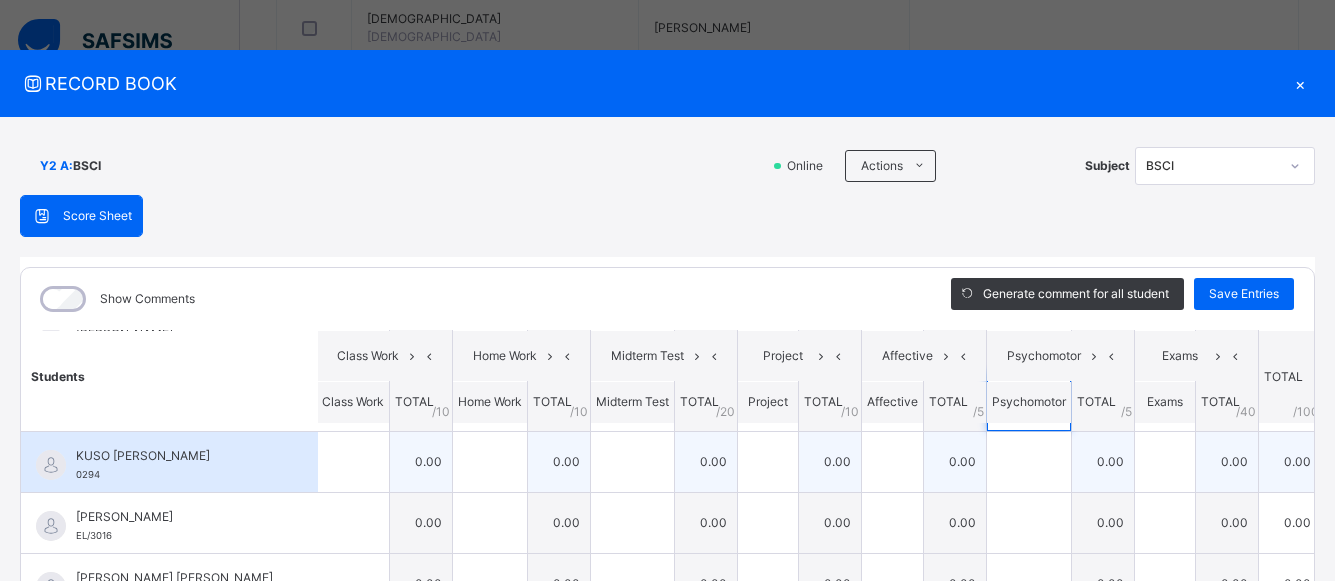 type on "*" 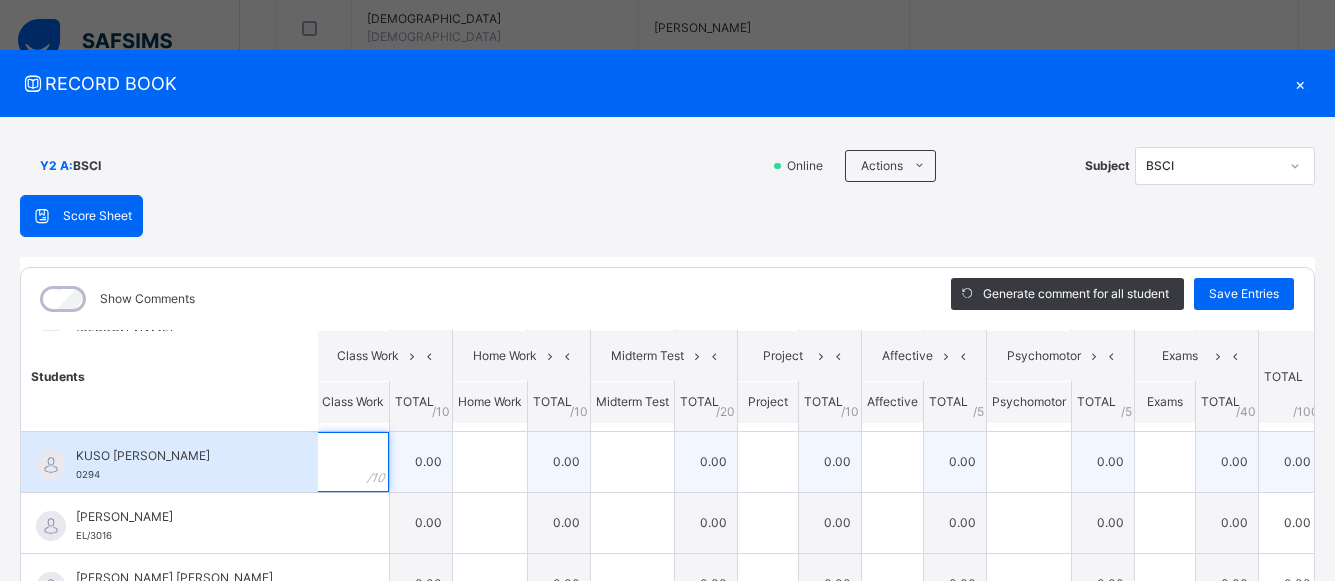 click at bounding box center [353, 462] 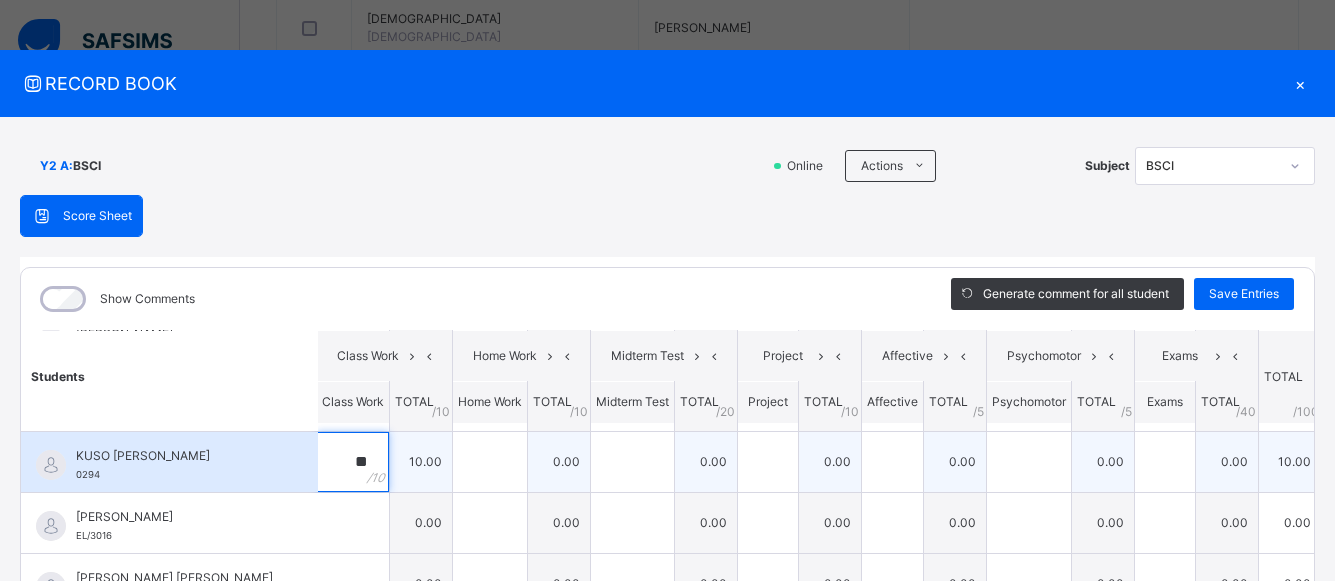 type on "**" 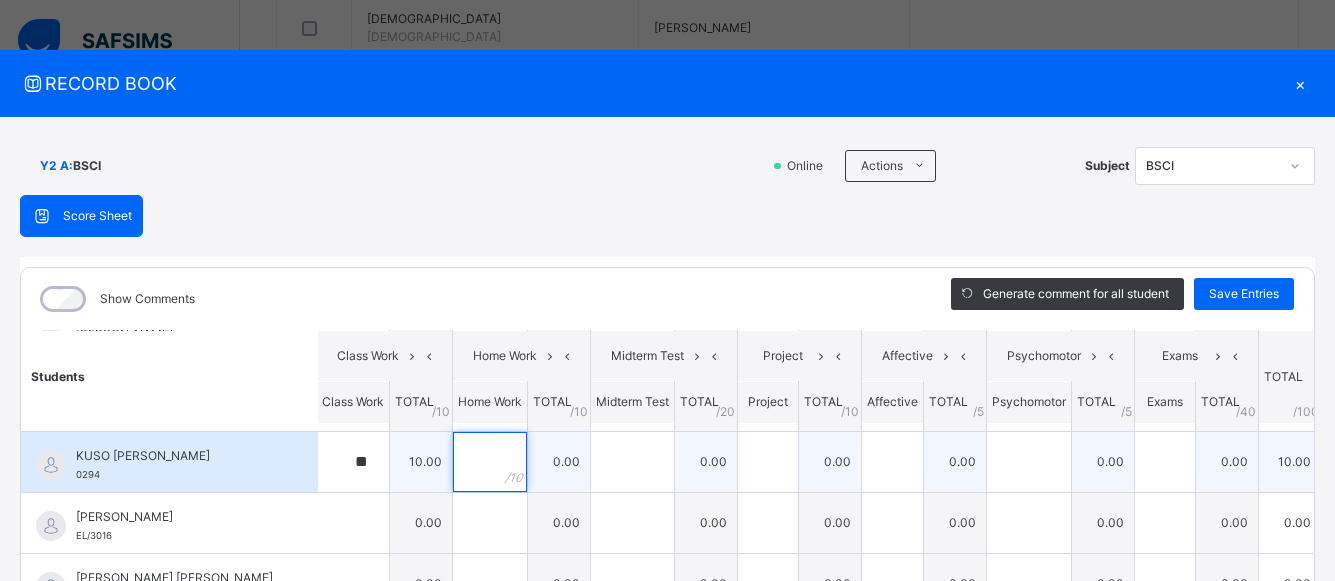 click at bounding box center (490, 462) 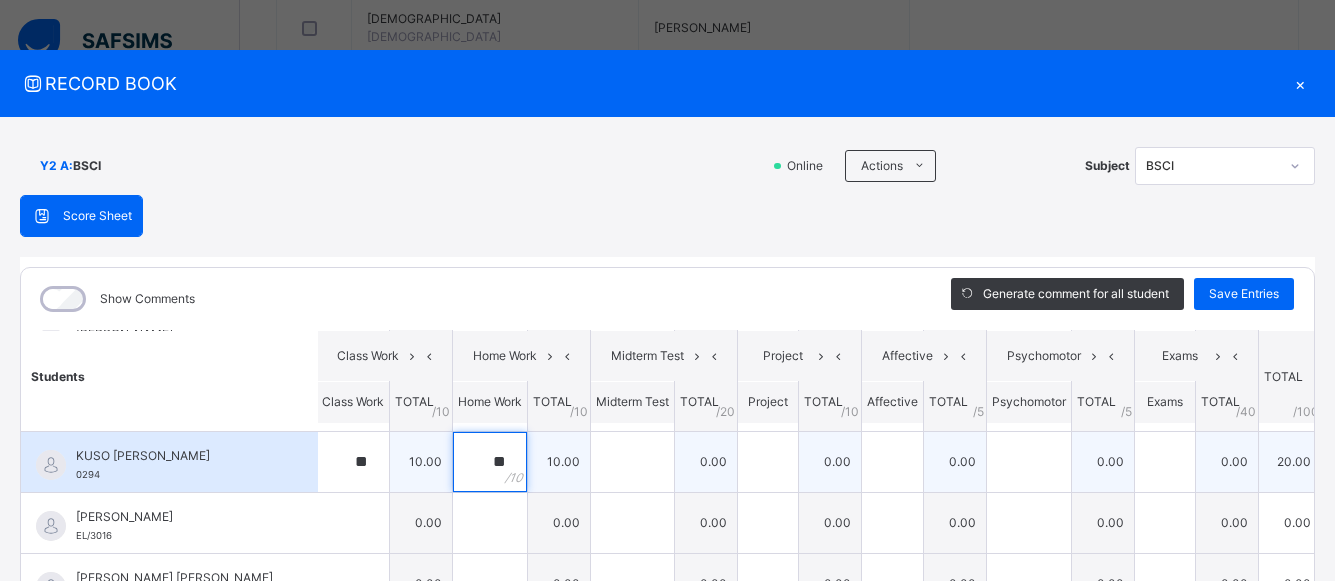 type on "**" 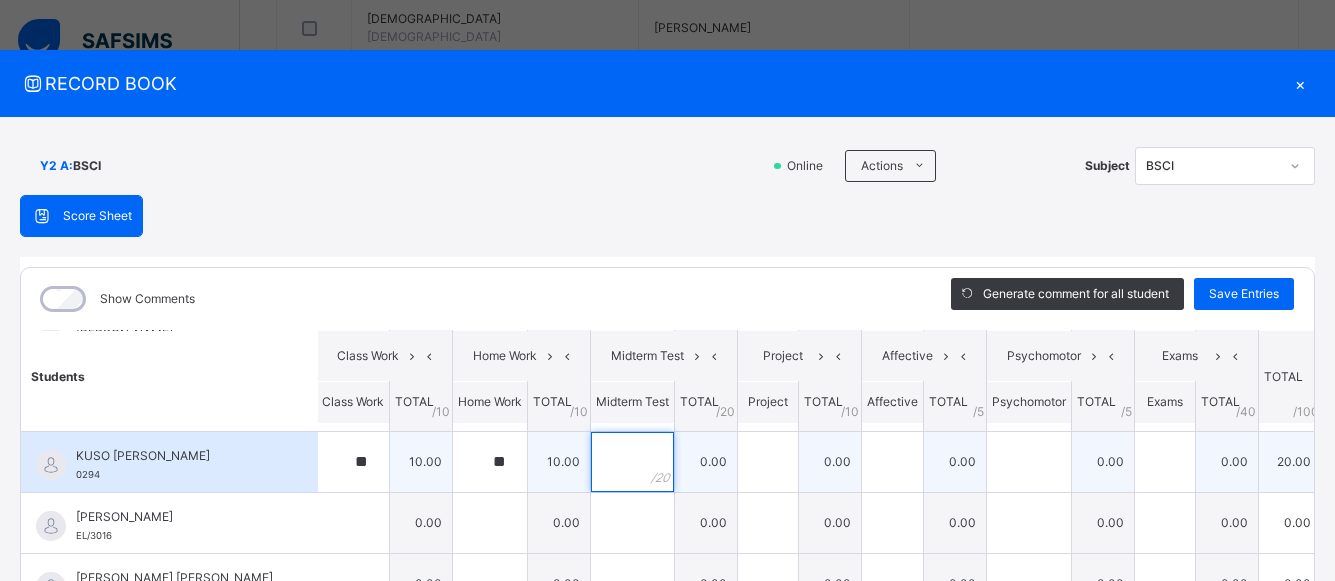 click at bounding box center [632, 462] 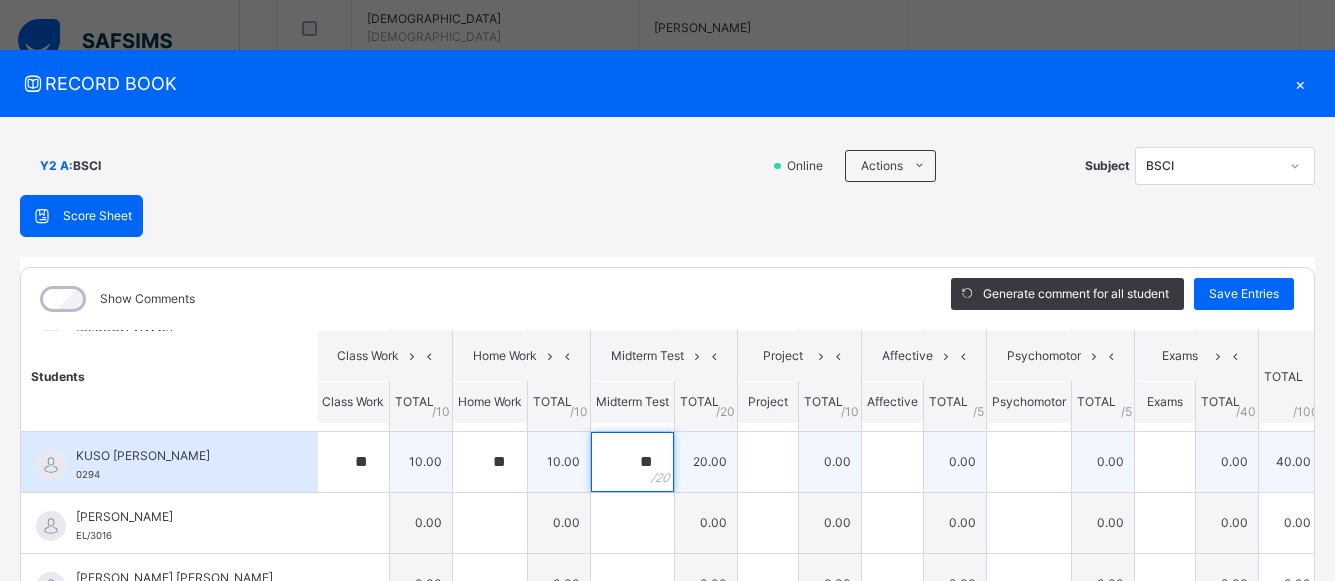 type on "**" 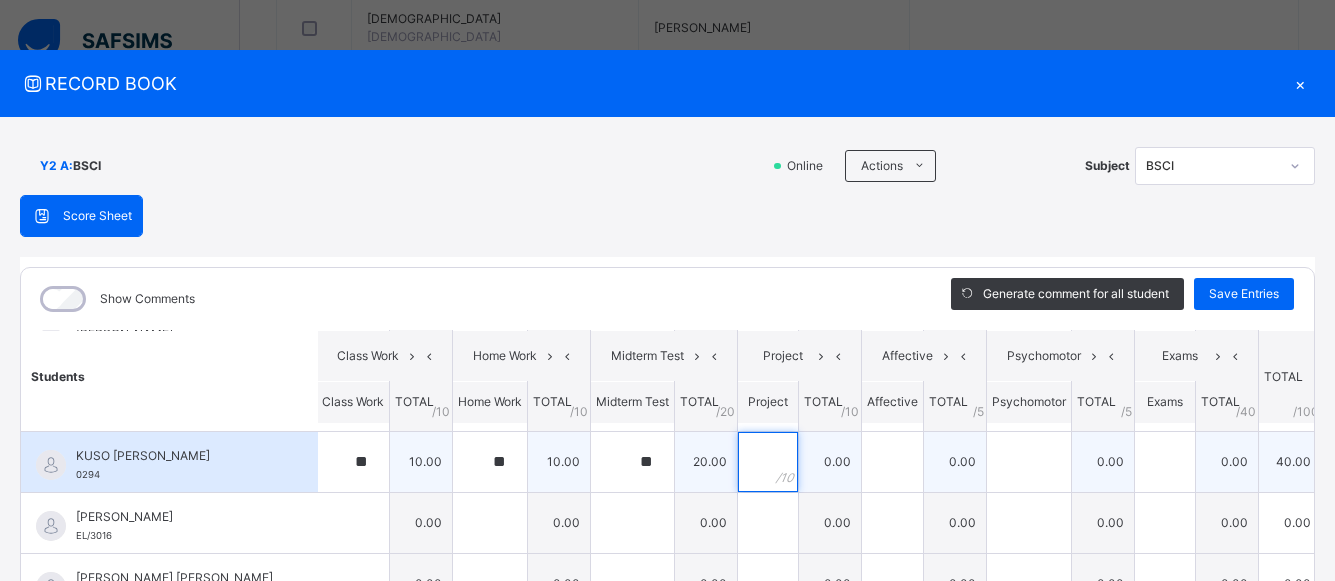 click at bounding box center [768, 462] 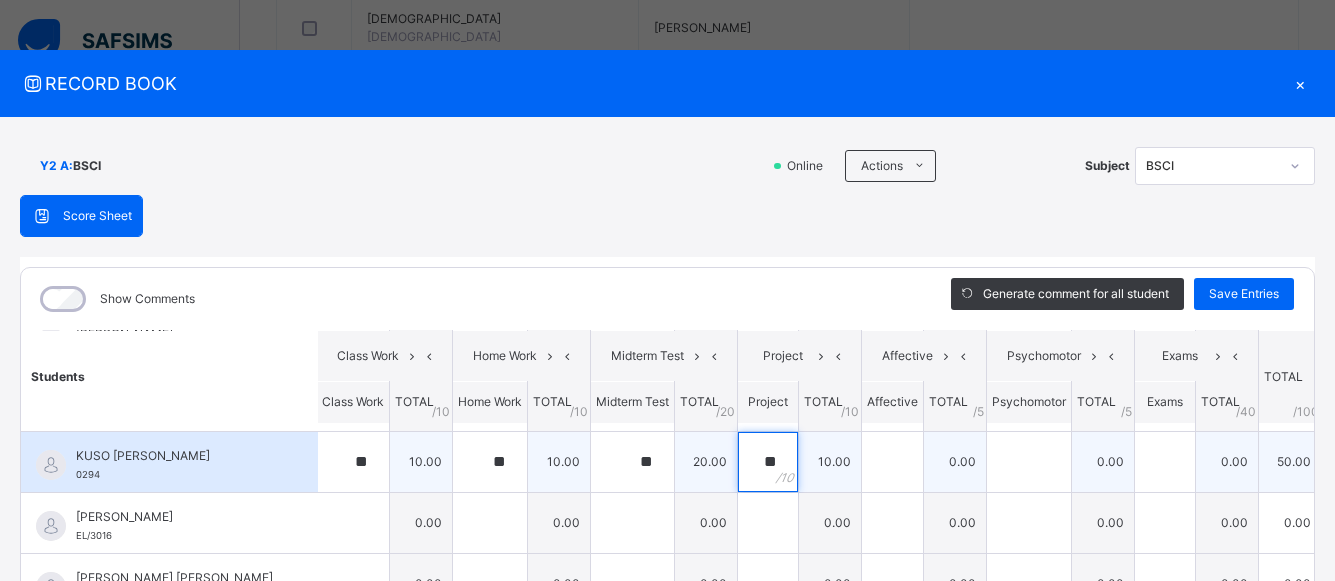 type on "**" 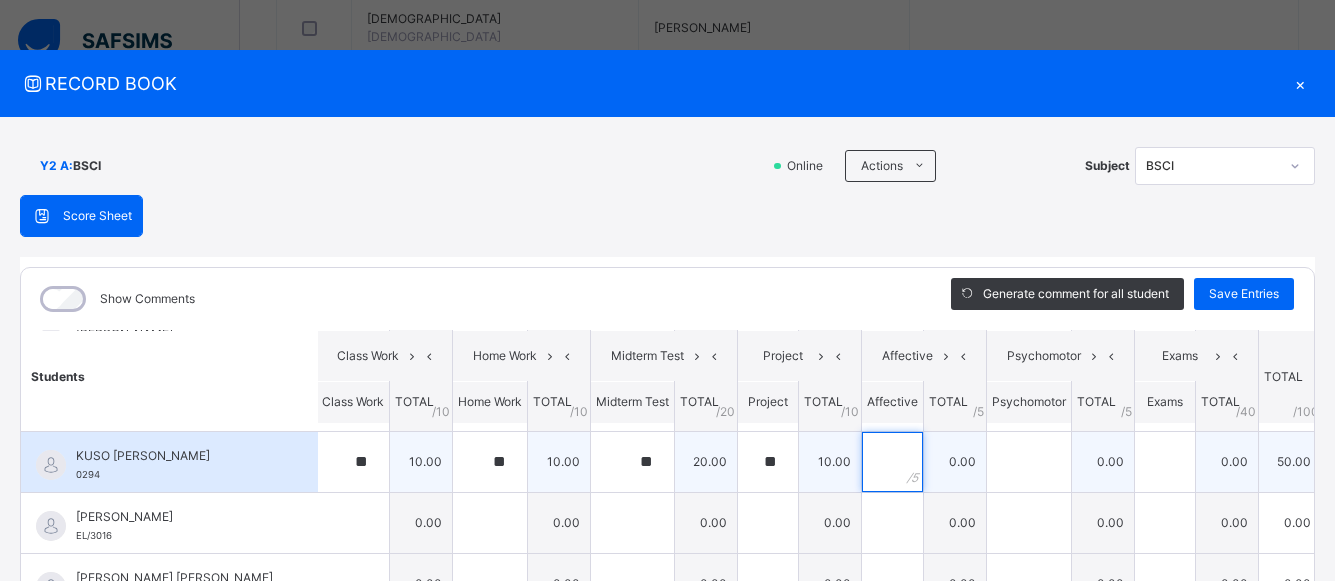 click at bounding box center [892, 462] 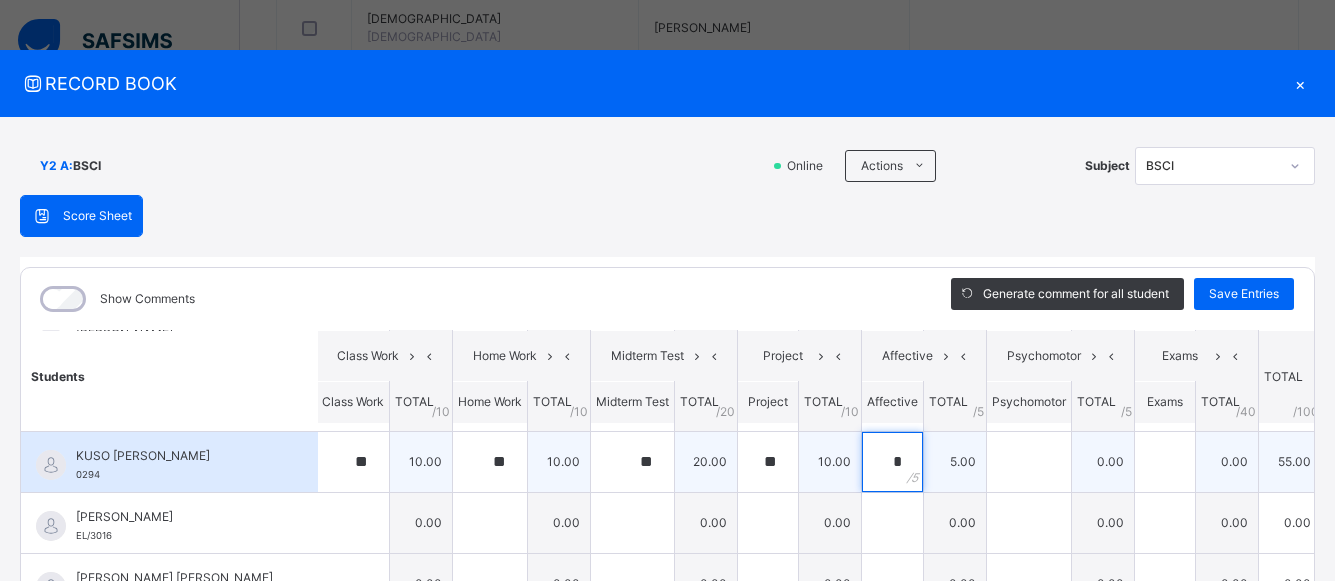 type on "*" 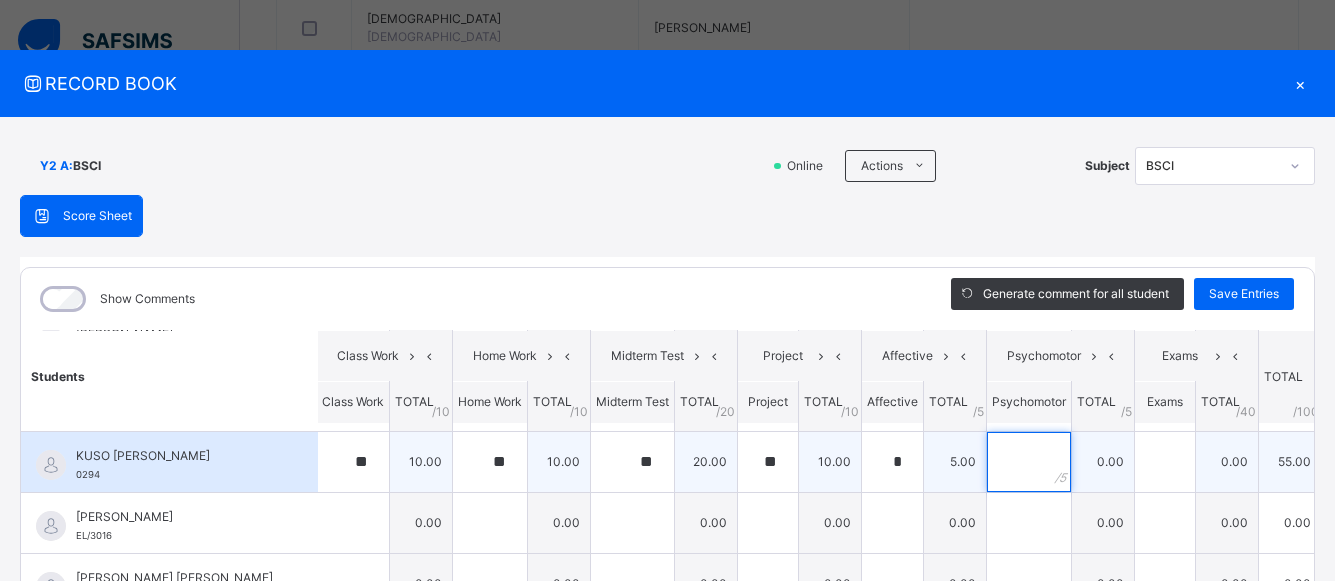 click at bounding box center [1029, 462] 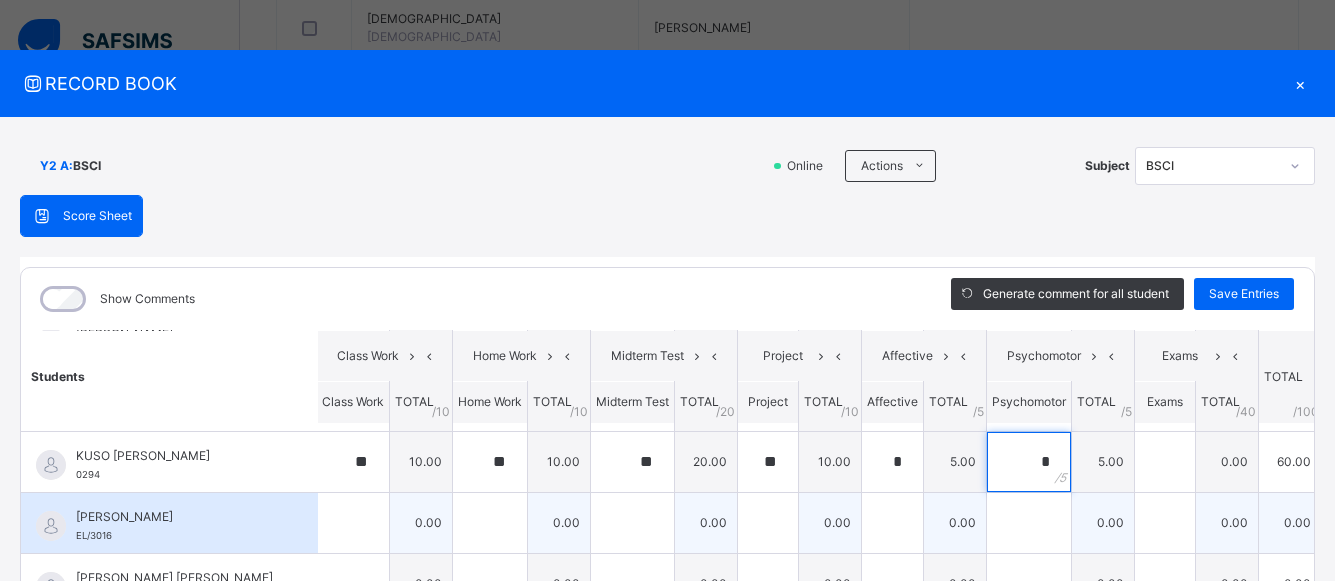 type on "*" 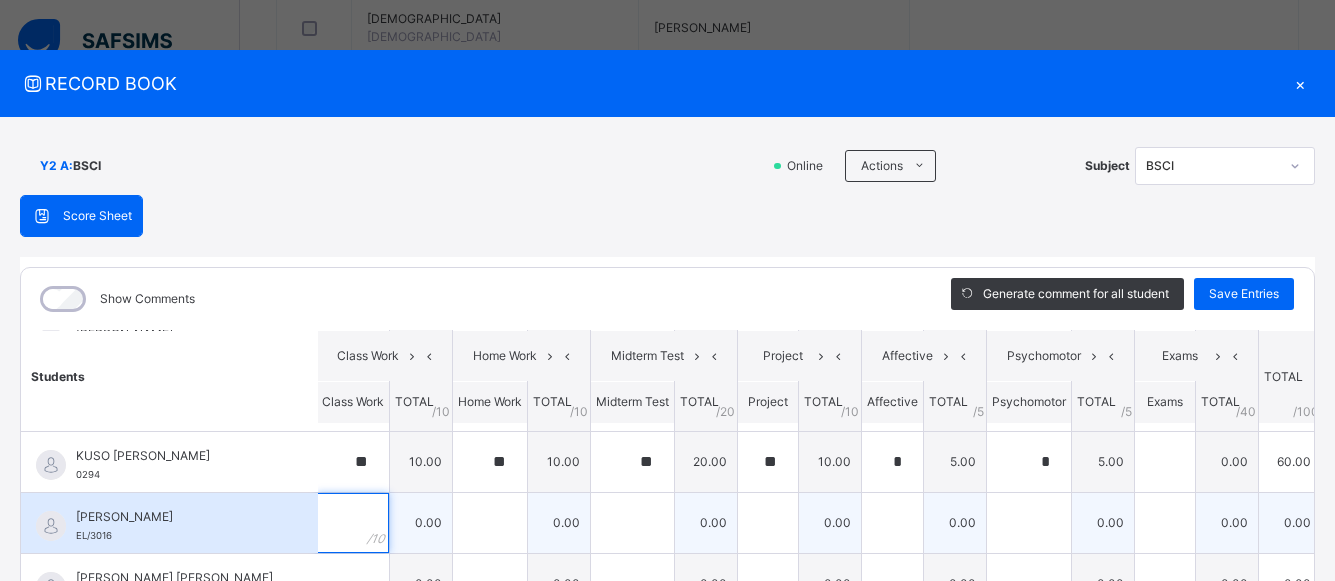 click at bounding box center [353, 523] 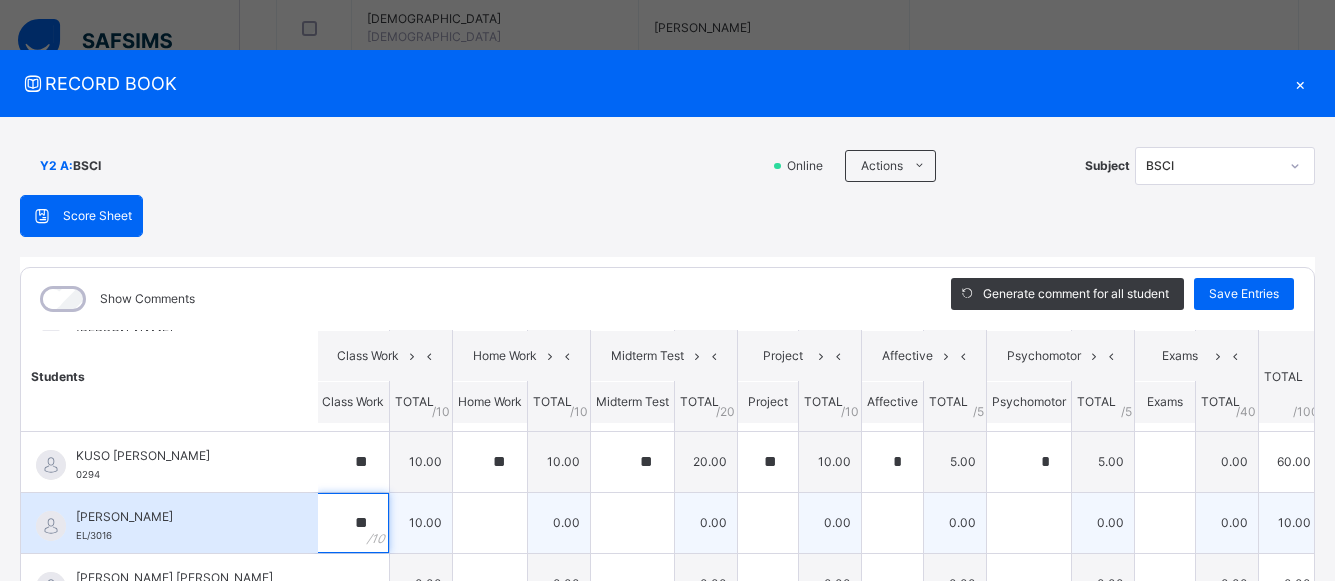 type on "**" 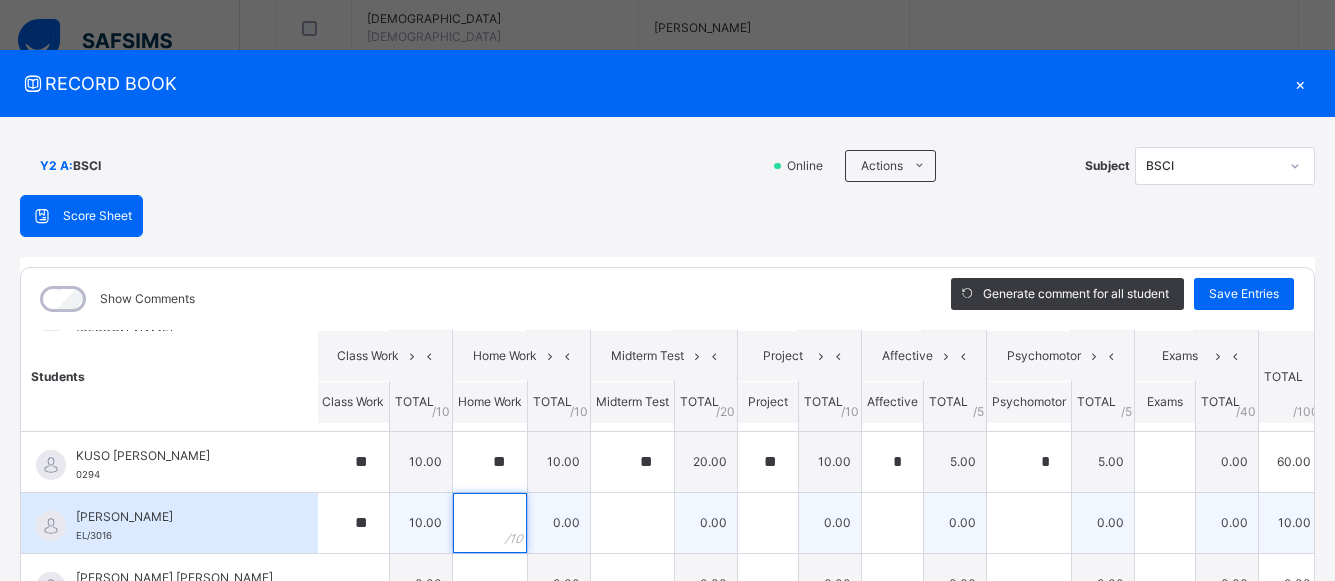 click at bounding box center (490, 523) 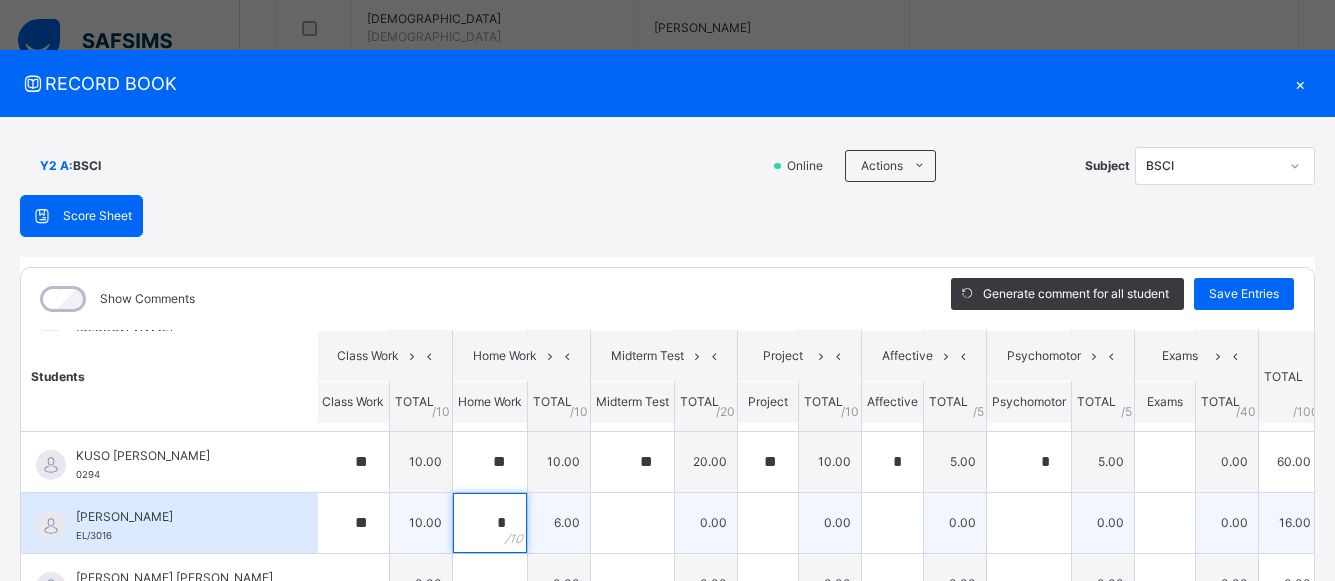 type on "*" 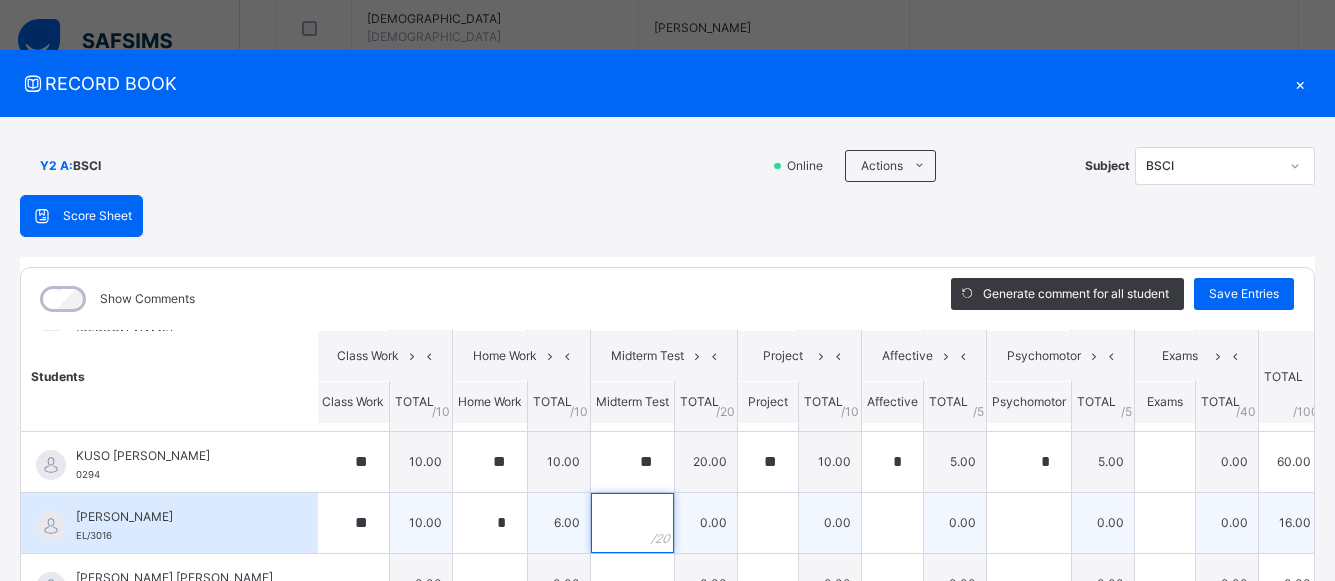 click at bounding box center (632, 523) 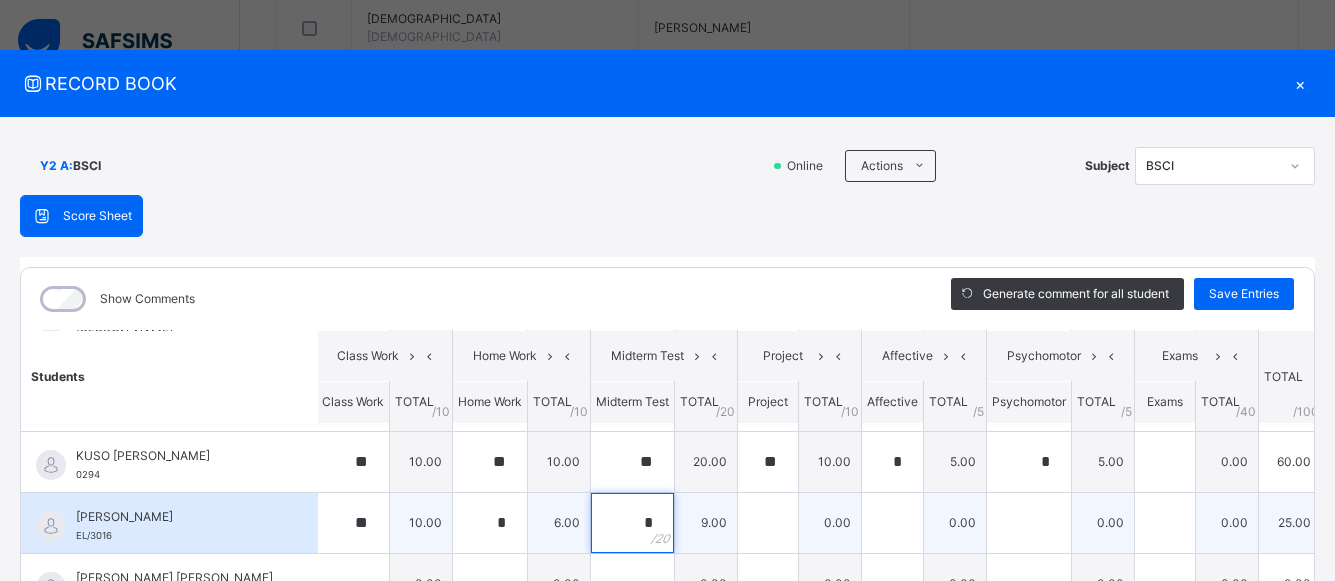 type on "*" 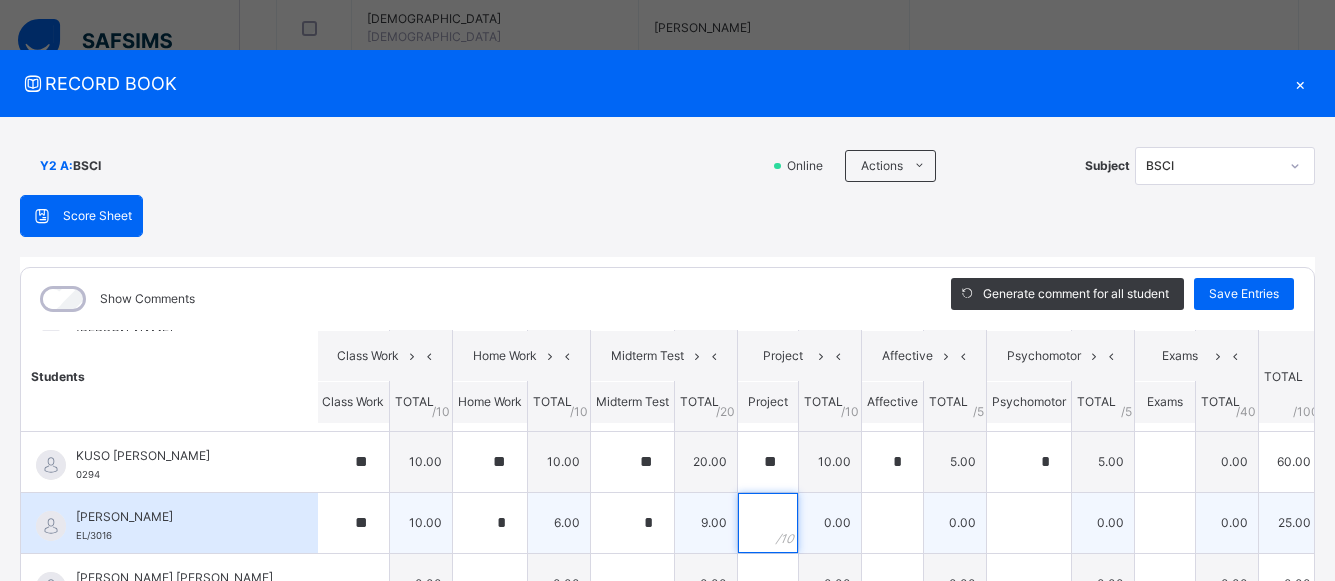click at bounding box center (768, 523) 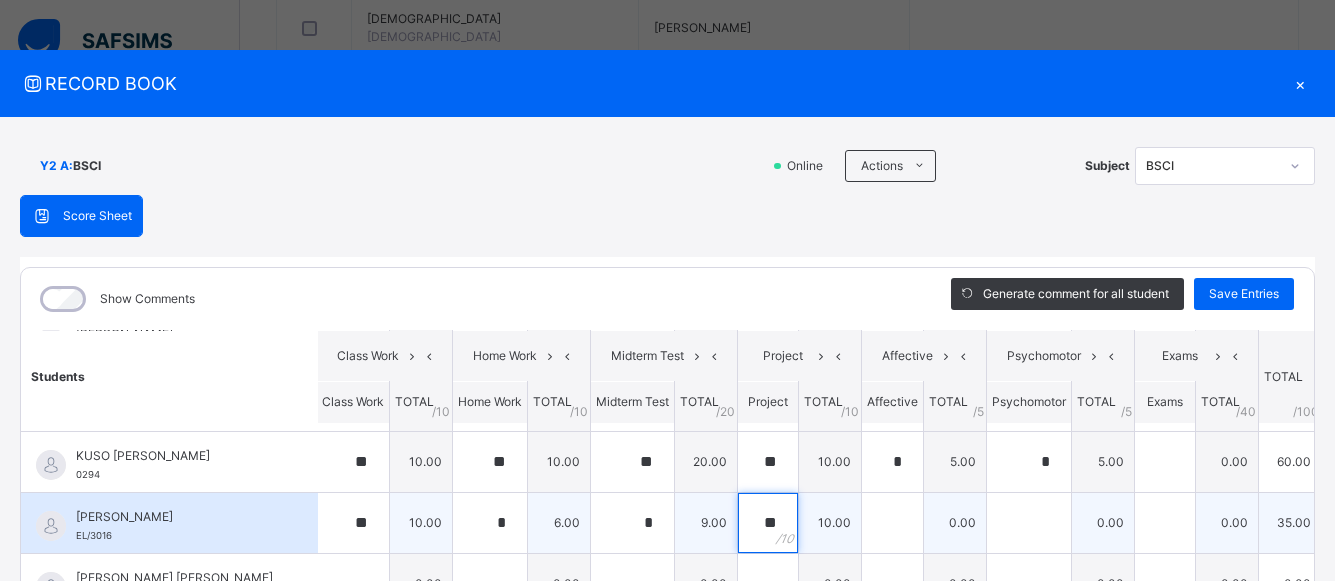 type on "**" 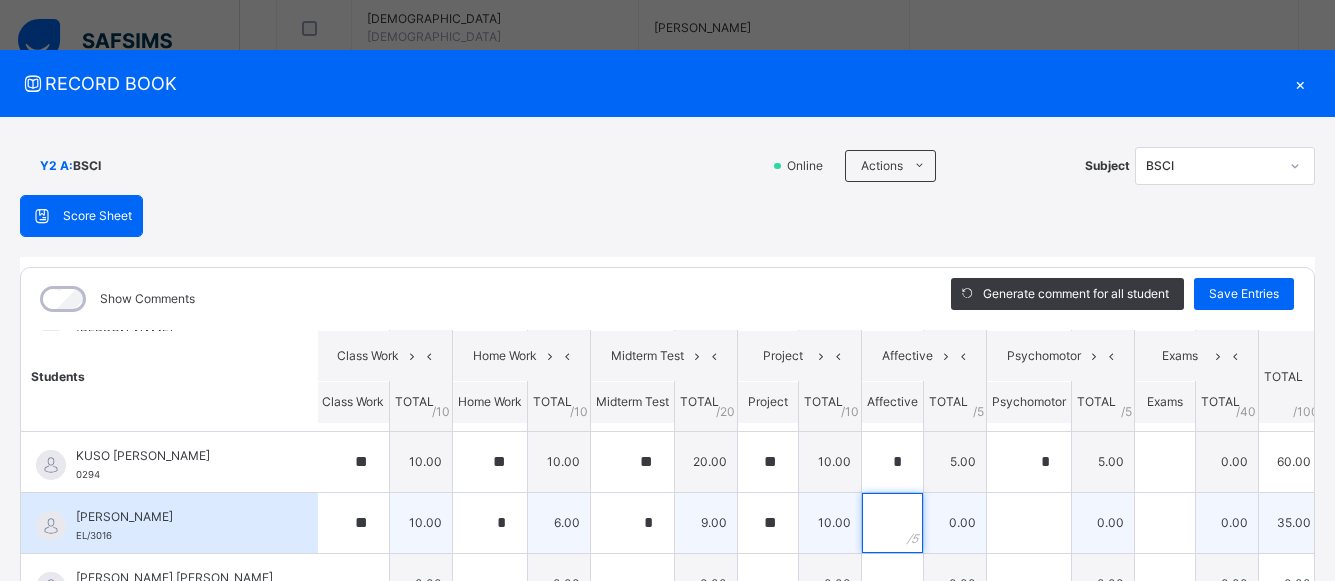 click at bounding box center [892, 523] 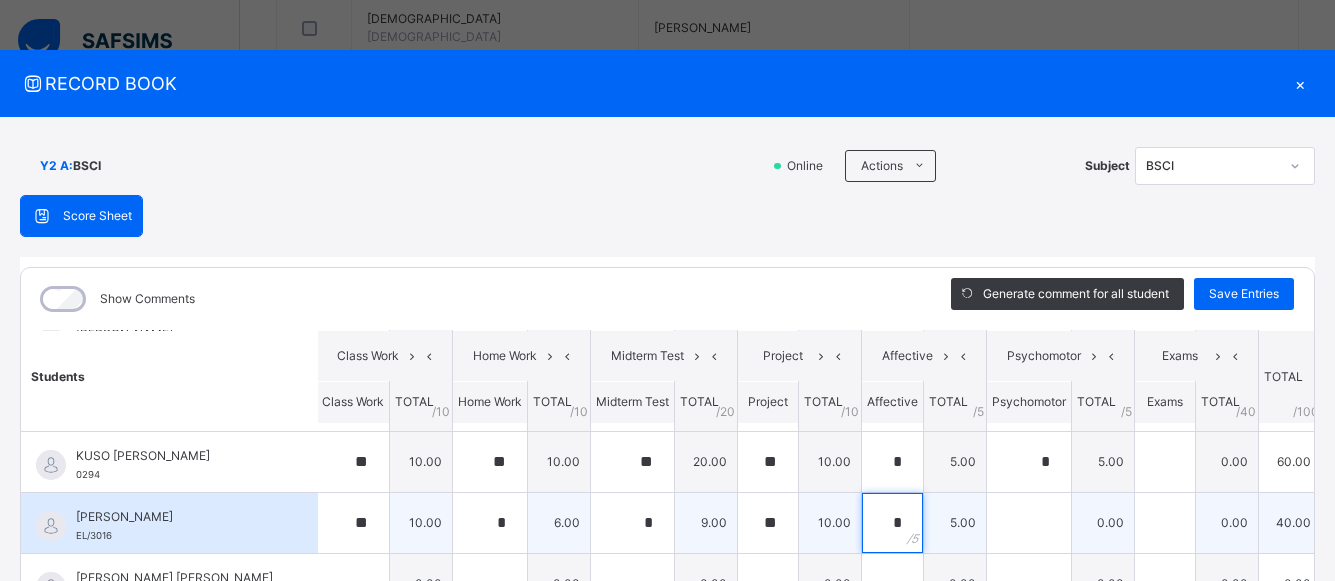 type 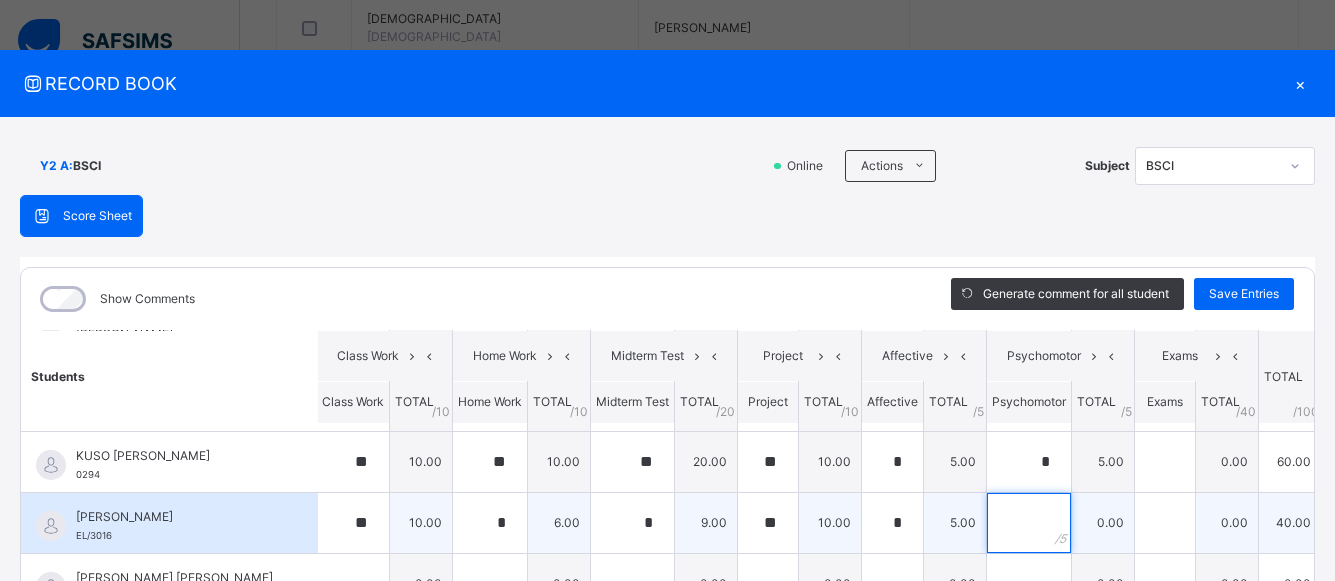 click at bounding box center (1029, 523) 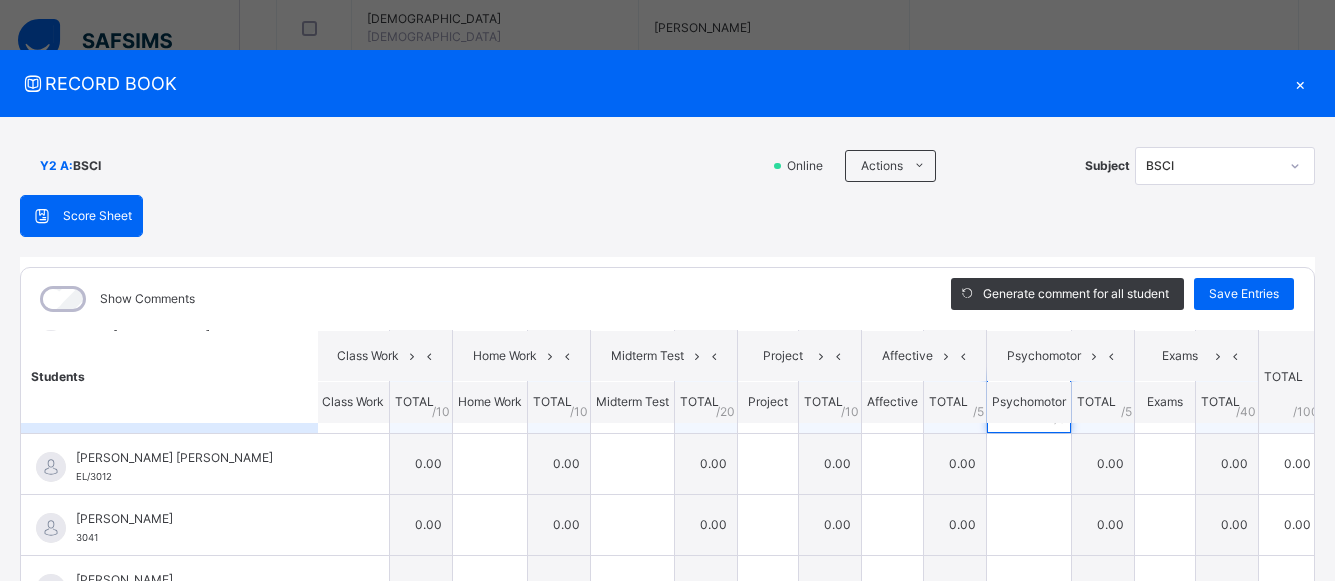 scroll, scrollTop: 1086, scrollLeft: 2, axis: both 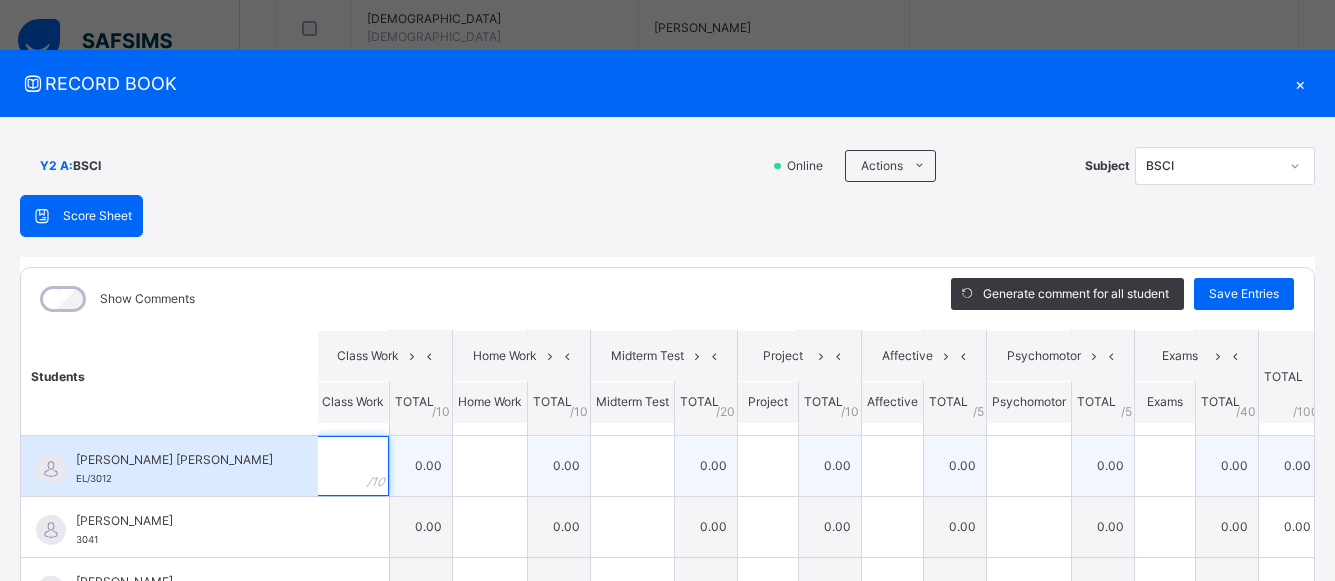 click at bounding box center (353, 466) 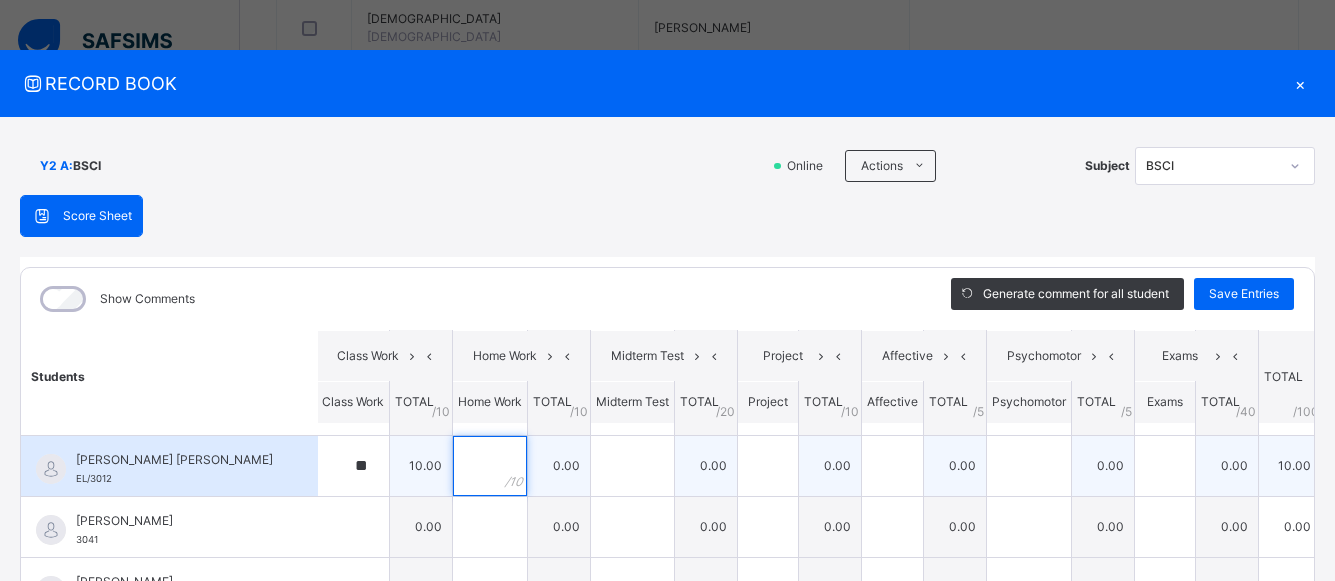 click at bounding box center [490, 466] 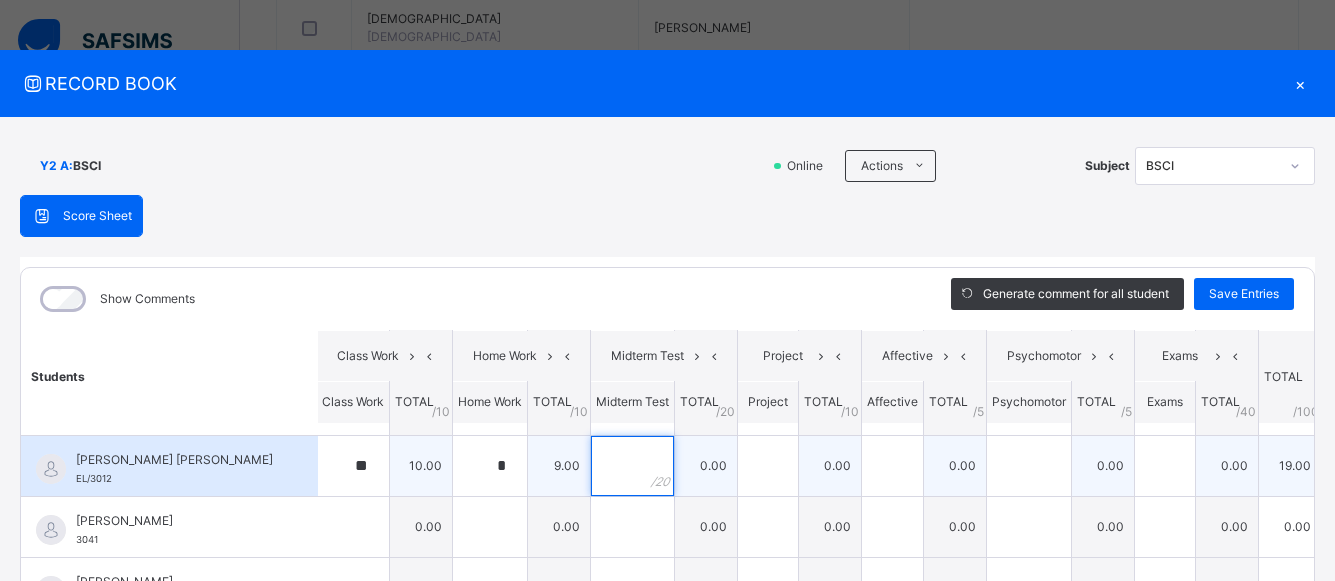 click at bounding box center [632, 466] 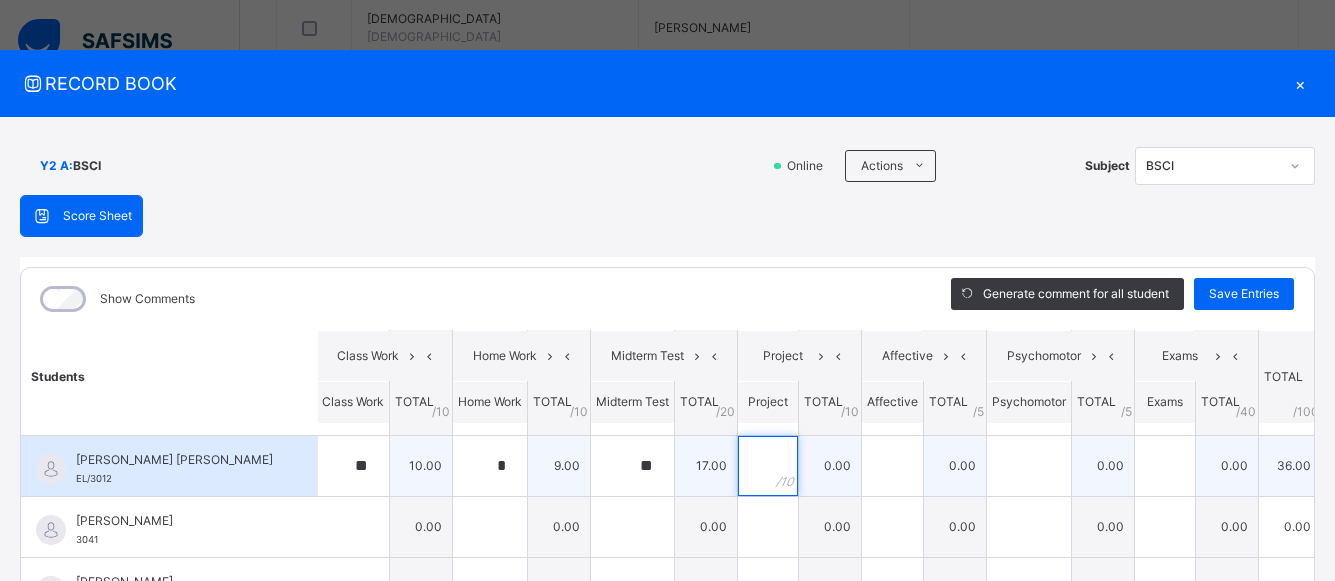 click at bounding box center (768, 466) 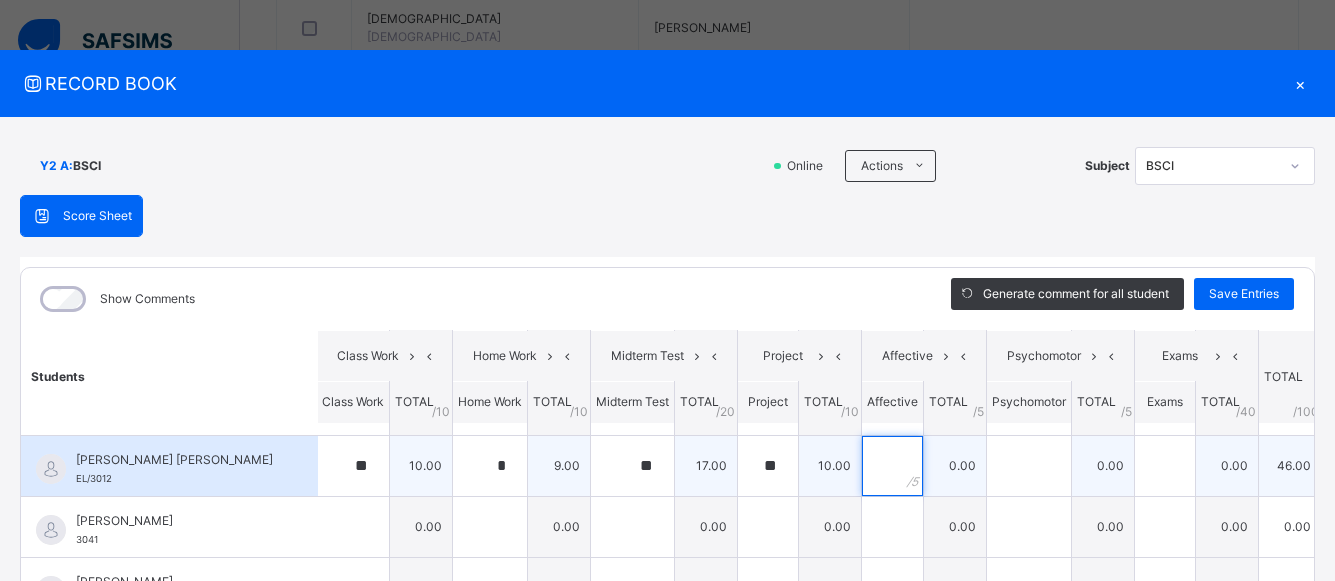 click at bounding box center (892, 466) 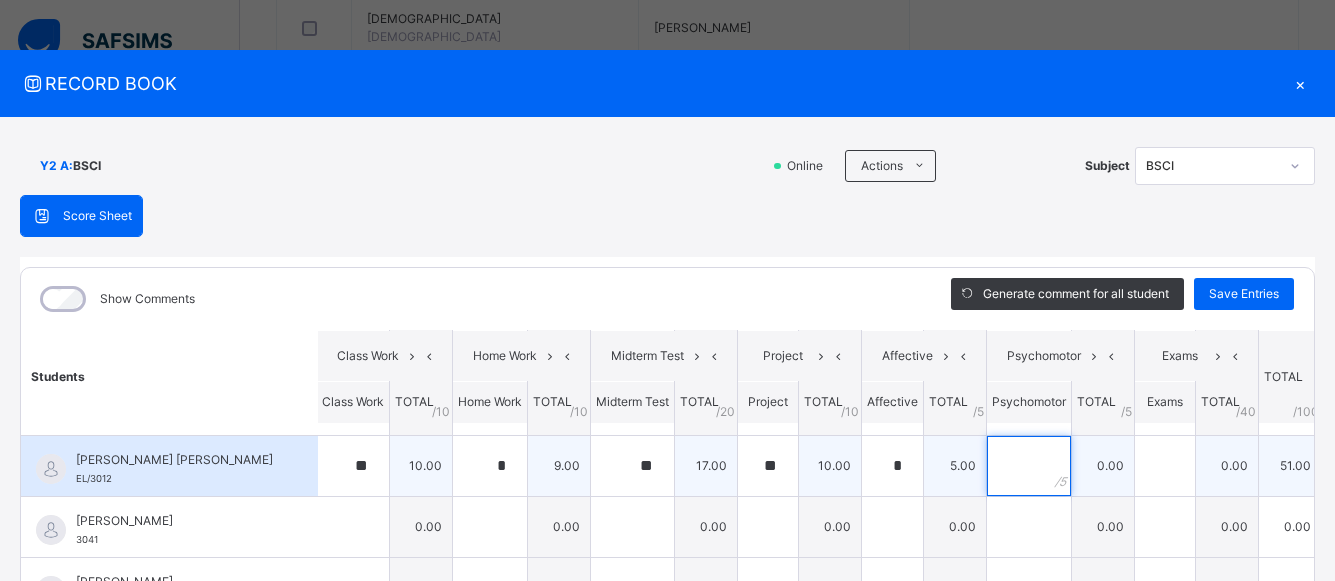 click at bounding box center [1029, 466] 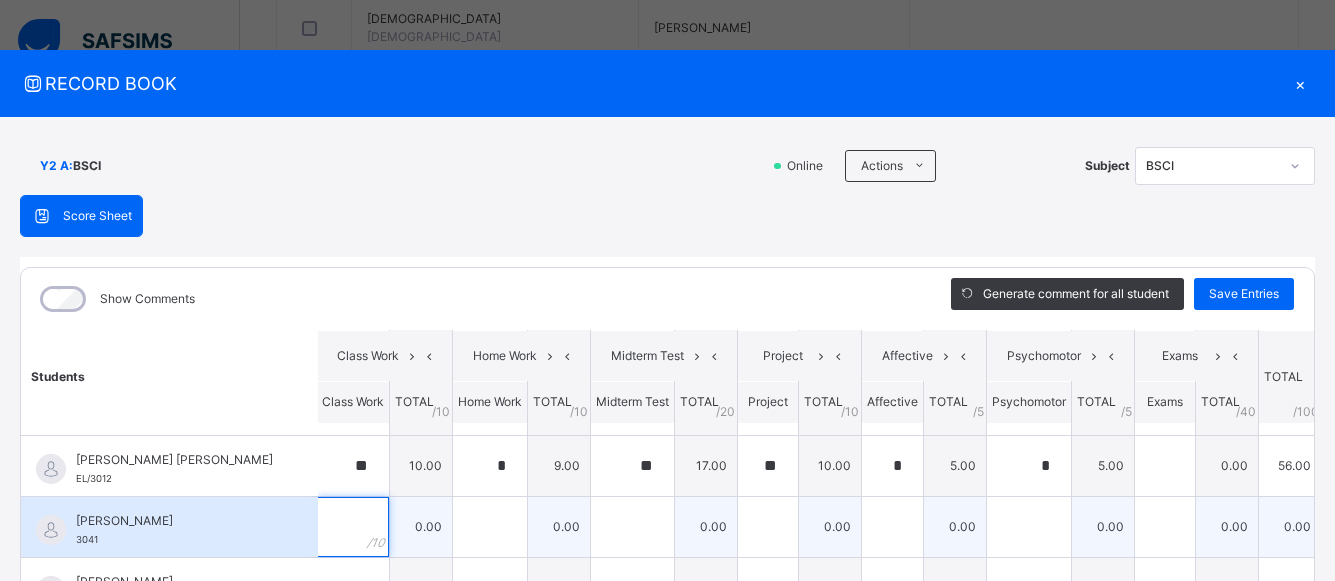 click at bounding box center (353, 527) 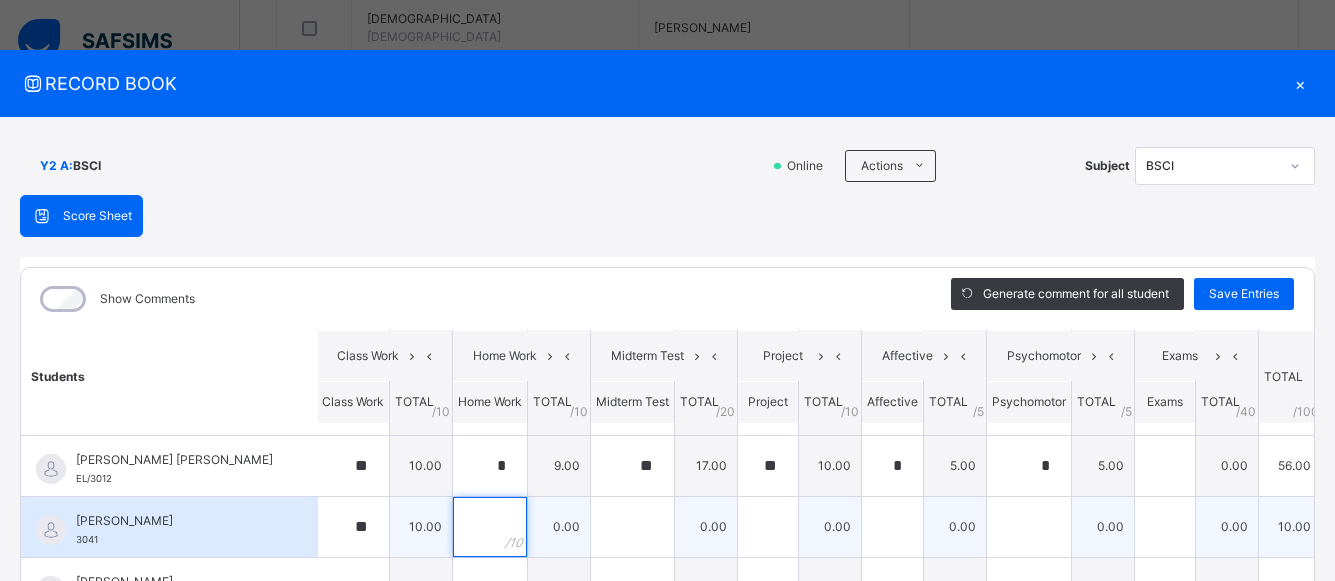 click at bounding box center [490, 527] 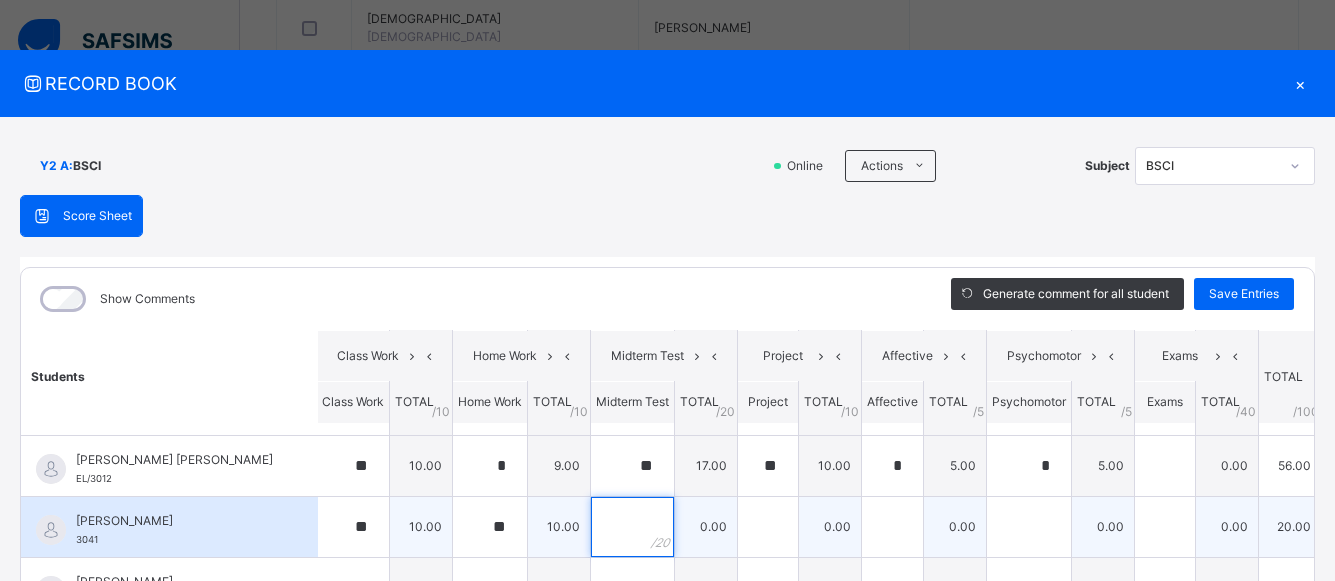 click at bounding box center (632, 527) 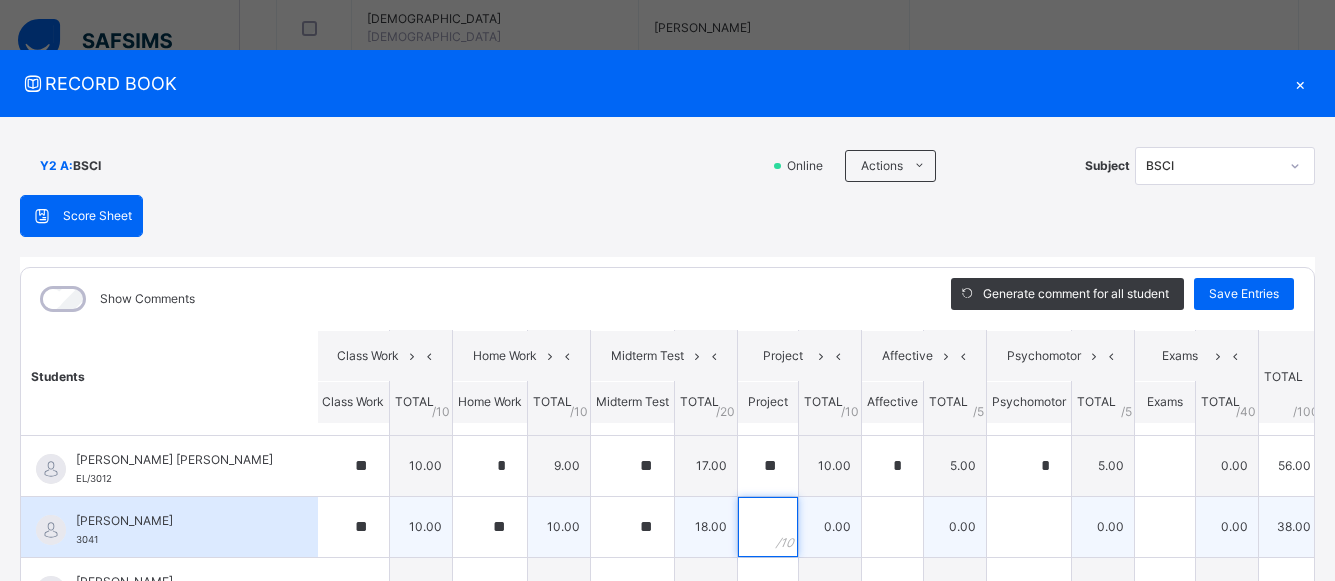 click at bounding box center [768, 527] 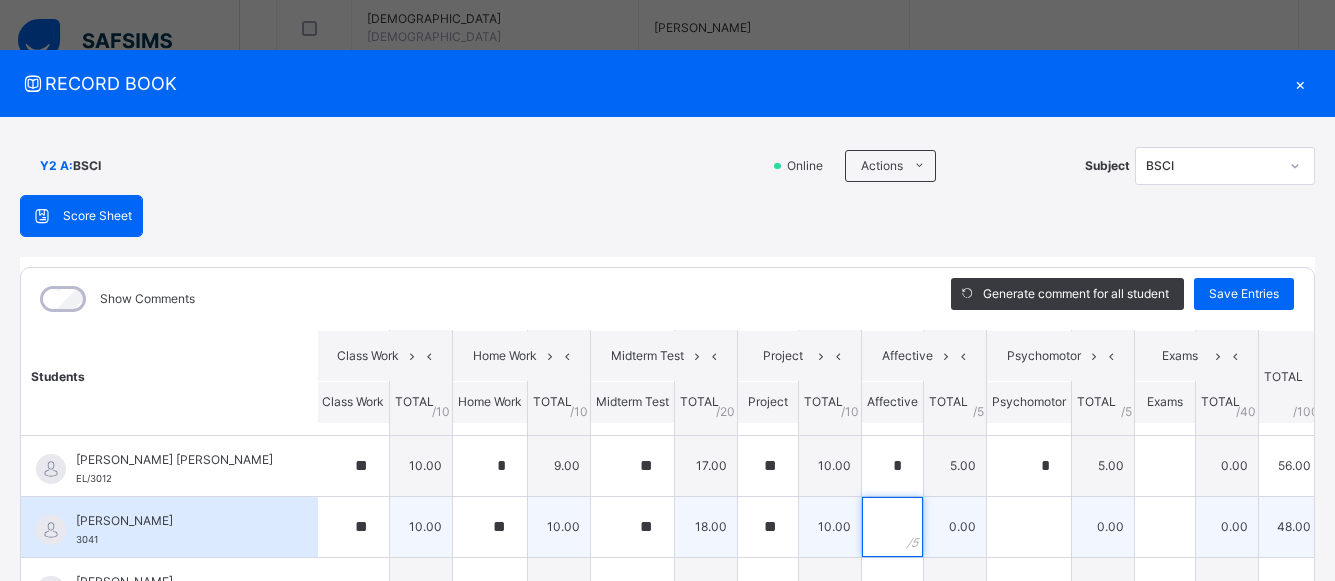 click at bounding box center [892, 527] 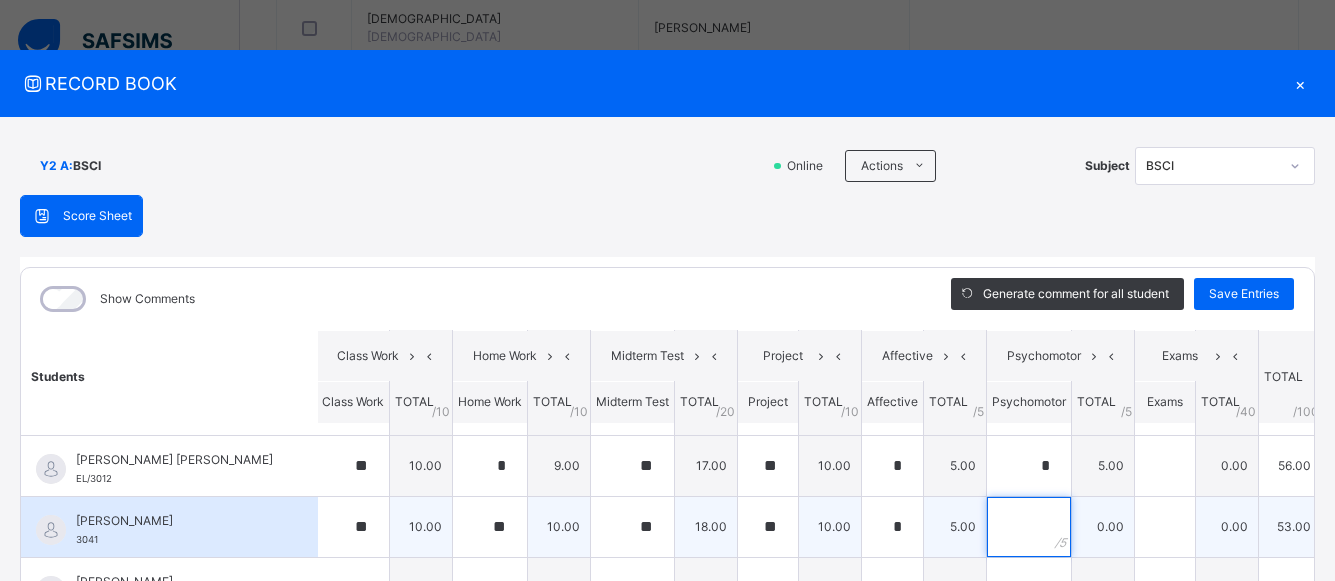 click at bounding box center (1029, 527) 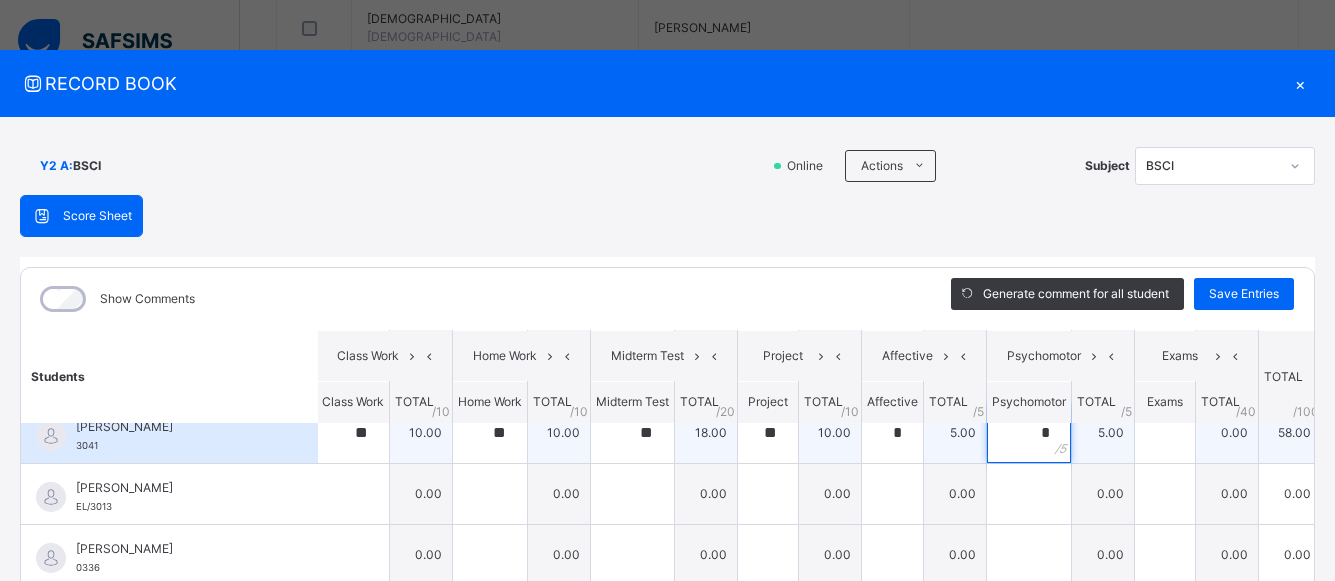 scroll, scrollTop: 1194, scrollLeft: 2, axis: both 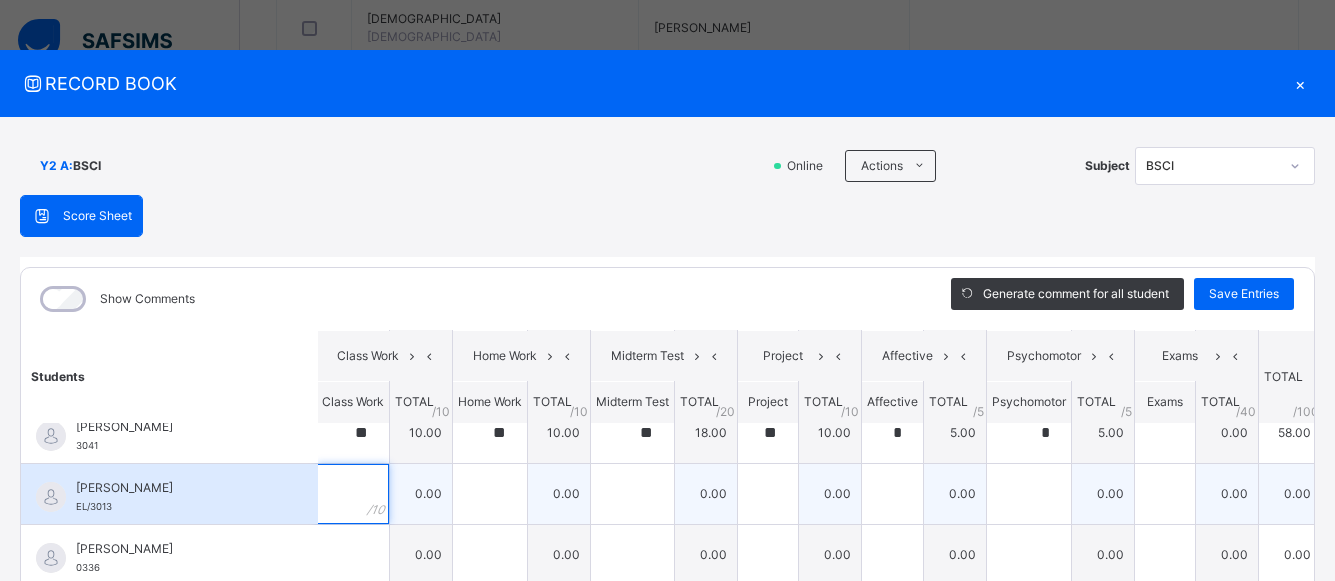 click at bounding box center [353, 494] 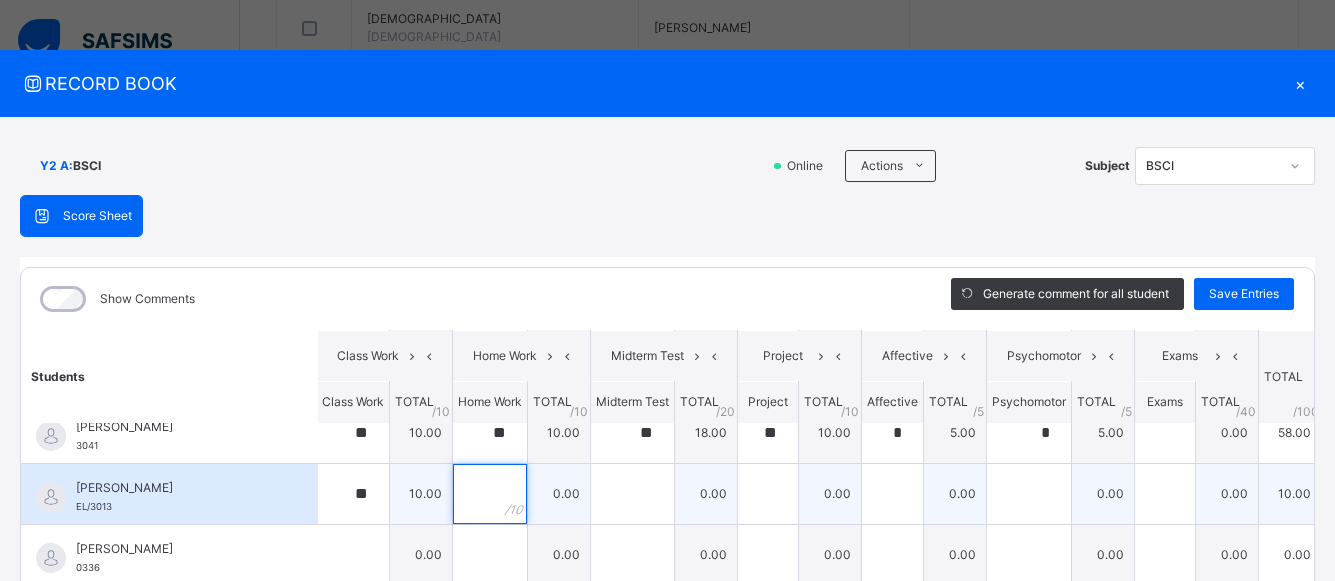 click at bounding box center (490, 494) 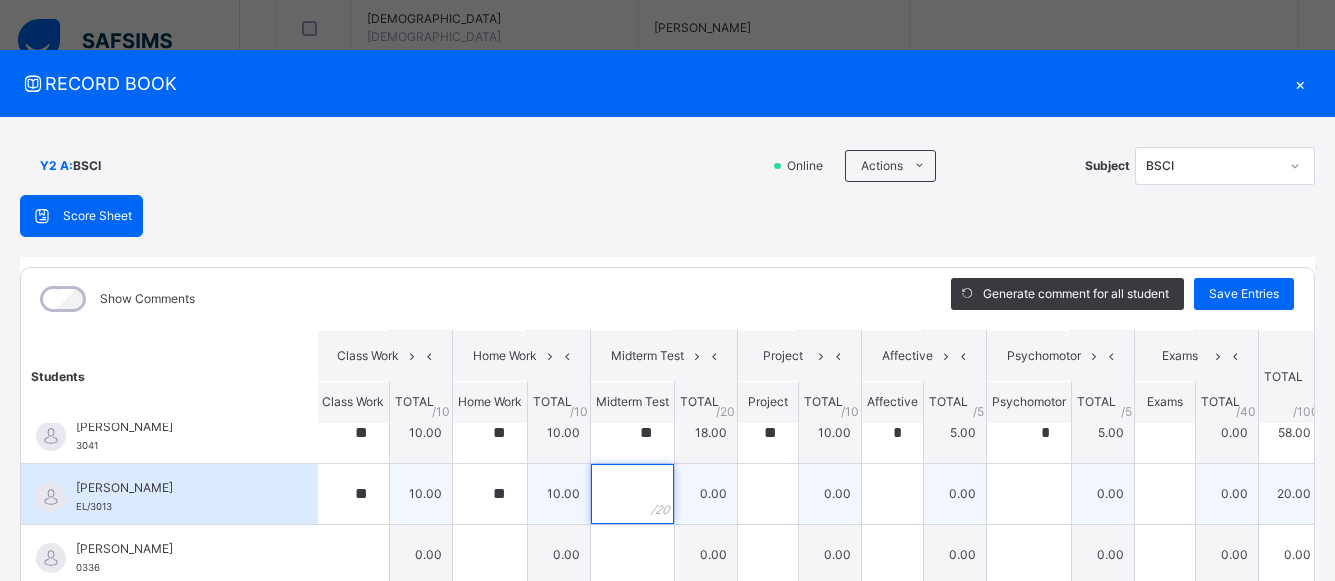 click at bounding box center (632, 494) 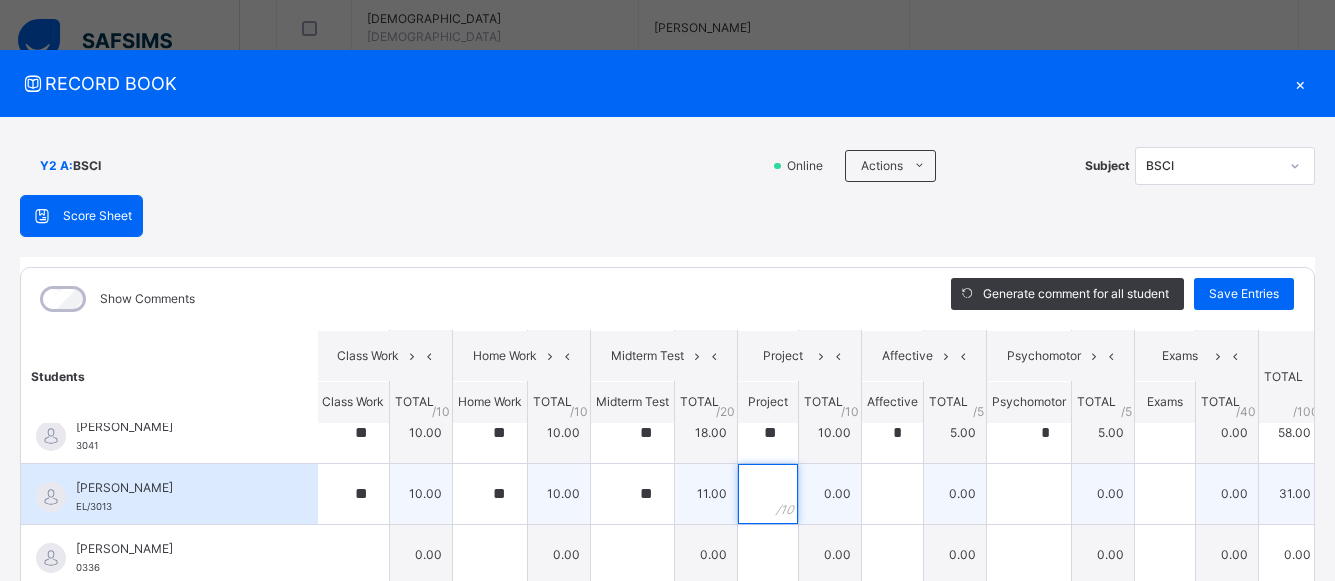 click at bounding box center (768, 494) 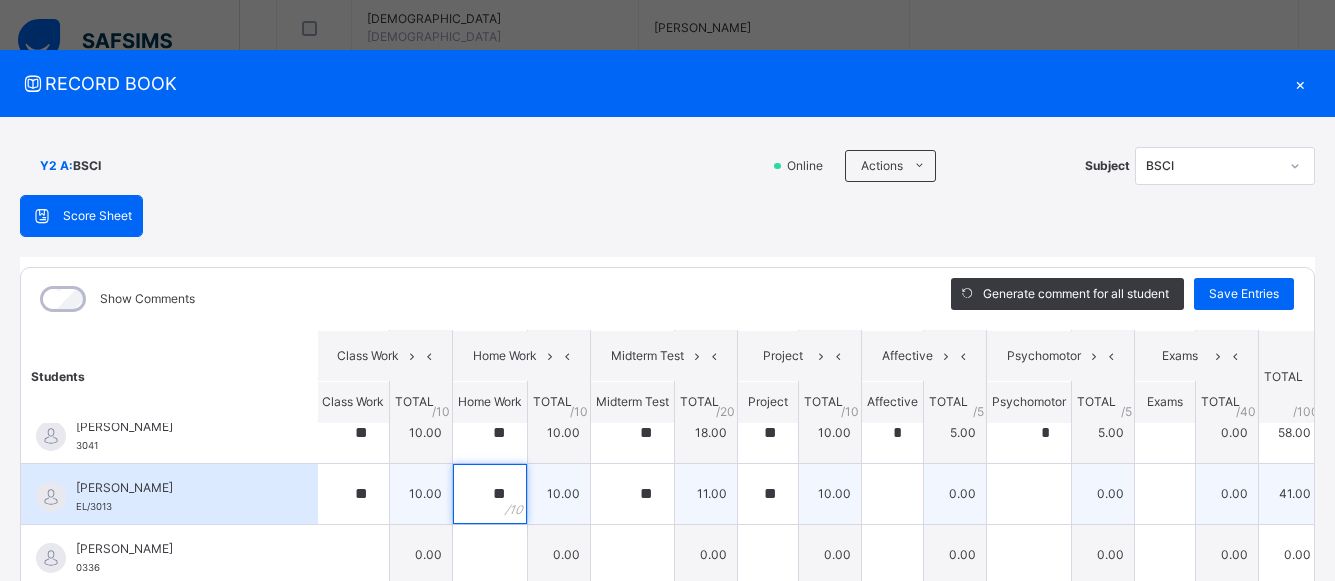 click on "**" at bounding box center (490, 494) 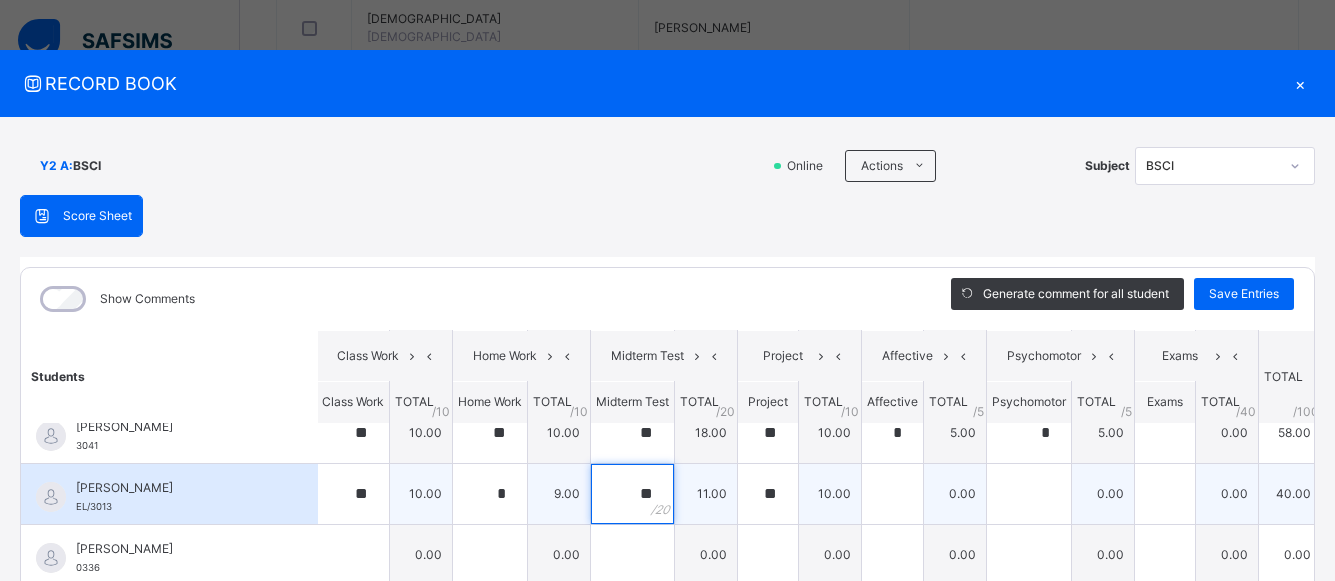 click on "**" at bounding box center (632, 494) 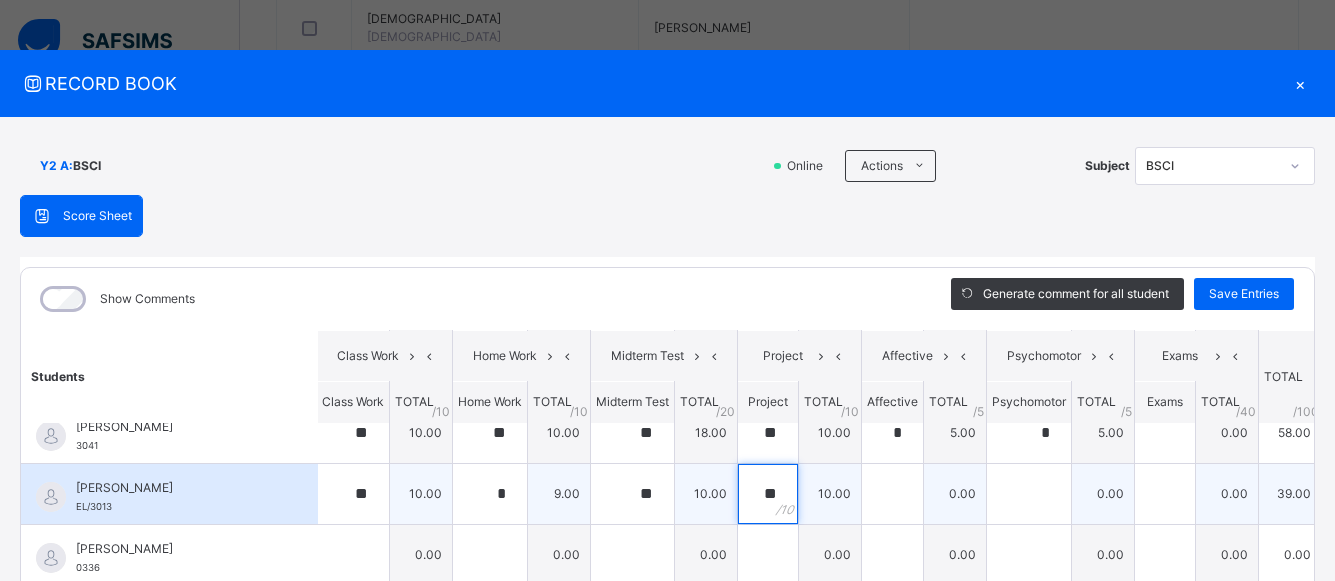 click on "**" at bounding box center [768, 494] 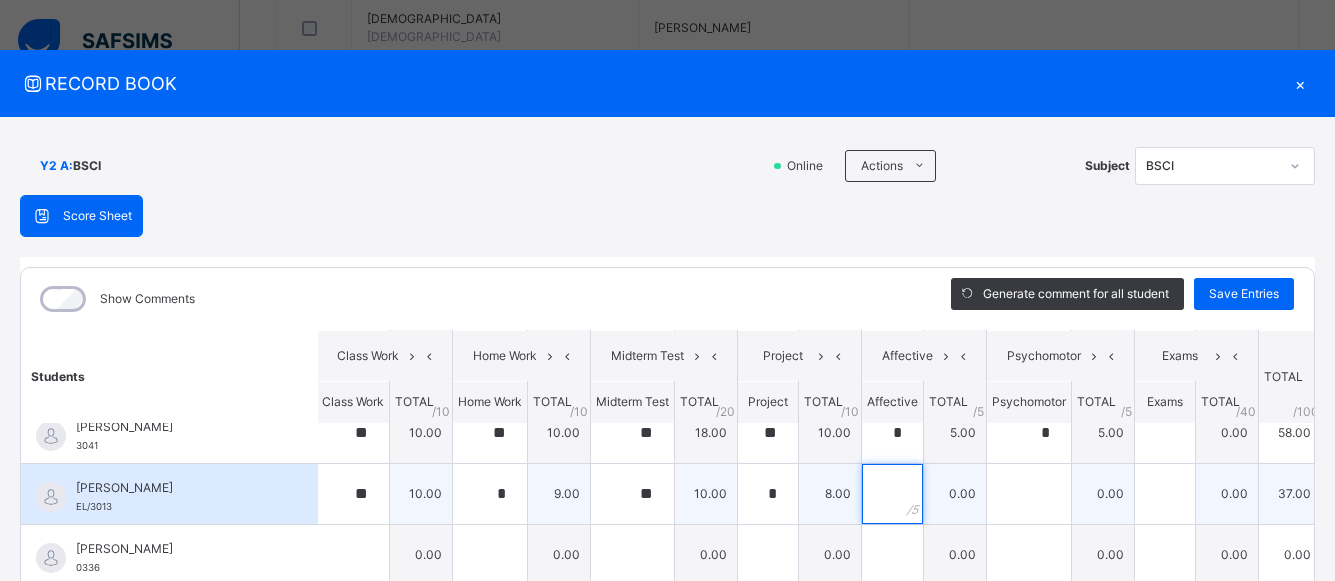 click at bounding box center [892, 494] 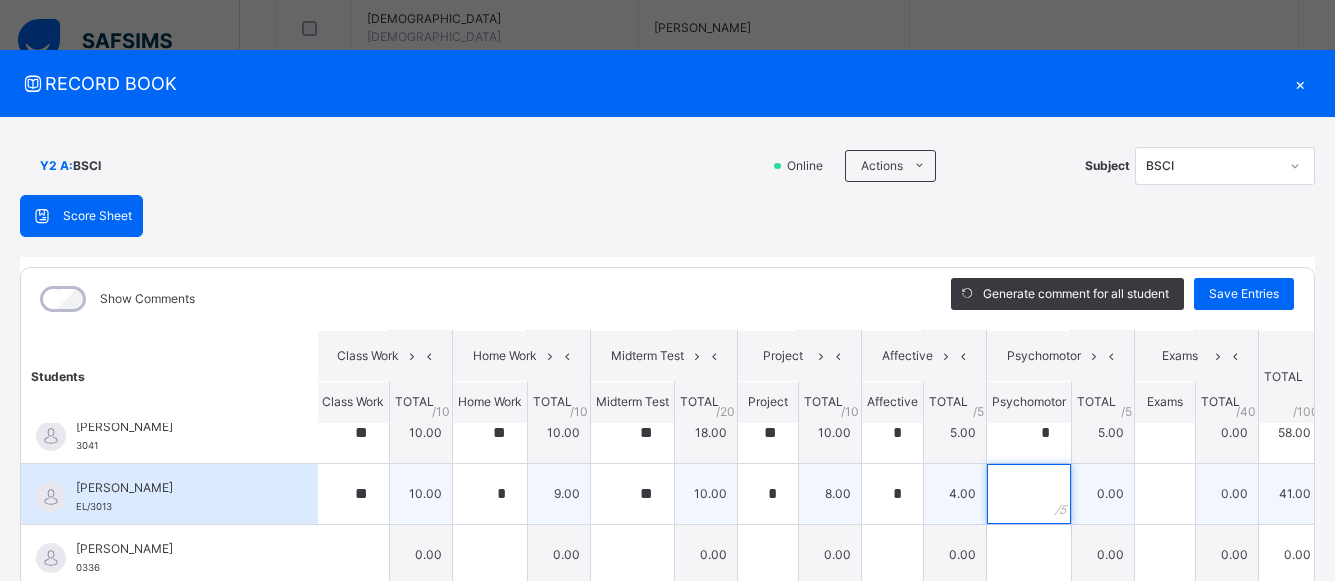 click at bounding box center [1029, 494] 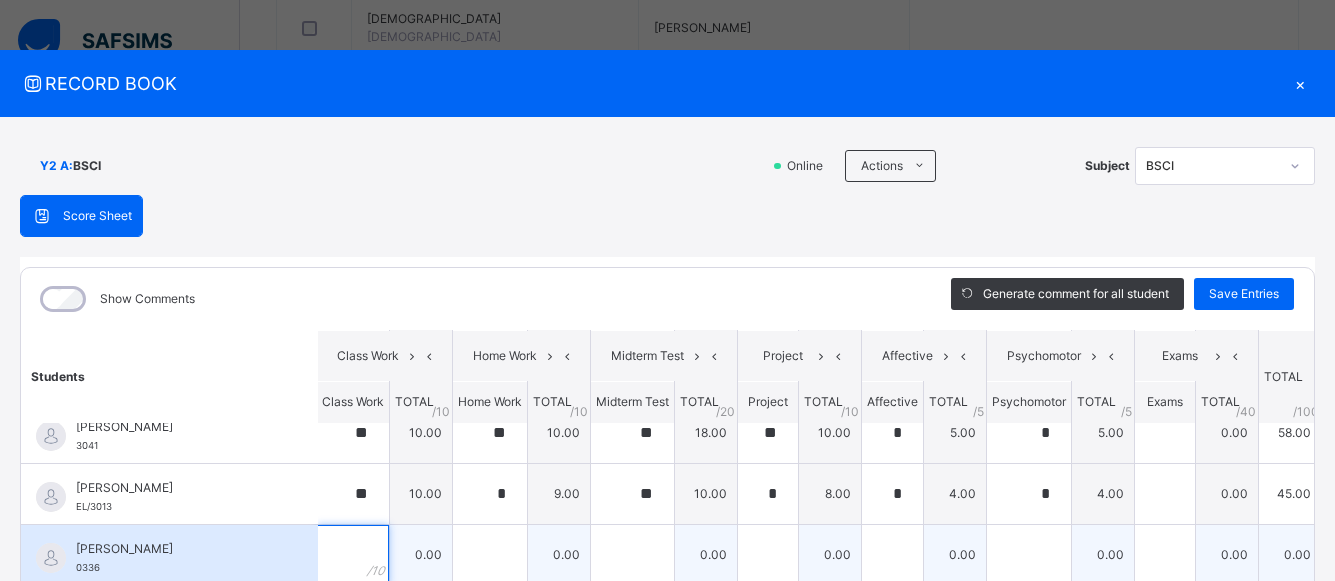 click at bounding box center (353, 555) 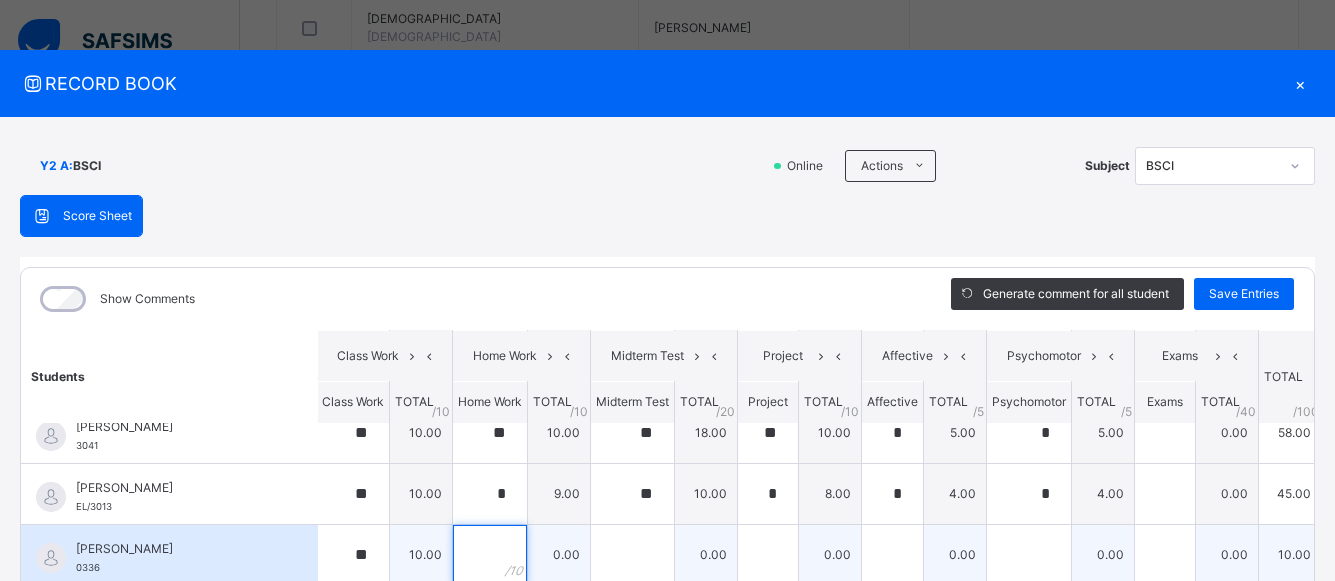click at bounding box center [490, 555] 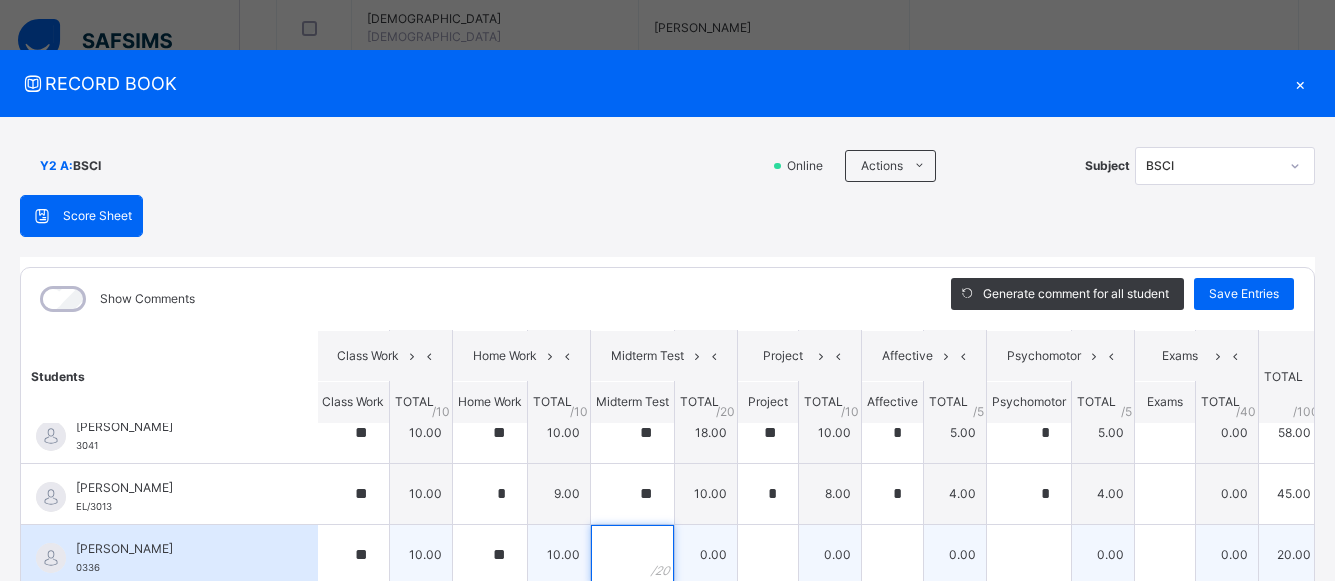 click at bounding box center [632, 555] 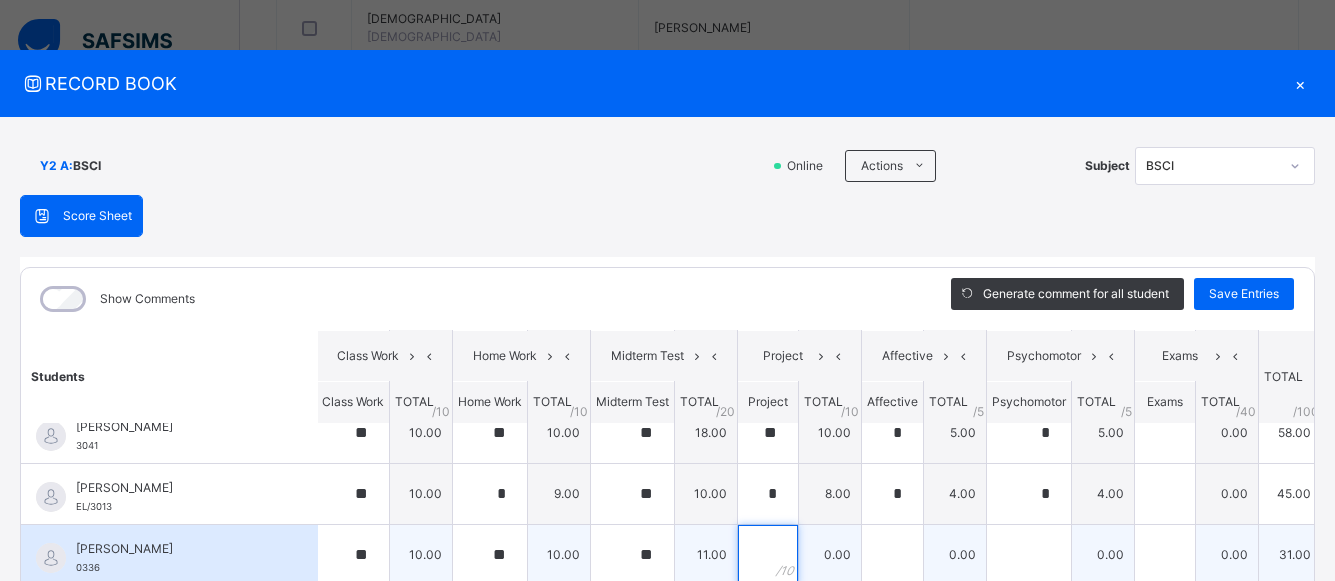 click at bounding box center (768, 555) 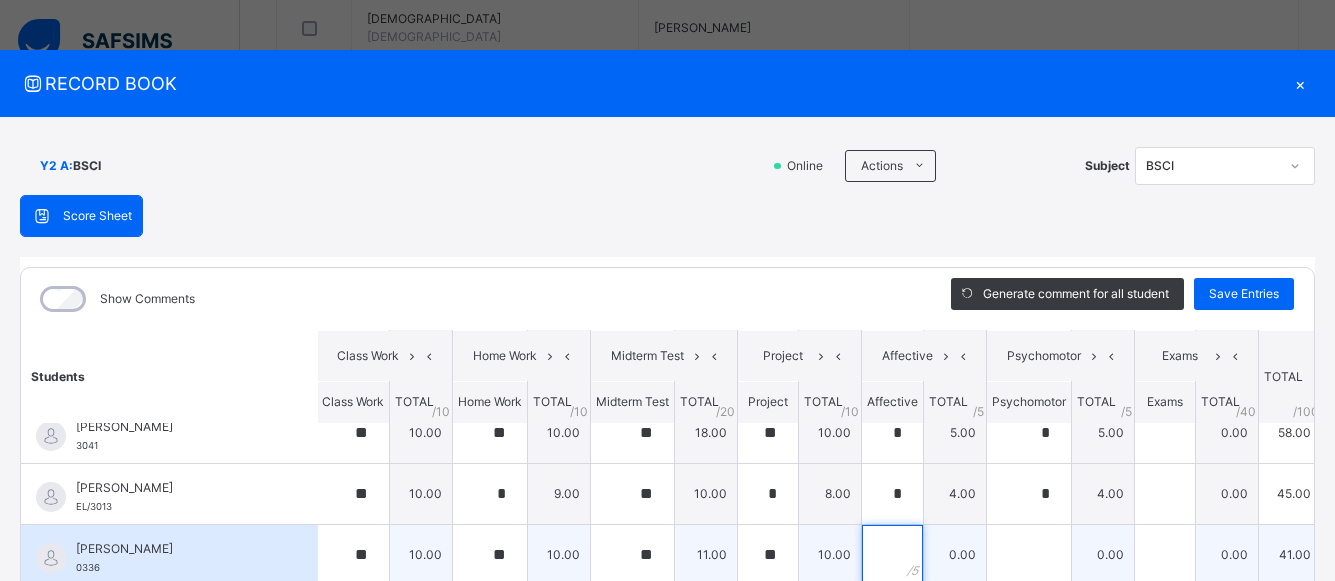 click at bounding box center (892, 555) 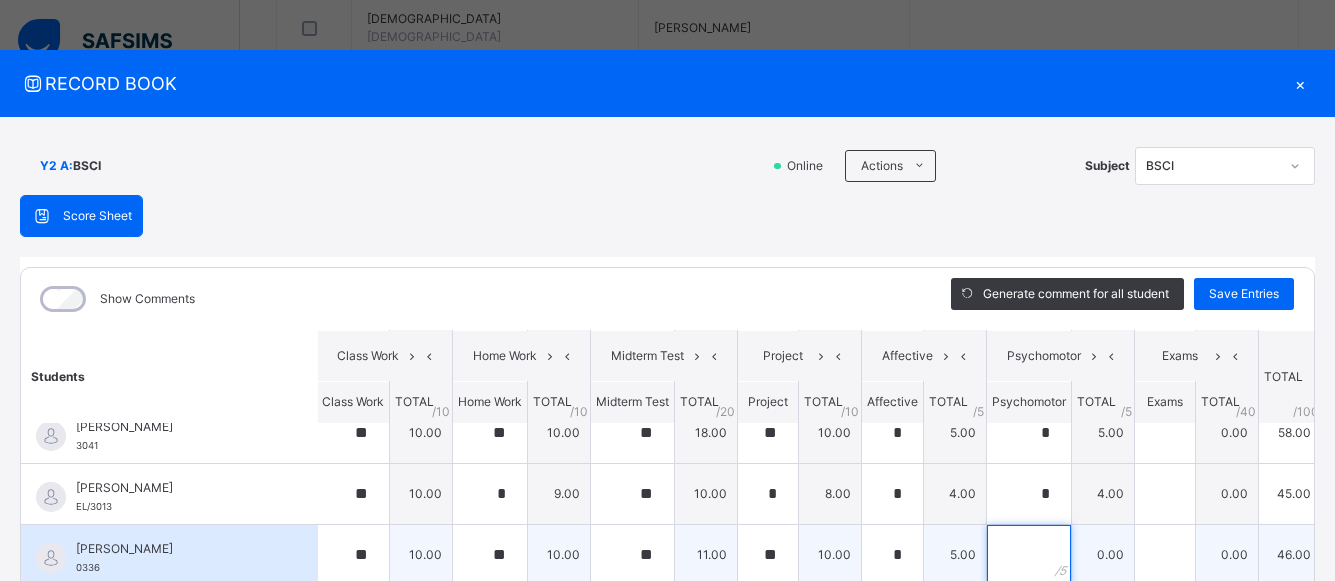 click at bounding box center [1029, 555] 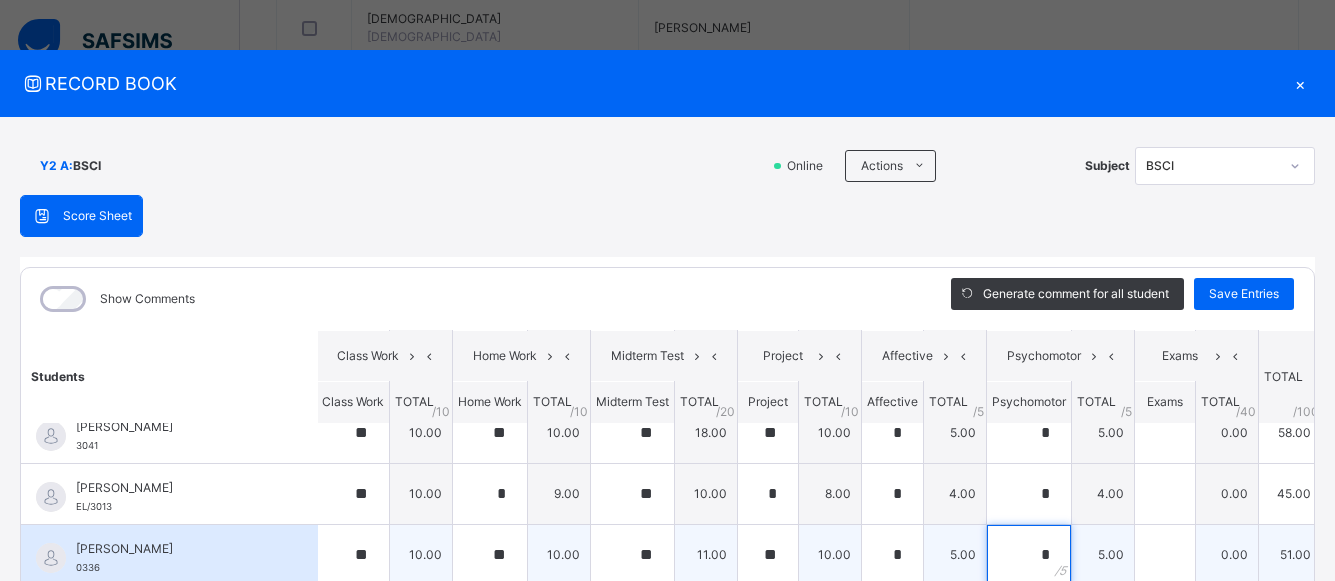 scroll, scrollTop: 1195, scrollLeft: 2, axis: both 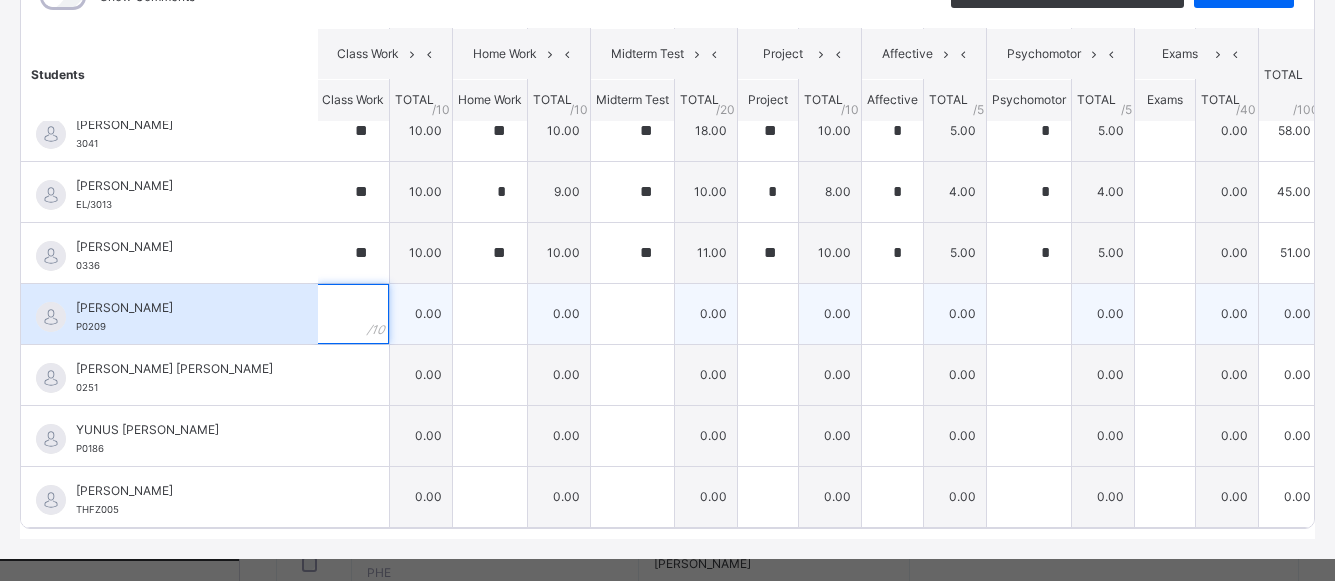 click at bounding box center (353, 314) 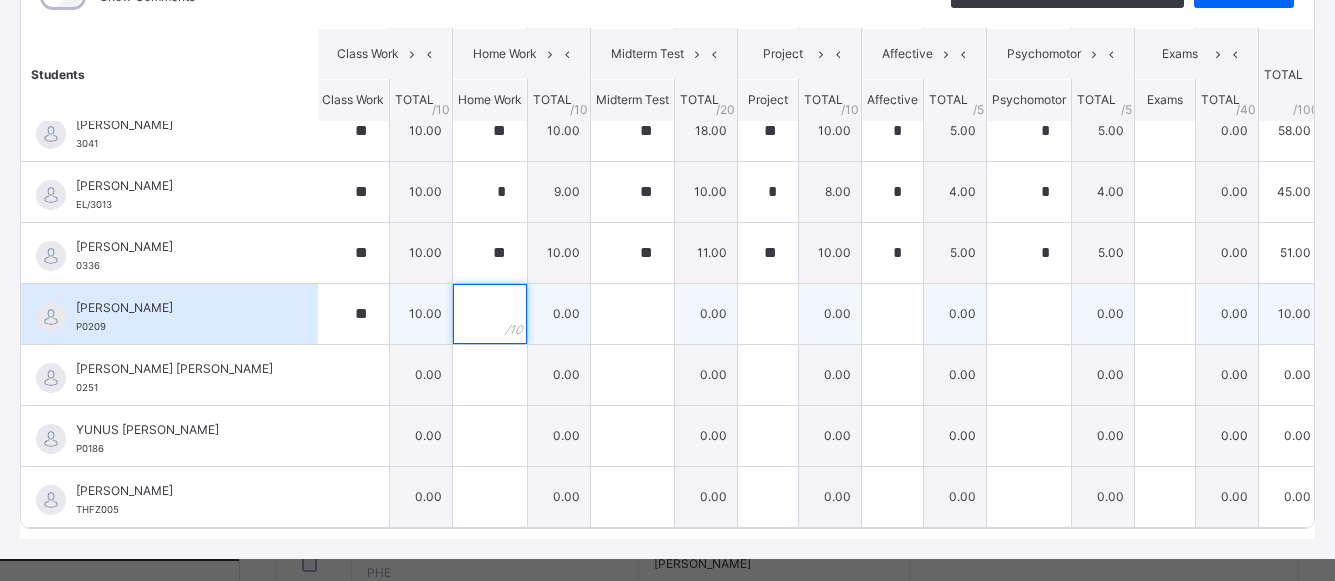 click at bounding box center [490, 314] 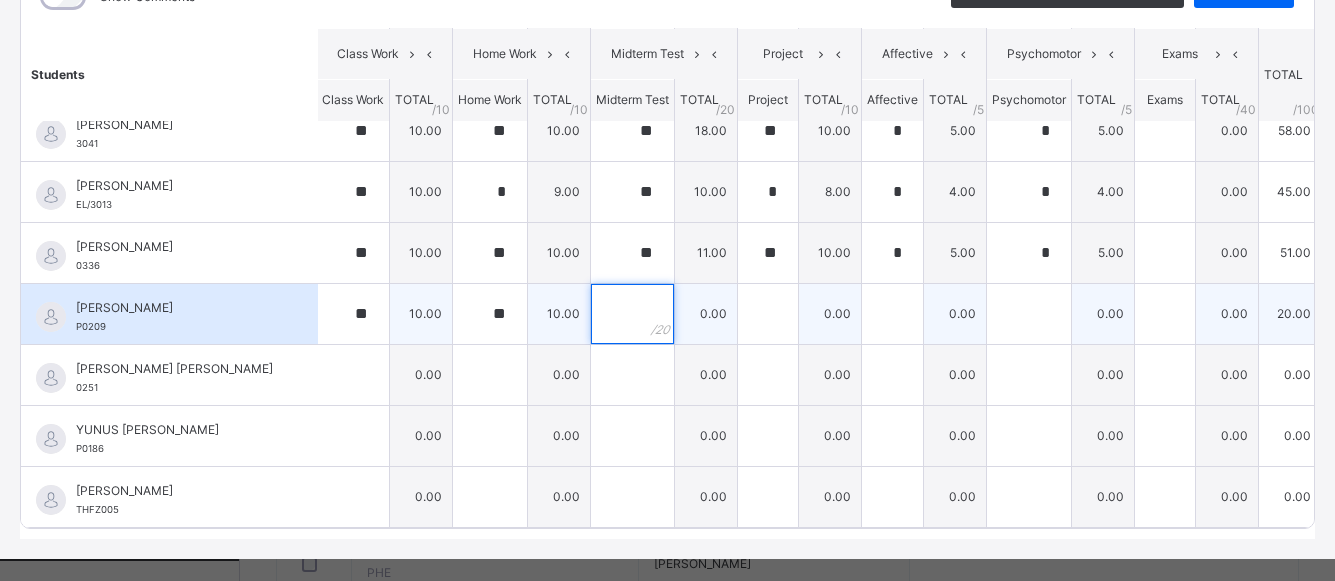 click at bounding box center (632, 314) 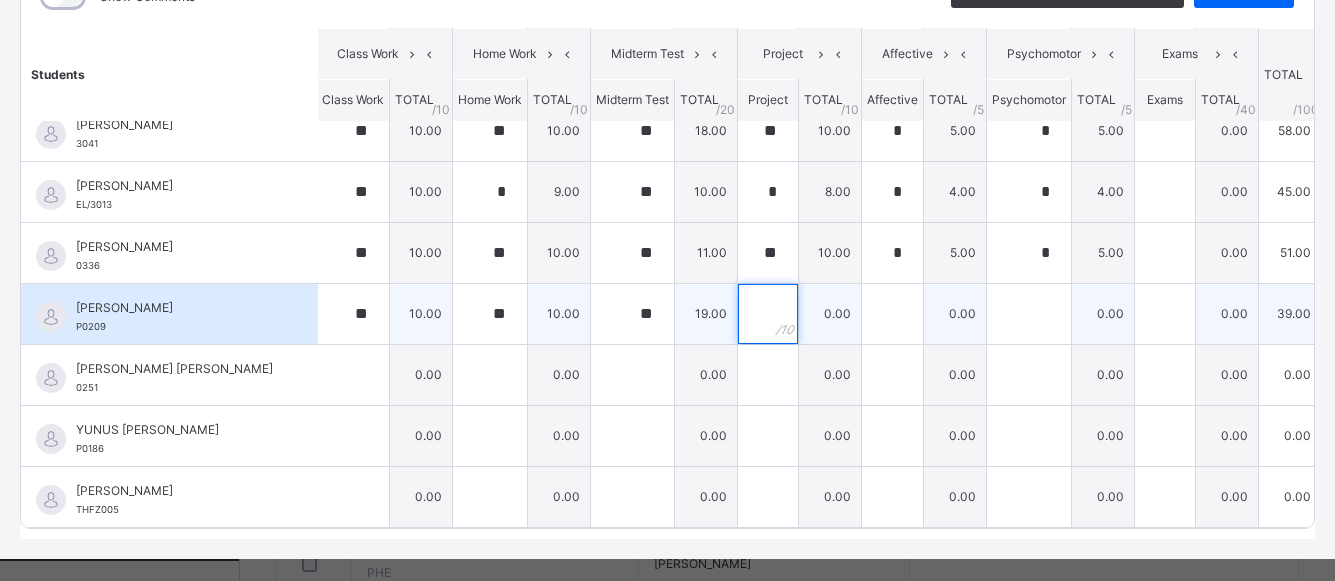click at bounding box center [768, 314] 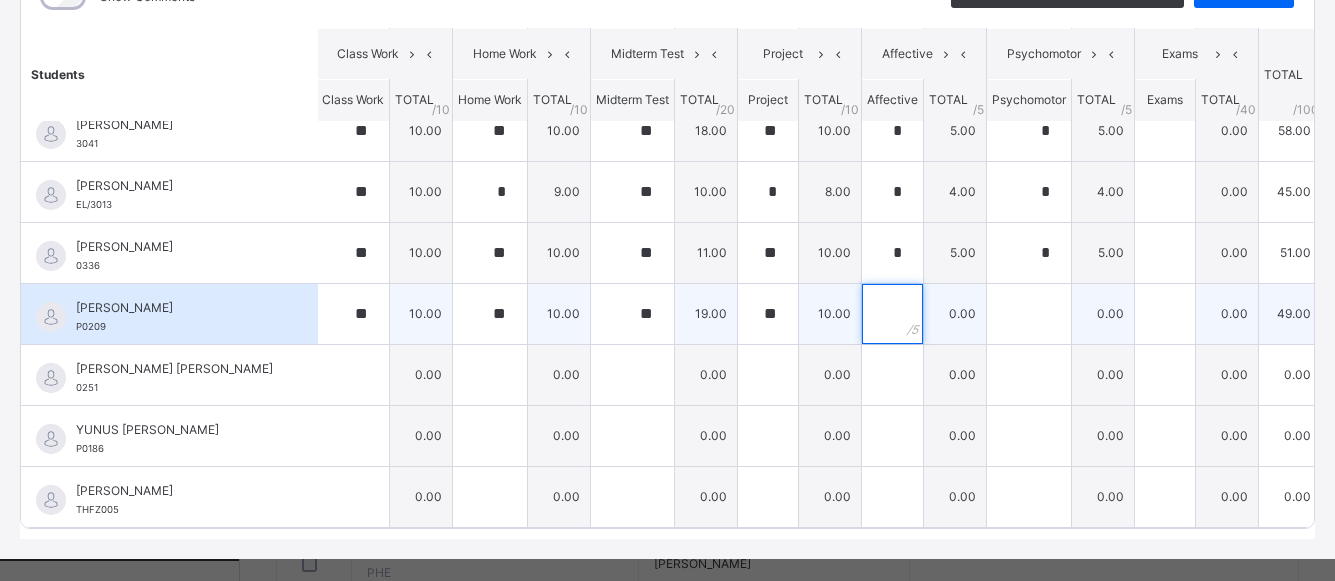 click at bounding box center (892, 314) 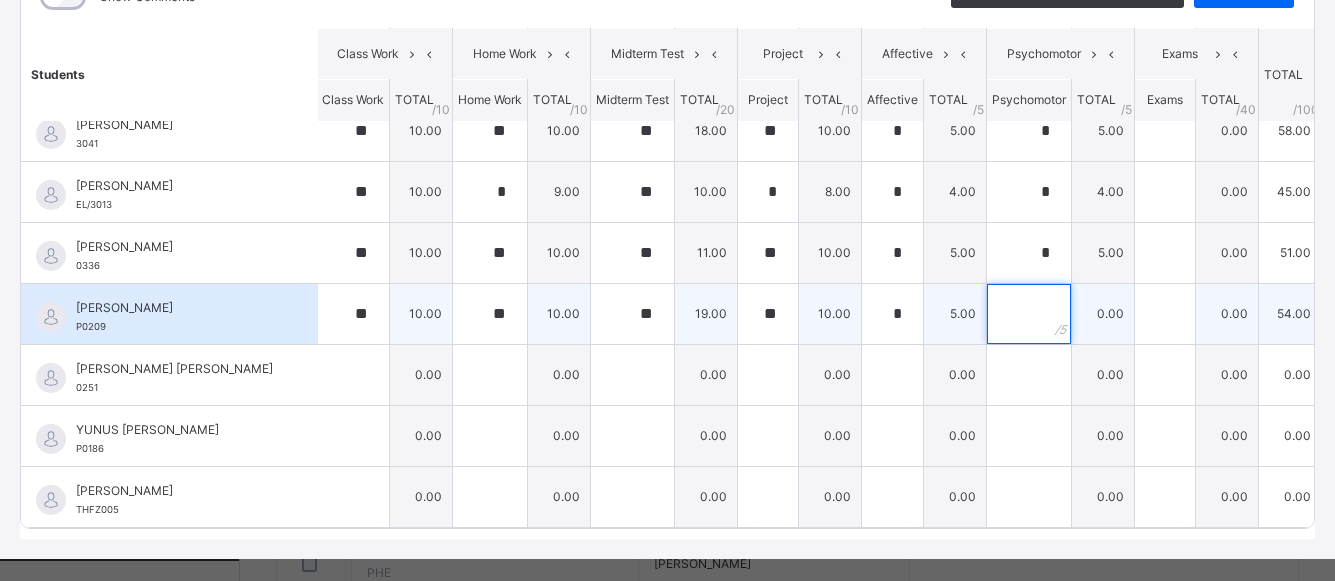 click at bounding box center [1029, 314] 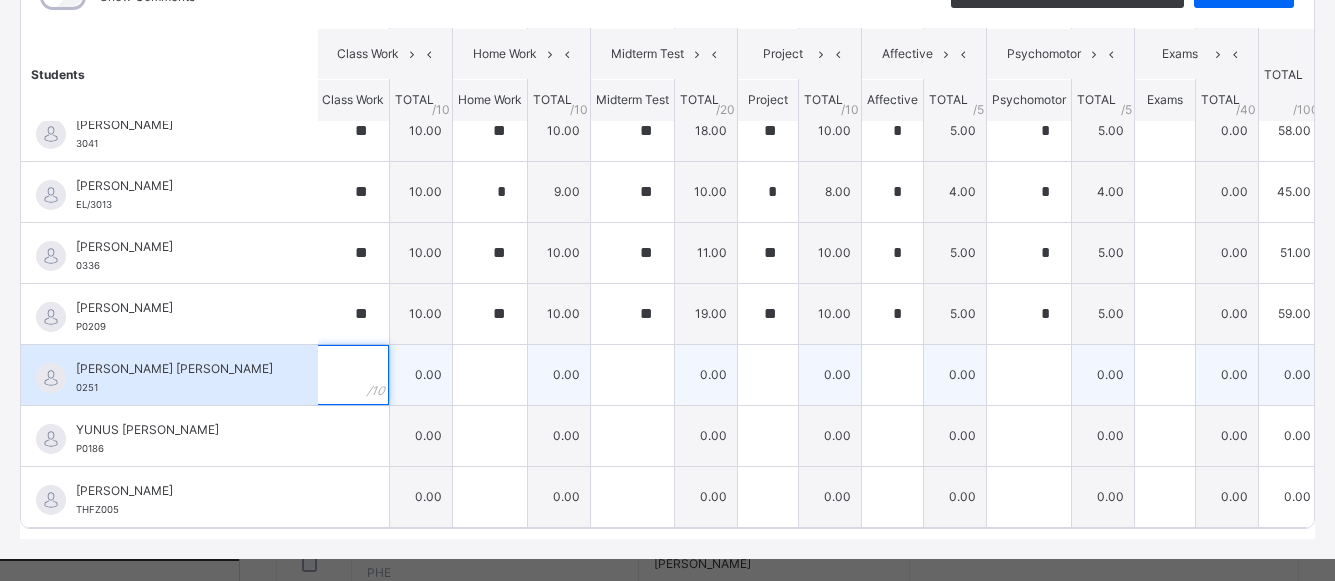 click at bounding box center [353, 375] 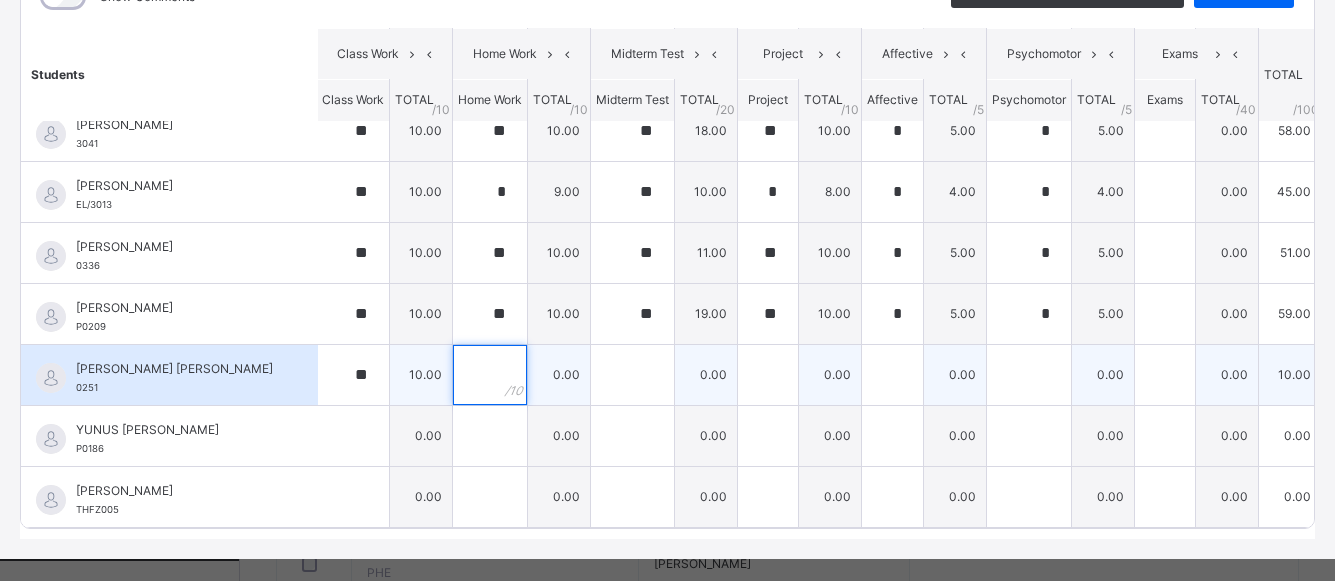 click at bounding box center [490, 375] 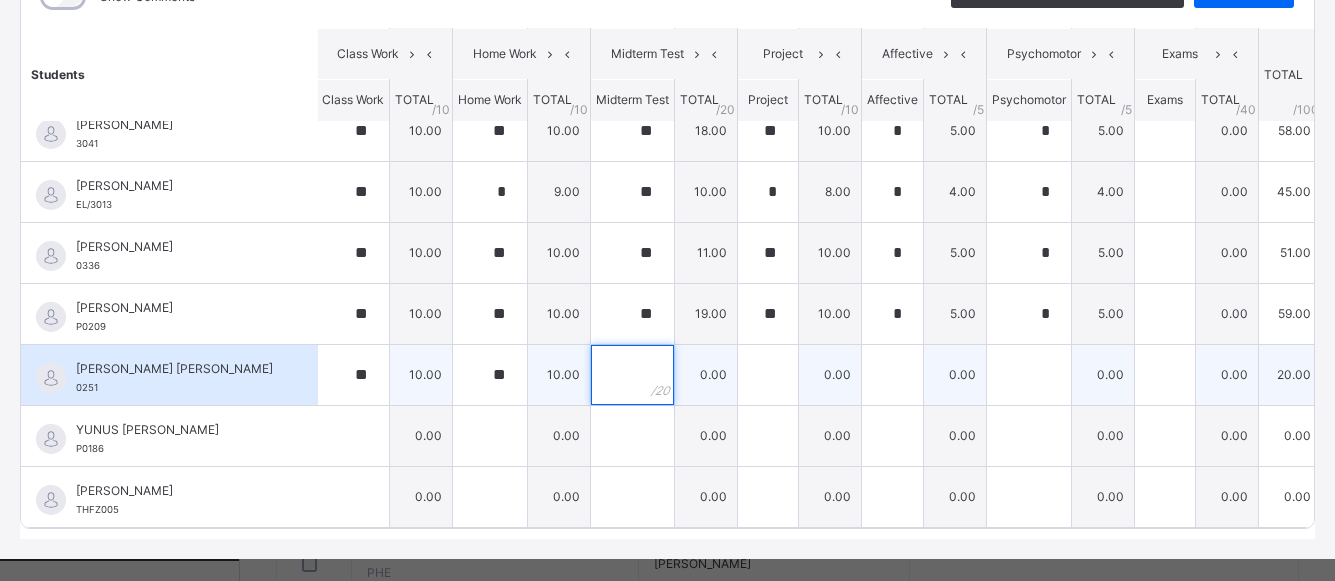 click at bounding box center (632, 375) 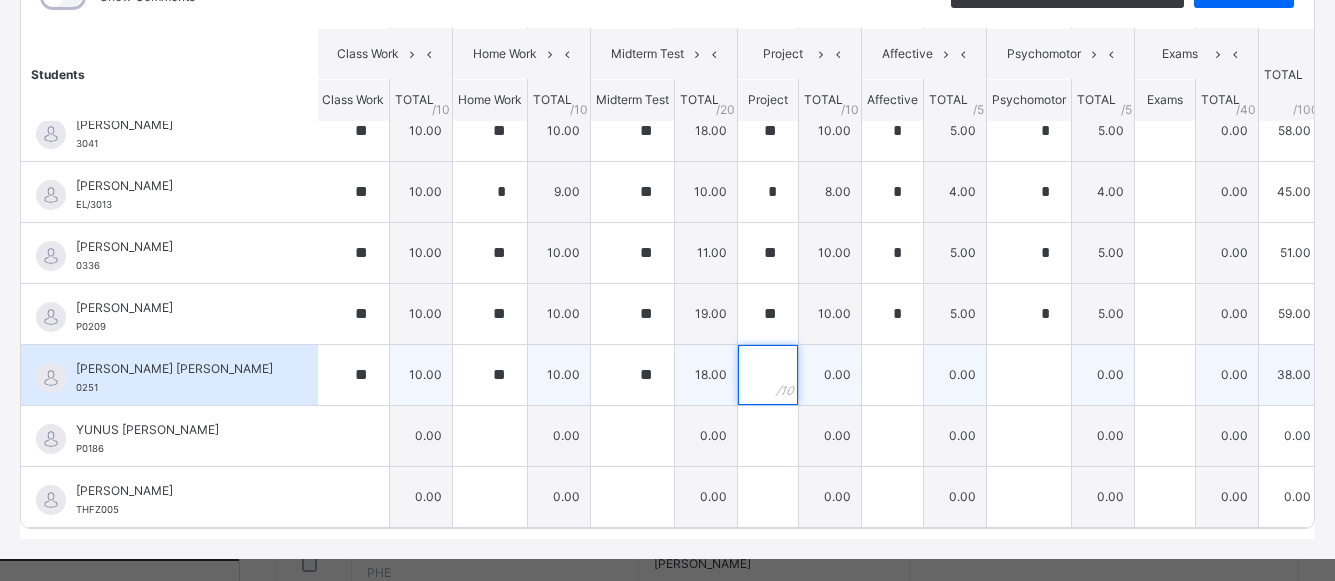 click at bounding box center (768, 375) 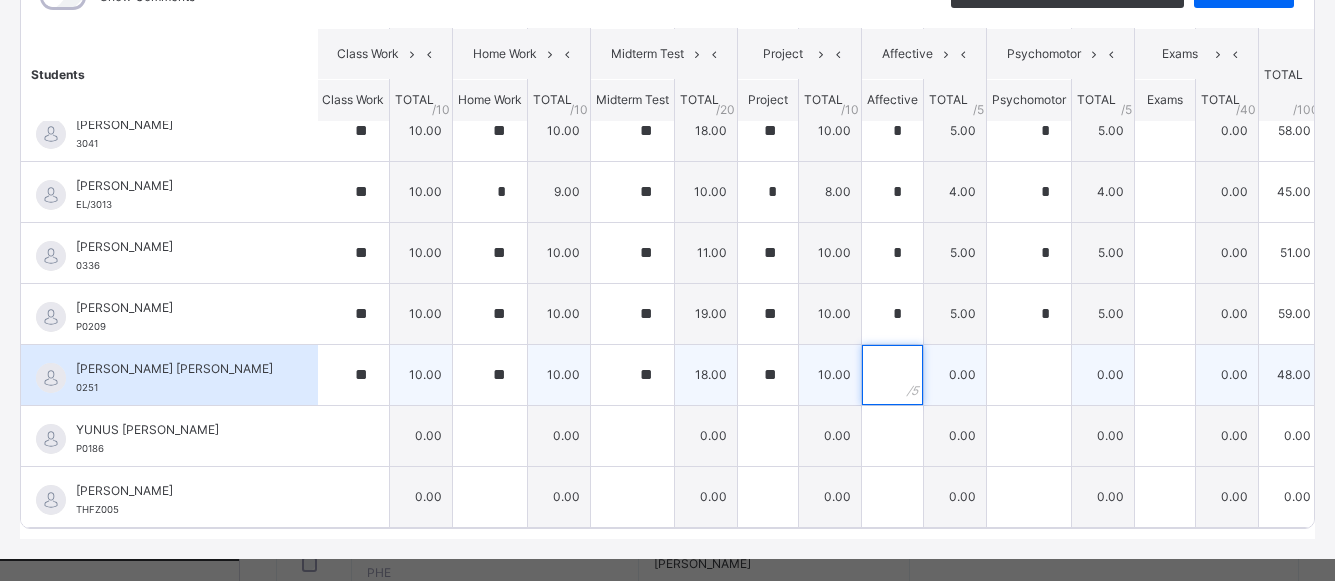 click at bounding box center (892, 375) 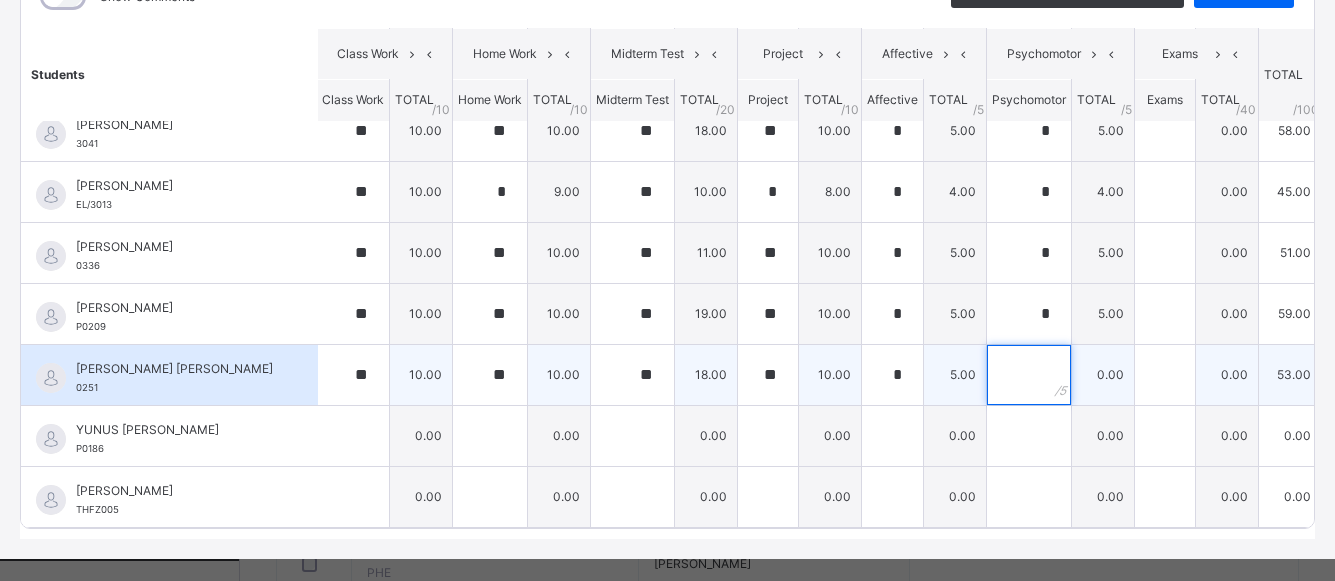click at bounding box center (1029, 375) 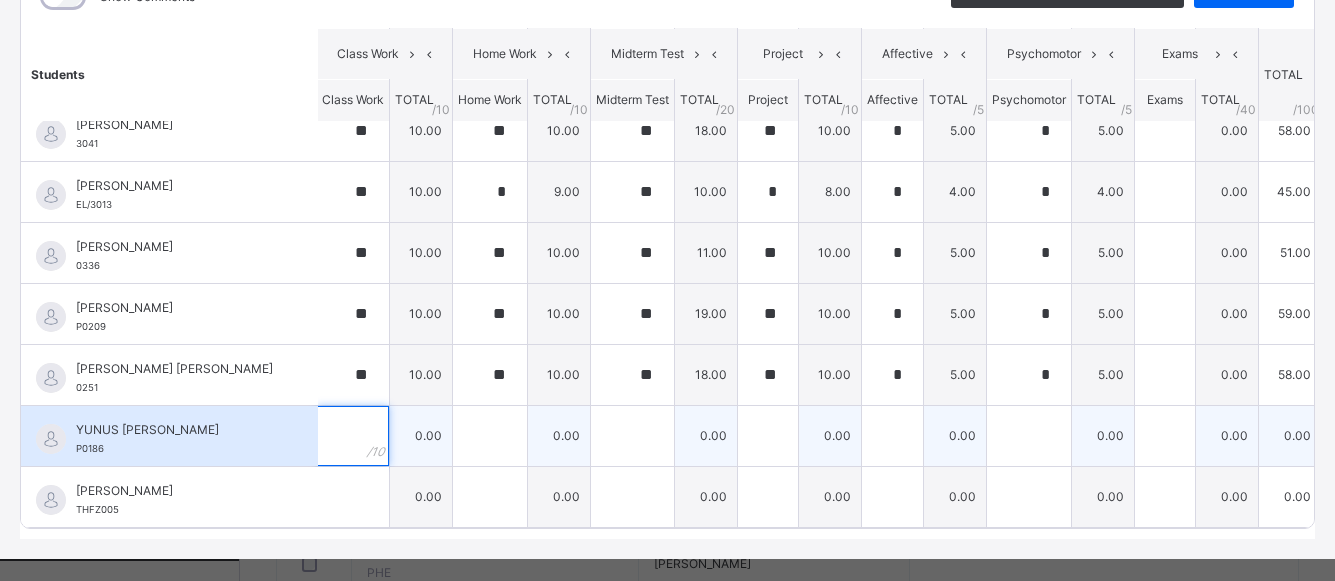 click at bounding box center [353, 436] 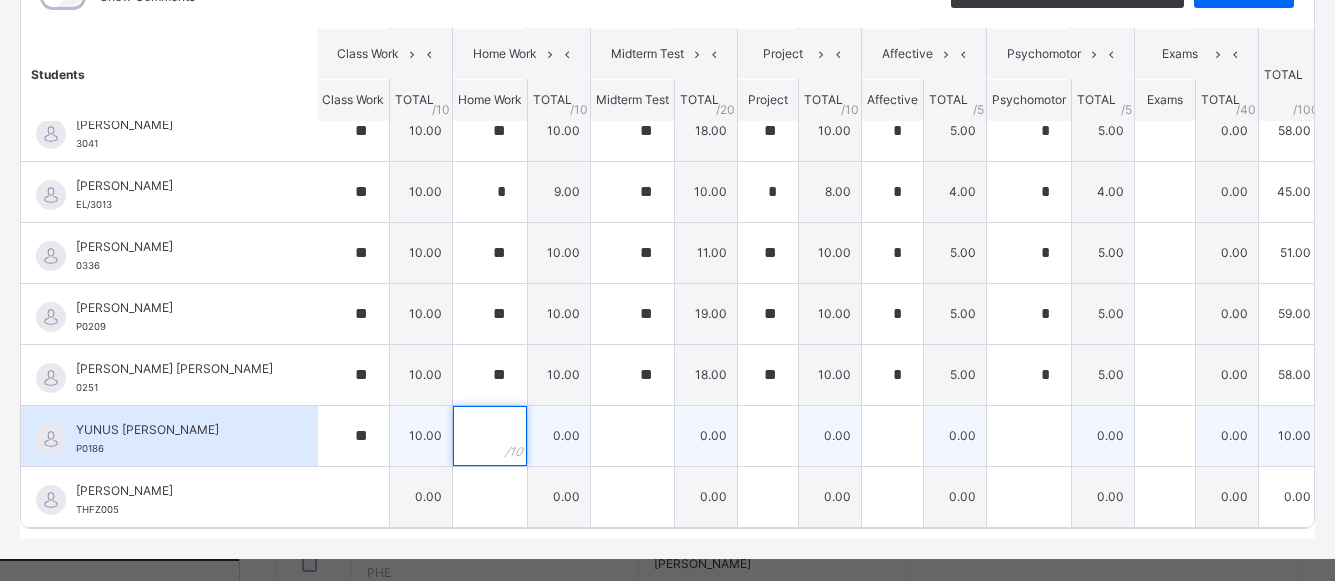 click at bounding box center (490, 436) 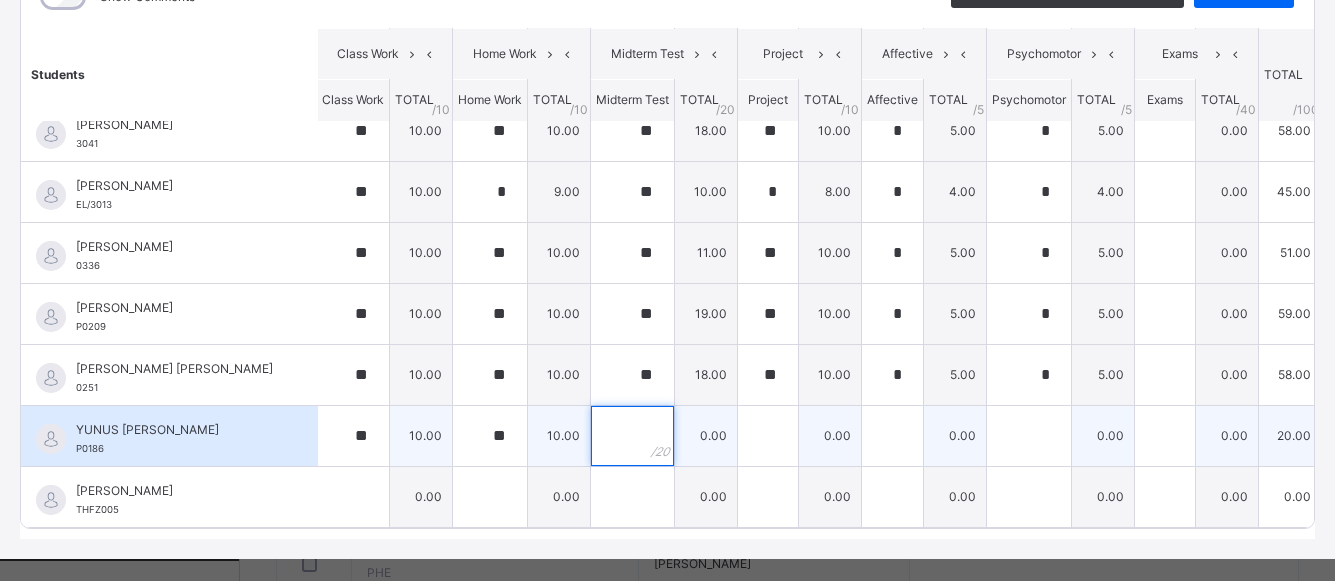 click at bounding box center [632, 436] 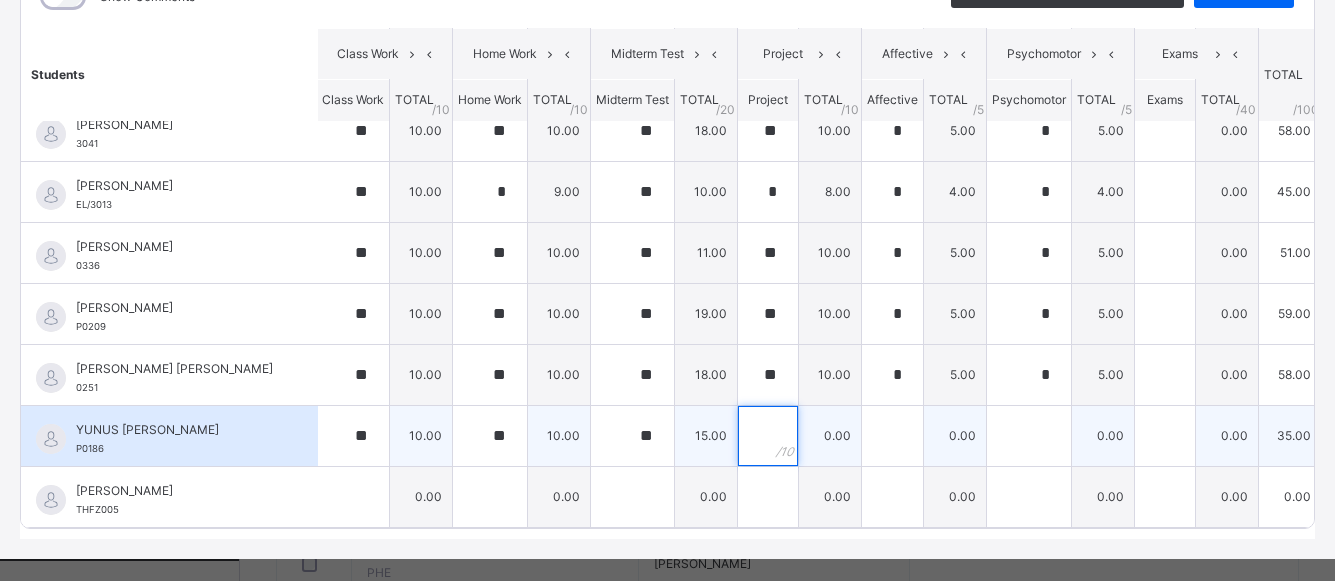 click at bounding box center (768, 436) 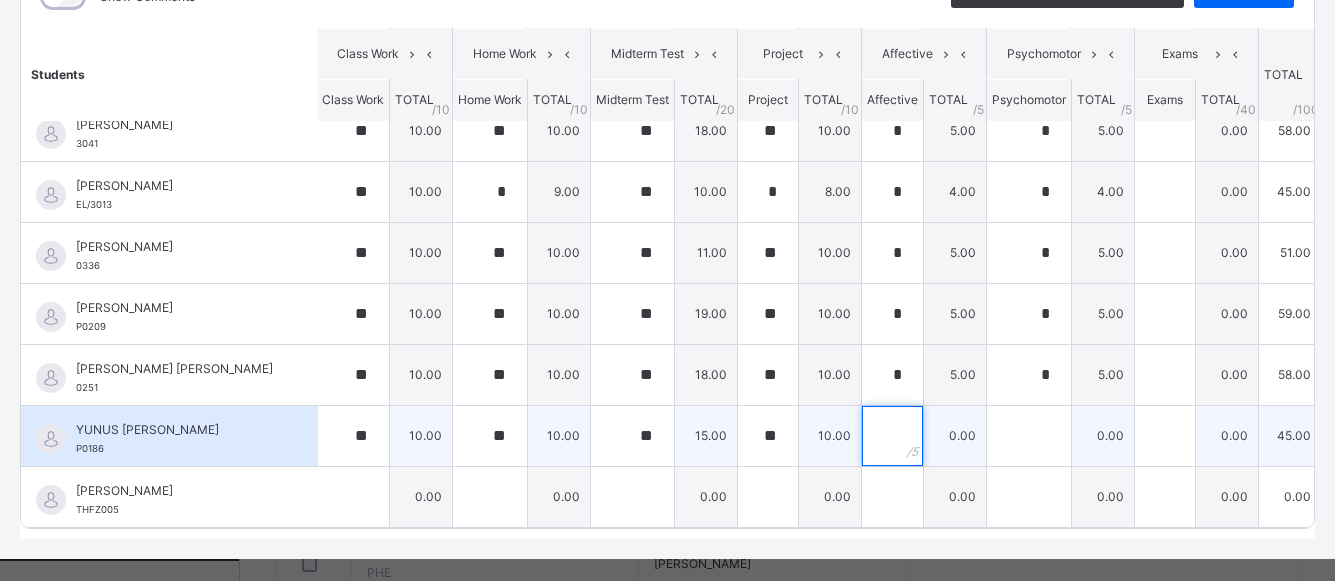 click at bounding box center [892, 436] 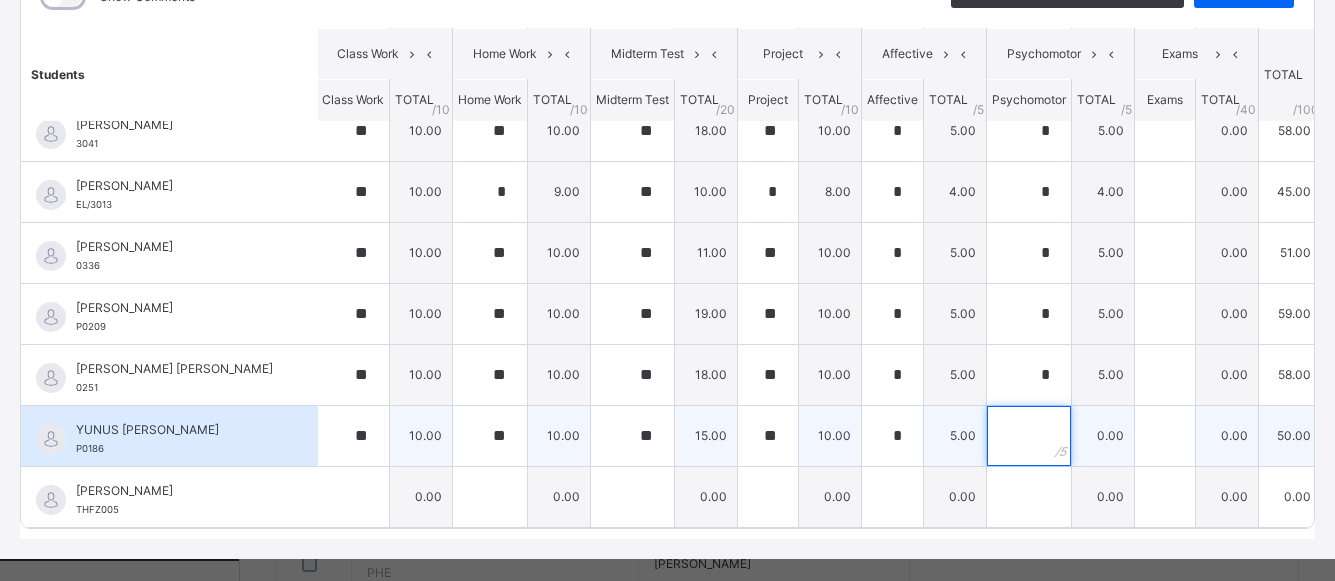 click at bounding box center [1029, 436] 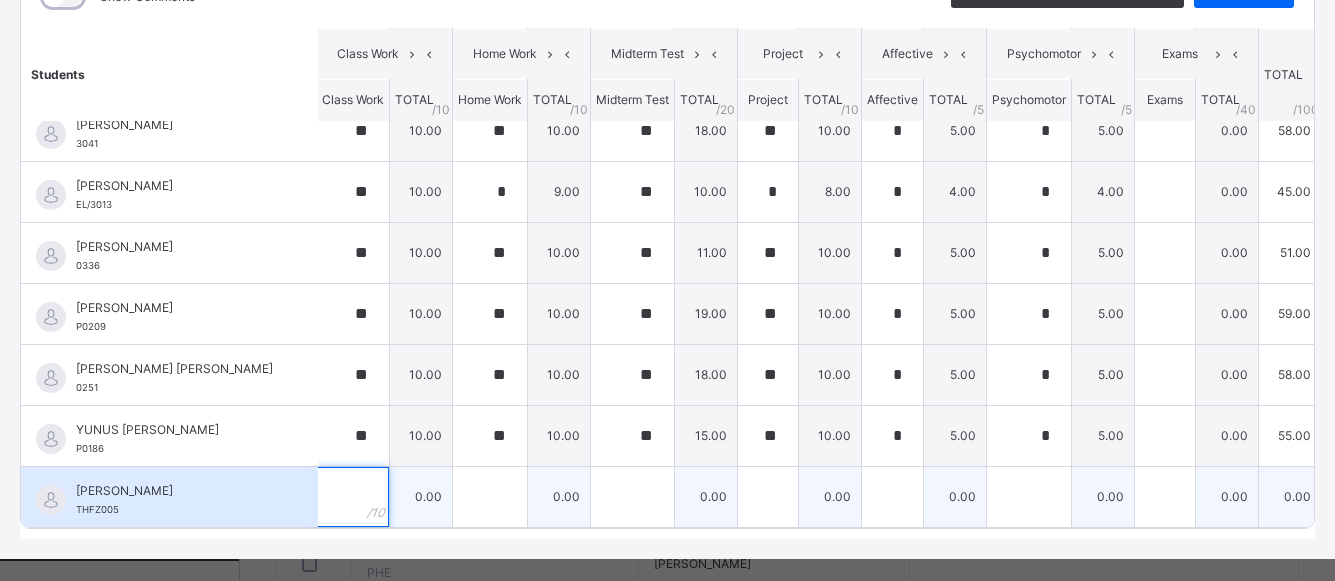 click at bounding box center [353, 497] 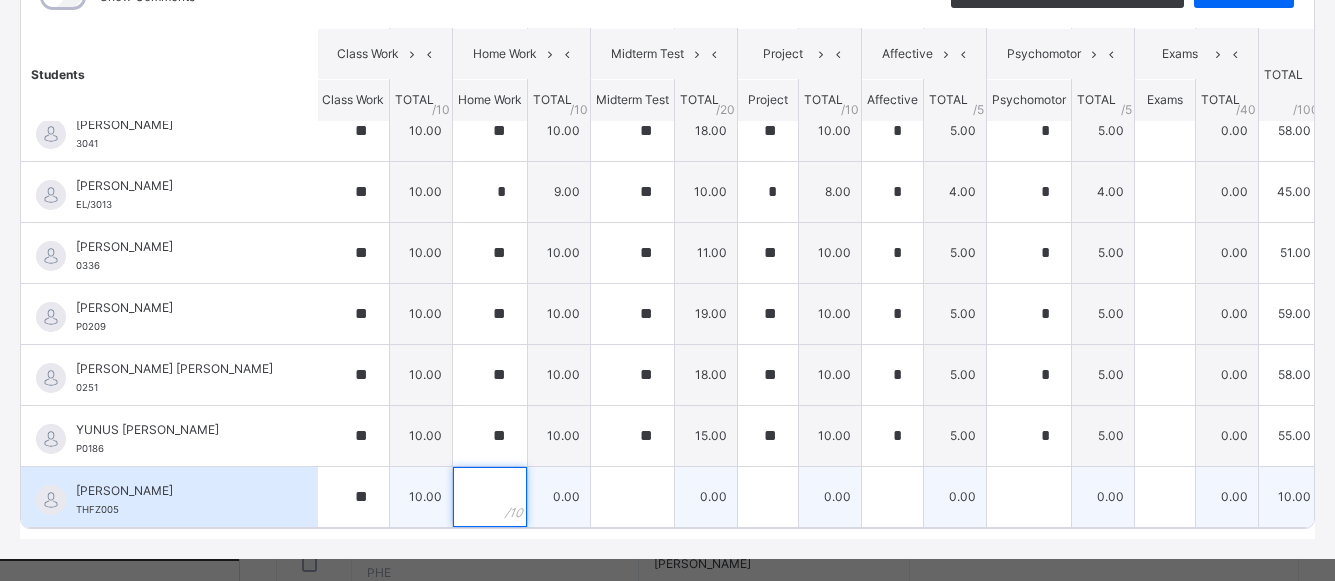 click at bounding box center (490, 497) 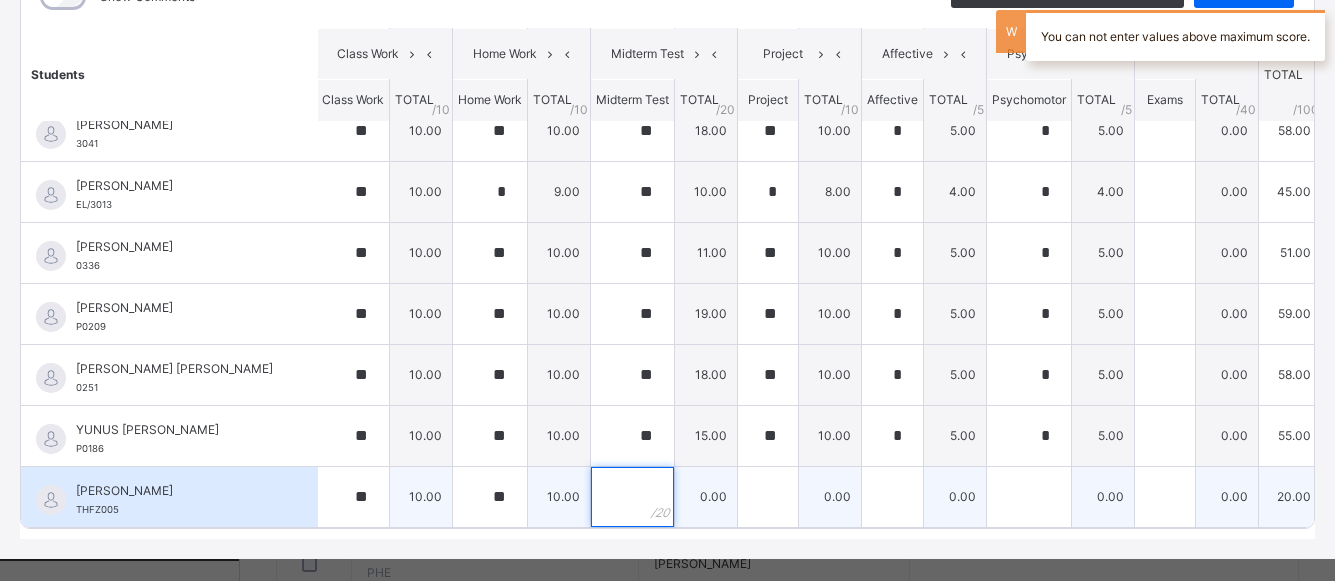 click at bounding box center [632, 497] 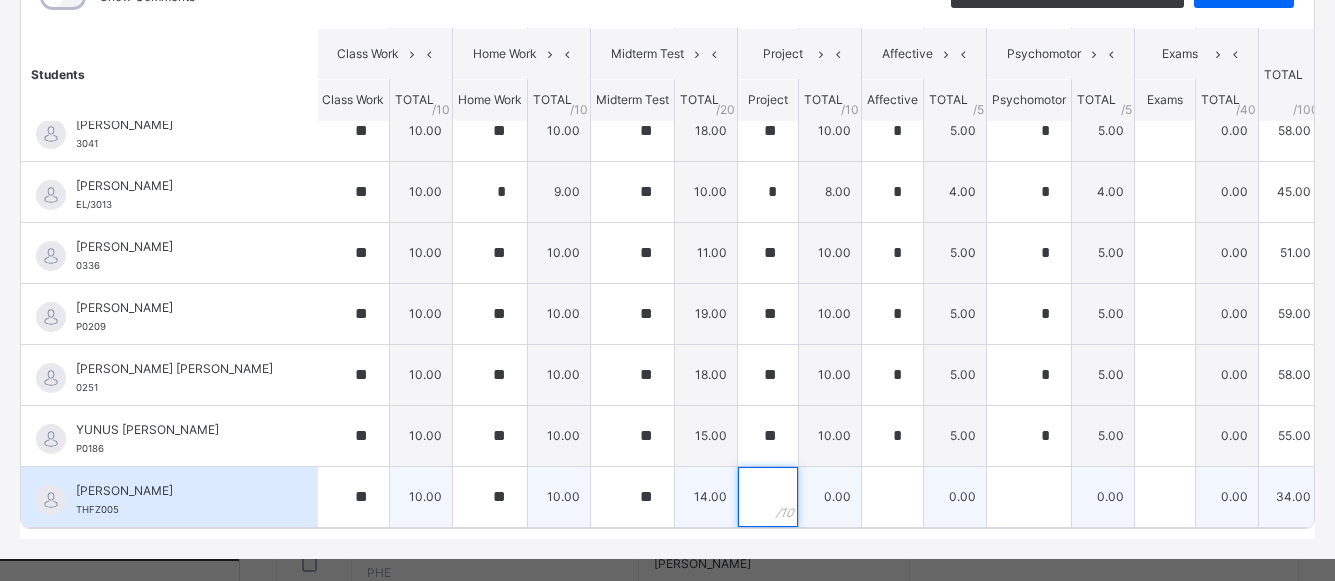 click at bounding box center [768, 497] 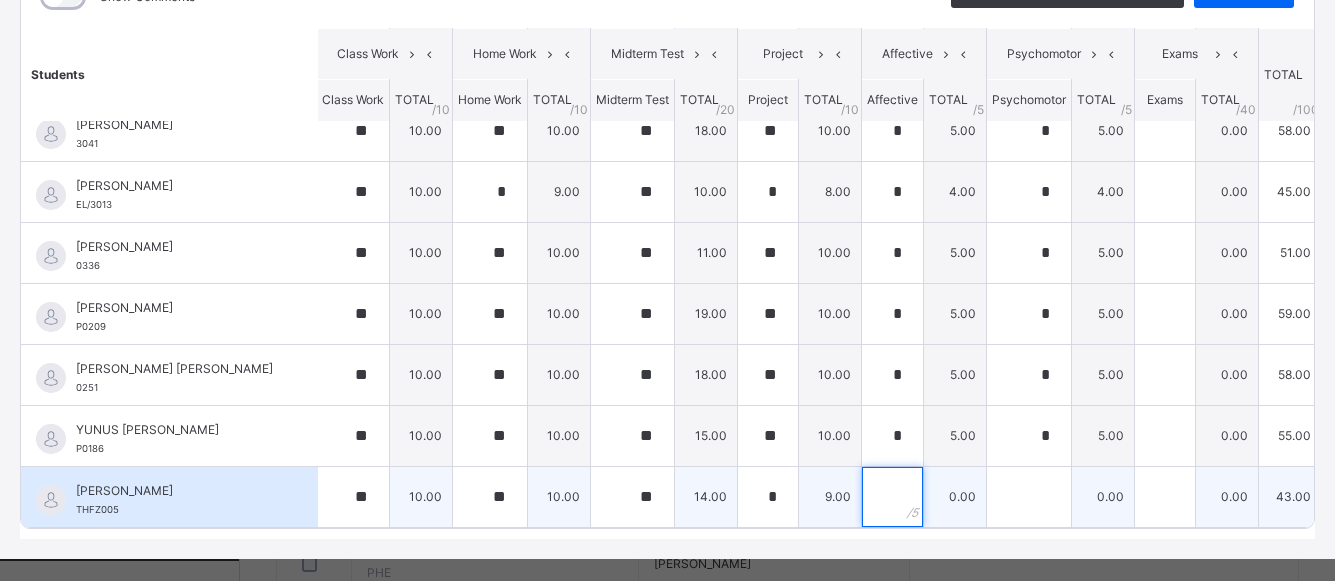 click at bounding box center (892, 497) 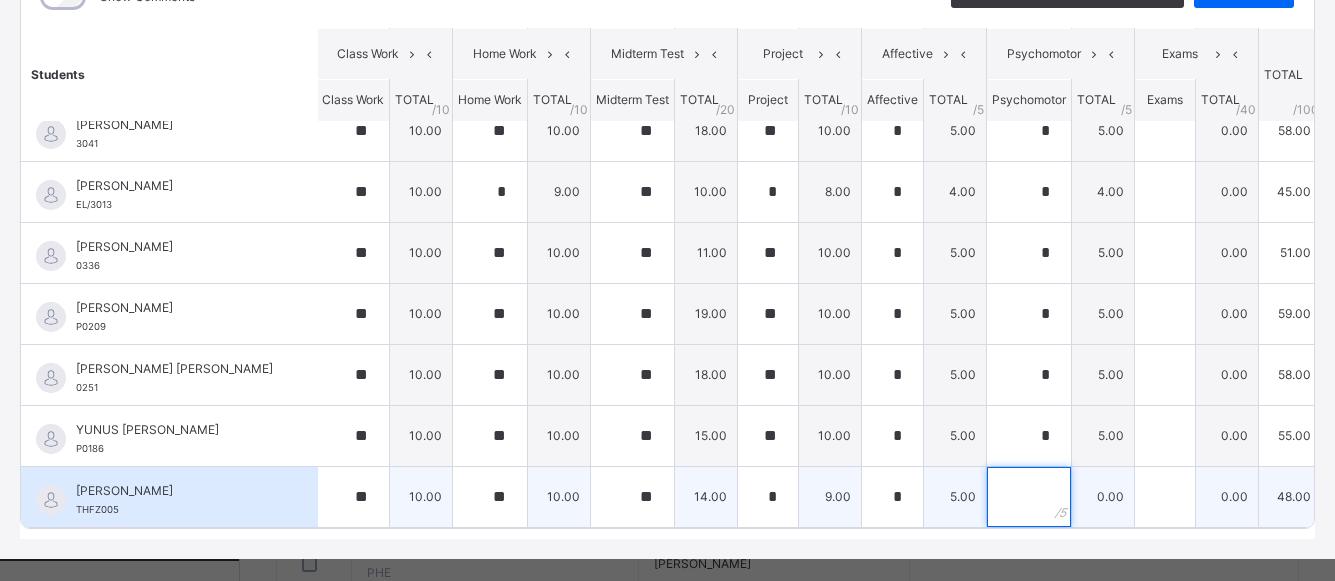 click at bounding box center [1029, 497] 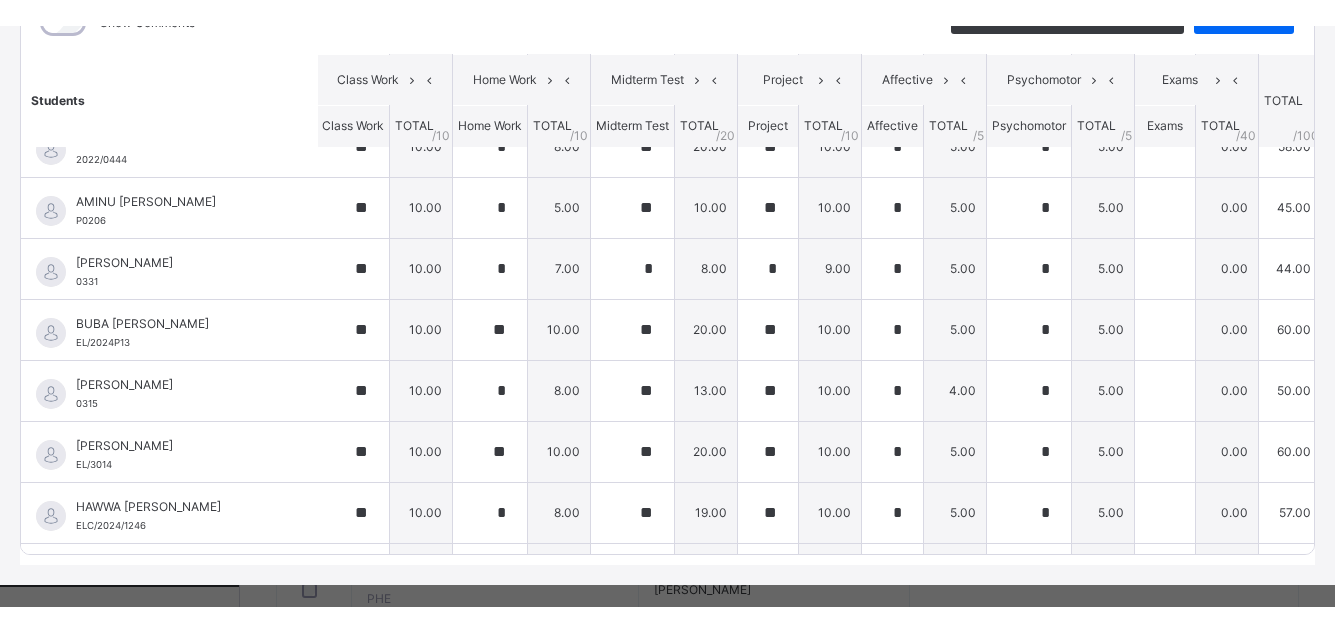 scroll, scrollTop: 396, scrollLeft: 2, axis: both 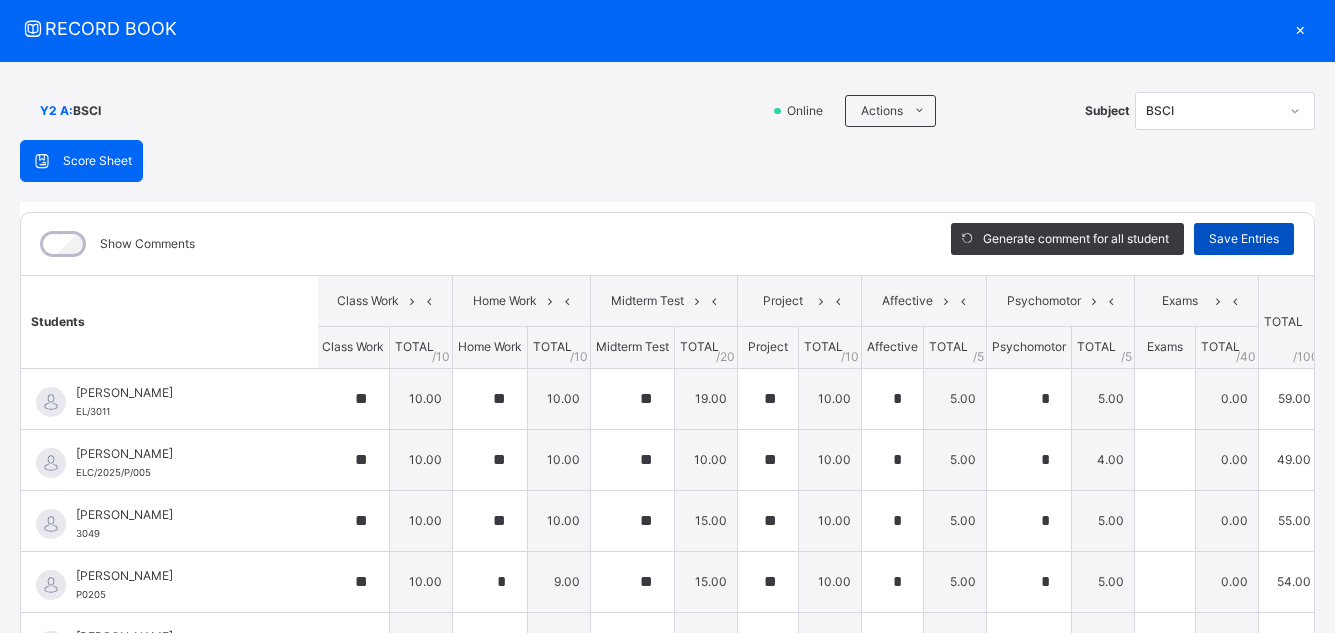 click on "Save Entries" at bounding box center [1244, 239] 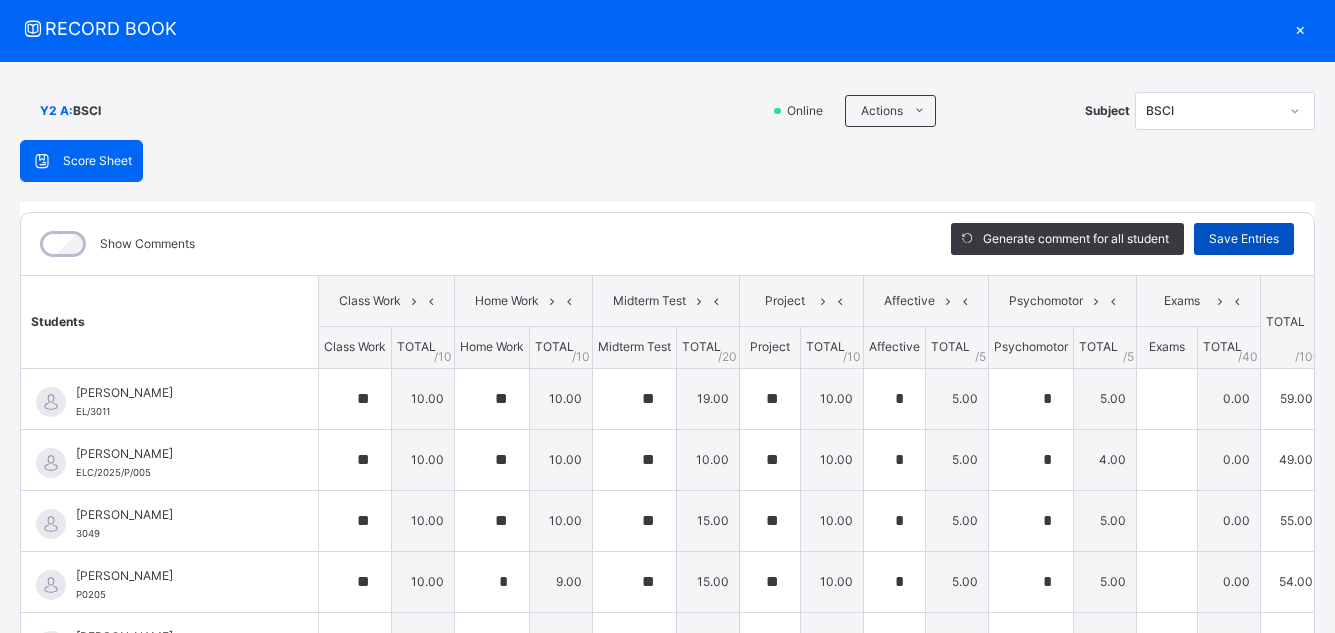 click on "Save Entries" at bounding box center (1244, 239) 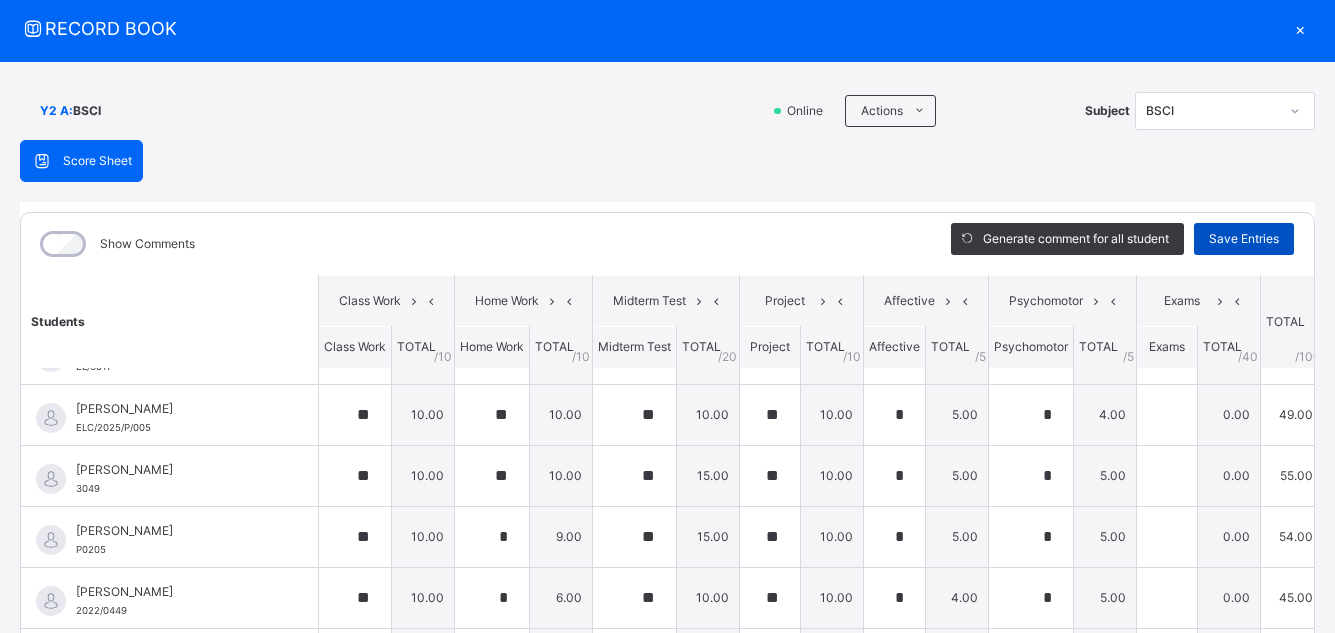 scroll, scrollTop: 0, scrollLeft: 0, axis: both 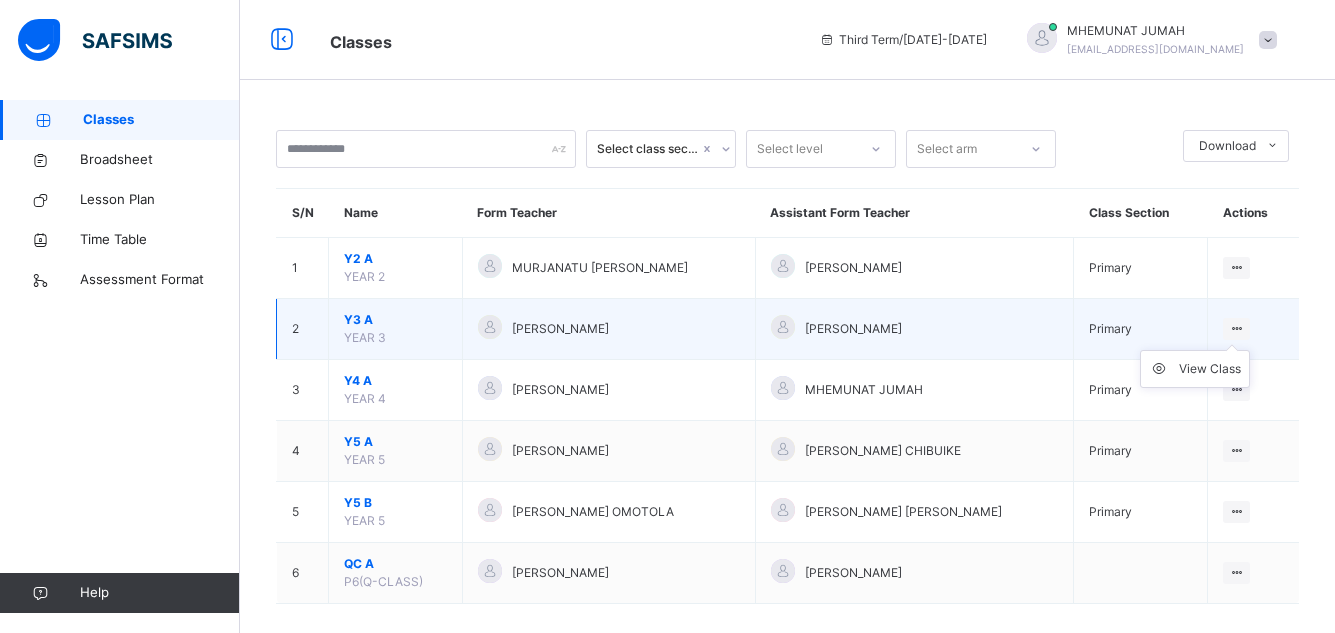 click at bounding box center (1236, 328) 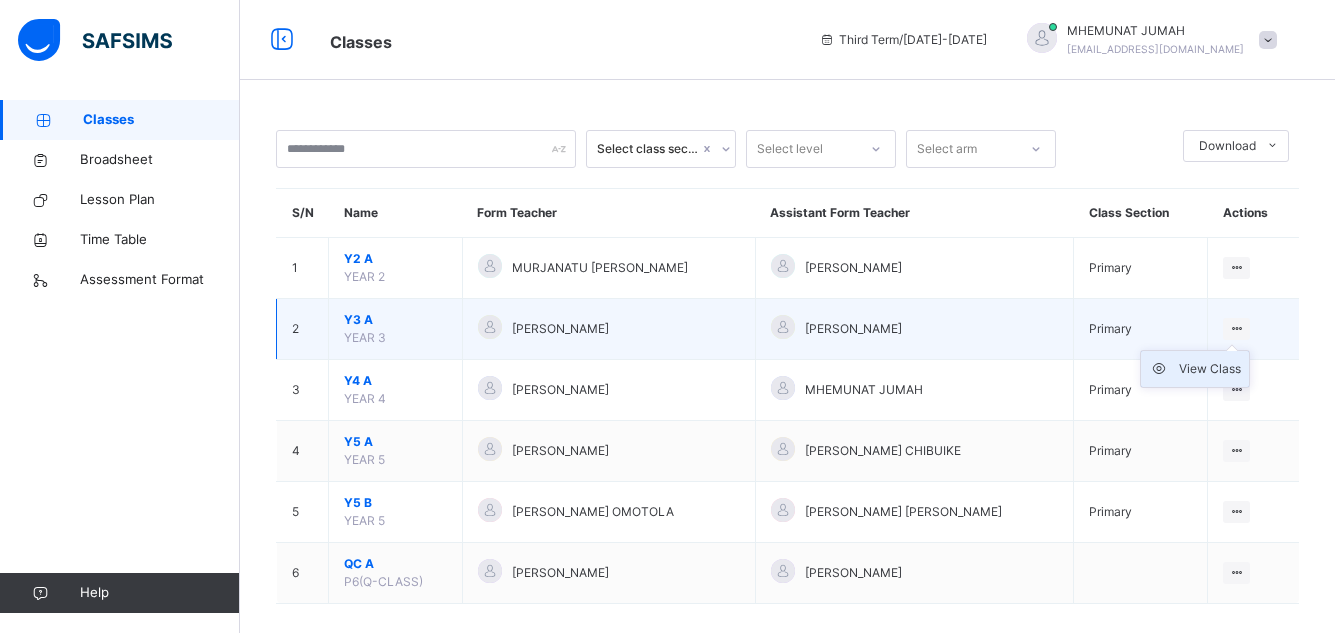 click on "View Class" at bounding box center (1210, 369) 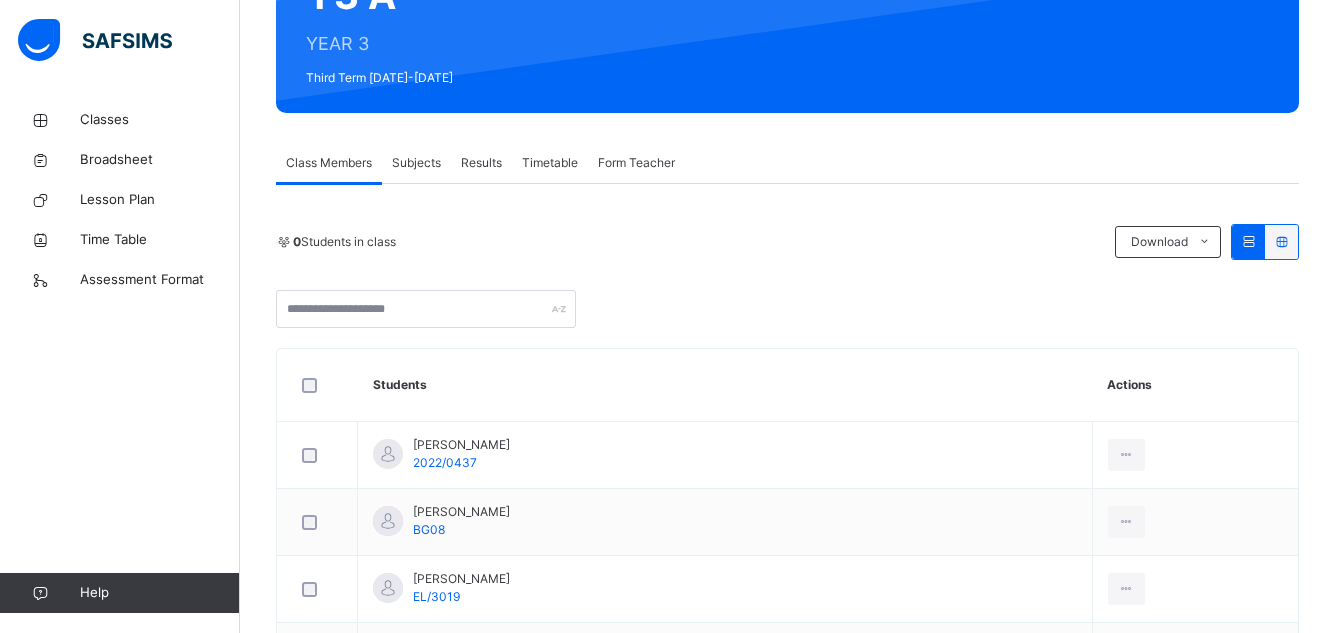 scroll, scrollTop: 165, scrollLeft: 0, axis: vertical 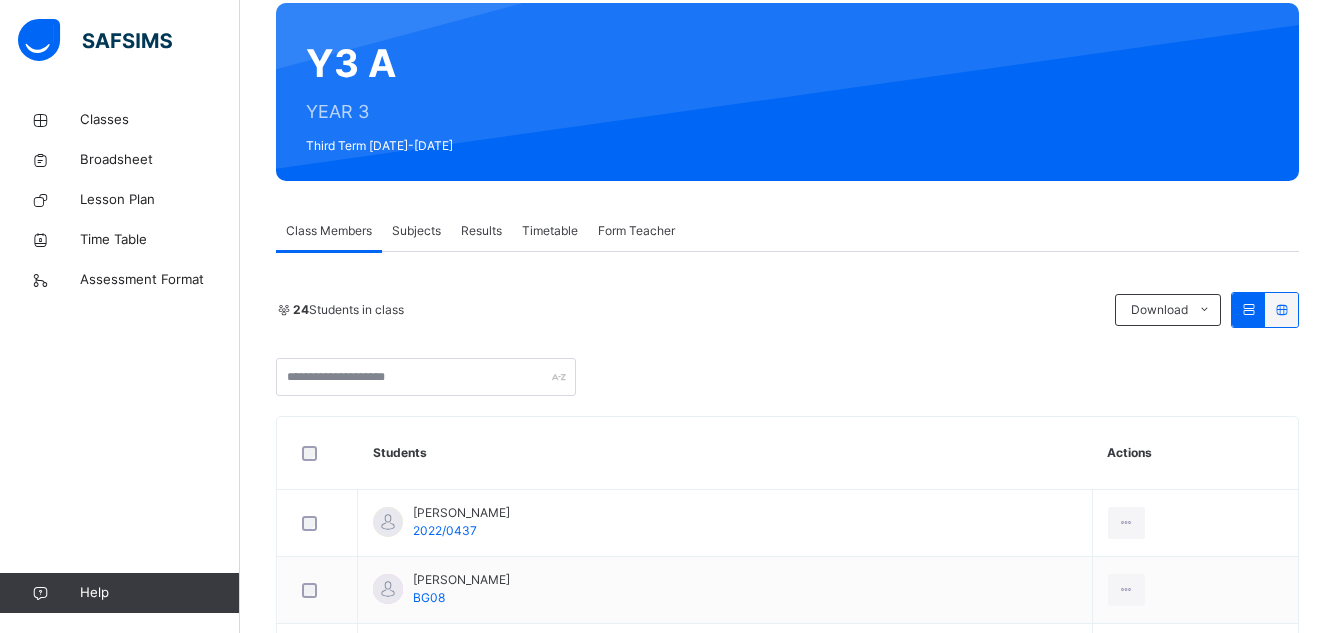 click on "Subjects" at bounding box center (416, 231) 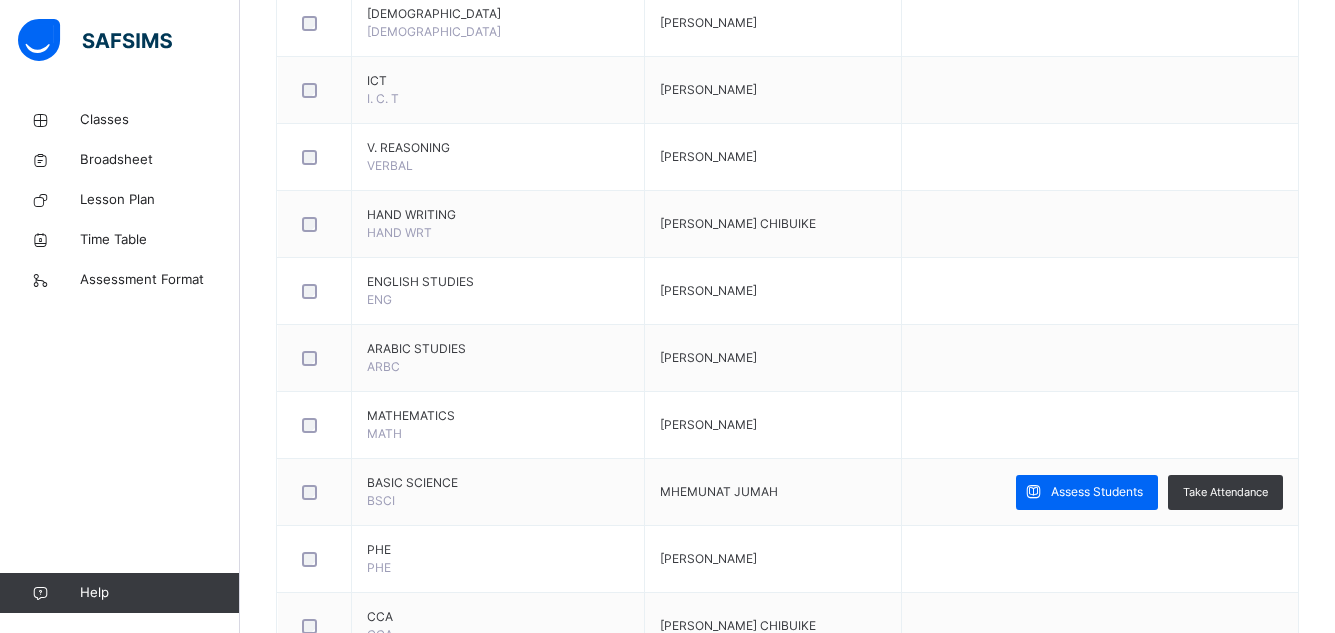 scroll, scrollTop: 722, scrollLeft: 0, axis: vertical 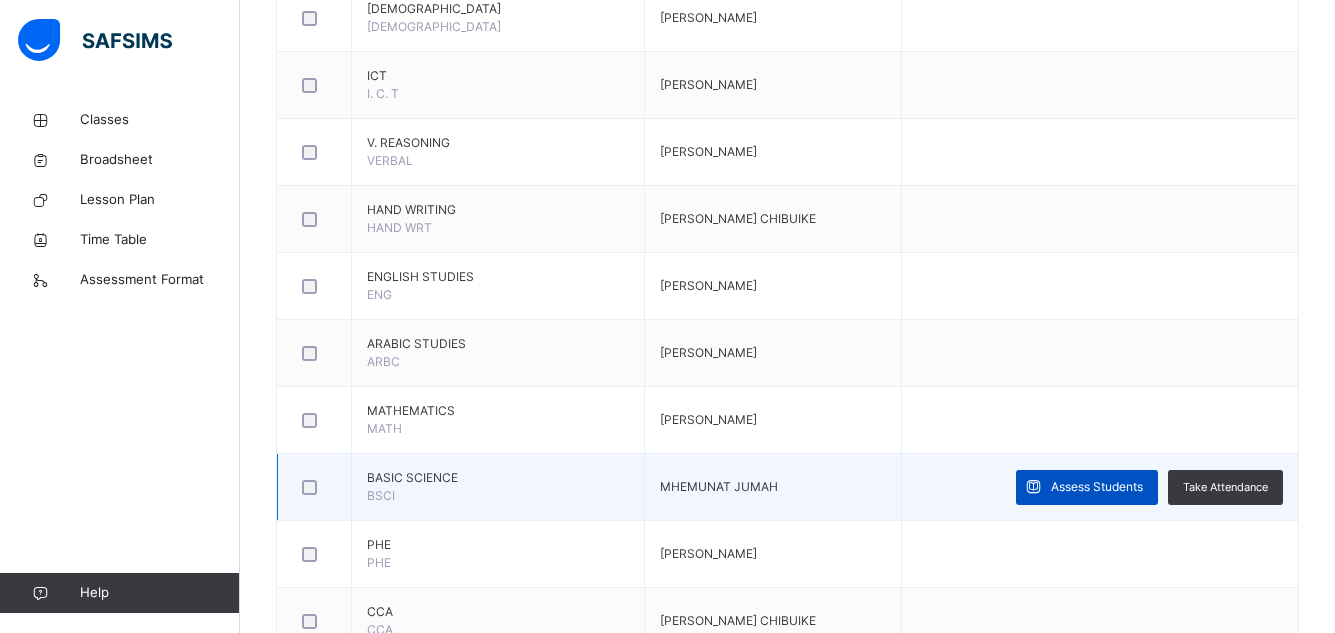 click on "Assess Students" at bounding box center (1097, 487) 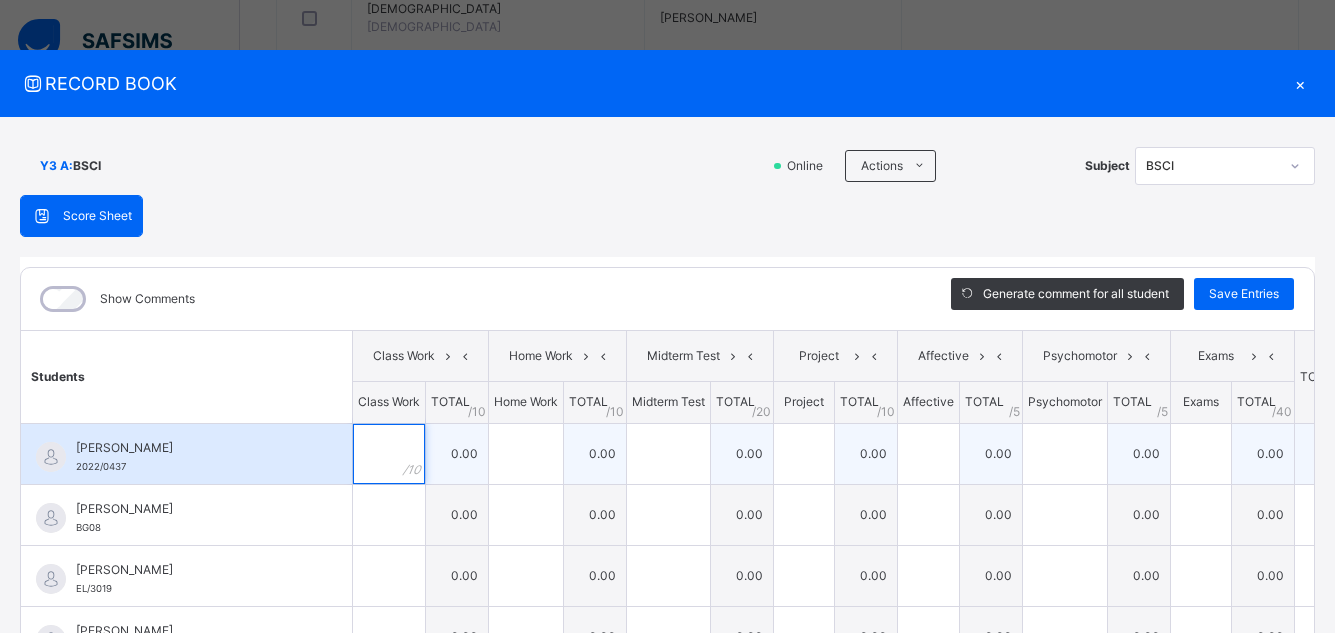 click at bounding box center (389, 454) 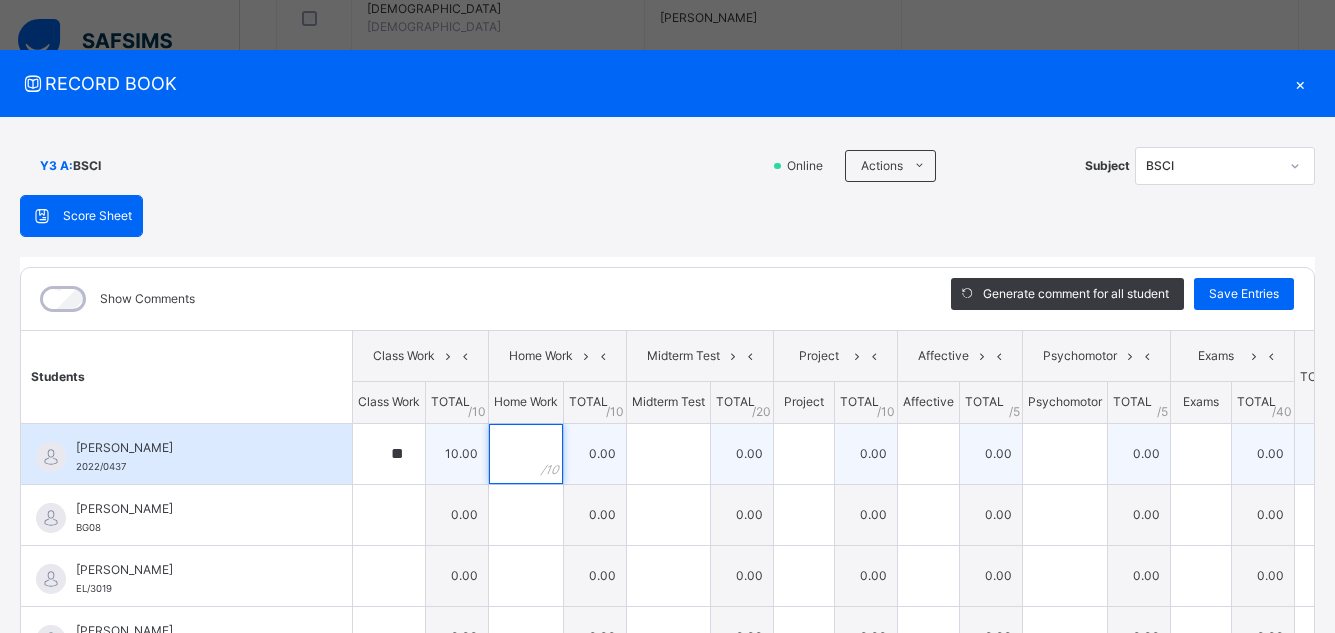 click at bounding box center [526, 454] 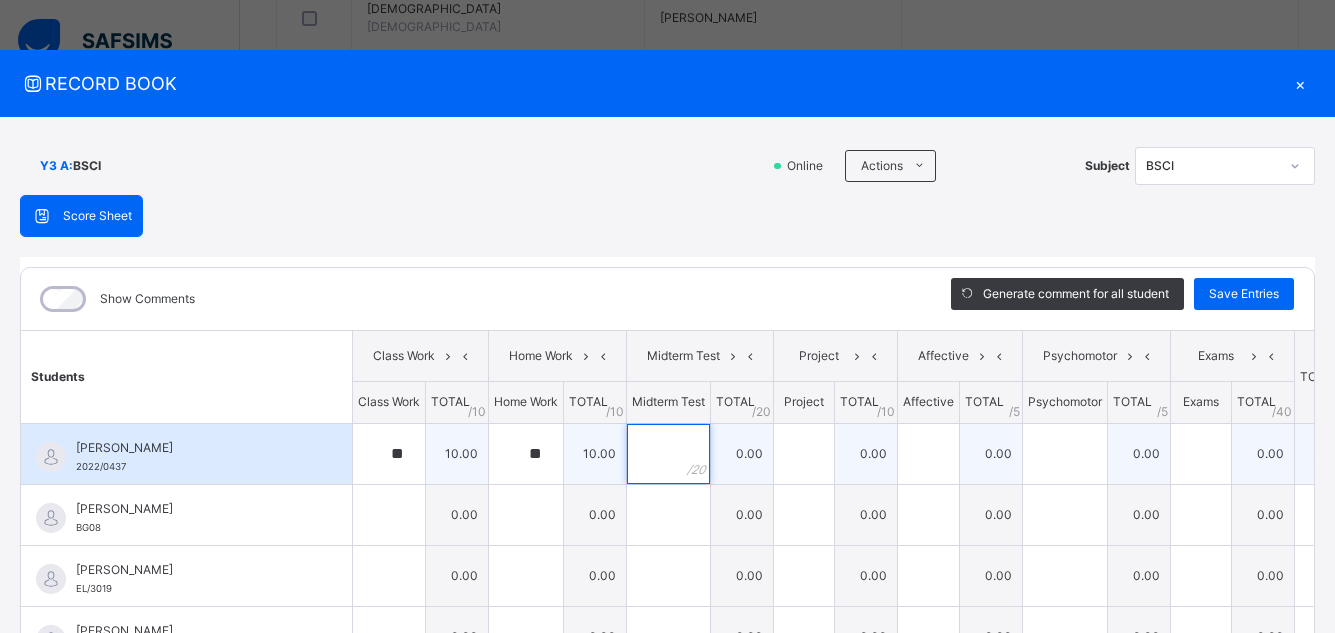 click at bounding box center [668, 454] 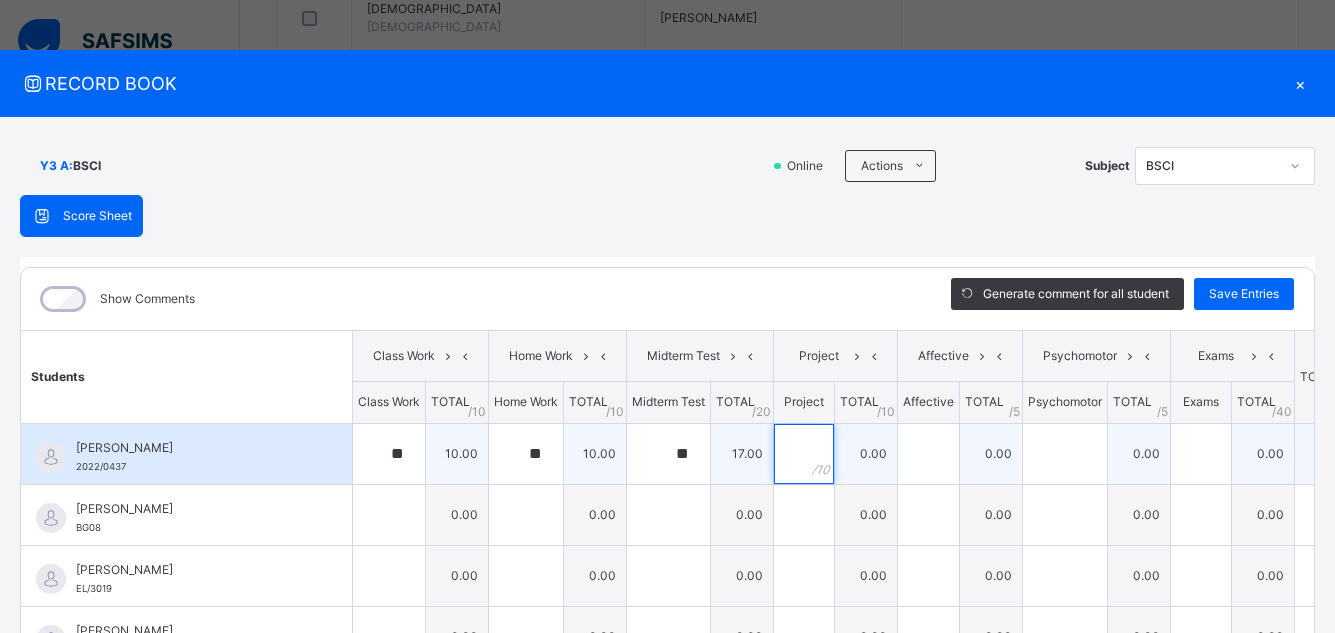 click at bounding box center [804, 454] 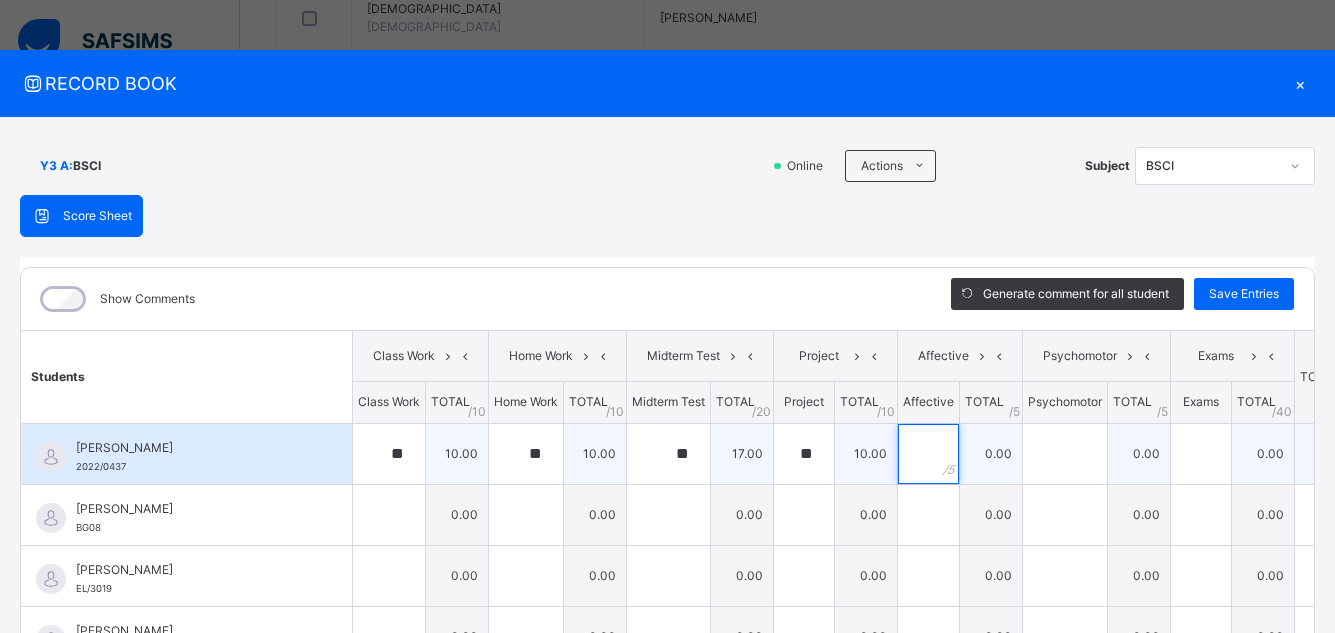 click at bounding box center [928, 454] 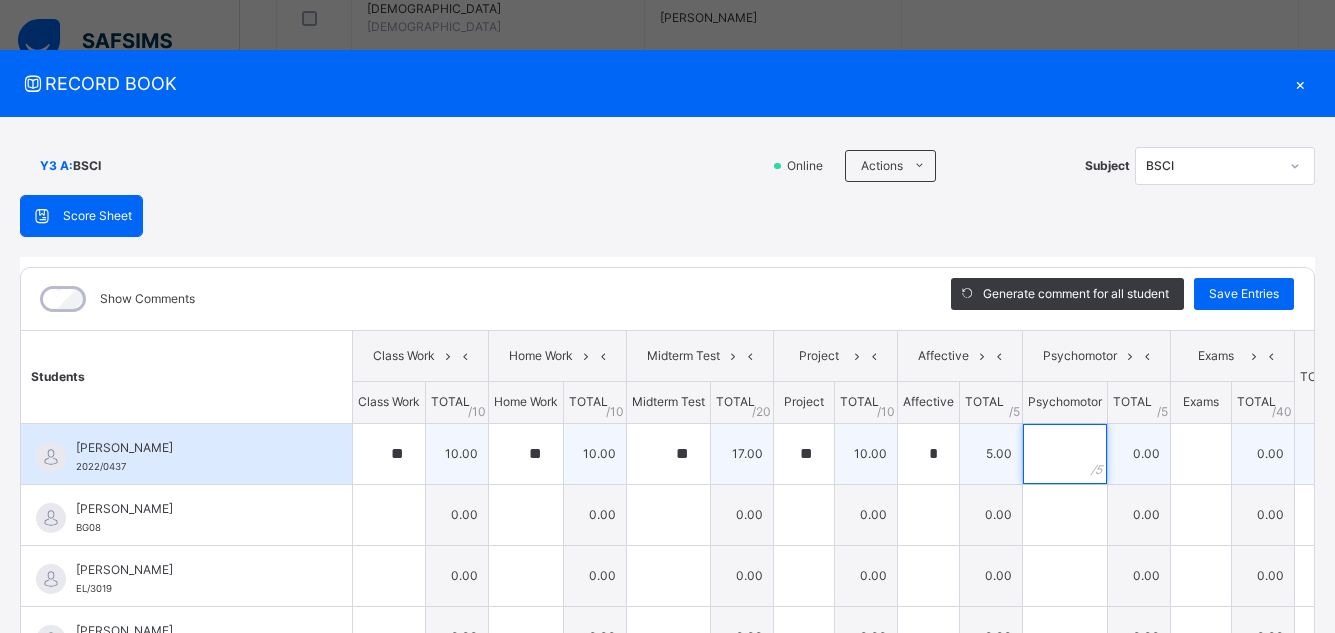 click at bounding box center [1065, 454] 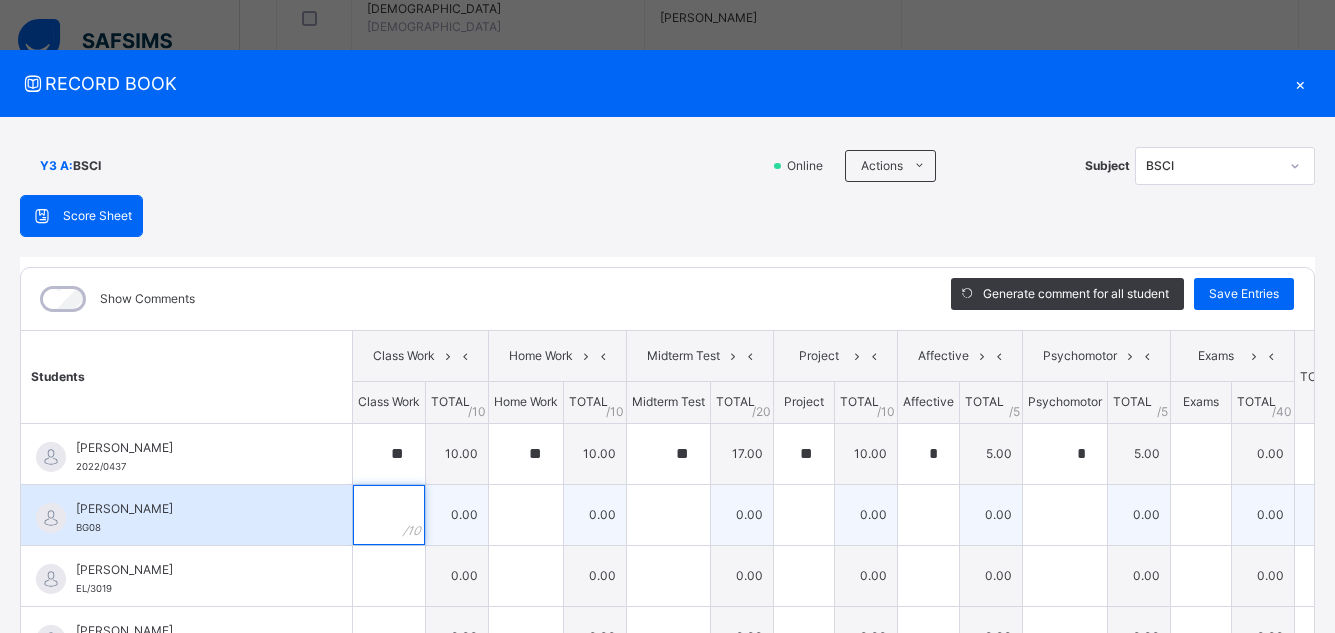 click at bounding box center (389, 515) 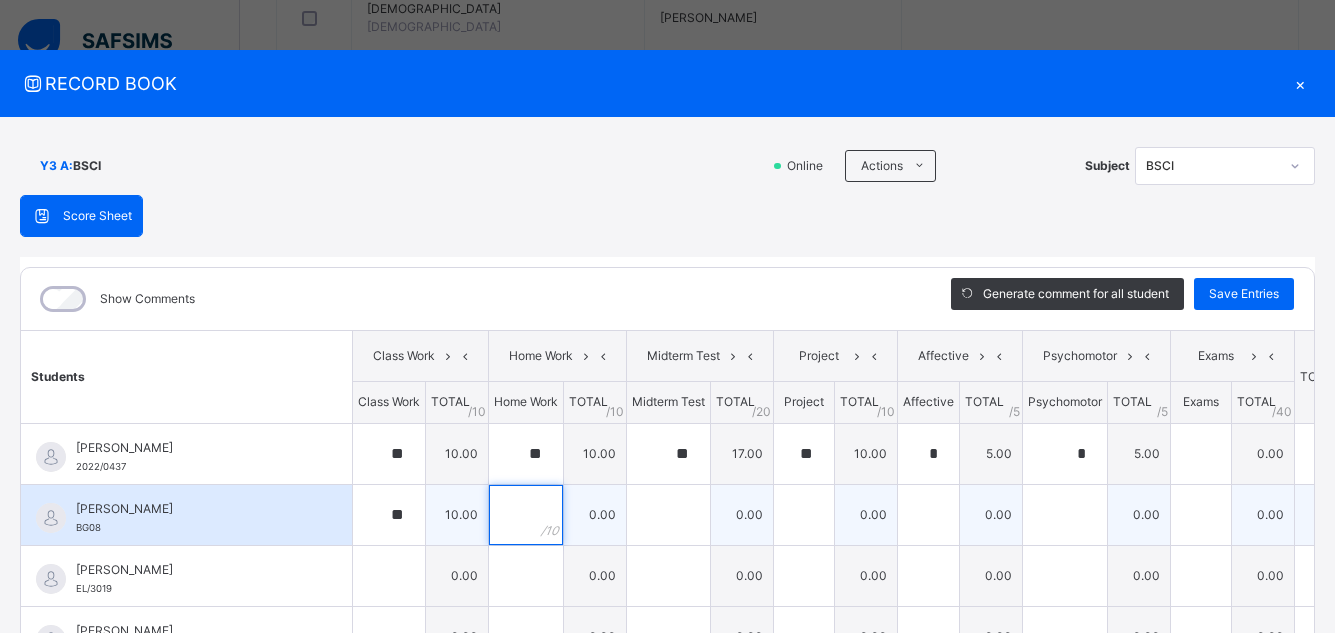 click at bounding box center [526, 515] 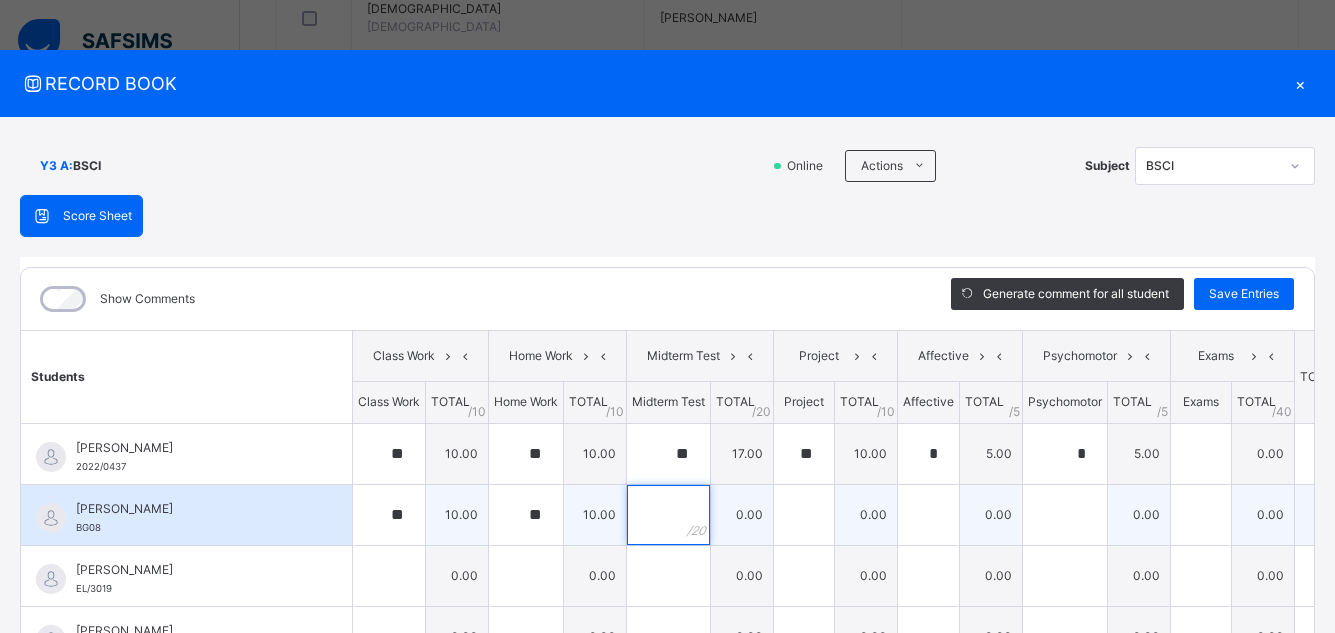 click at bounding box center [668, 515] 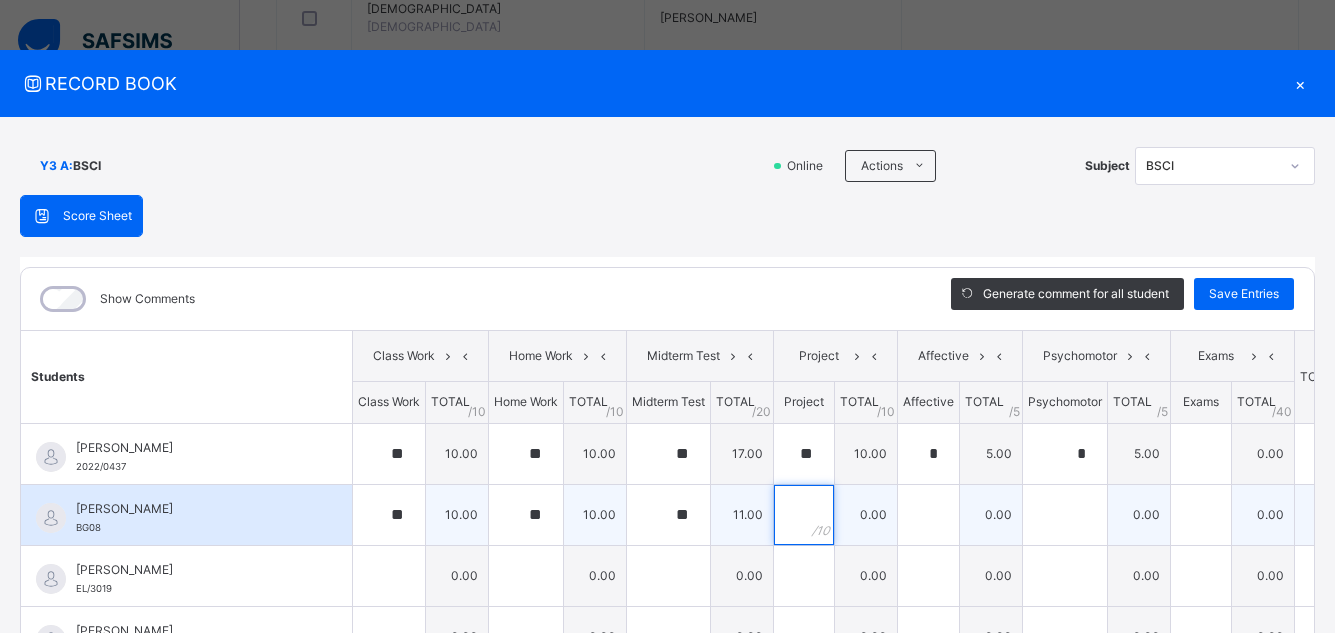 click at bounding box center [804, 515] 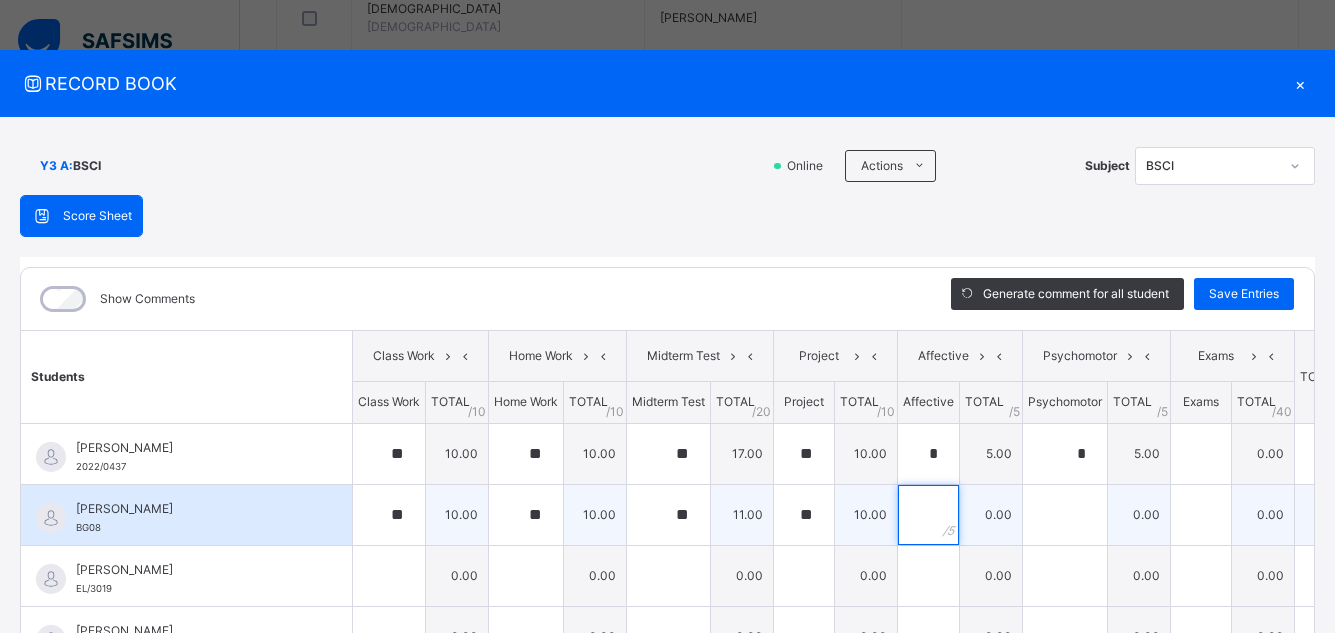 click at bounding box center [928, 515] 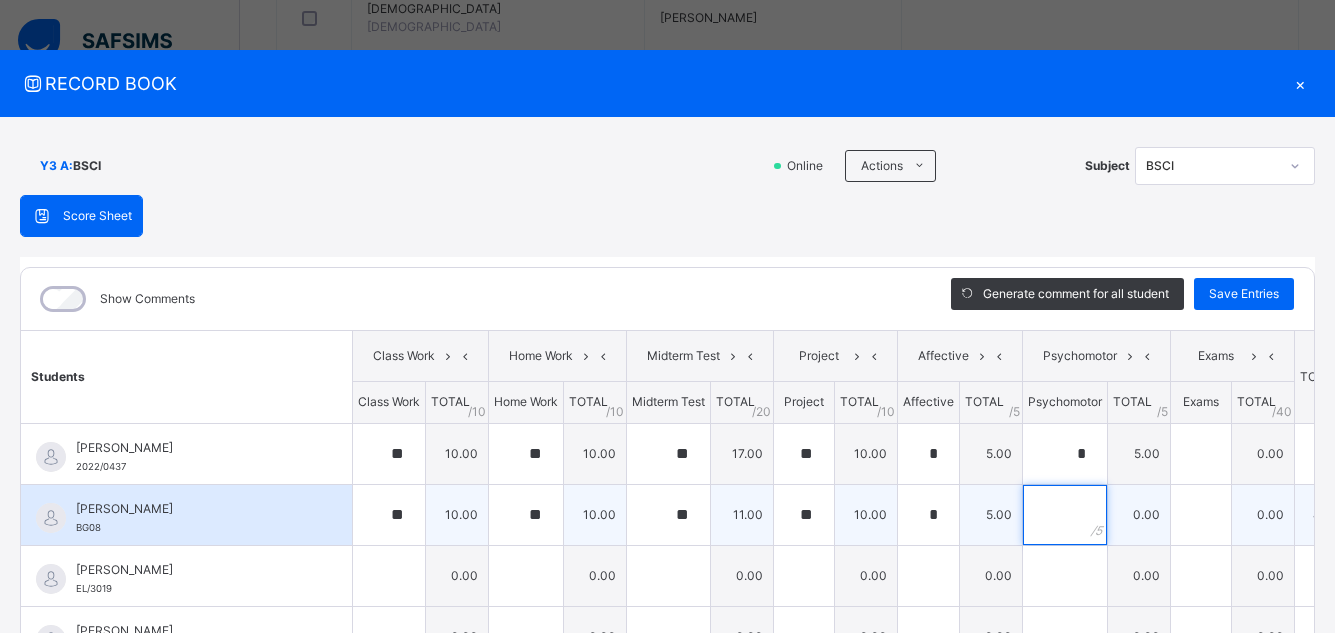 click at bounding box center (1065, 515) 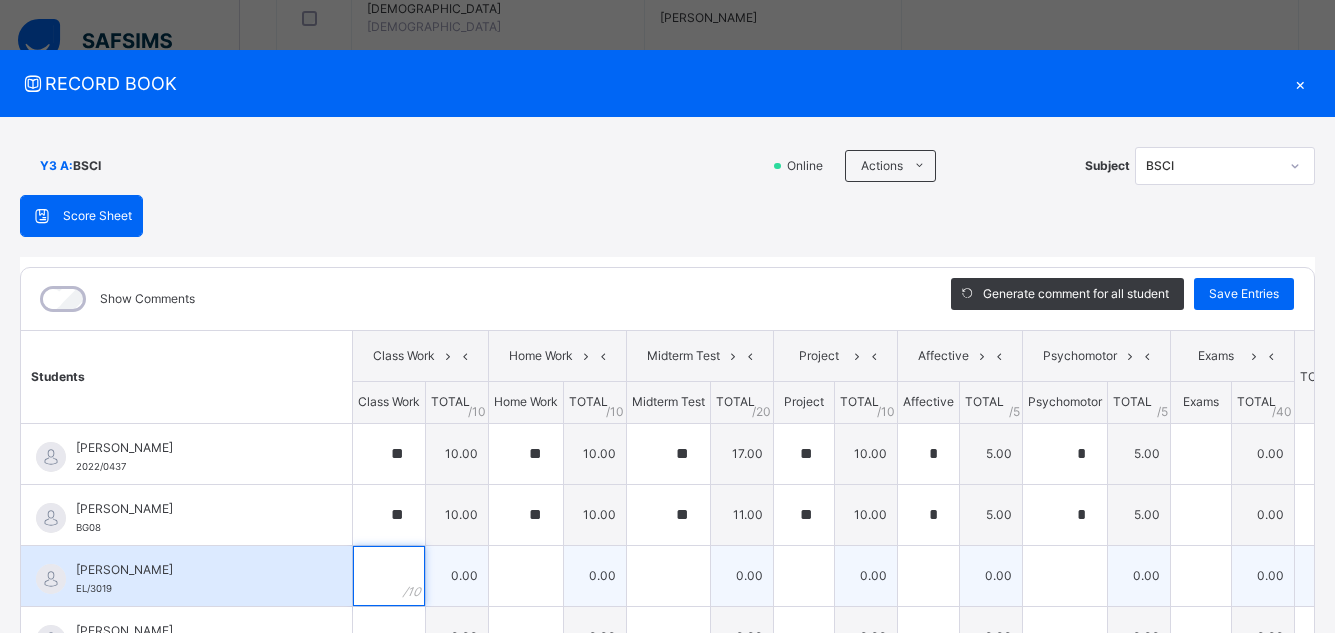 click at bounding box center [389, 576] 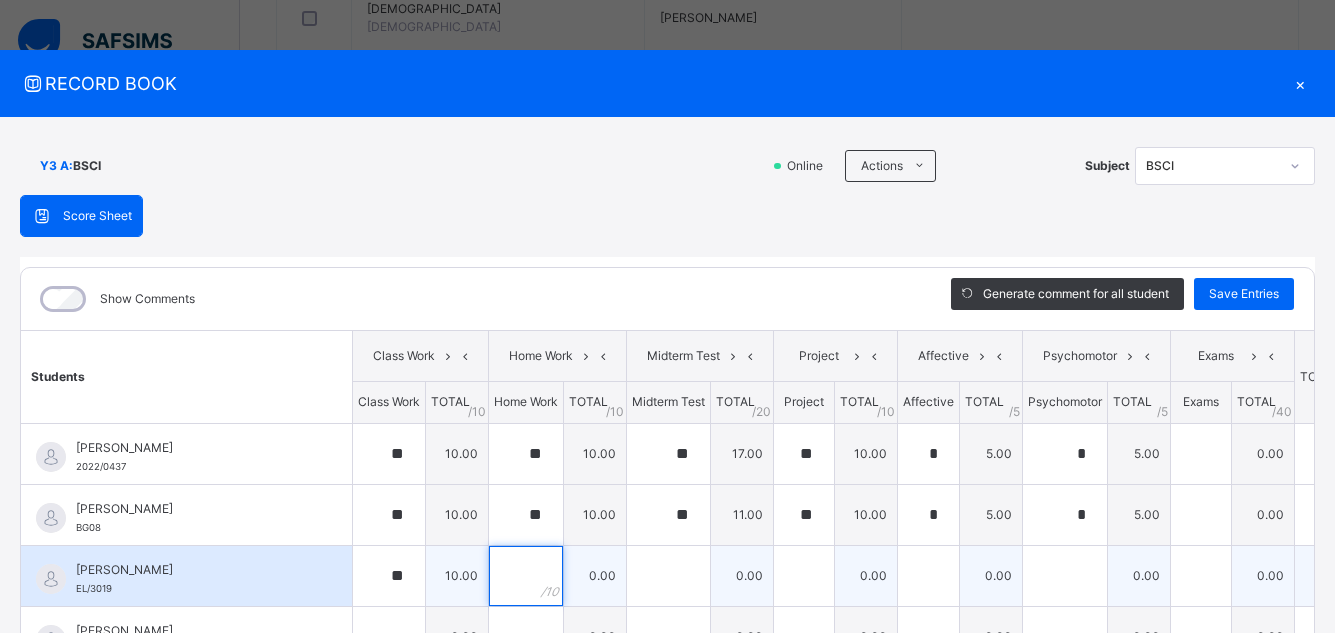 click at bounding box center [526, 576] 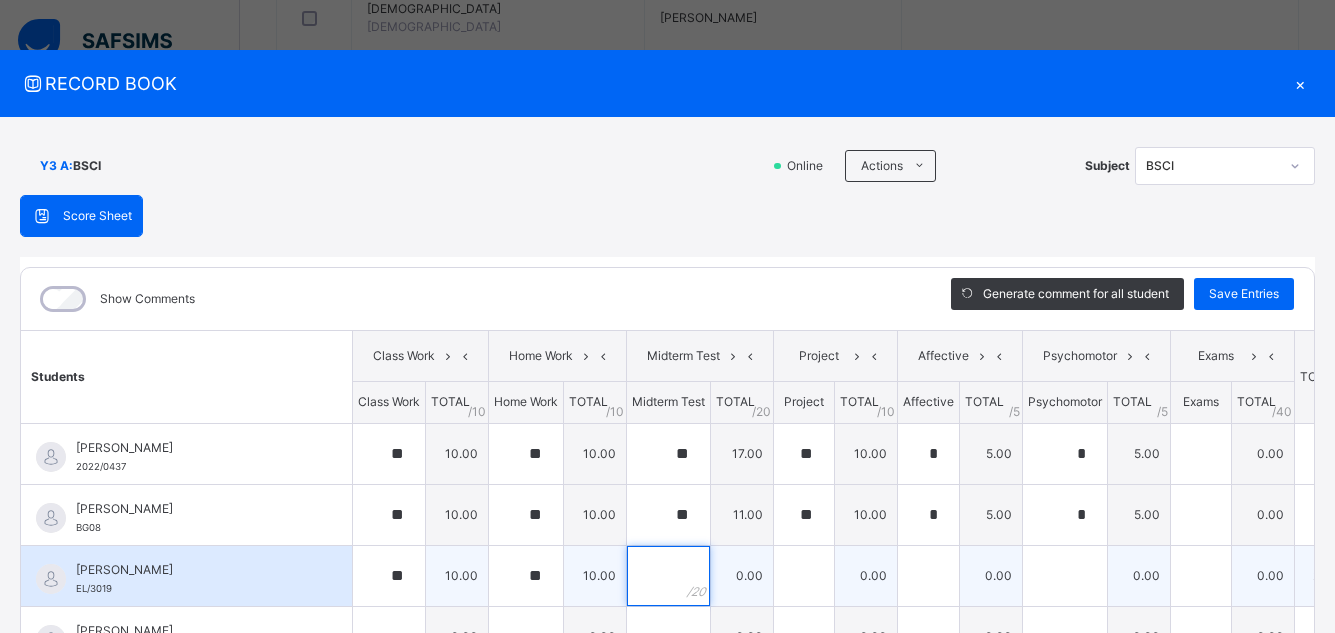 click at bounding box center [668, 576] 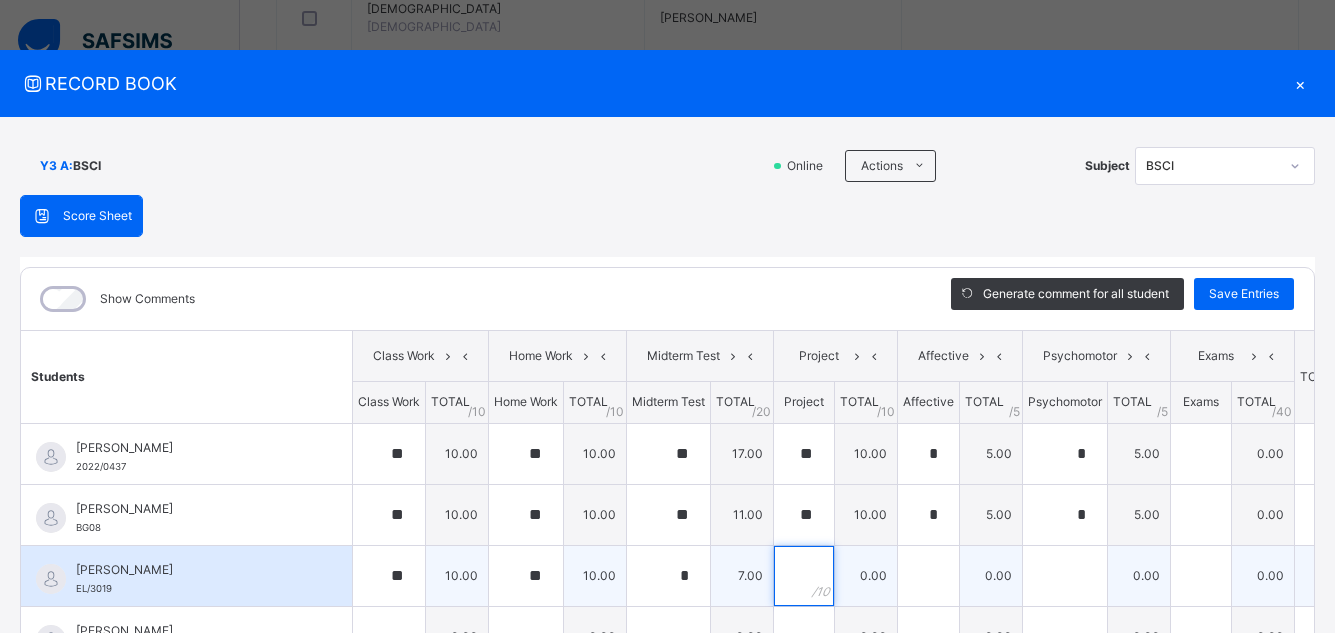 click at bounding box center (804, 576) 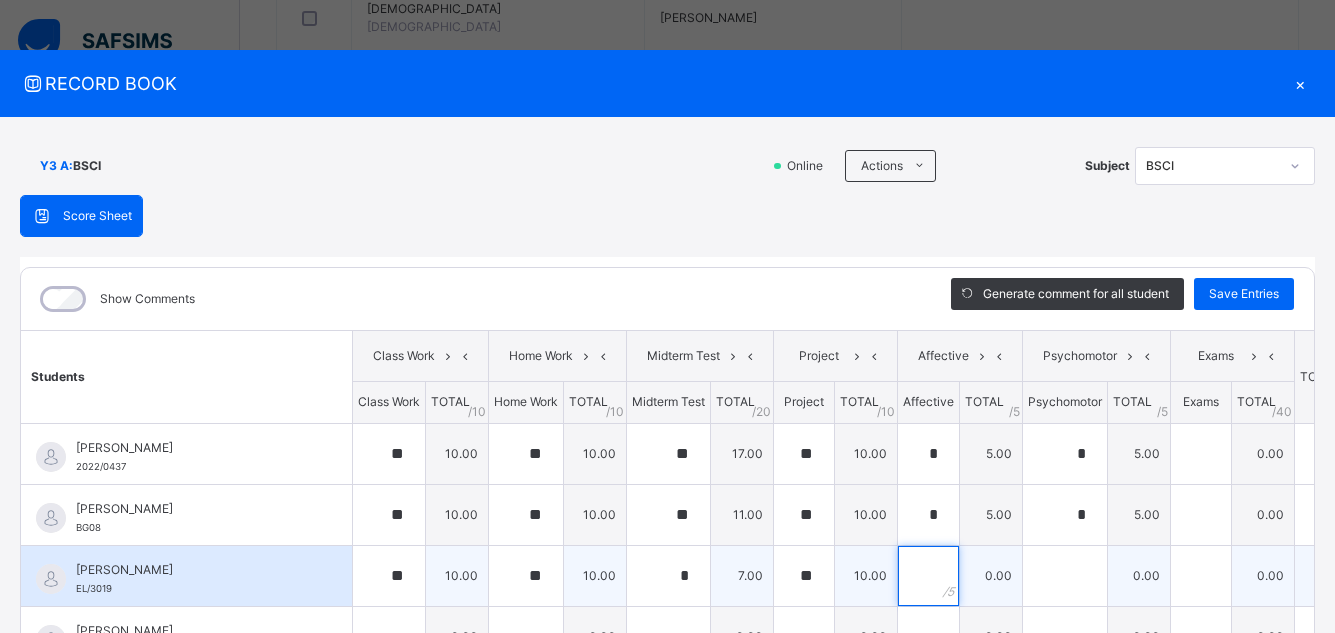 click at bounding box center [928, 576] 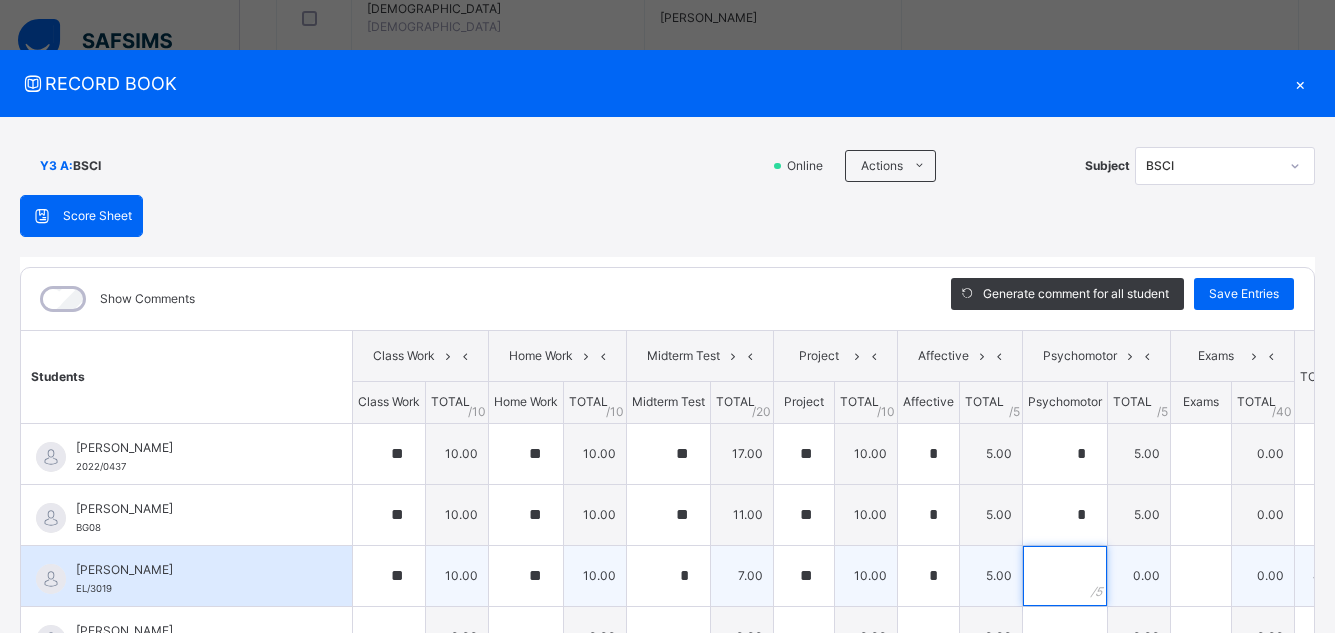 click at bounding box center [1065, 576] 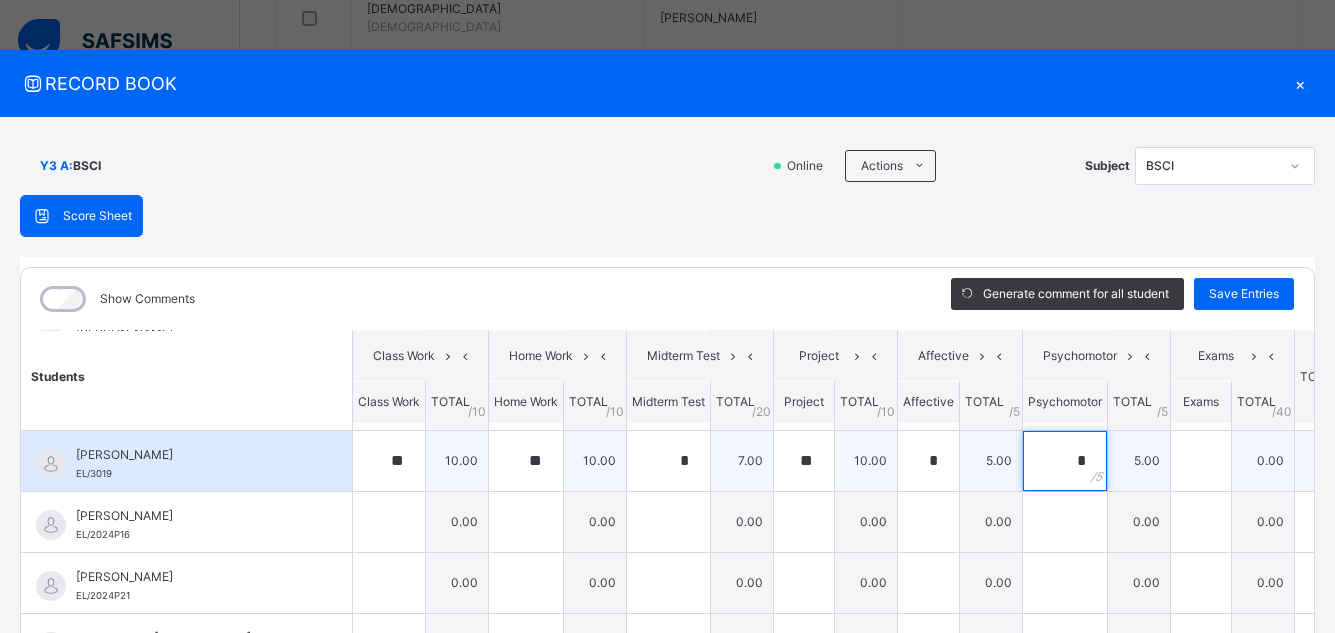 scroll, scrollTop: 190, scrollLeft: 0, axis: vertical 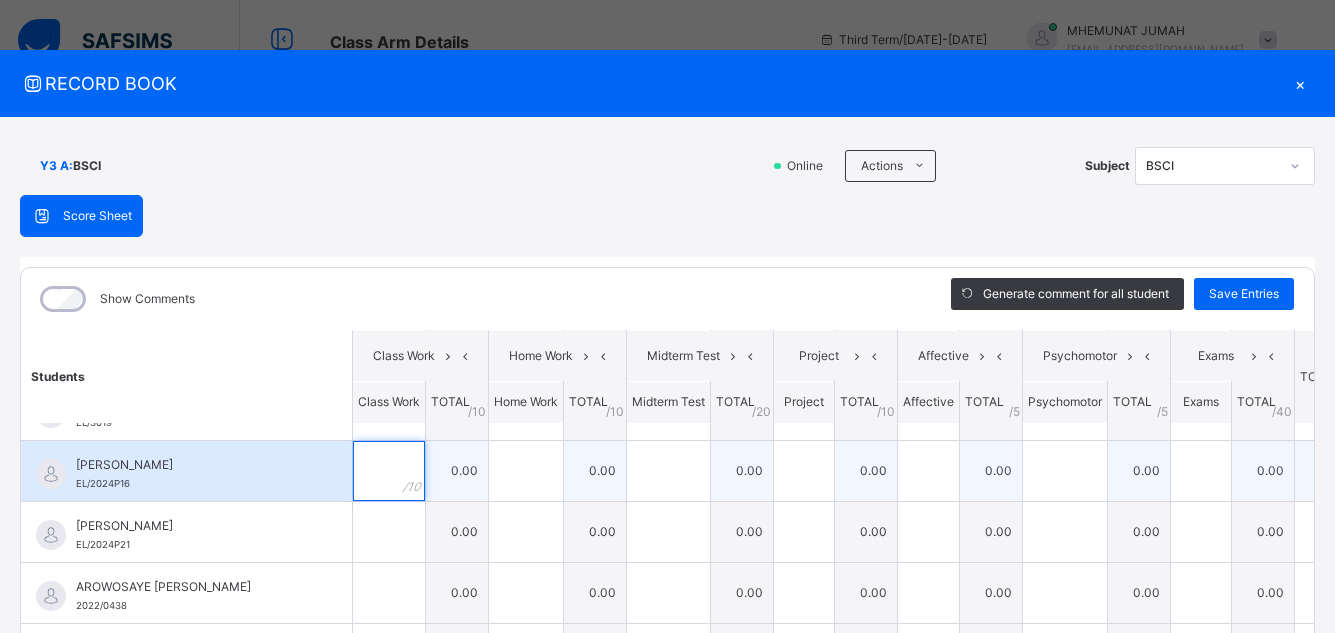 click at bounding box center (389, 471) 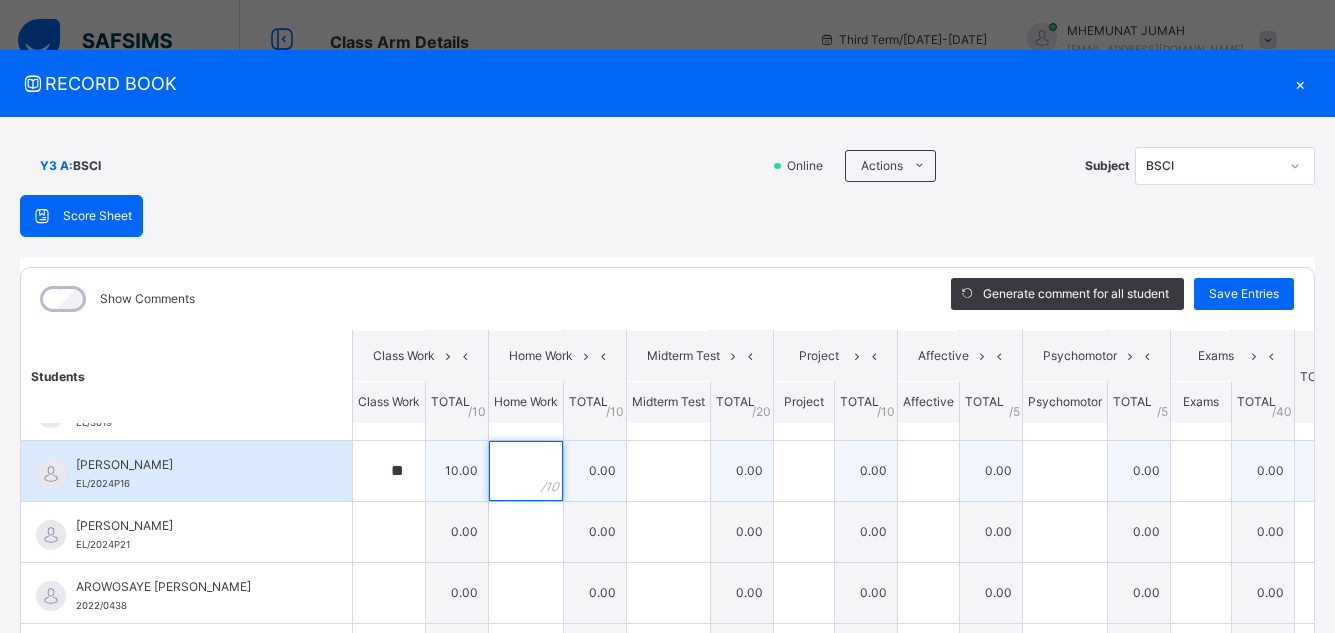 click at bounding box center (526, 471) 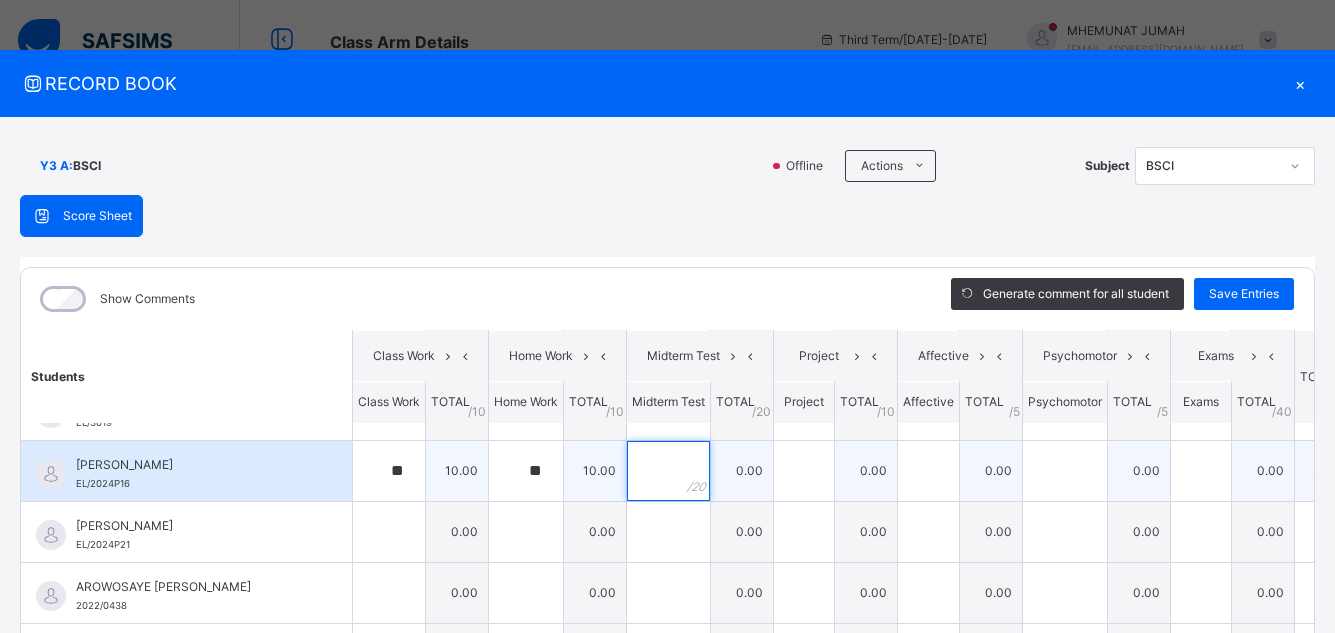 click at bounding box center (668, 471) 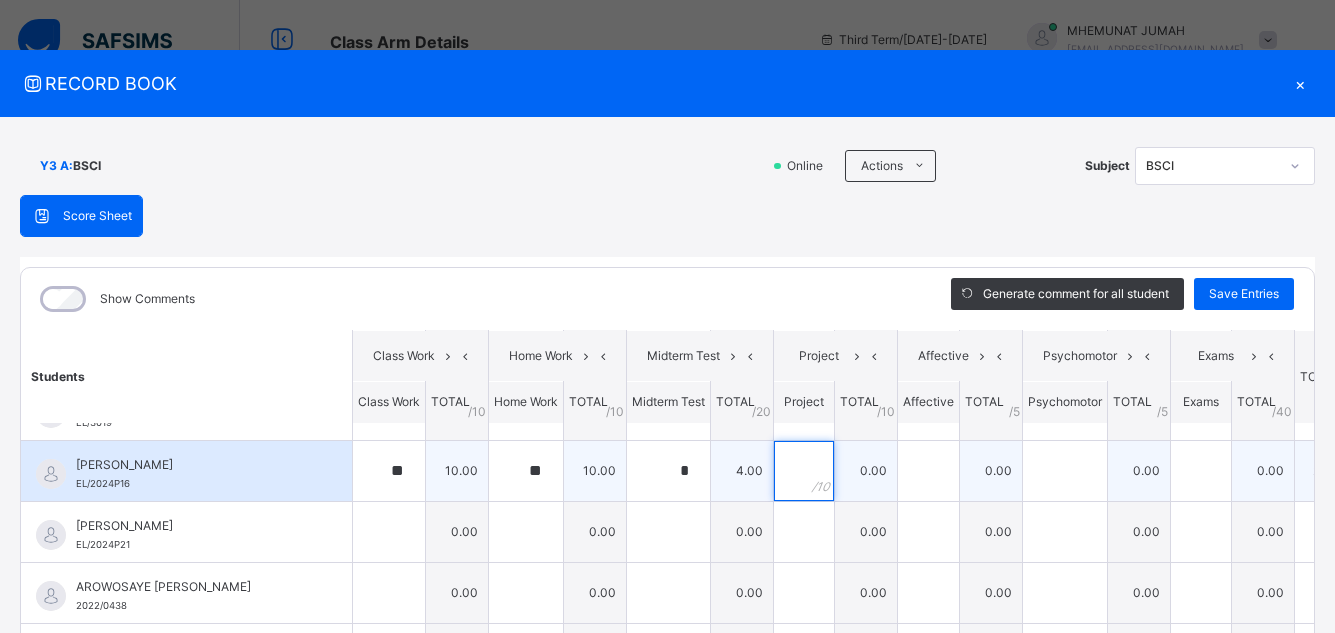 click at bounding box center [804, 471] 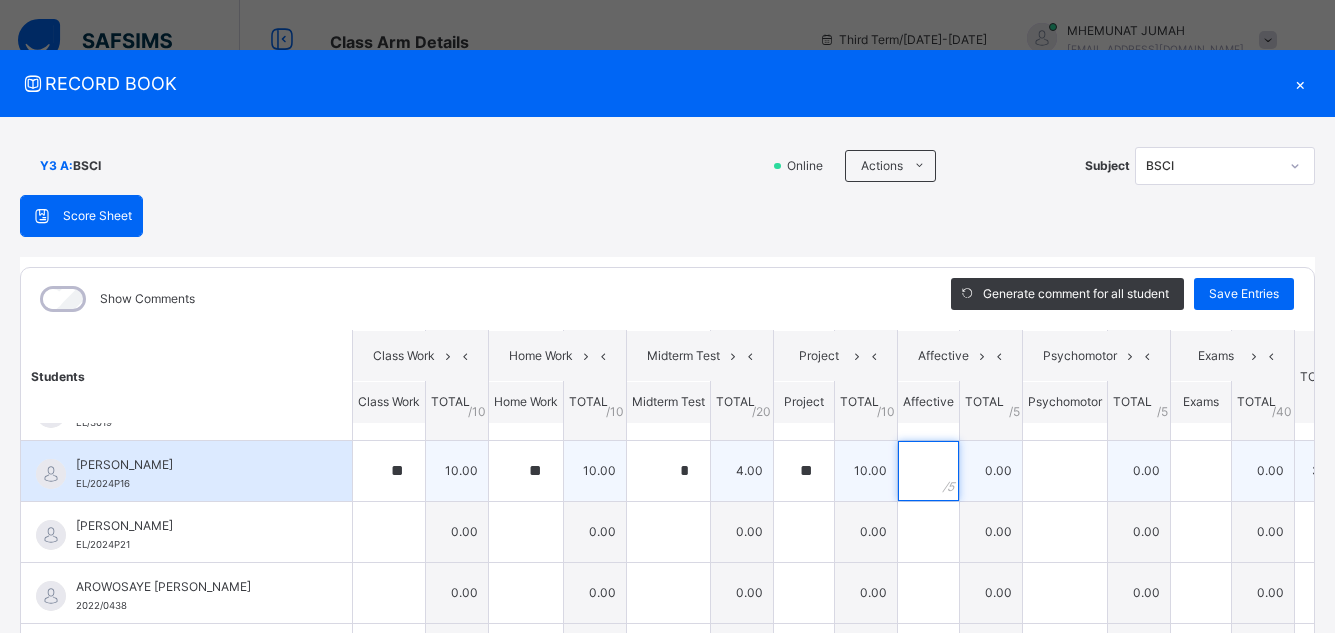 click at bounding box center [928, 471] 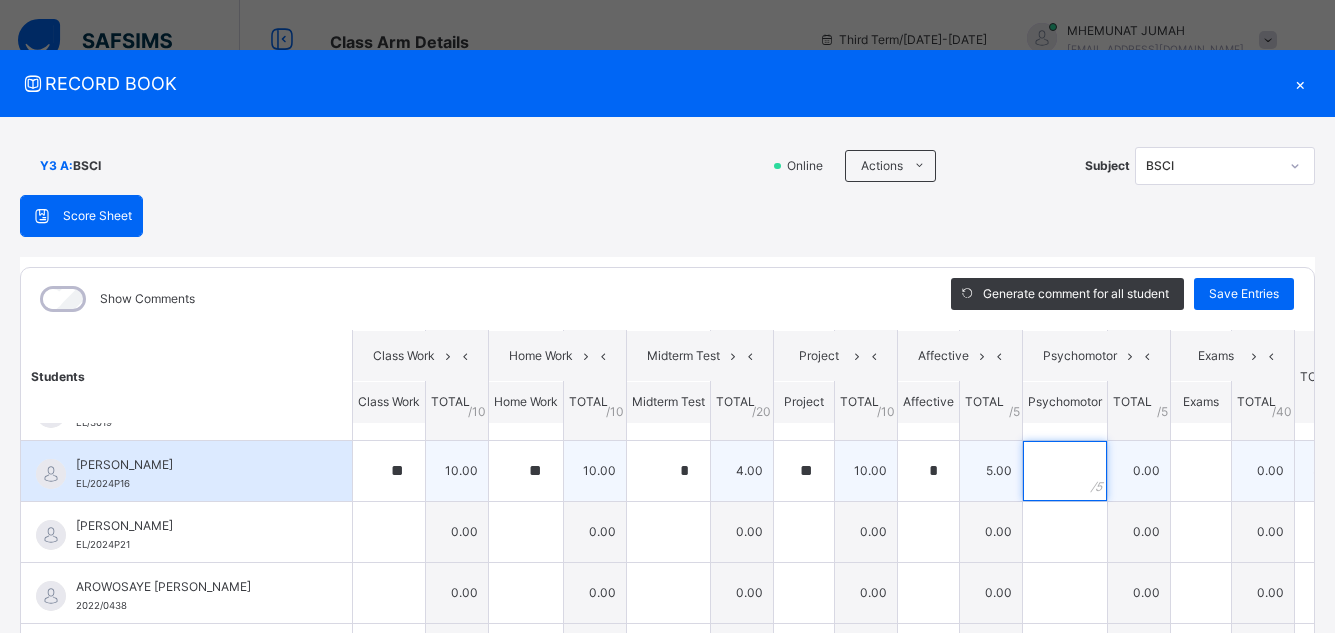 click at bounding box center [1065, 471] 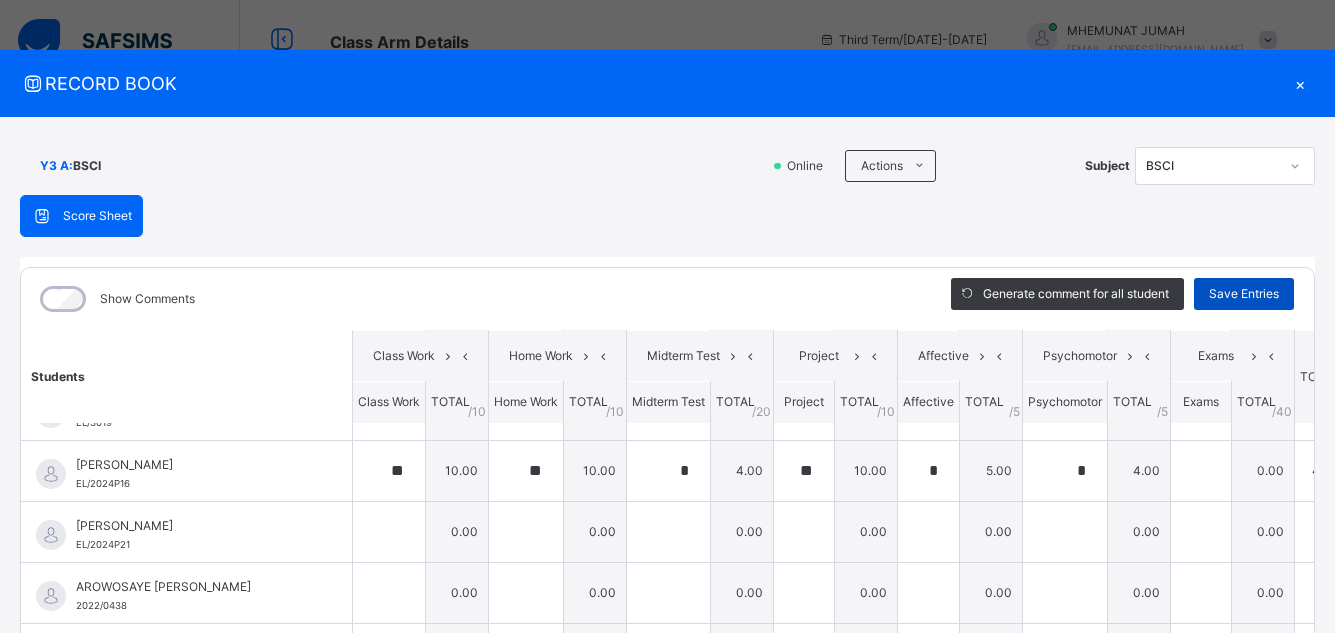 click on "Save Entries" at bounding box center [1244, 294] 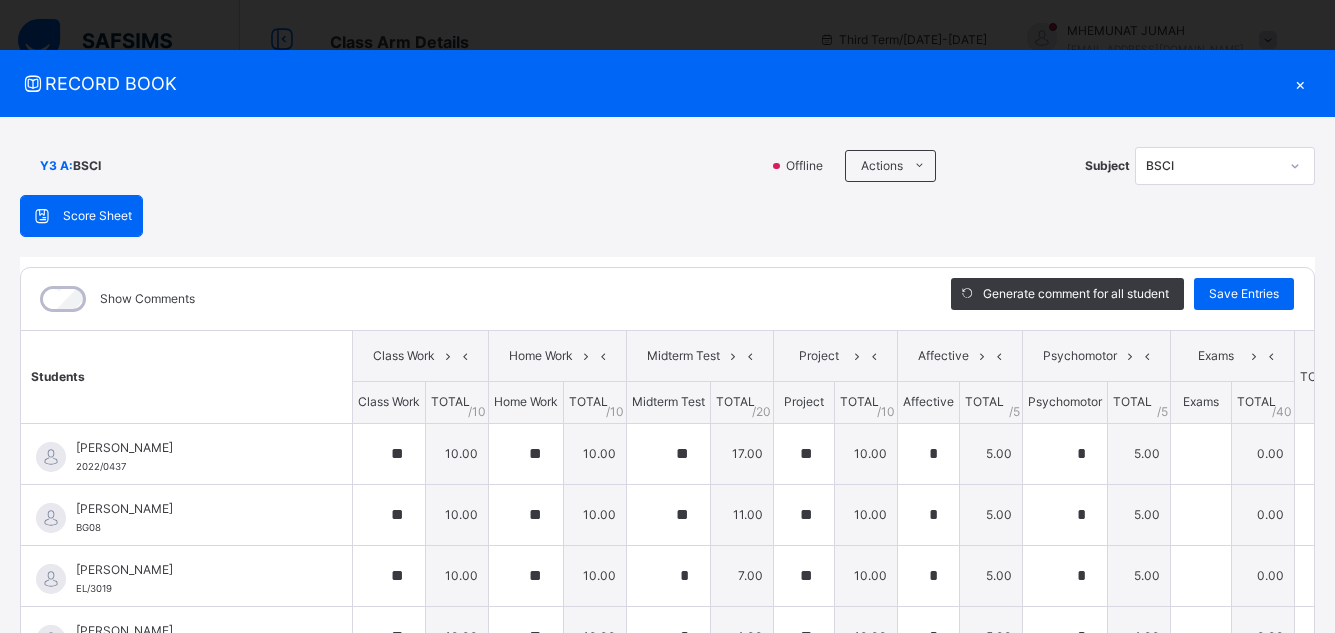 scroll, scrollTop: 818, scrollLeft: 0, axis: vertical 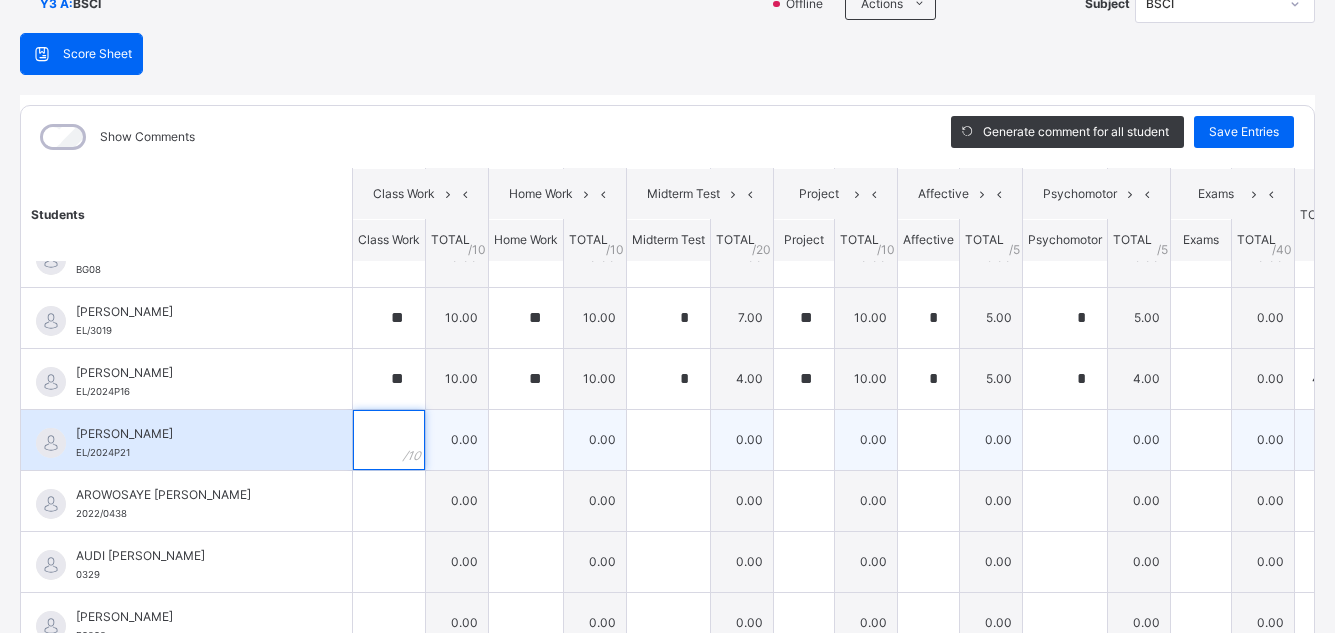 click at bounding box center (389, 440) 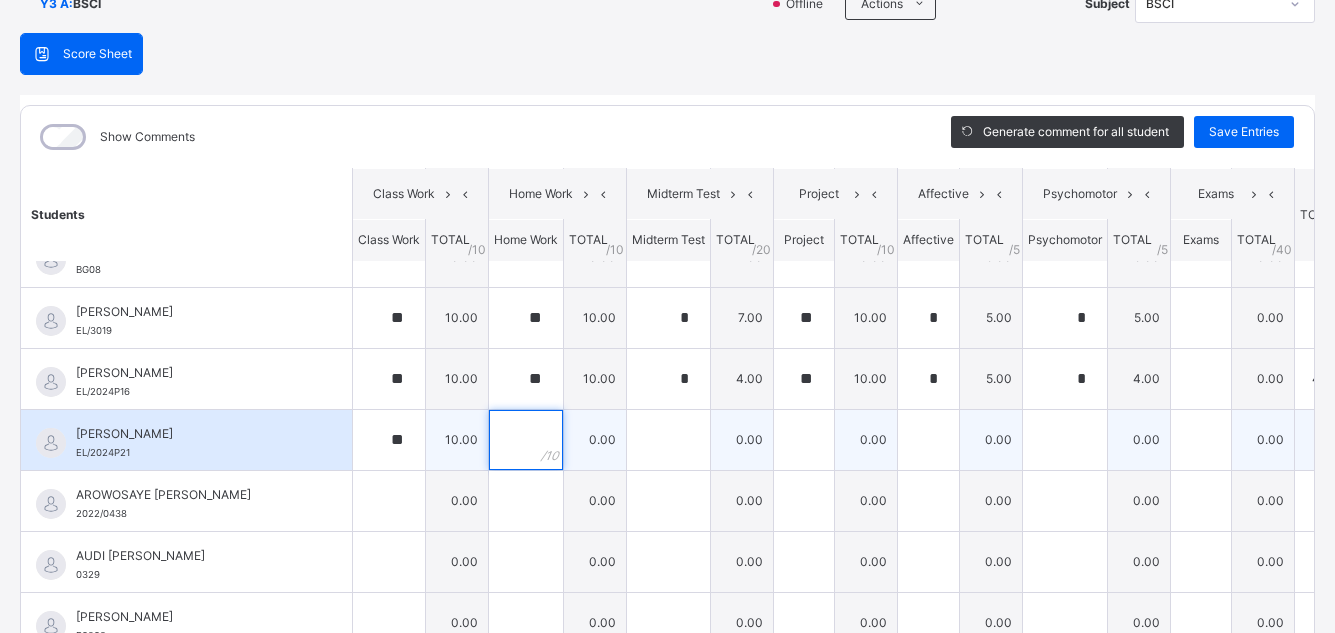click at bounding box center (526, 440) 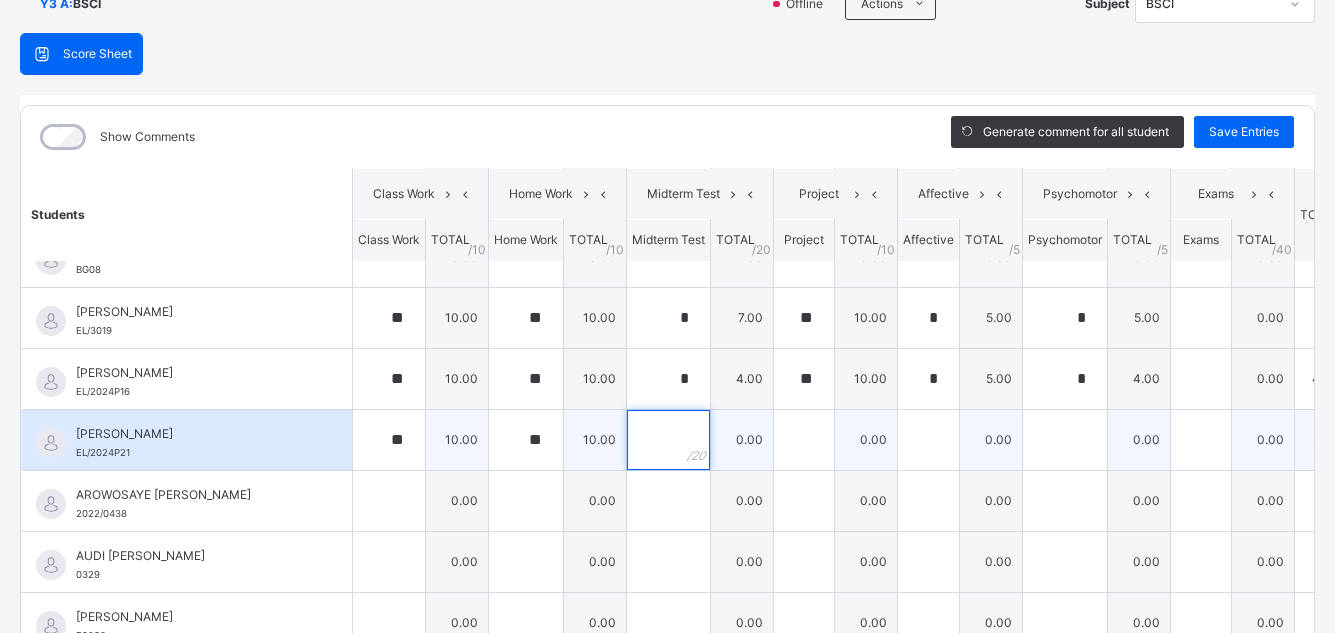 click at bounding box center (668, 440) 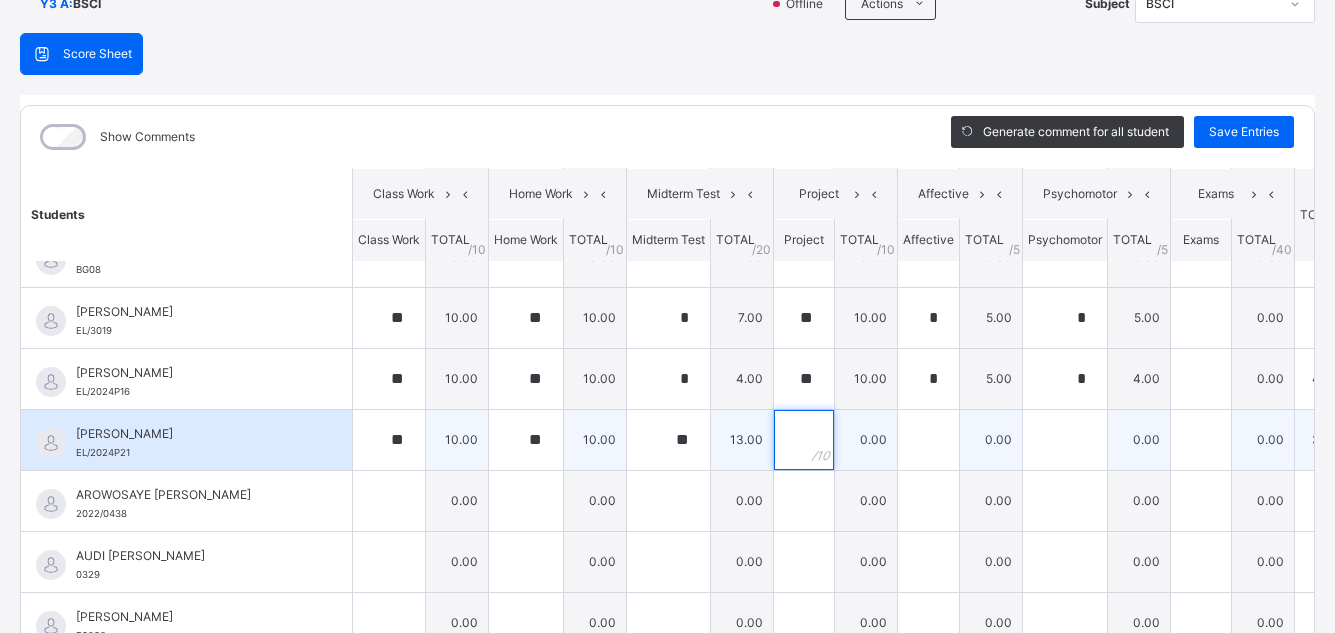 click at bounding box center (804, 440) 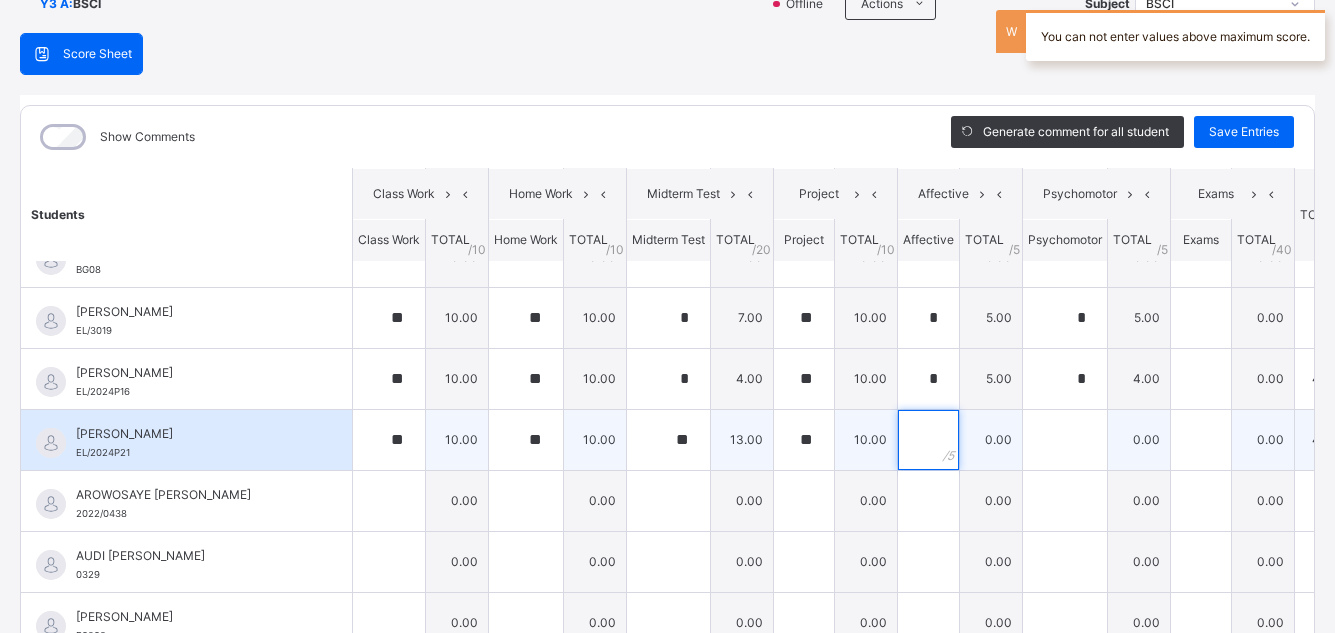 click at bounding box center [928, 440] 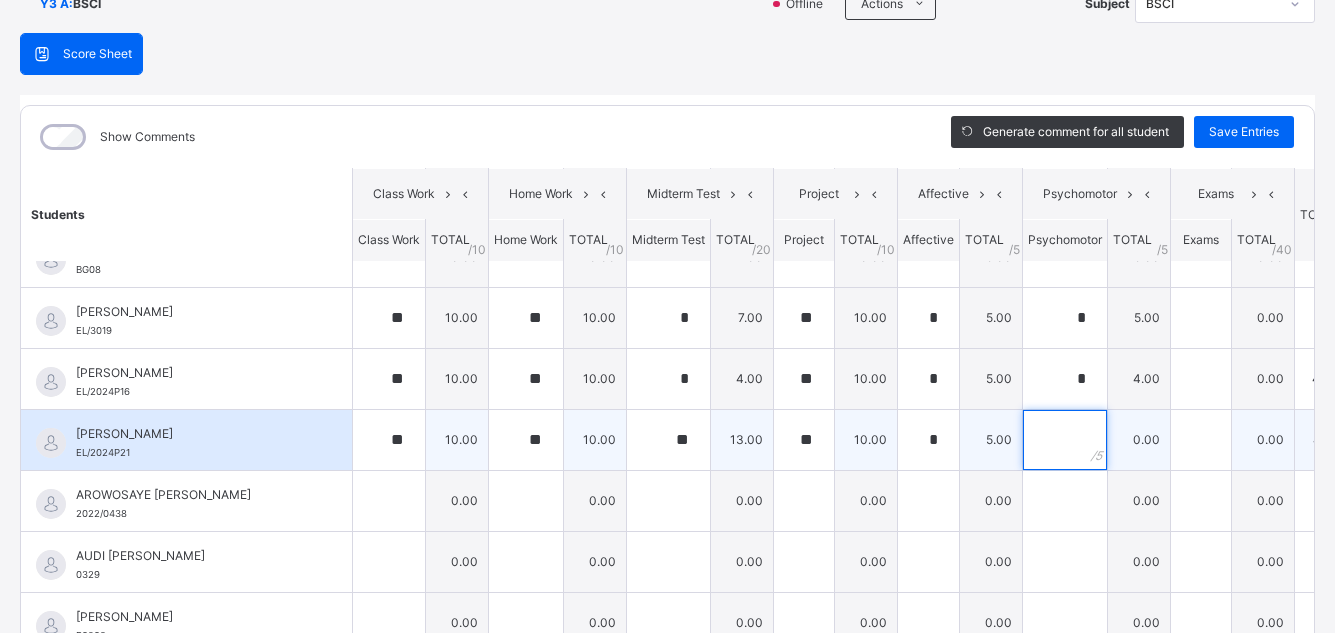 click at bounding box center (1065, 440) 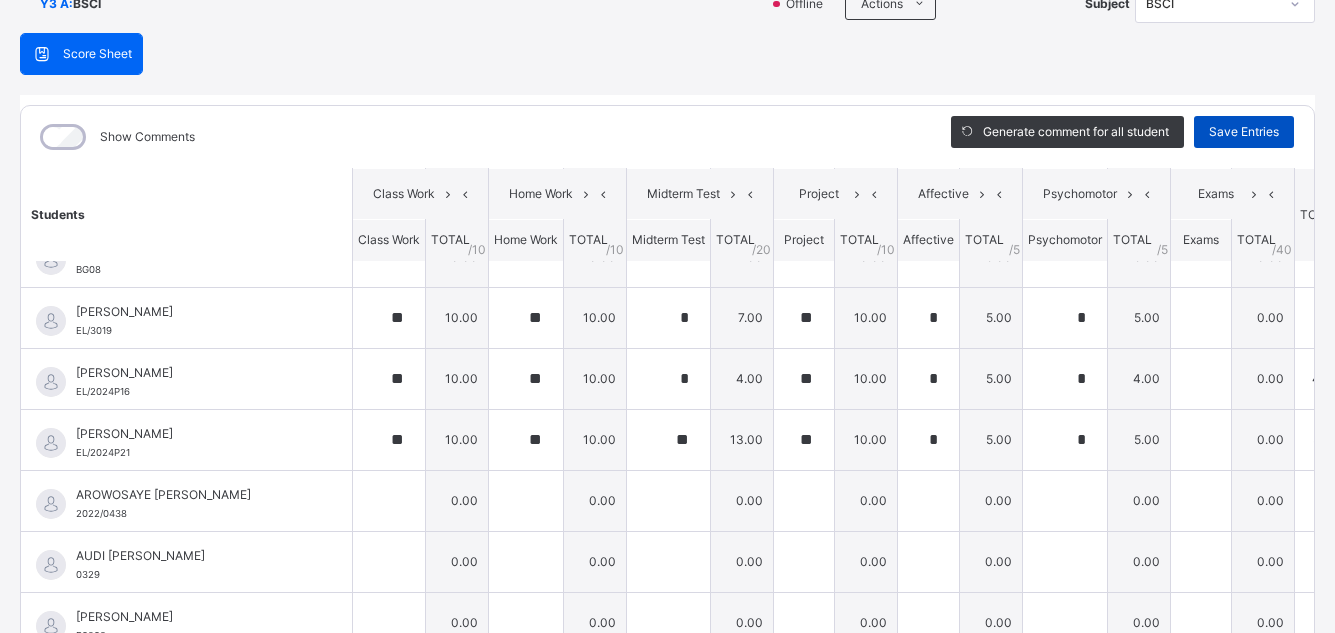 click on "Save Entries" at bounding box center (1244, 132) 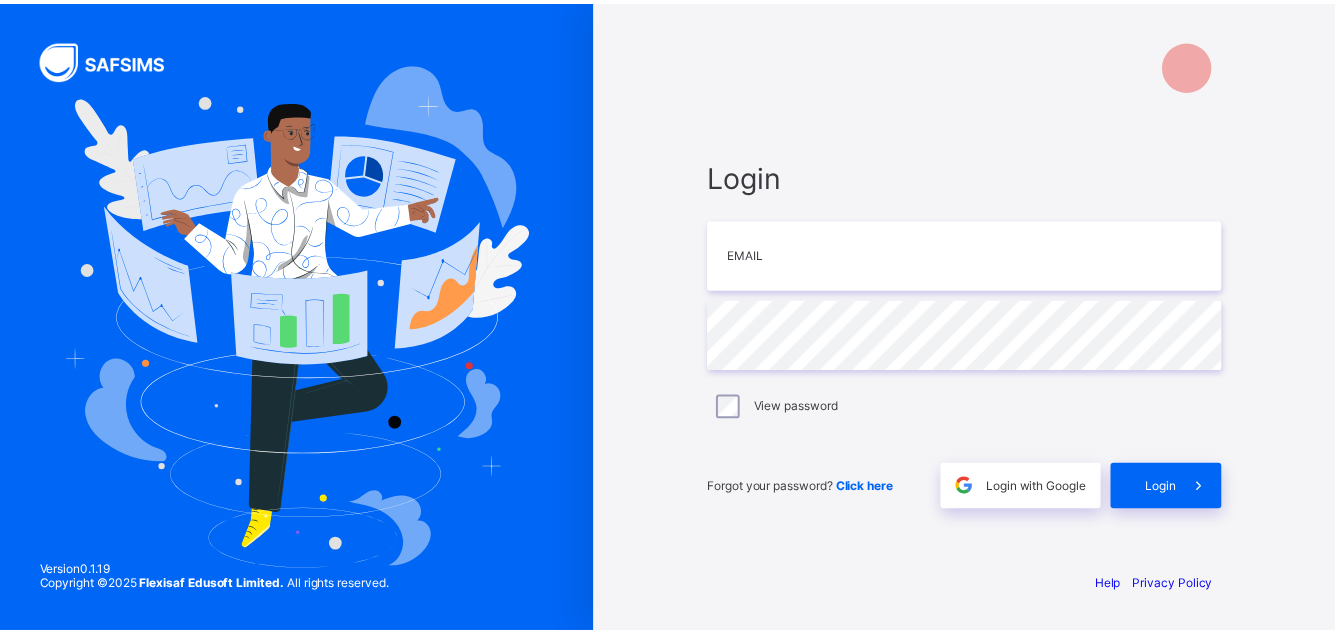 scroll, scrollTop: 0, scrollLeft: 0, axis: both 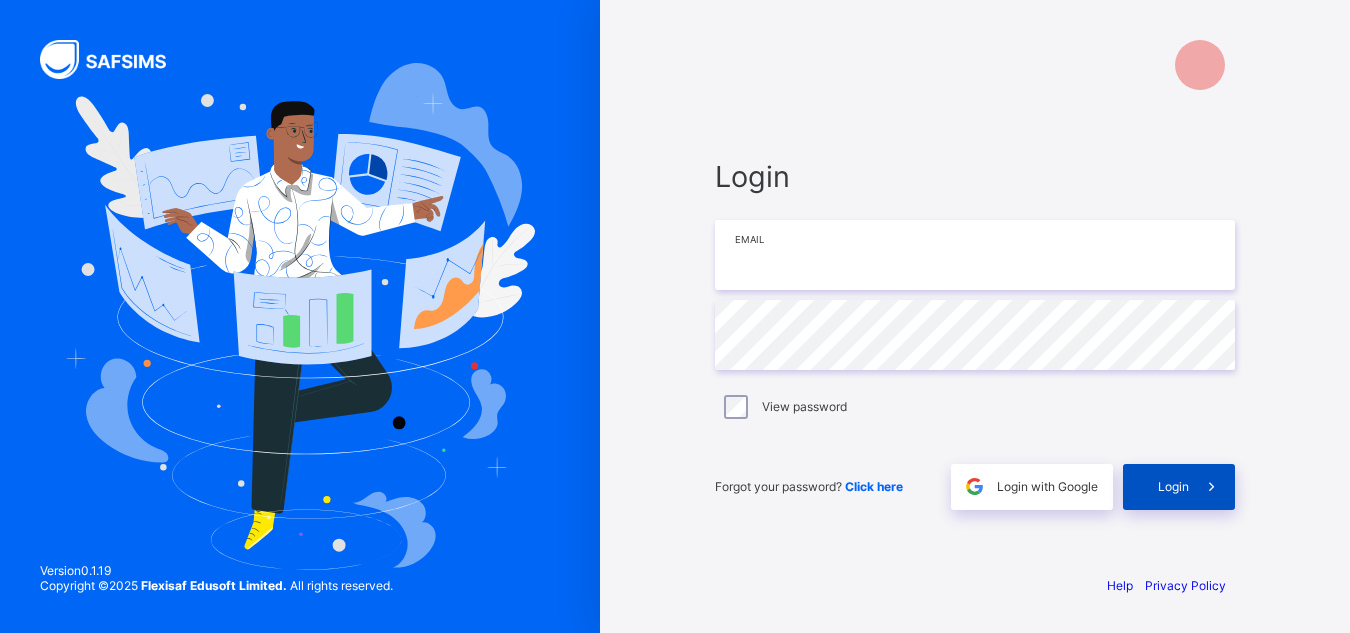 type on "**********" 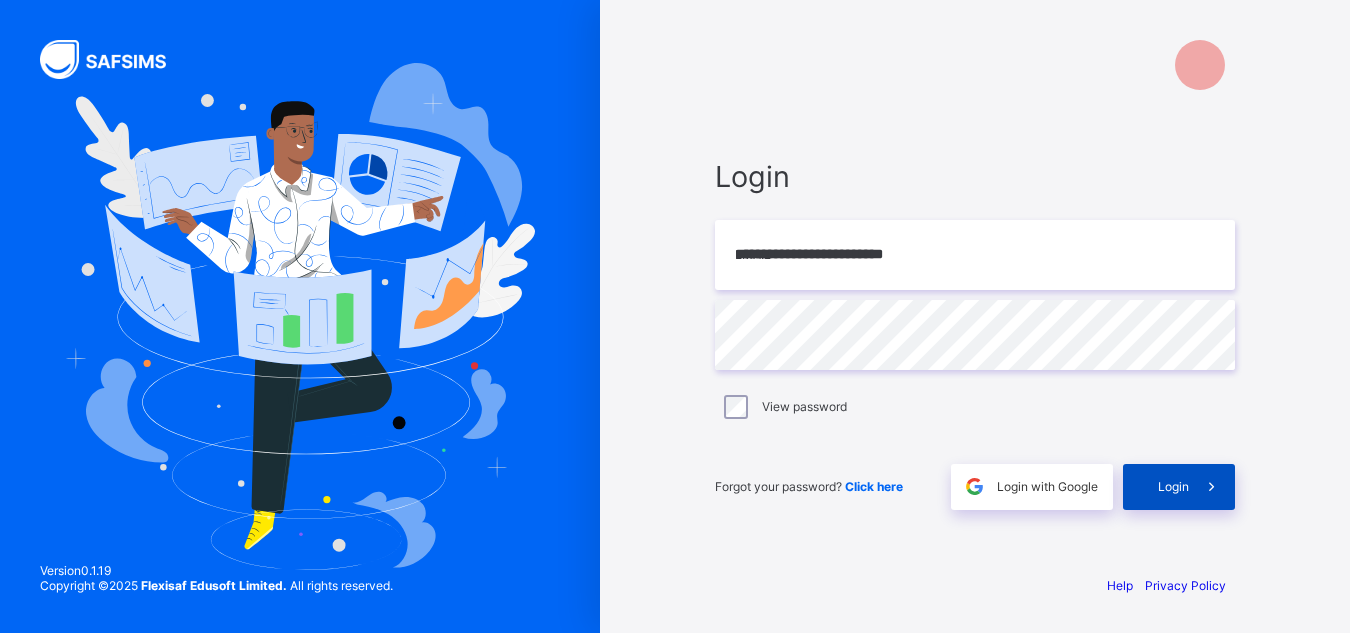 click on "Login" at bounding box center [1179, 487] 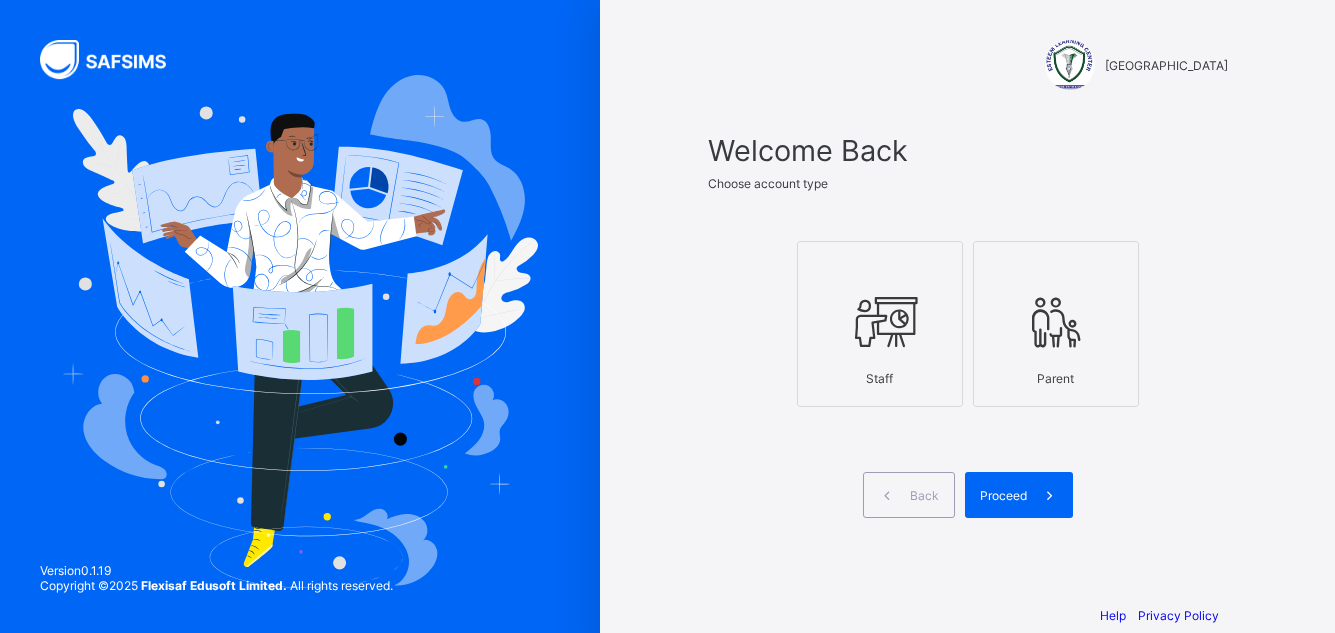 click at bounding box center (880, 321) 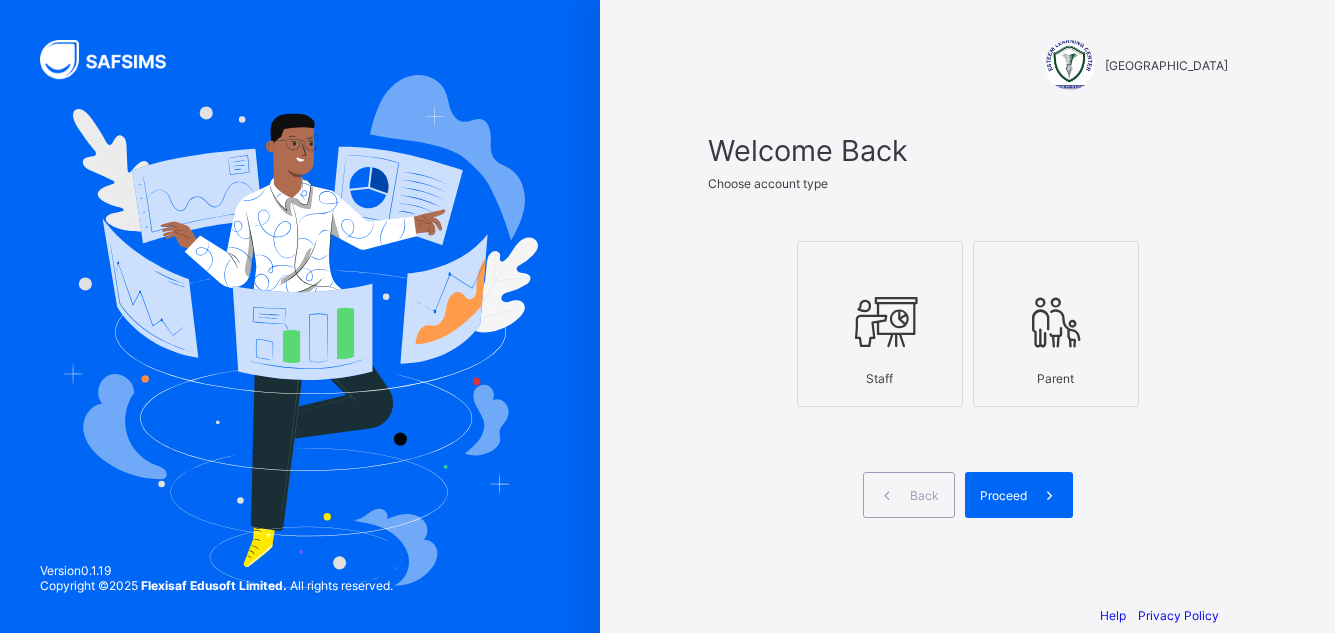 click on "Welcome Back Choose account type    Staff Parent Back Proceed" at bounding box center [968, 350] 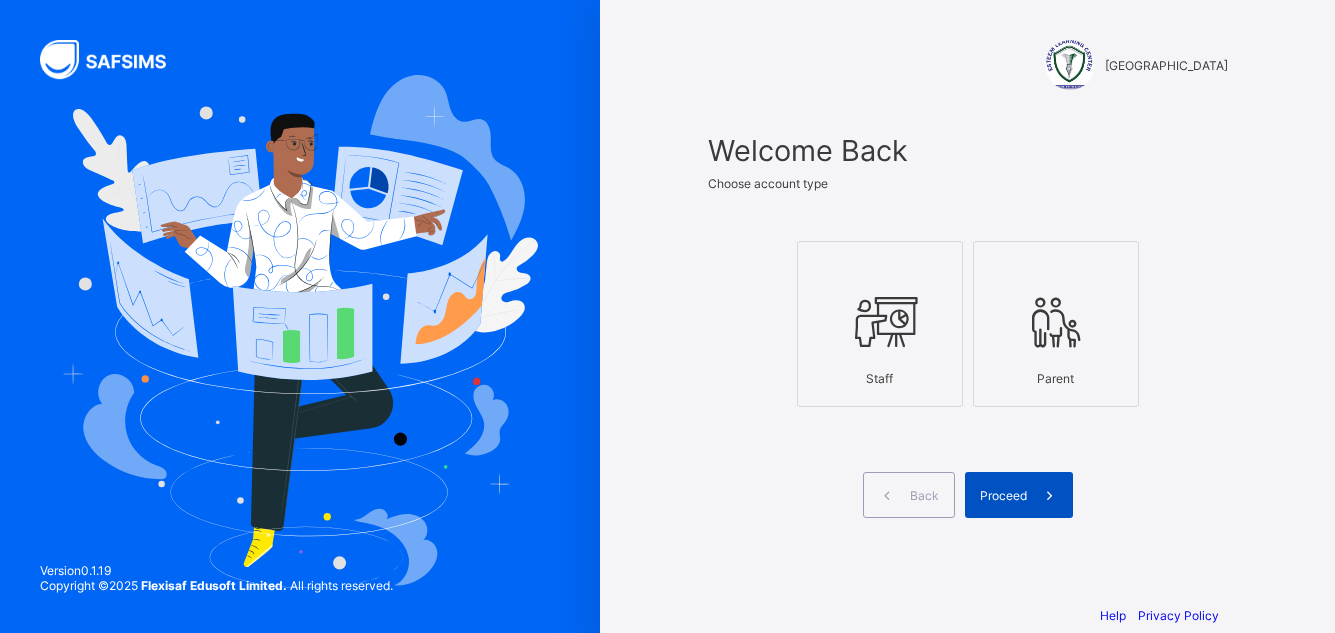 click at bounding box center [1050, 495] 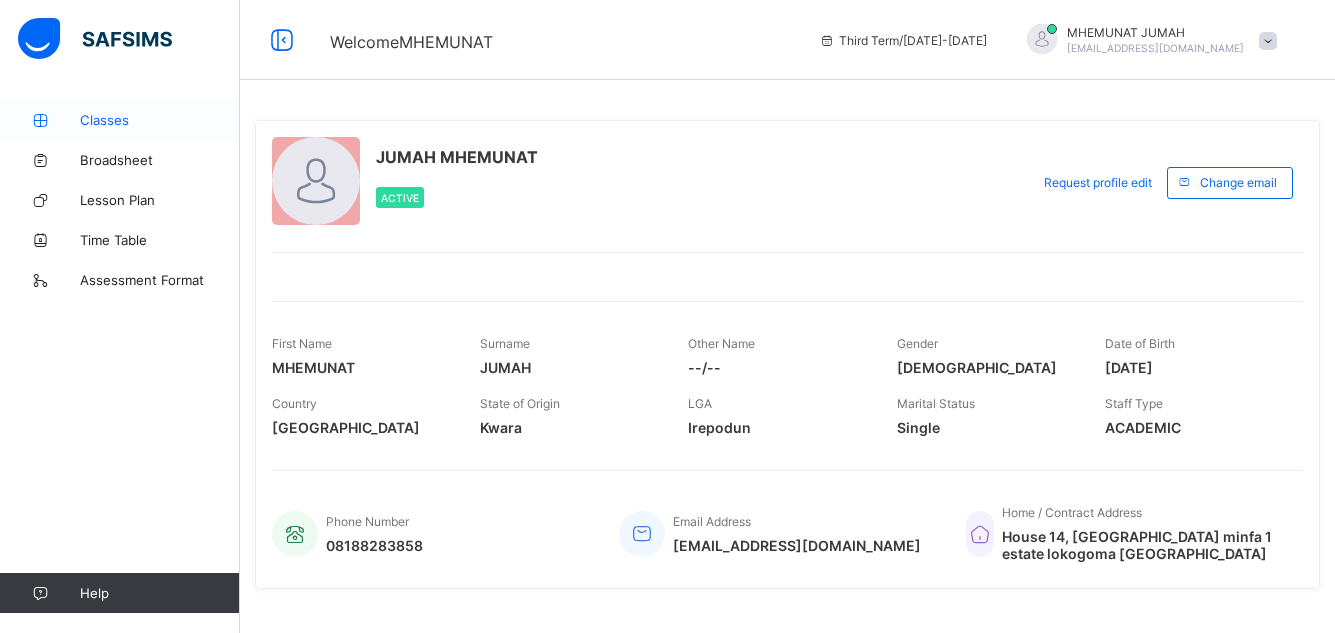 click on "Classes" at bounding box center [160, 120] 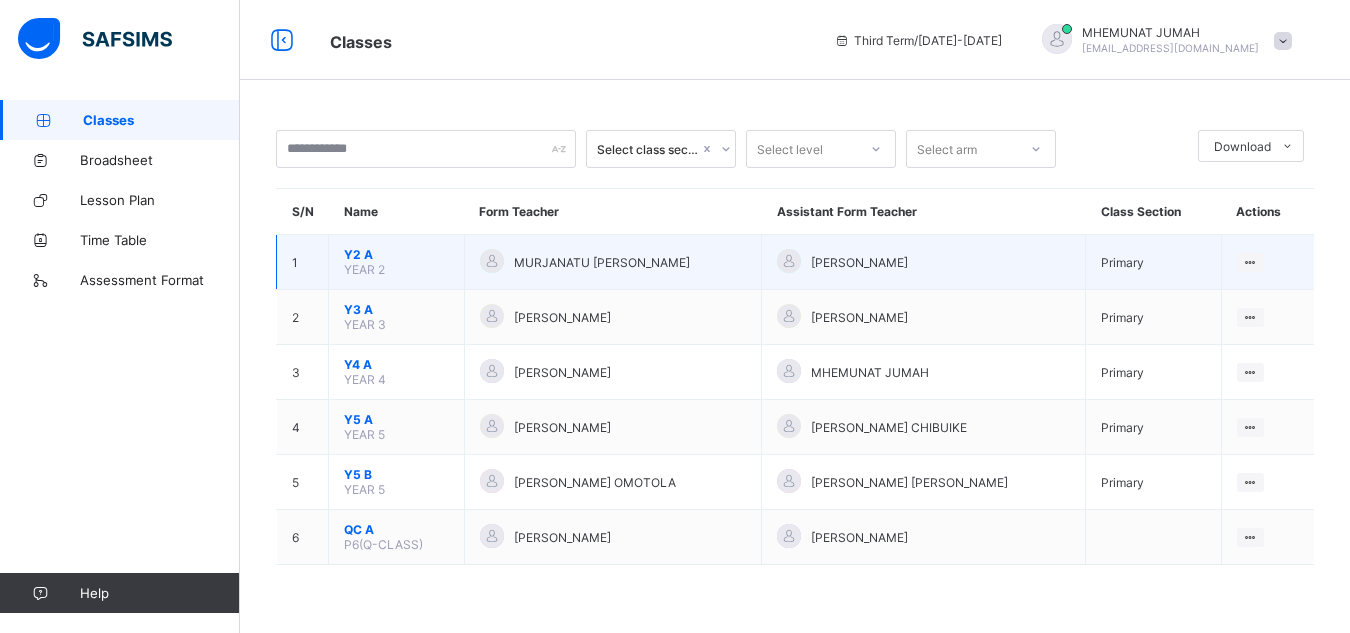 click on "View Class" at bounding box center (1267, 262) 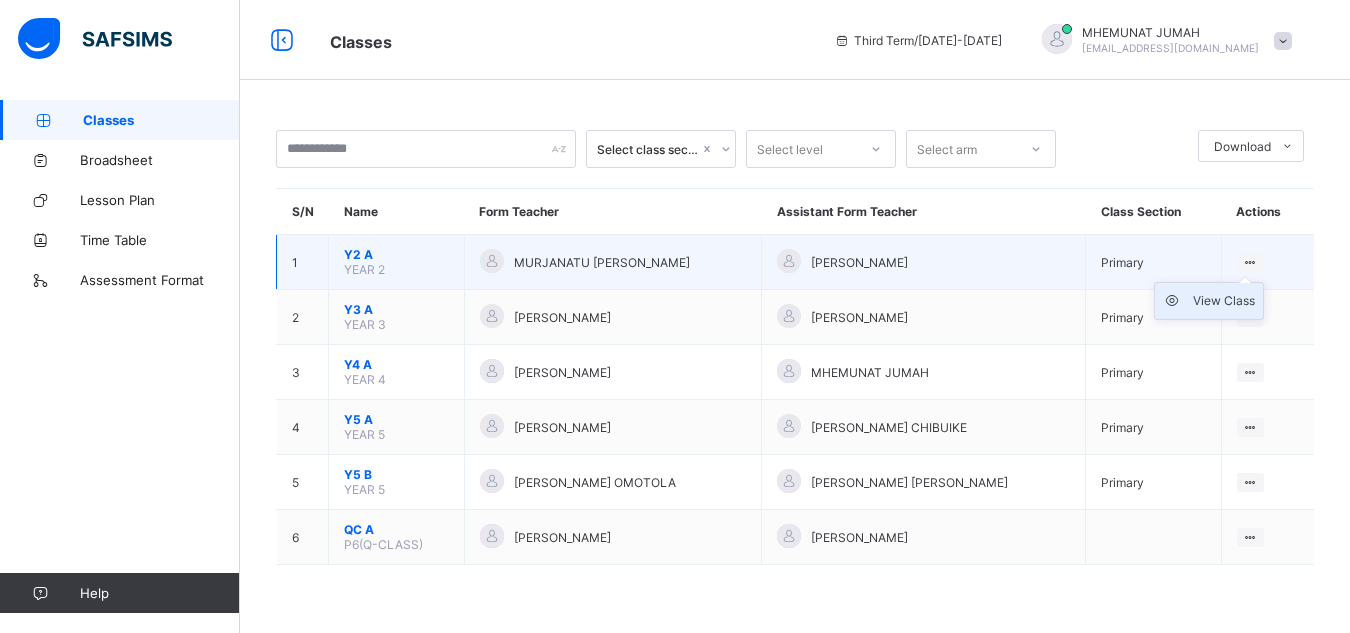 click on "View Class" at bounding box center [1224, 301] 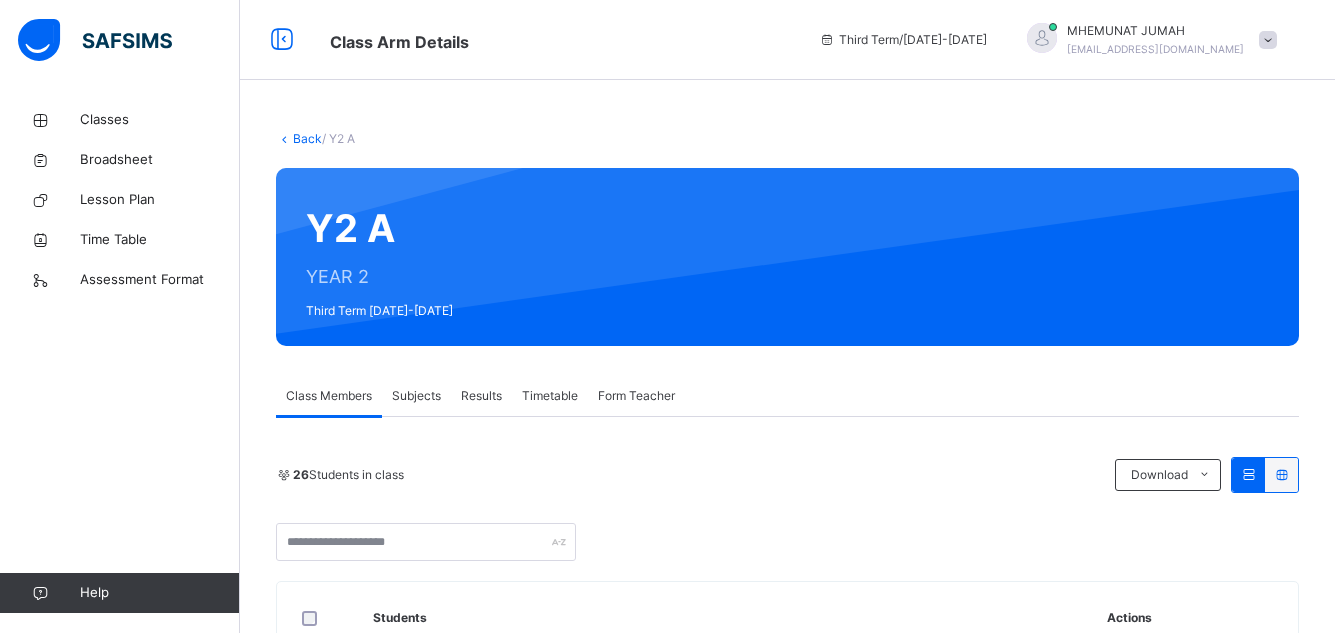 click on "Class Members Subjects Results Timetable Form Teacher" at bounding box center [787, 396] 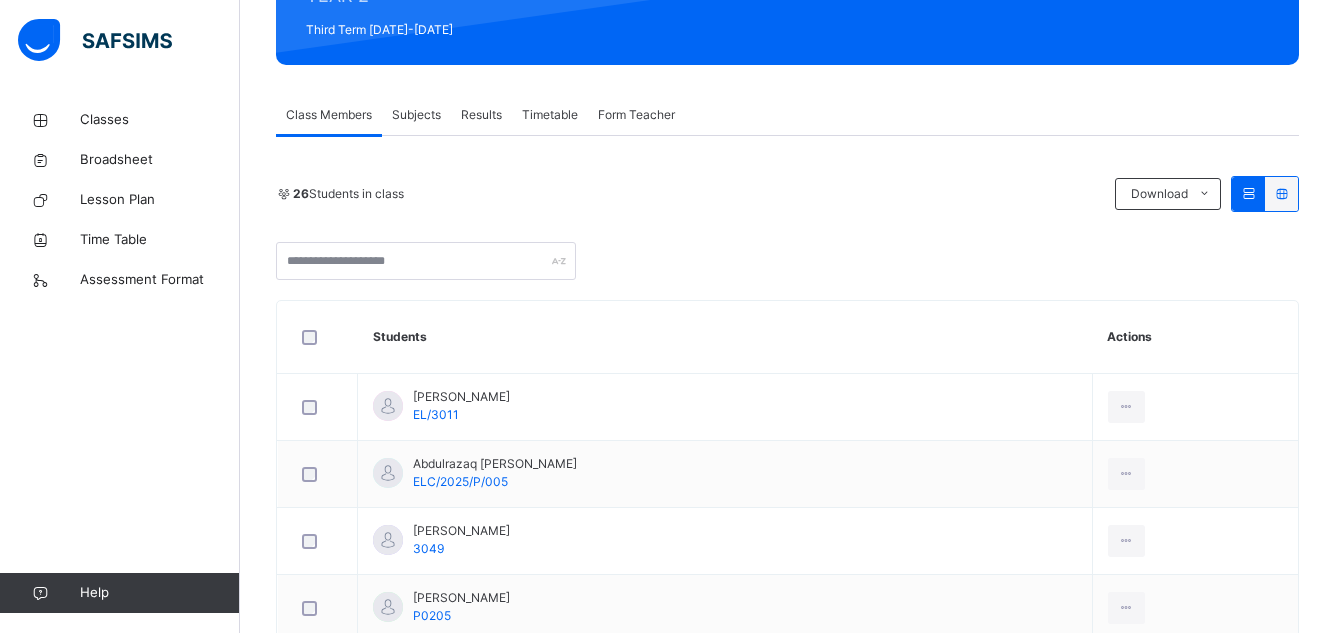 scroll, scrollTop: 236, scrollLeft: 0, axis: vertical 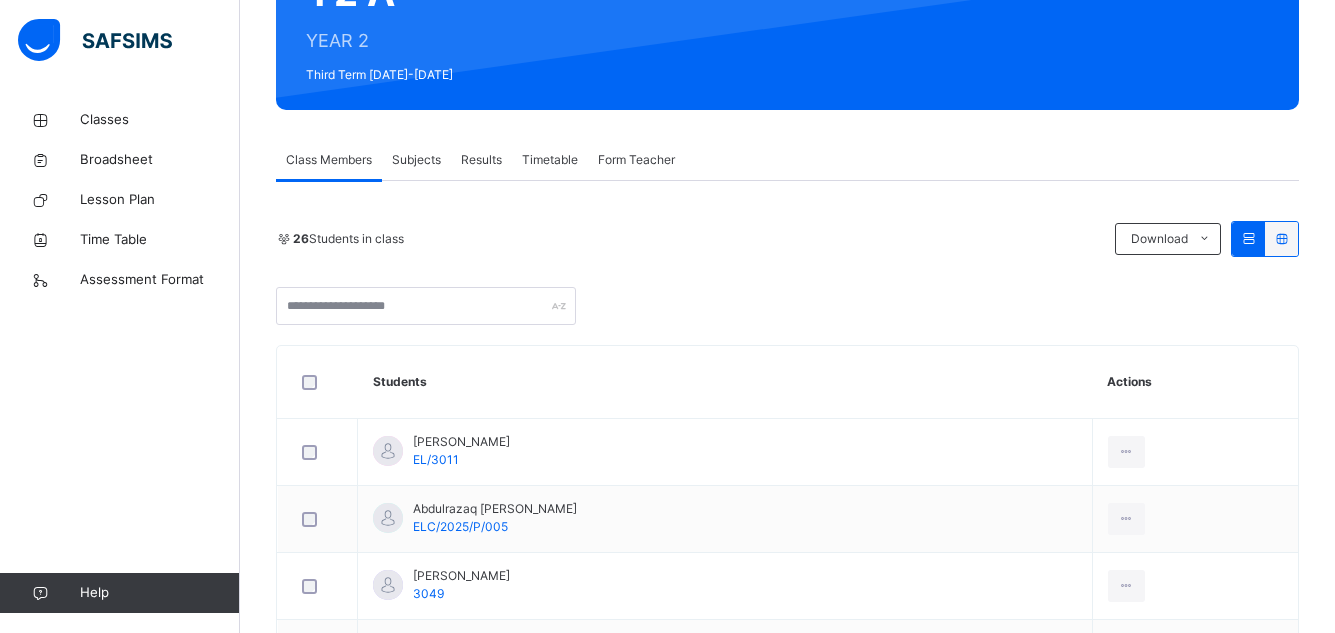 click on "Subjects" at bounding box center (416, 160) 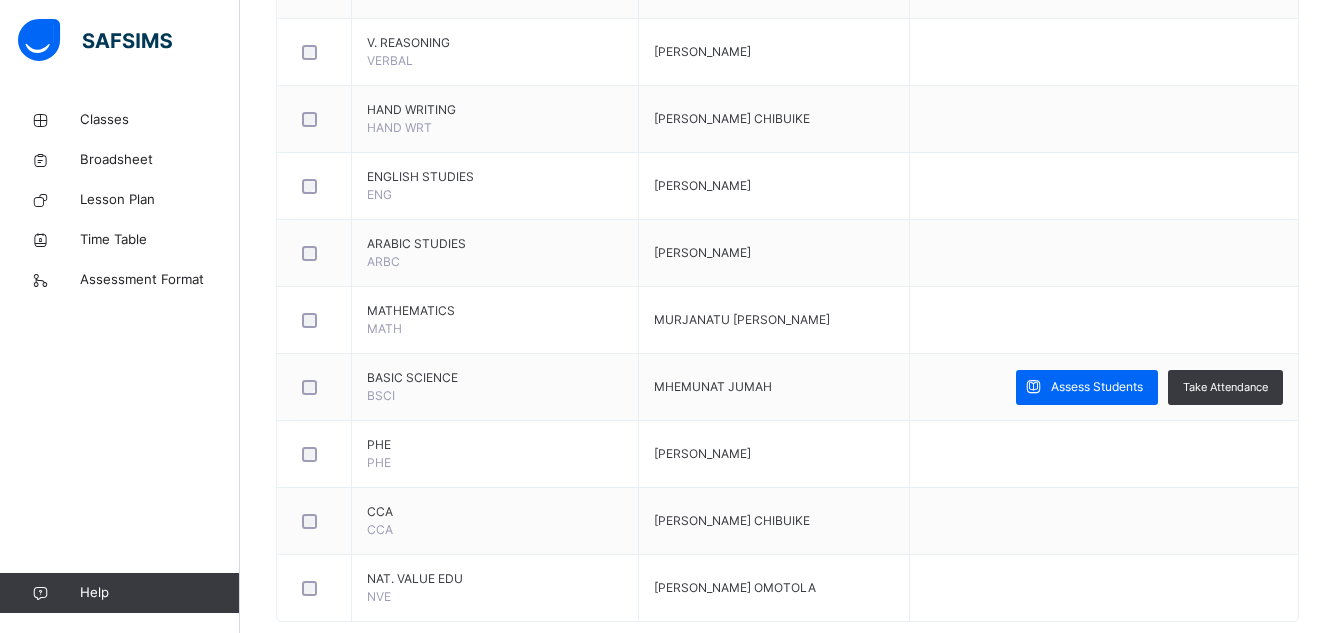 scroll, scrollTop: 824, scrollLeft: 0, axis: vertical 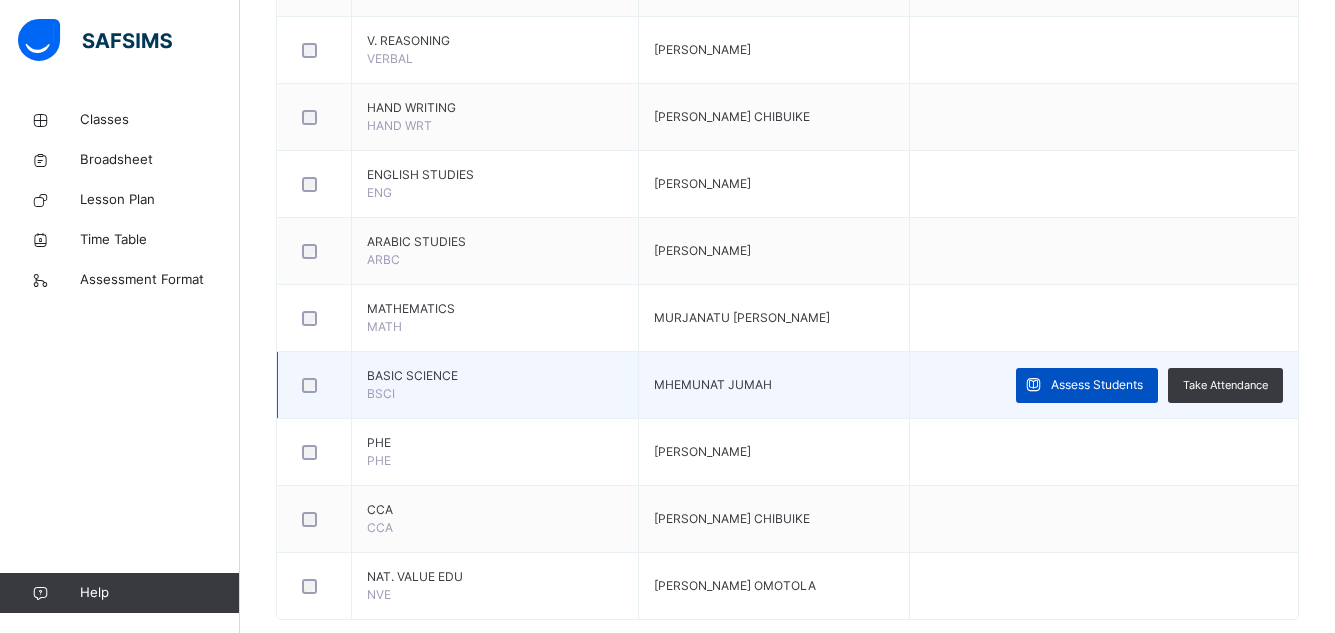 click on "Assess Students" at bounding box center [1097, 385] 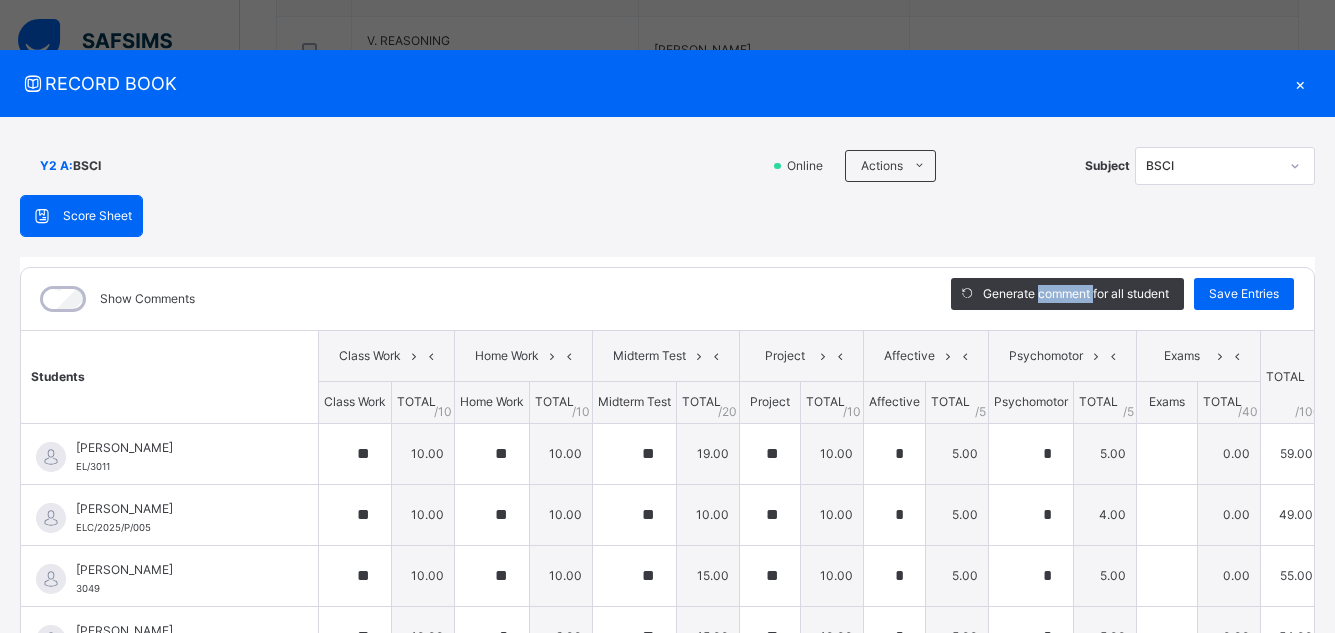 type on "**" 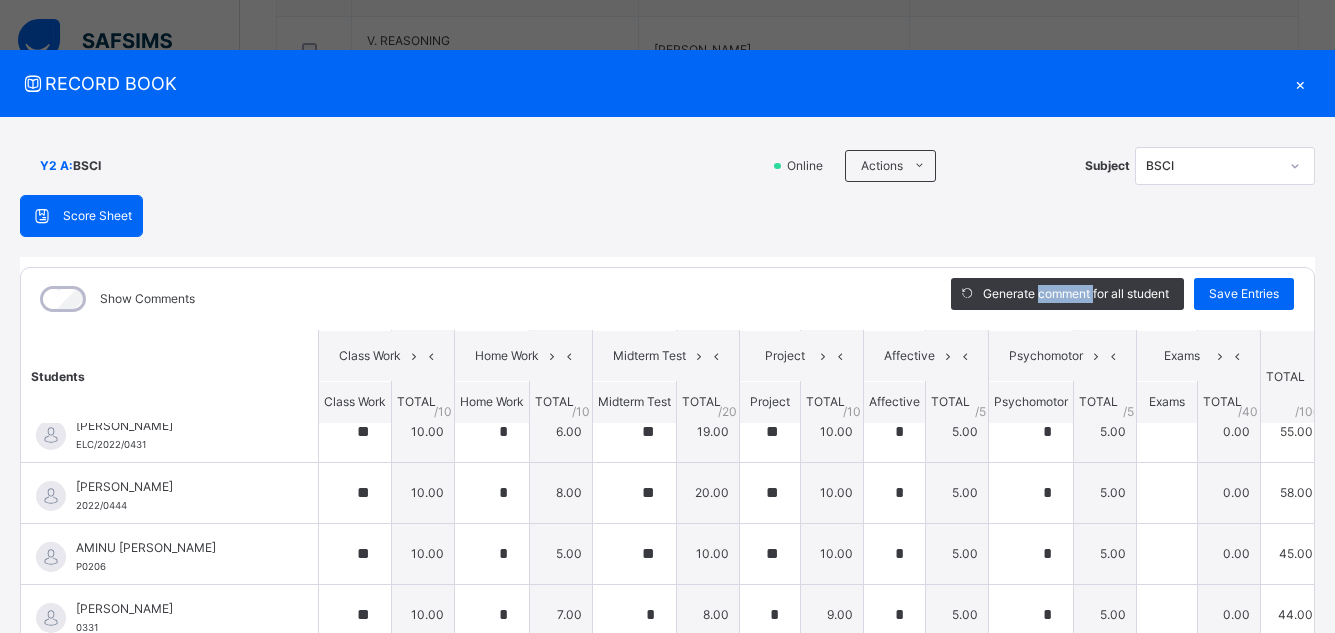 scroll, scrollTop: 332, scrollLeft: 0, axis: vertical 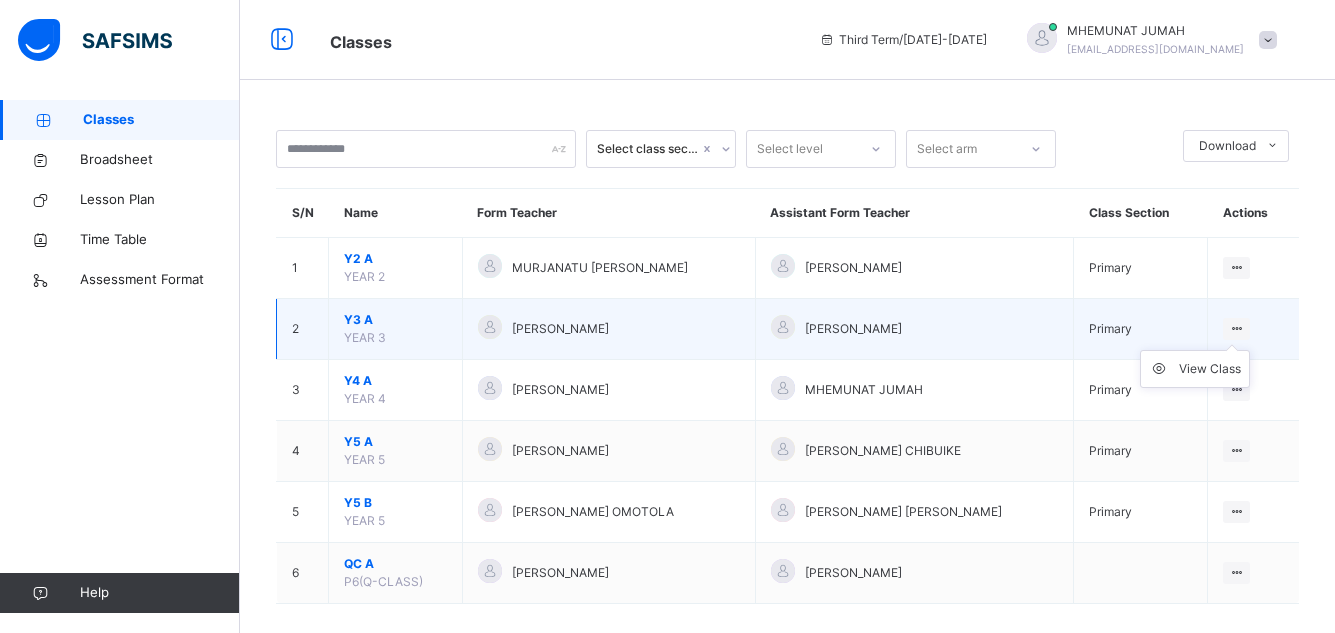 click at bounding box center [1236, 328] 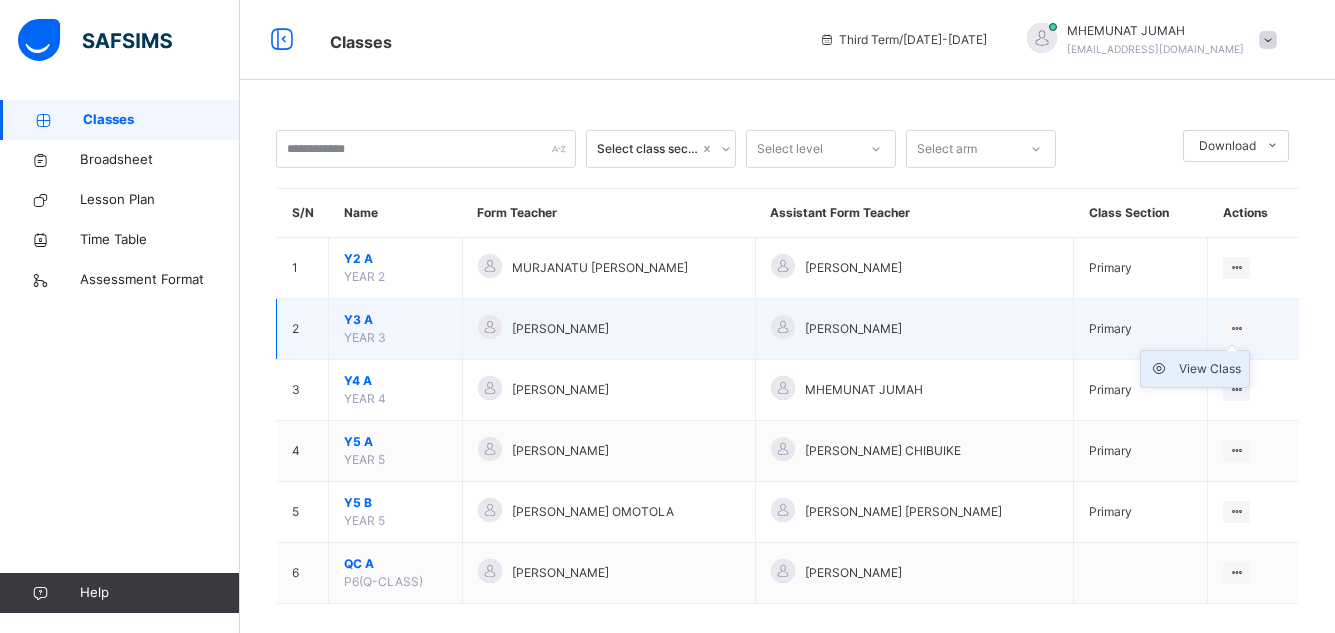 click on "View Class" at bounding box center (1210, 369) 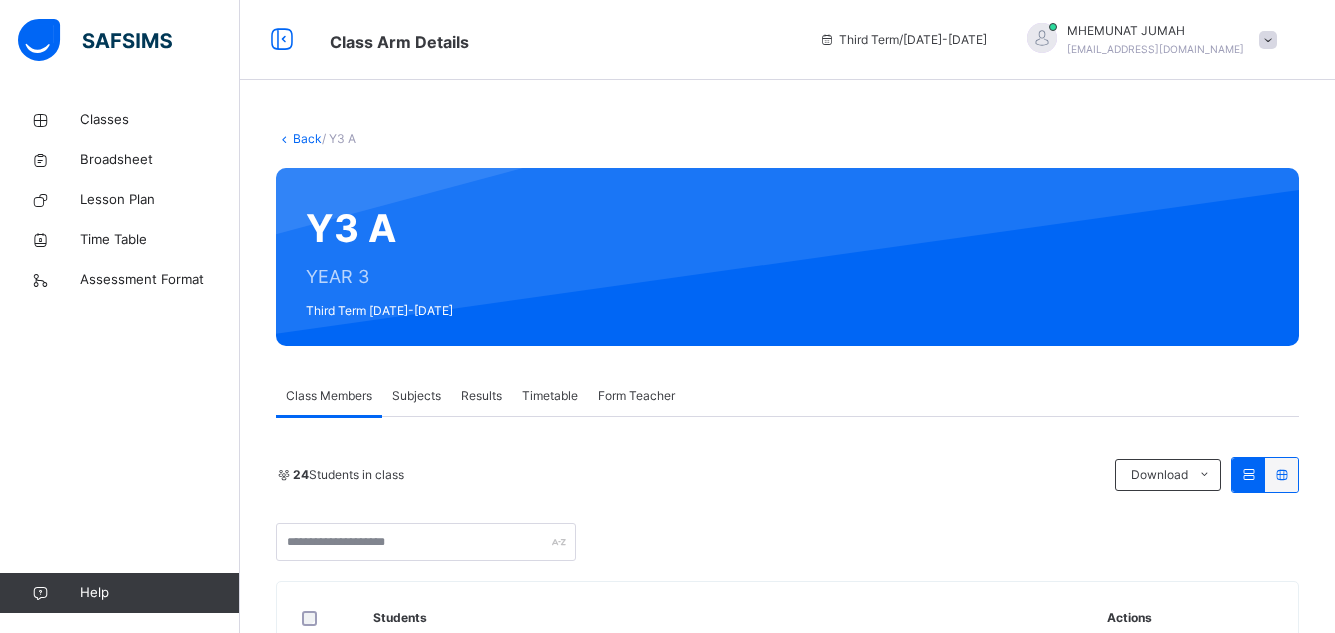 click on "Subjects" at bounding box center [416, 396] 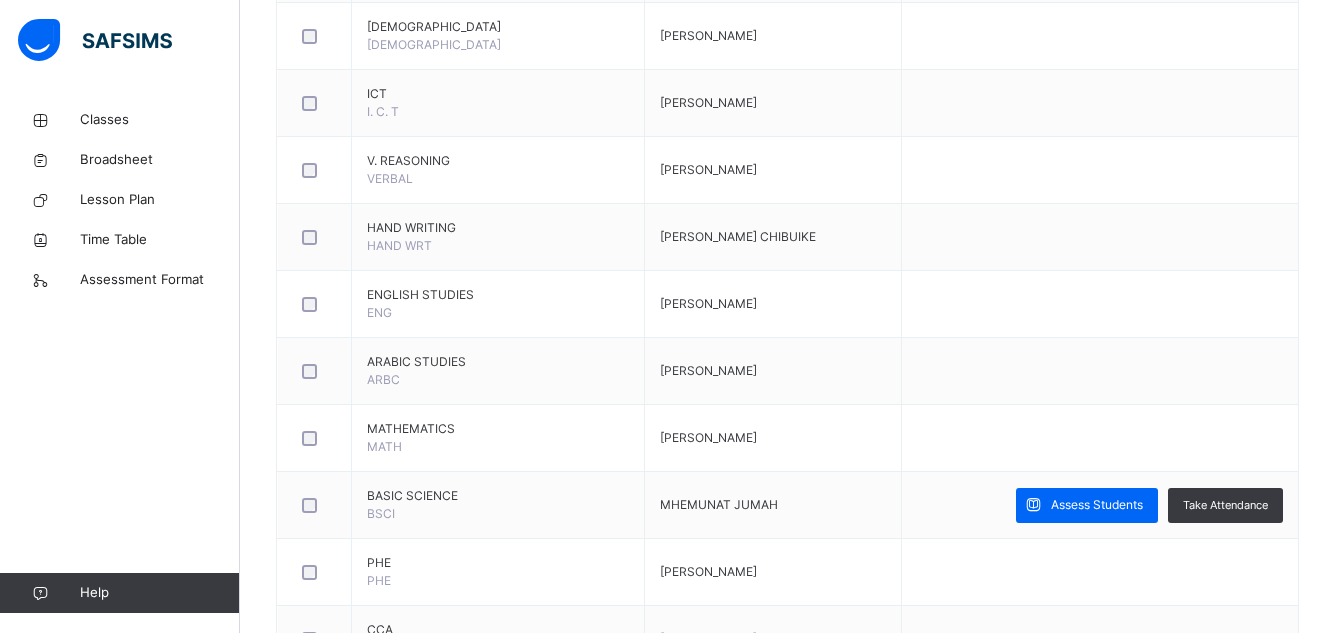 scroll, scrollTop: 715, scrollLeft: 0, axis: vertical 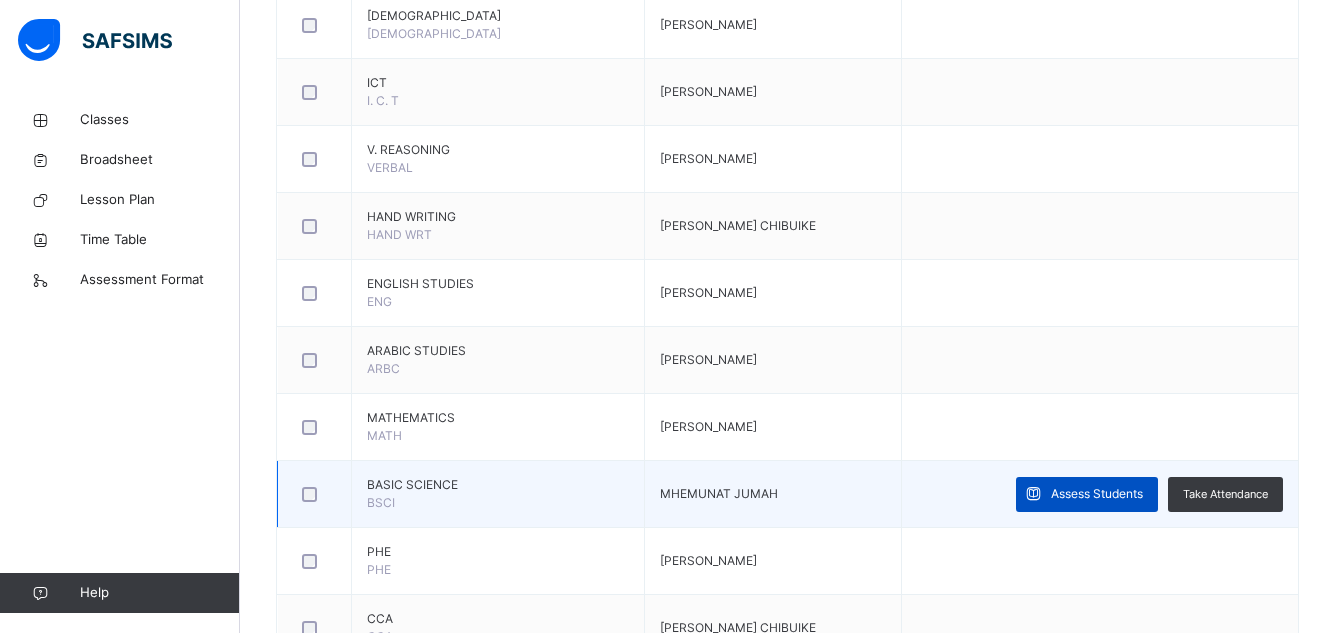 click on "Assess Students" at bounding box center (1097, 494) 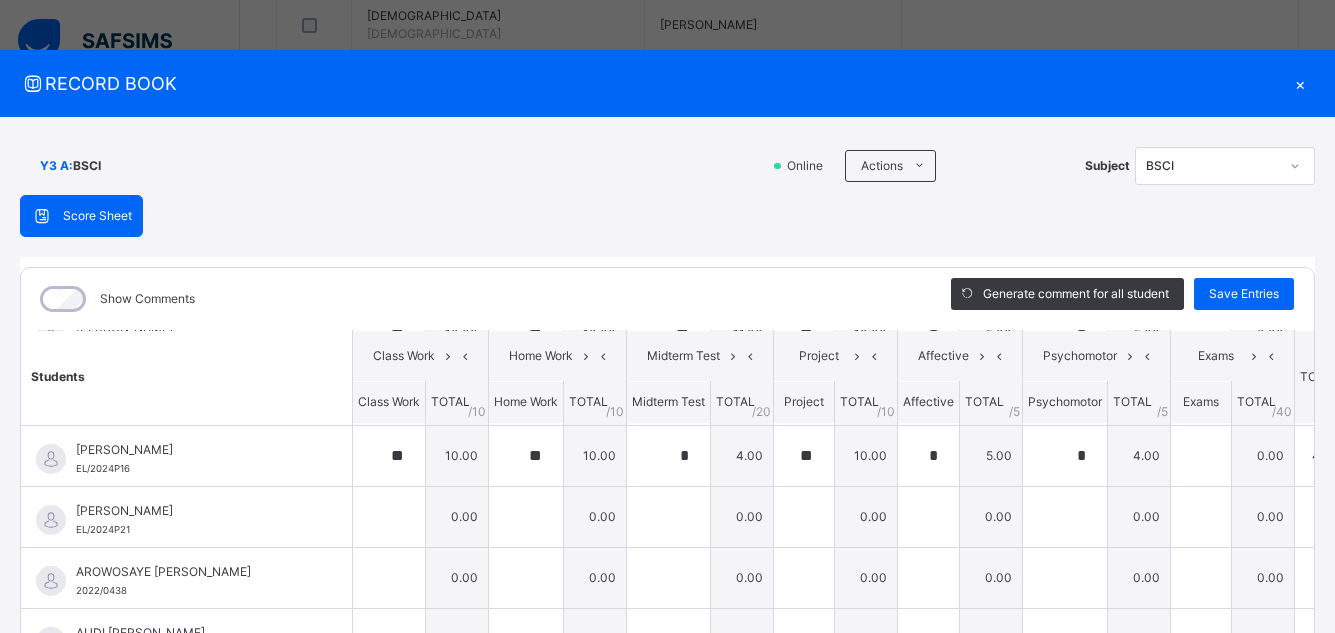 scroll, scrollTop: 187, scrollLeft: 0, axis: vertical 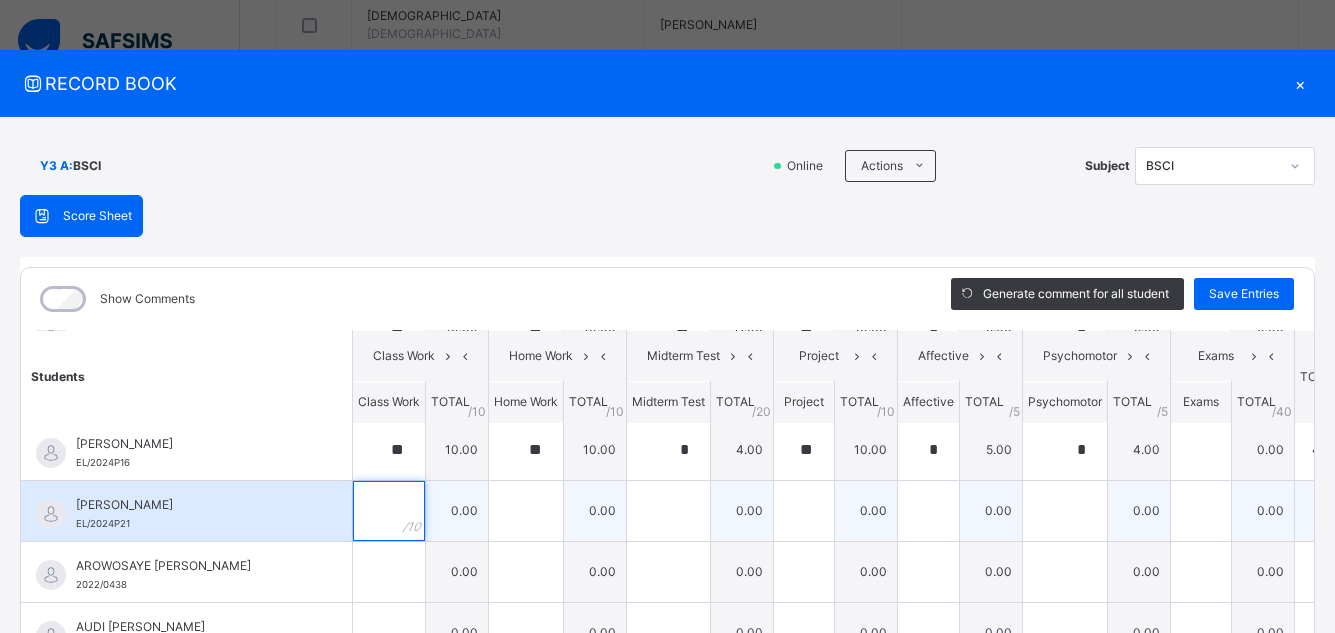 click at bounding box center [389, 511] 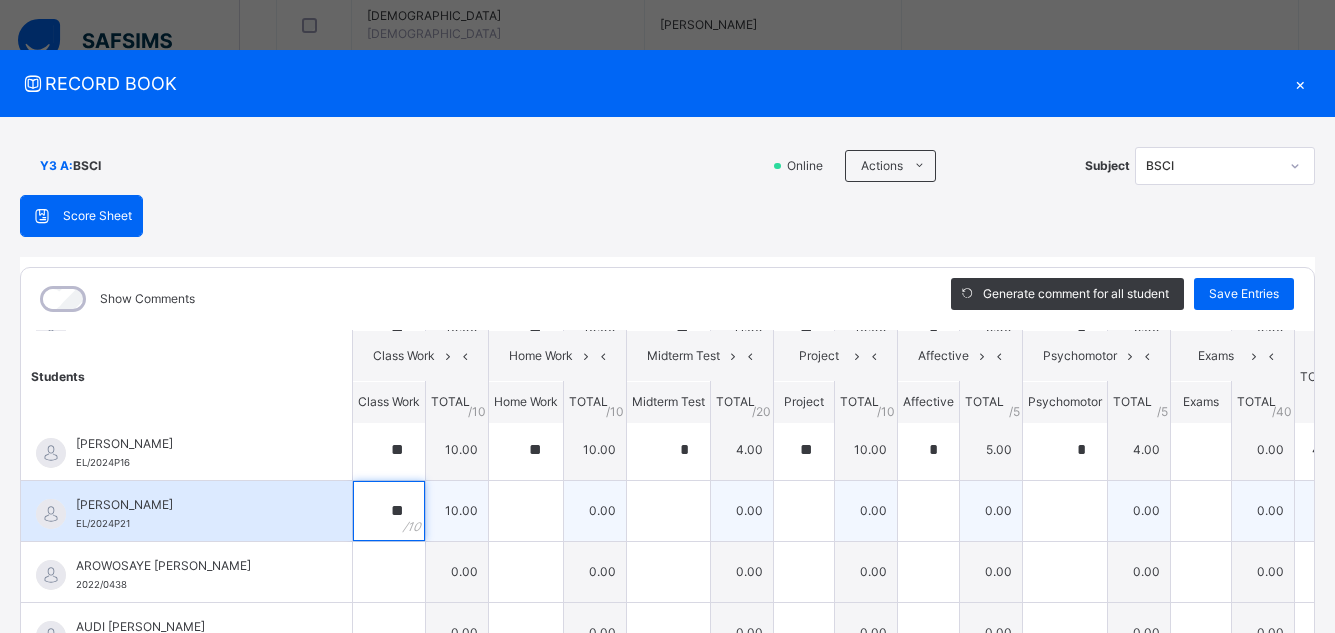 type on "**" 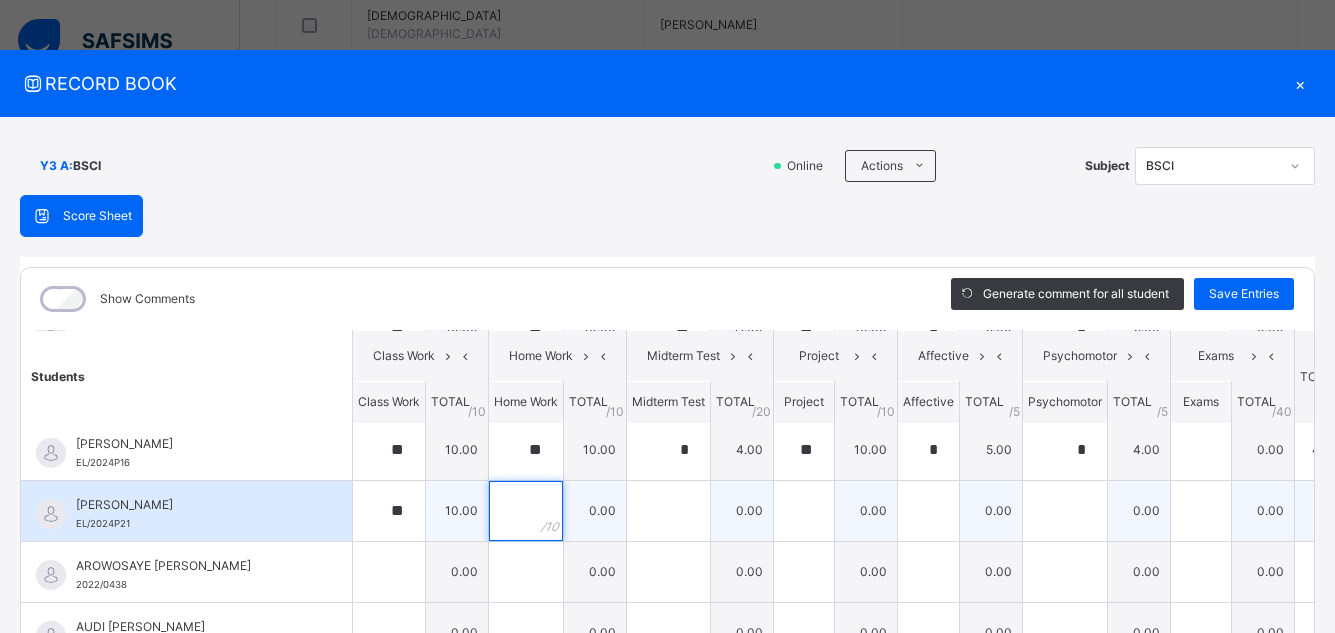 click at bounding box center [526, 511] 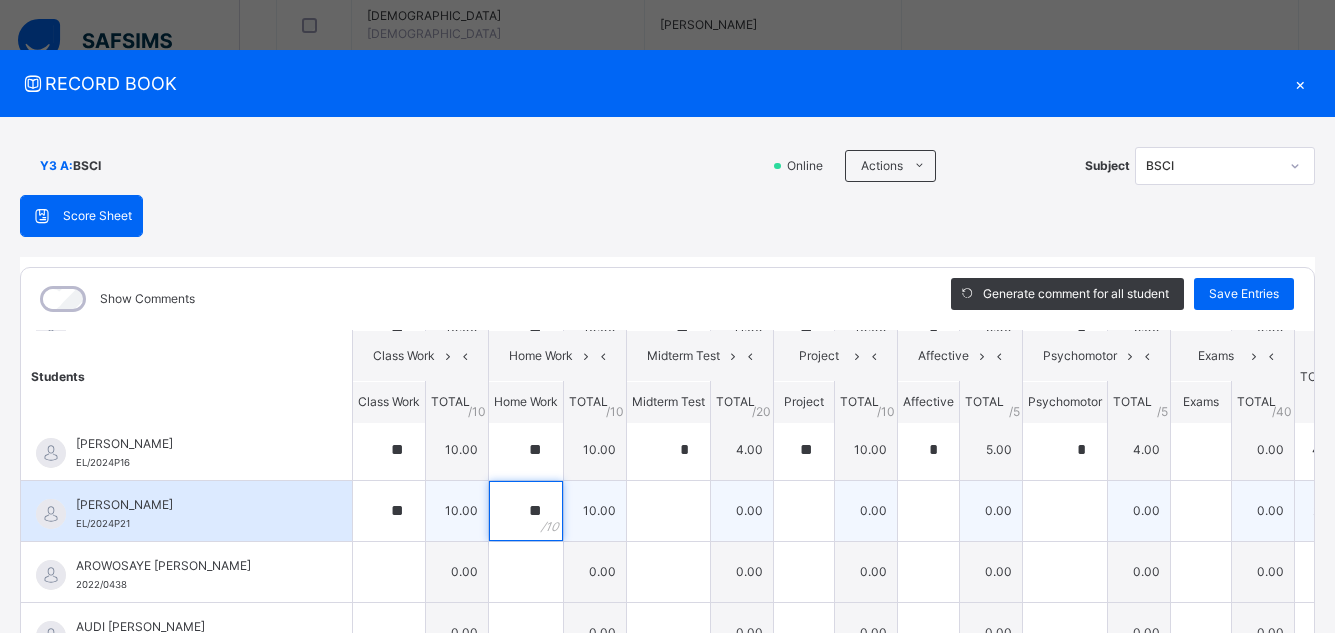 type on "**" 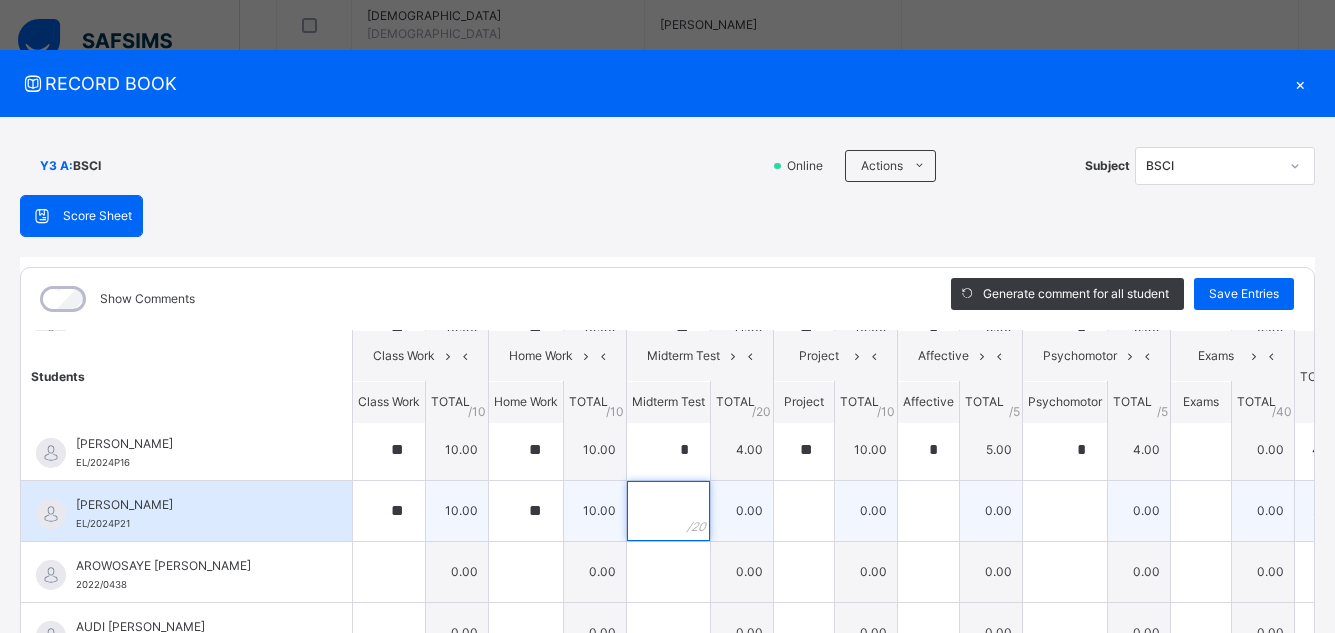 click at bounding box center [668, 511] 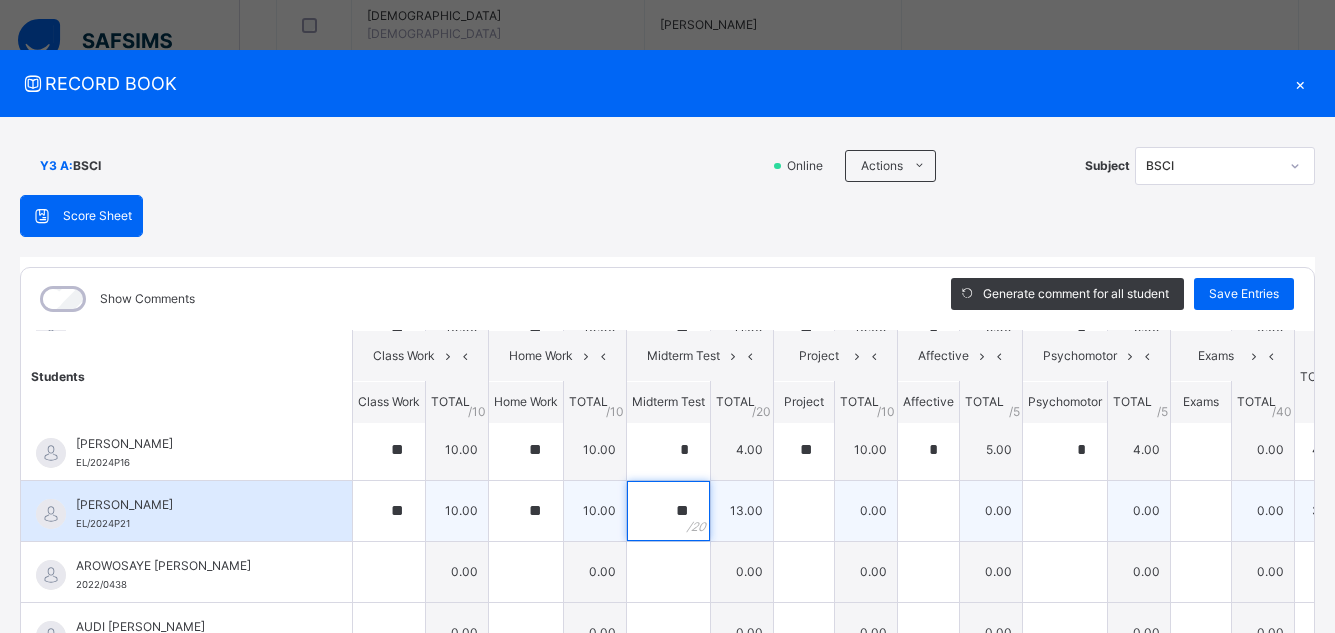 type on "**" 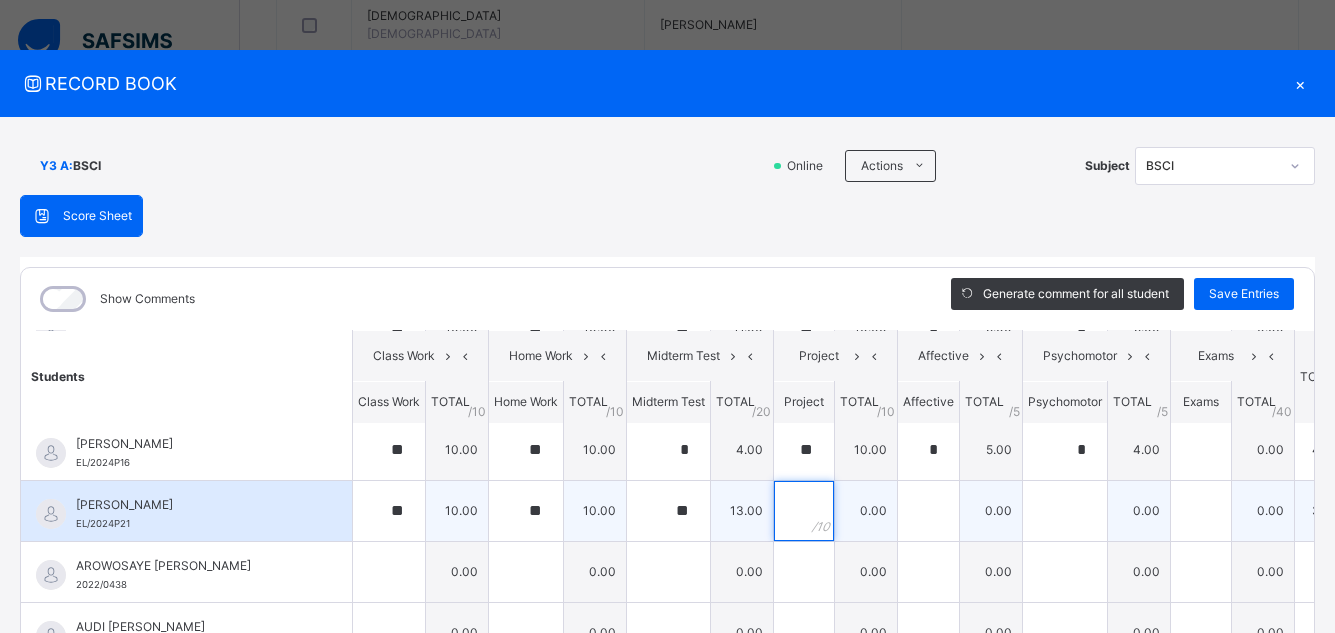 click at bounding box center [804, 511] 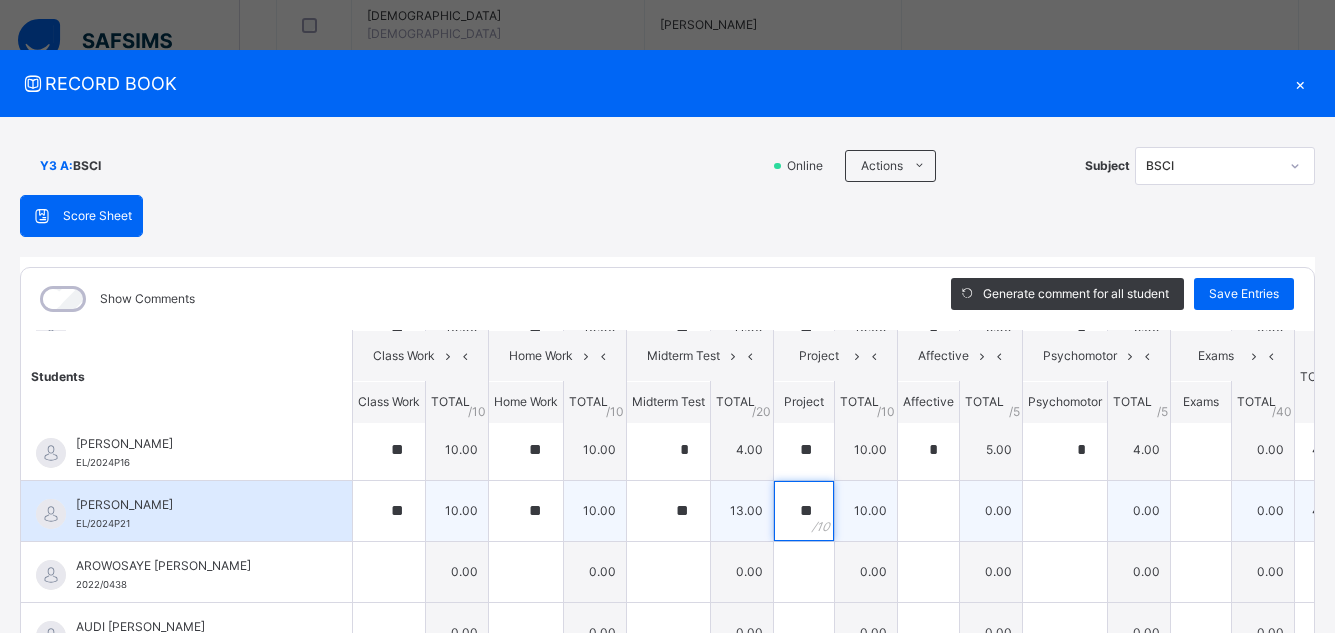 type on "**" 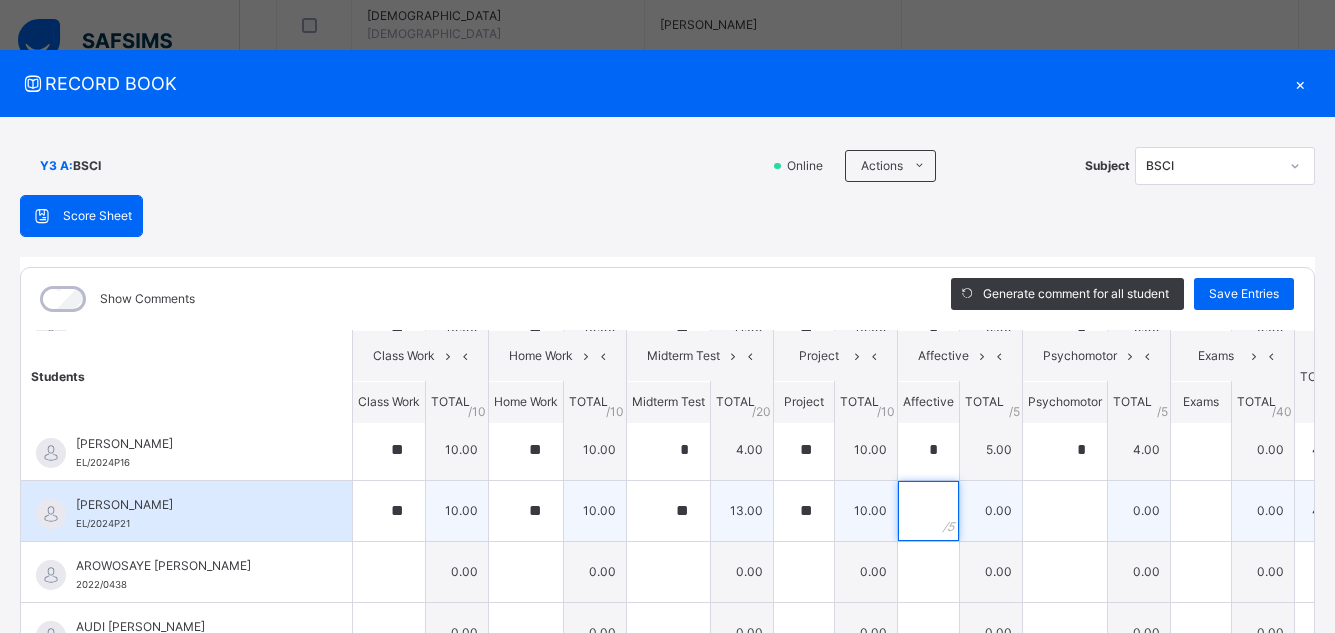 click at bounding box center [928, 511] 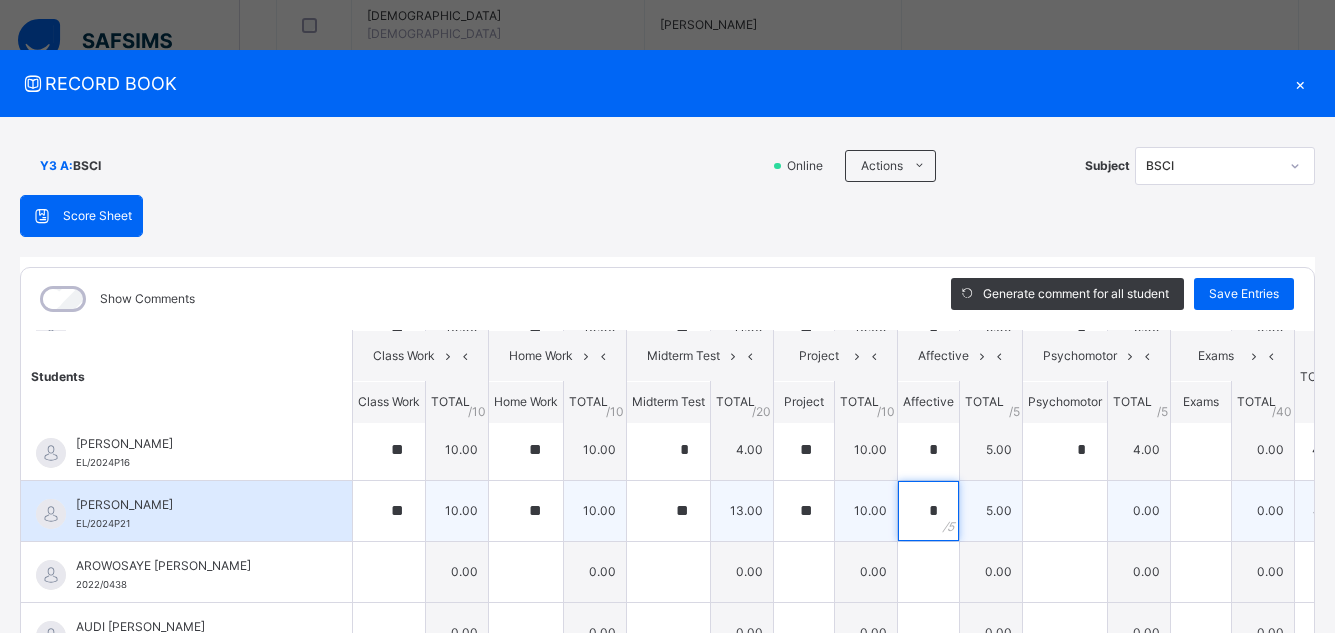 type on "*" 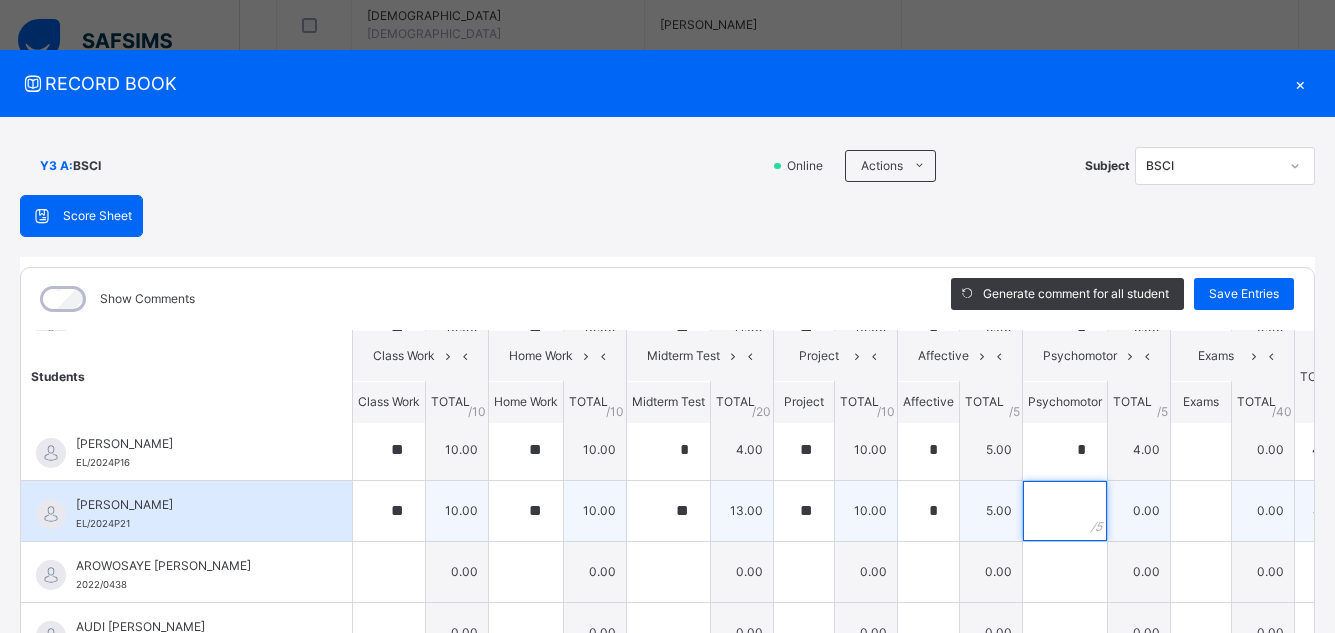 click at bounding box center [1065, 511] 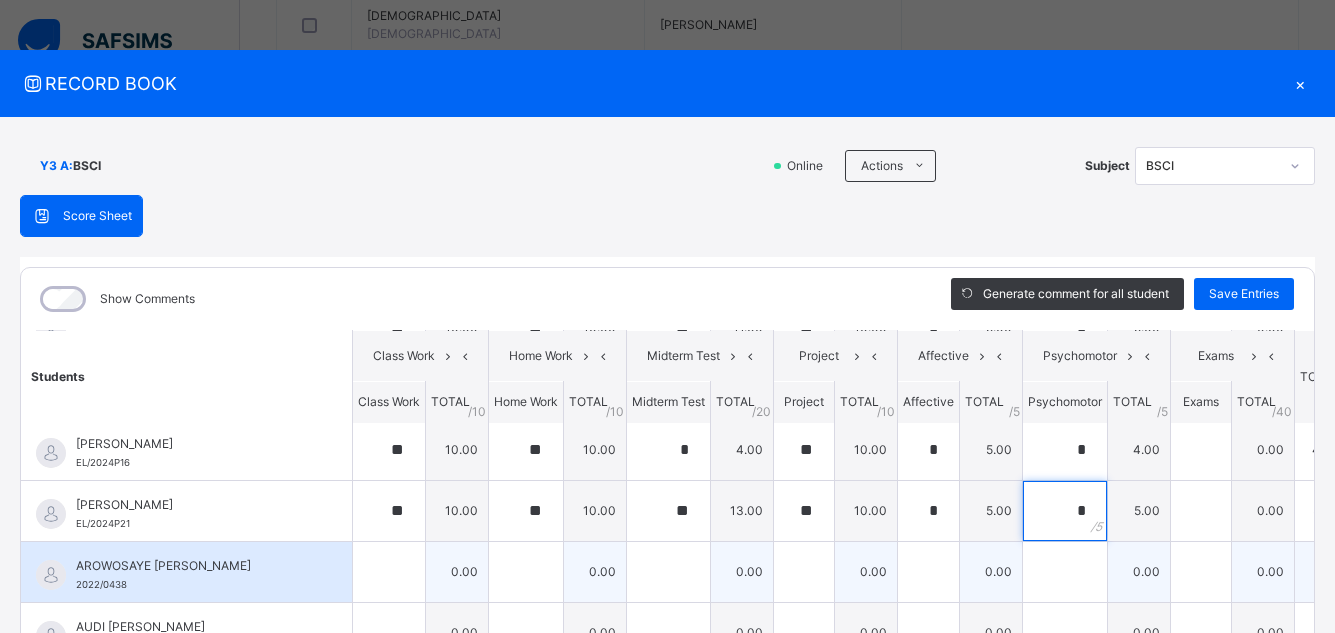 type on "*" 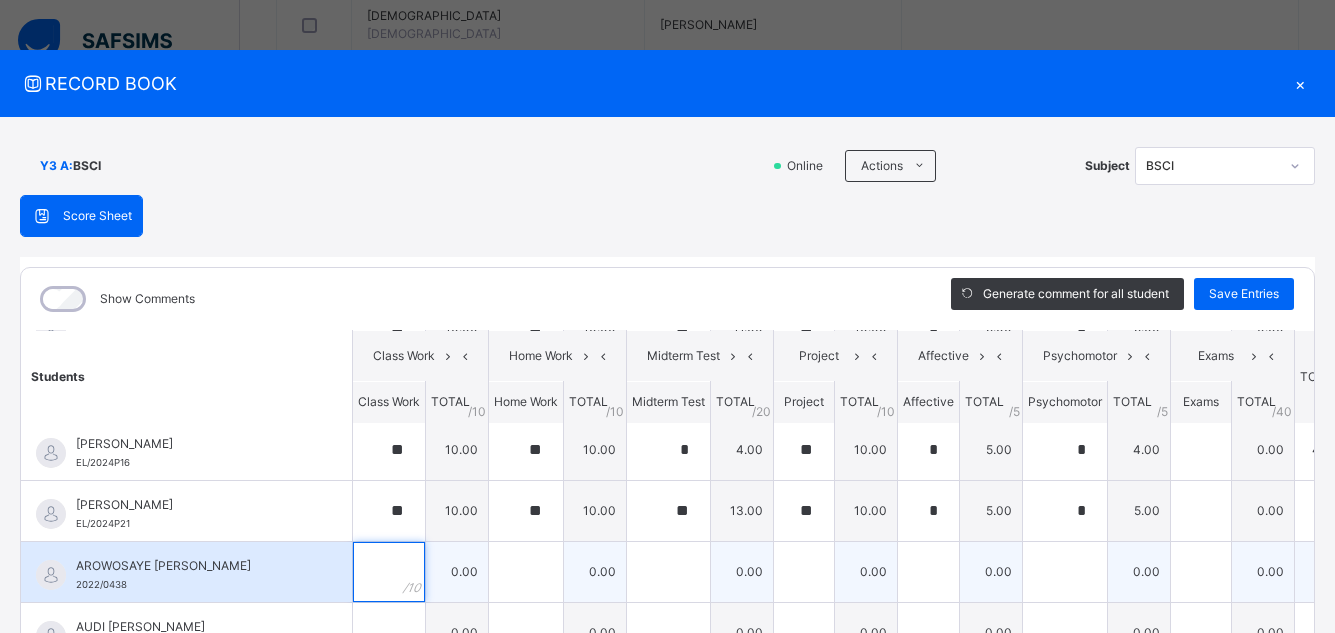 click at bounding box center [389, 572] 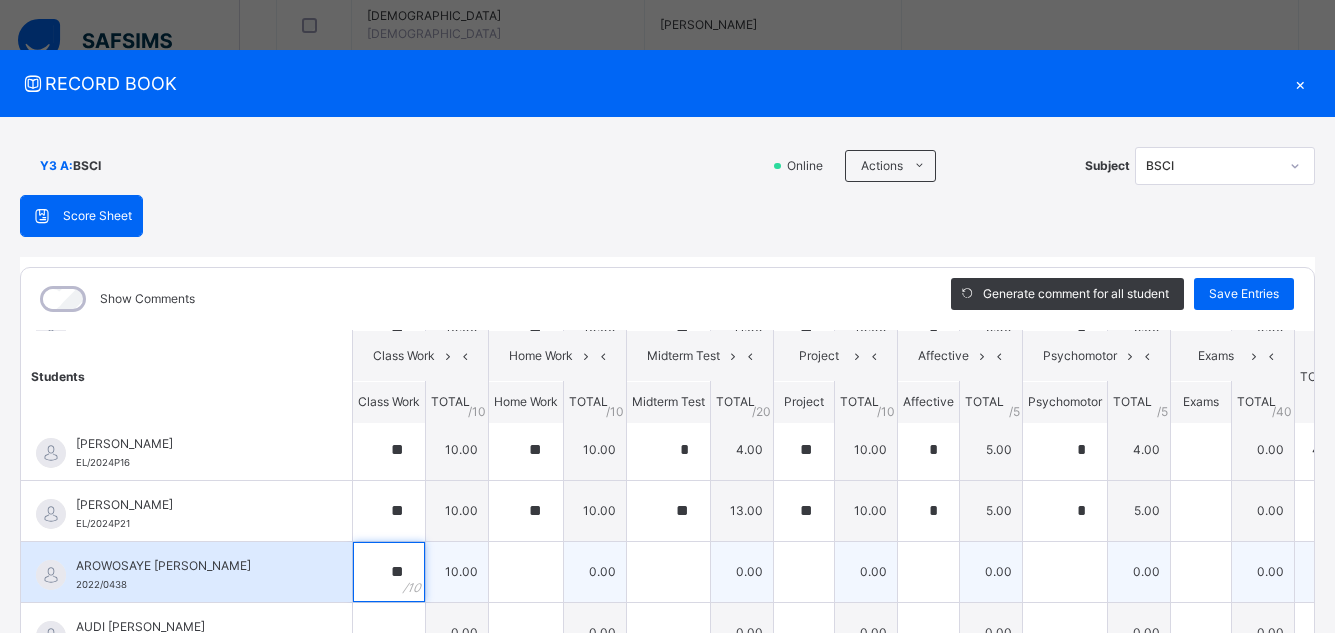 type on "**" 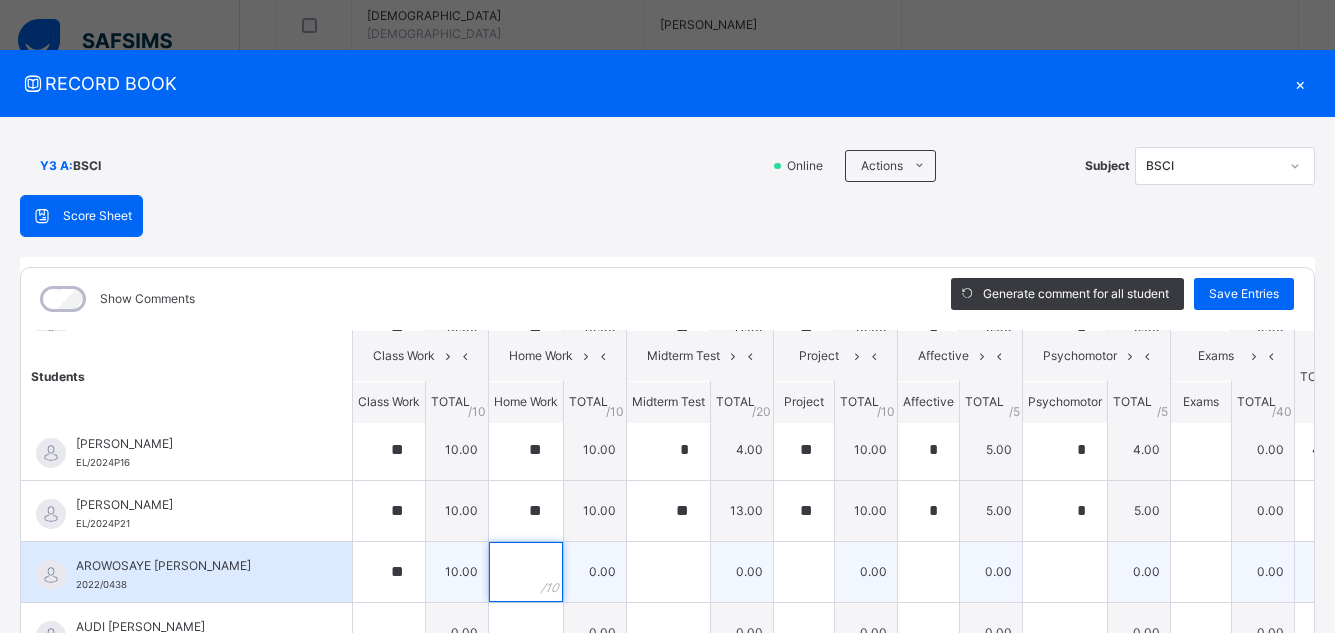 click at bounding box center (526, 572) 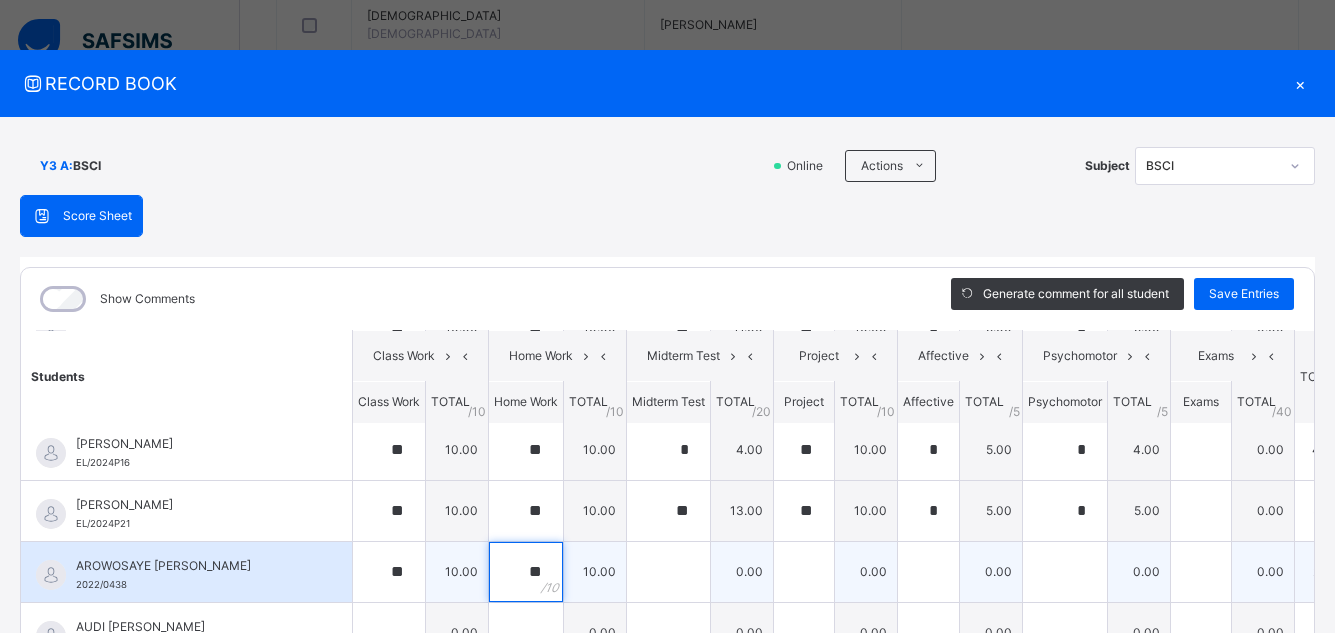 type on "**" 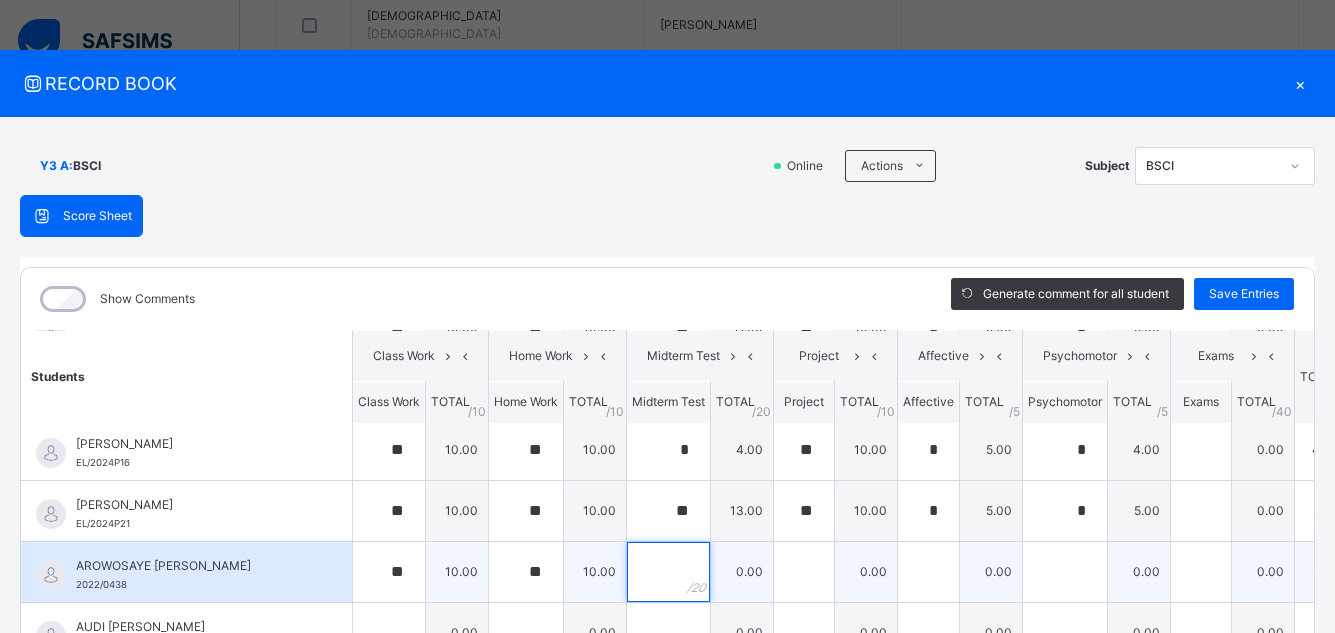 click at bounding box center (668, 572) 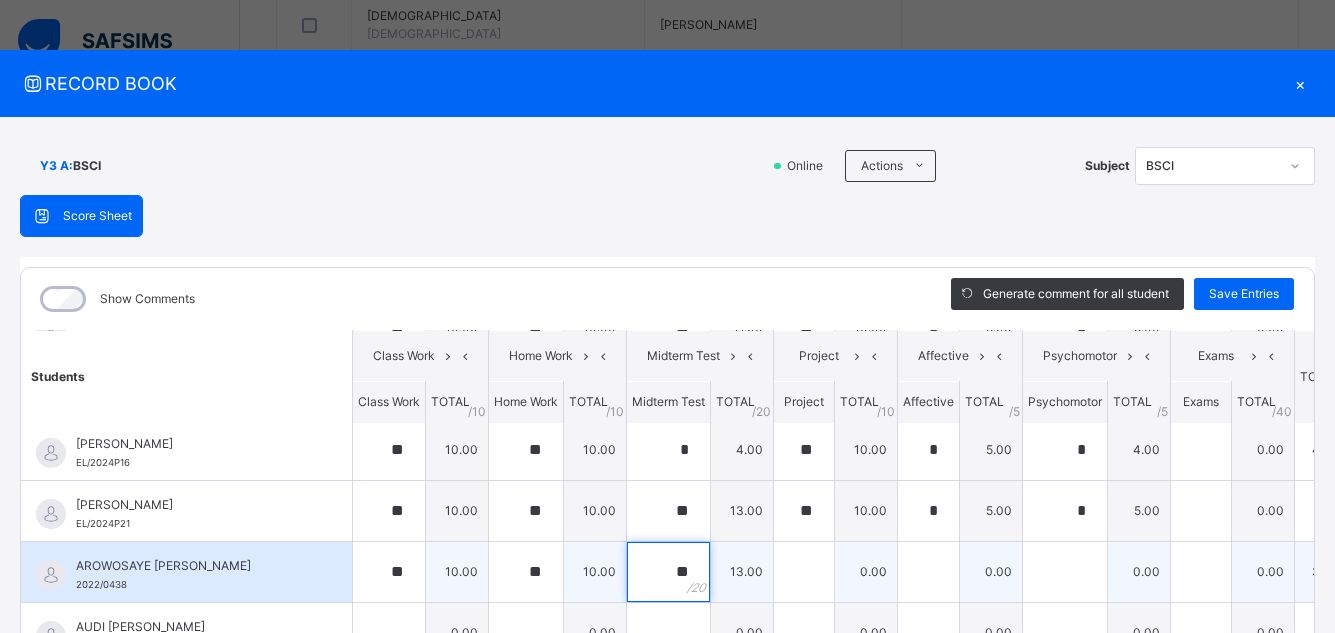 type on "**" 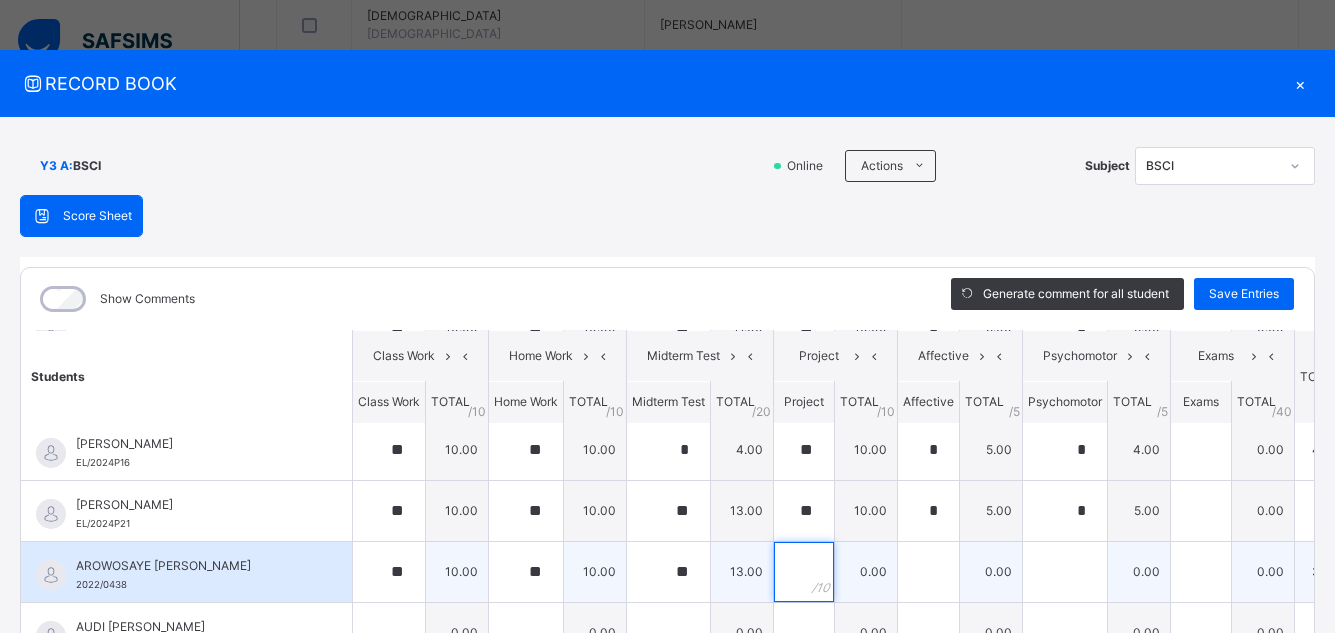 click at bounding box center (804, 572) 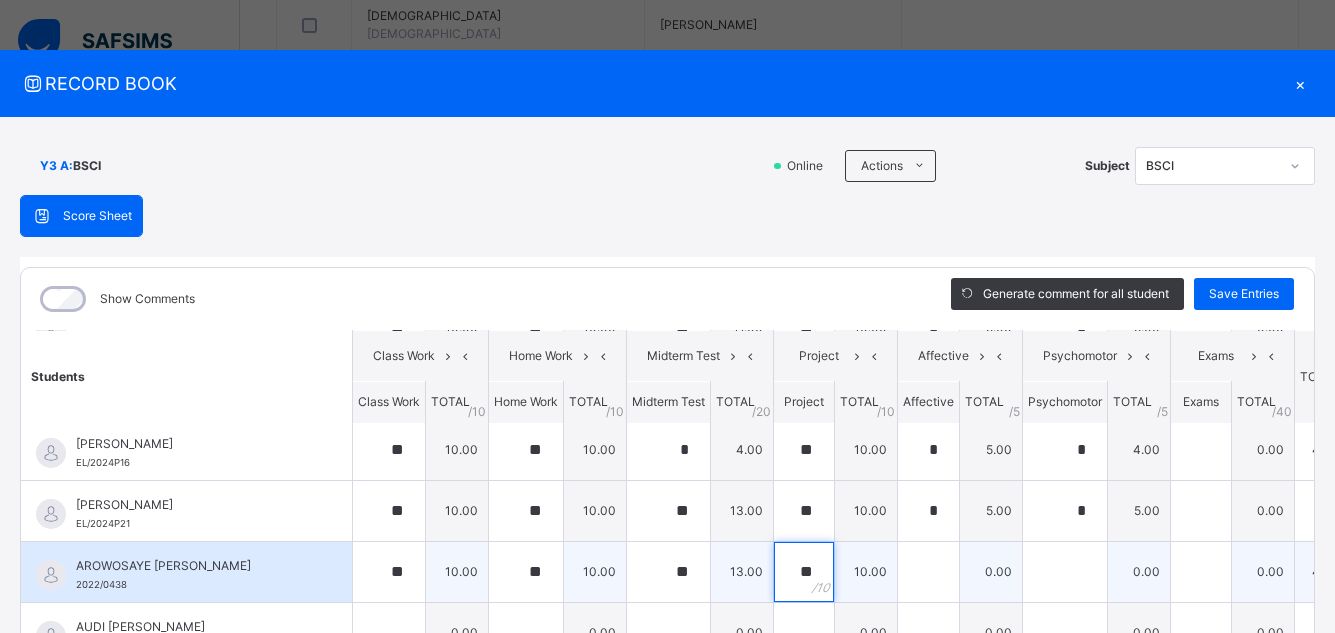 type on "**" 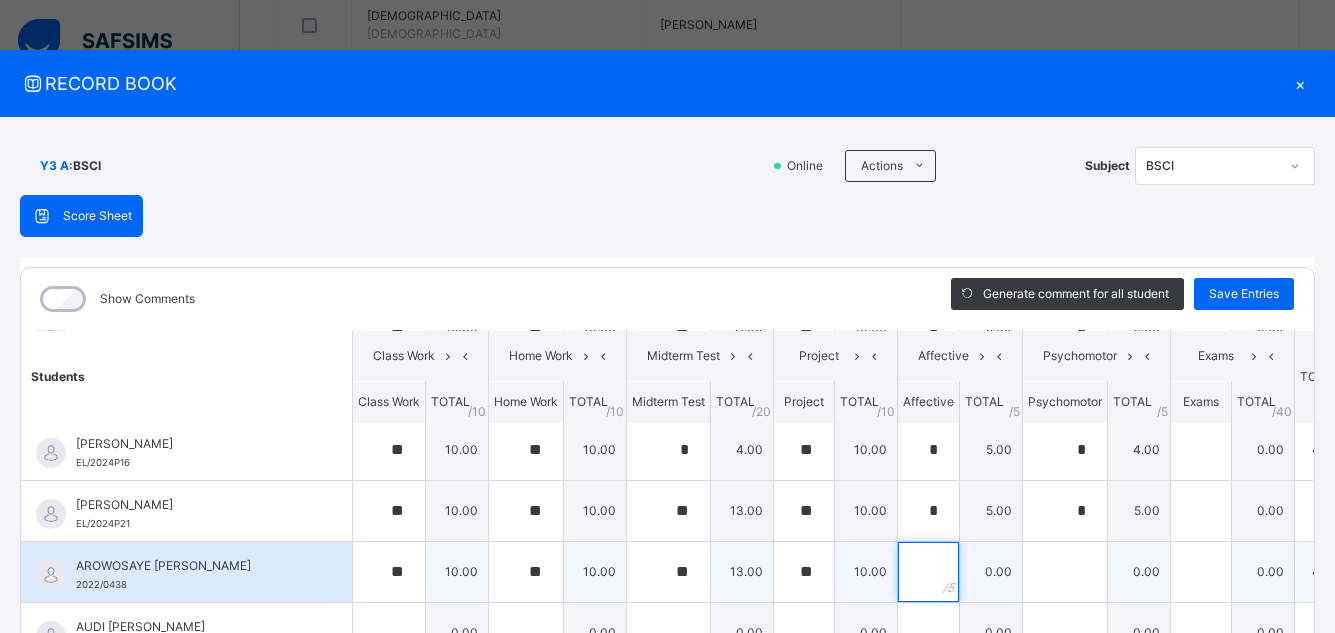 click at bounding box center (928, 572) 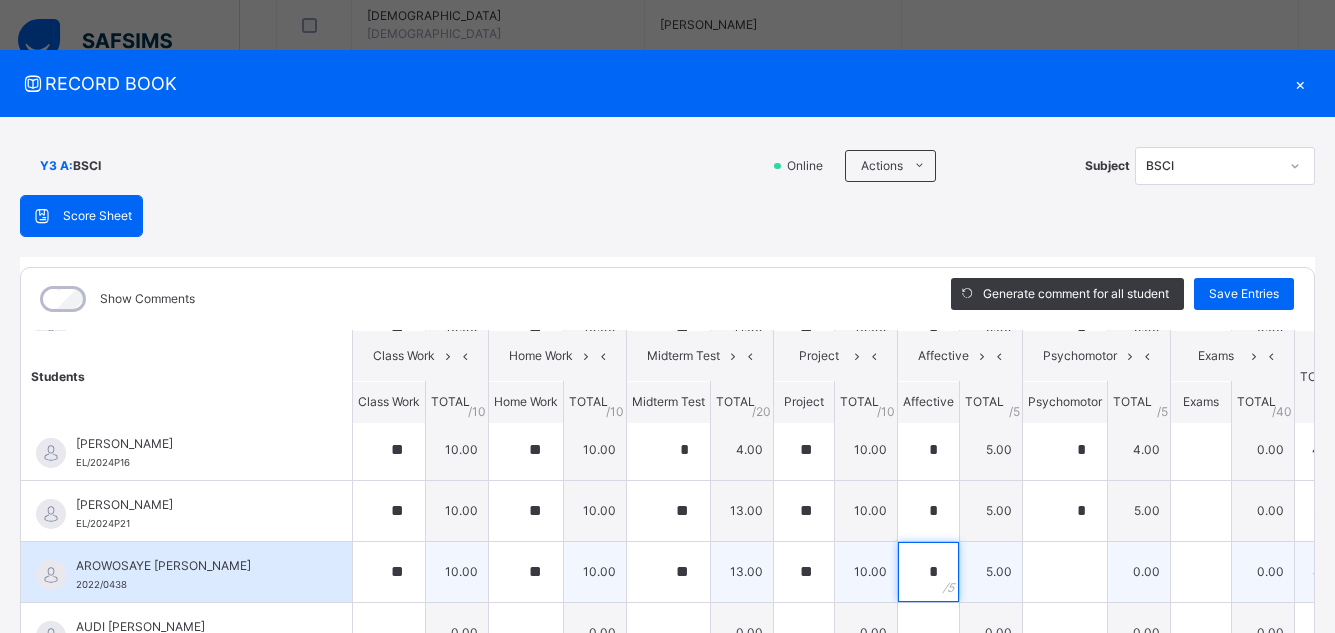 type on "*" 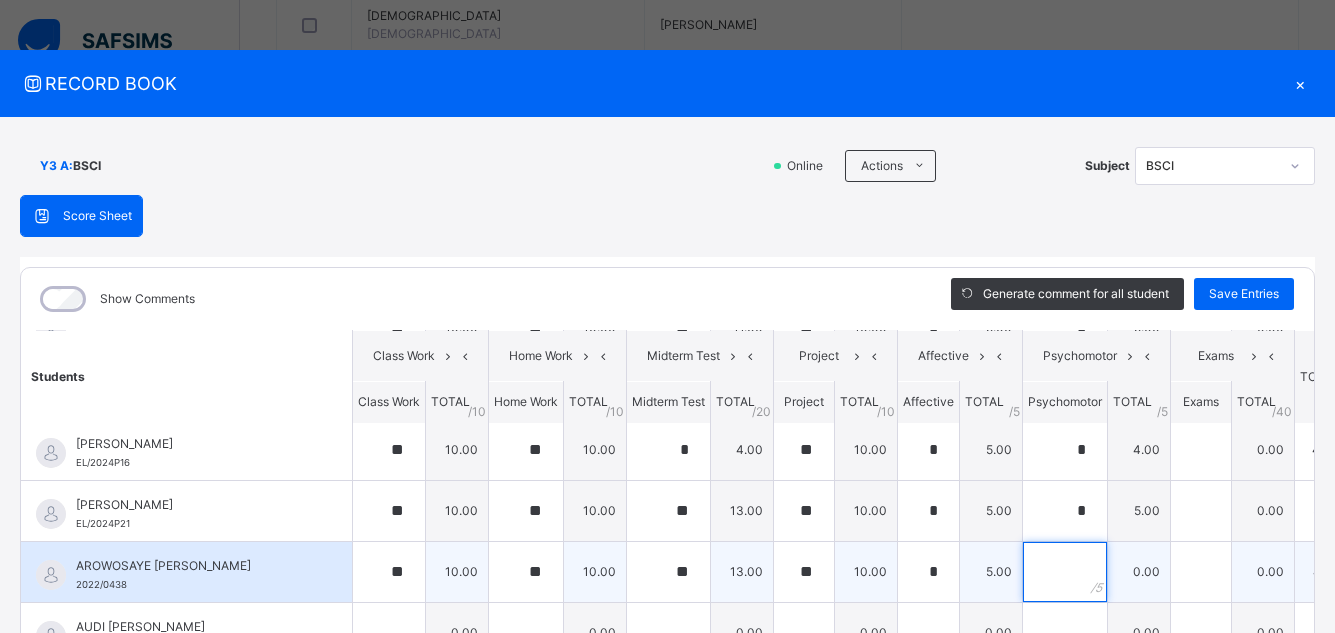 click at bounding box center [1065, 572] 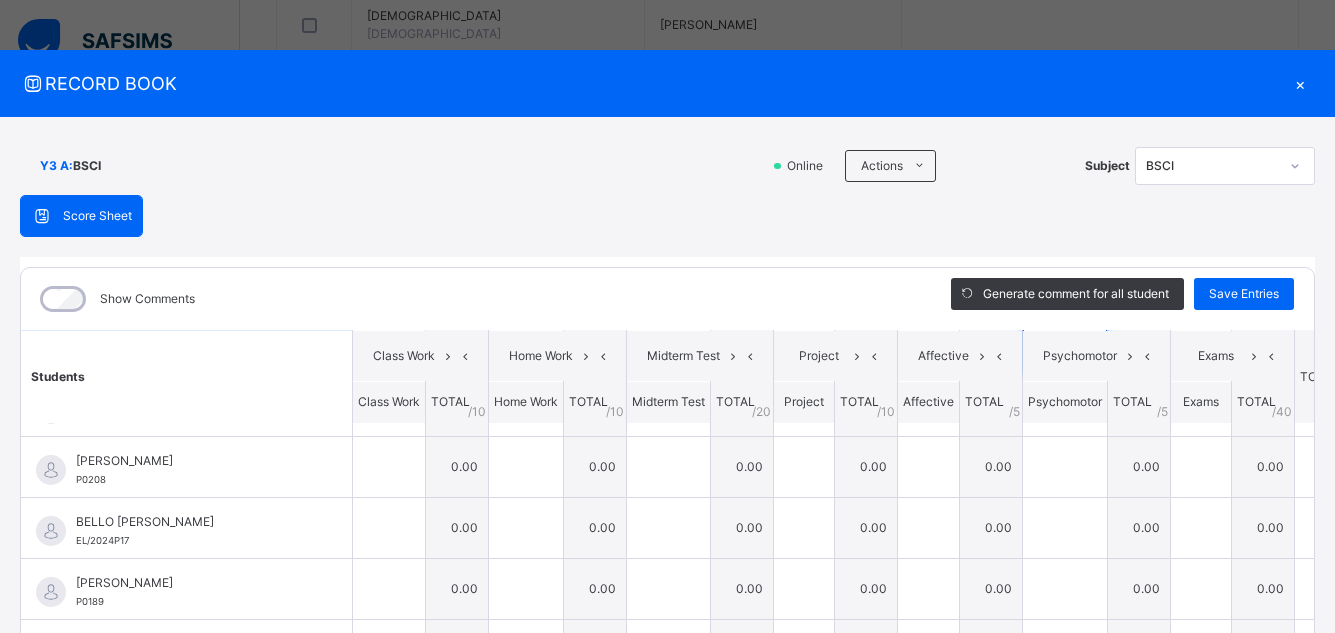 scroll, scrollTop: 346, scrollLeft: 0, axis: vertical 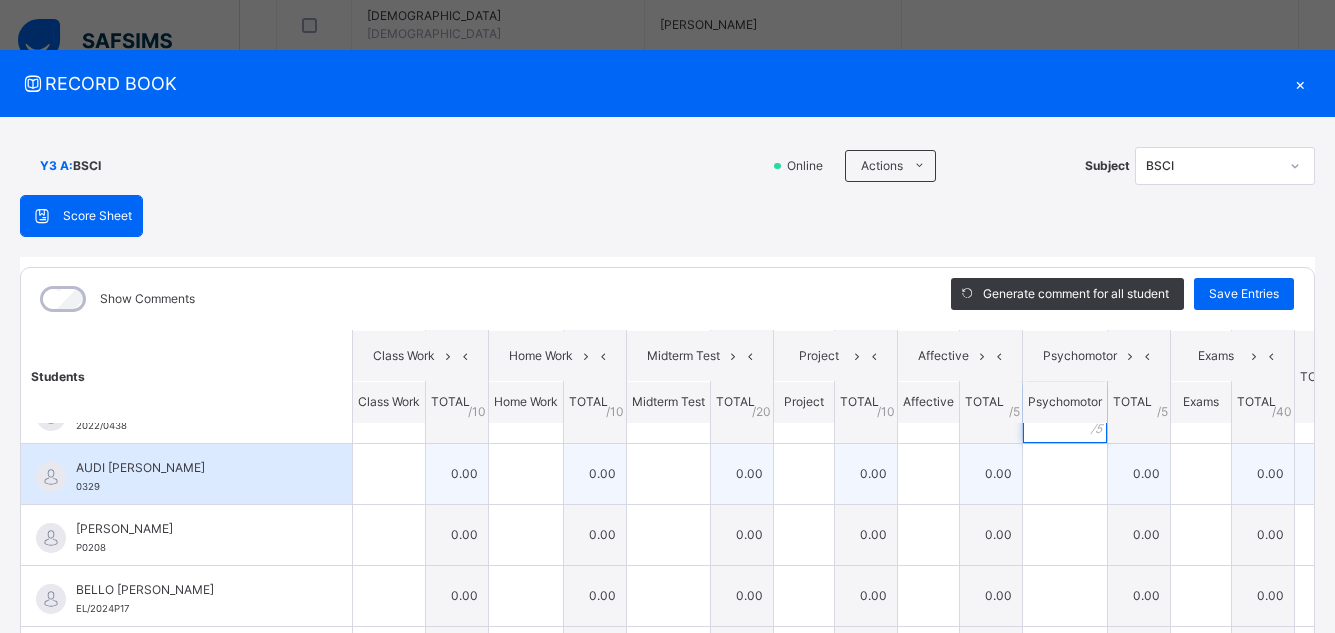 type on "*" 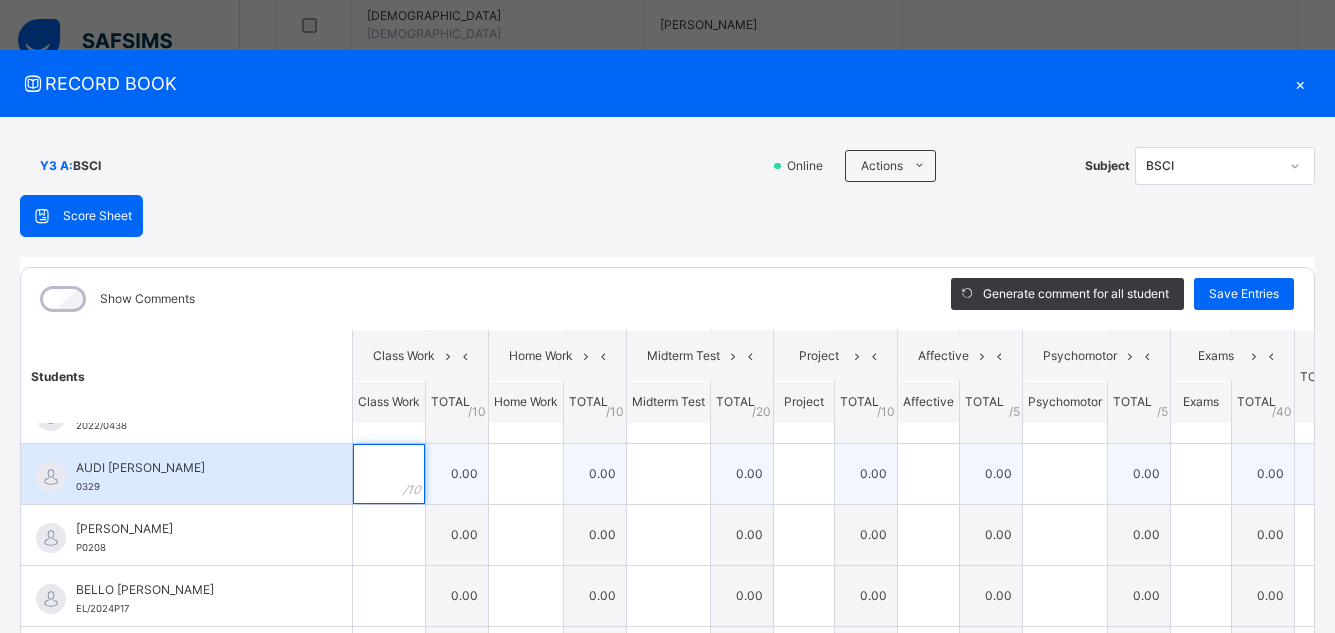 click at bounding box center [389, 474] 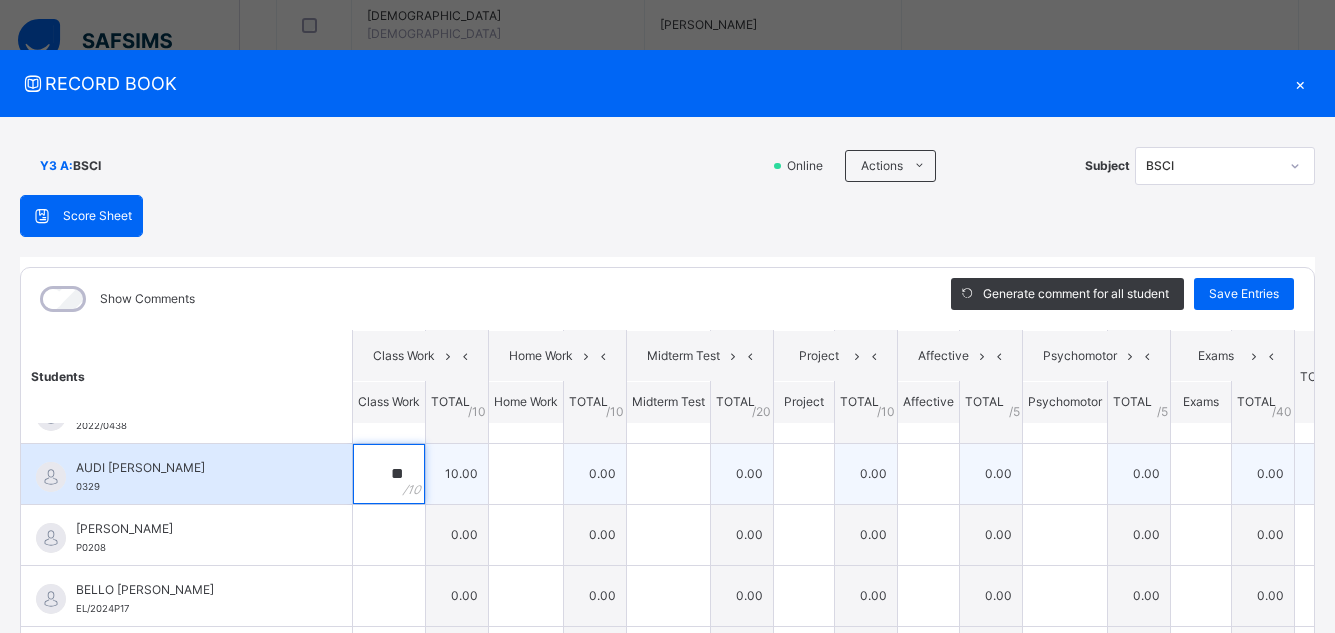 type on "**" 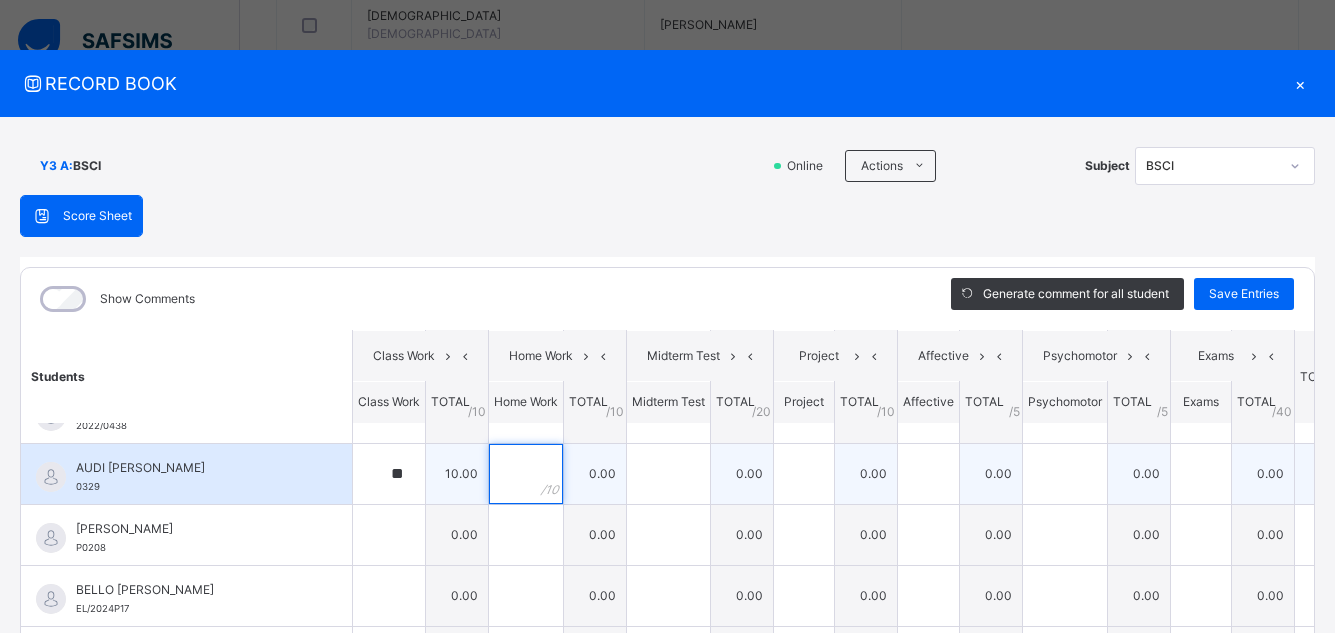 click at bounding box center (526, 474) 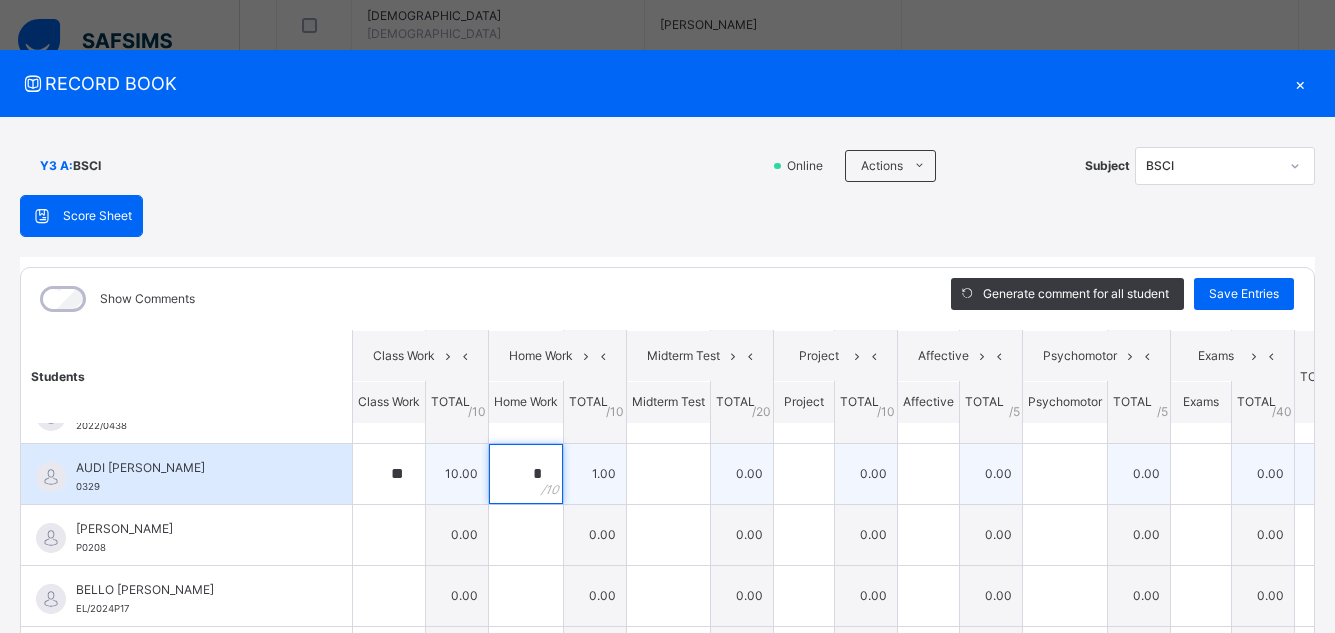 type on "*" 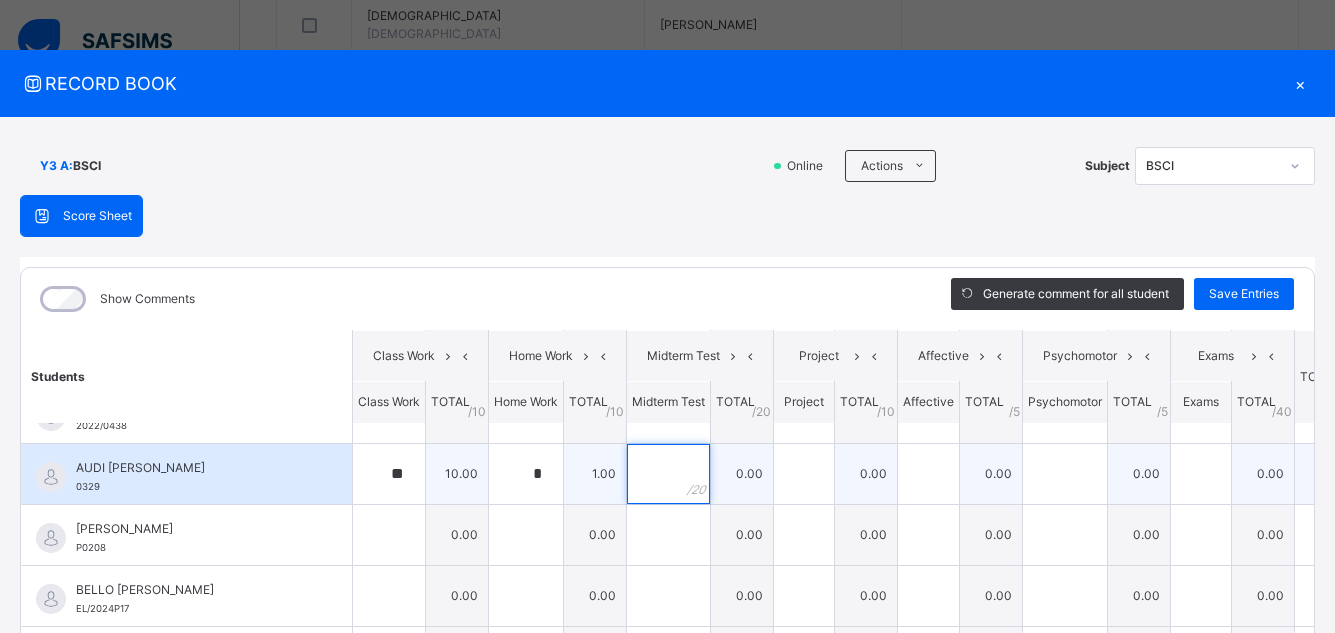 click at bounding box center (668, 474) 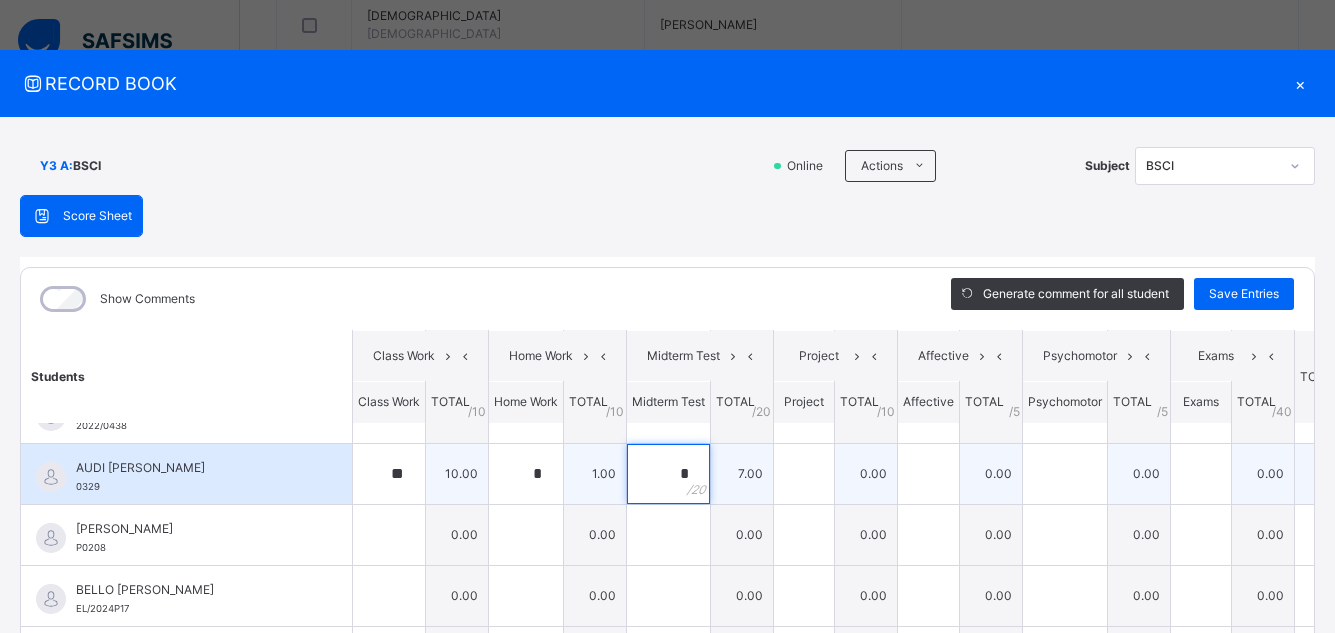 type on "*" 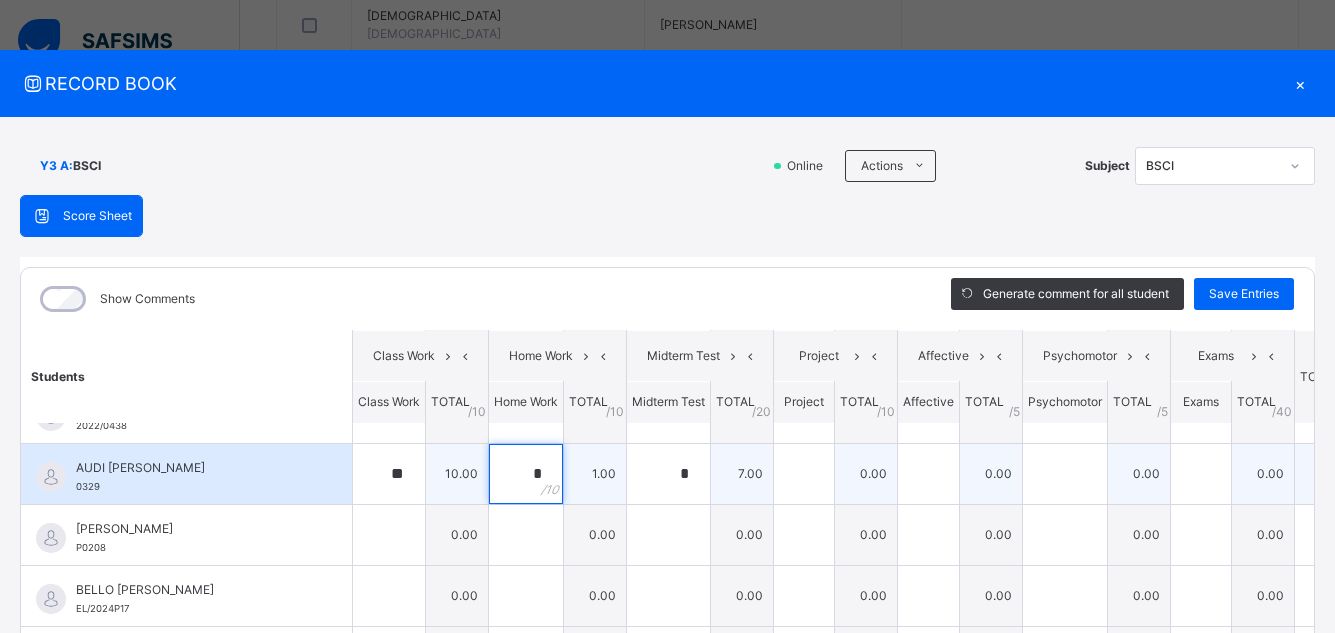 click on "*" at bounding box center [526, 474] 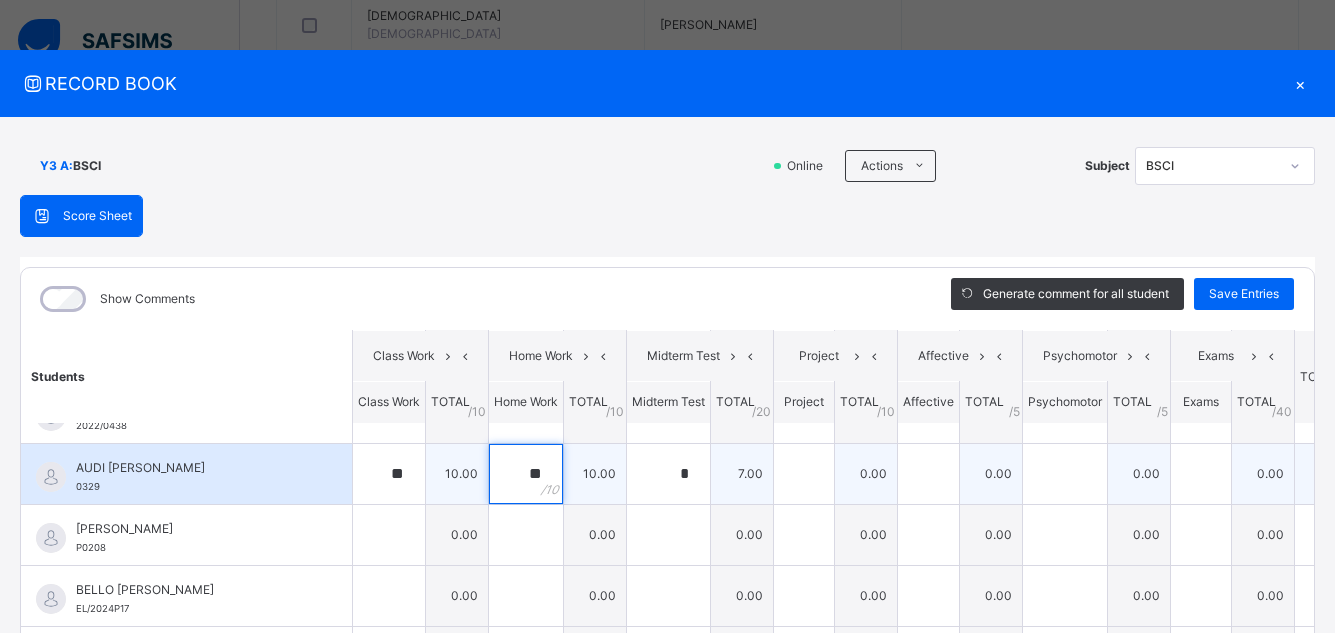 type on "**" 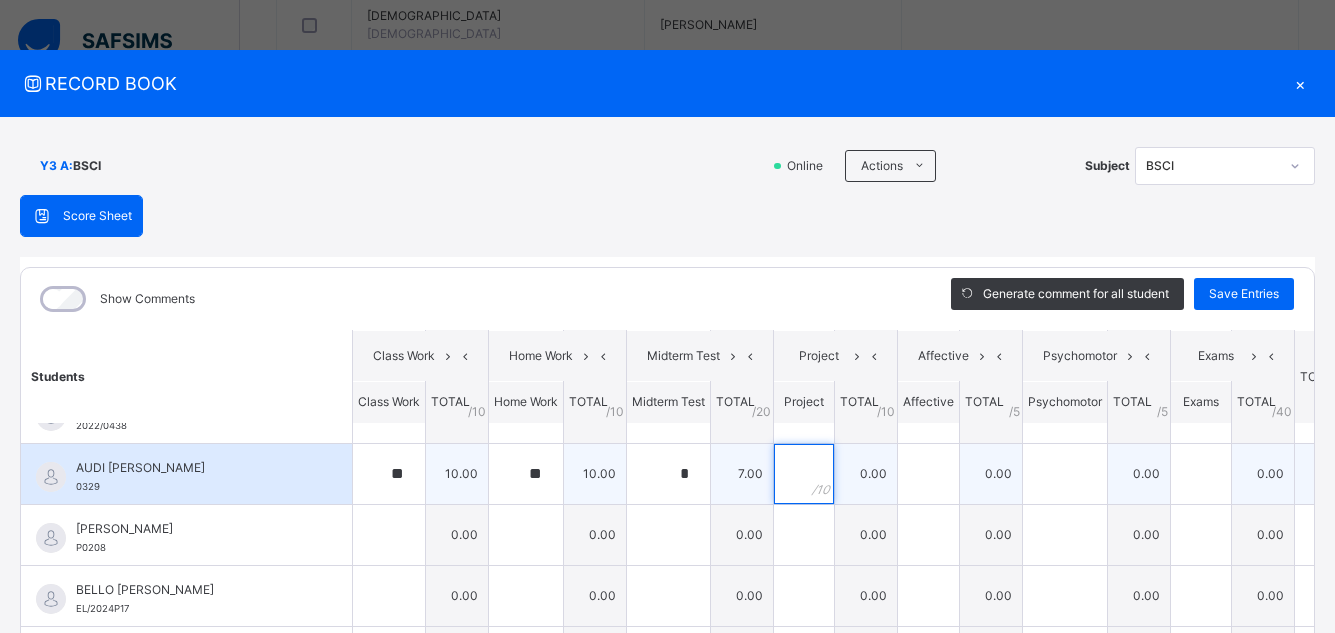 click at bounding box center (804, 474) 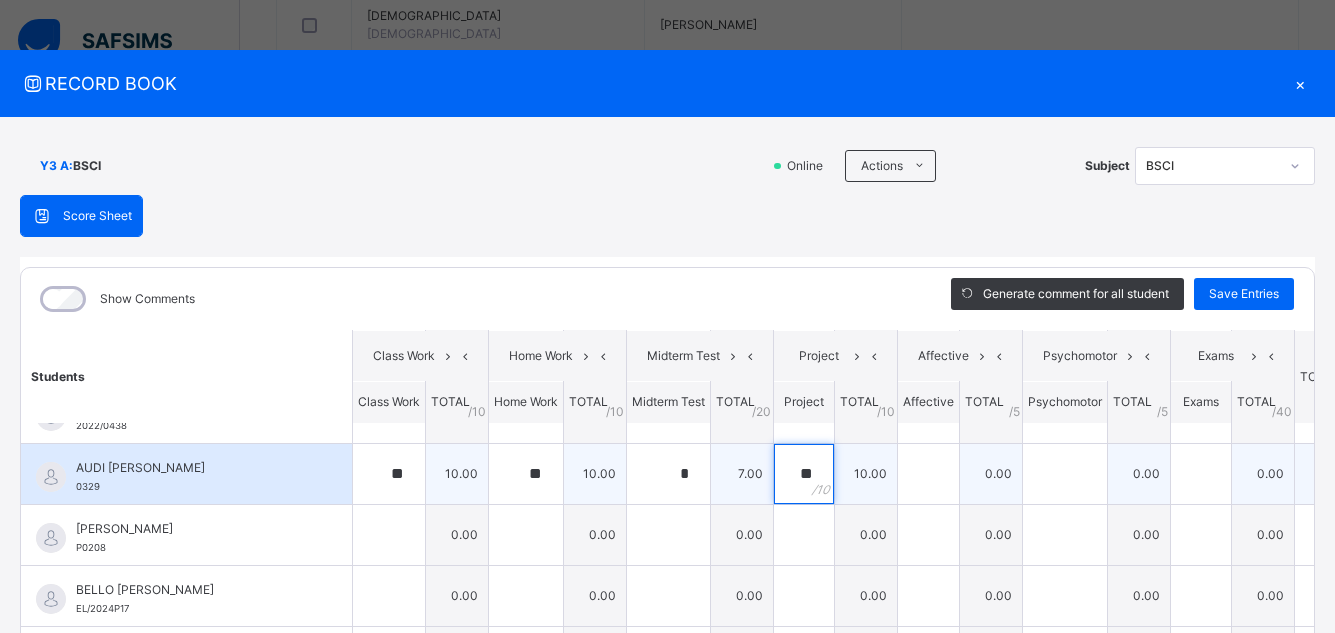 type on "**" 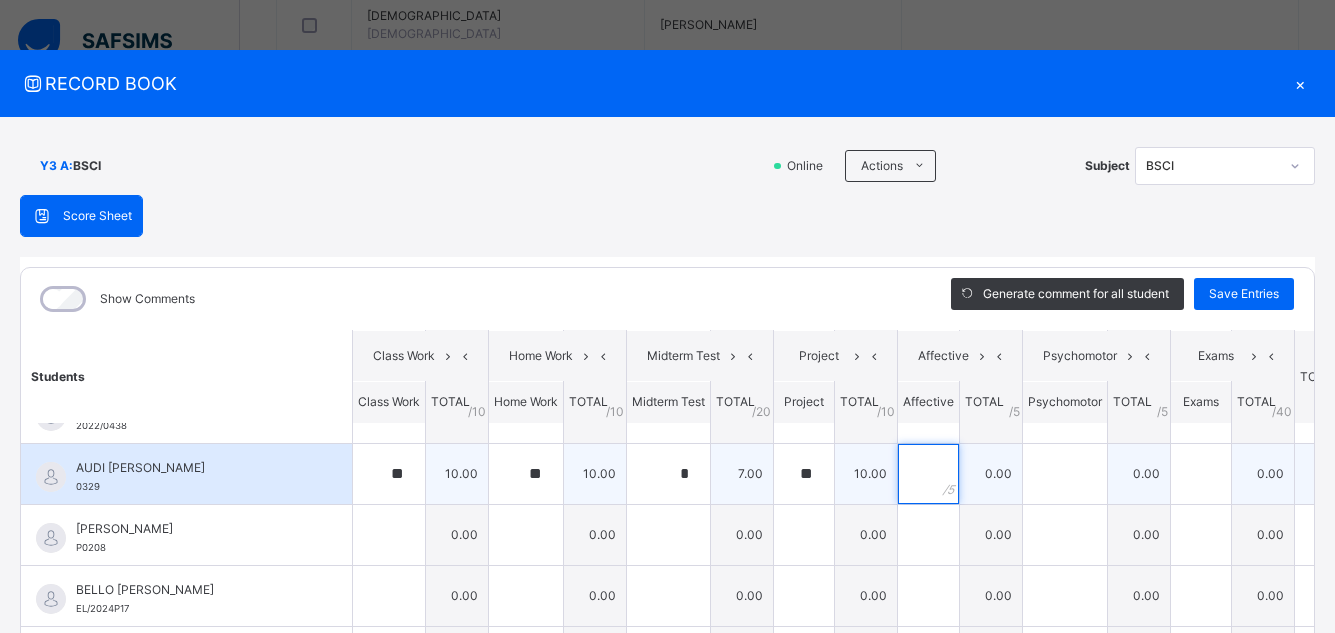 click at bounding box center (928, 474) 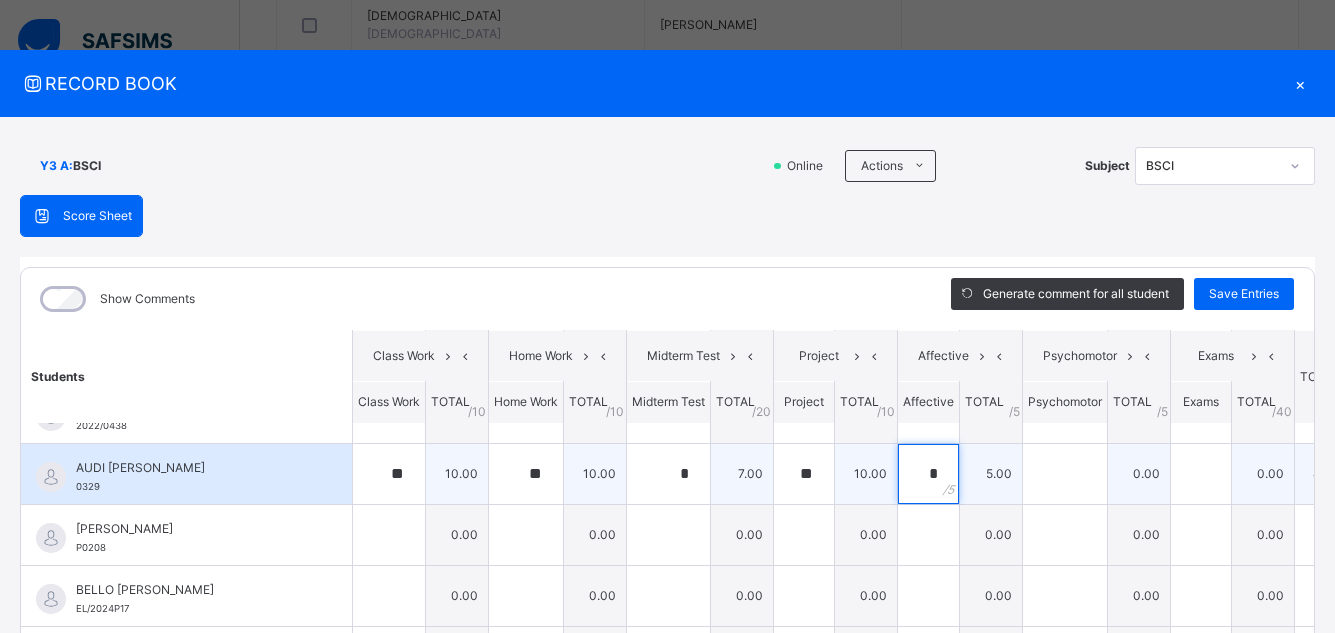 type on "*" 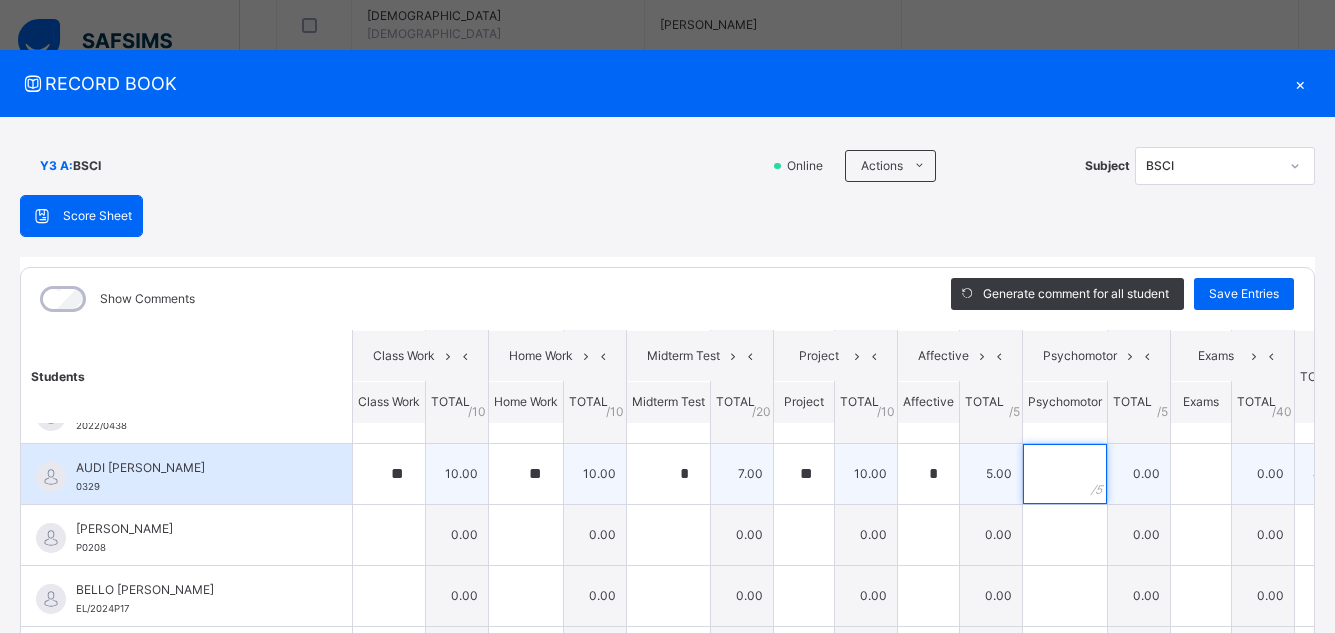click at bounding box center (1065, 474) 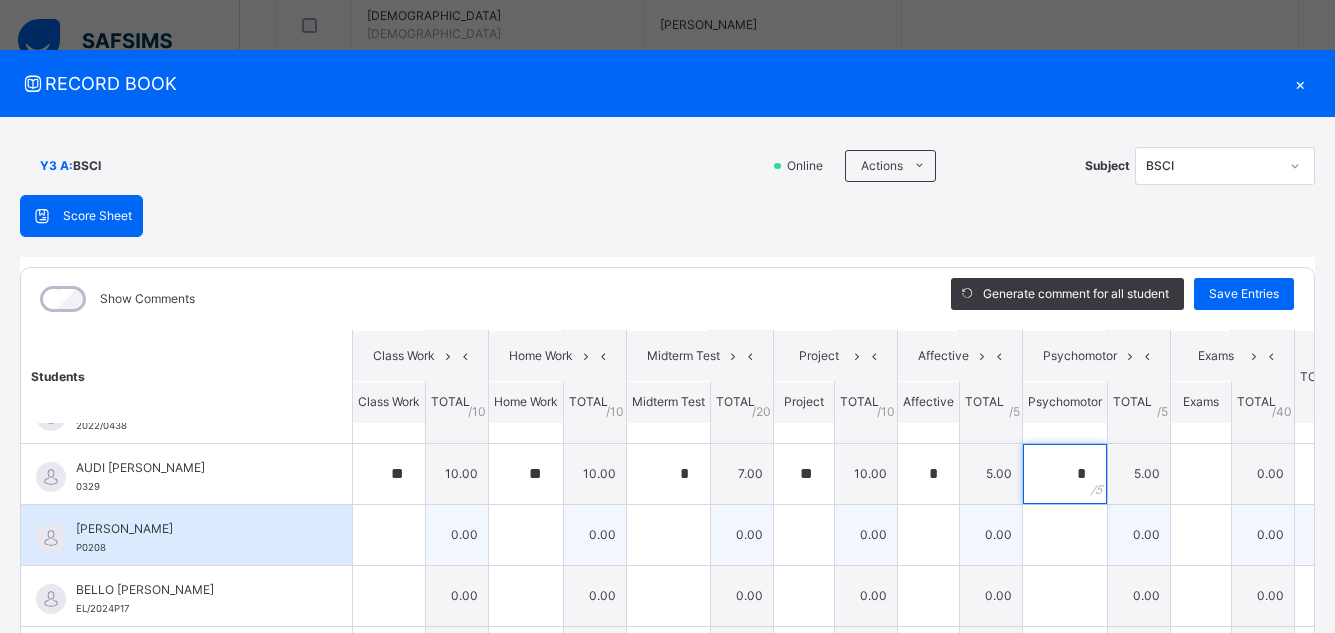 type on "*" 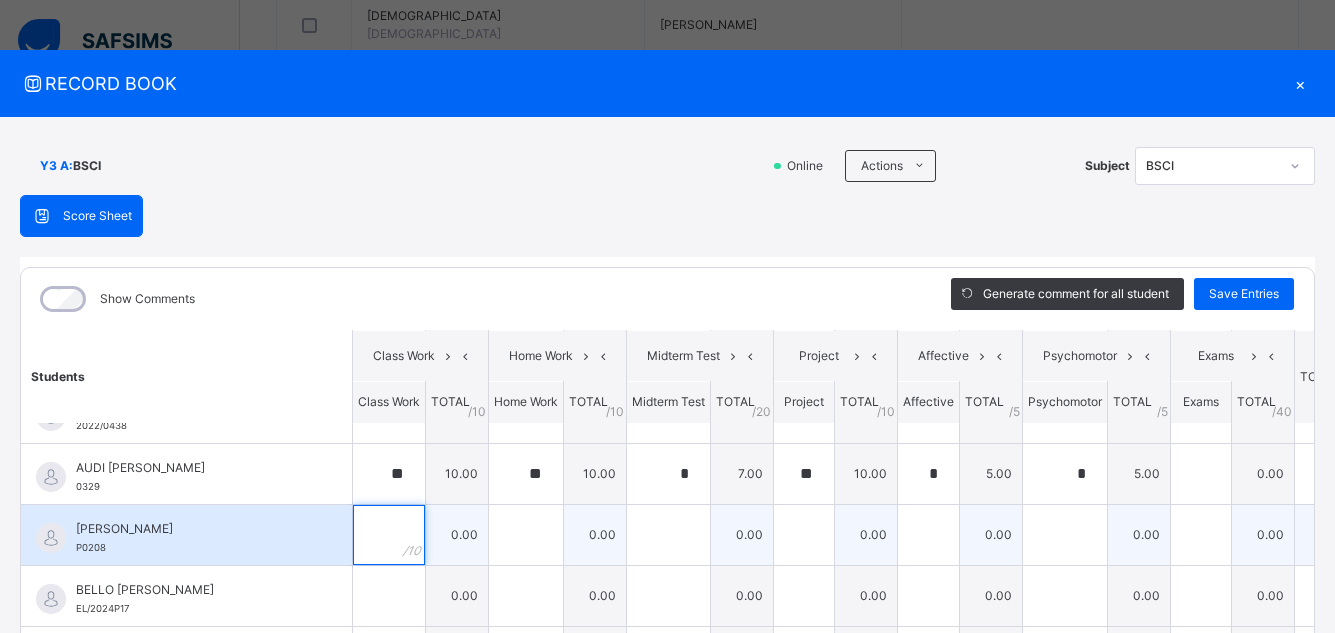 click at bounding box center [389, 535] 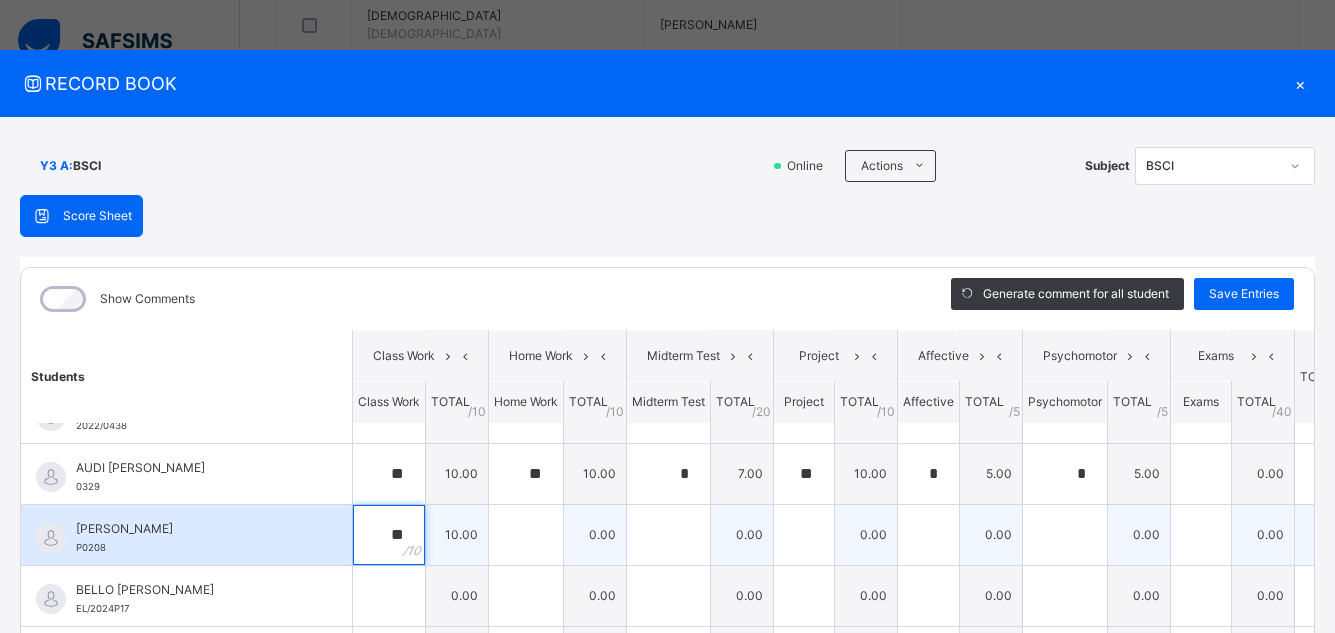 type on "**" 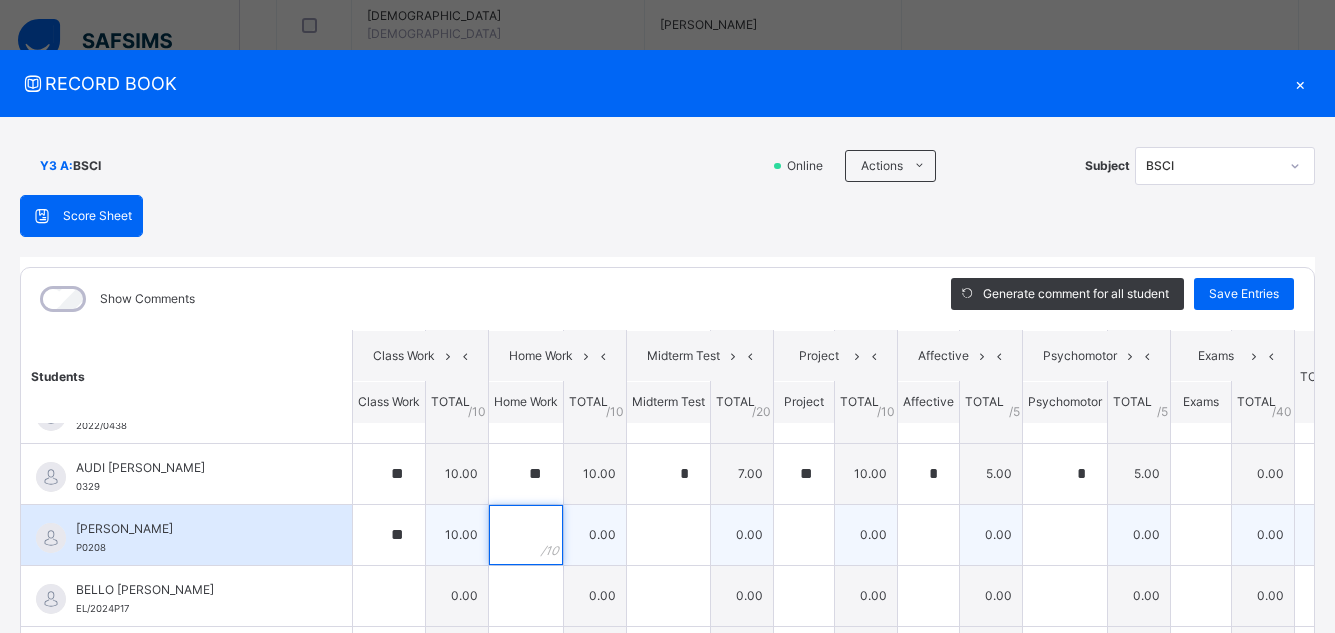 click at bounding box center (526, 535) 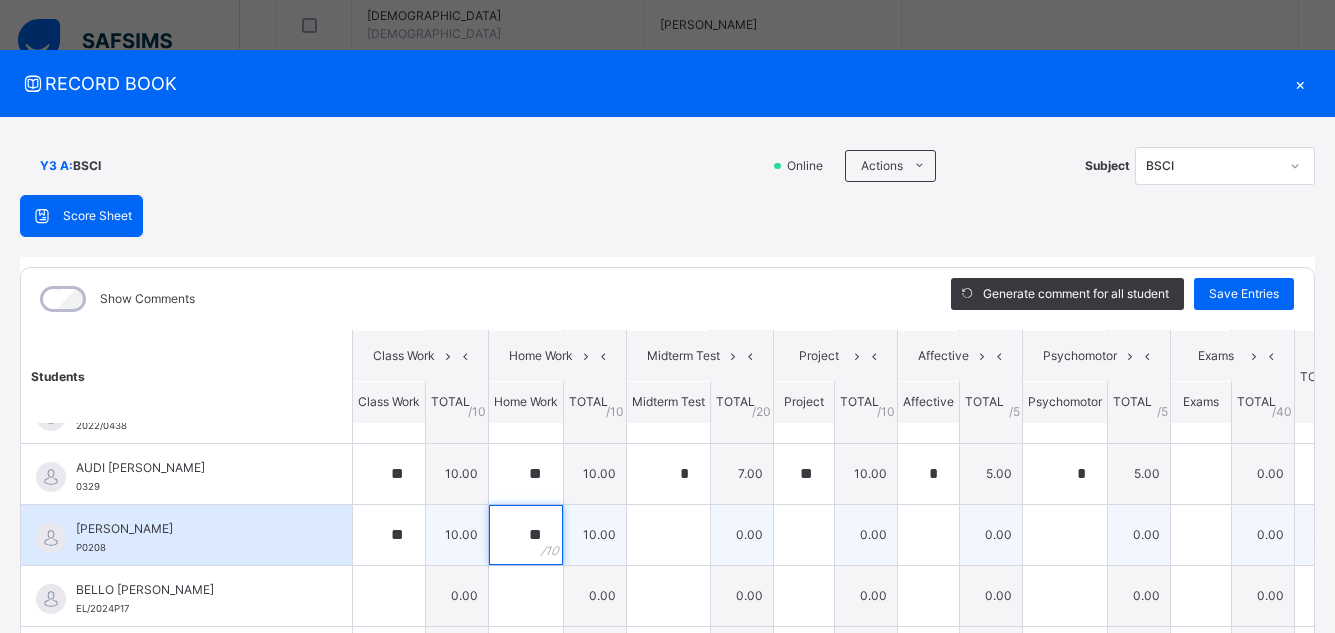 type on "**" 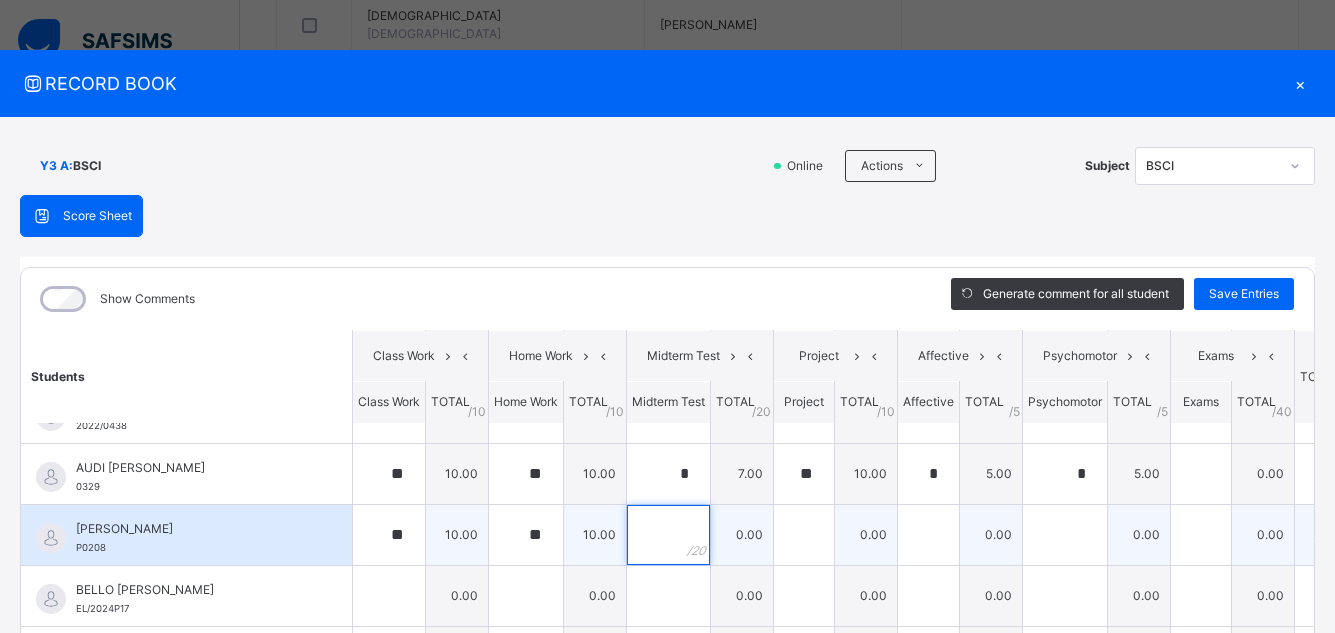 click at bounding box center [668, 535] 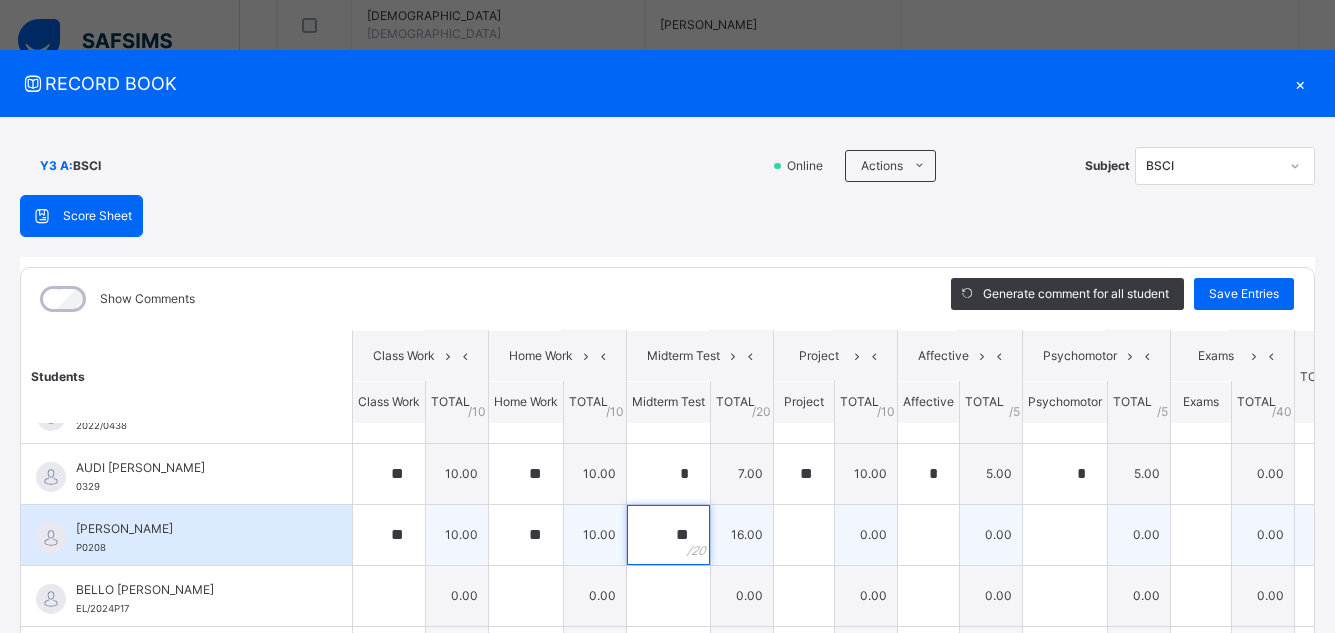 type on "**" 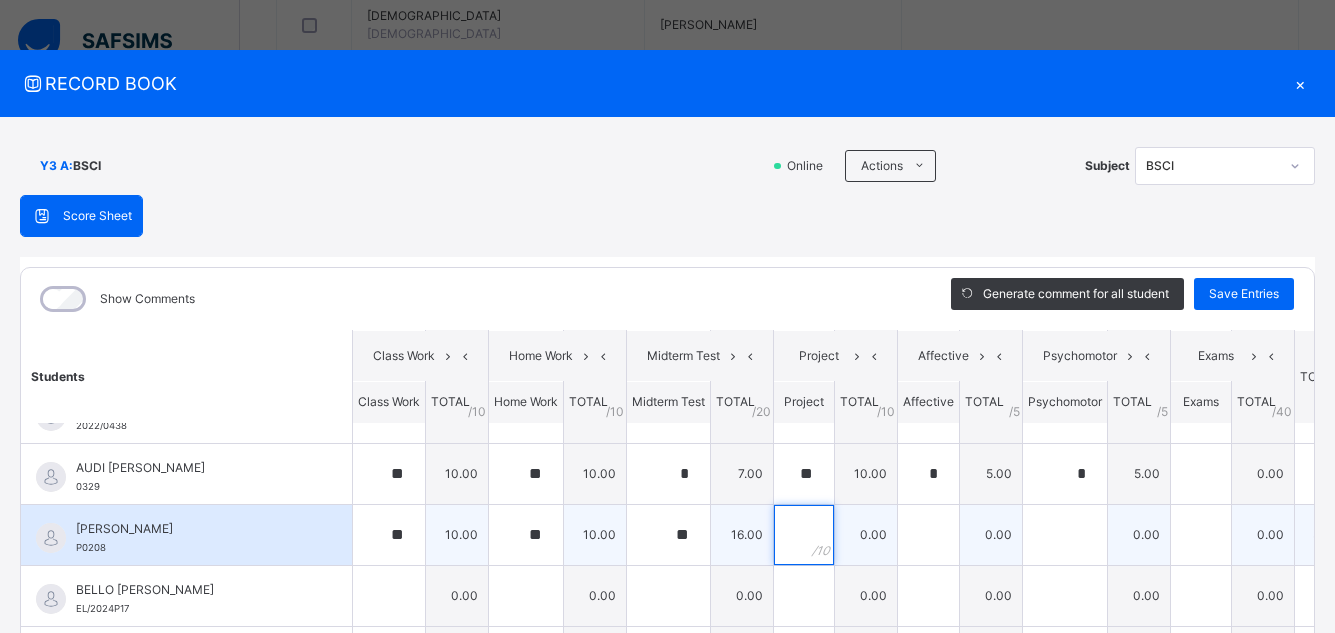 click at bounding box center (804, 535) 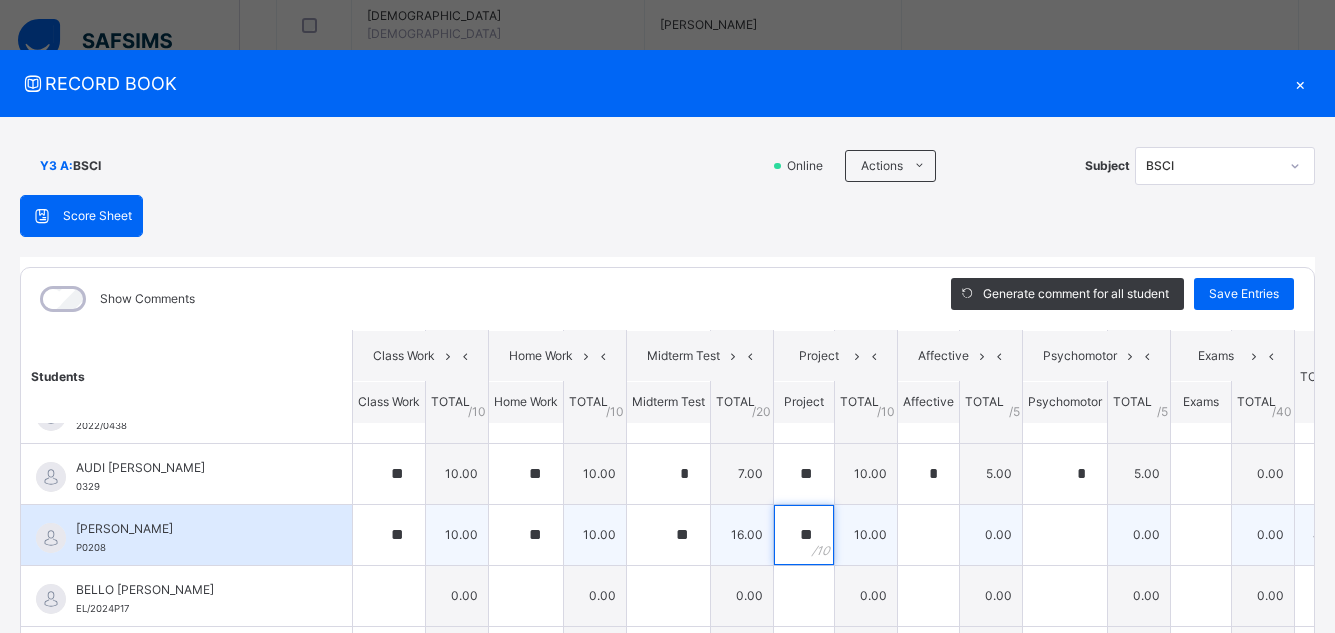type on "**" 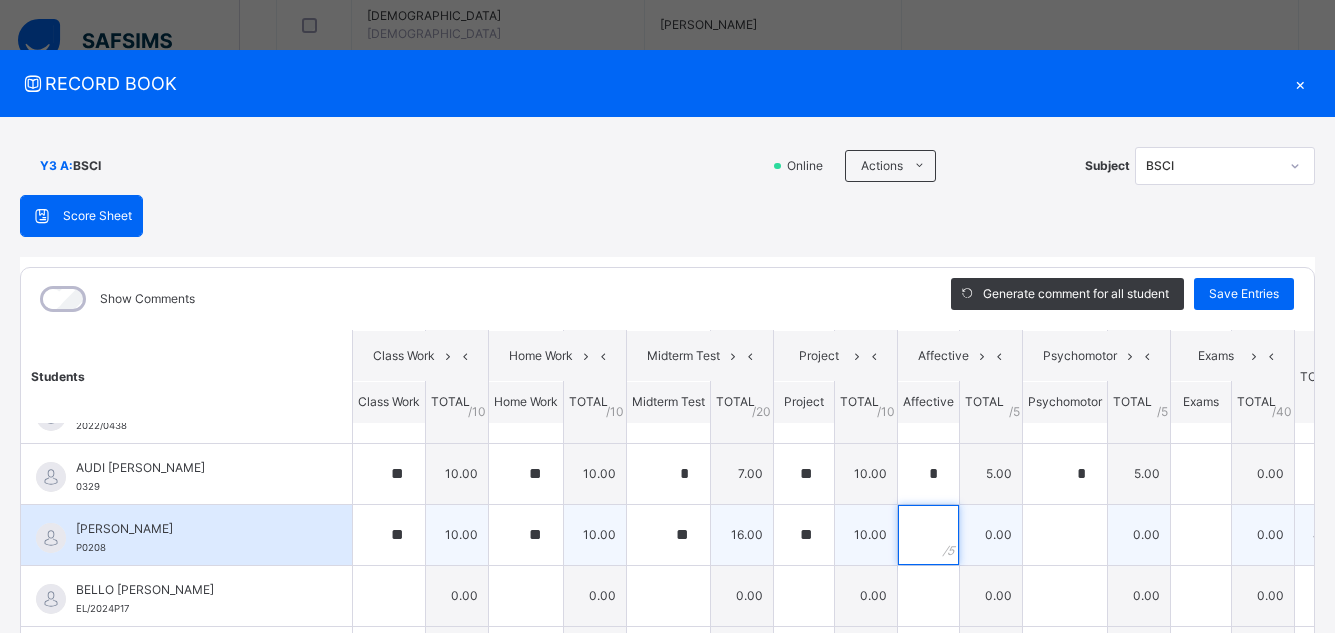 click at bounding box center [928, 535] 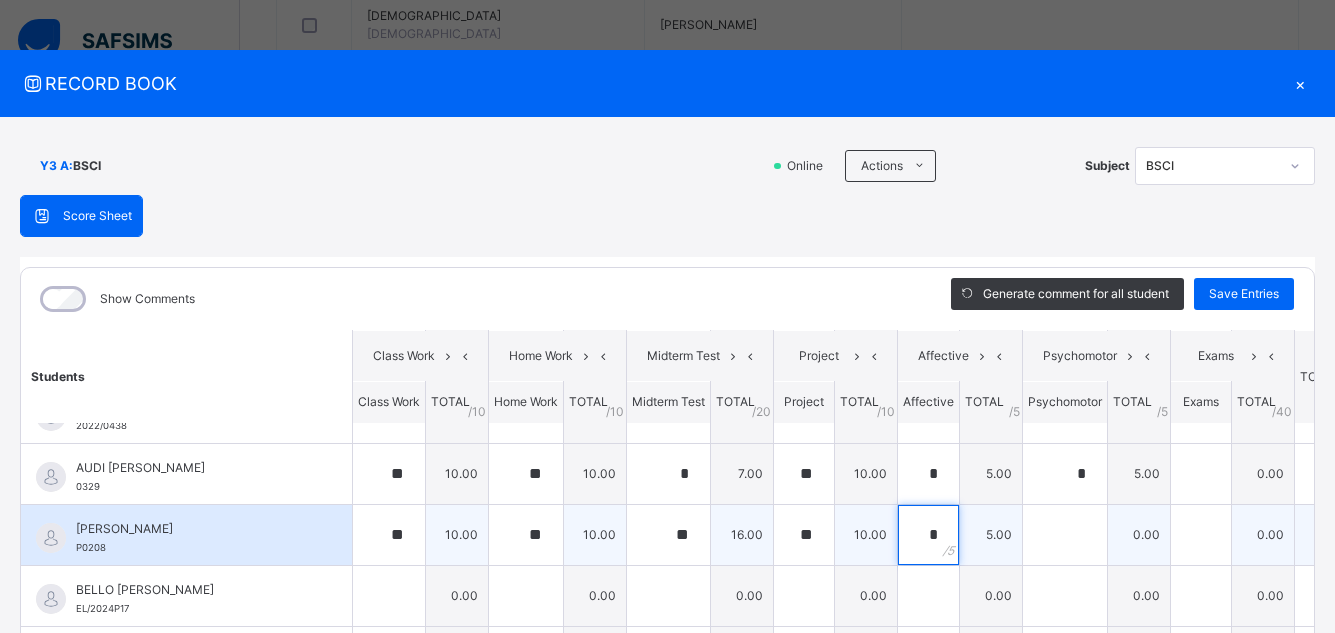 type on "*" 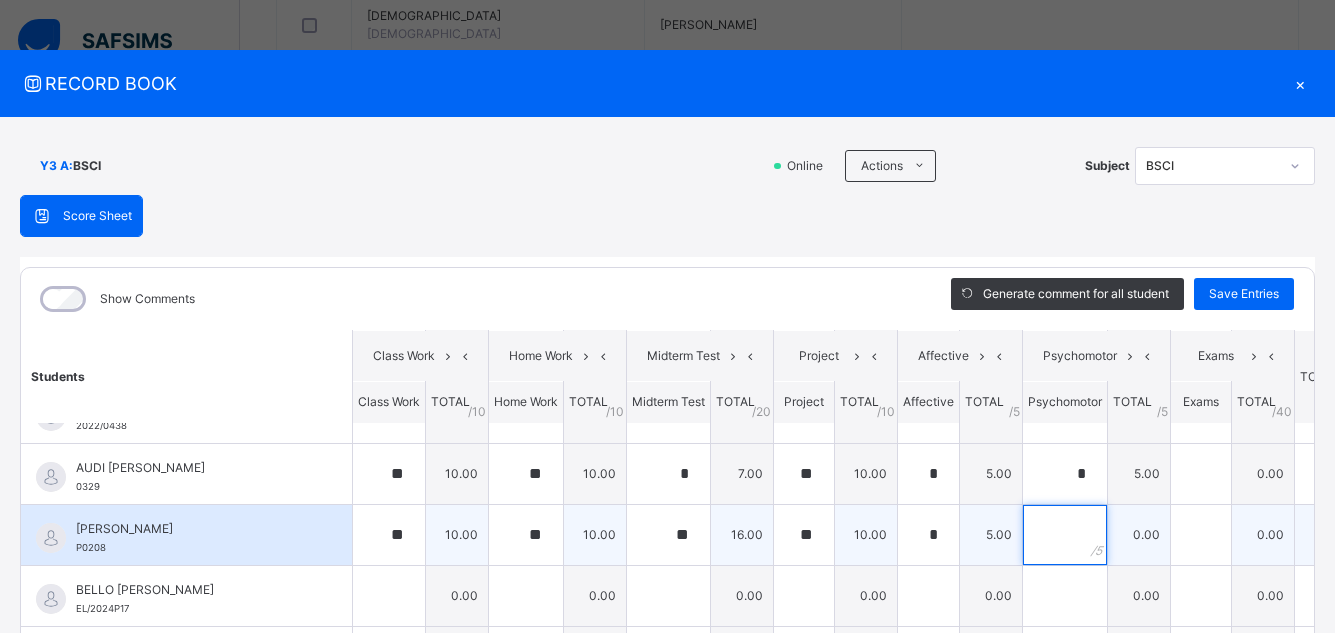 click at bounding box center (1065, 535) 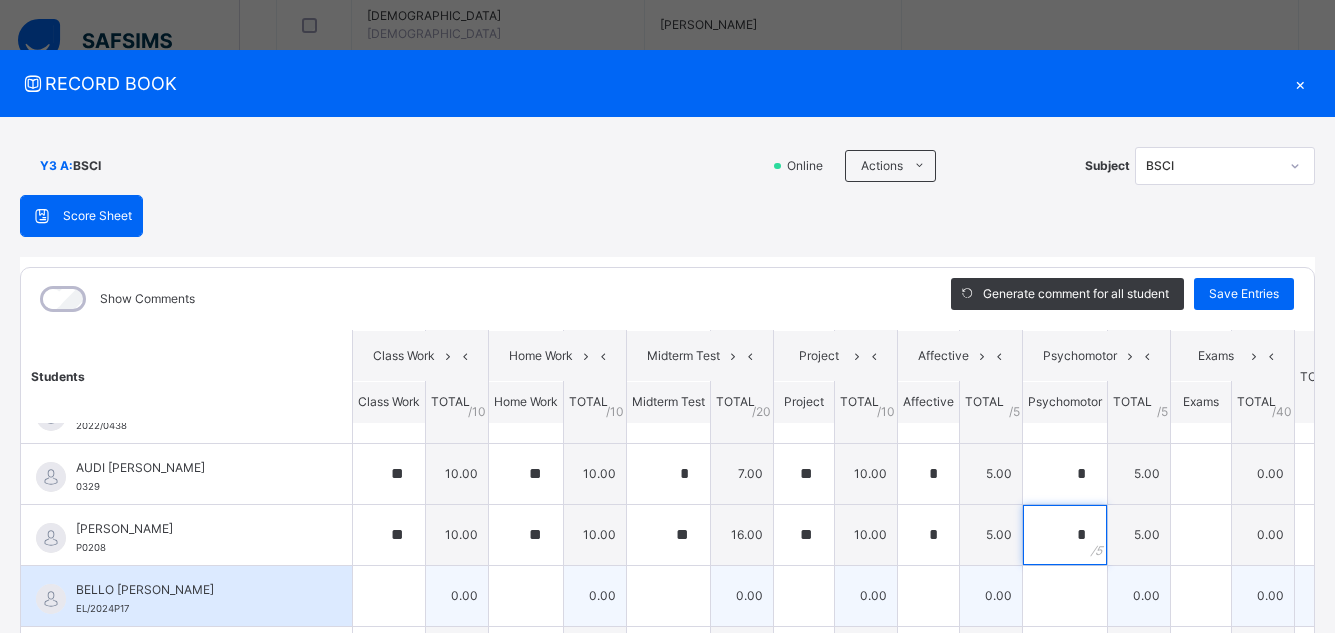 type on "*" 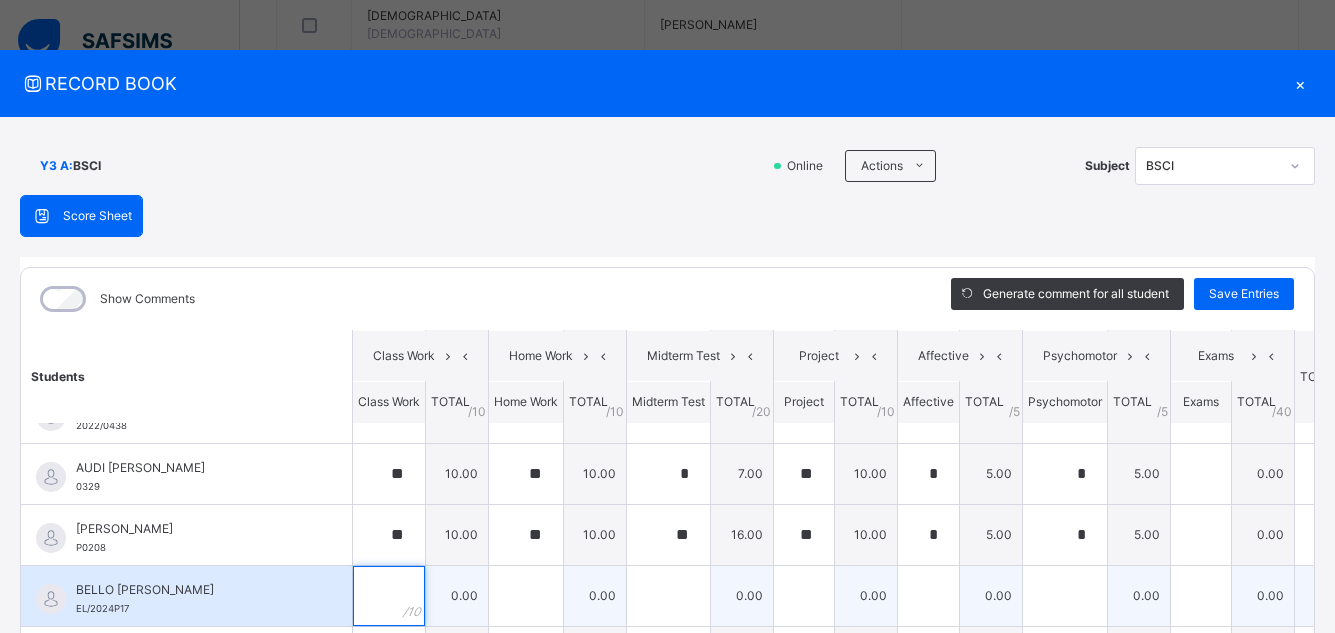 click at bounding box center [389, 596] 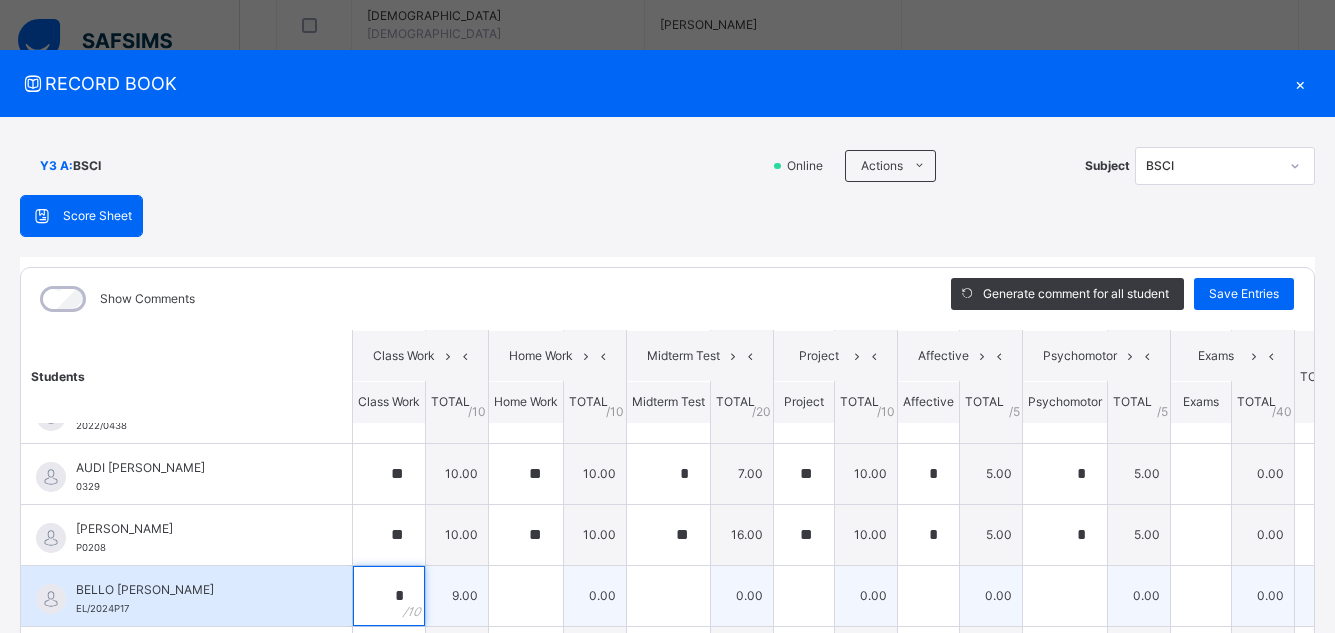 type on "*" 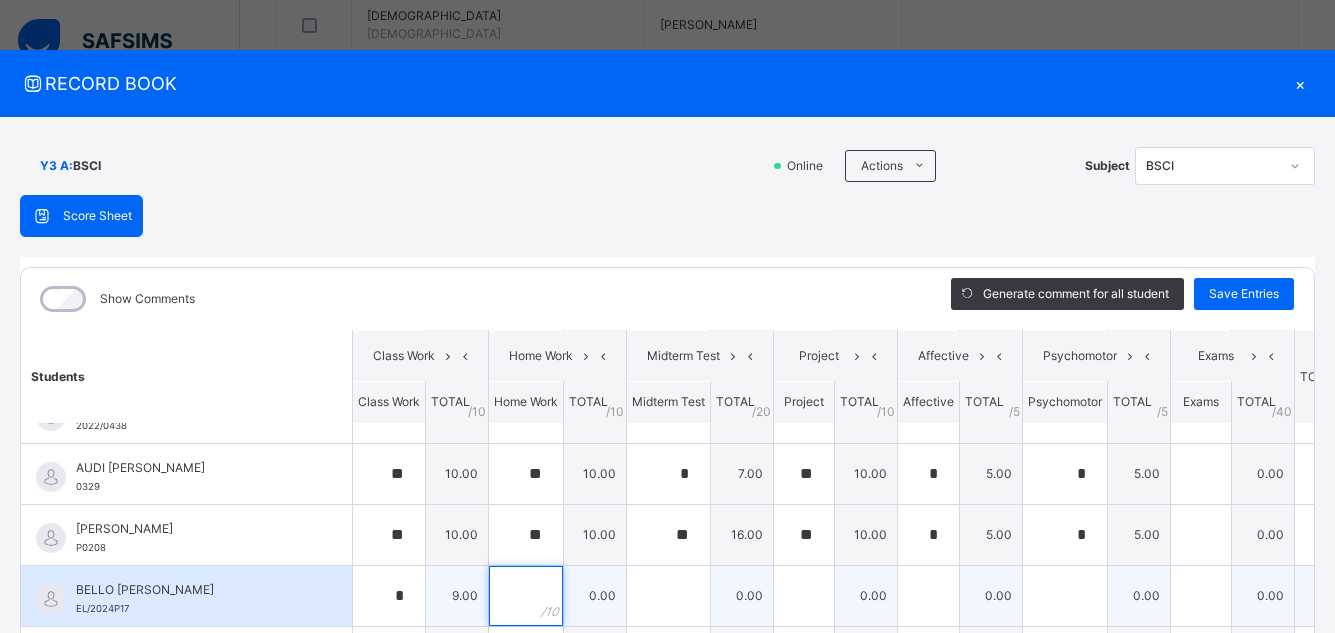 click at bounding box center [526, 596] 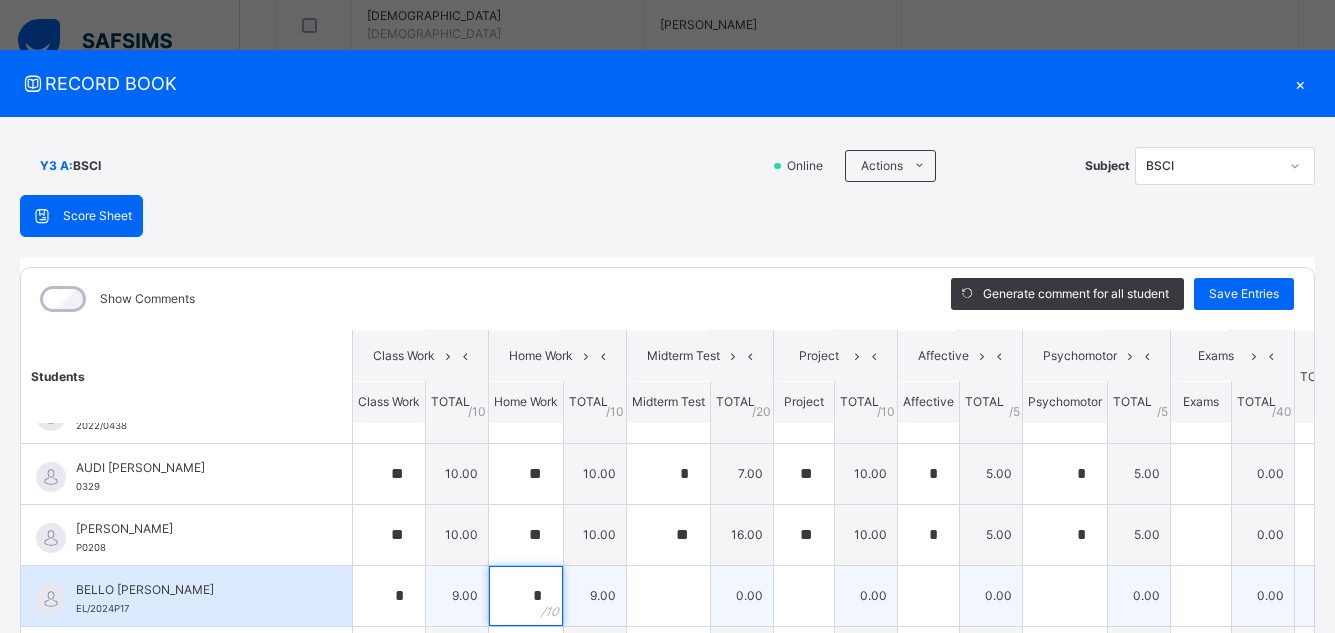 type on "*" 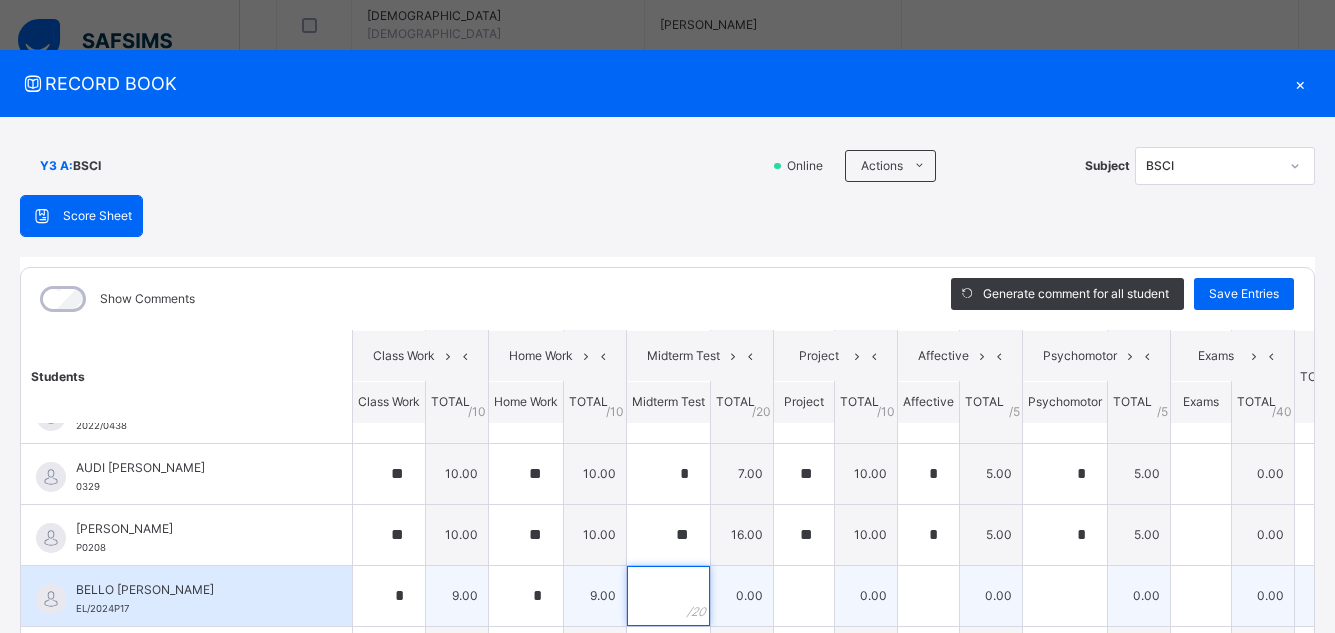 click at bounding box center [668, 596] 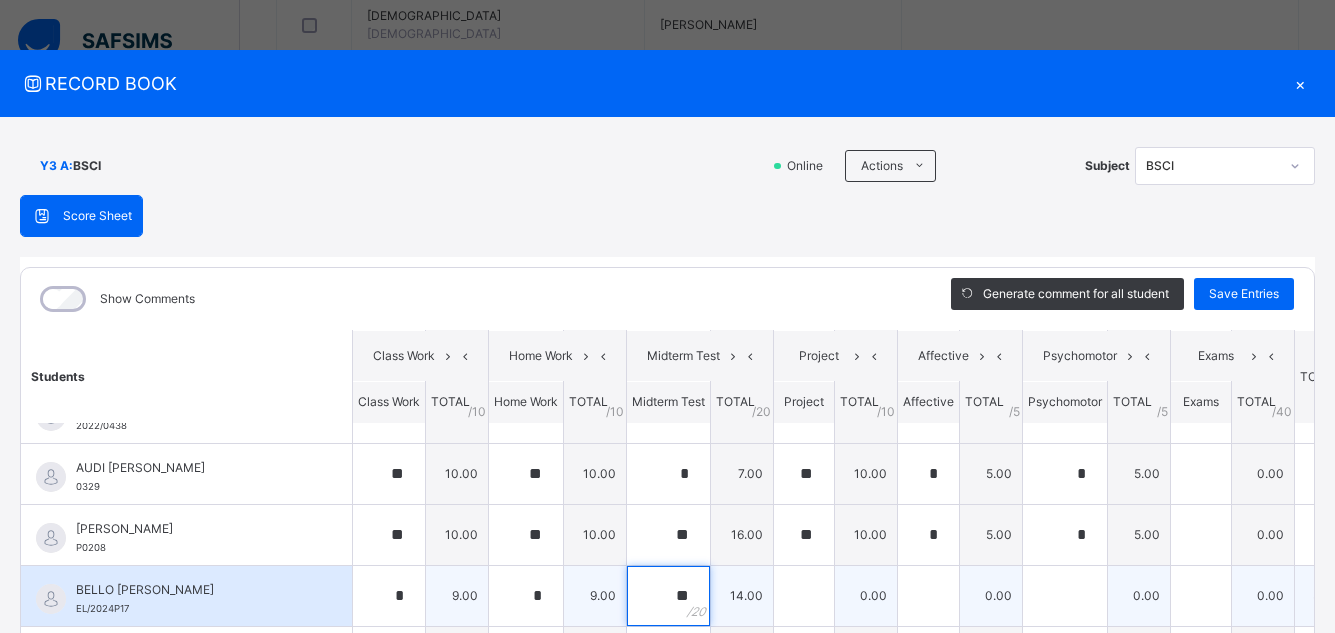 type on "**" 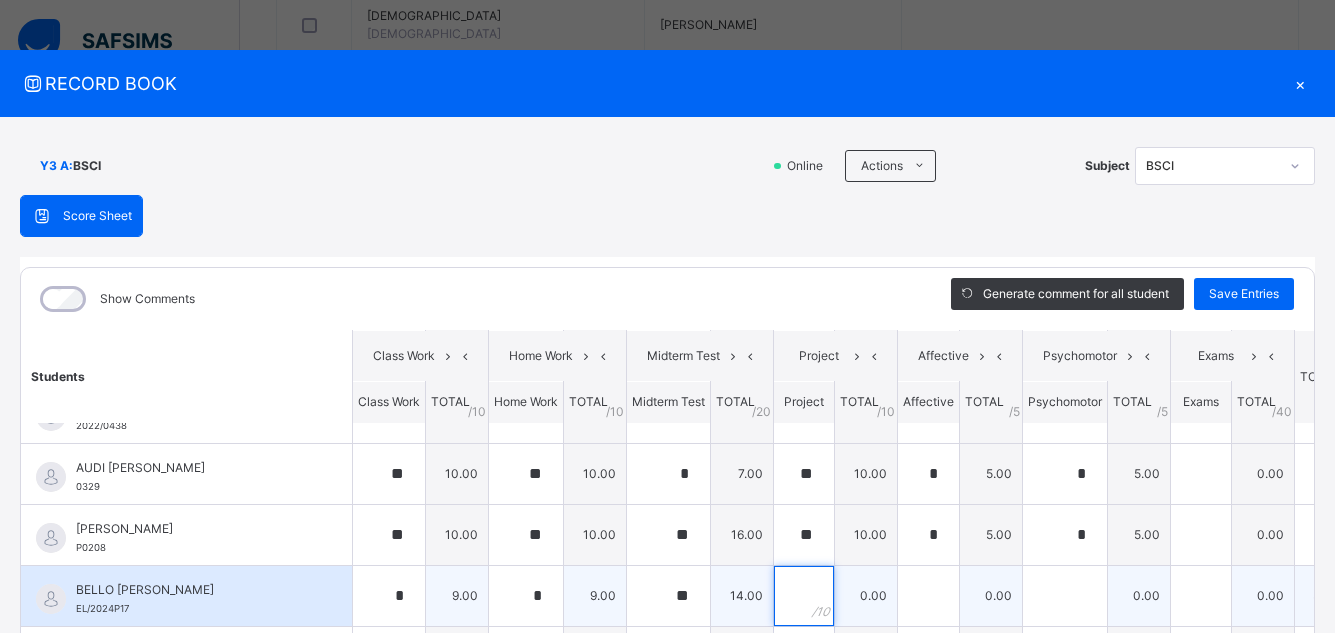 click at bounding box center (804, 596) 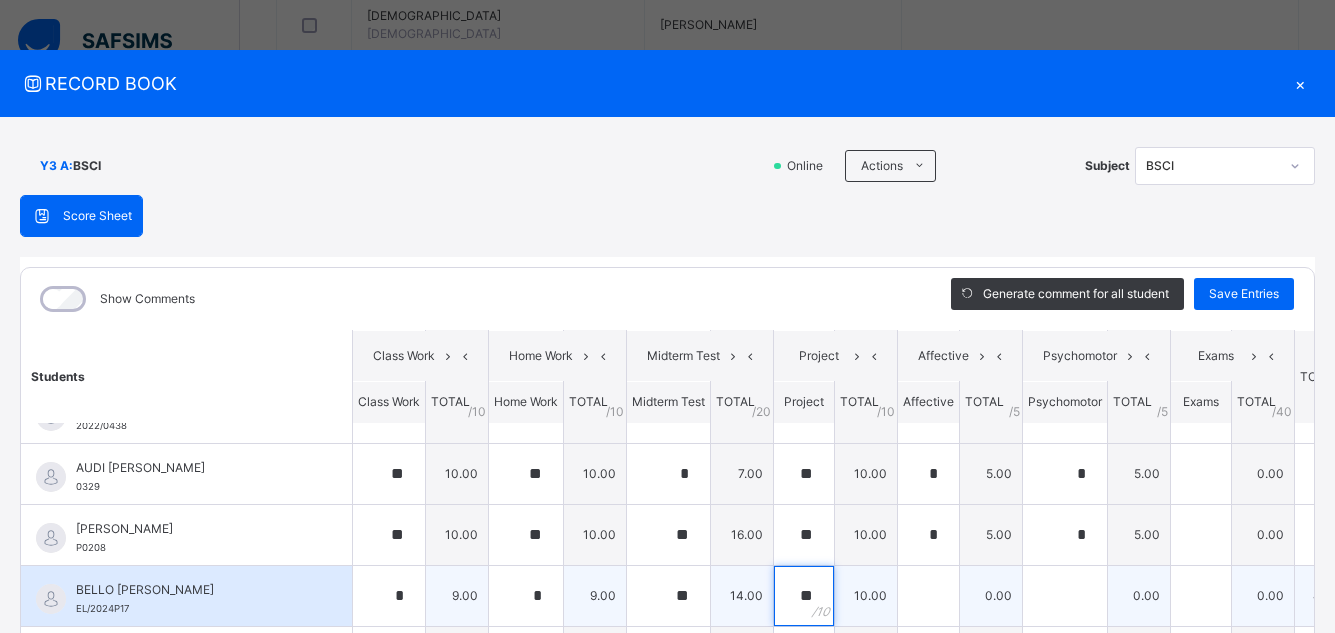 type on "**" 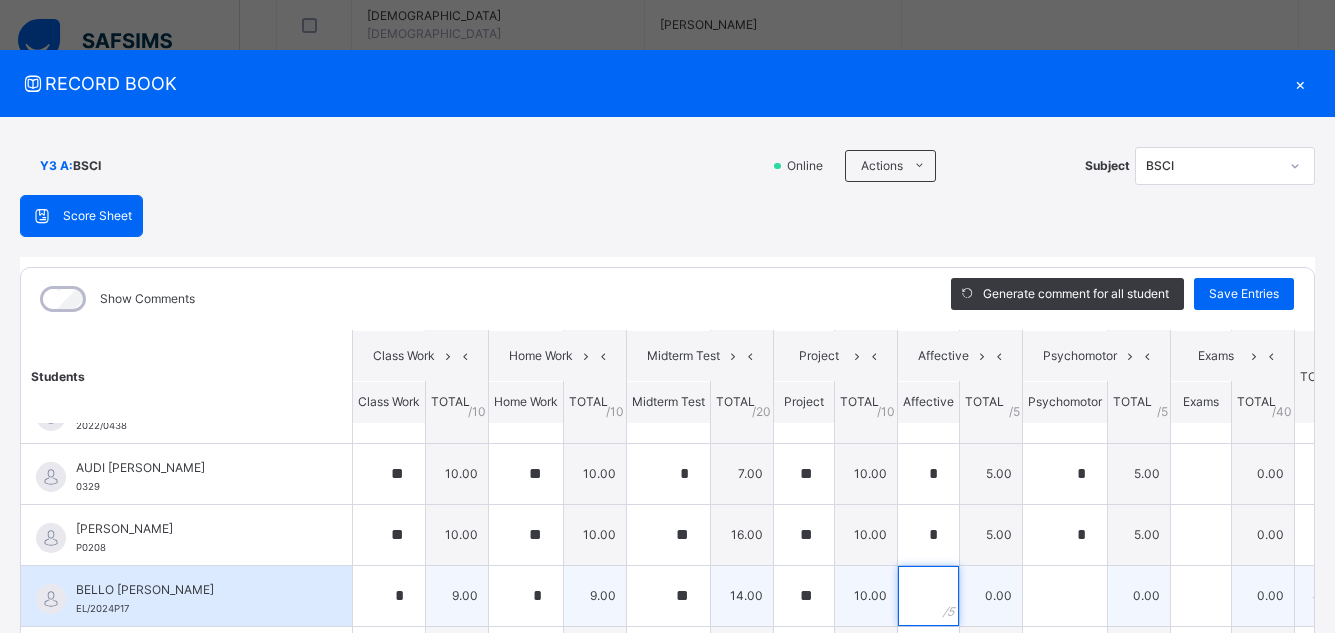 click at bounding box center [928, 596] 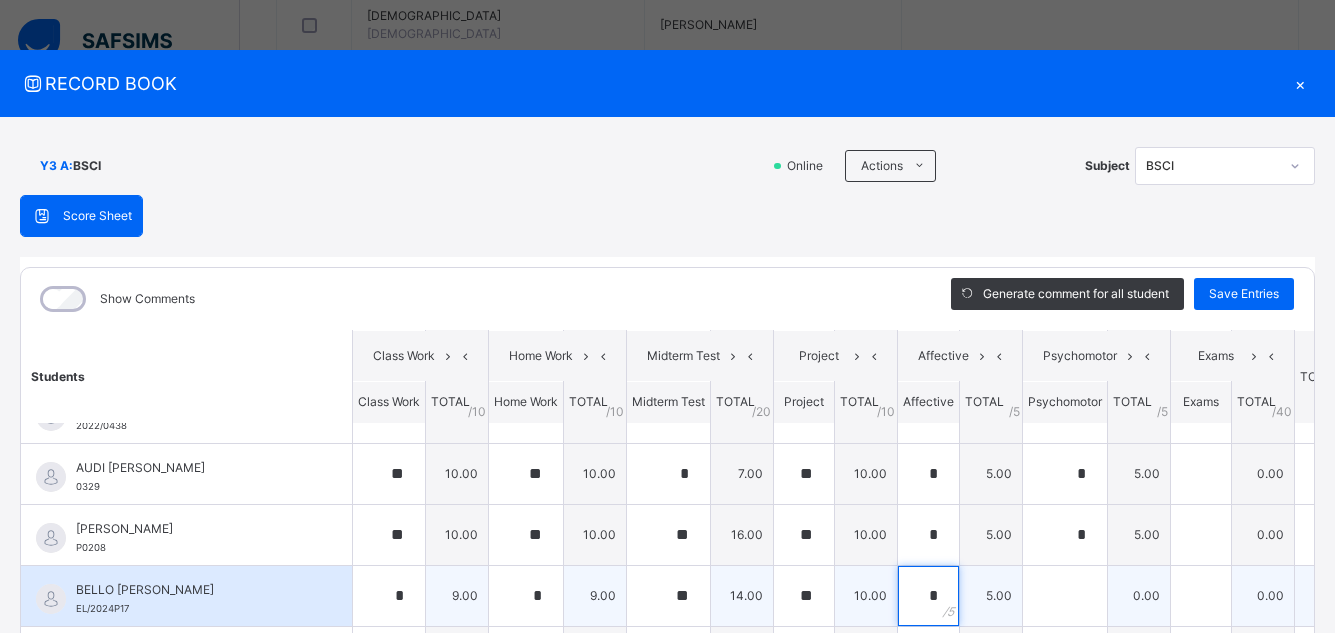 type on "*" 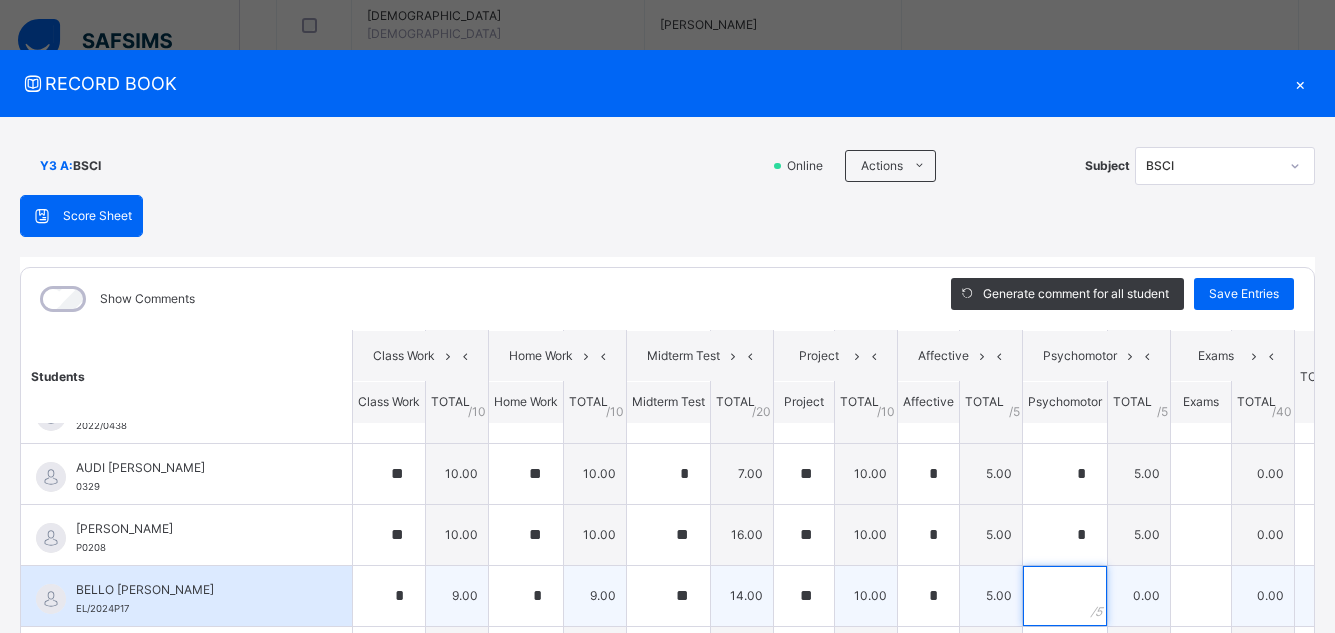 click at bounding box center [1065, 596] 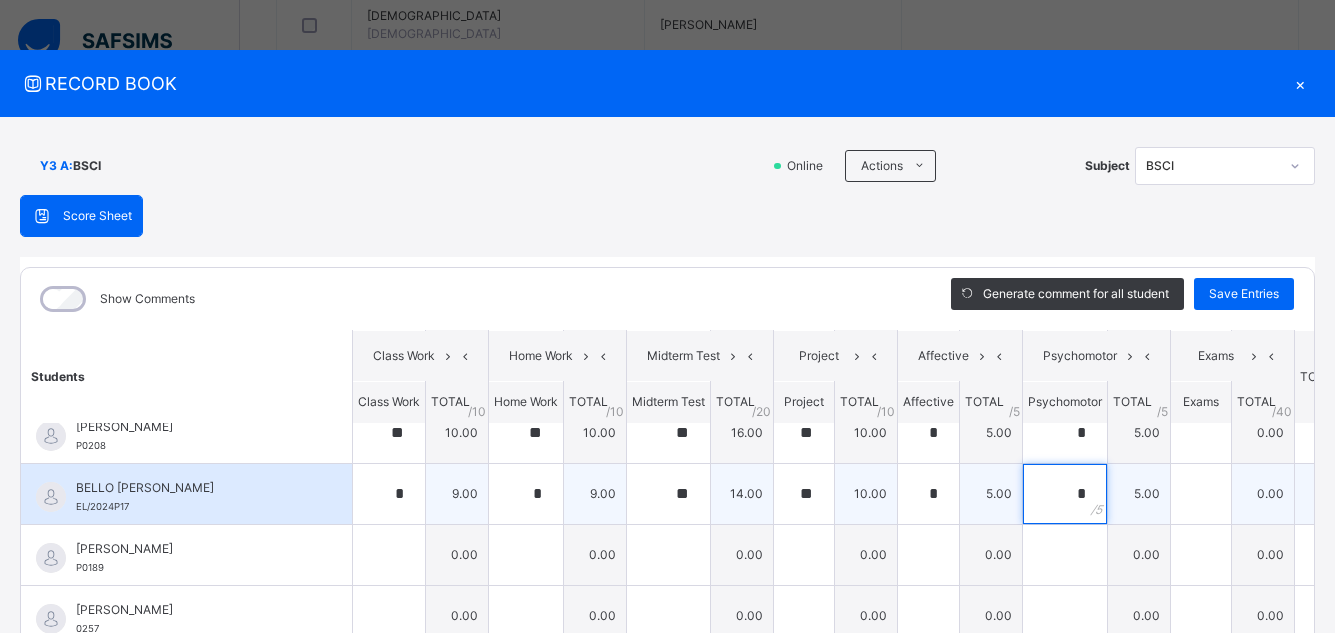 scroll, scrollTop: 520, scrollLeft: 0, axis: vertical 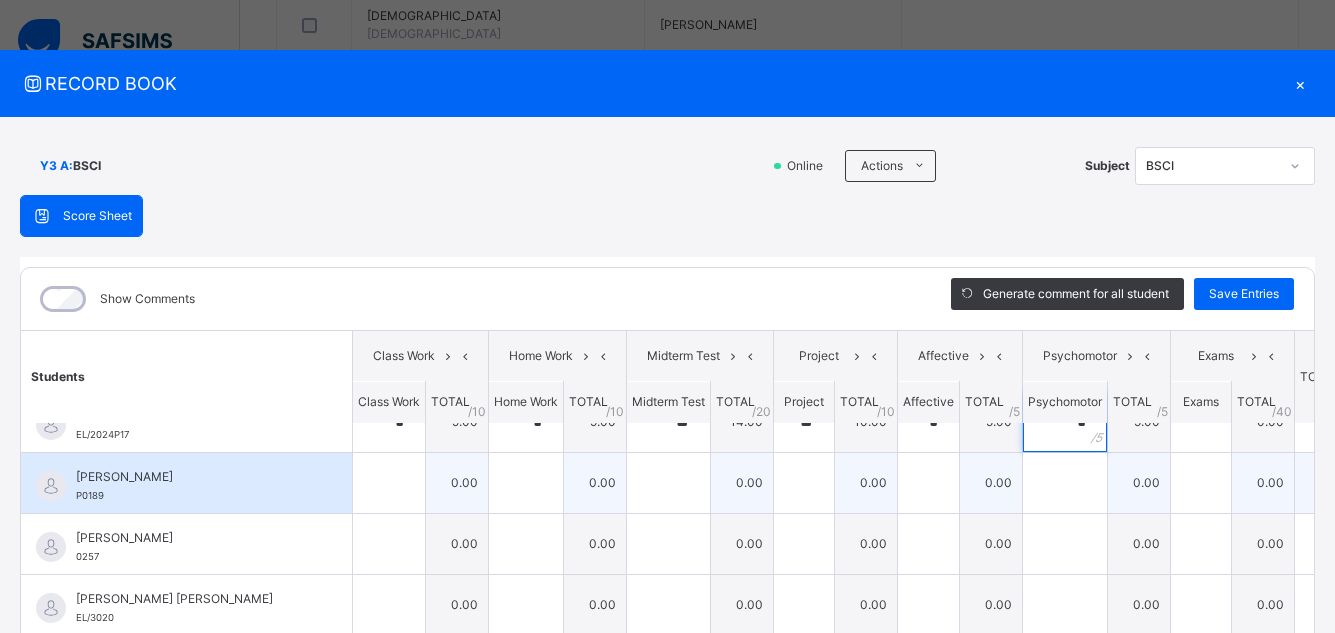 type on "*" 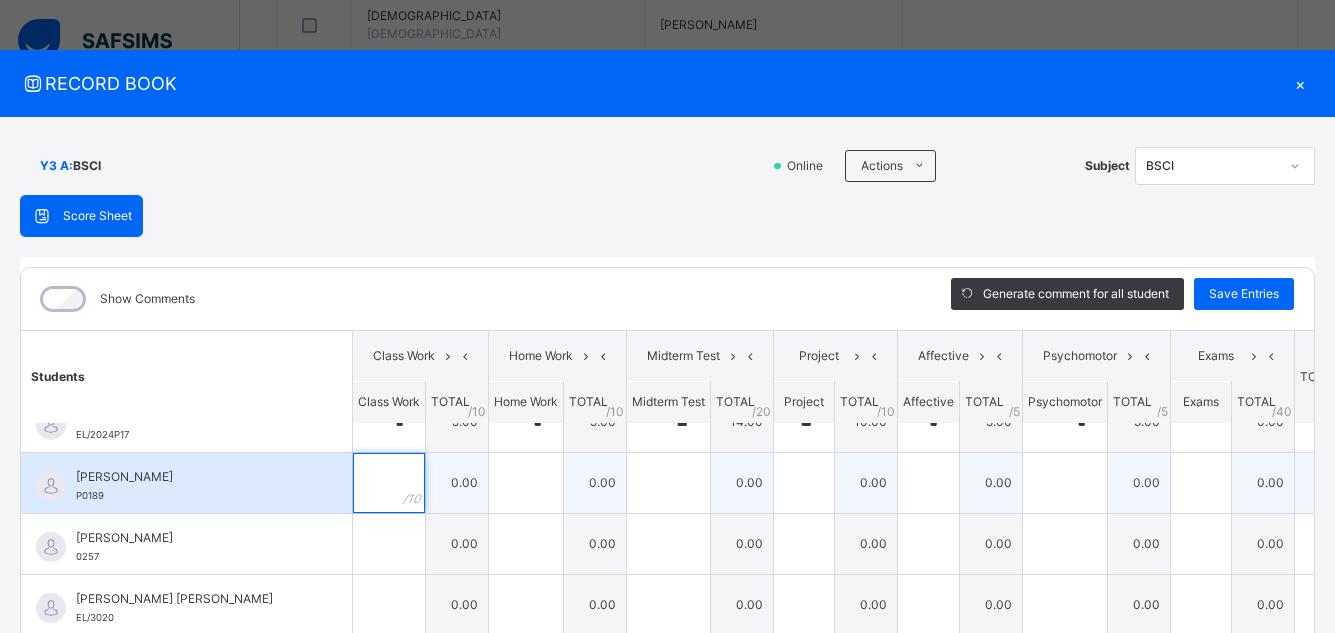 click at bounding box center [389, 483] 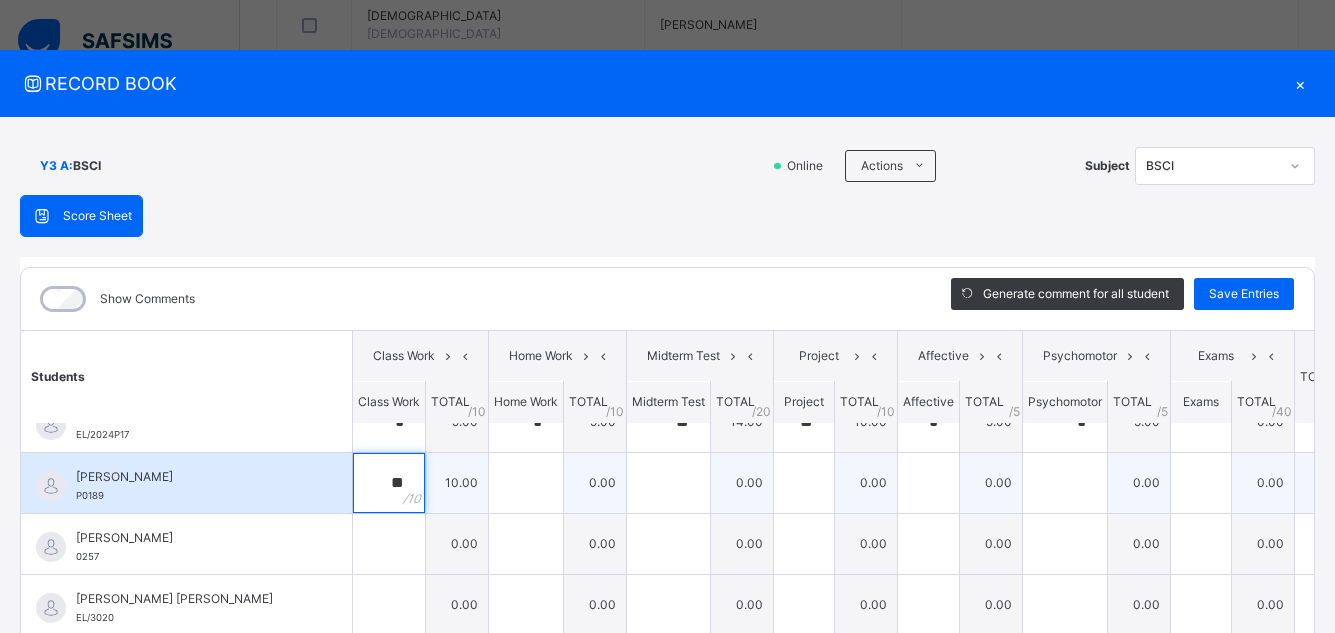 type on "**" 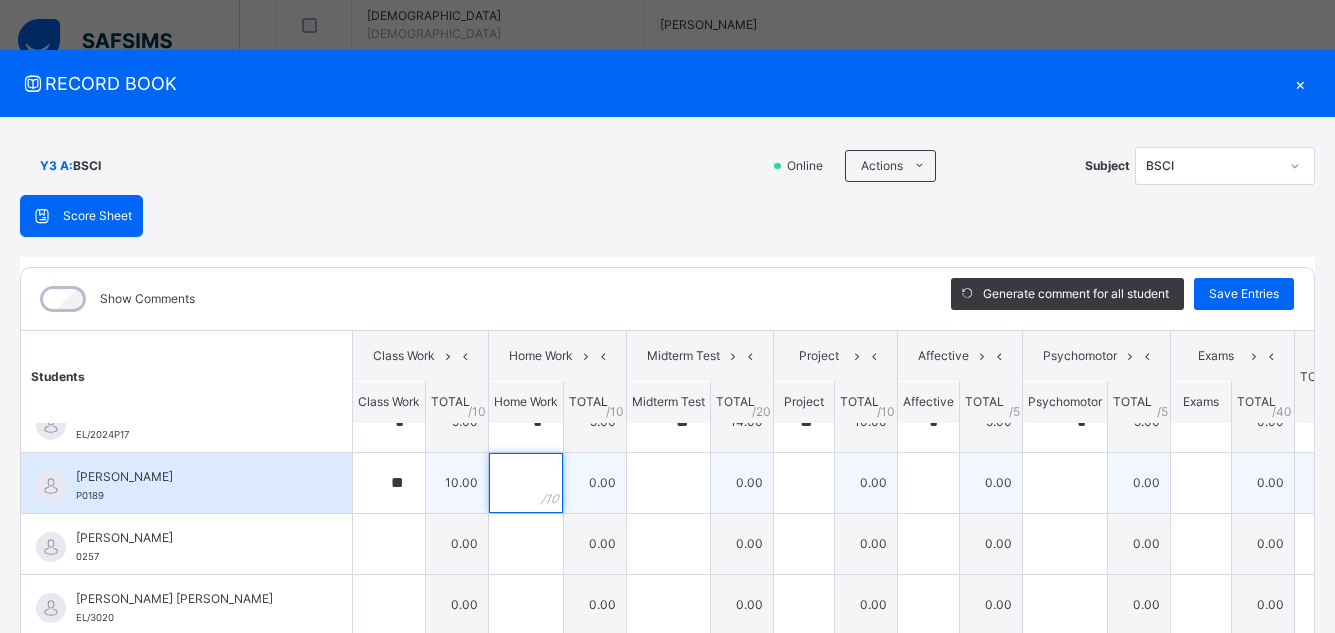 click at bounding box center [526, 483] 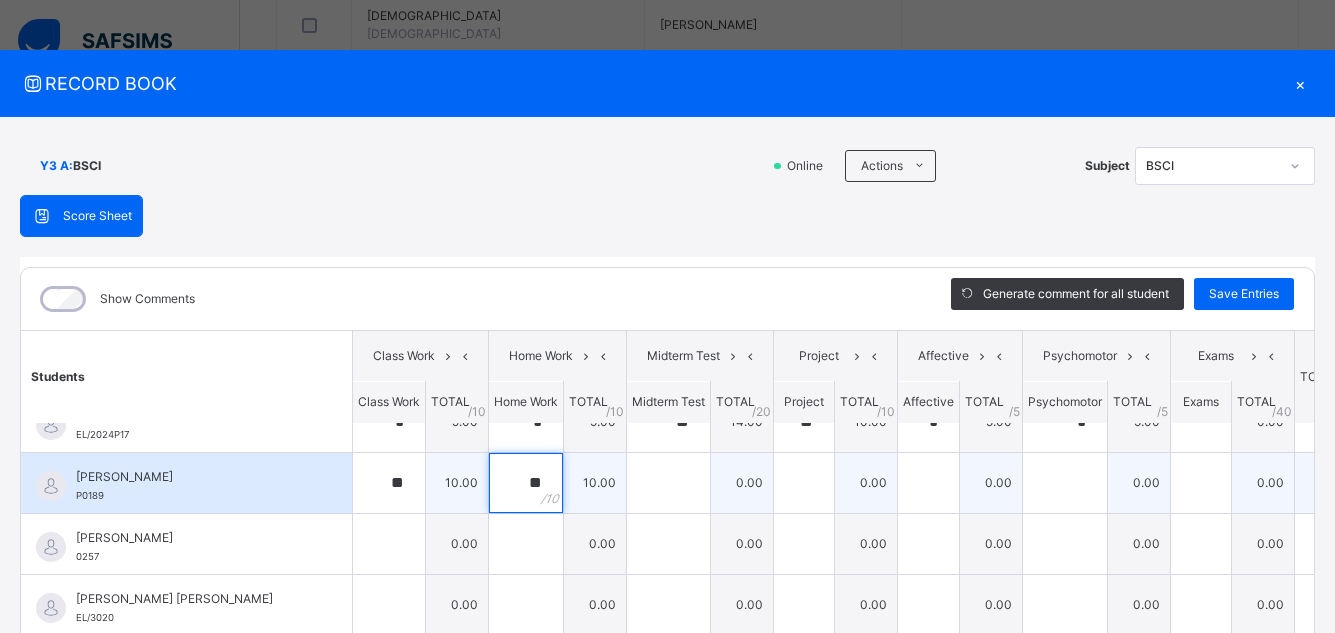 type on "**" 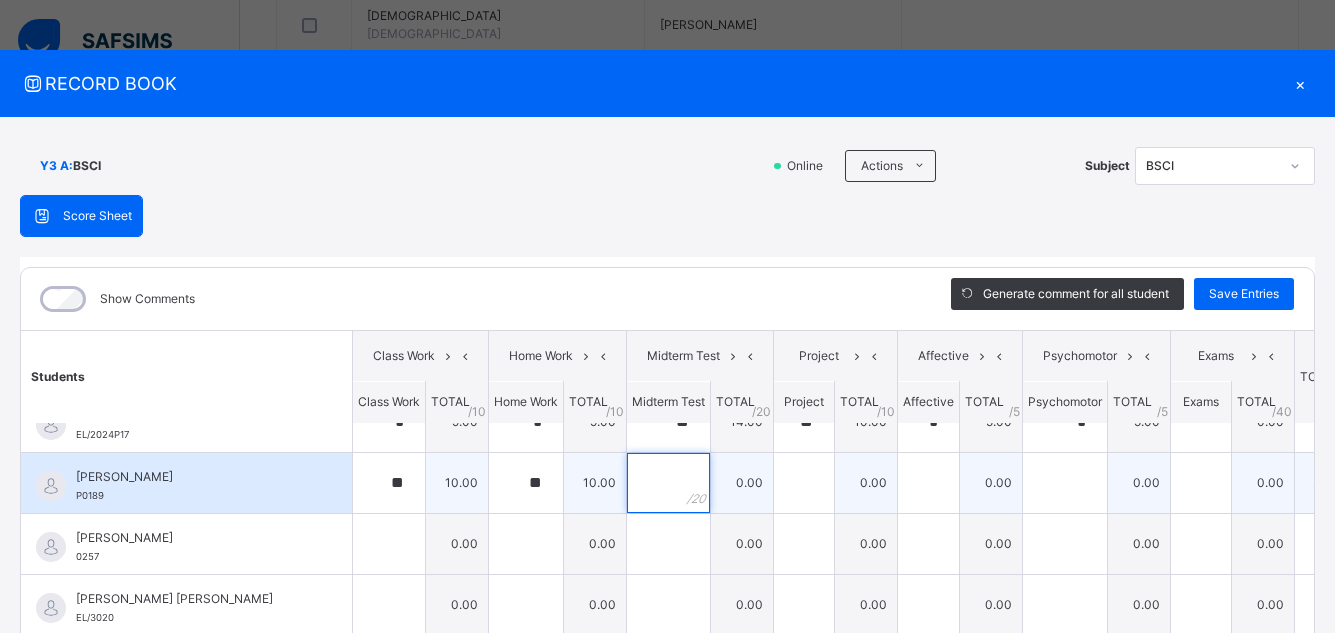 click at bounding box center [668, 483] 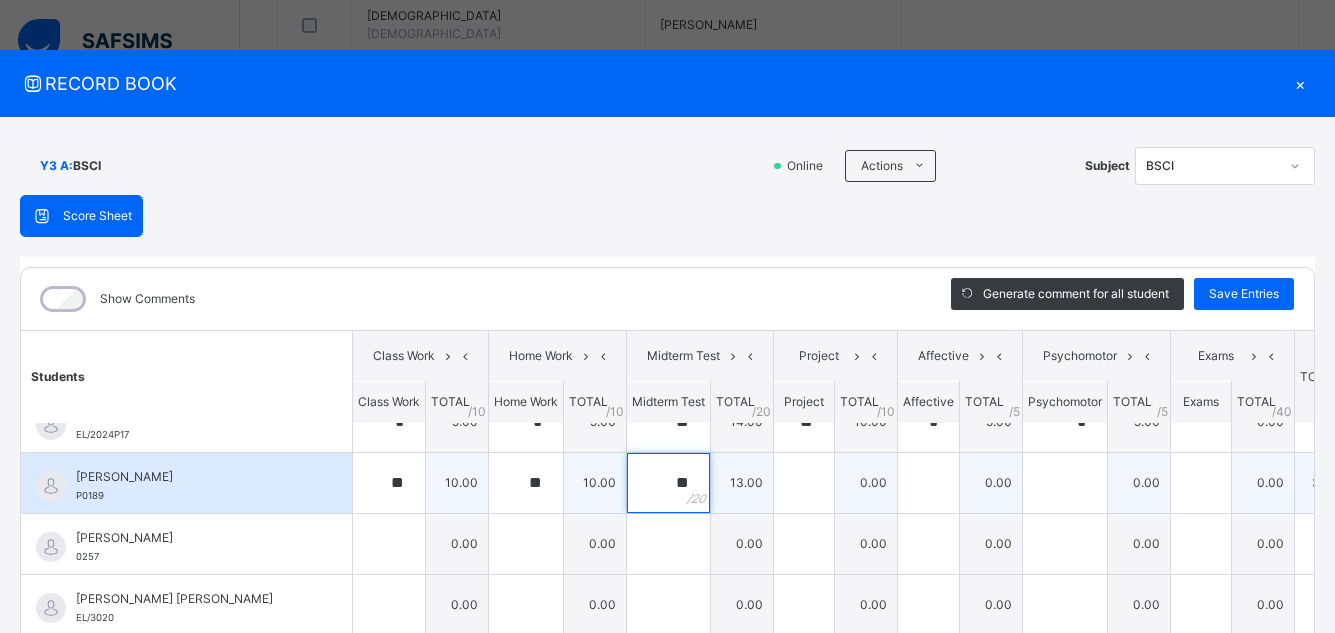 type on "**" 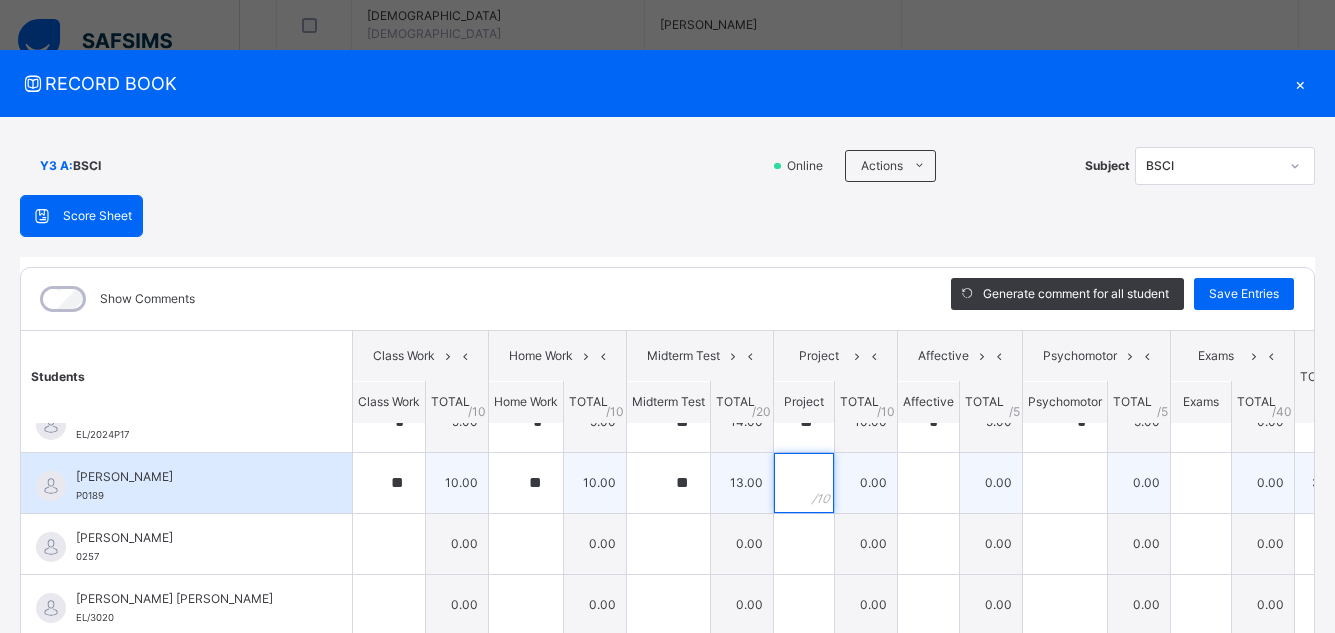 click at bounding box center [804, 483] 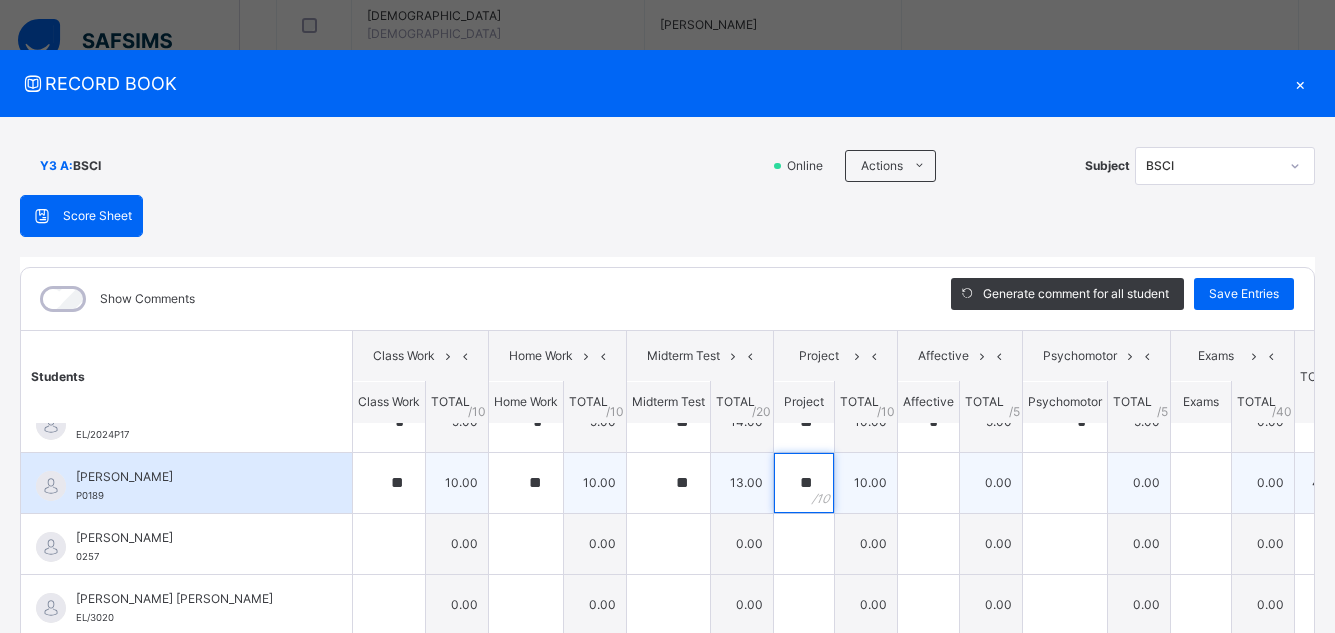 type on "**" 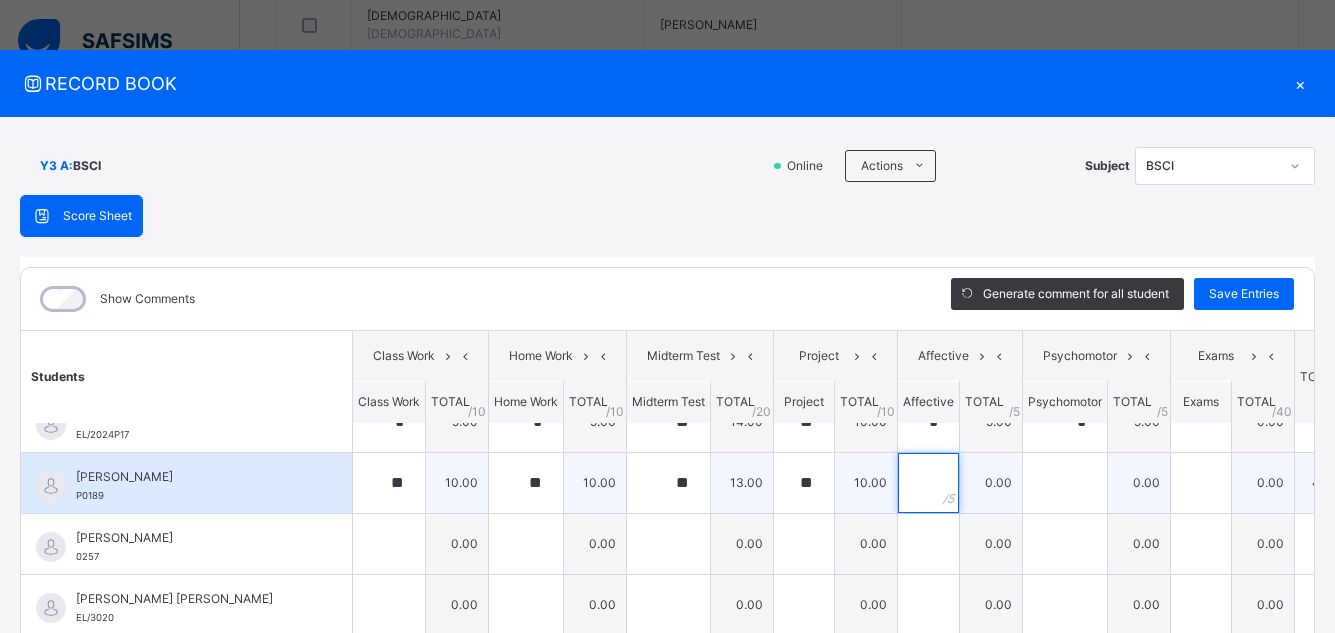 click at bounding box center (928, 483) 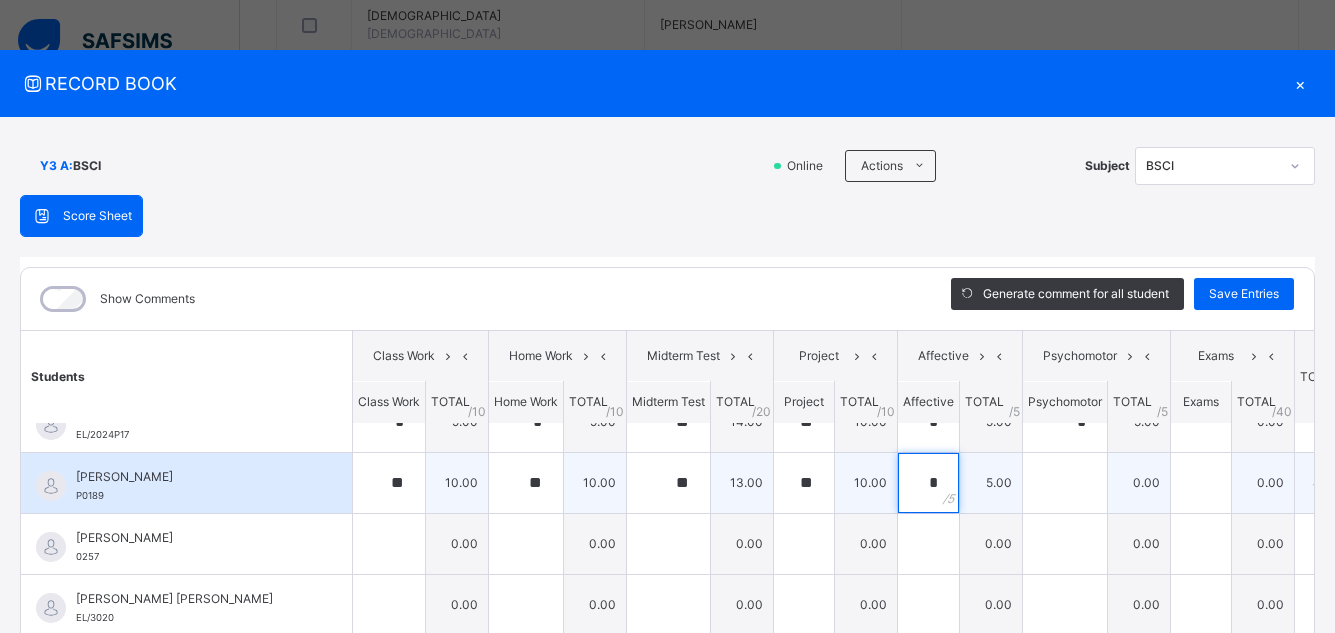 type on "*" 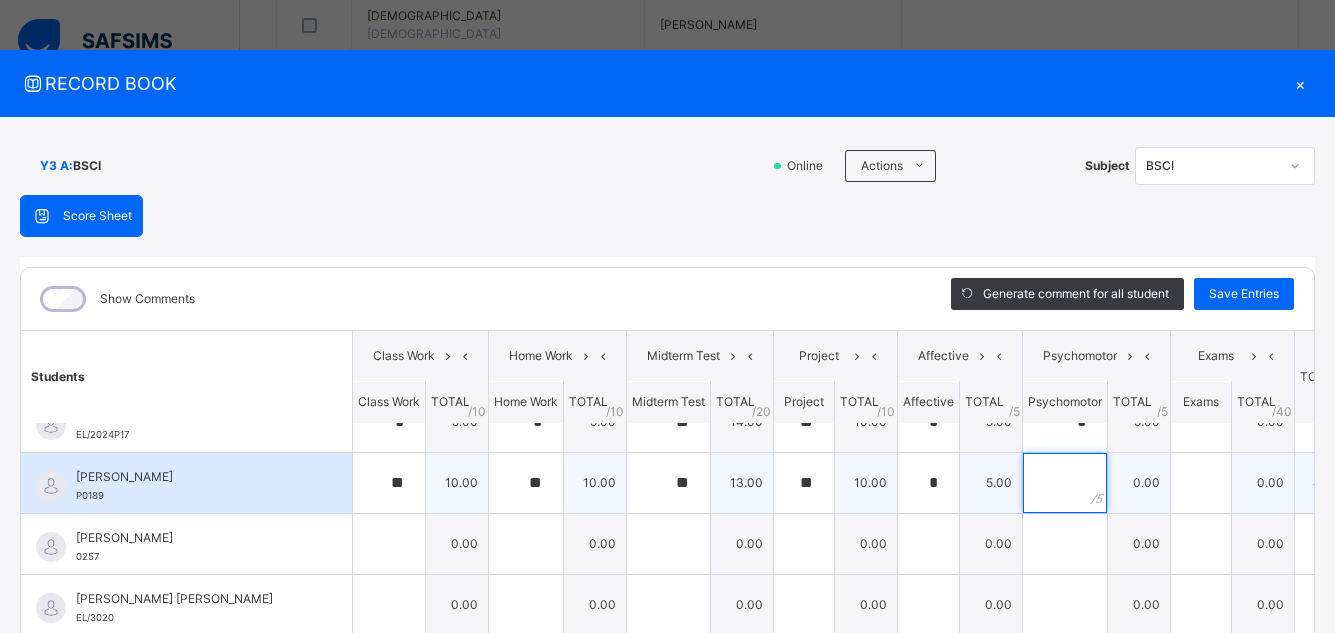 click at bounding box center [1065, 483] 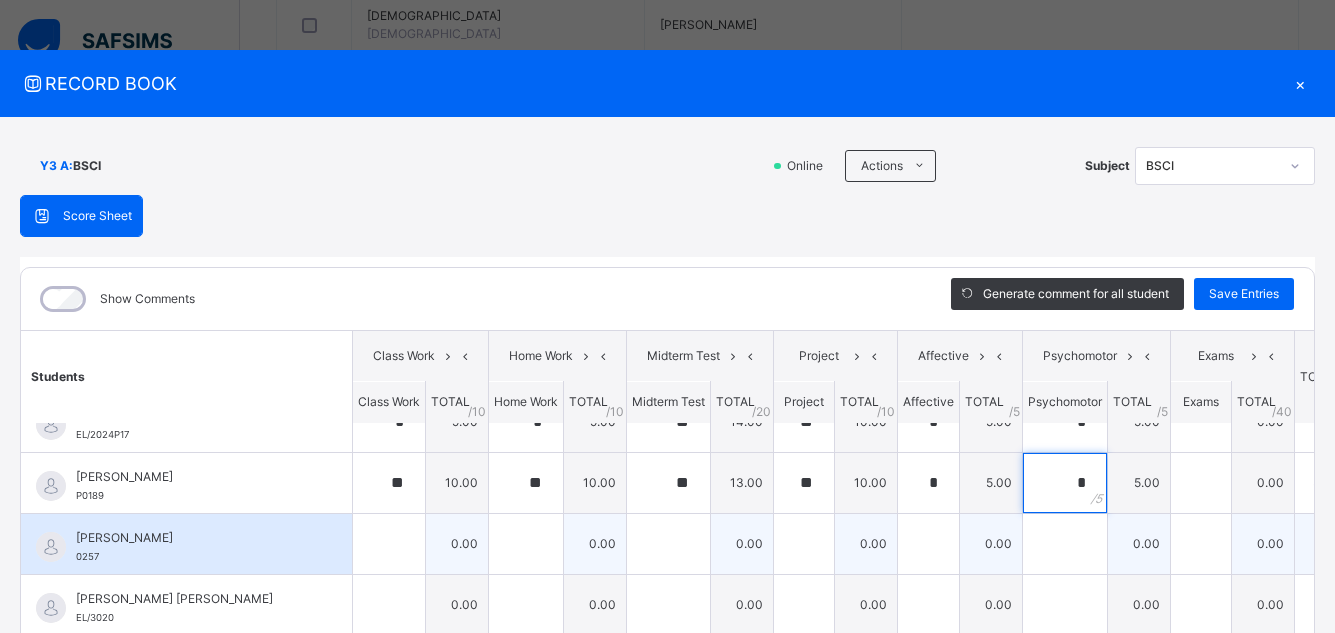 type on "*" 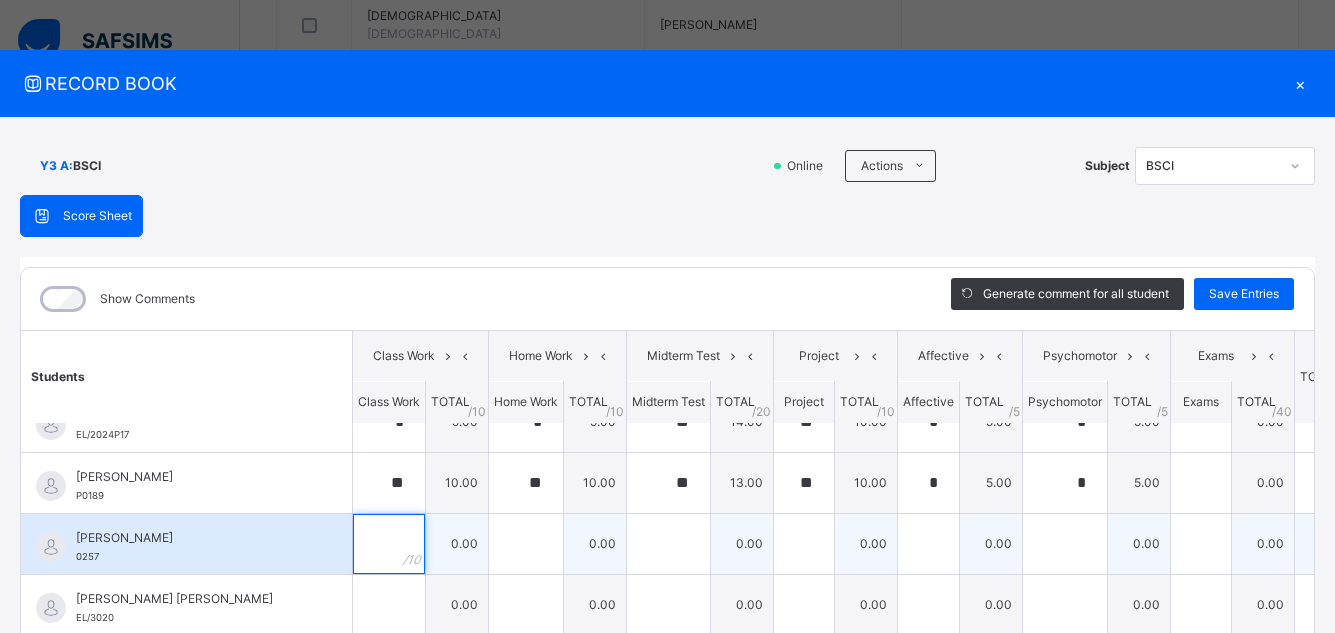 click at bounding box center [389, 544] 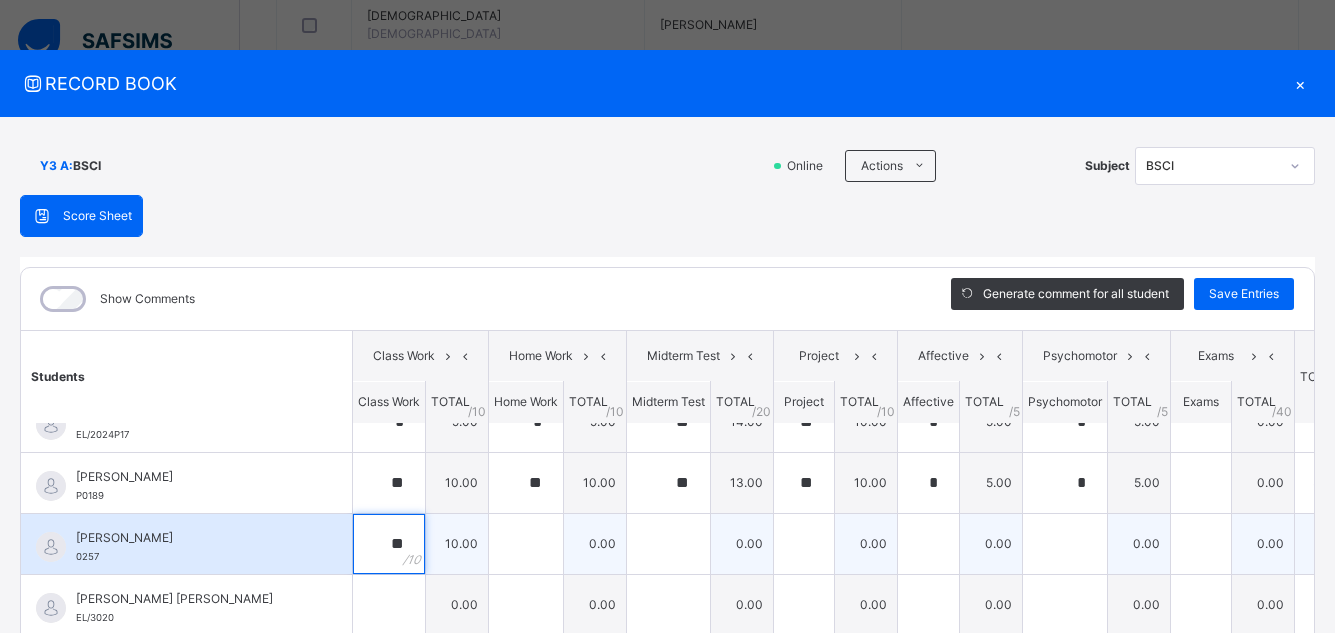 type on "**" 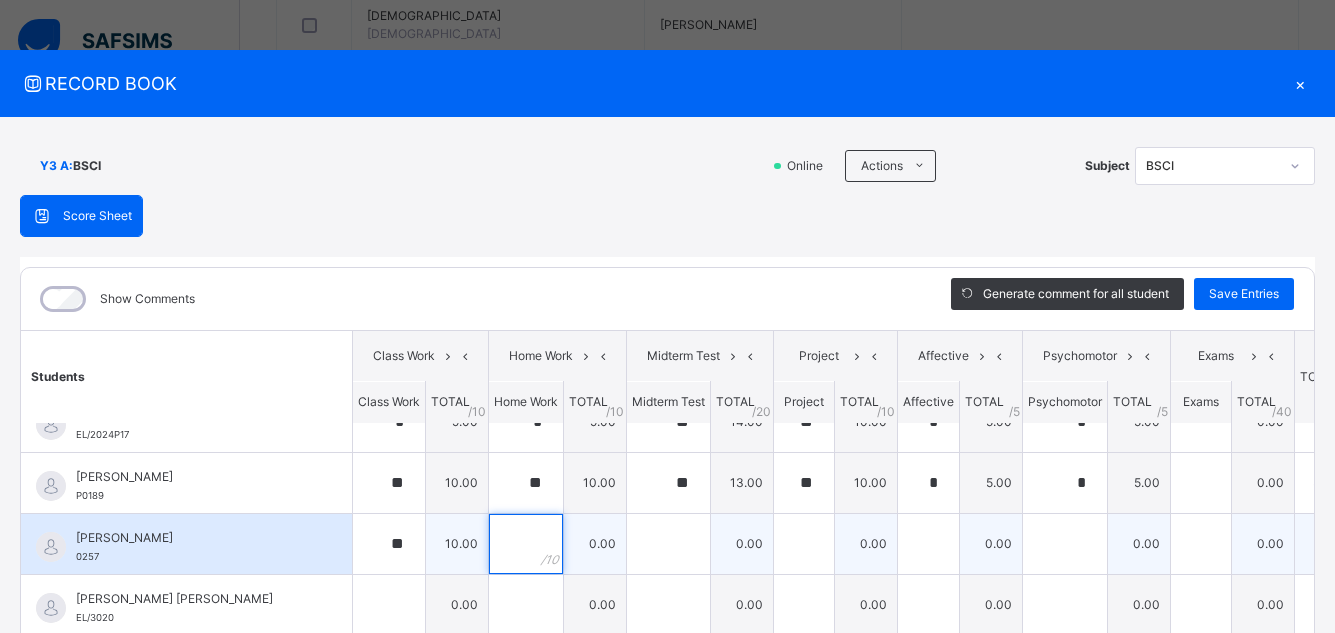 click at bounding box center (526, 544) 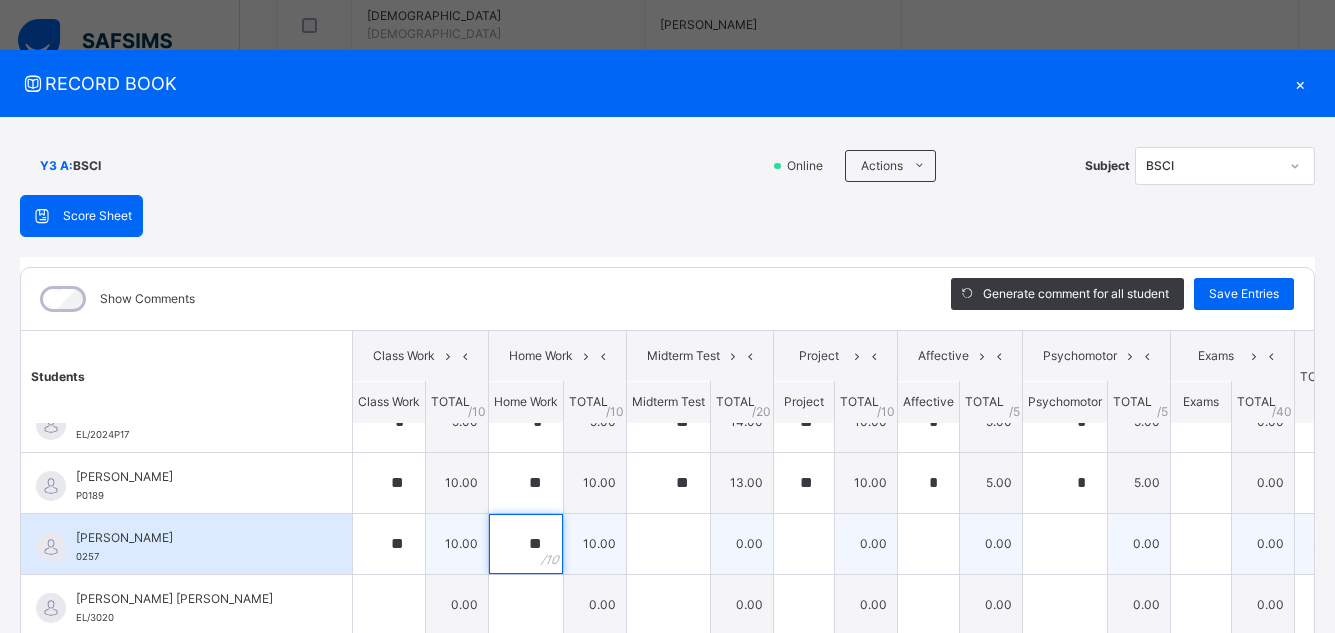 type on "**" 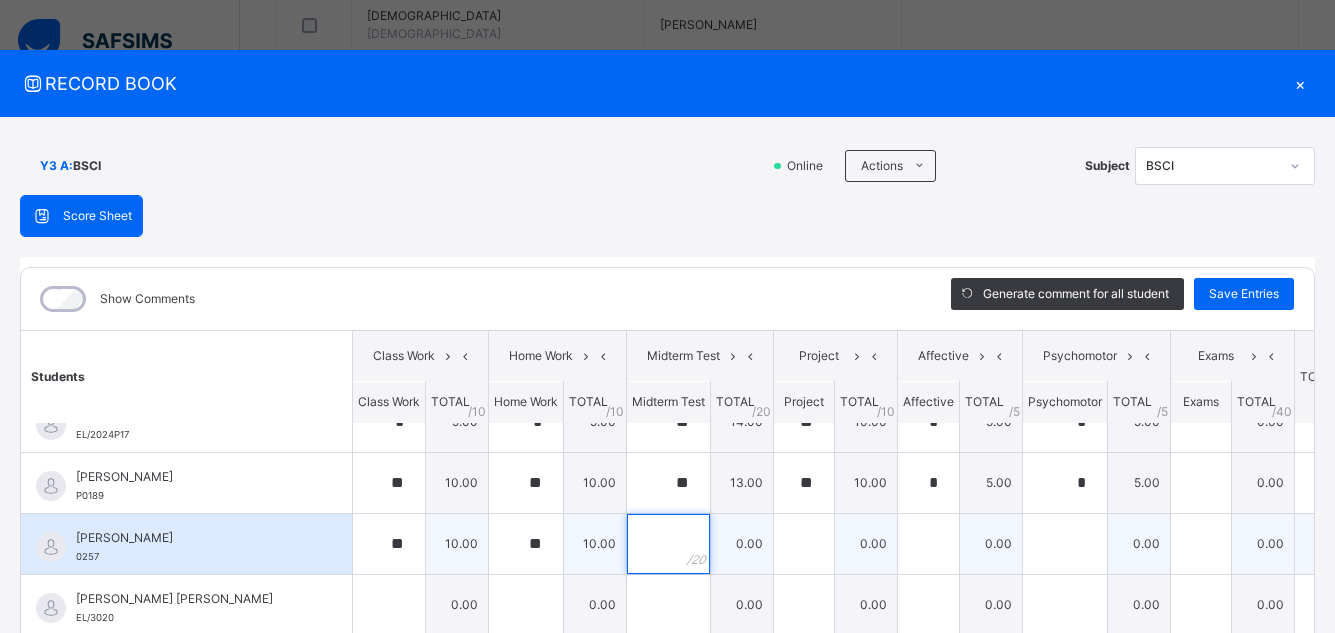 click at bounding box center [668, 544] 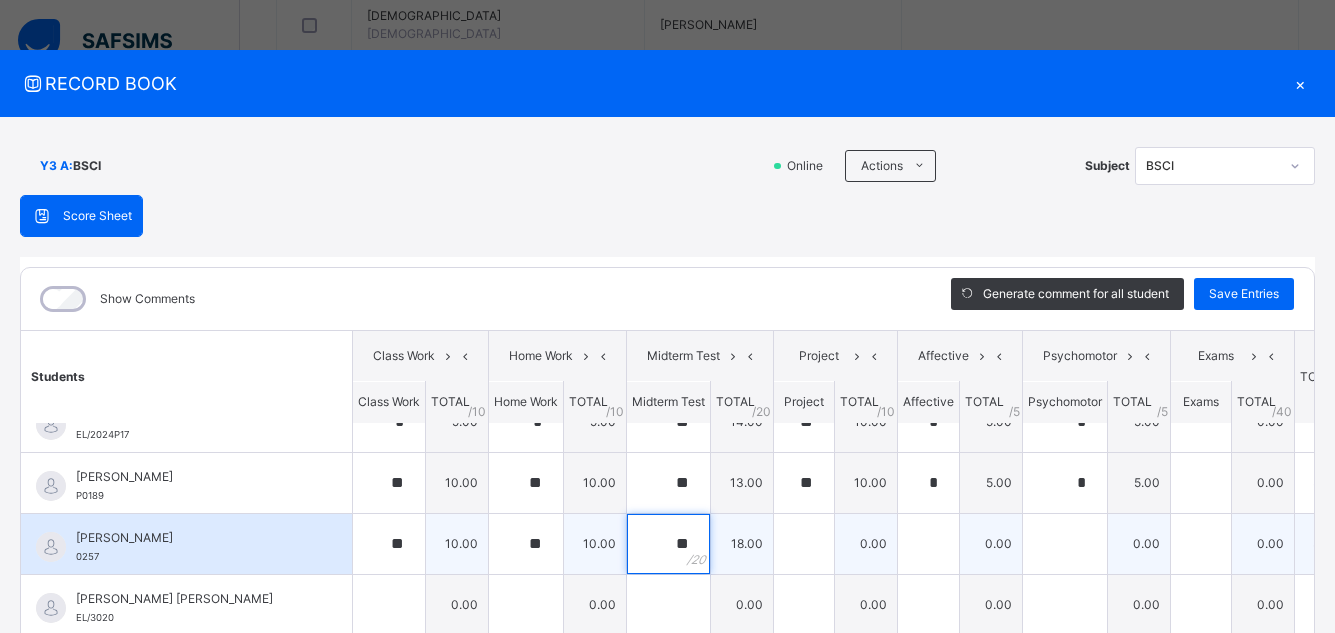 type on "**" 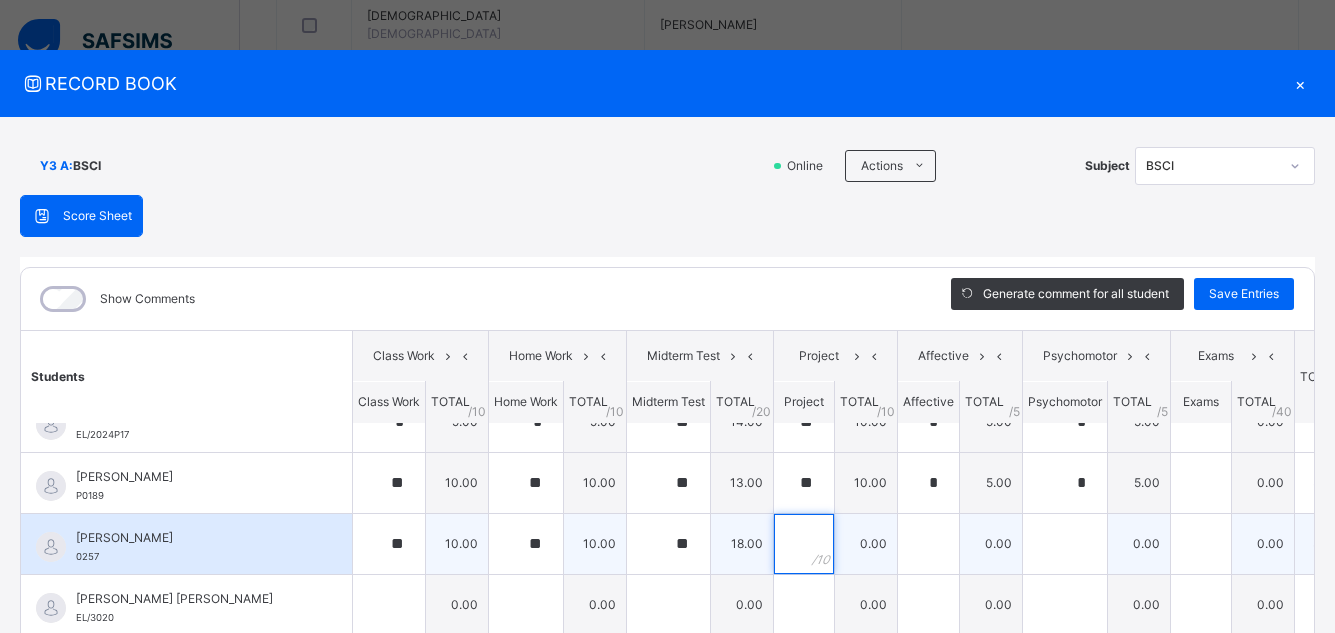 click at bounding box center [804, 544] 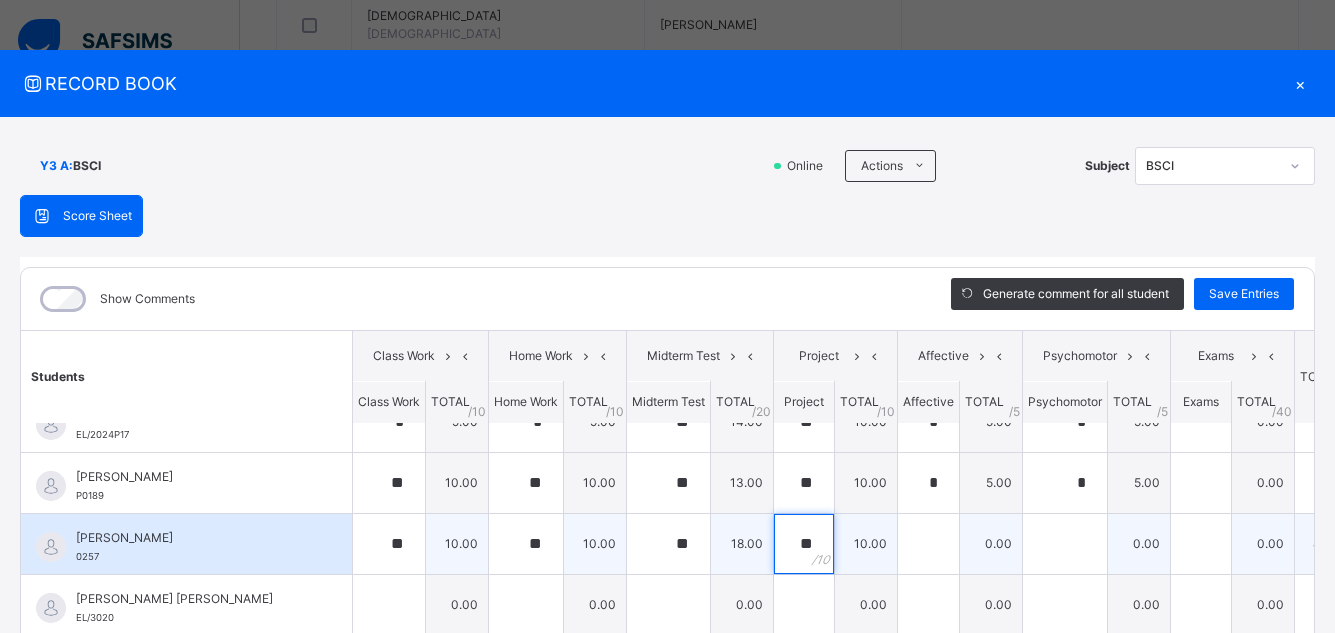 type on "**" 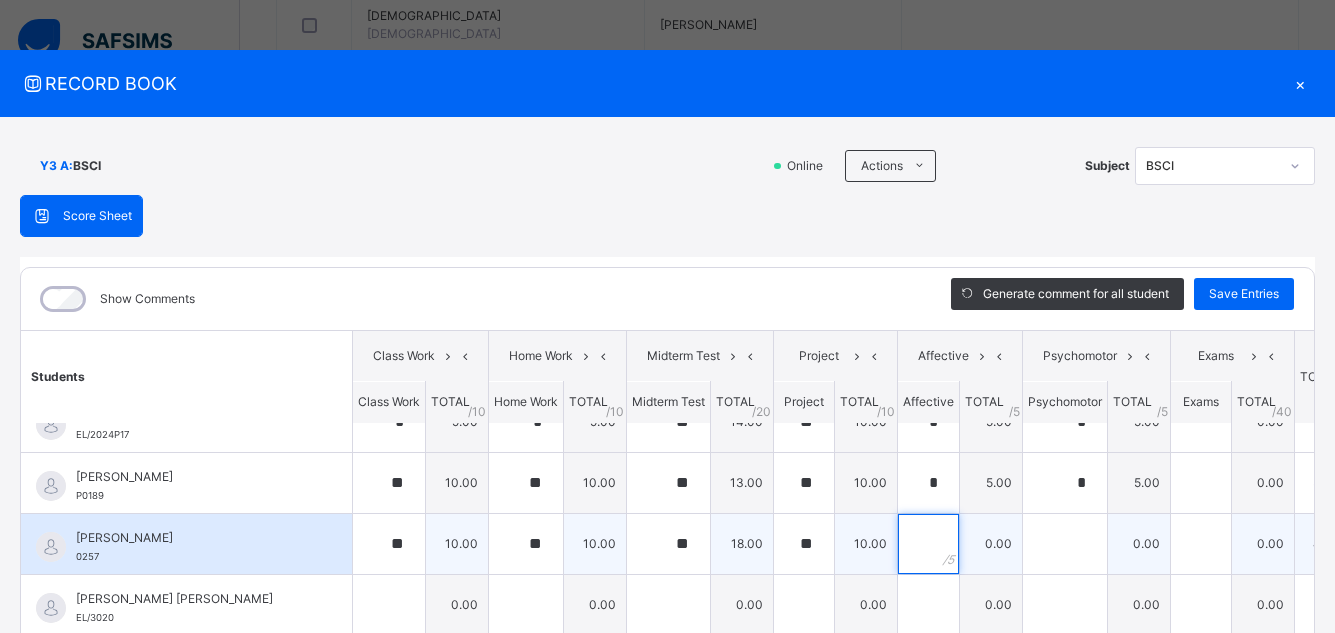 click at bounding box center [928, 544] 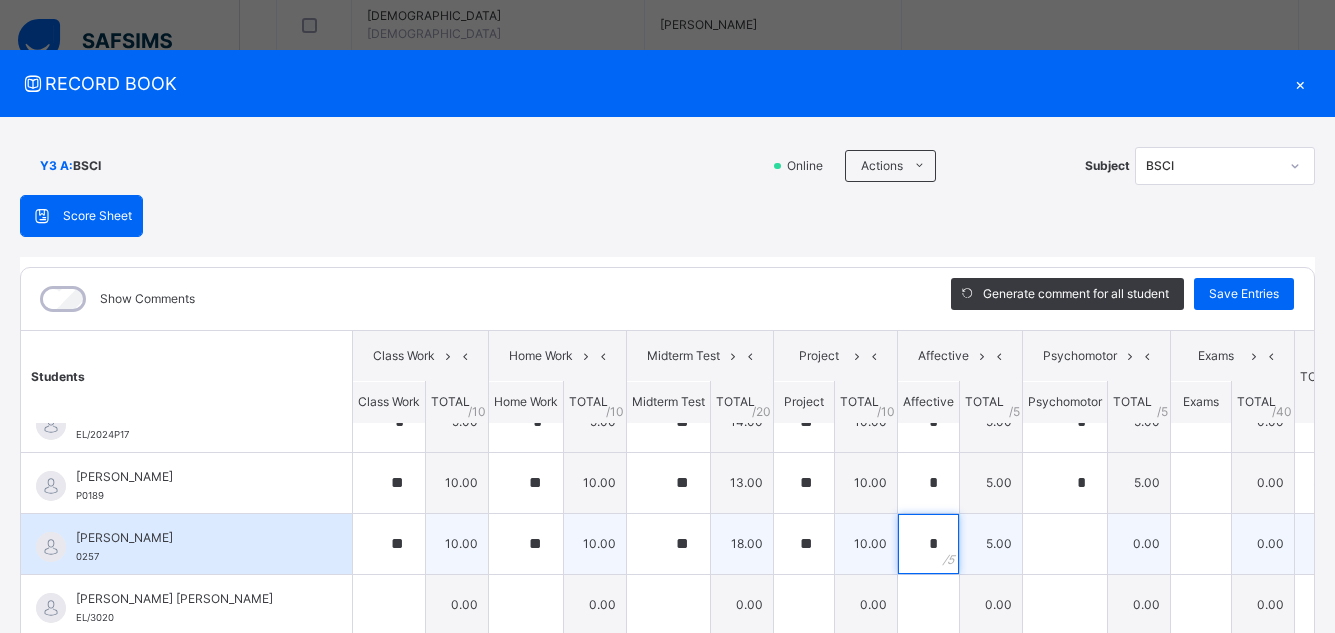 type on "*" 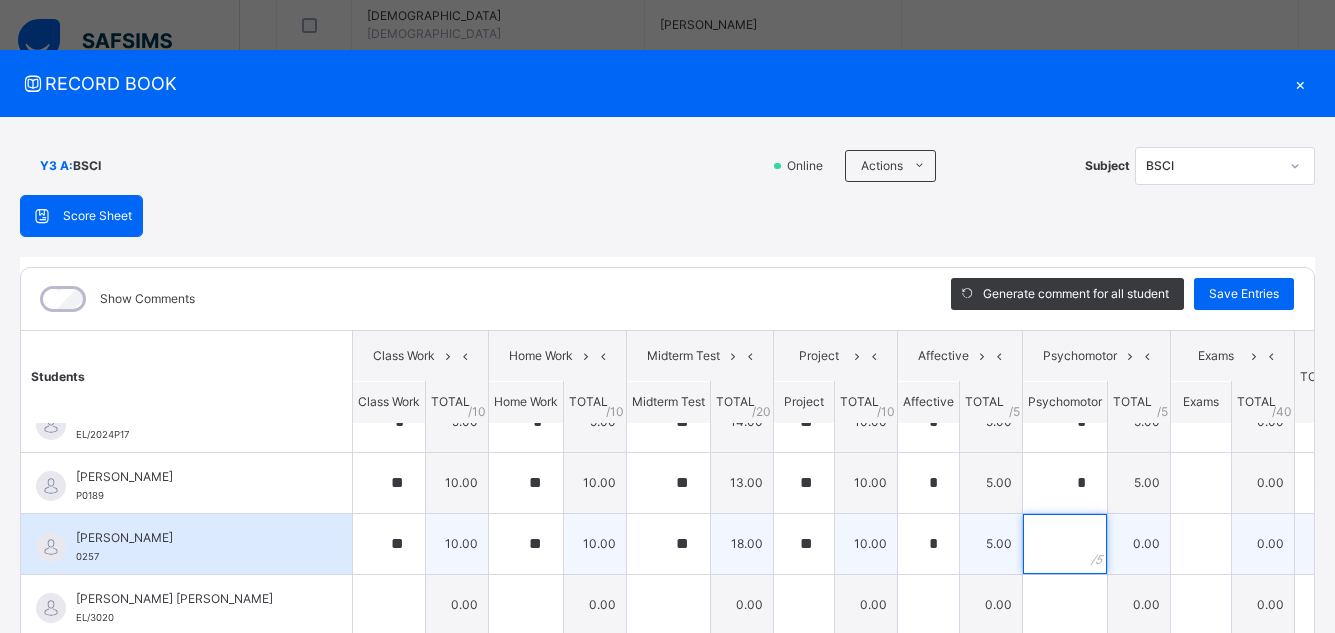 click at bounding box center (1065, 544) 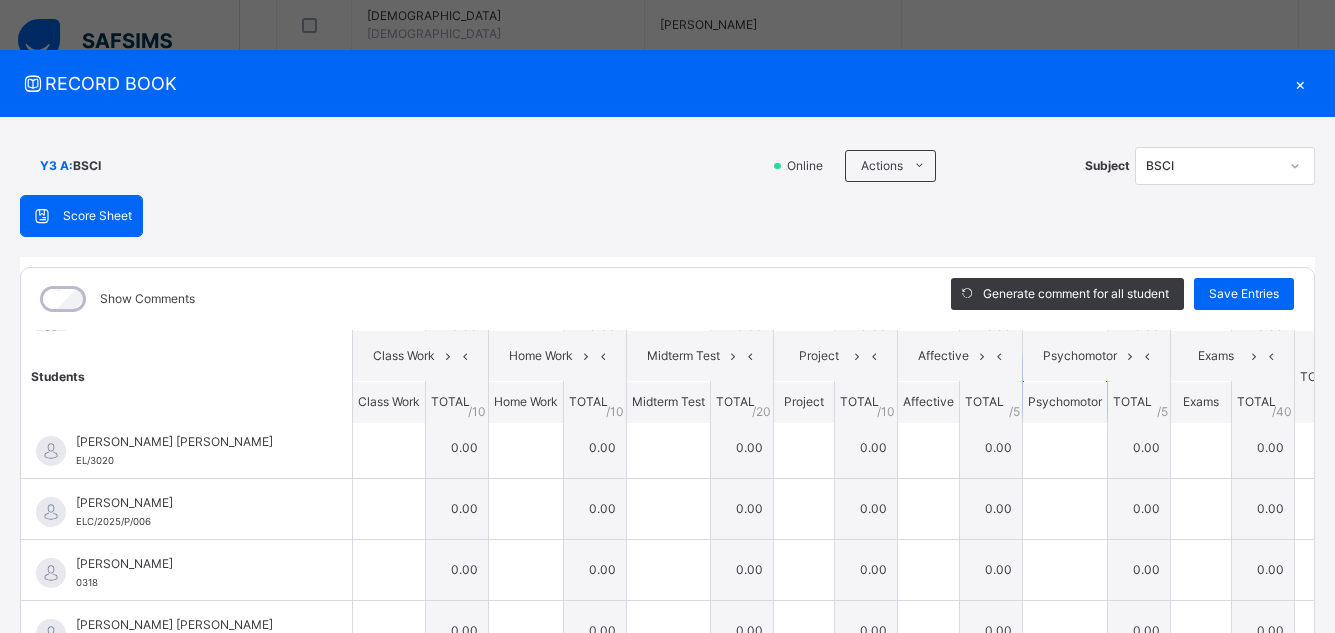 scroll, scrollTop: 678, scrollLeft: 0, axis: vertical 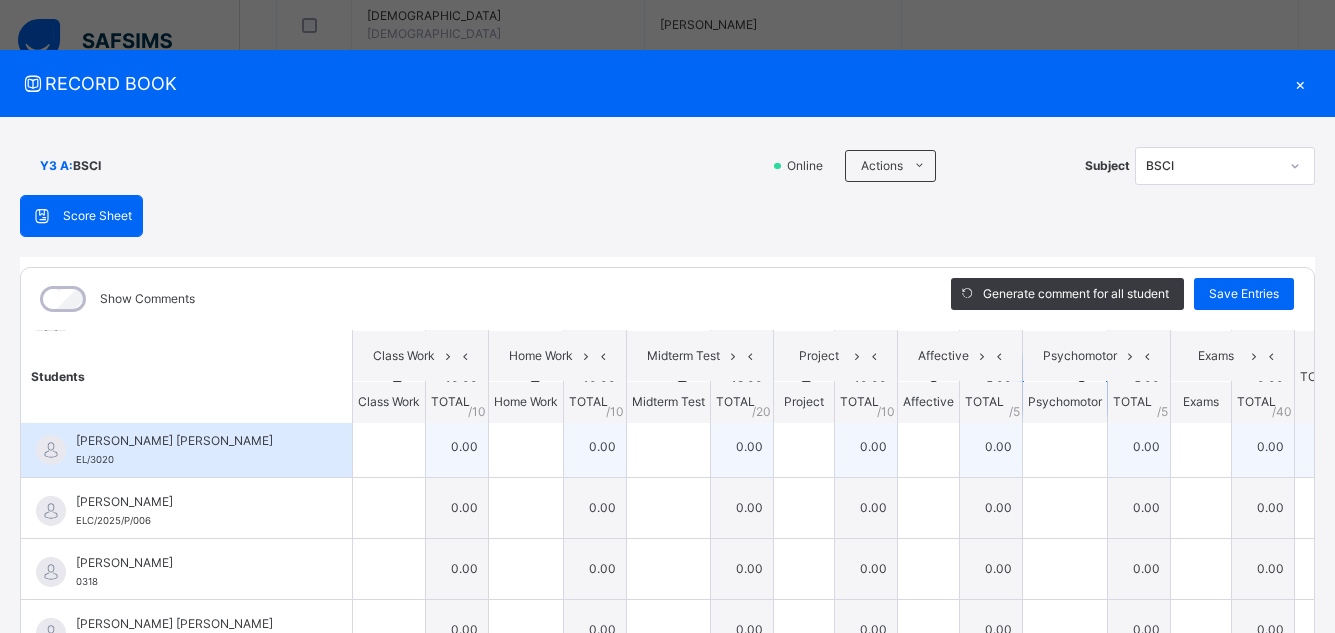 type 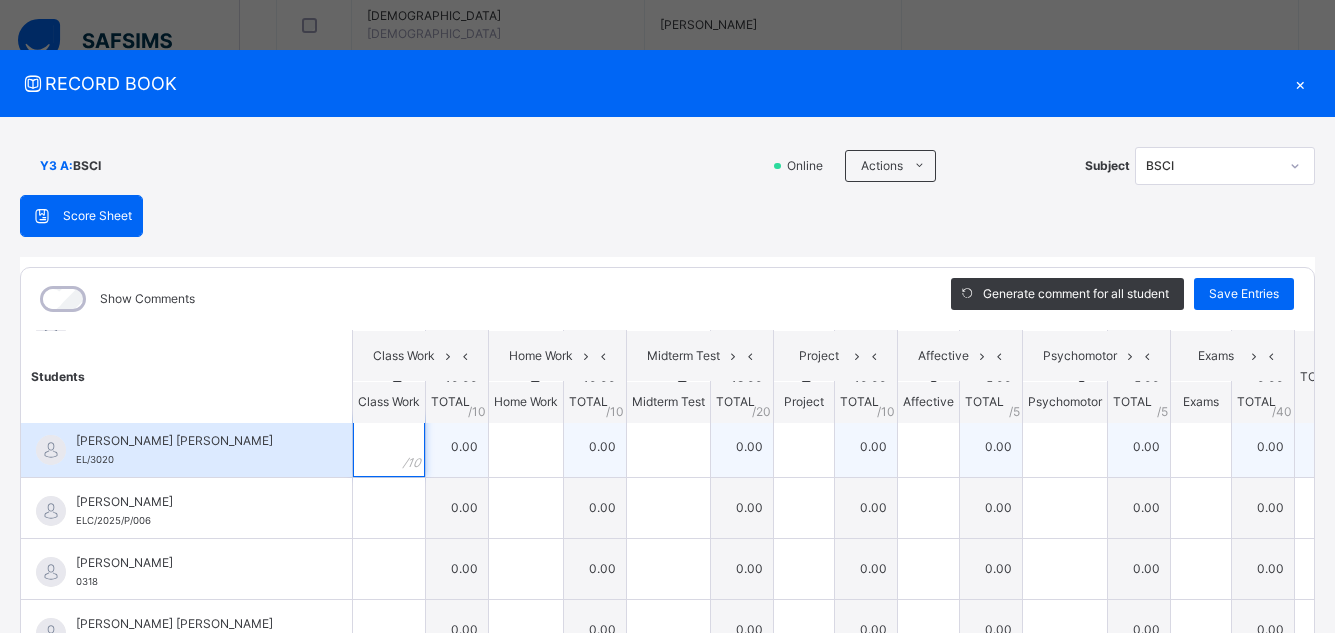 click at bounding box center [389, 447] 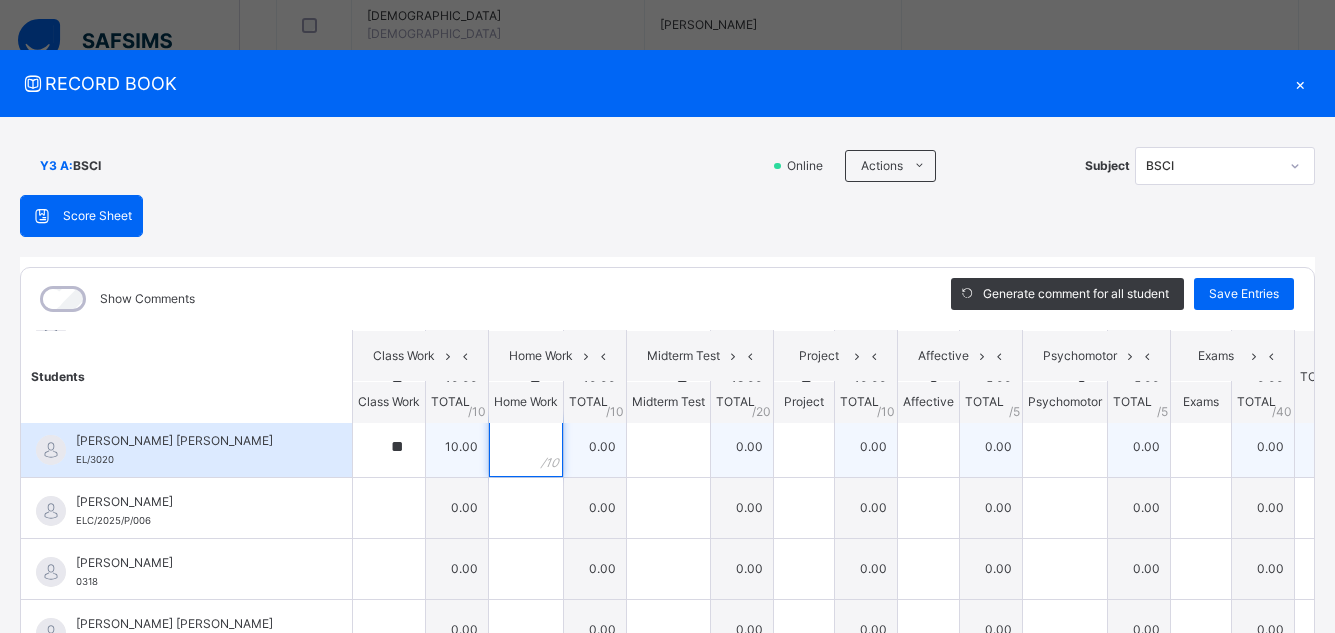 click at bounding box center (526, 447) 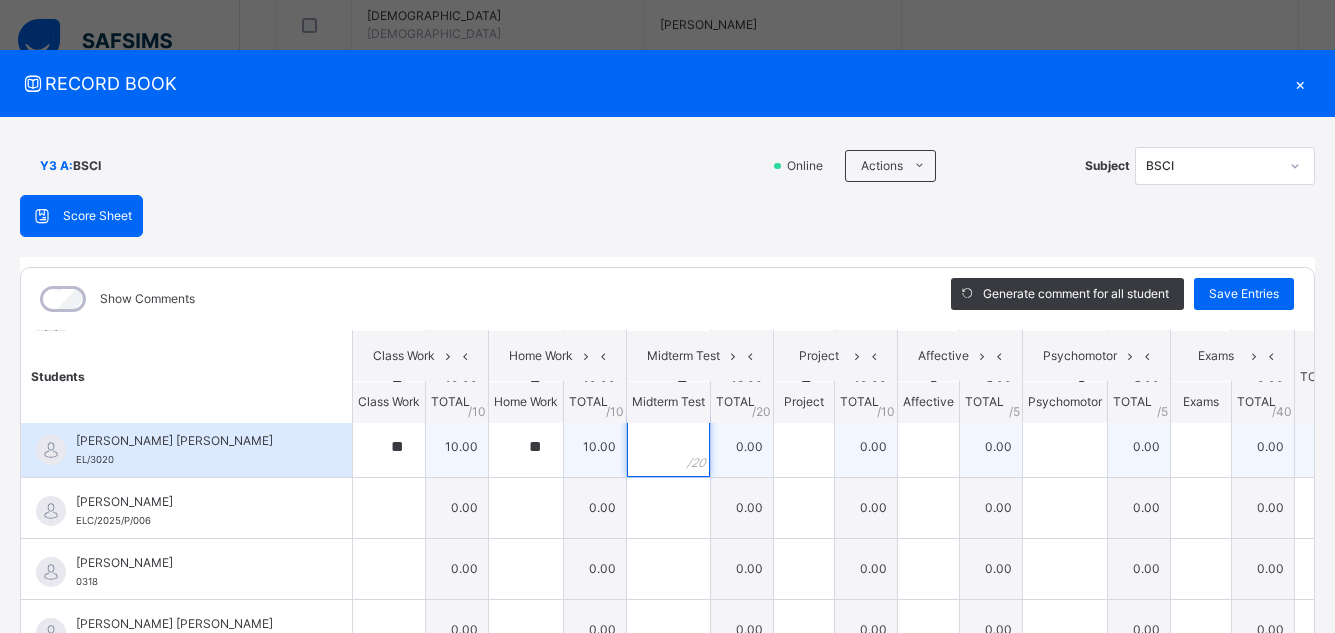 click at bounding box center (668, 447) 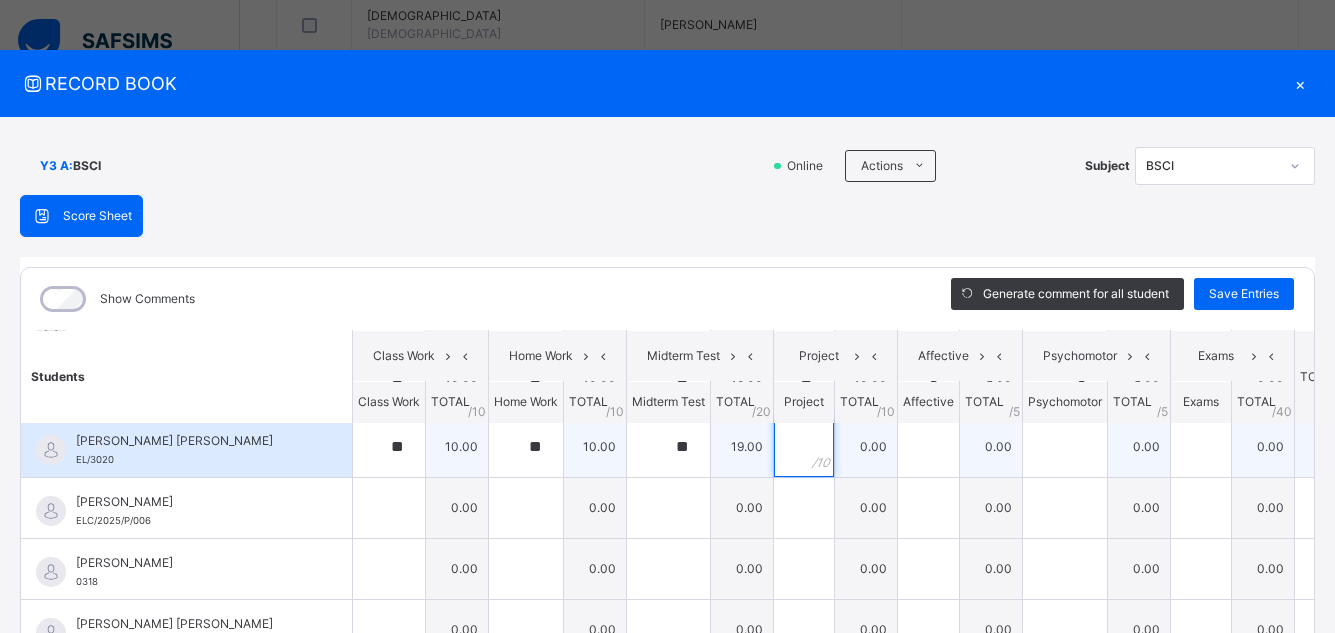 click at bounding box center (804, 447) 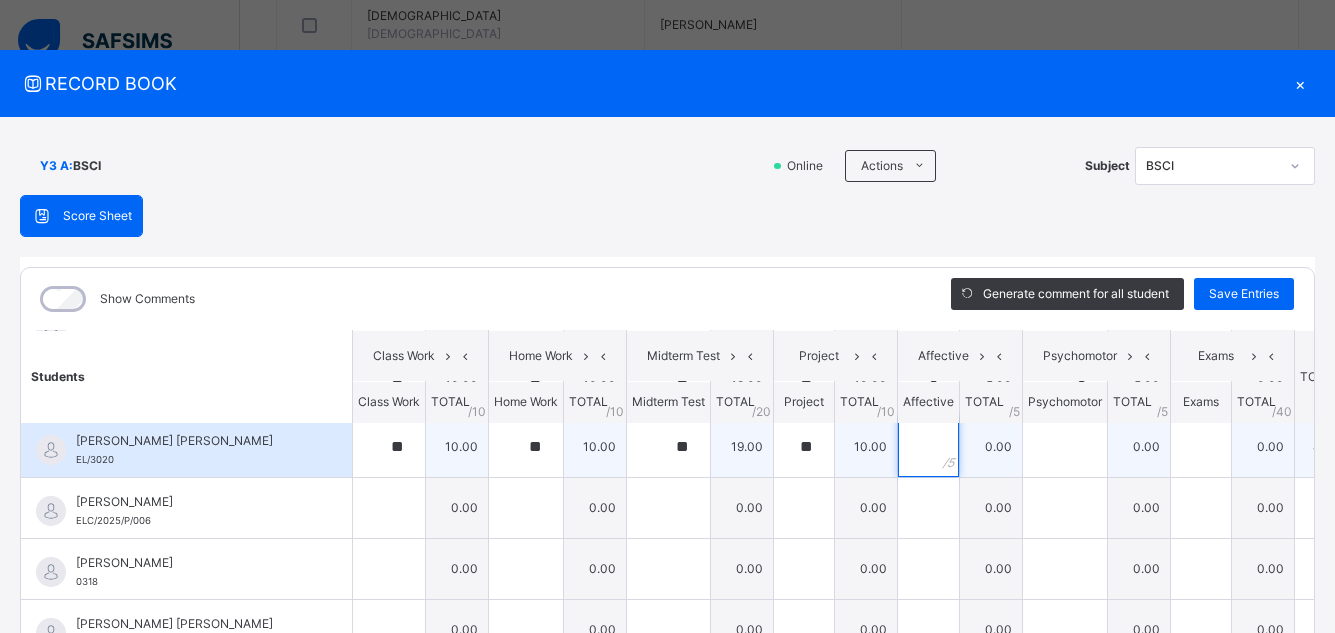 click at bounding box center [928, 447] 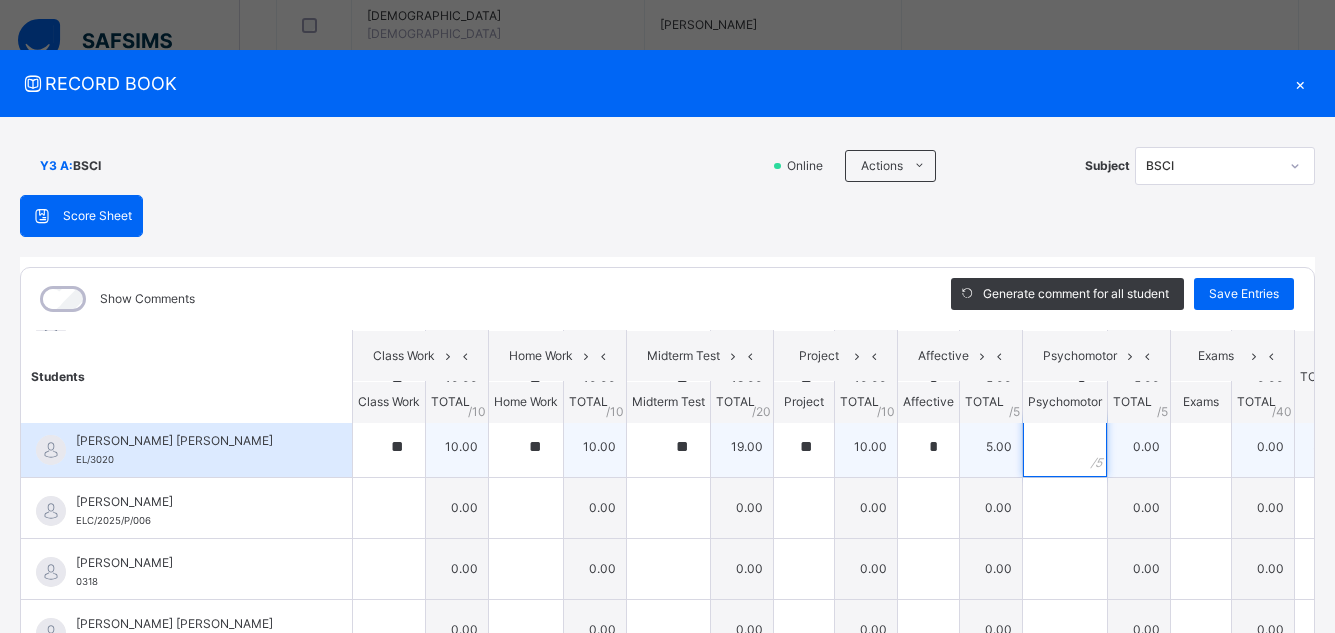 click at bounding box center [1065, 447] 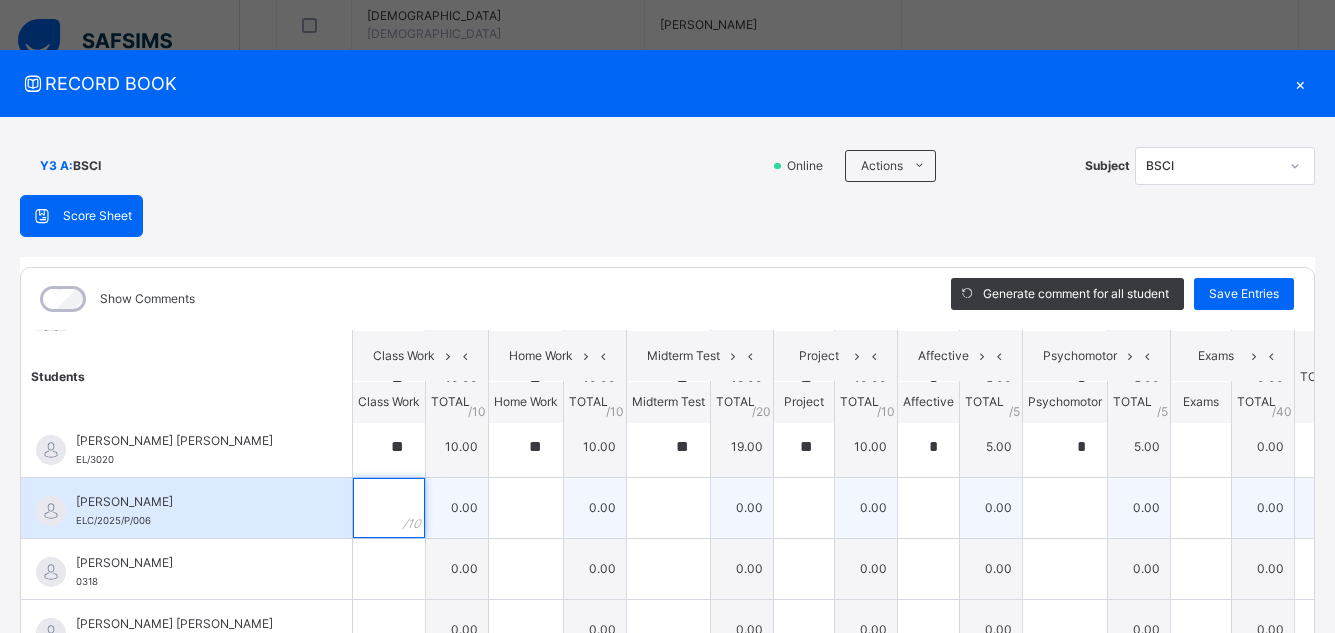 click at bounding box center (389, 508) 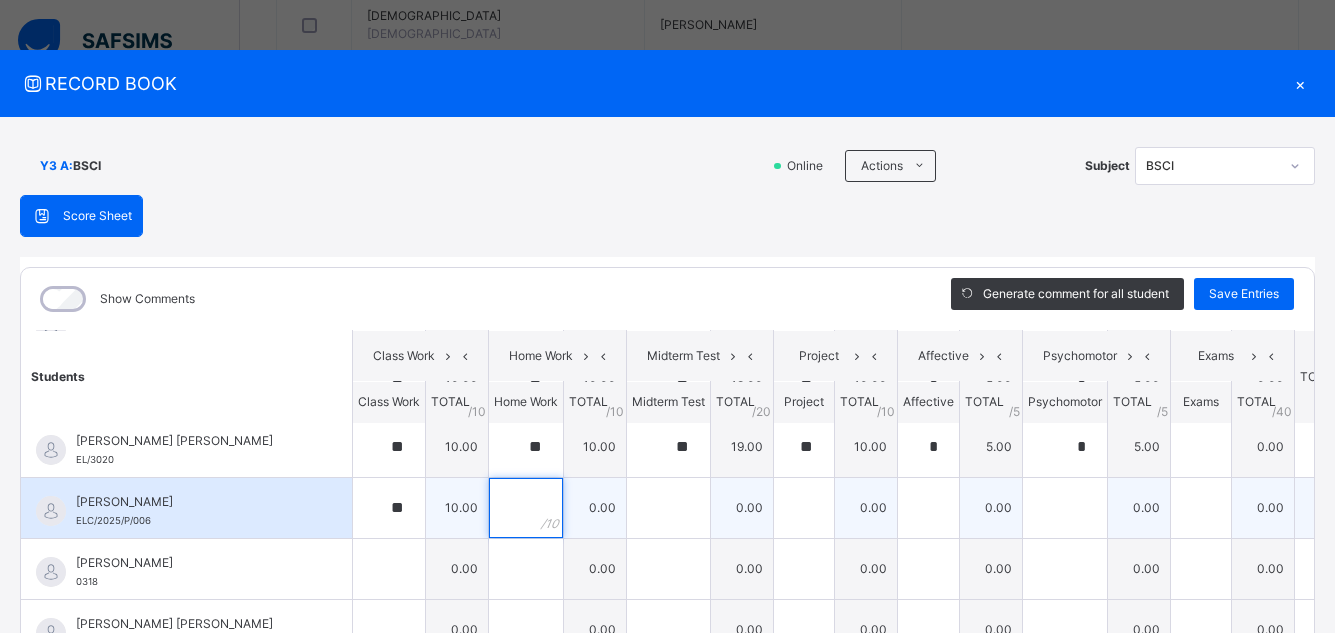 click at bounding box center (526, 508) 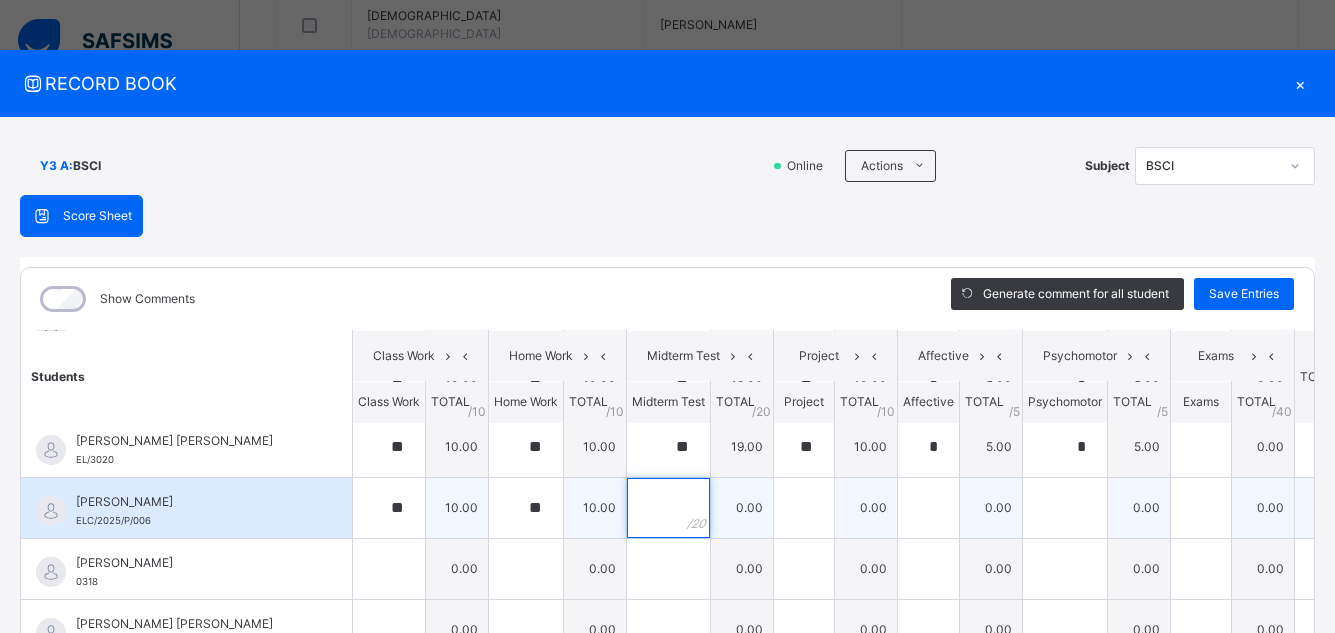 click at bounding box center (668, 508) 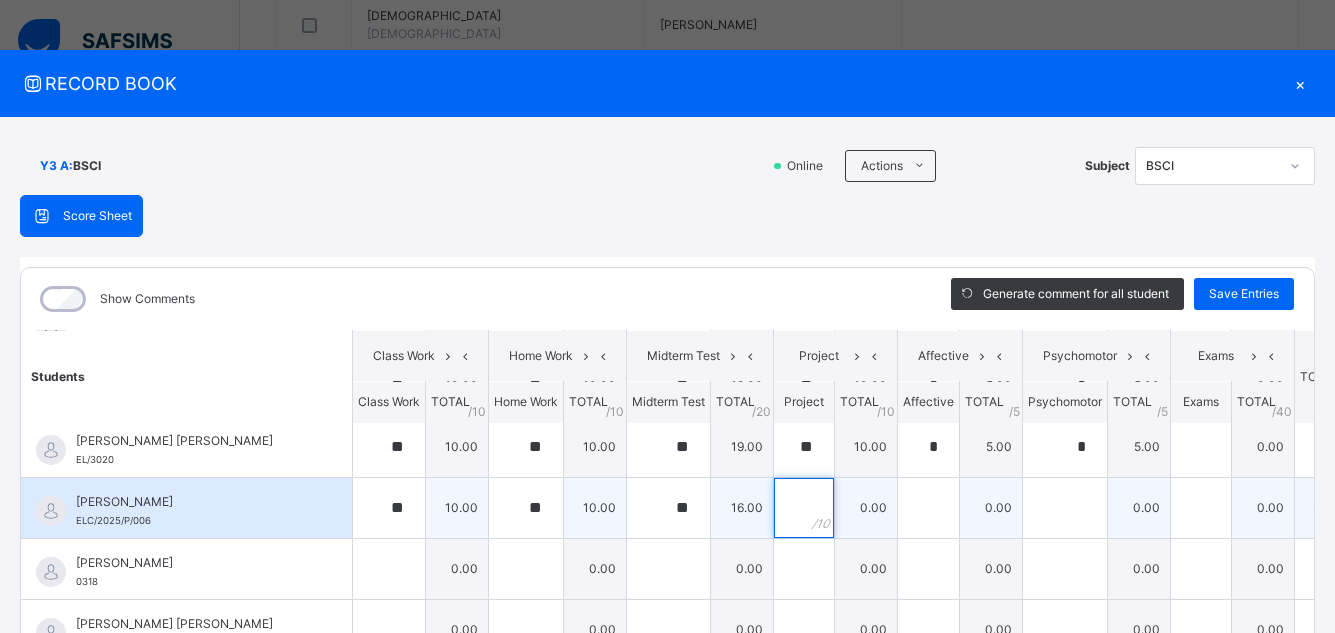 click at bounding box center [804, 508] 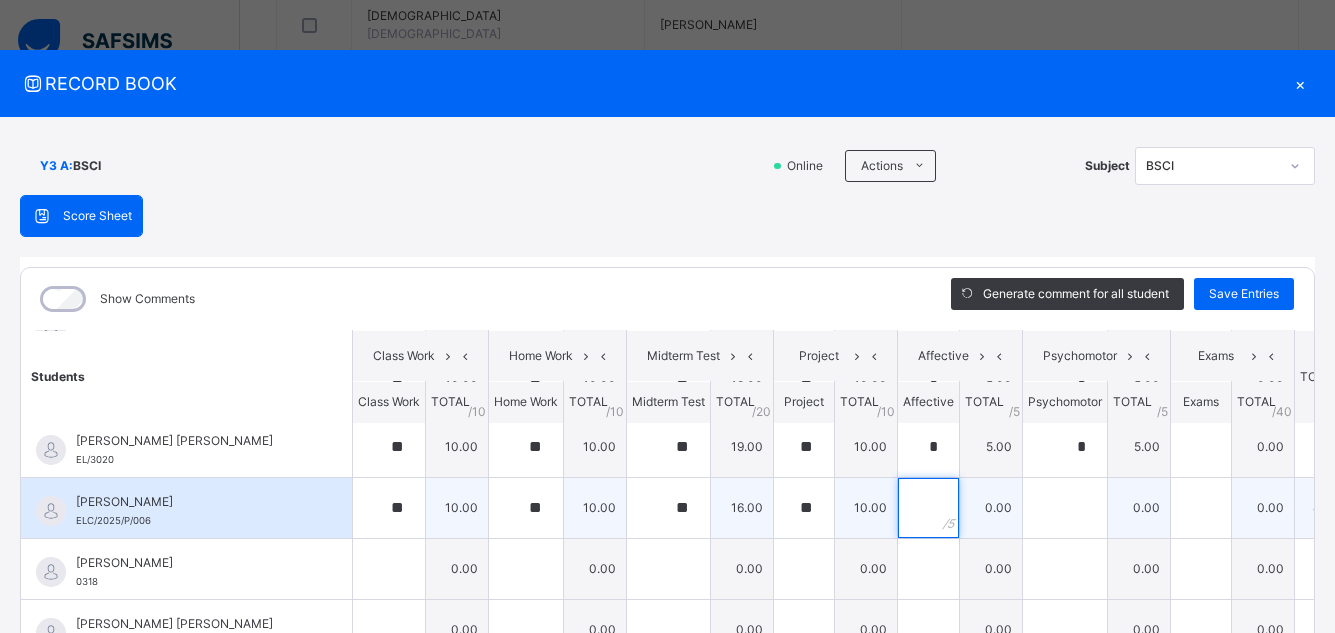 click at bounding box center [928, 508] 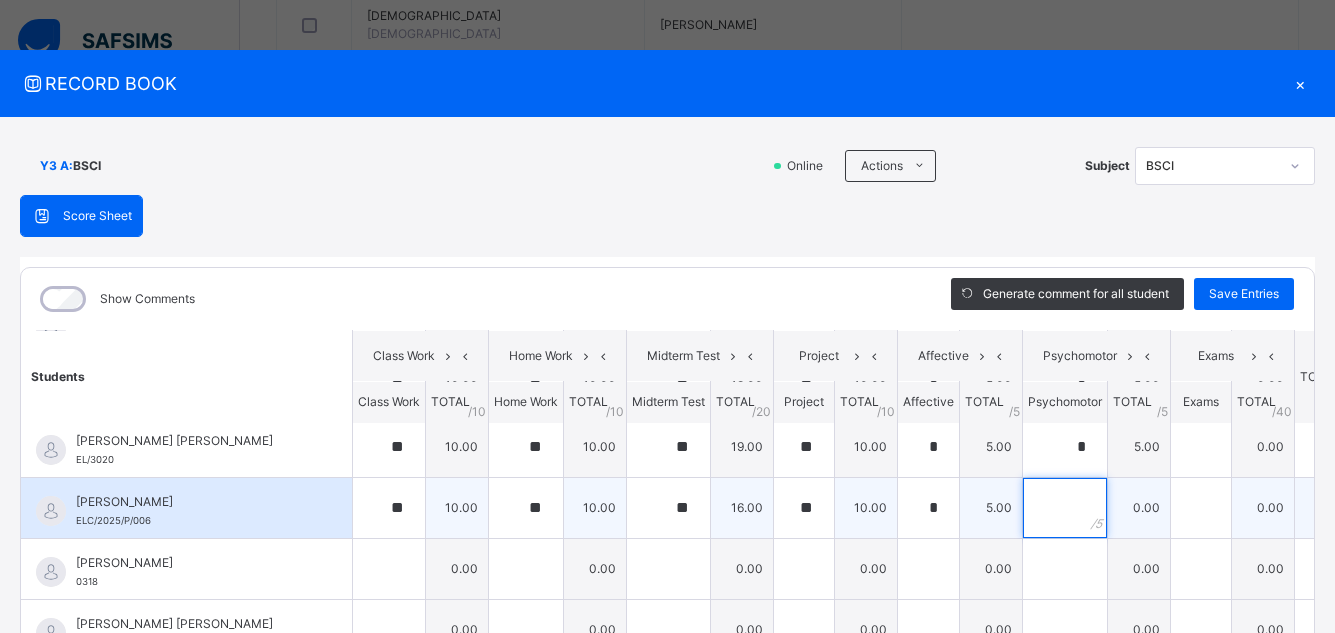 click at bounding box center [1065, 508] 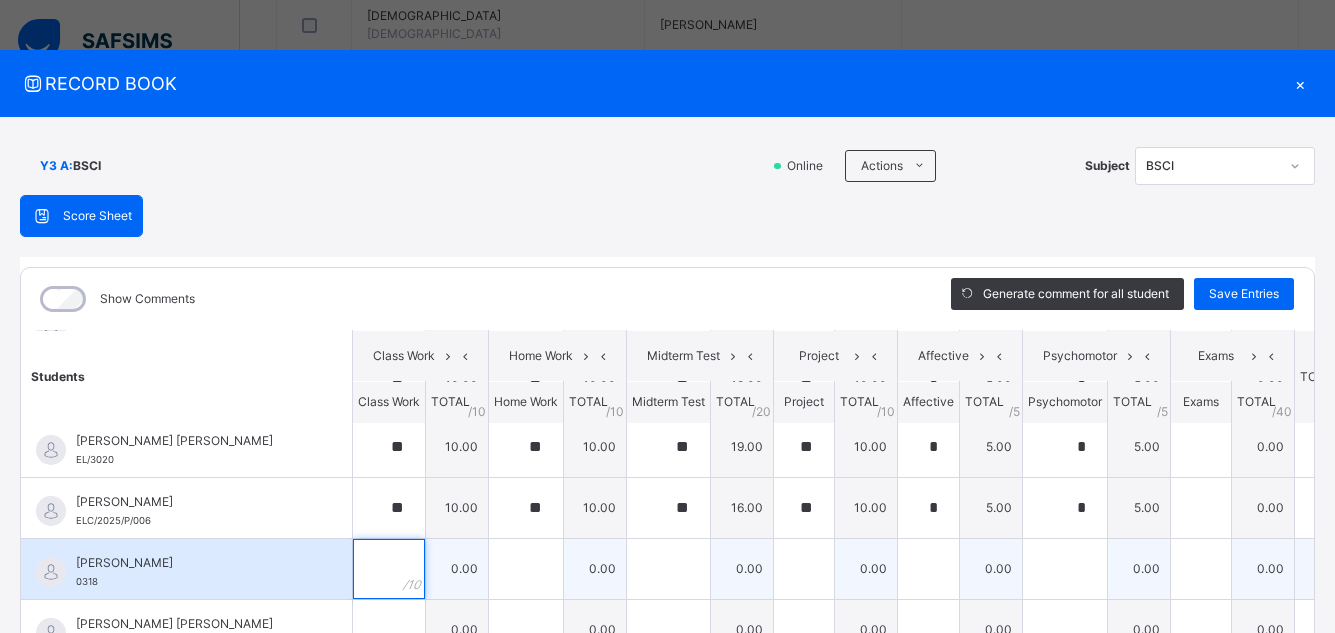 click at bounding box center (389, 569) 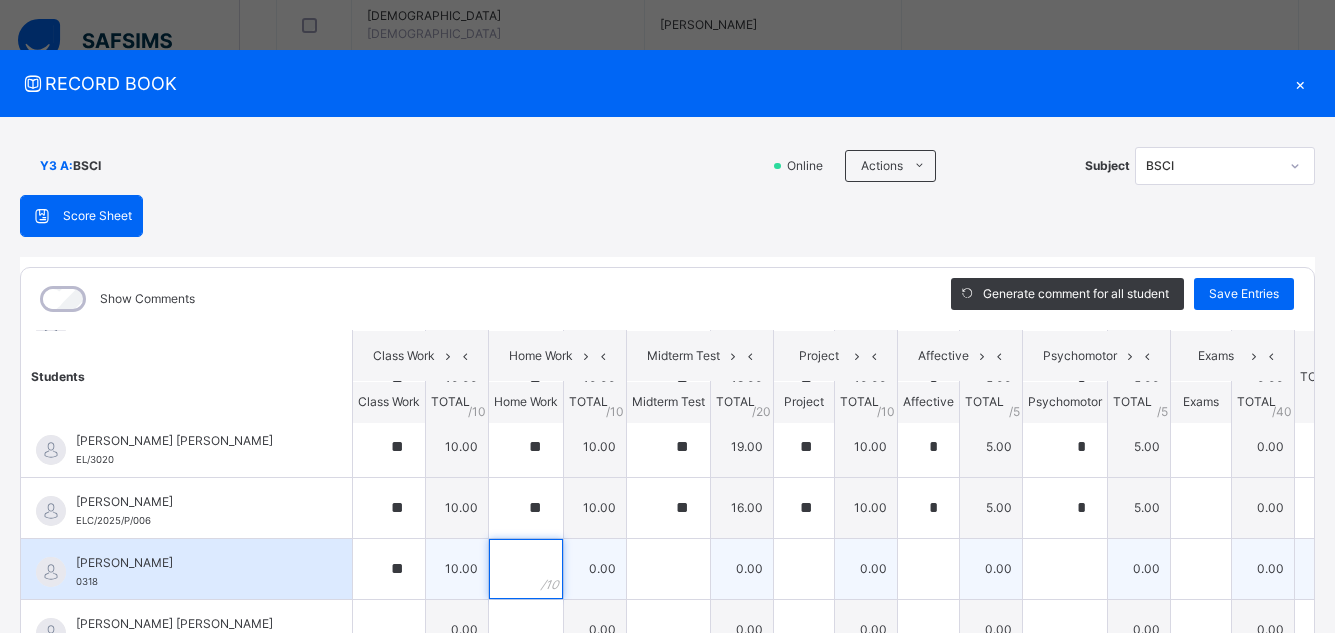 click at bounding box center (526, 569) 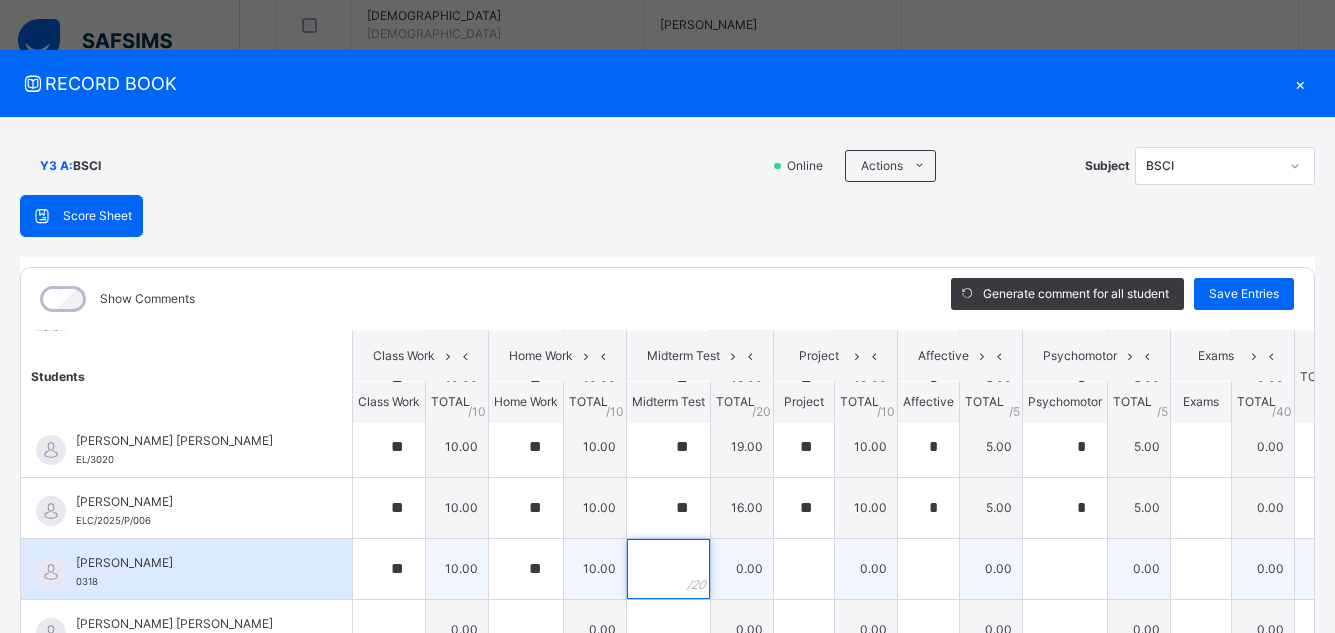 click at bounding box center (668, 569) 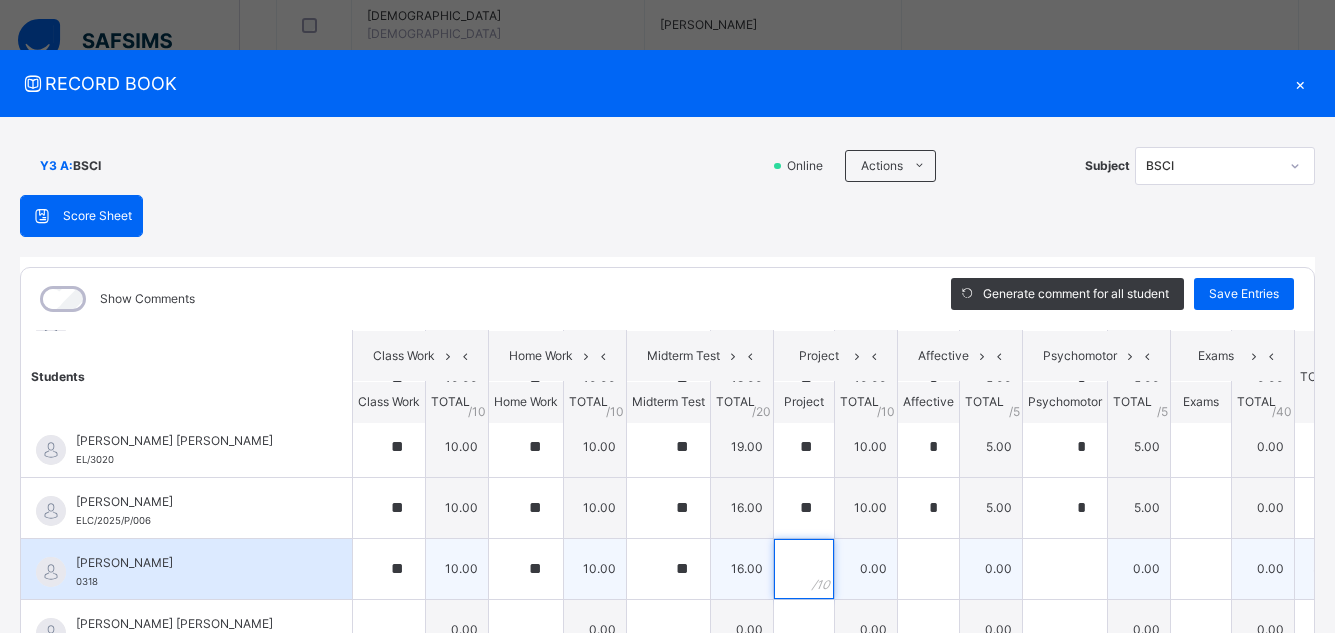 click at bounding box center (804, 569) 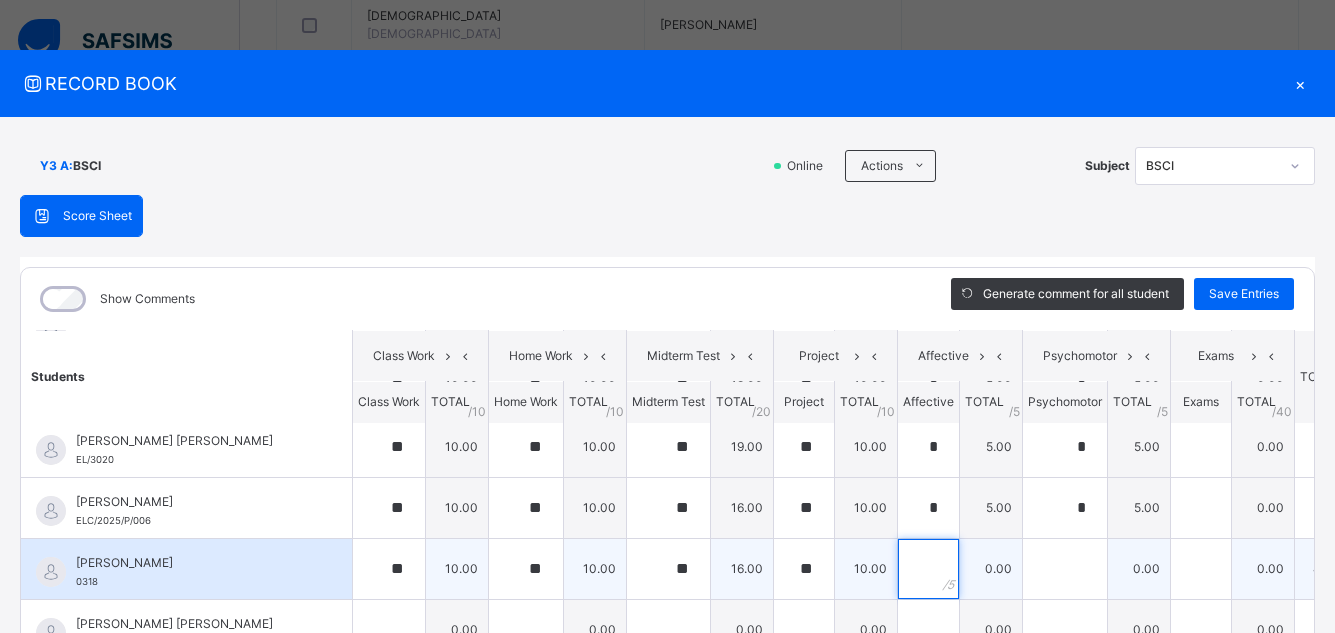 click at bounding box center (928, 569) 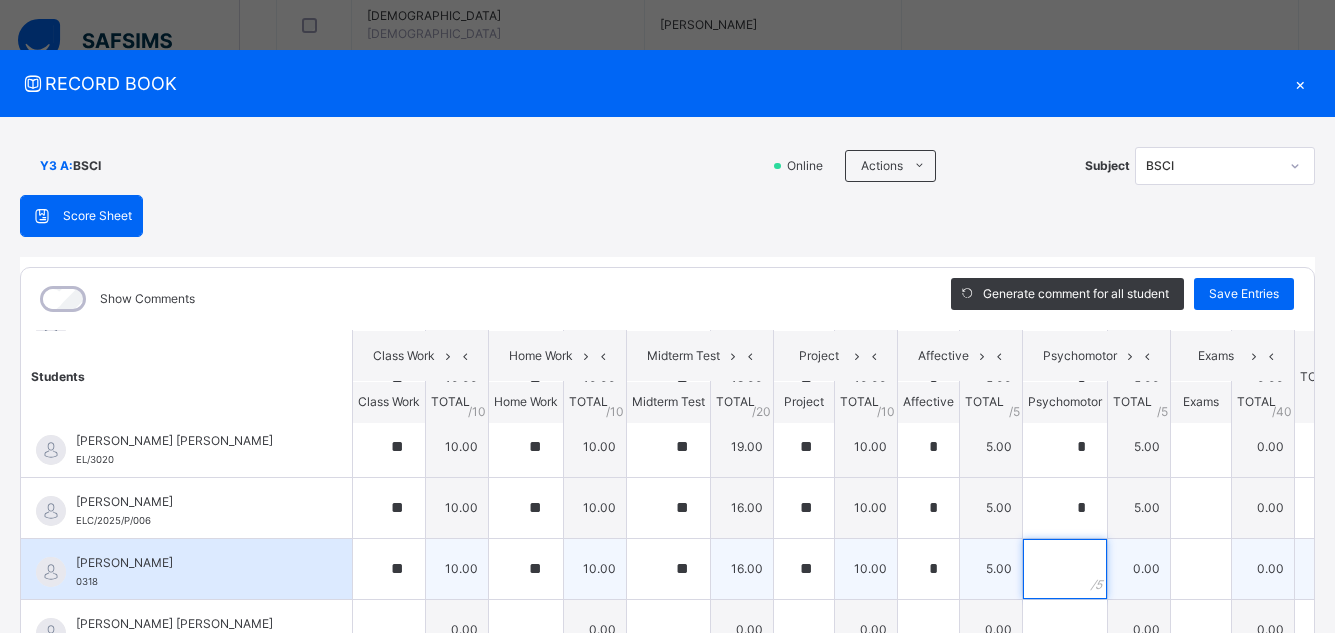 click at bounding box center [1065, 569] 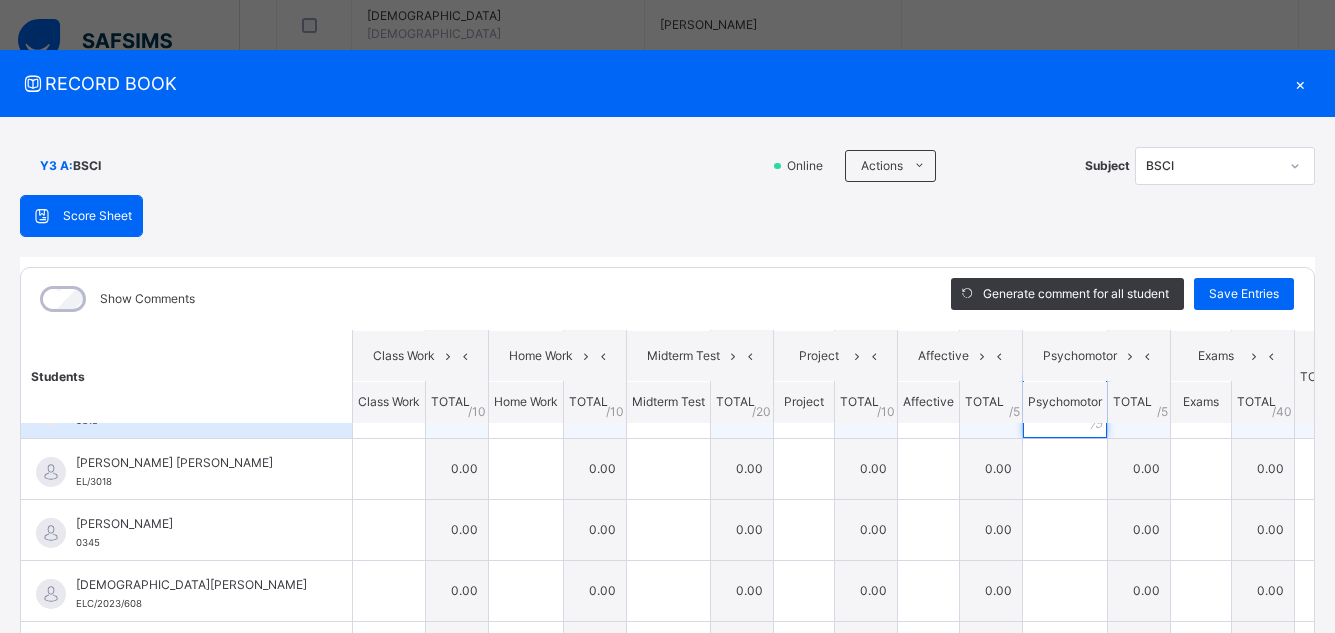 scroll, scrollTop: 840, scrollLeft: 0, axis: vertical 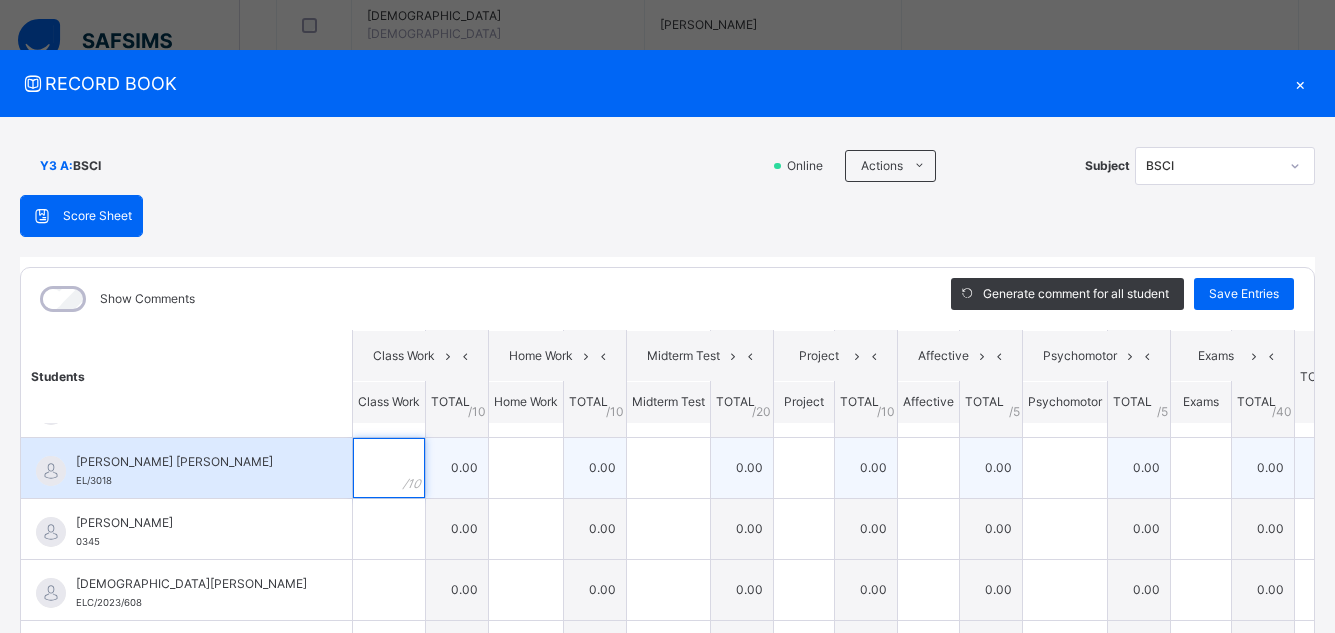 click at bounding box center (389, 468) 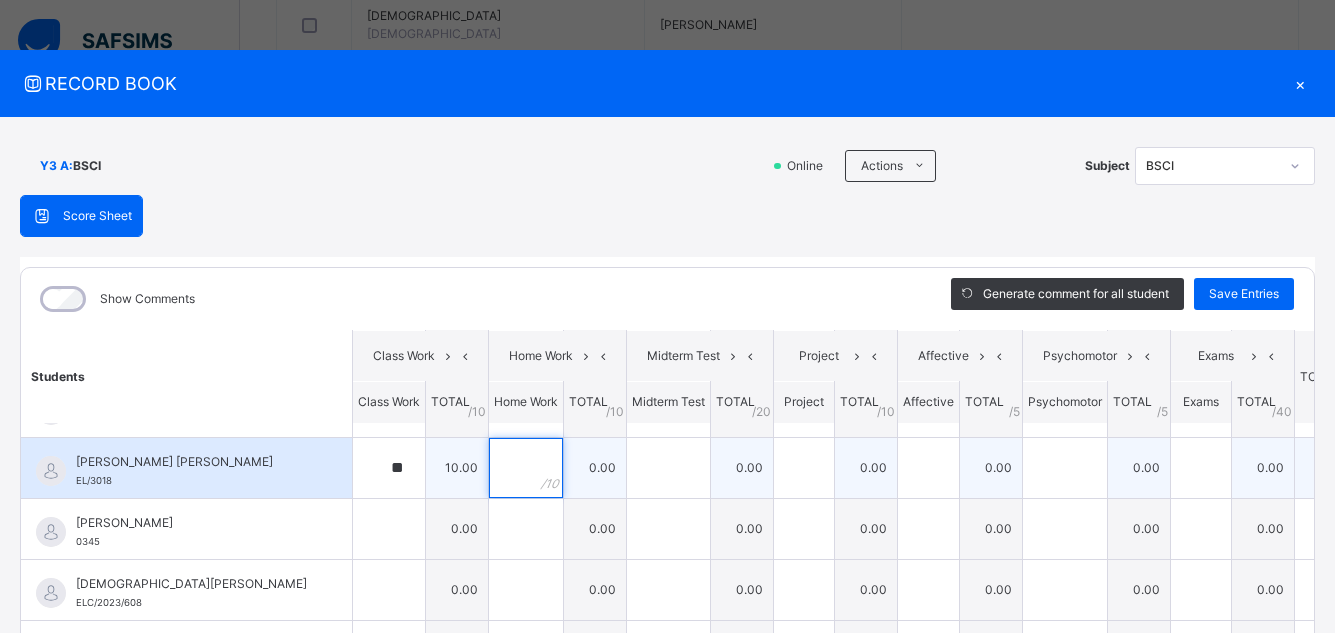 click at bounding box center (526, 468) 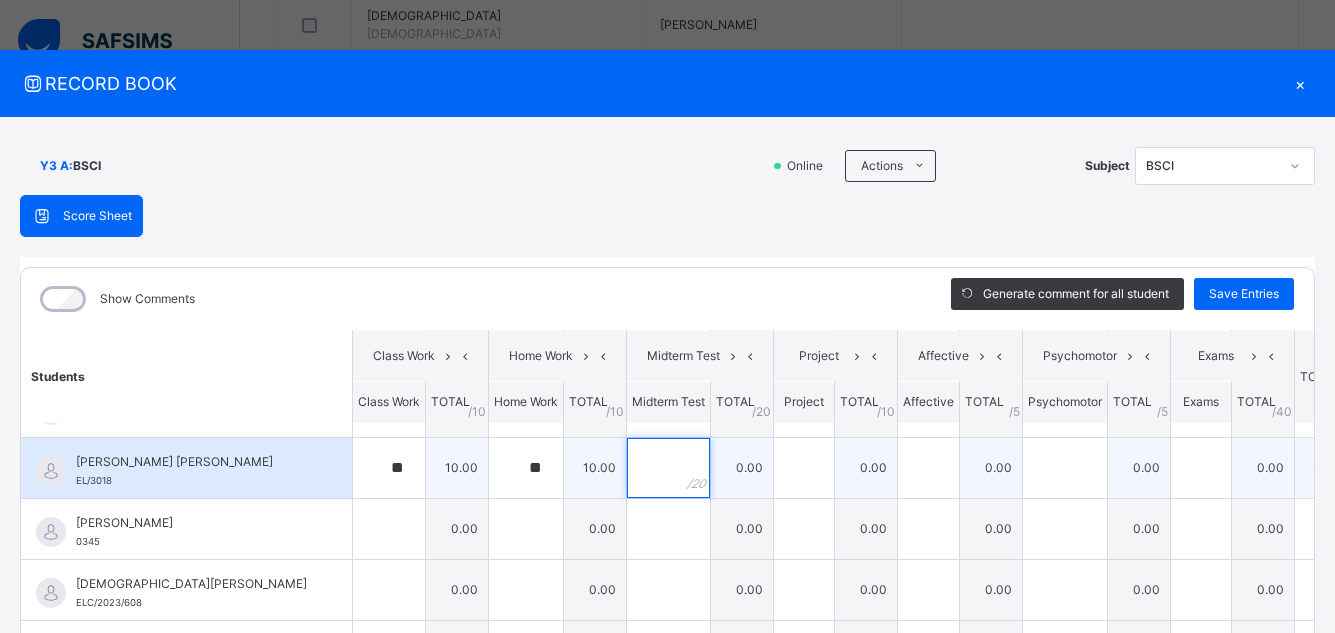click at bounding box center [668, 468] 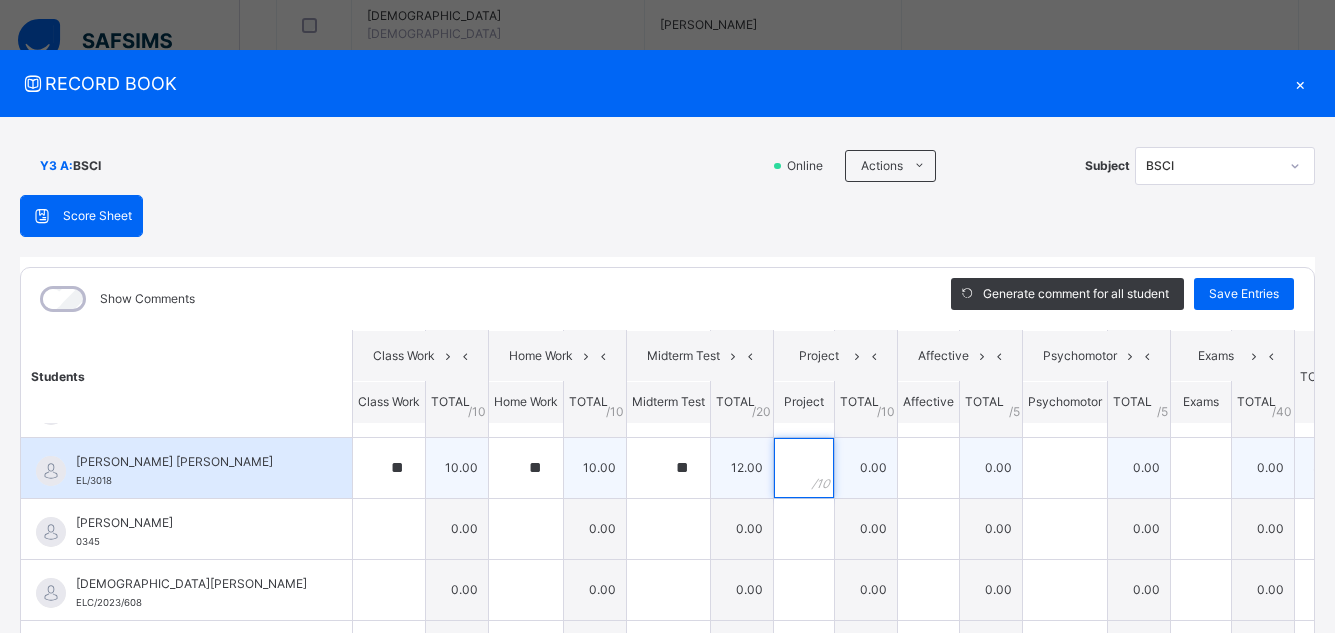 click at bounding box center [804, 468] 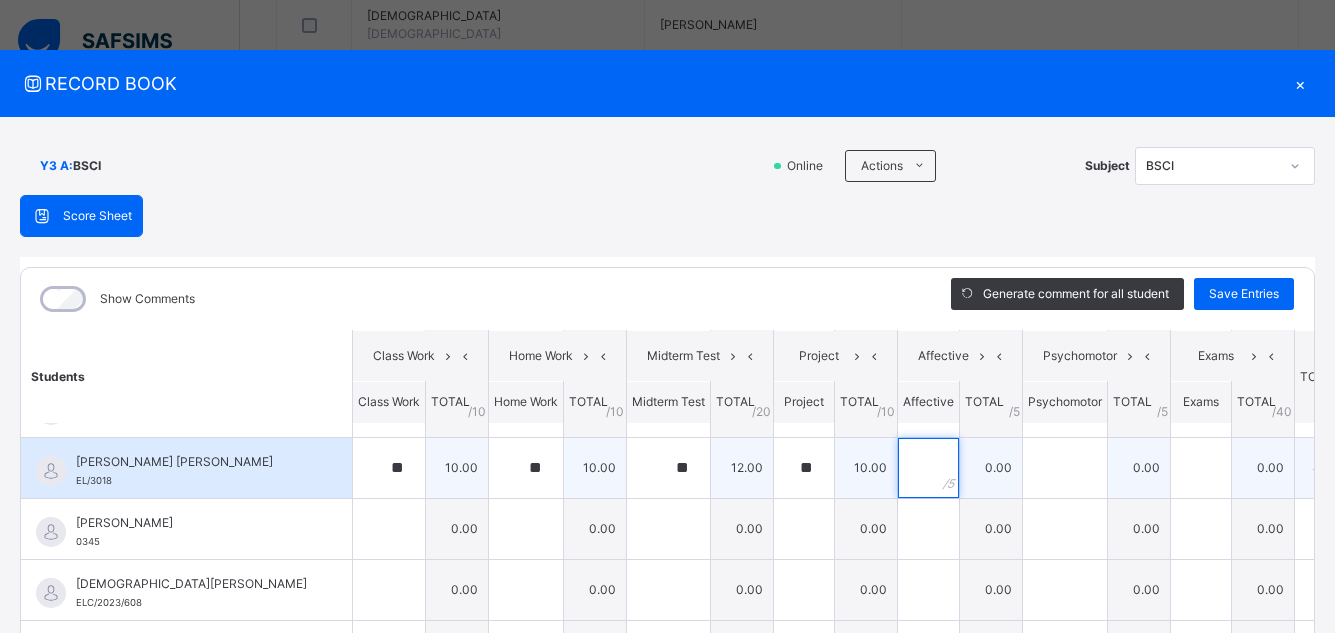click at bounding box center [928, 468] 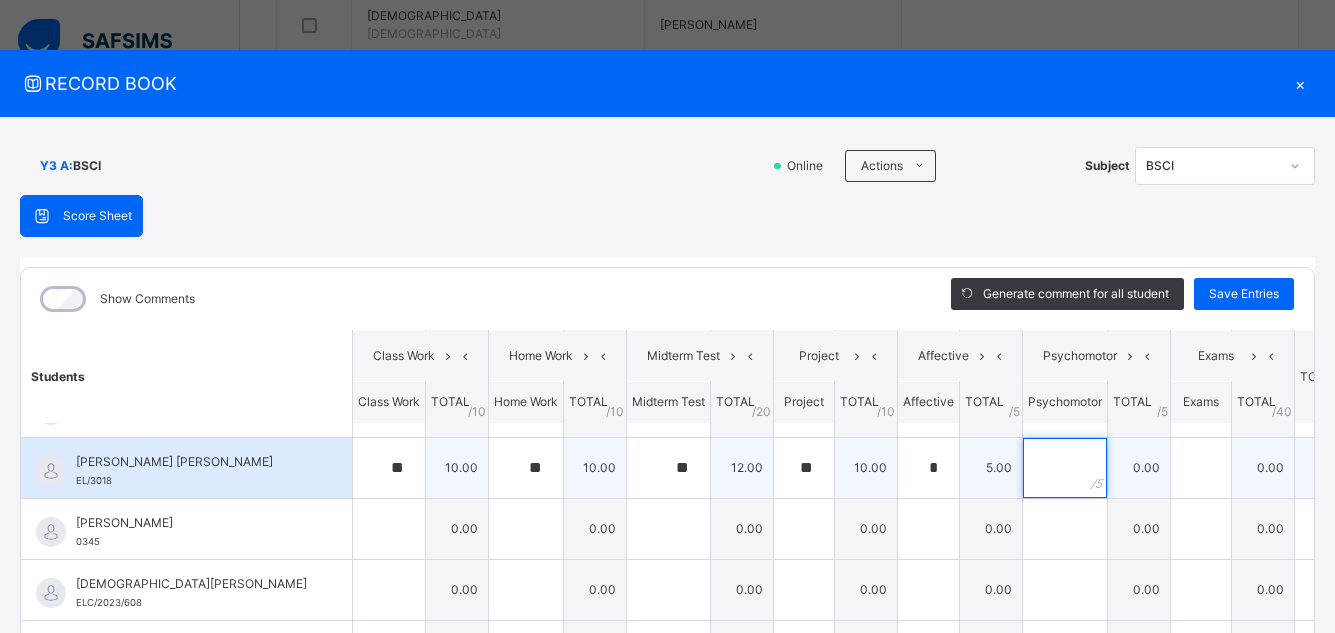 click at bounding box center (1065, 468) 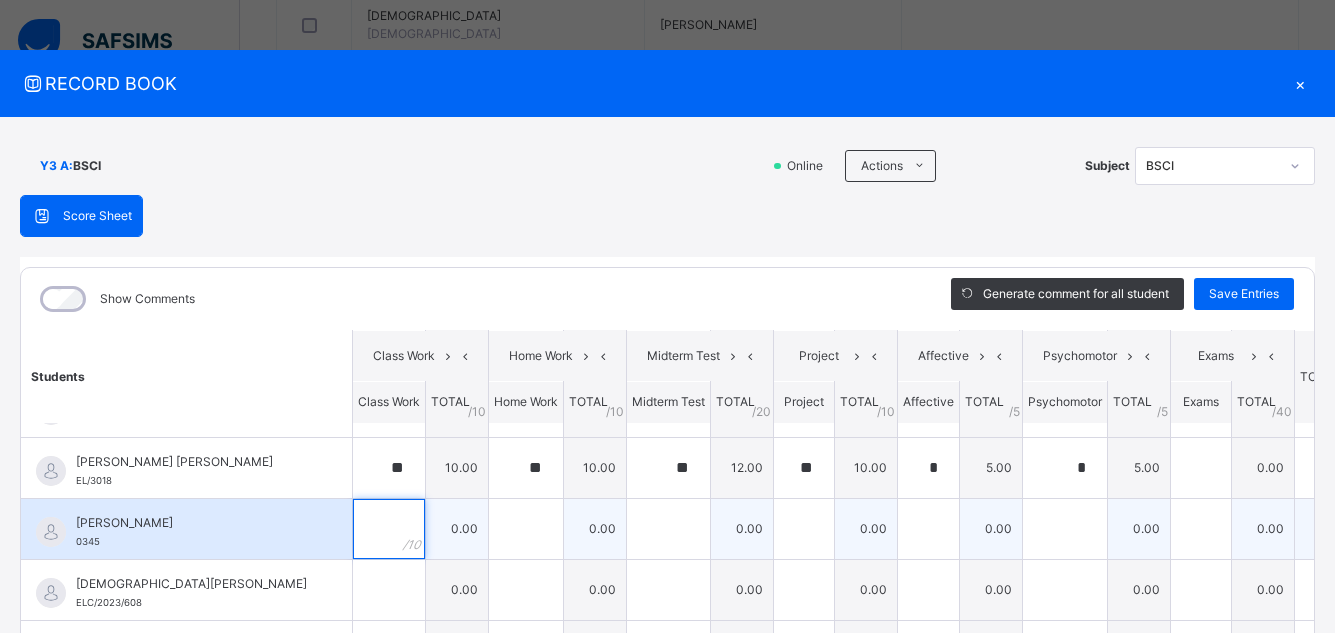 click at bounding box center [389, 529] 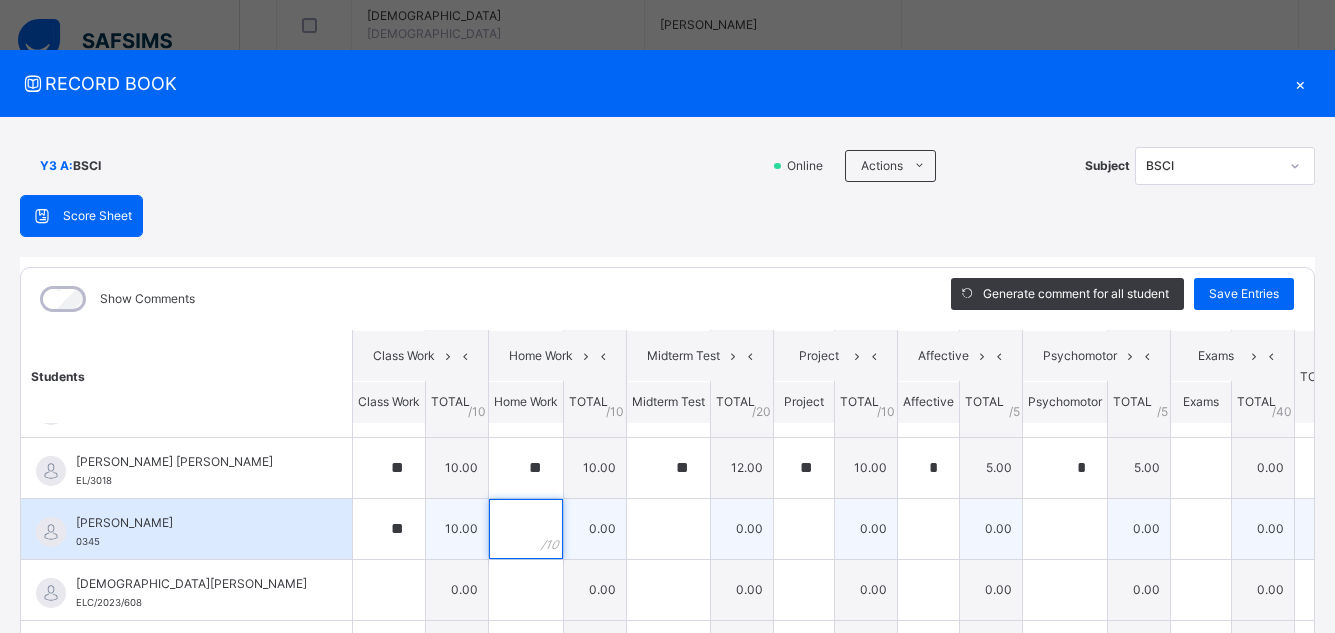click at bounding box center [526, 529] 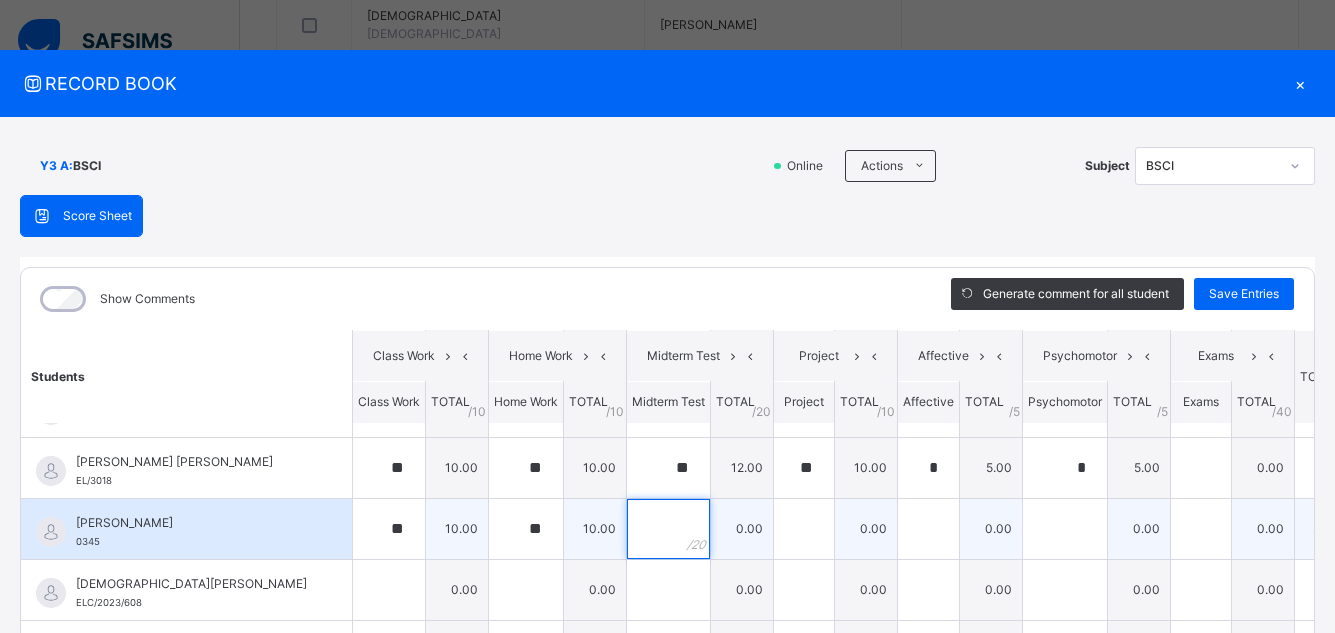 click at bounding box center [668, 529] 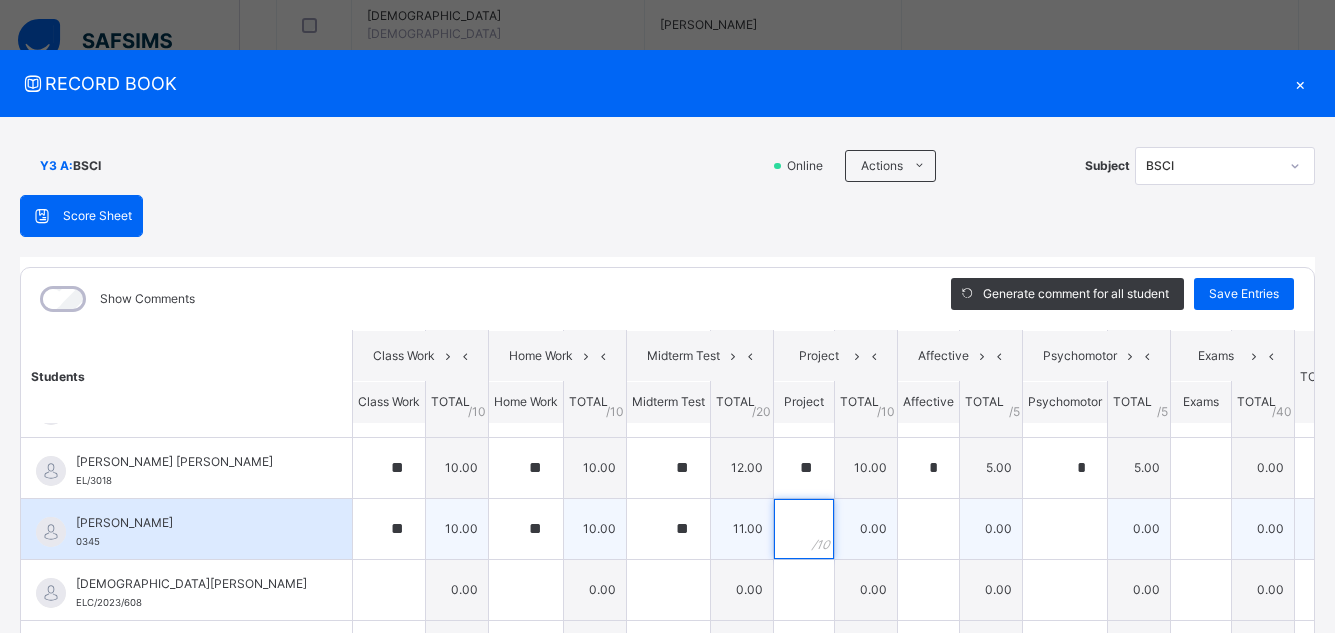 click at bounding box center [804, 529] 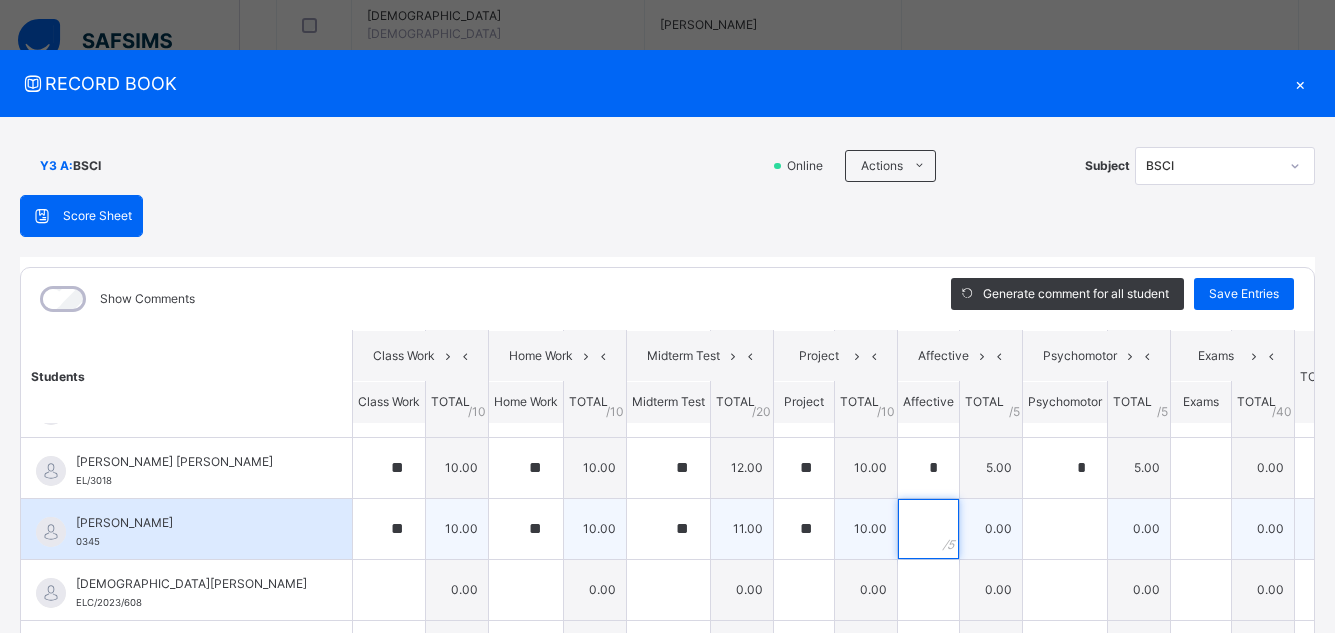 click at bounding box center [928, 529] 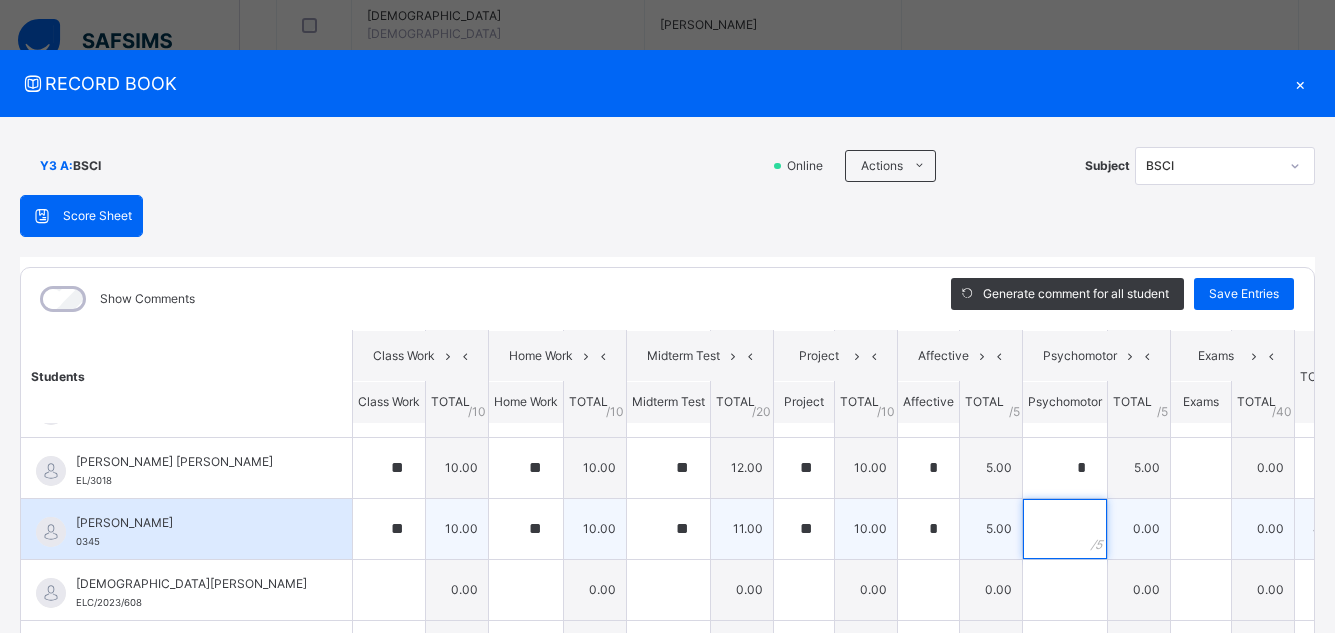 click at bounding box center (1065, 529) 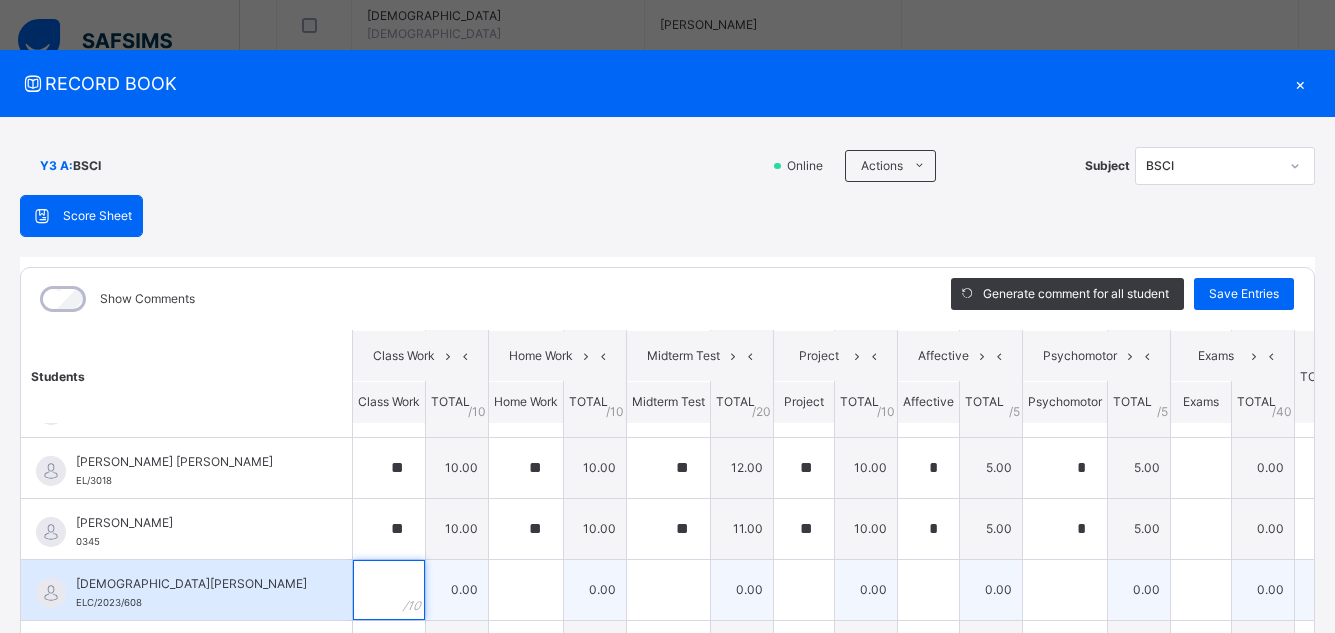 click at bounding box center [389, 590] 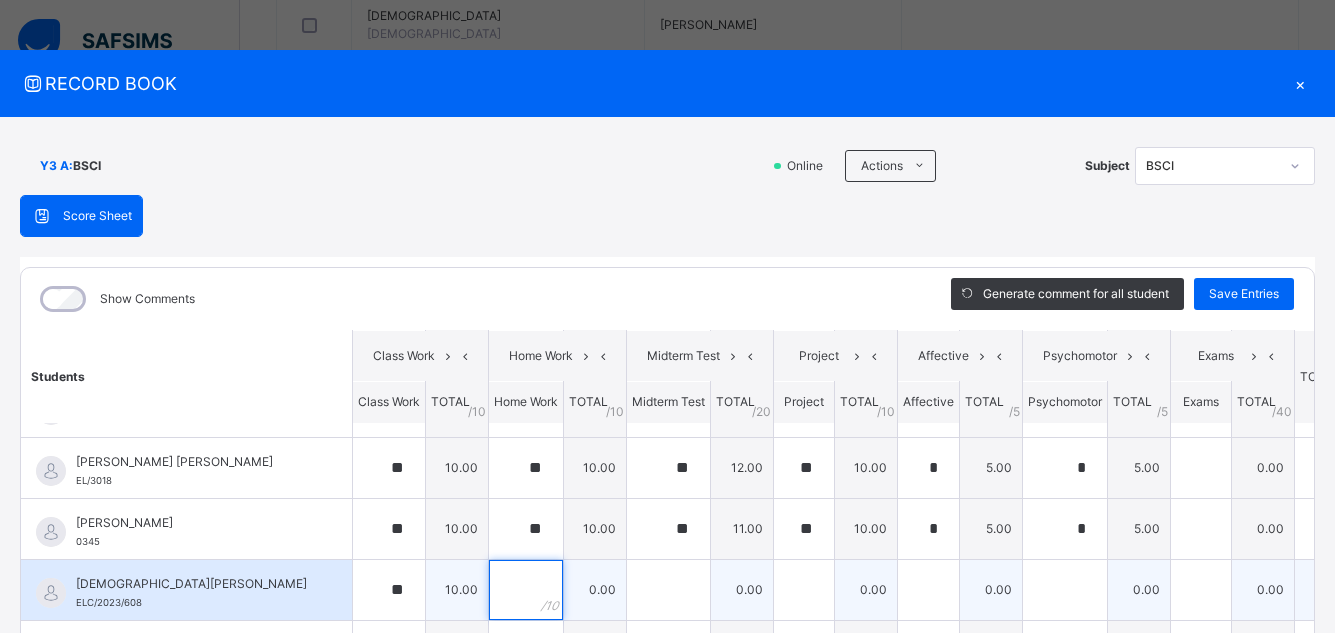 click at bounding box center (526, 590) 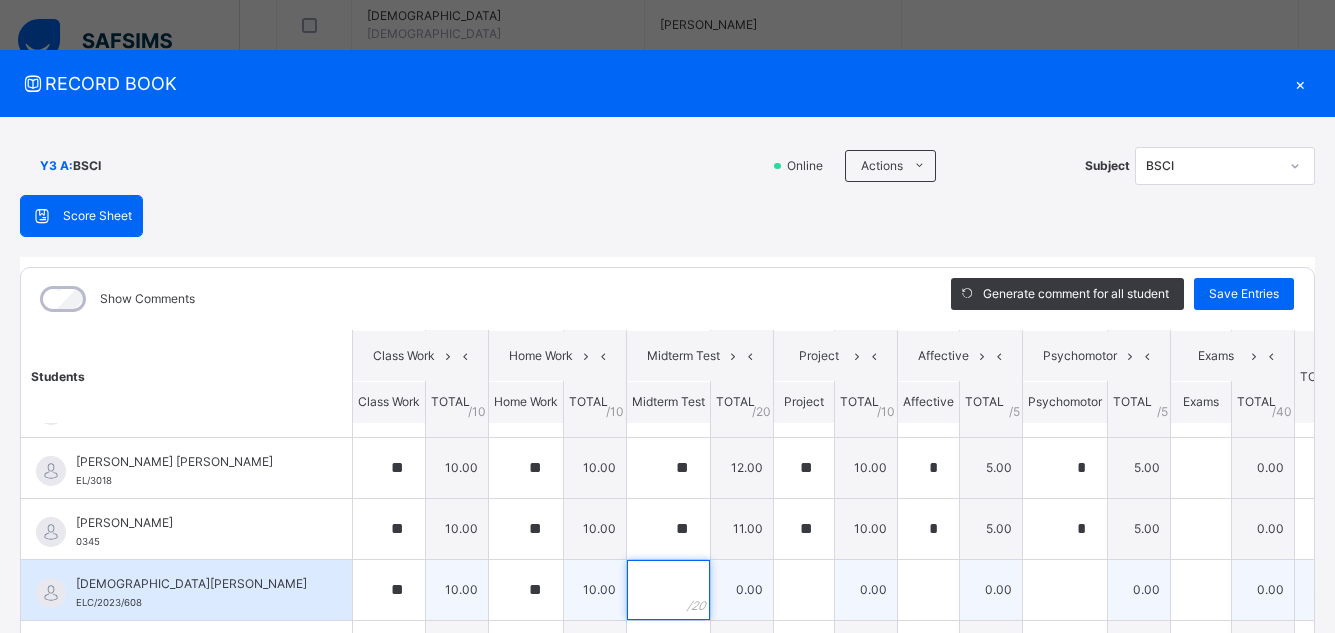 click at bounding box center [668, 590] 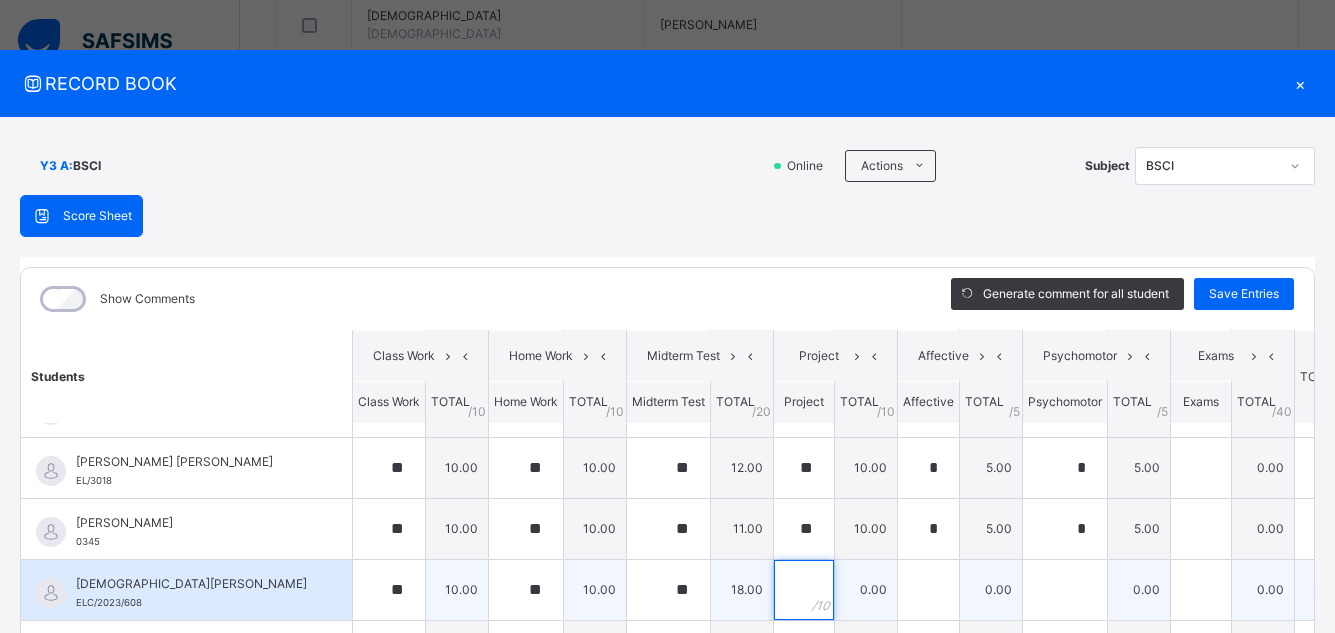 click at bounding box center [804, 590] 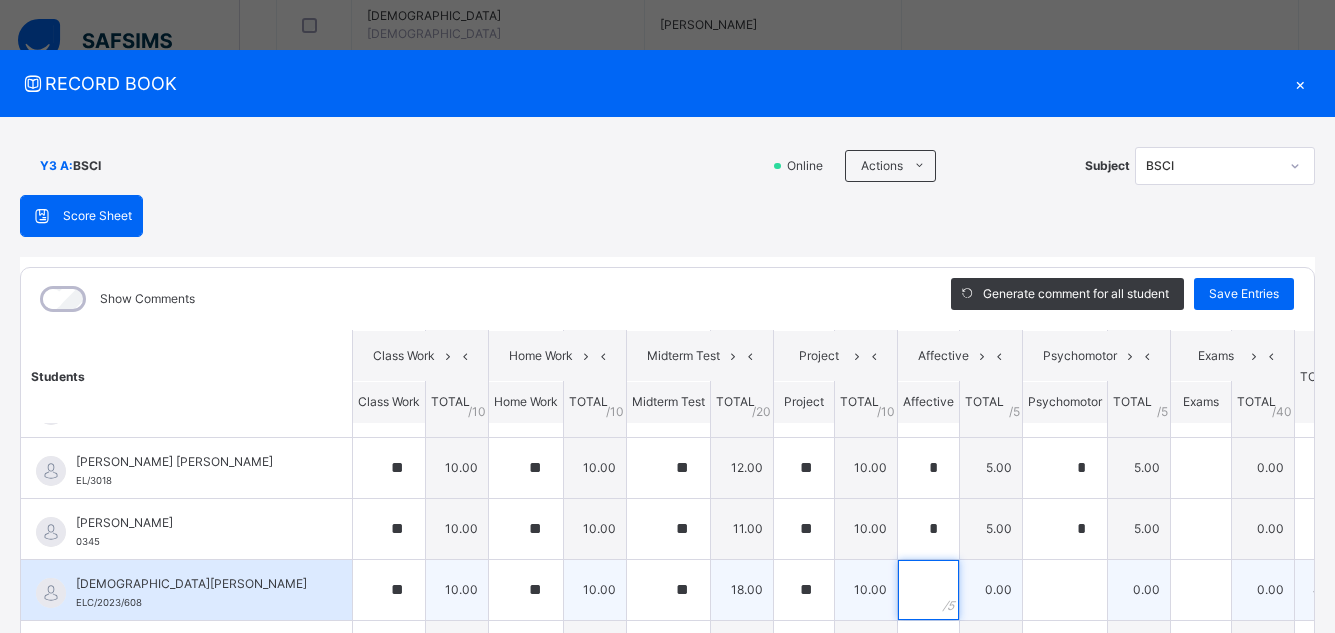 click at bounding box center (928, 590) 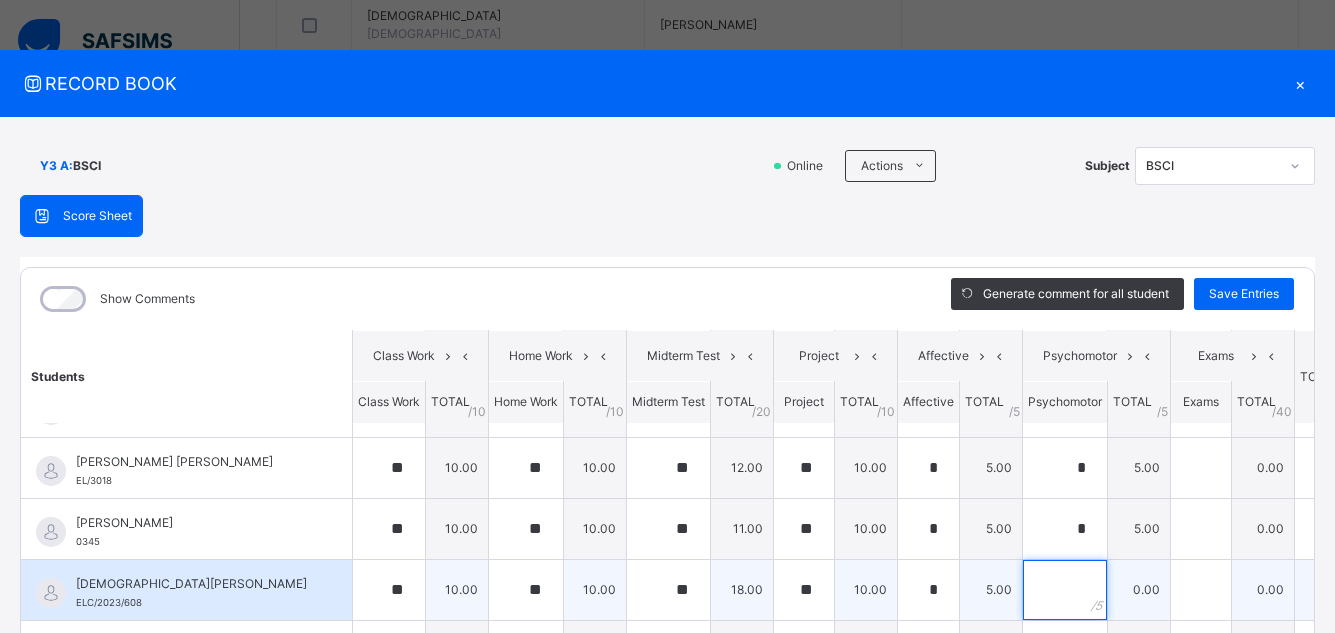 click at bounding box center [1065, 590] 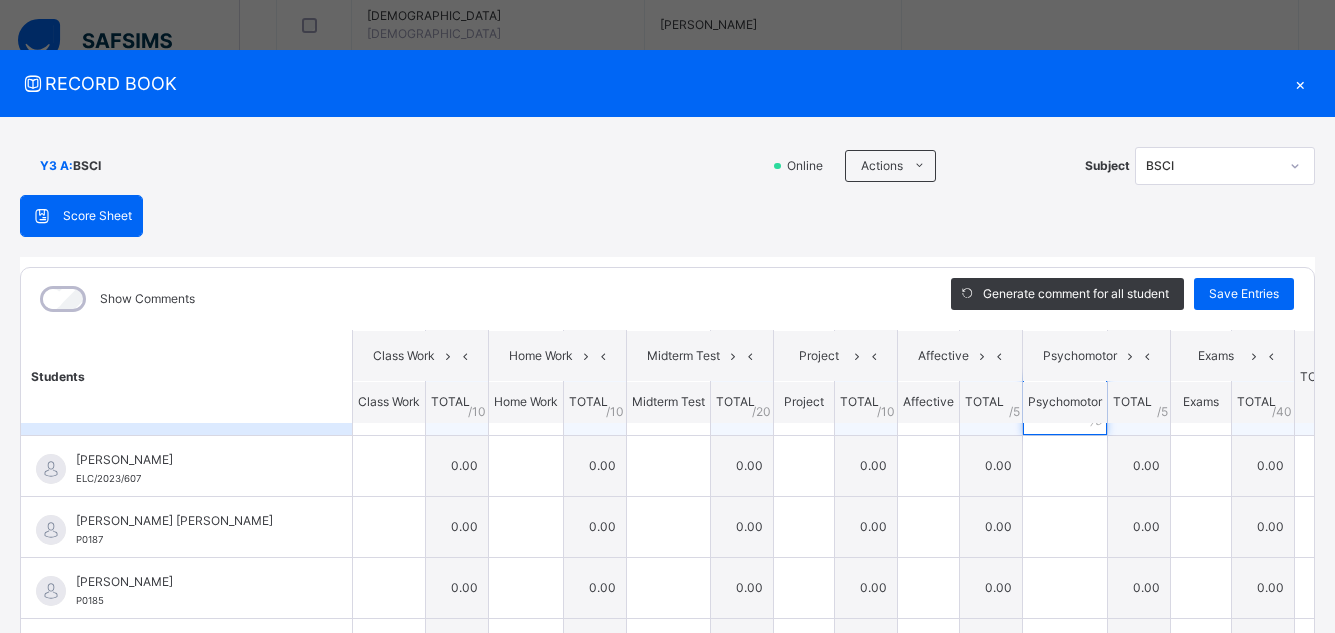 scroll, scrollTop: 1029, scrollLeft: 0, axis: vertical 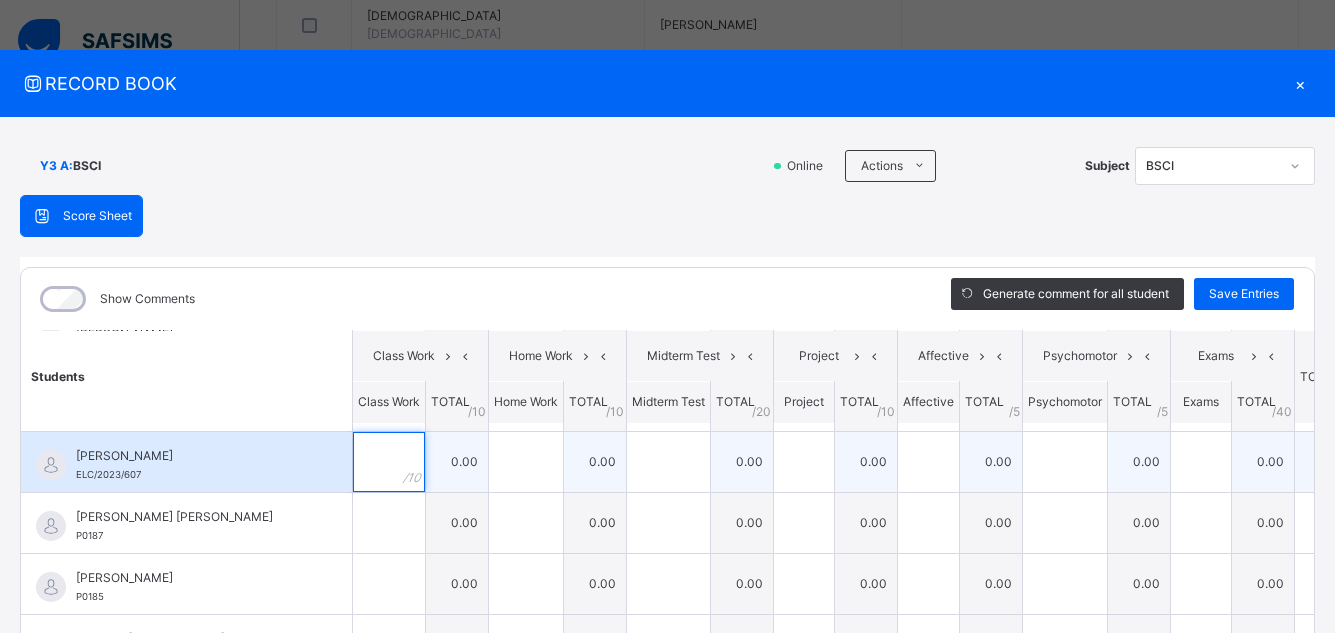 click at bounding box center [389, 462] 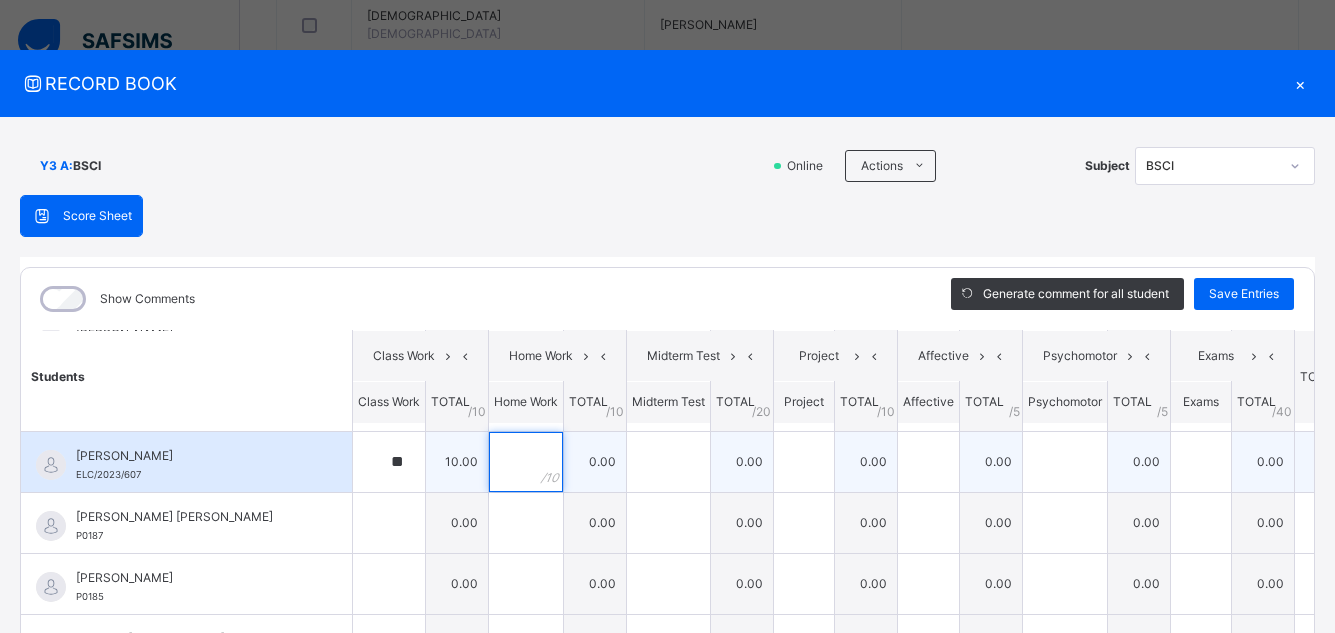 click at bounding box center (526, 462) 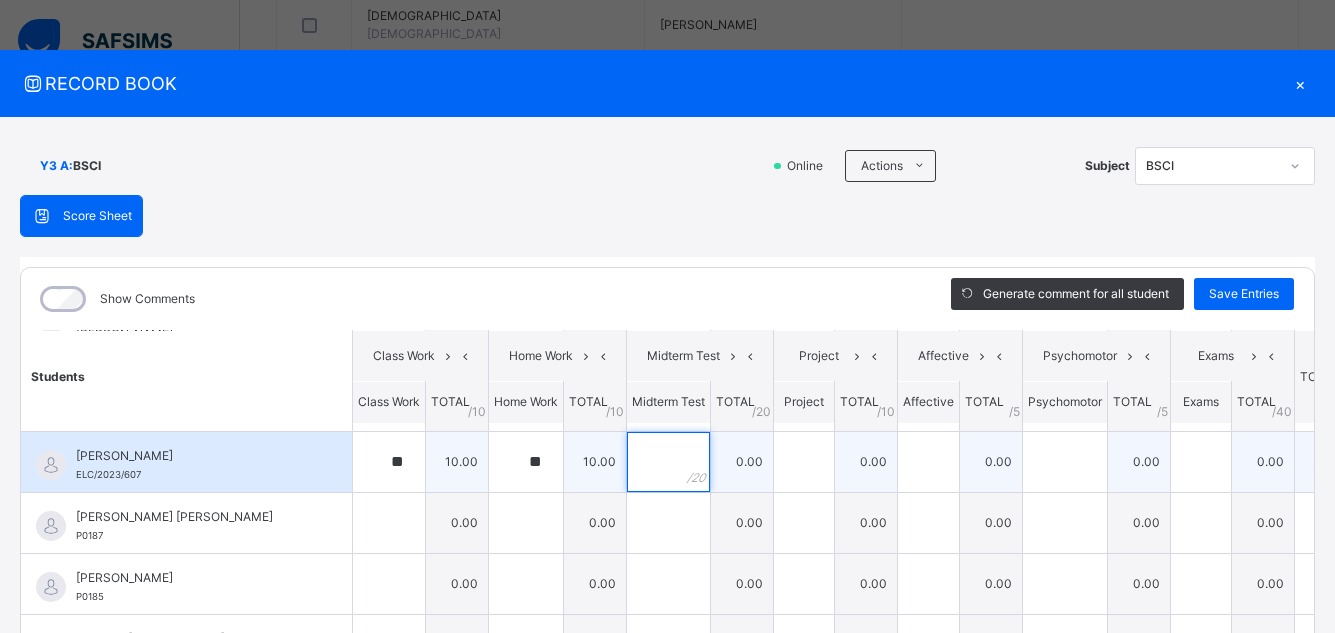 click at bounding box center (668, 462) 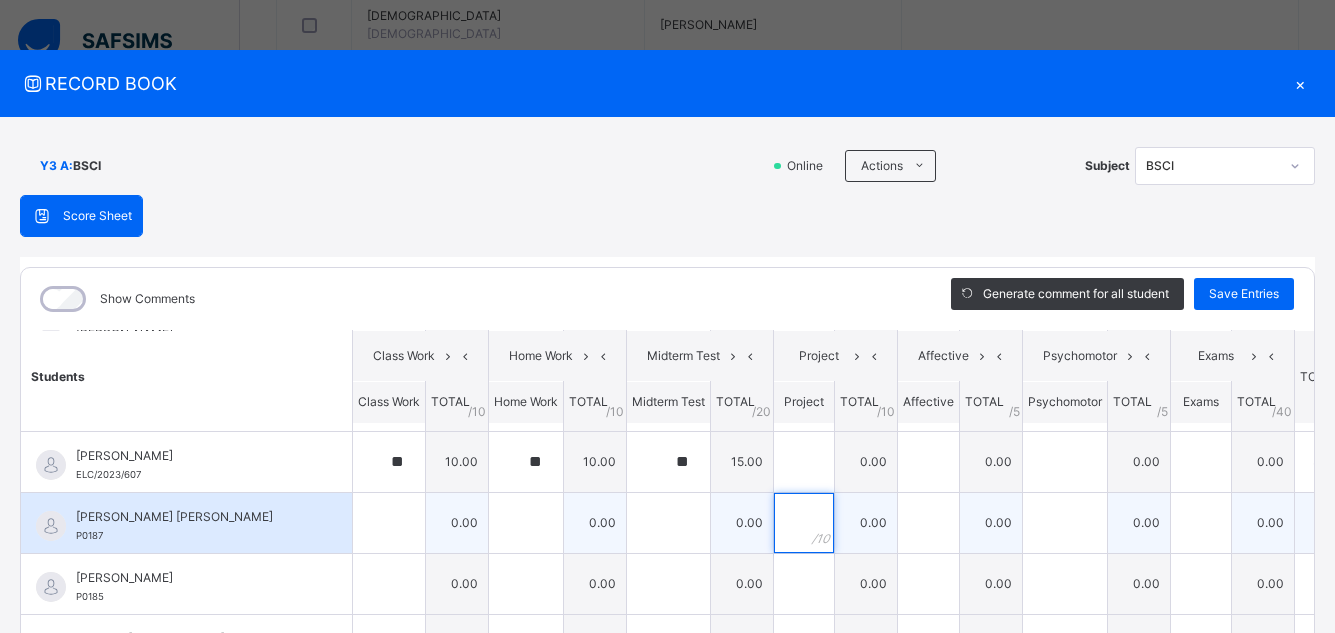 click at bounding box center [804, 523] 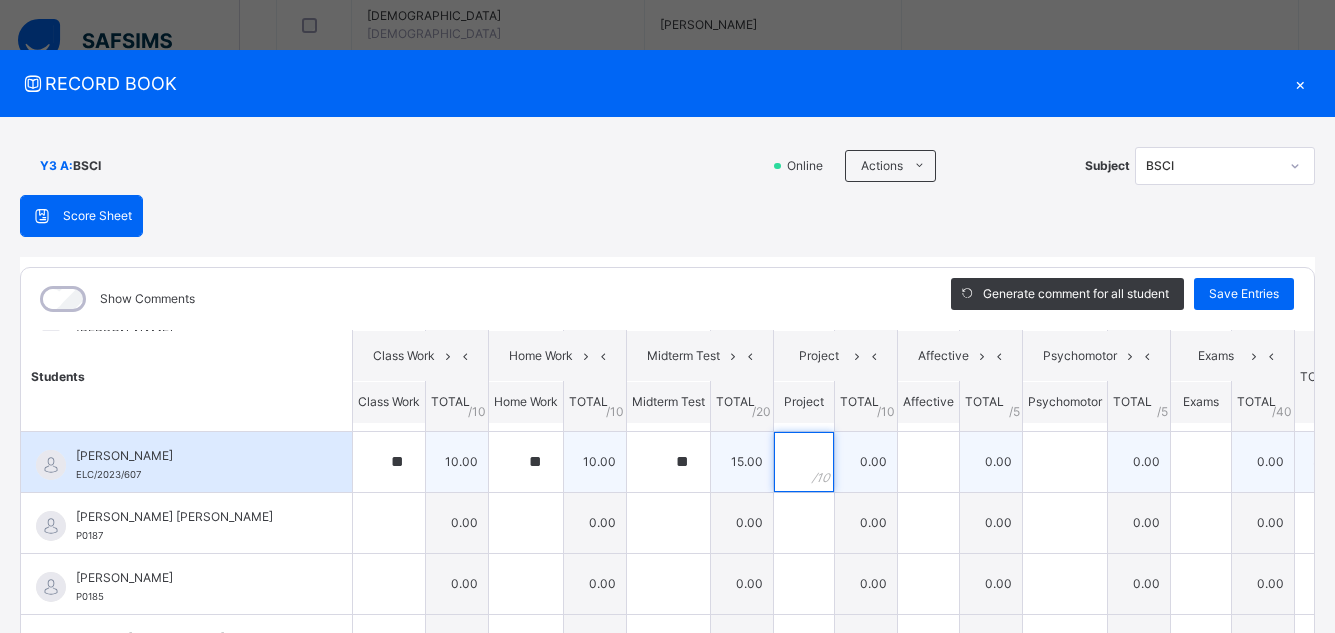 click at bounding box center (804, 462) 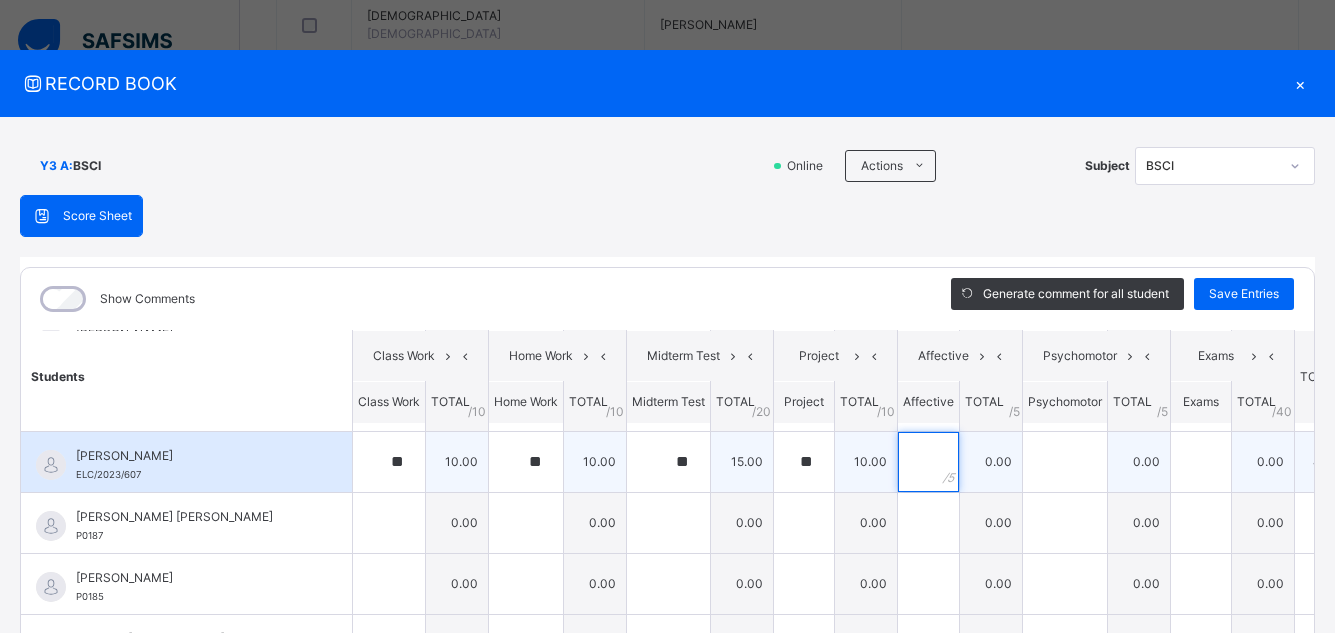 click at bounding box center (928, 462) 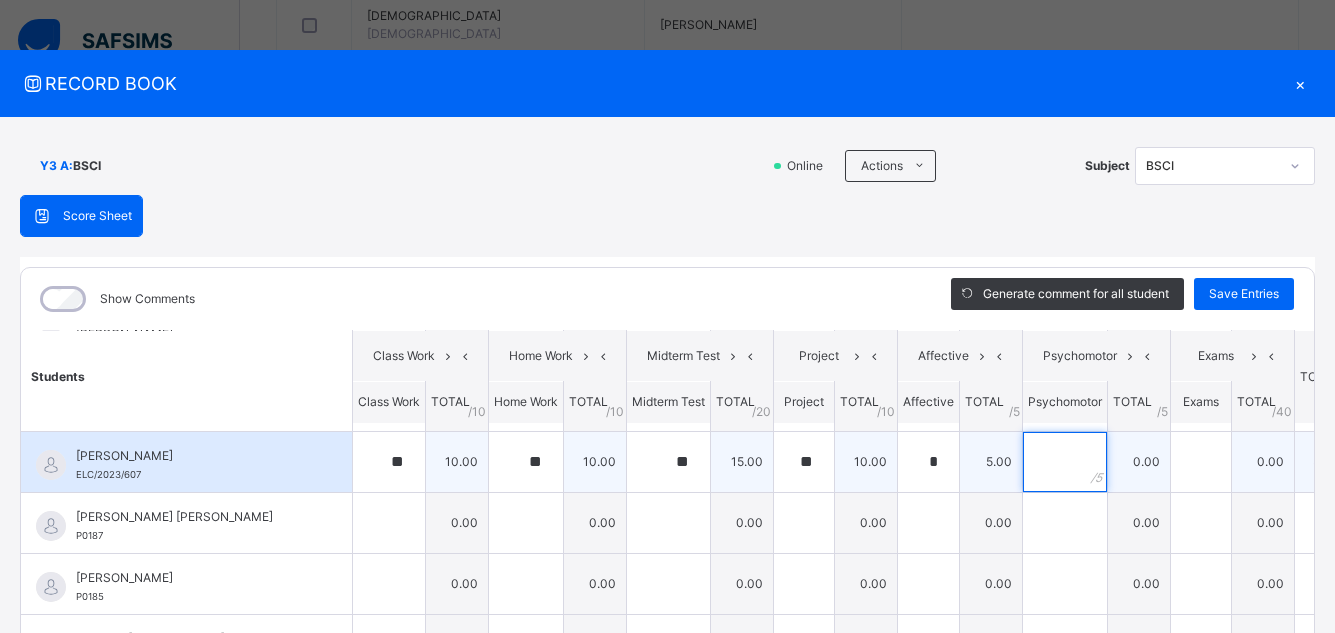 click at bounding box center (1065, 462) 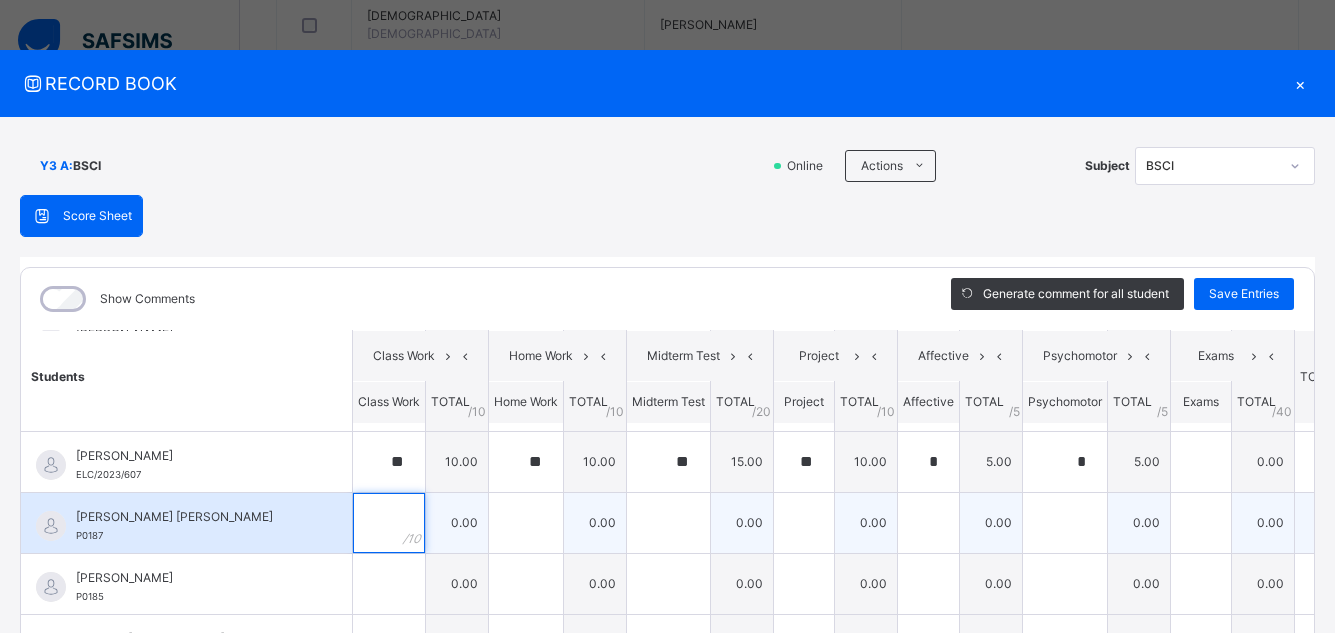 click at bounding box center [389, 523] 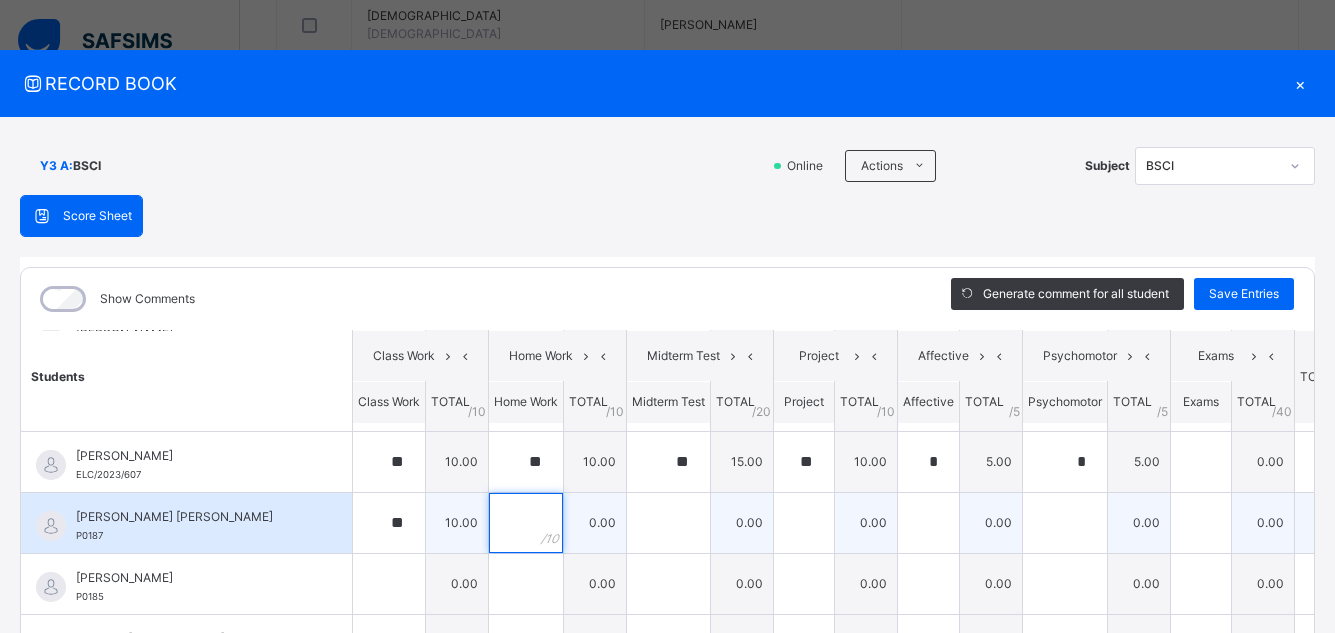 click at bounding box center (526, 523) 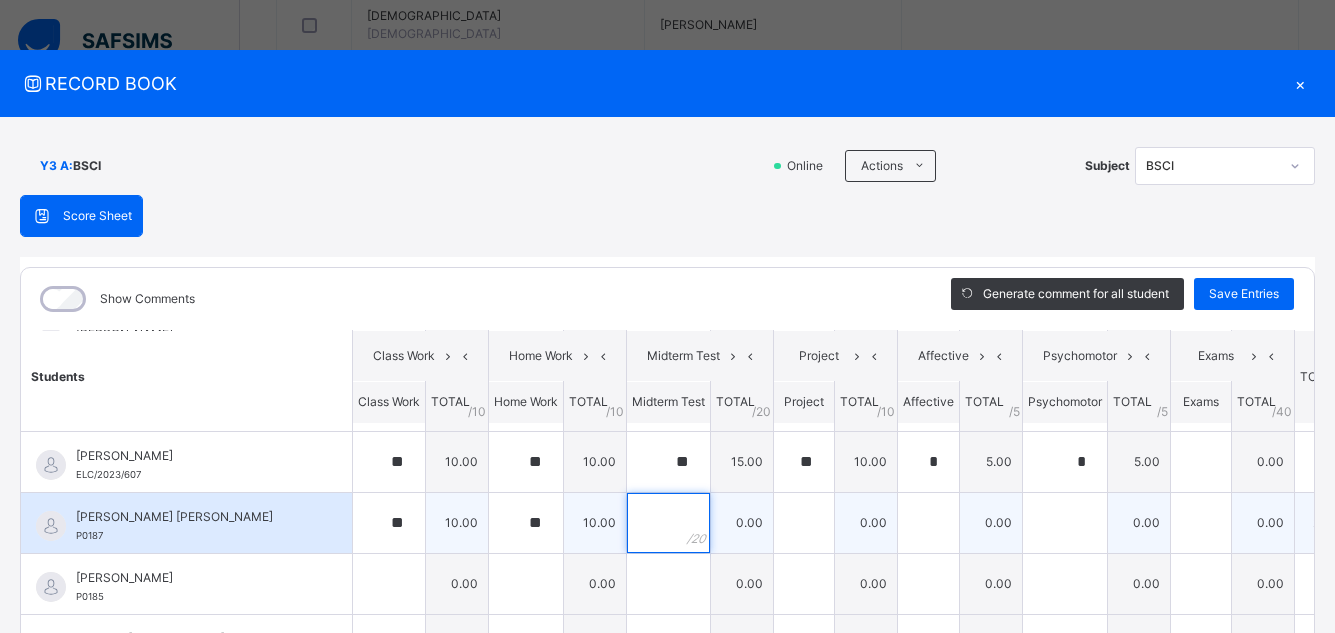 click at bounding box center [668, 523] 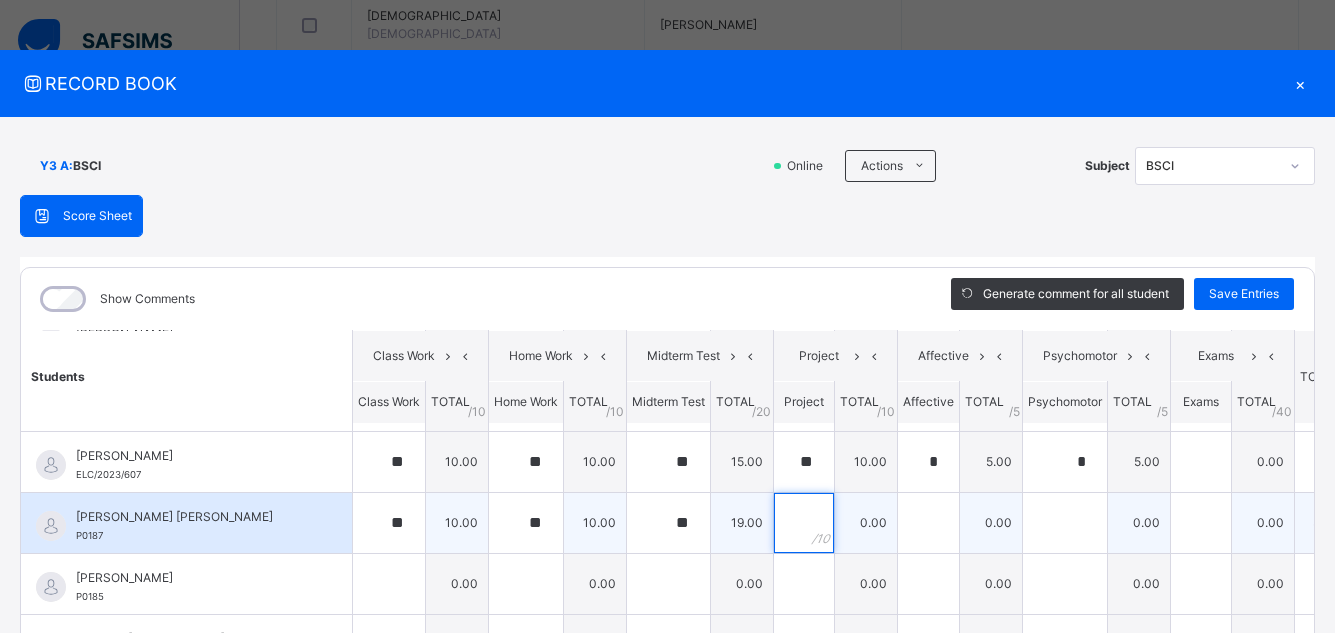 click at bounding box center (804, 523) 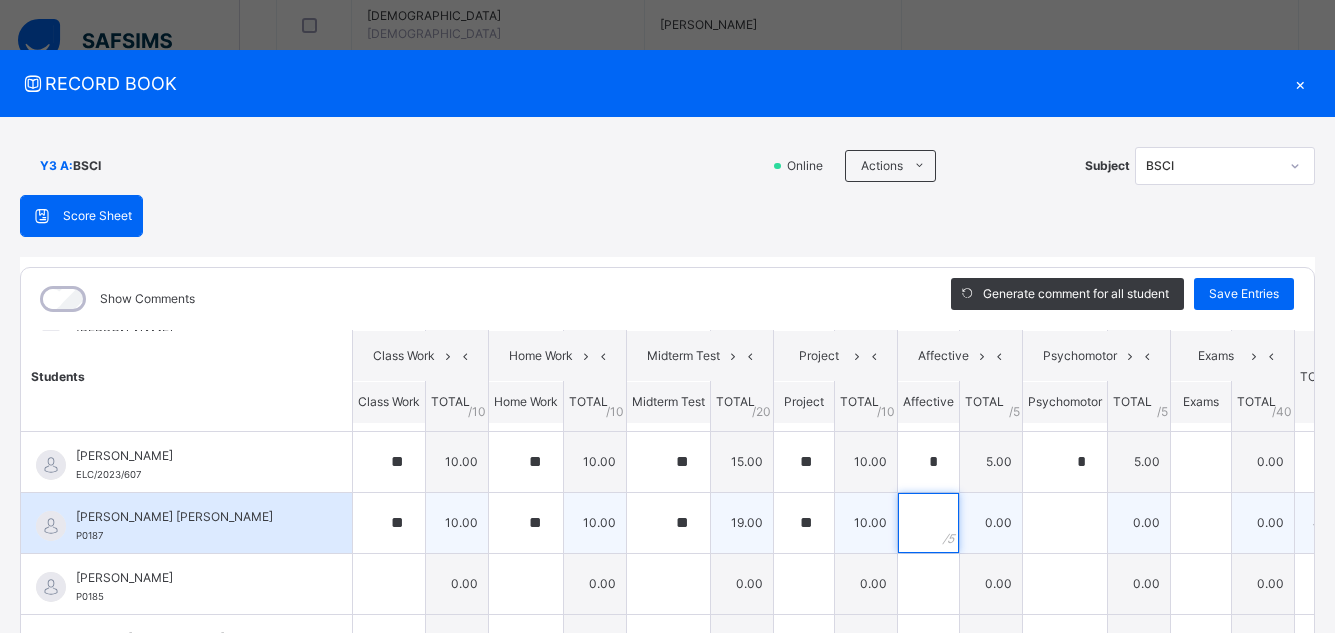 click at bounding box center (928, 523) 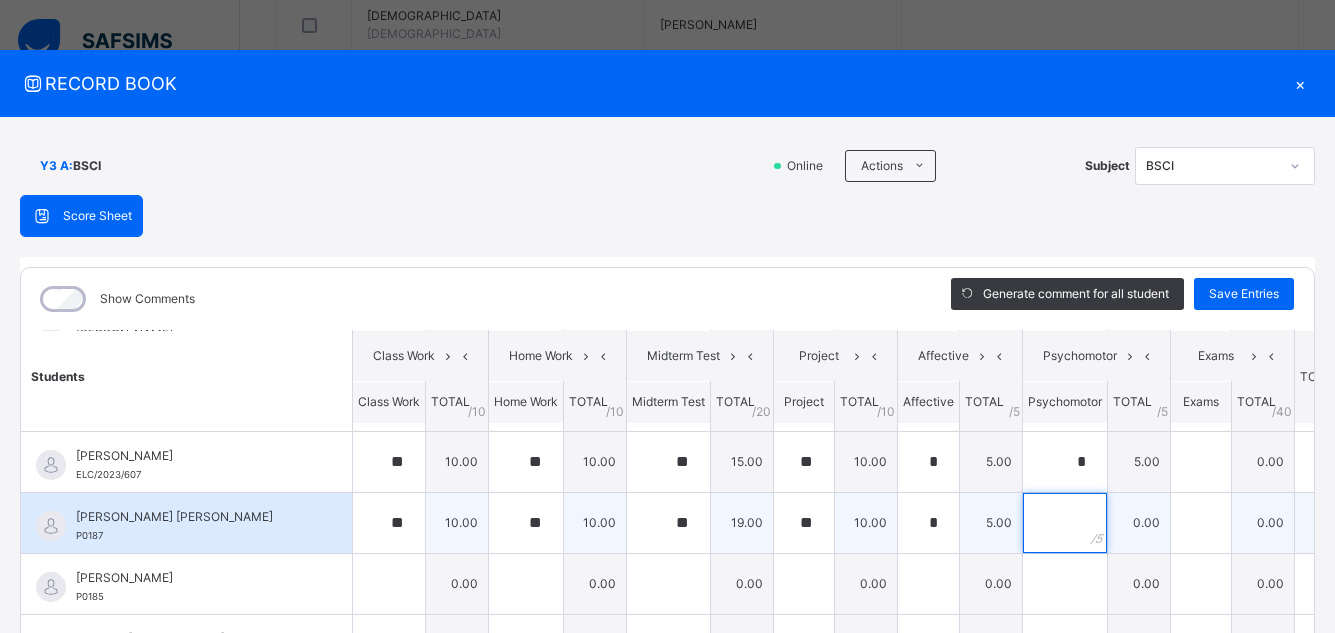 click at bounding box center (1065, 523) 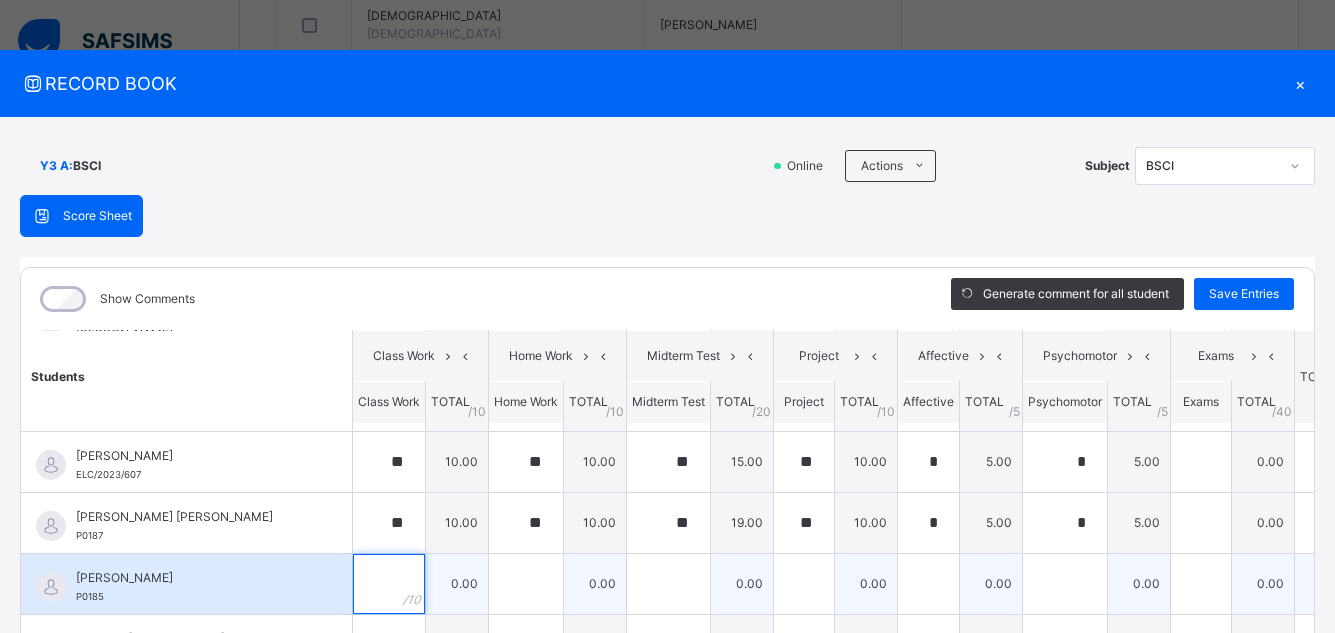 click at bounding box center [389, 584] 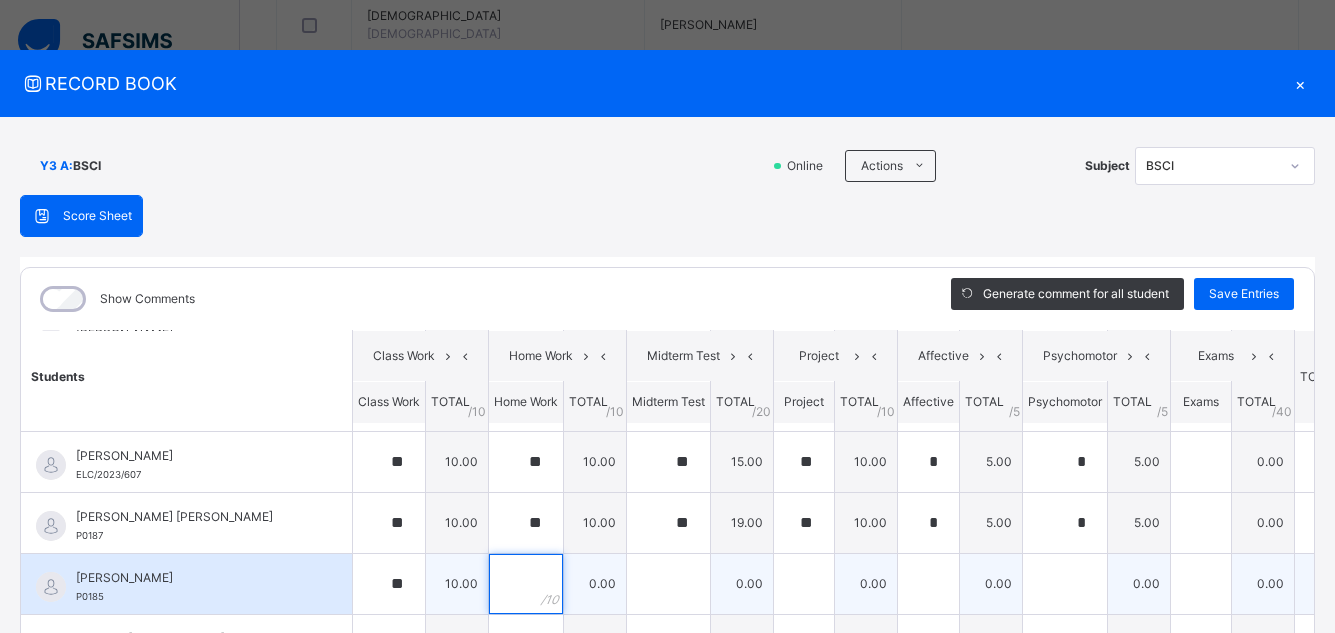 click at bounding box center [526, 584] 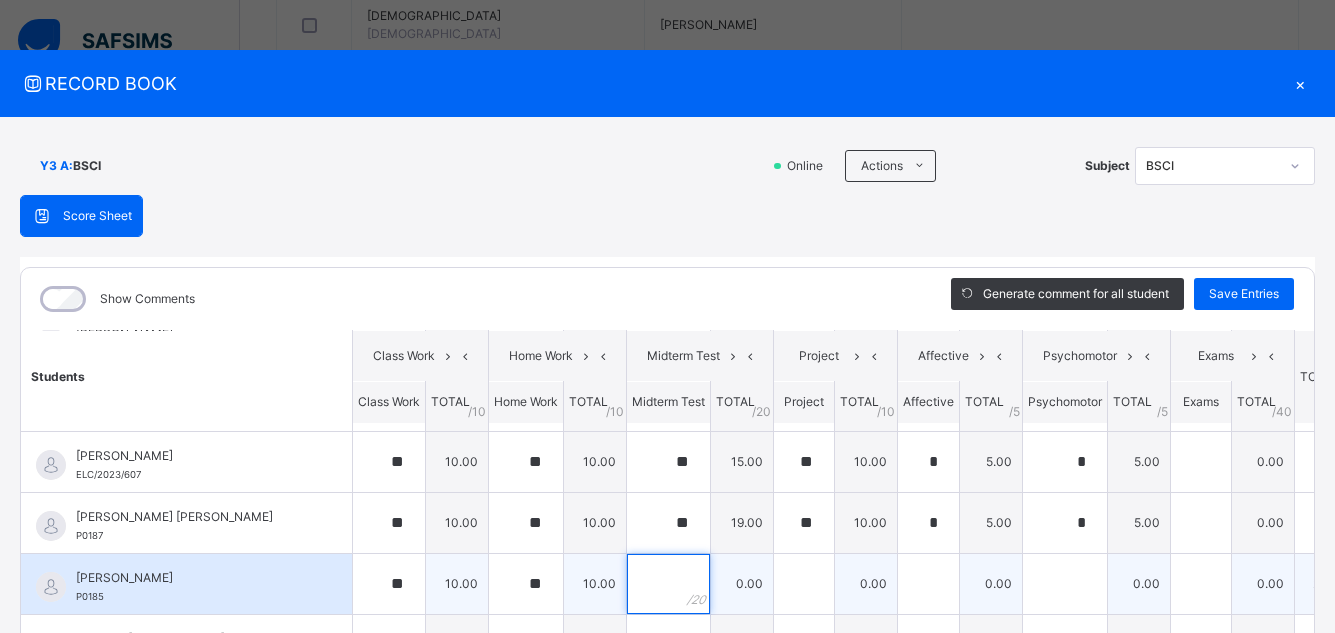 click at bounding box center (668, 584) 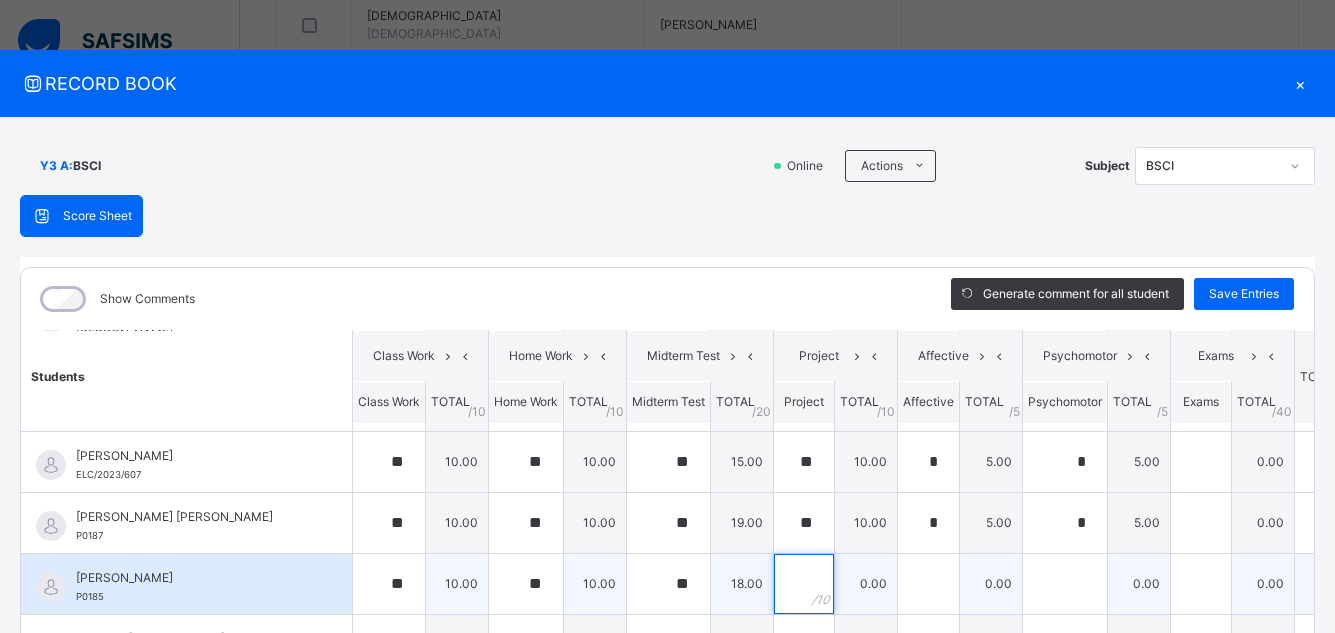 click at bounding box center [804, 584] 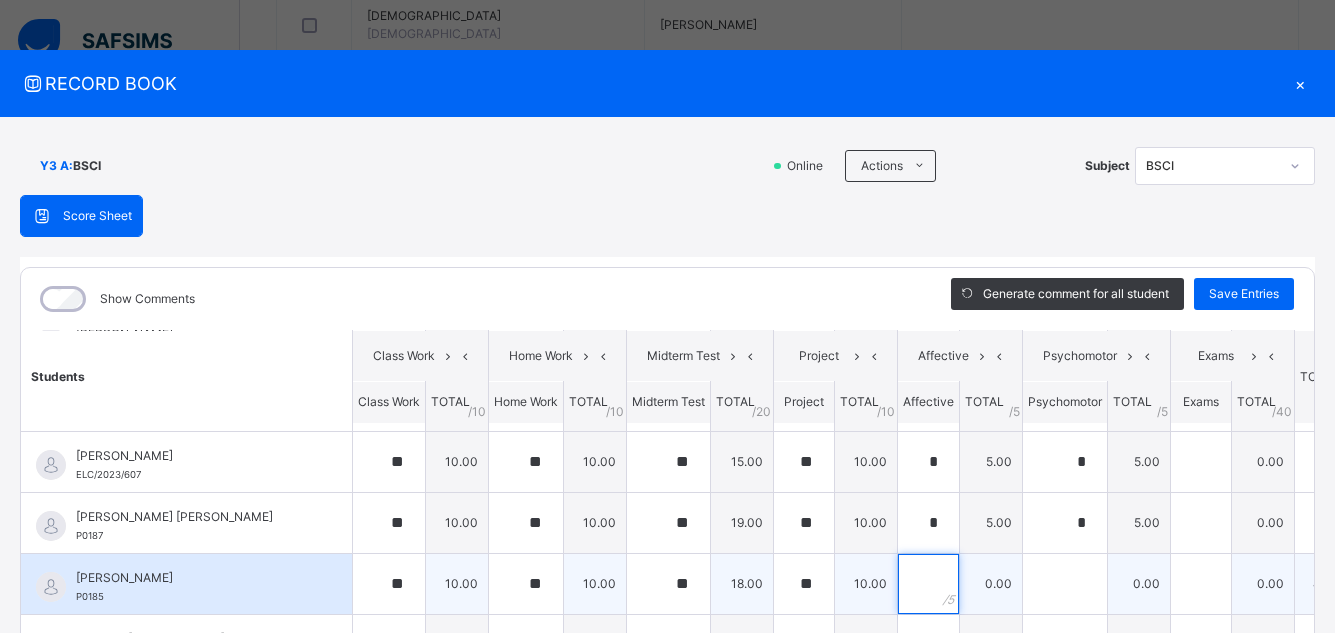 click at bounding box center [928, 584] 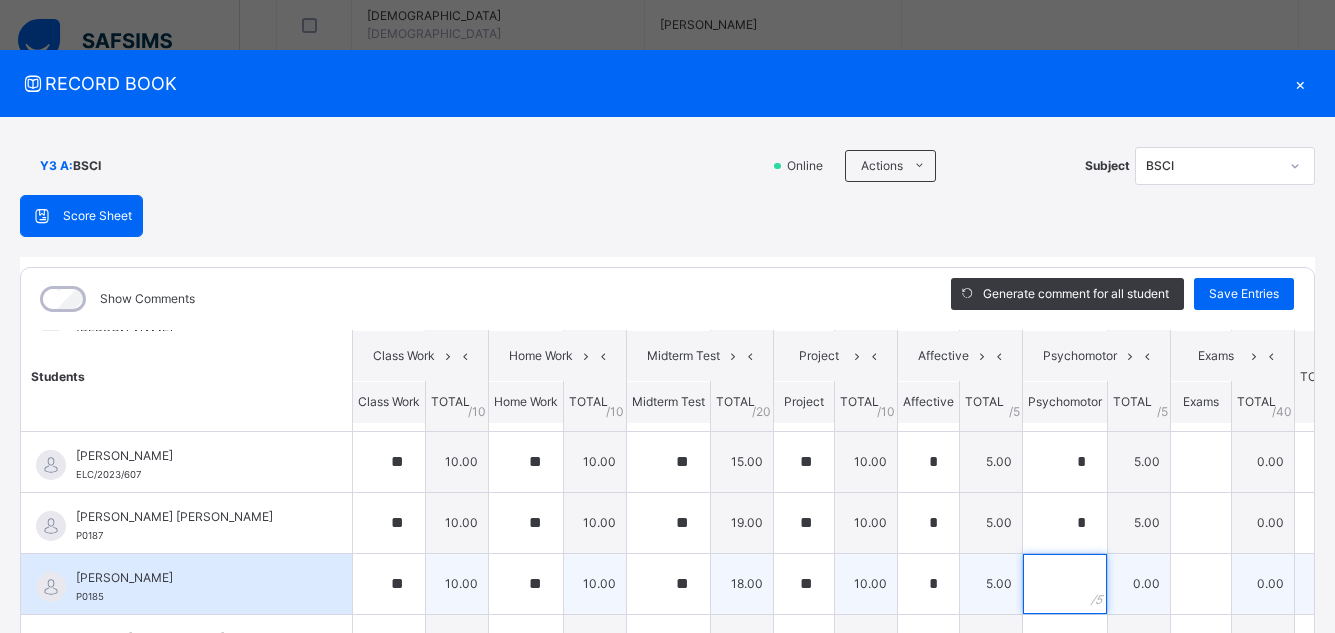 click at bounding box center [1065, 584] 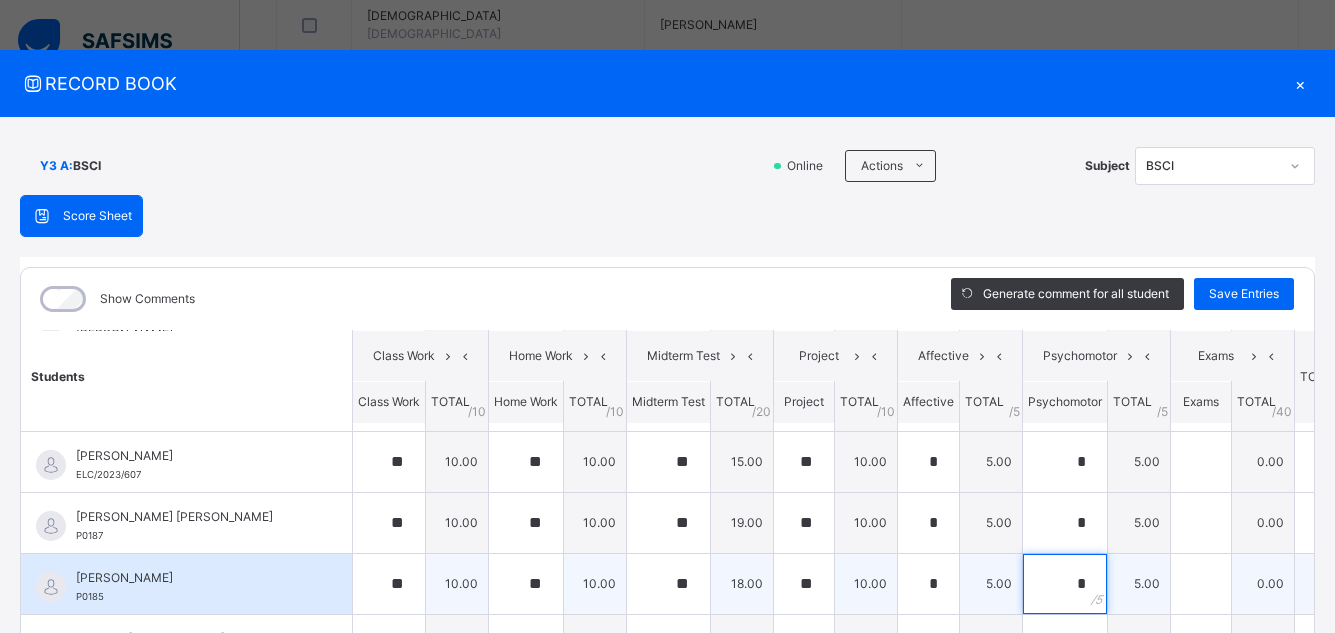 scroll, scrollTop: 1073, scrollLeft: 0, axis: vertical 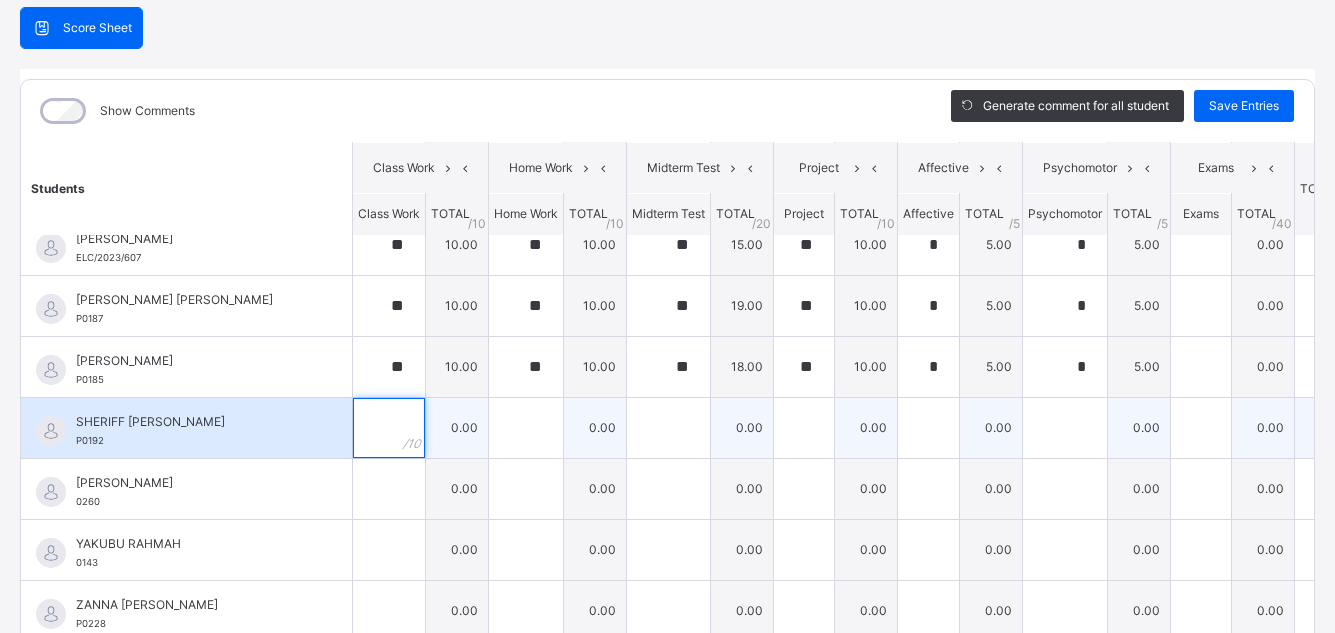 click at bounding box center (389, 428) 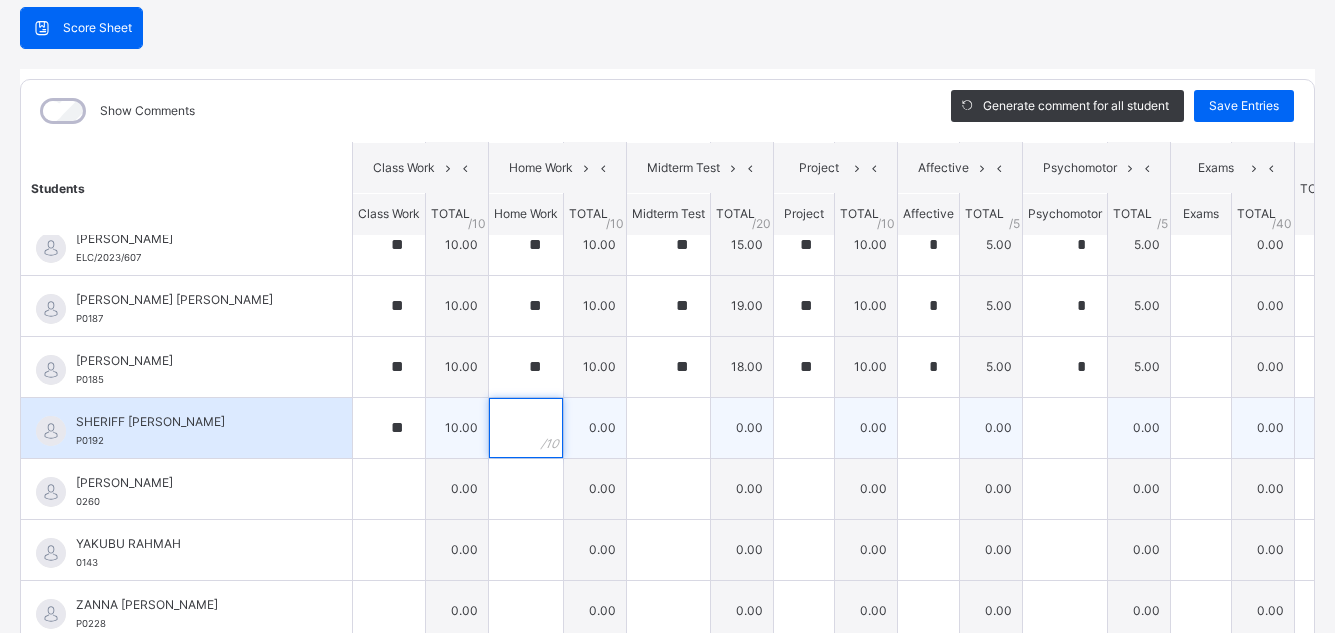 click at bounding box center (526, 428) 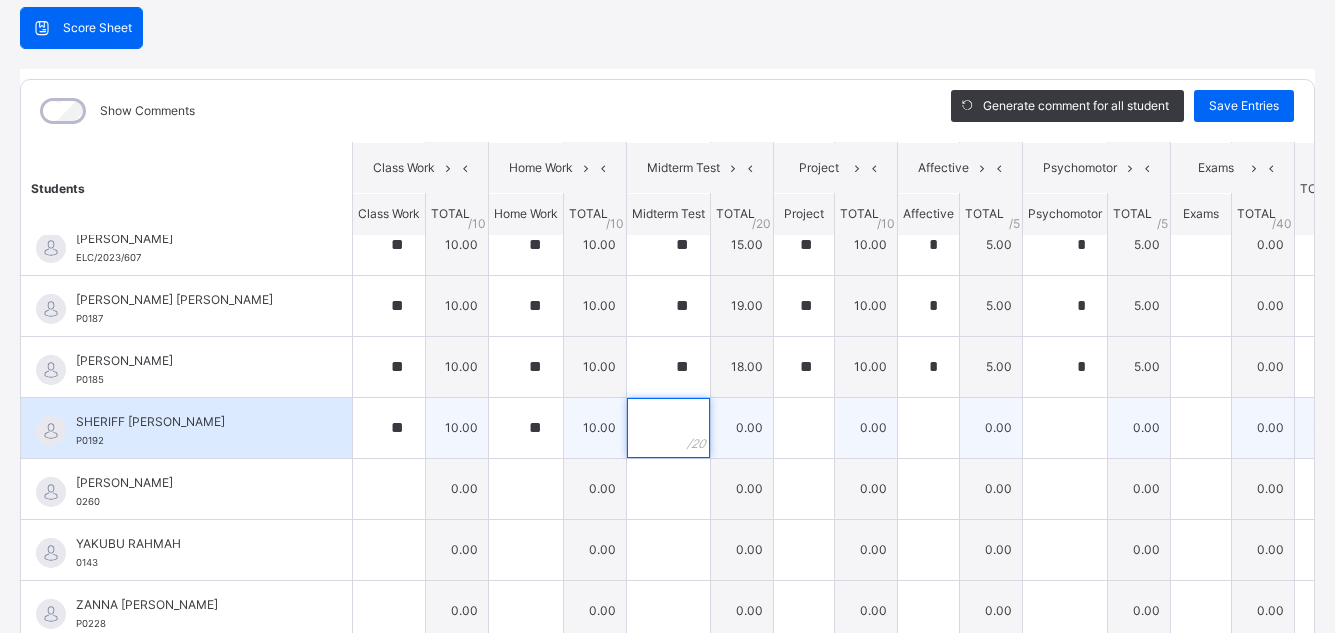 click at bounding box center [668, 428] 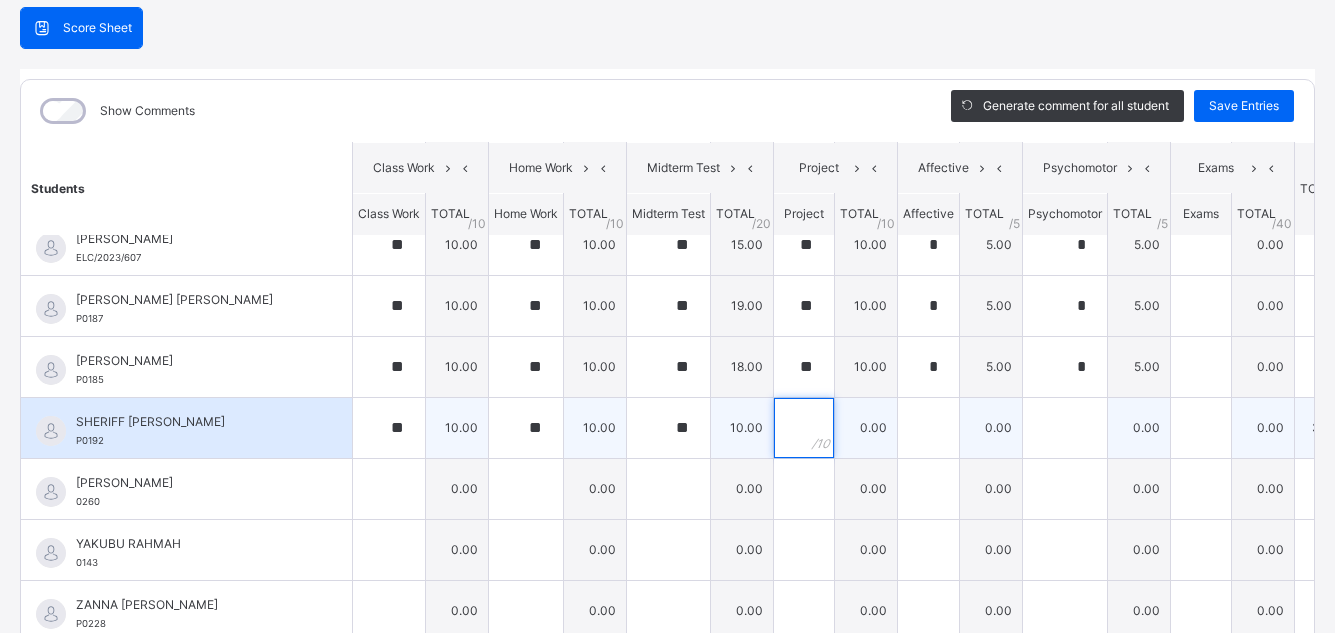 click at bounding box center (804, 428) 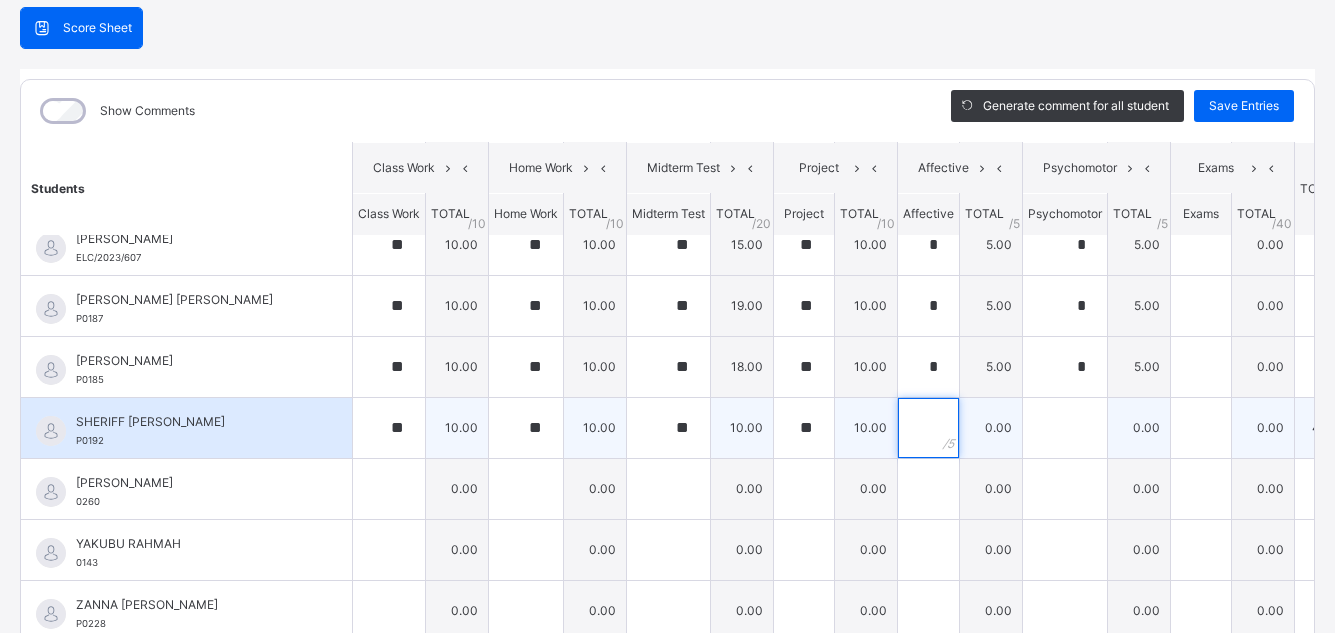 click at bounding box center (928, 428) 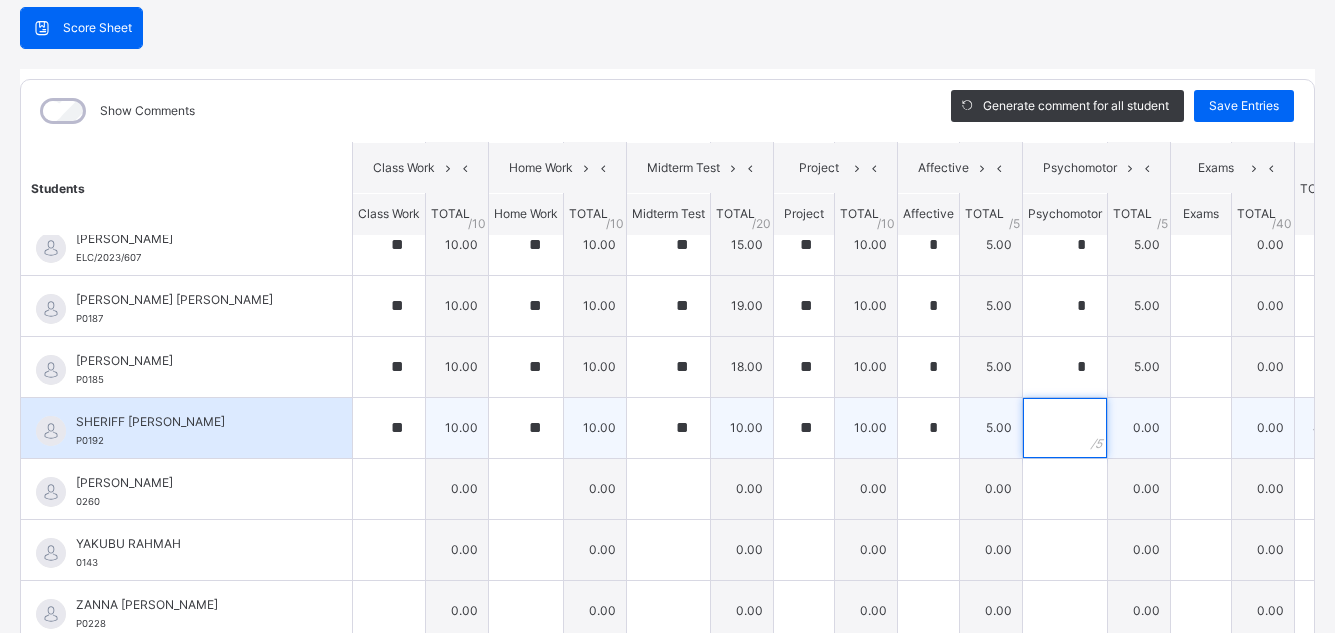click at bounding box center [1065, 428] 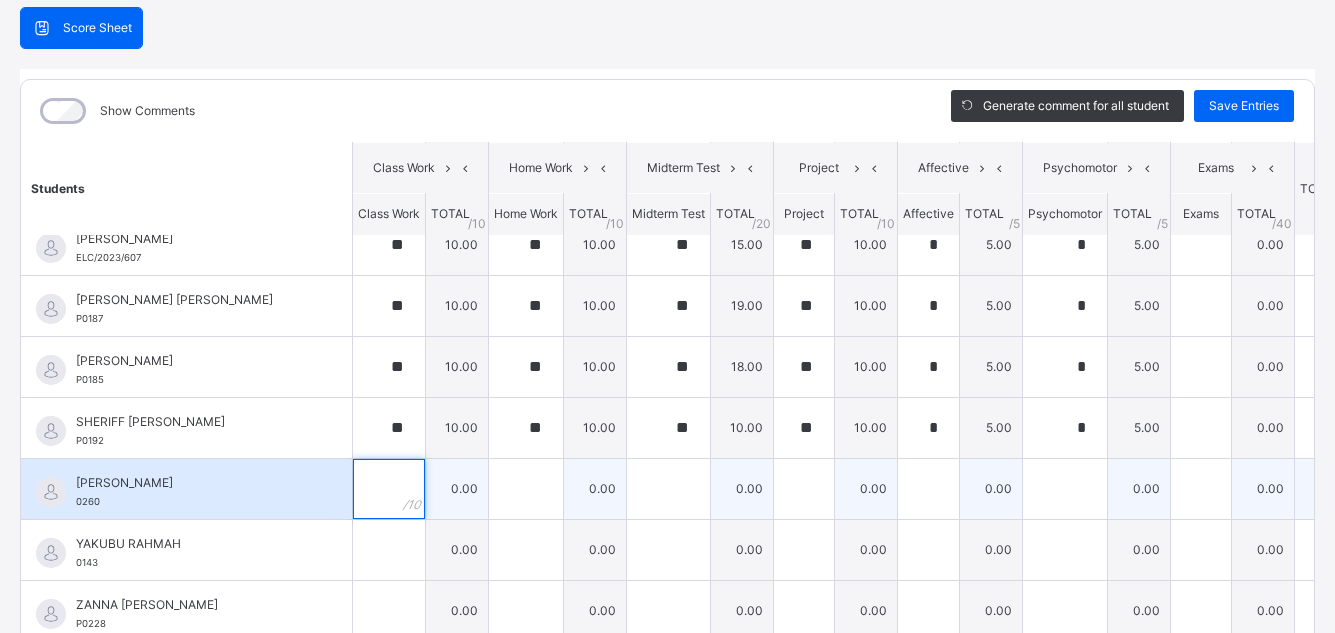 click at bounding box center [389, 489] 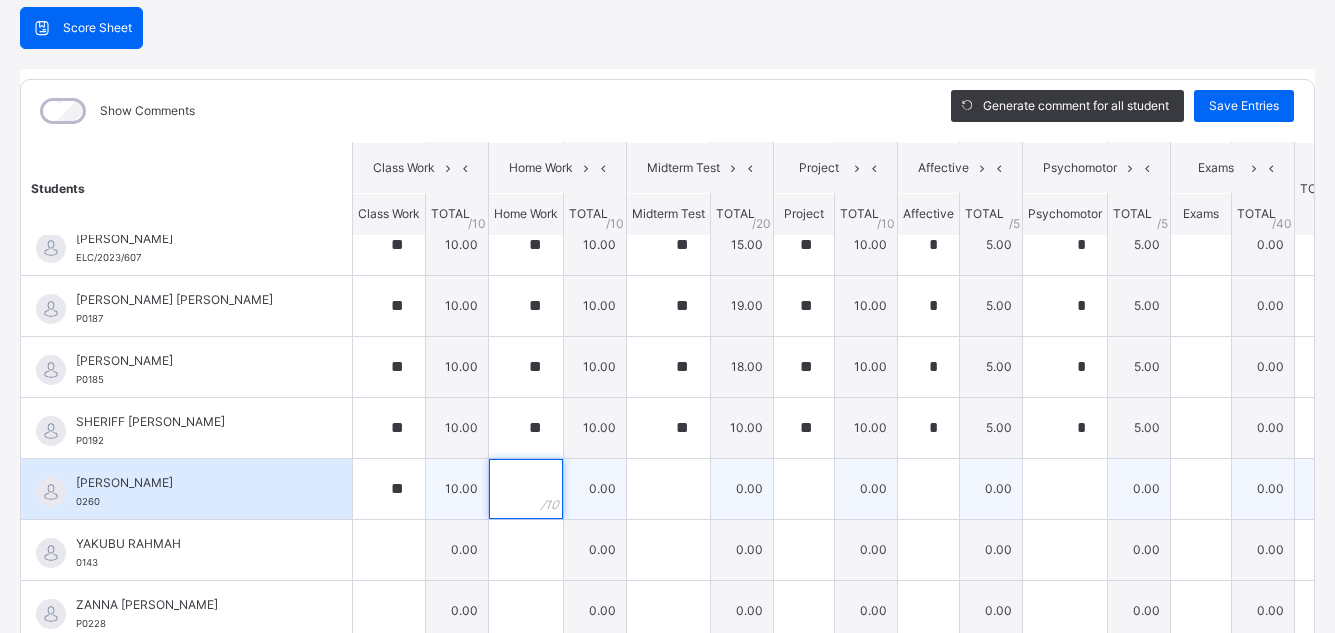 click at bounding box center [526, 489] 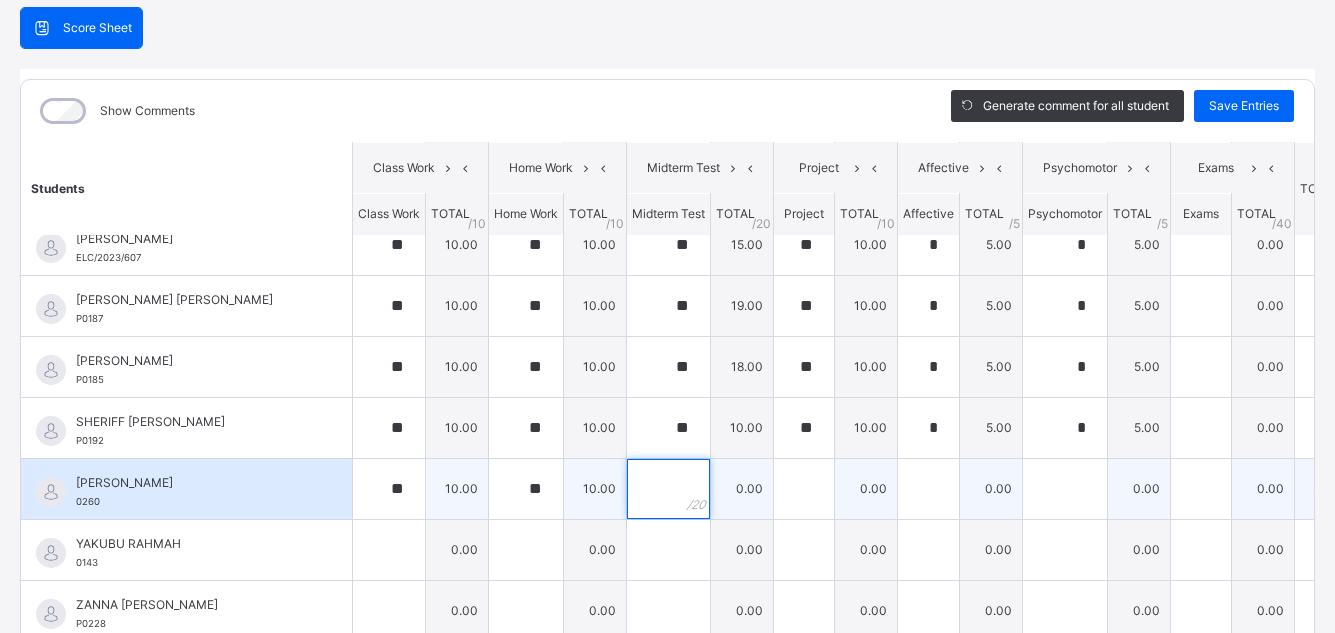 click at bounding box center [668, 489] 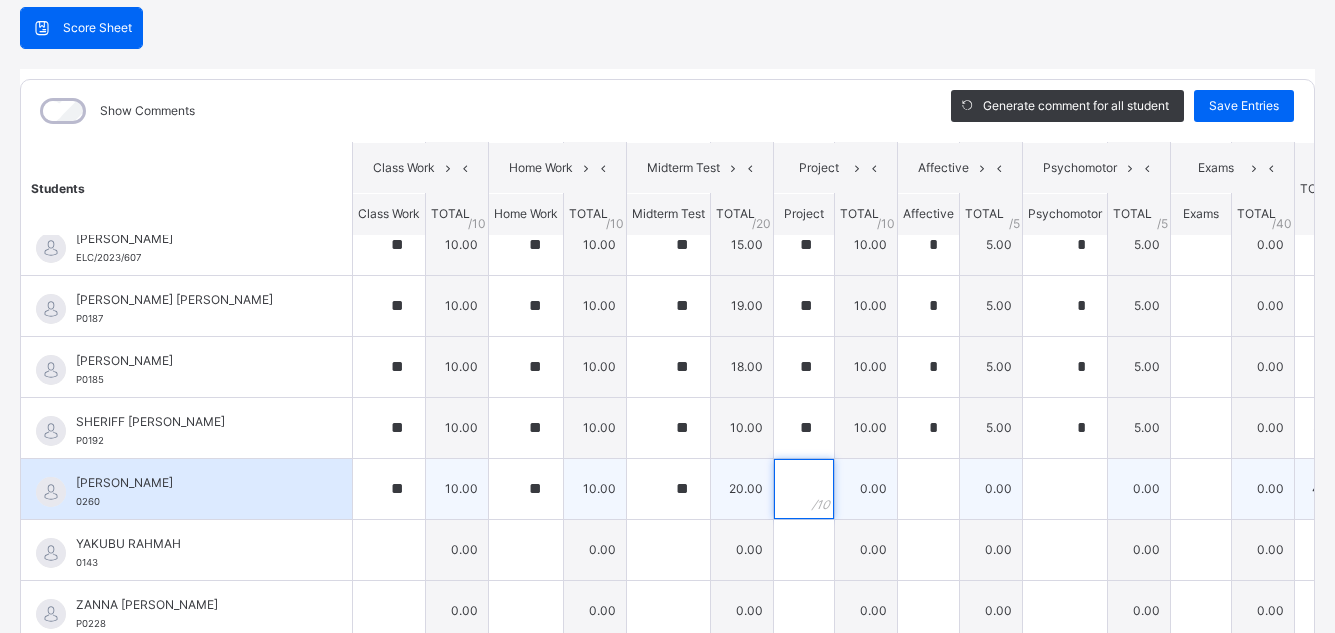 click at bounding box center [804, 489] 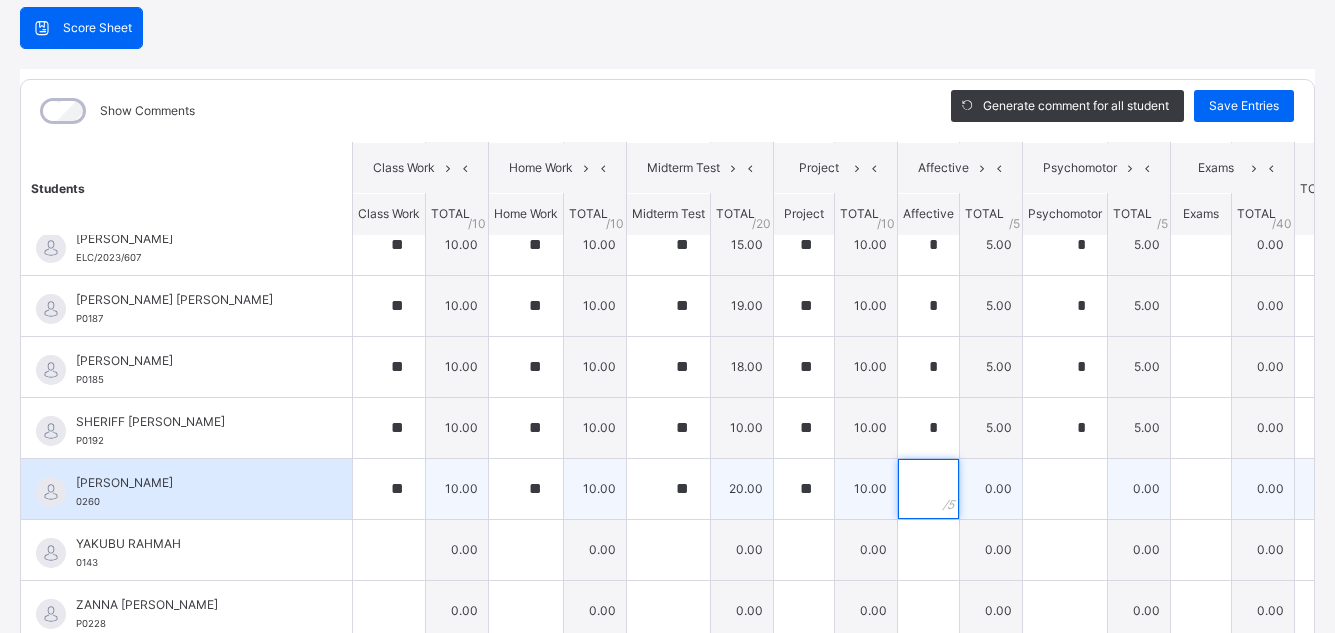 click at bounding box center [928, 489] 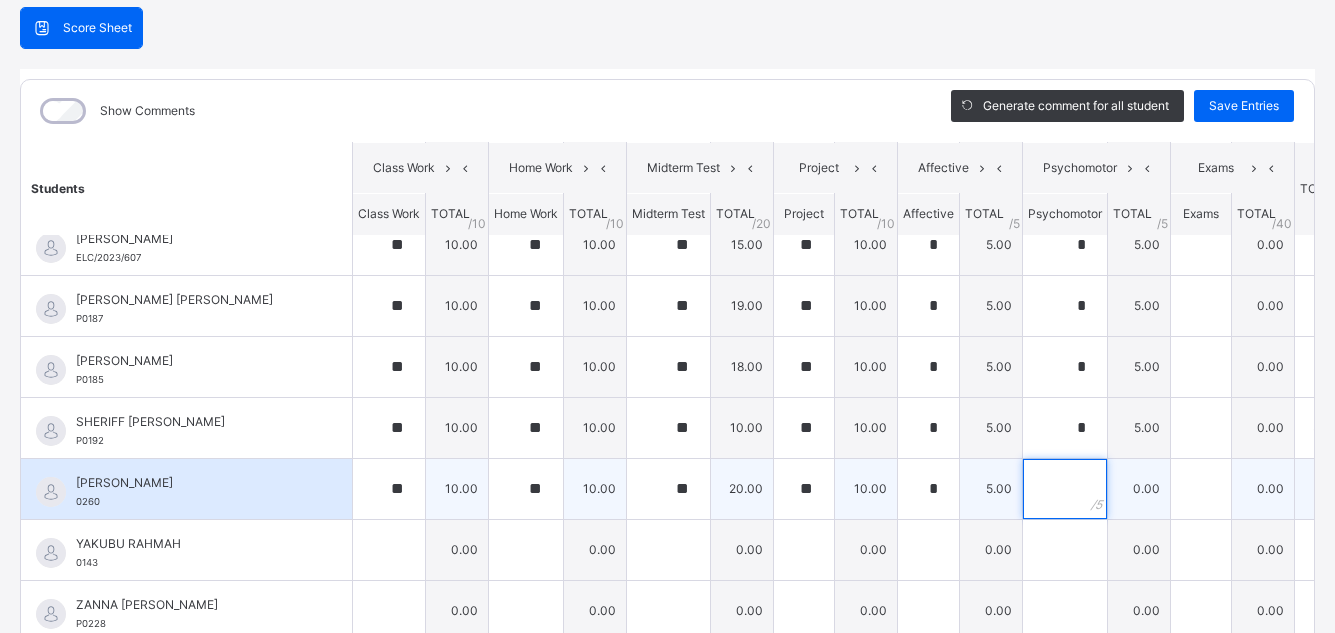 click at bounding box center [1065, 489] 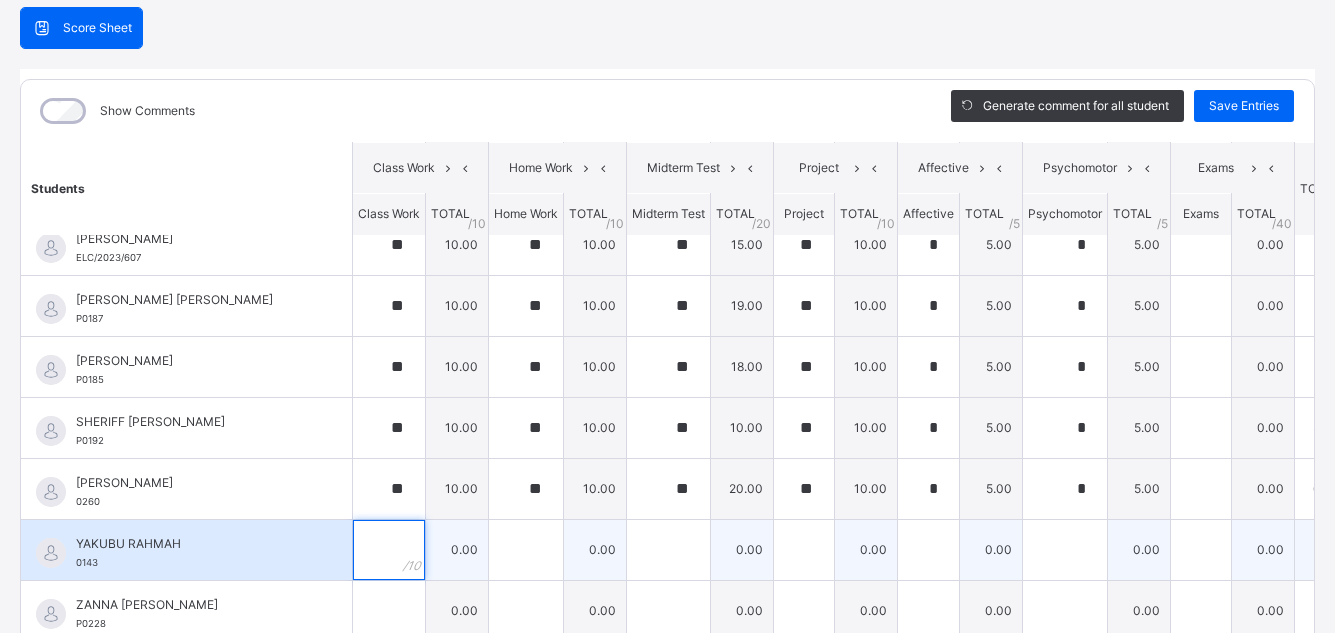 click at bounding box center (389, 550) 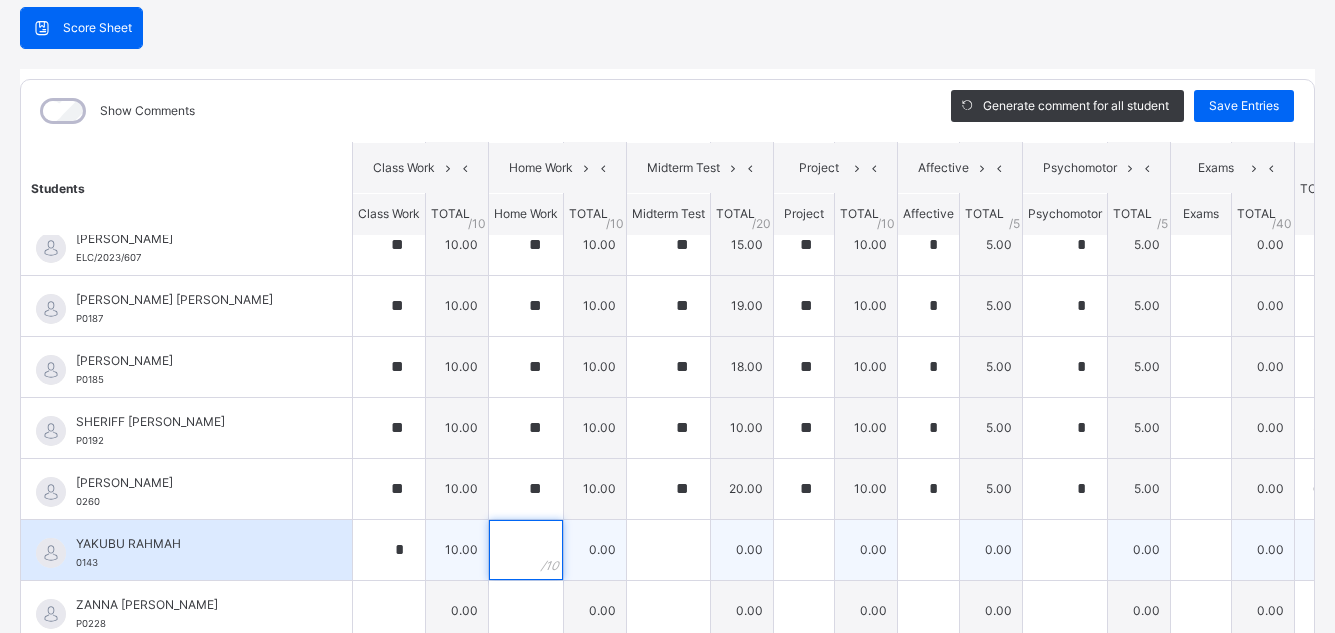 click at bounding box center [526, 550] 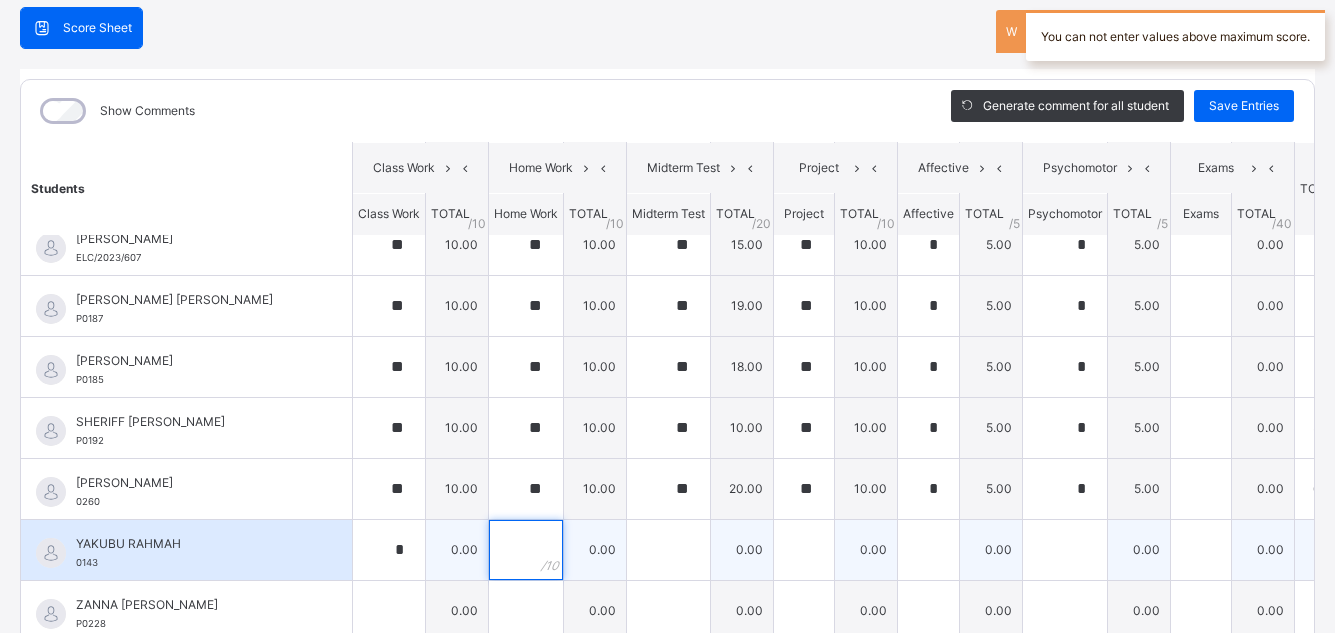 click at bounding box center (526, 550) 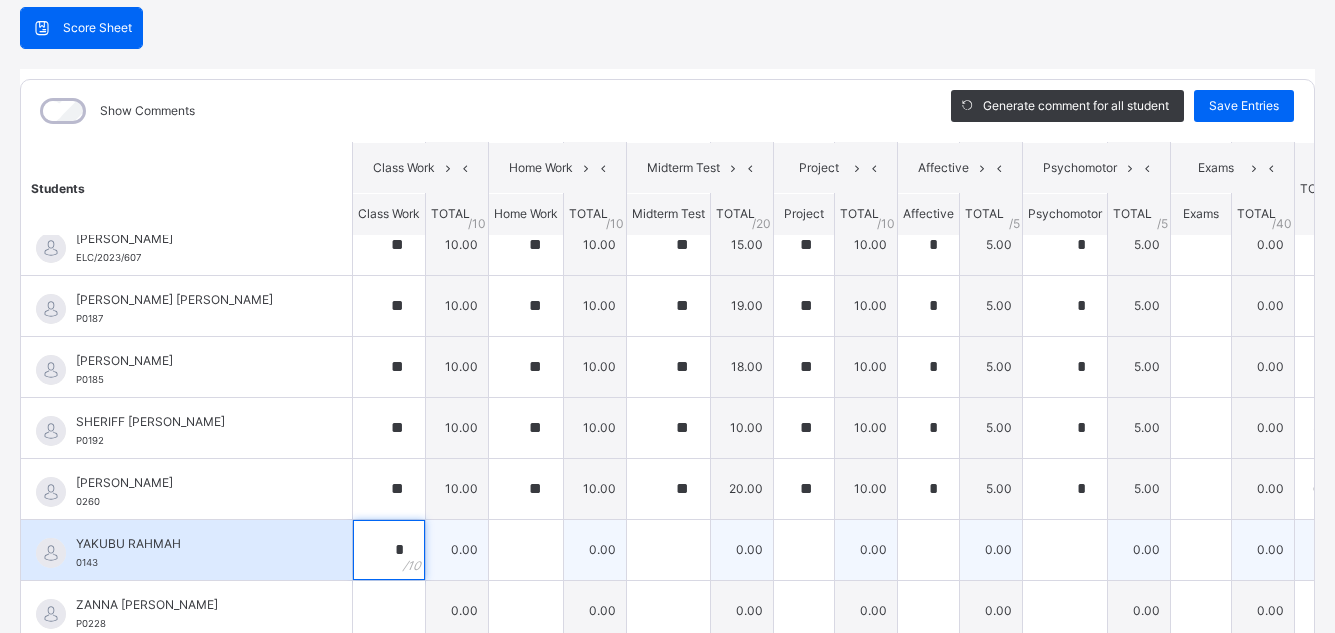 click on "*" at bounding box center (389, 550) 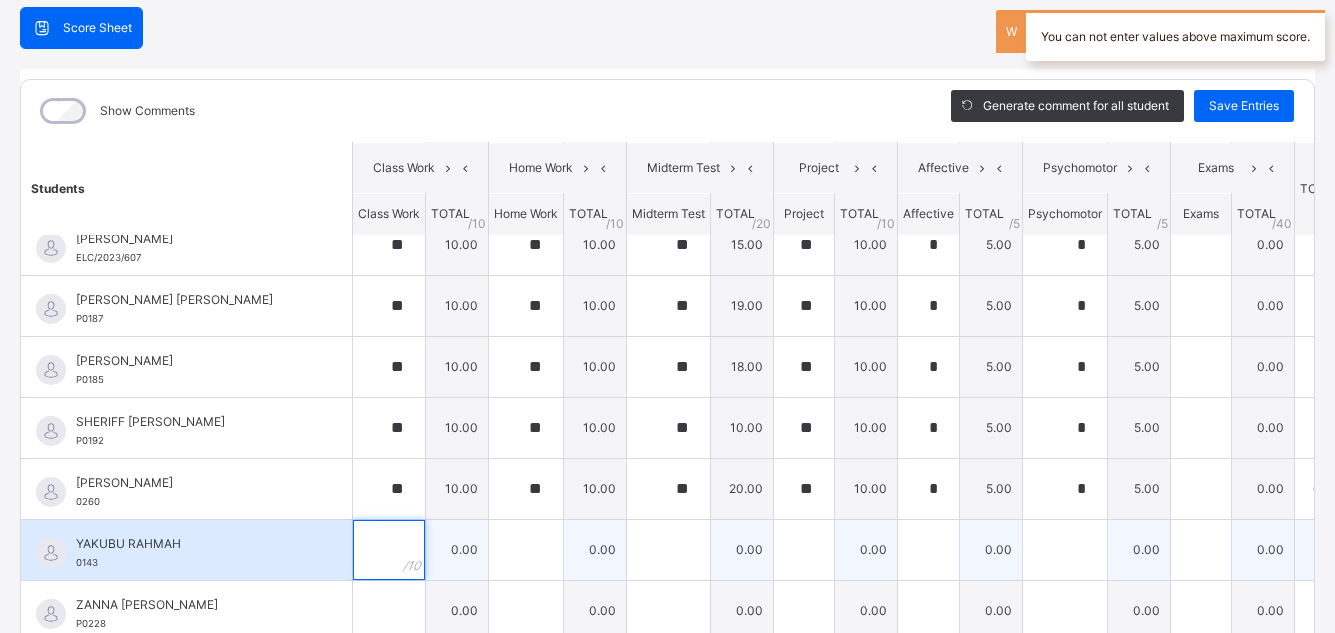 click at bounding box center [389, 550] 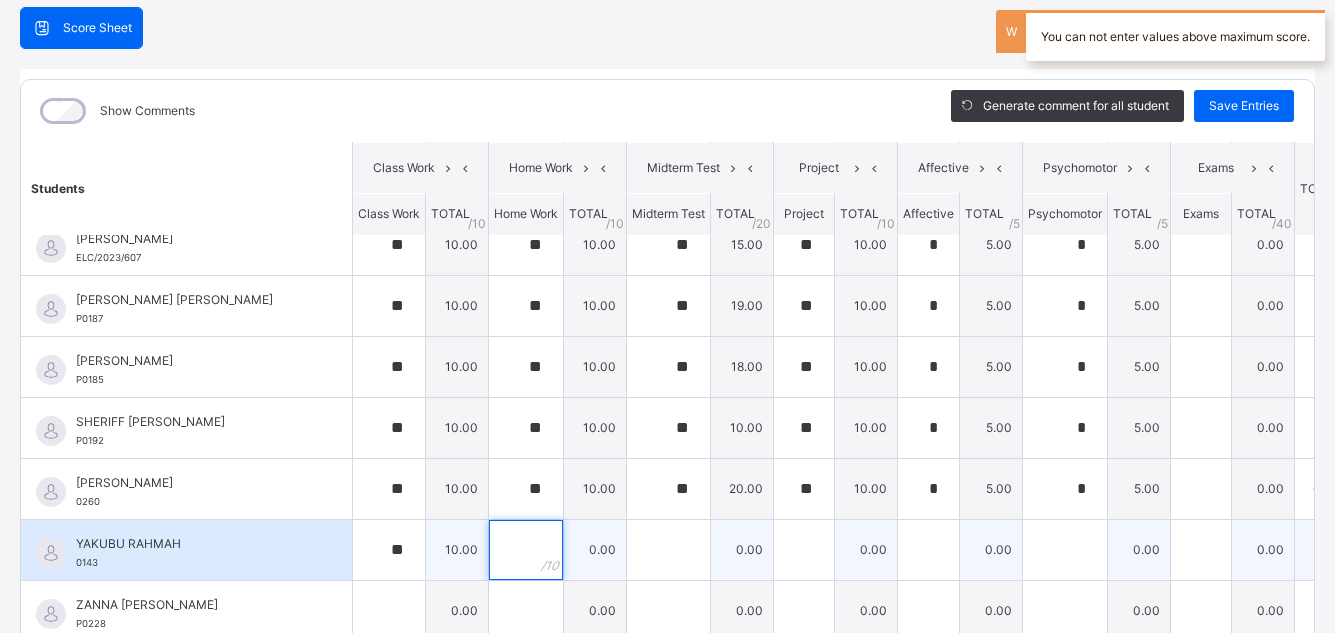 click at bounding box center [526, 550] 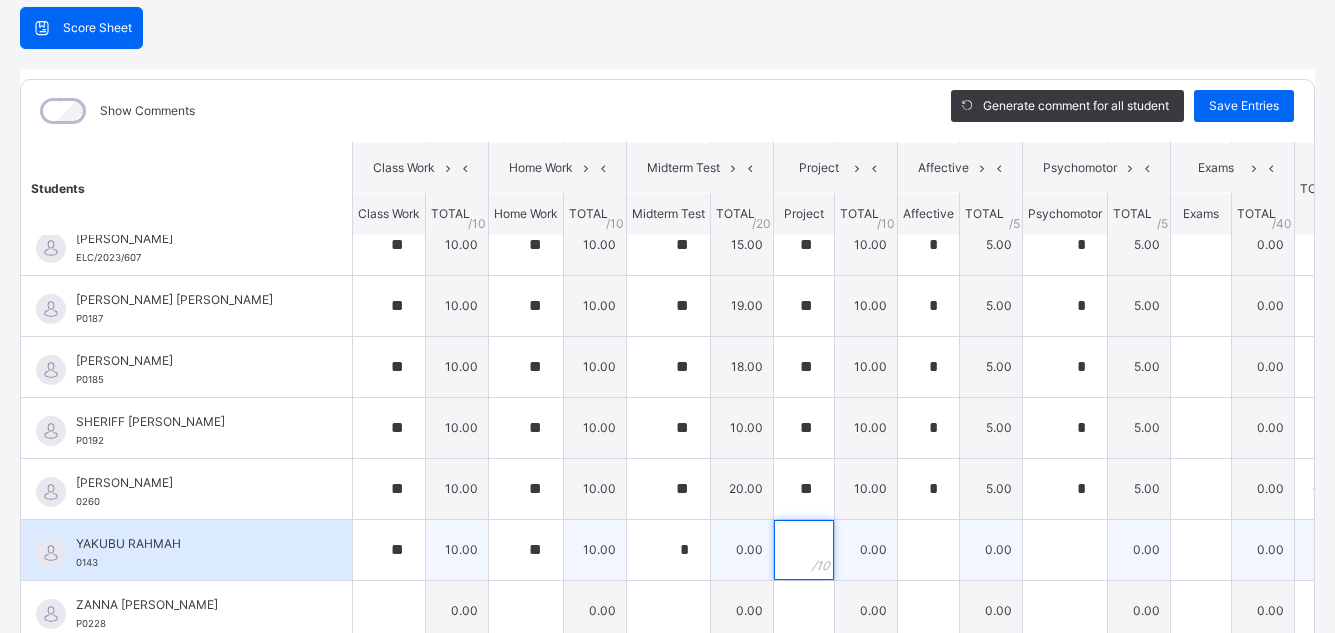 drag, startPoint x: 632, startPoint y: 545, endPoint x: 669, endPoint y: 538, distance: 37.65634 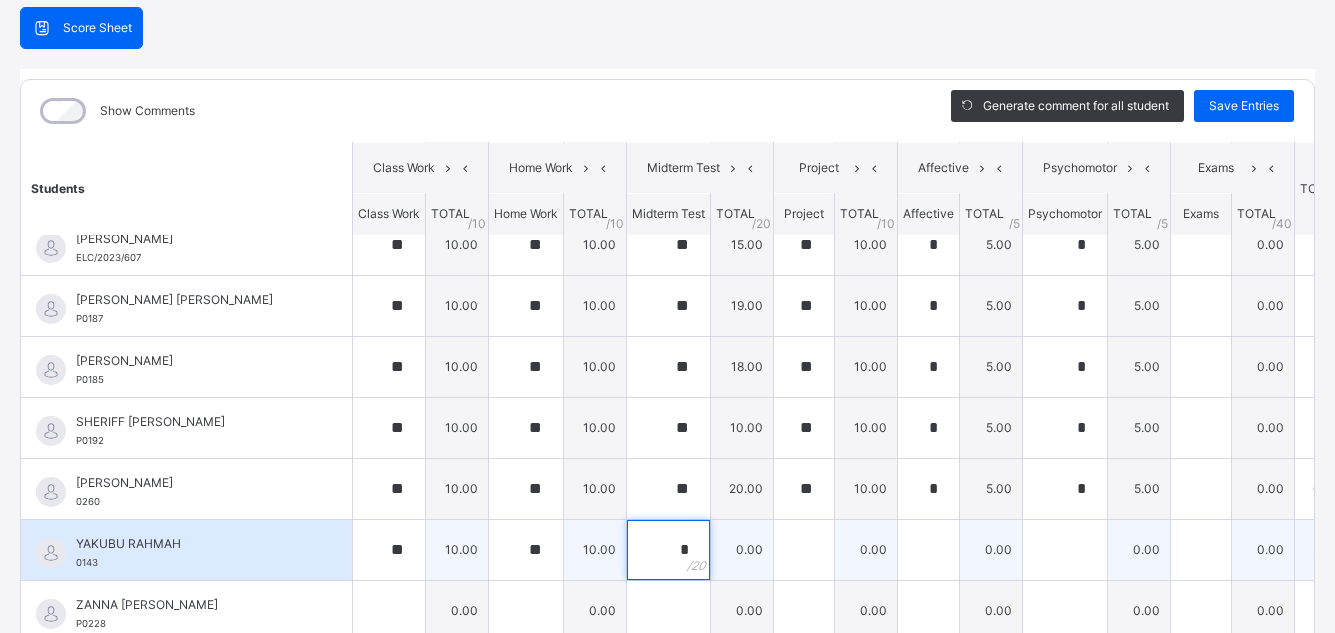 click on "*" at bounding box center [668, 550] 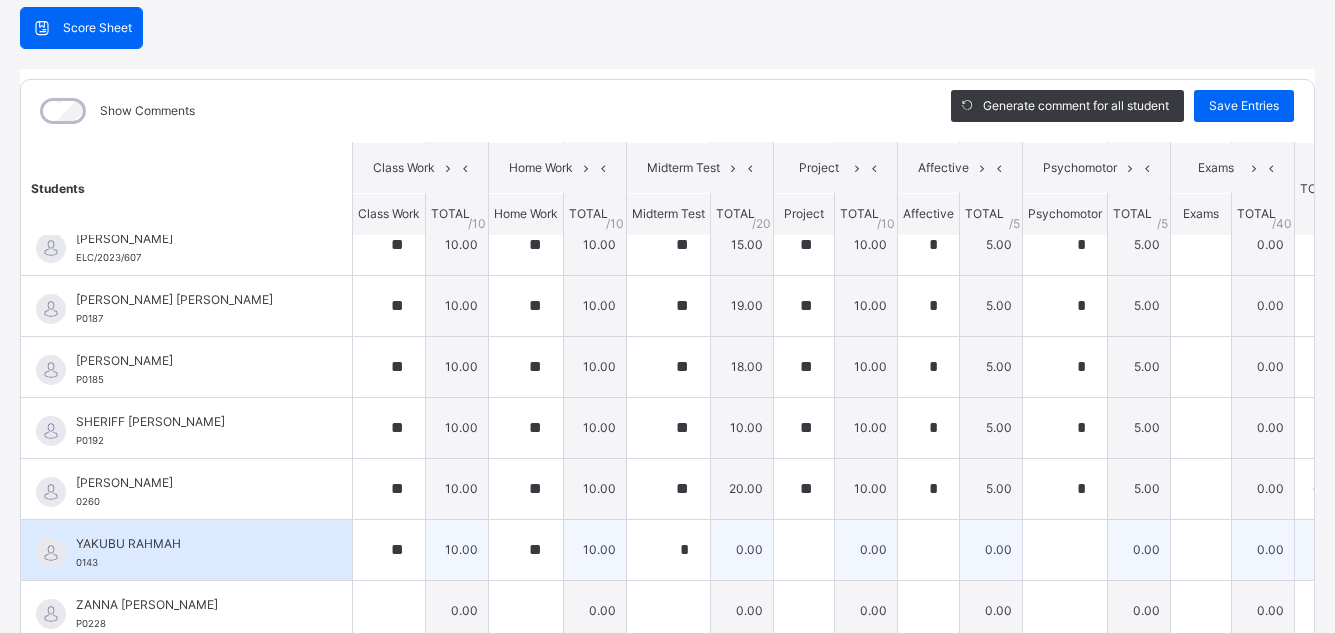 click on "*" at bounding box center [668, 550] 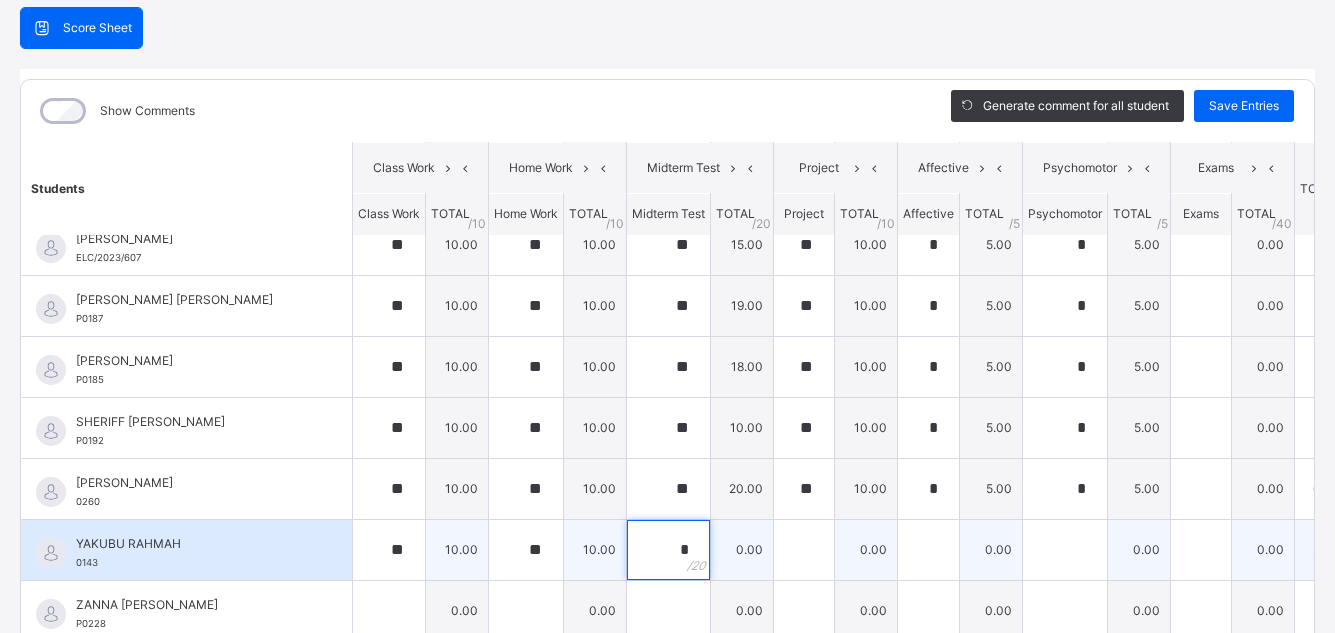 click on "*" at bounding box center [668, 550] 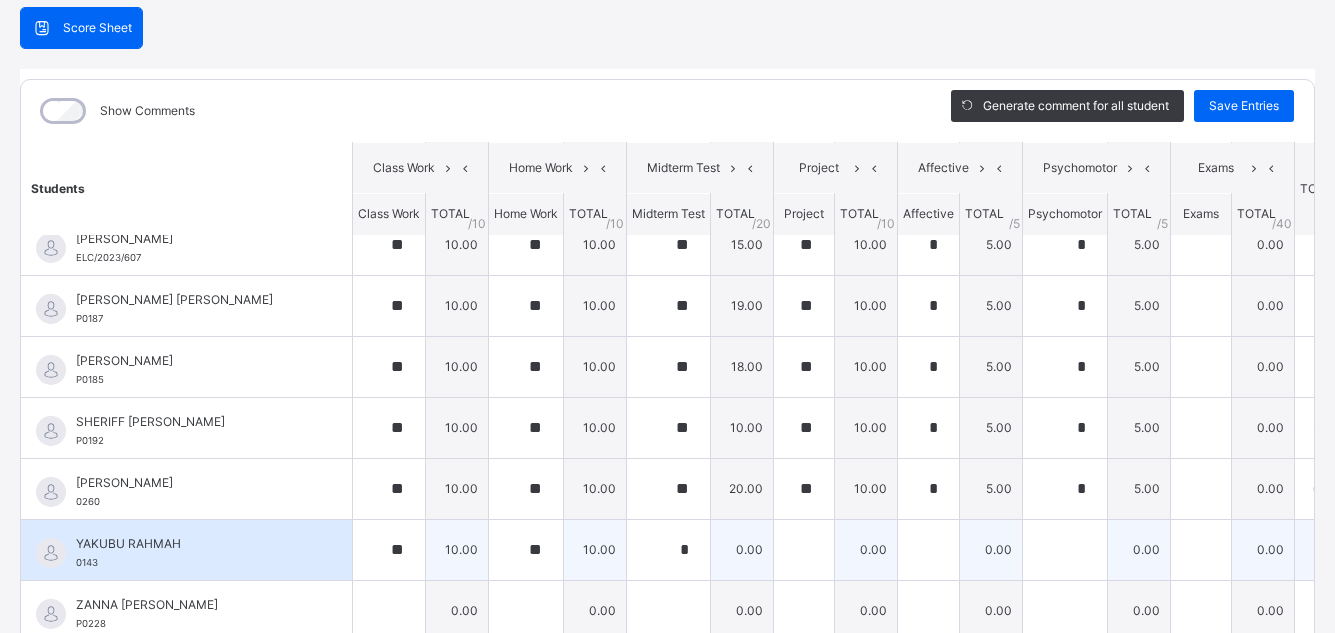 click on "*" at bounding box center [668, 550] 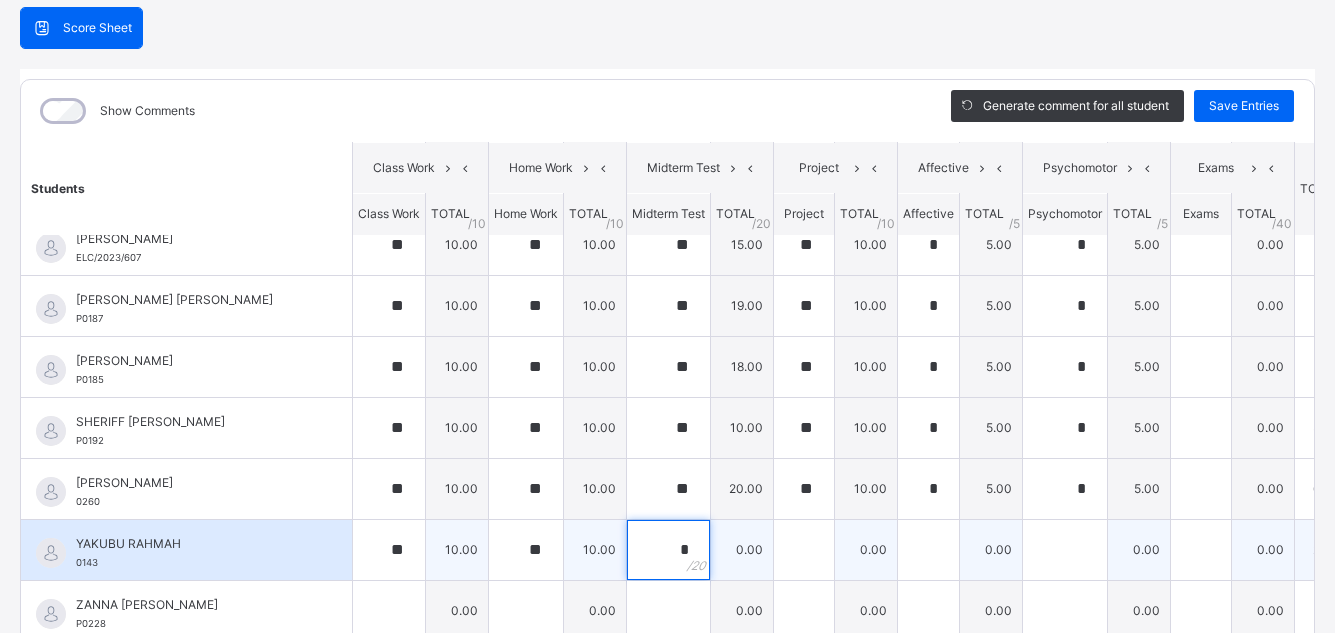 click on "*" at bounding box center (668, 550) 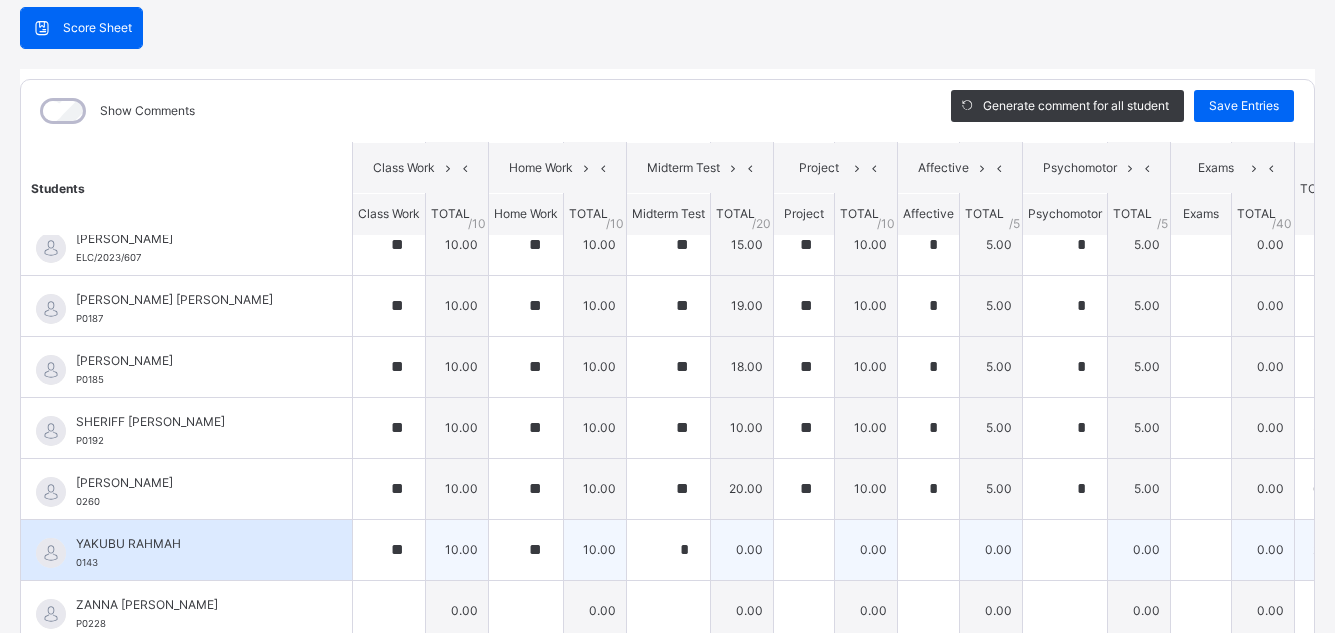 click on "*" at bounding box center (668, 550) 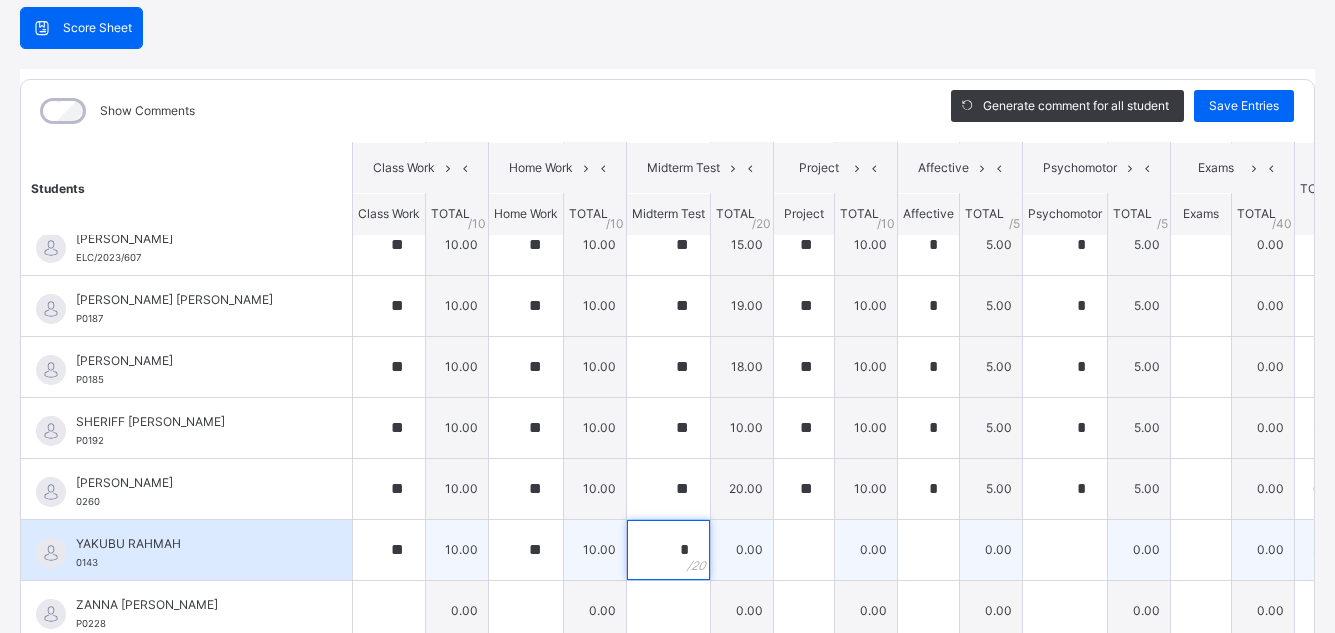 click on "*" at bounding box center [668, 550] 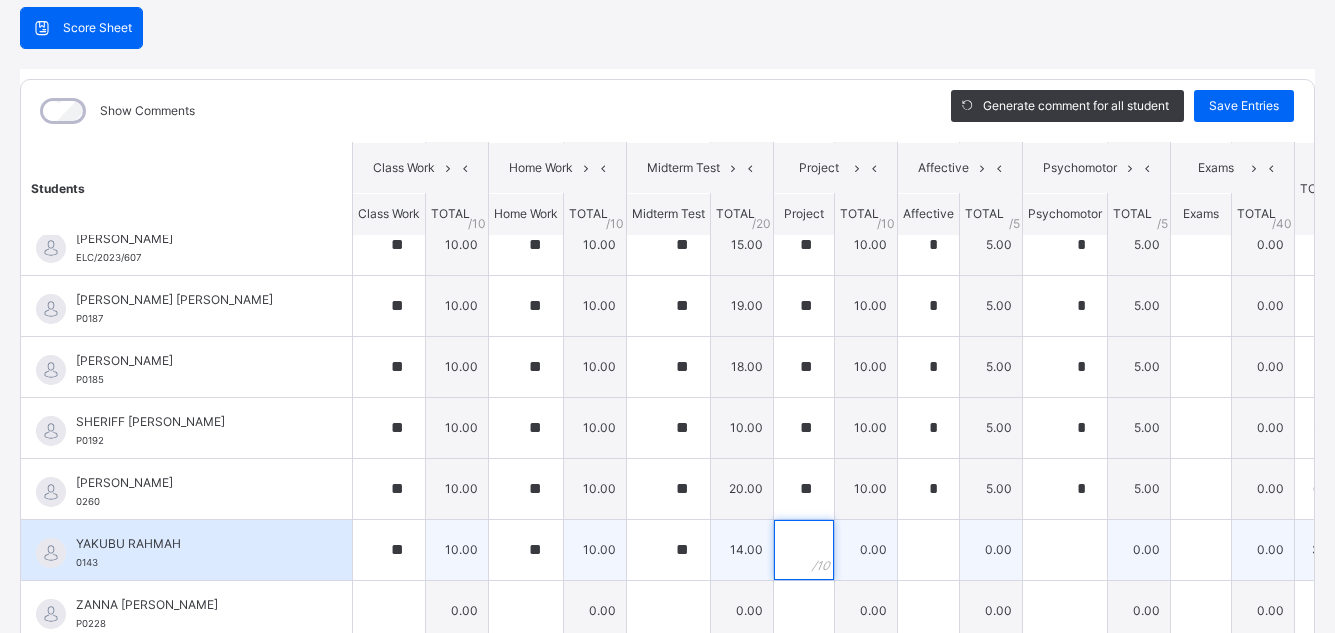 click at bounding box center (804, 550) 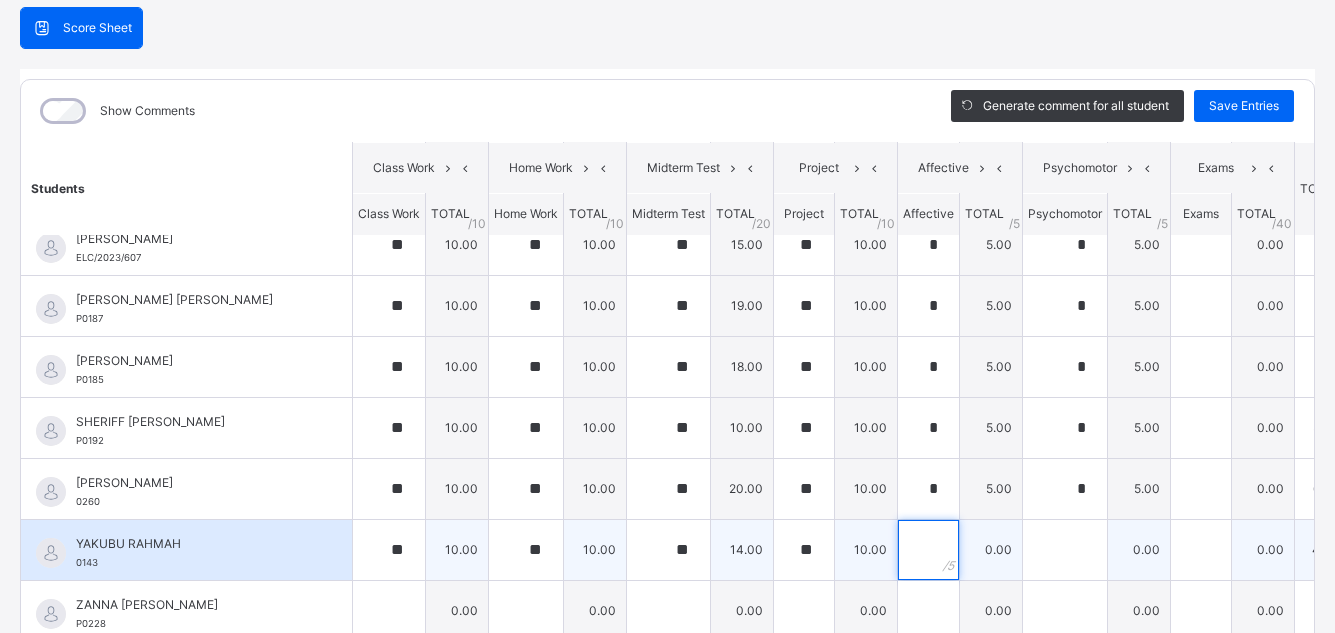 click at bounding box center [928, 550] 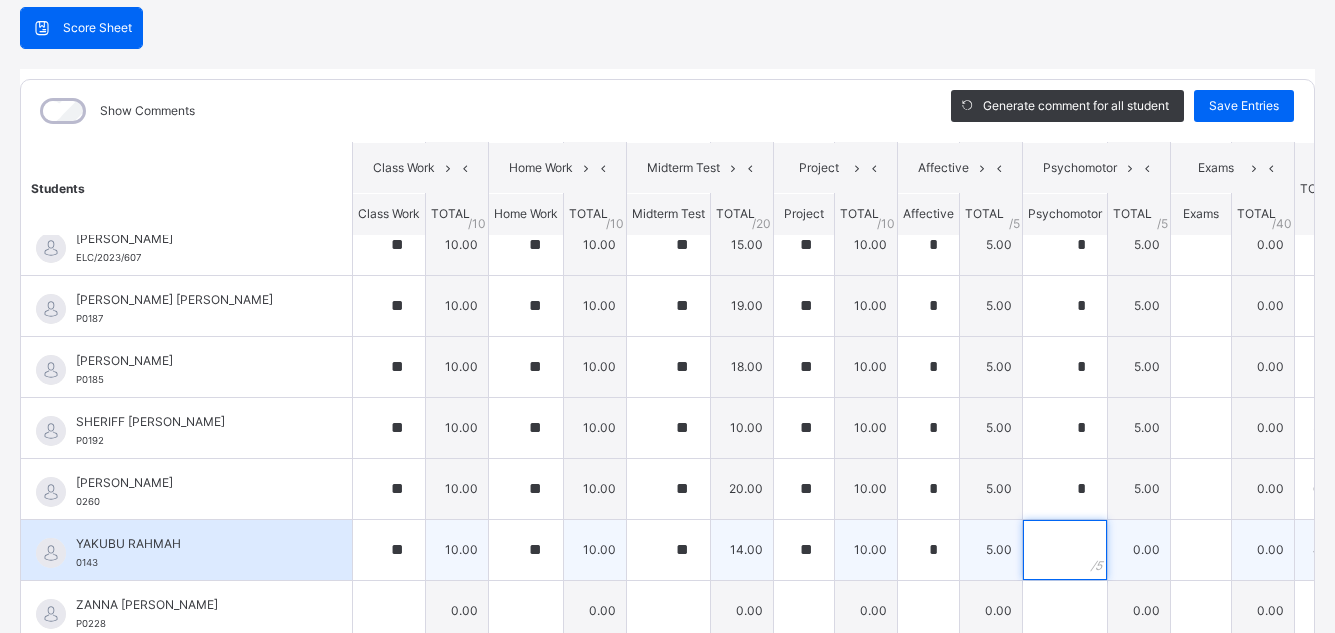 click at bounding box center (1065, 550) 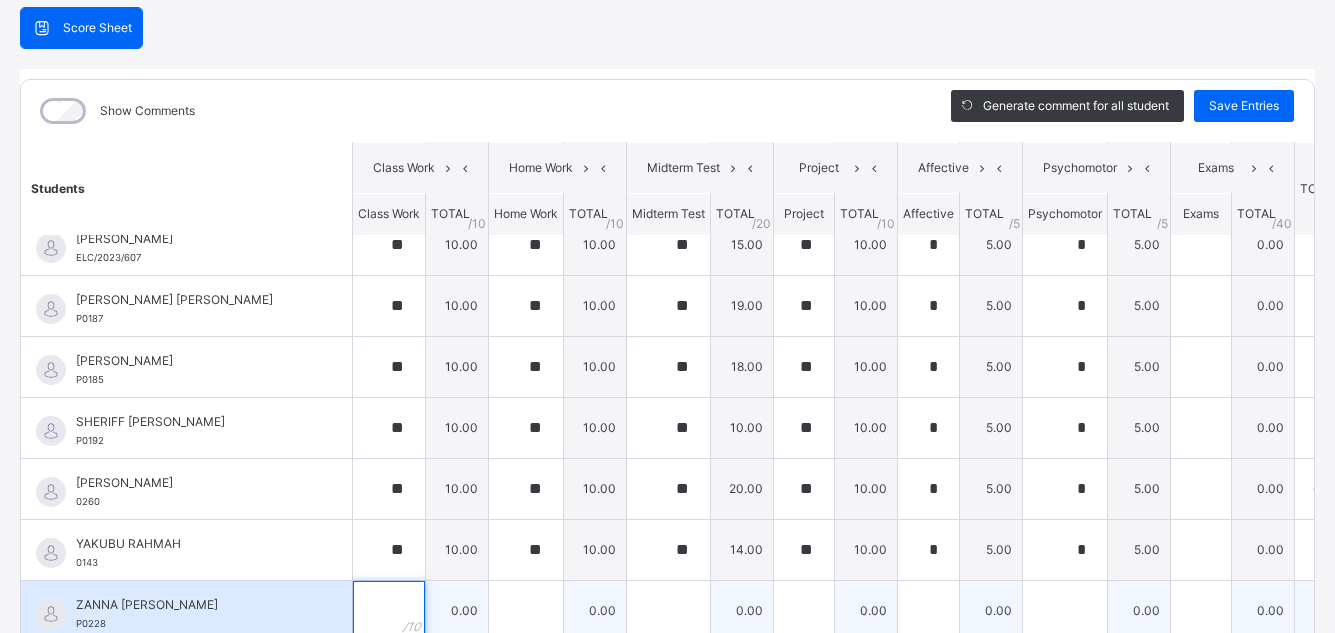 click at bounding box center (389, 611) 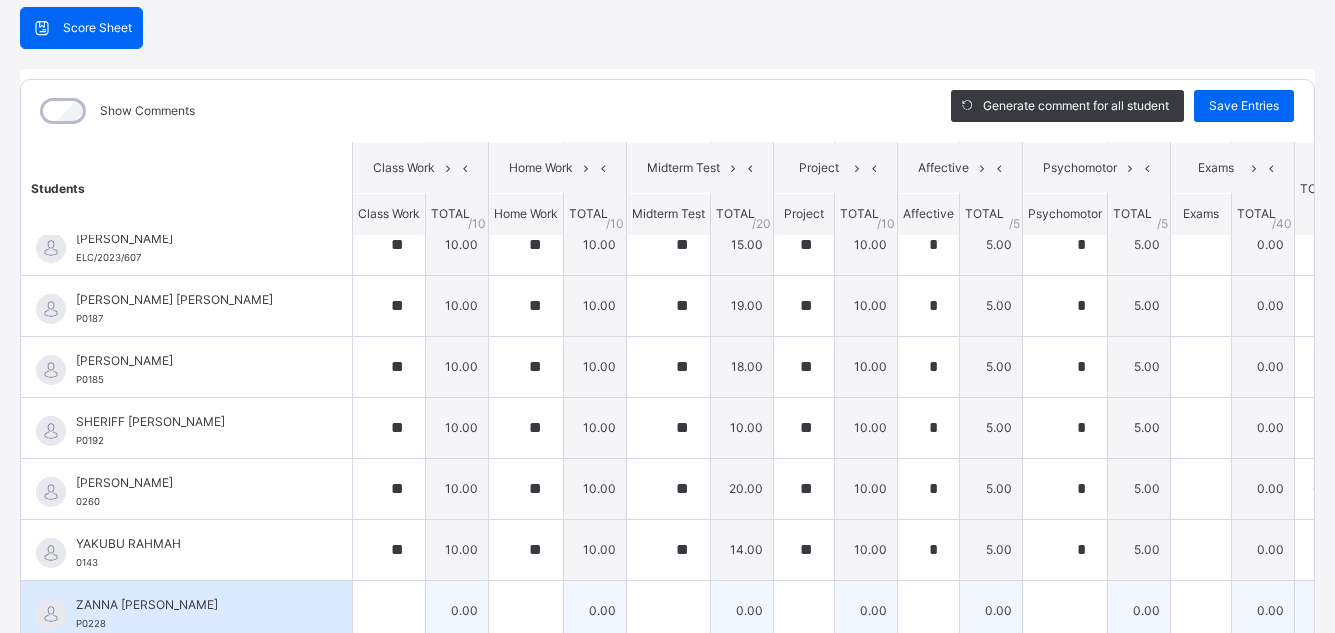 click at bounding box center [389, 611] 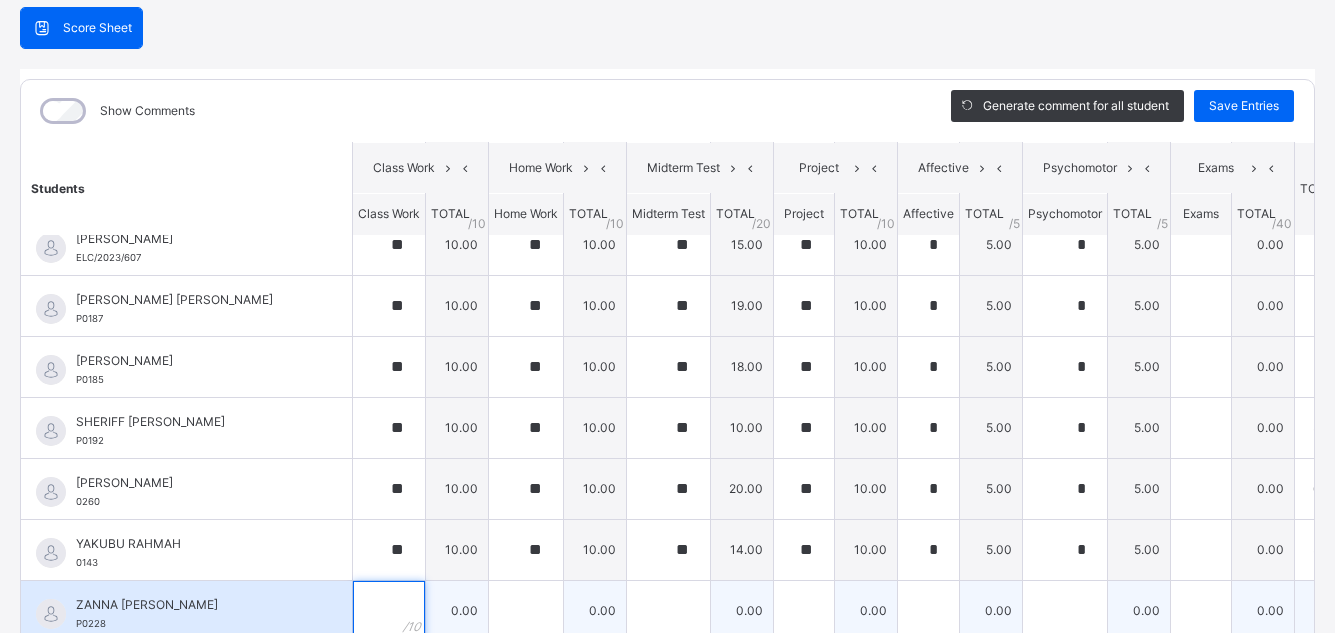 click at bounding box center [389, 611] 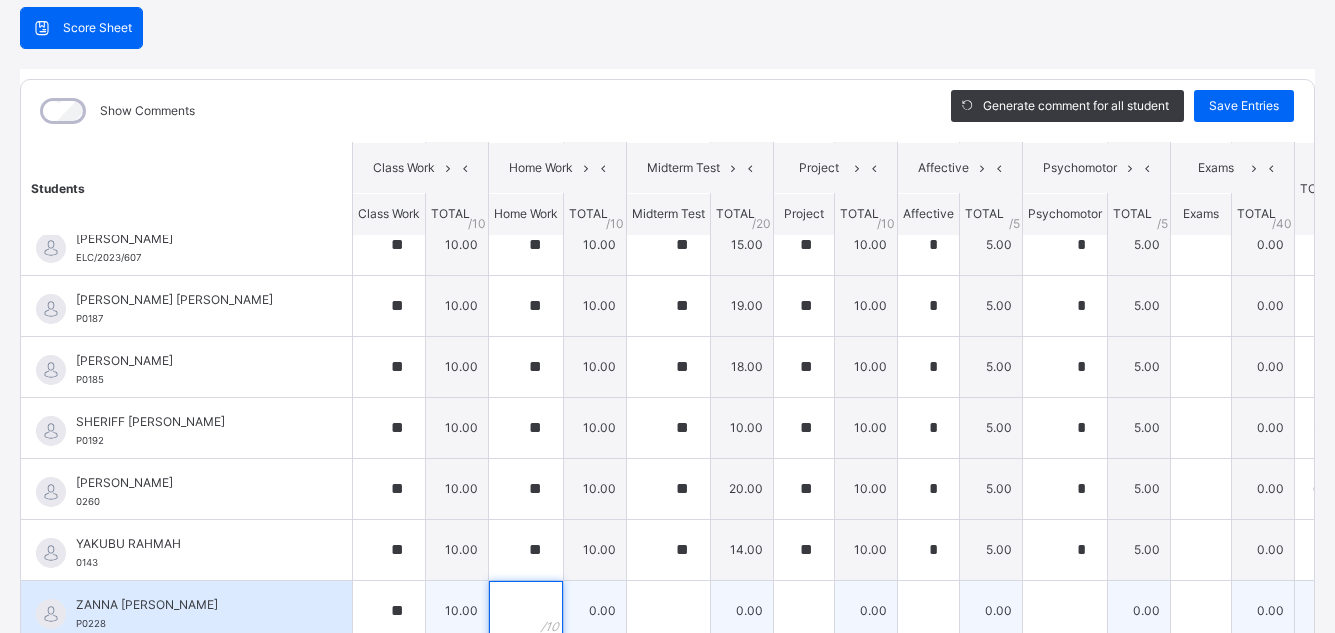 click at bounding box center [526, 611] 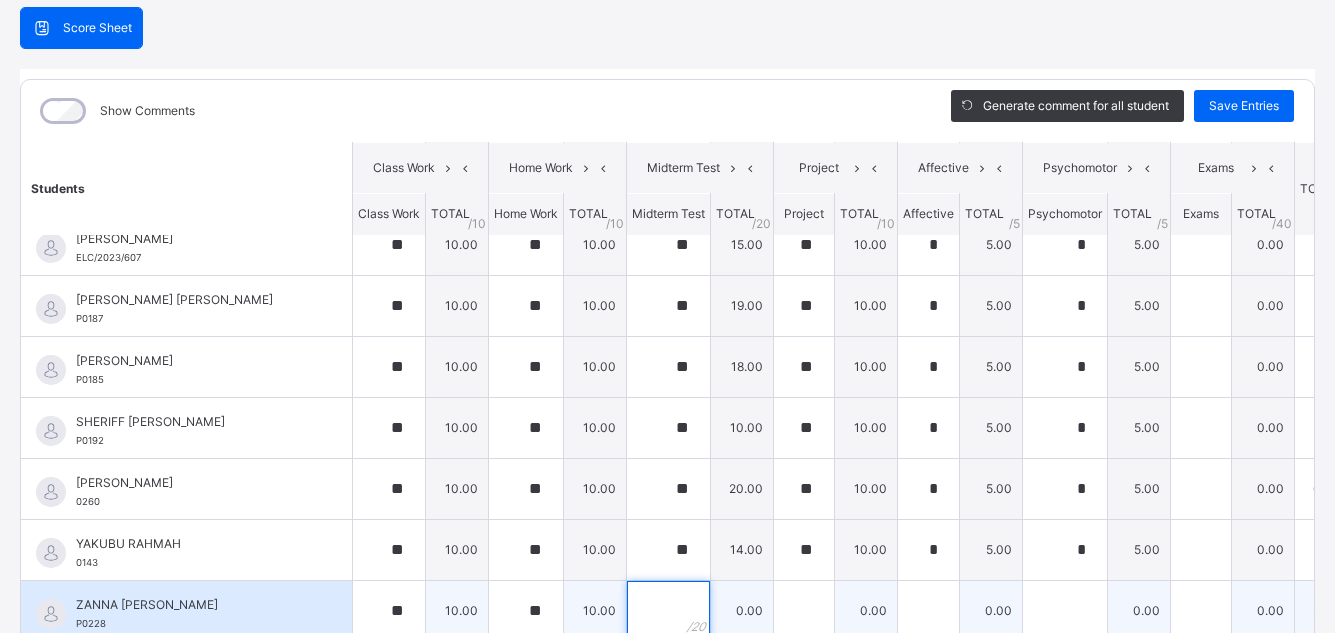 click at bounding box center [668, 611] 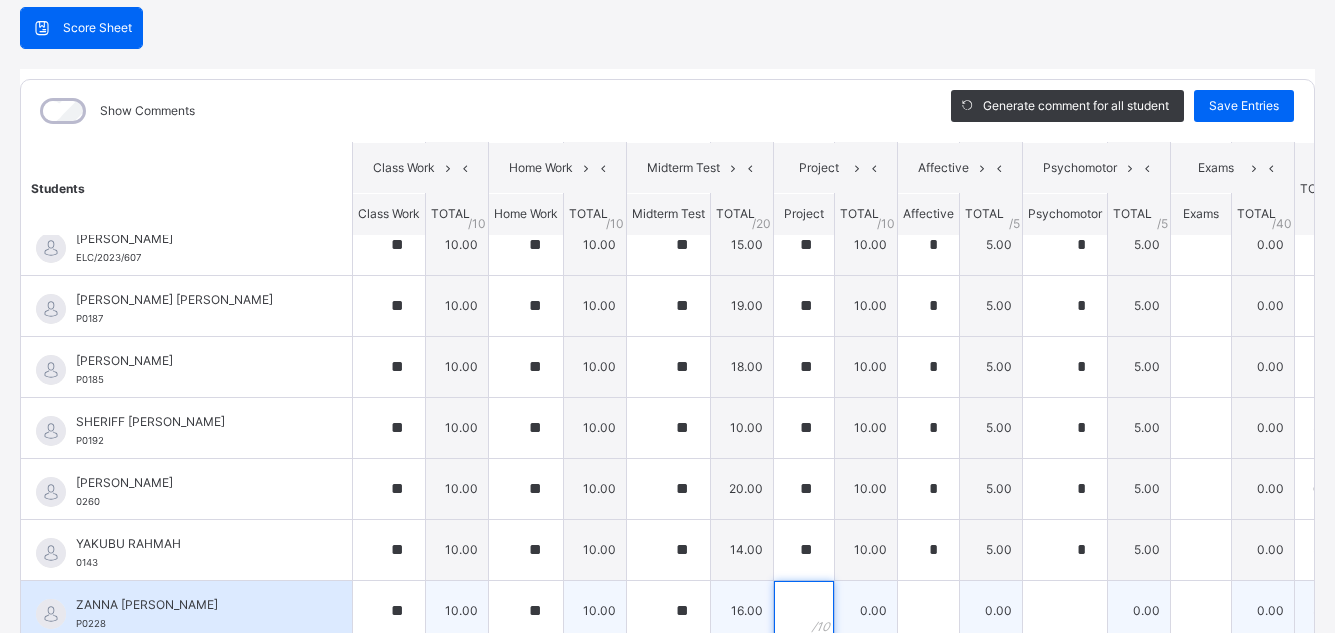 click at bounding box center (804, 611) 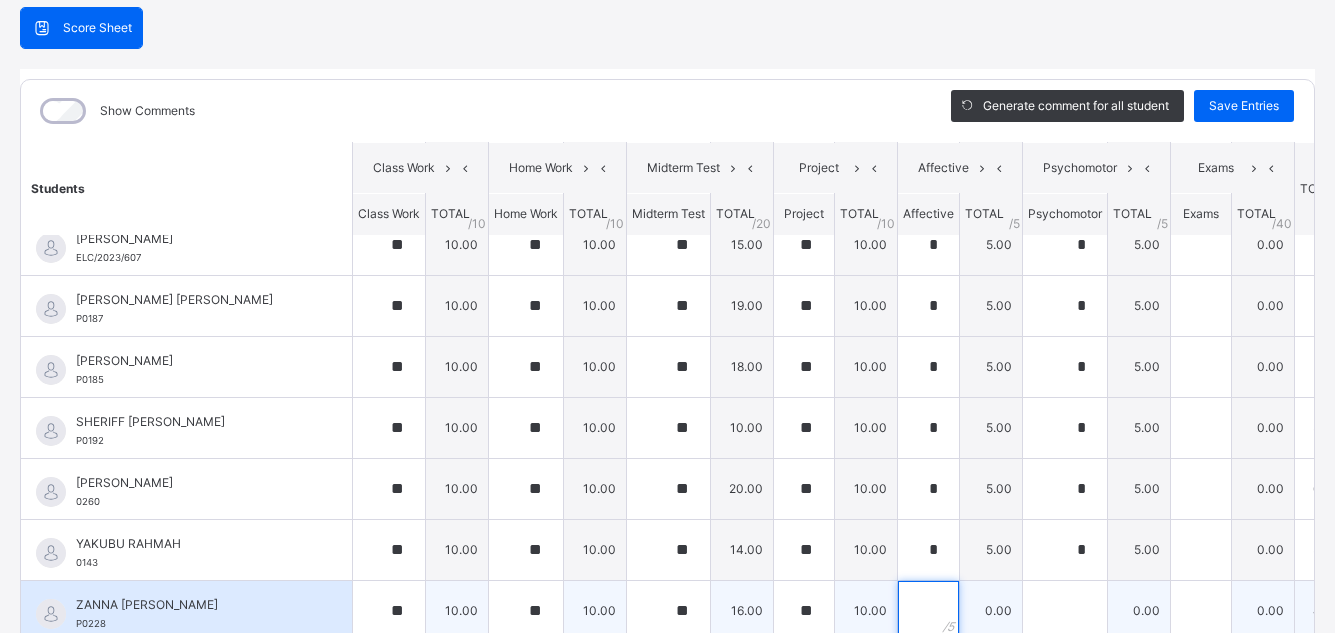 click at bounding box center [928, 611] 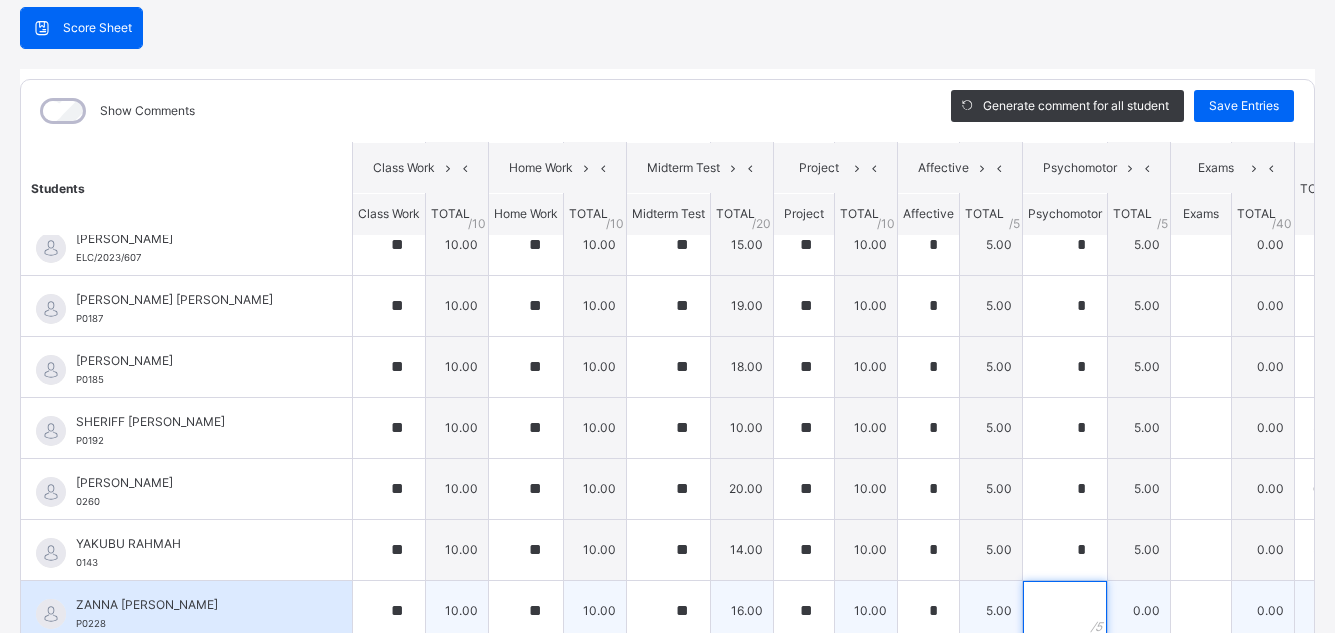 click at bounding box center (1065, 611) 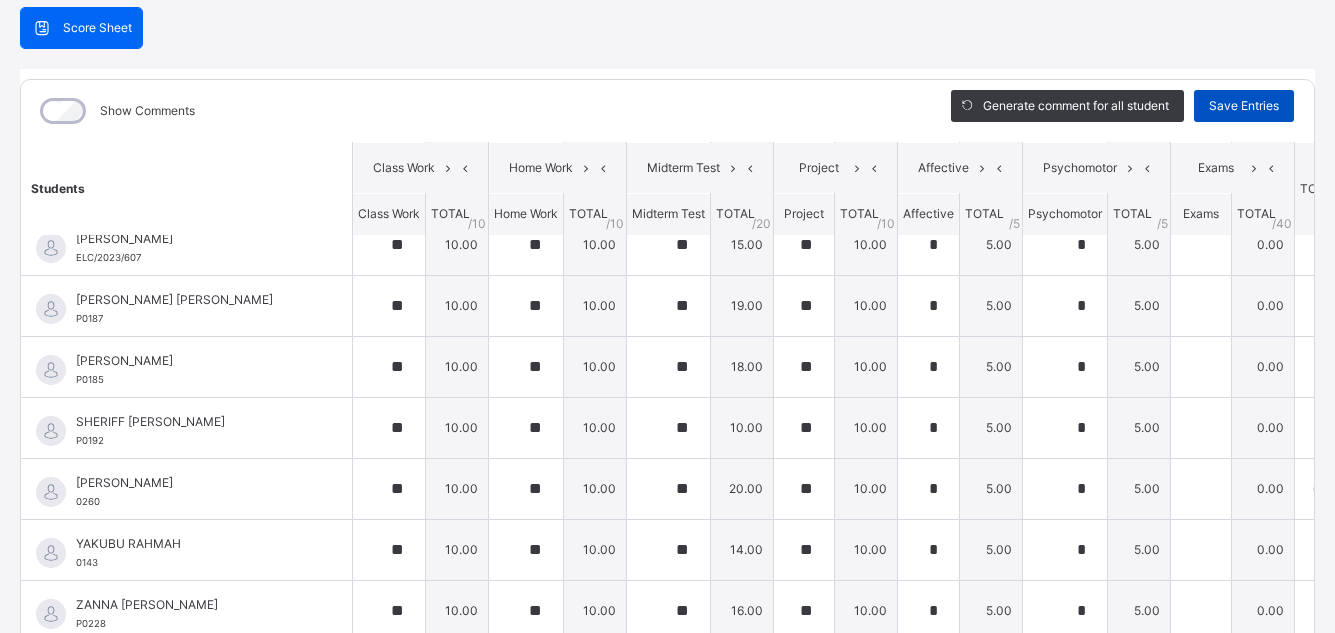click on "Save Entries" at bounding box center (1244, 106) 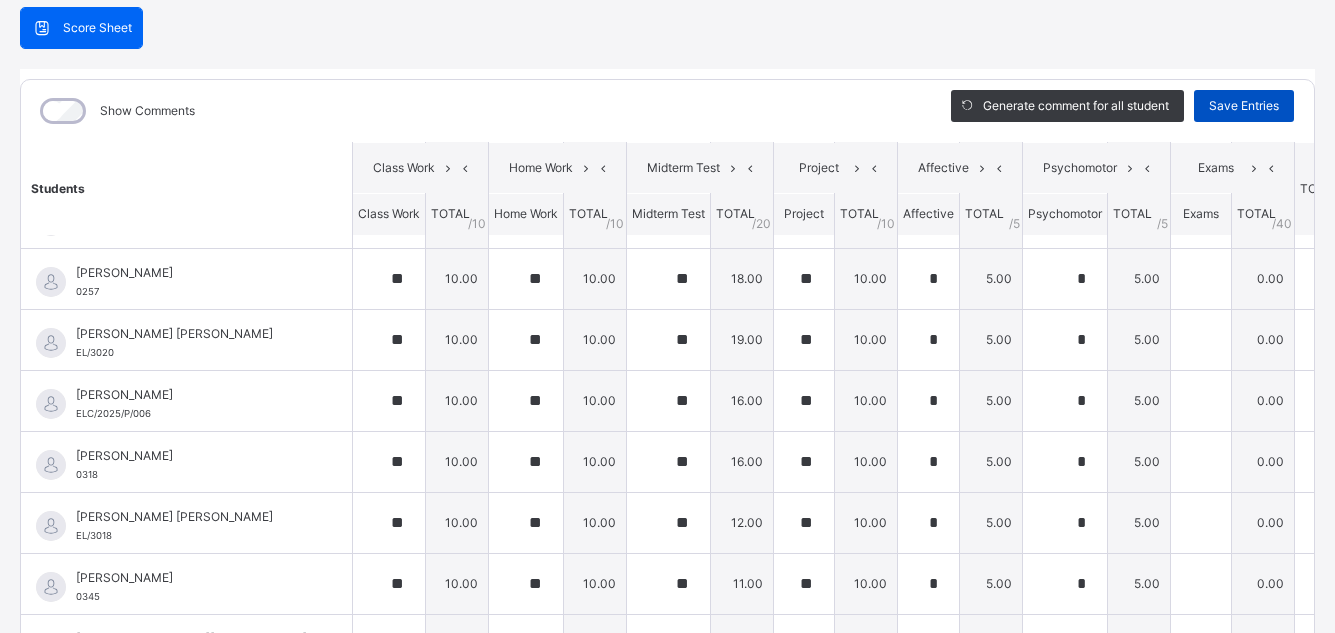 scroll, scrollTop: 598, scrollLeft: 0, axis: vertical 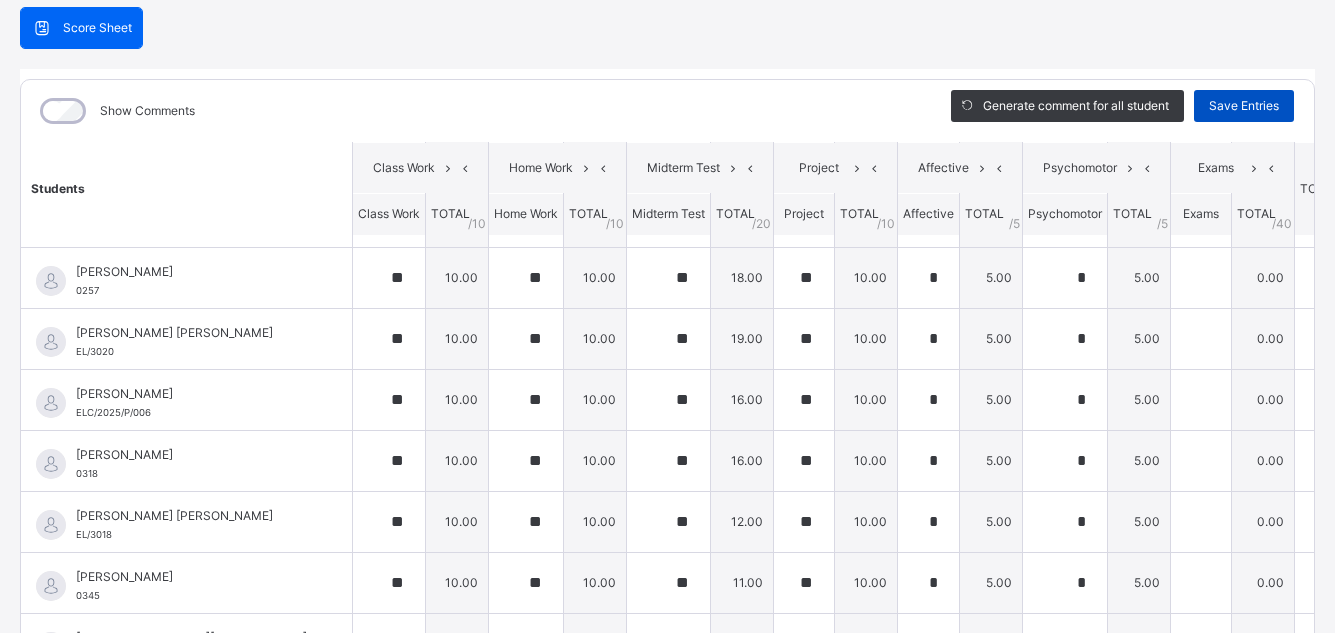 click on "Save Entries" at bounding box center (1244, 106) 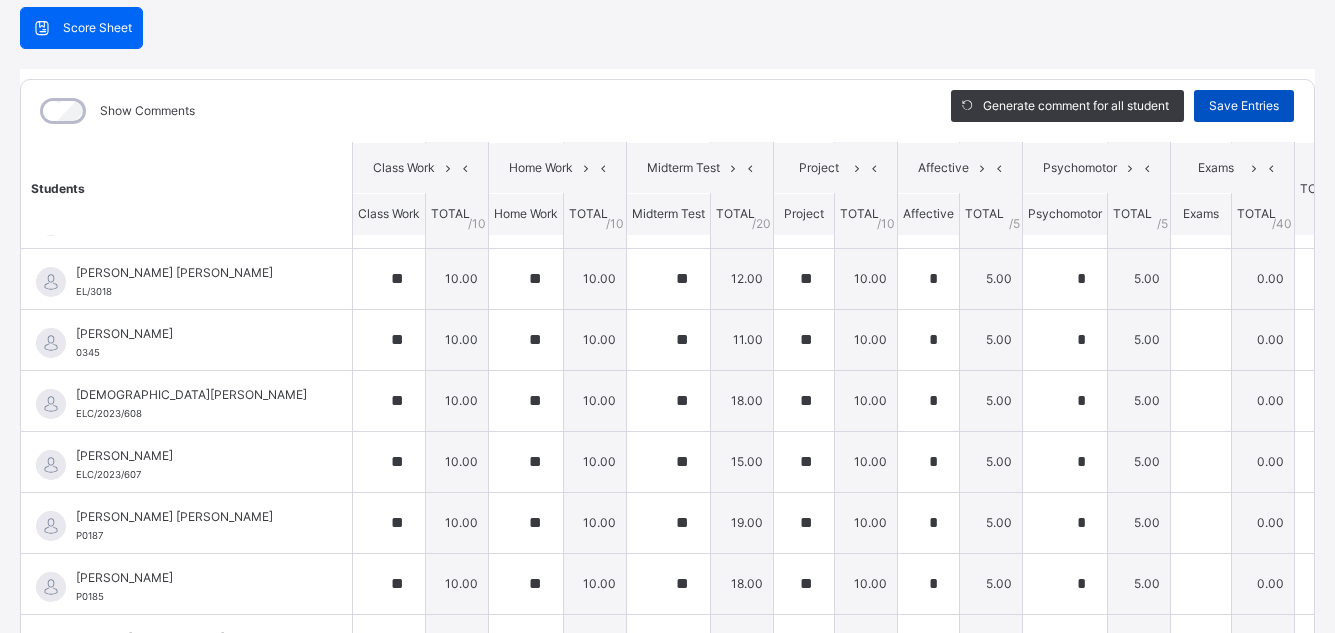 scroll, scrollTop: 1073, scrollLeft: 0, axis: vertical 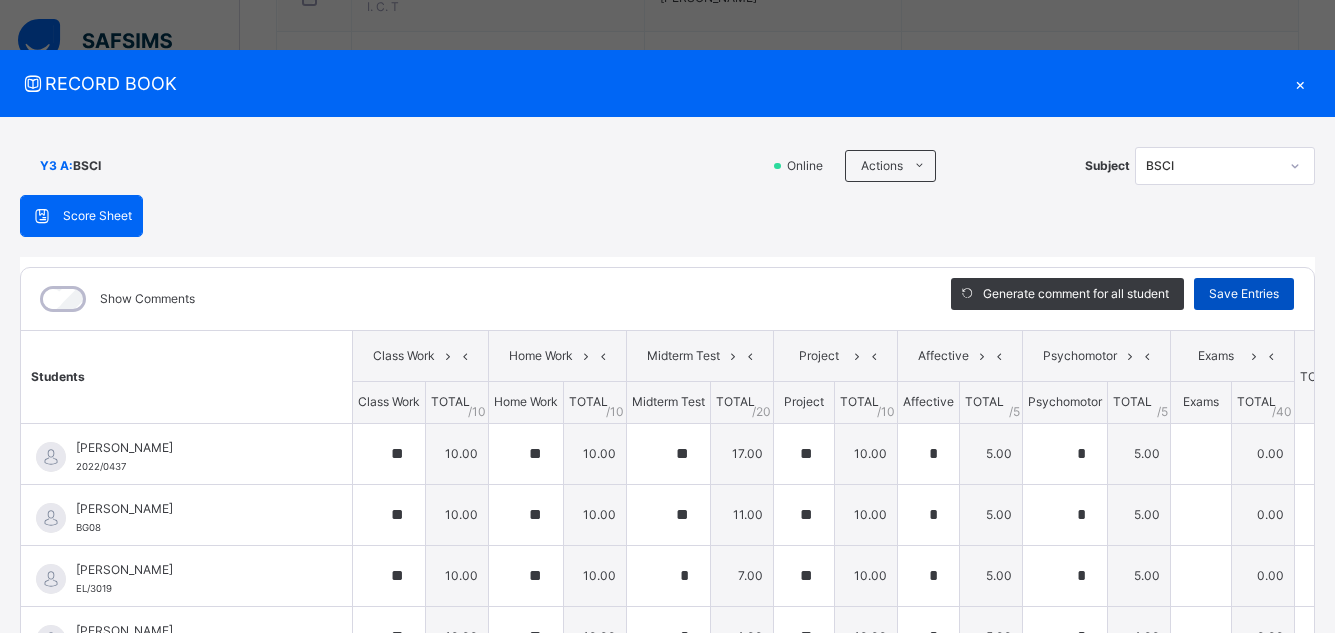 click on "Save Entries" at bounding box center [1244, 294] 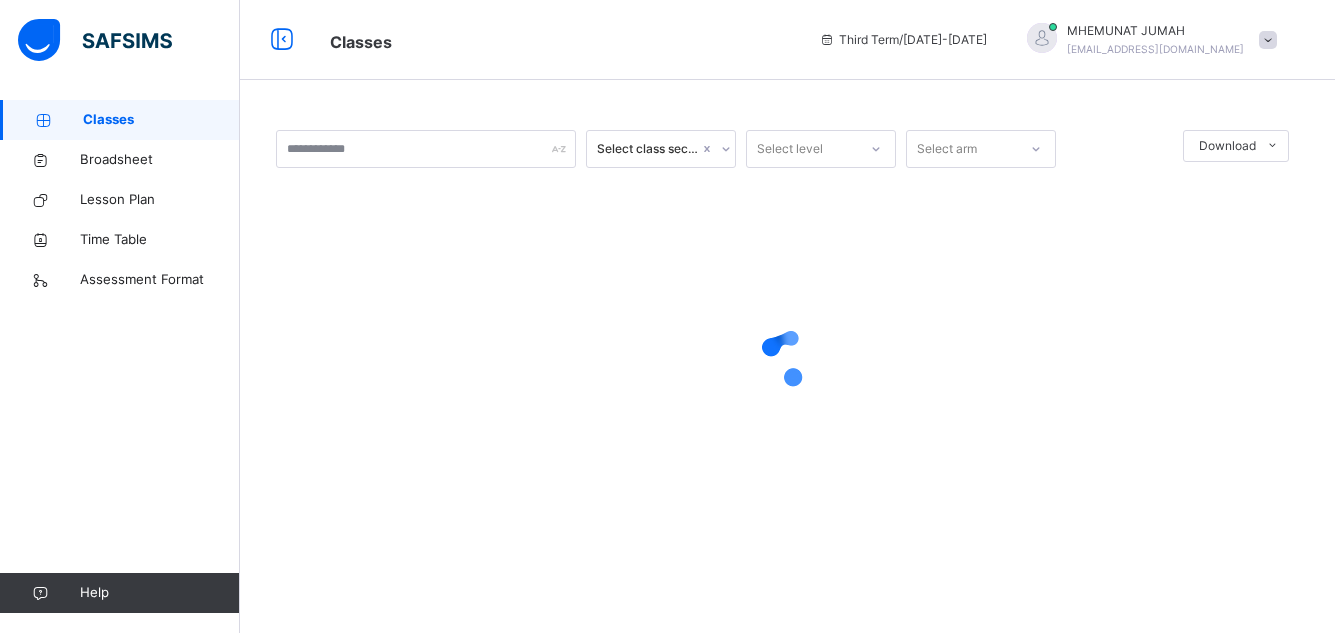 scroll, scrollTop: 0, scrollLeft: 0, axis: both 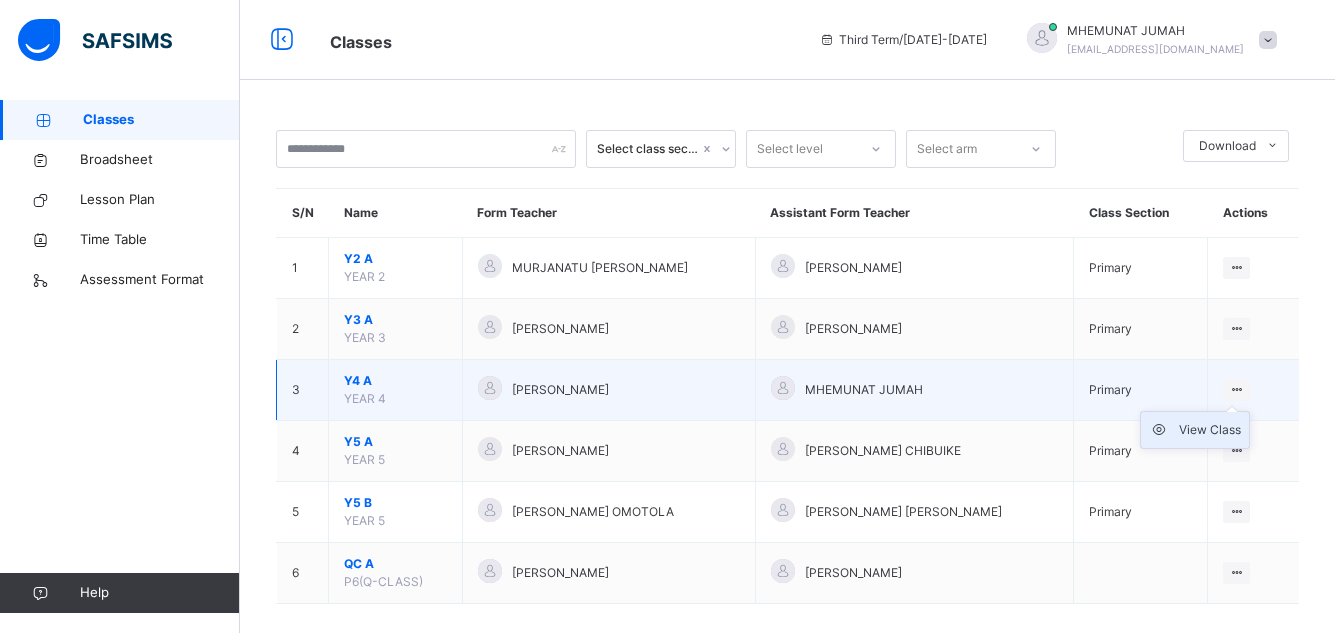 click on "View Class" at bounding box center [1210, 430] 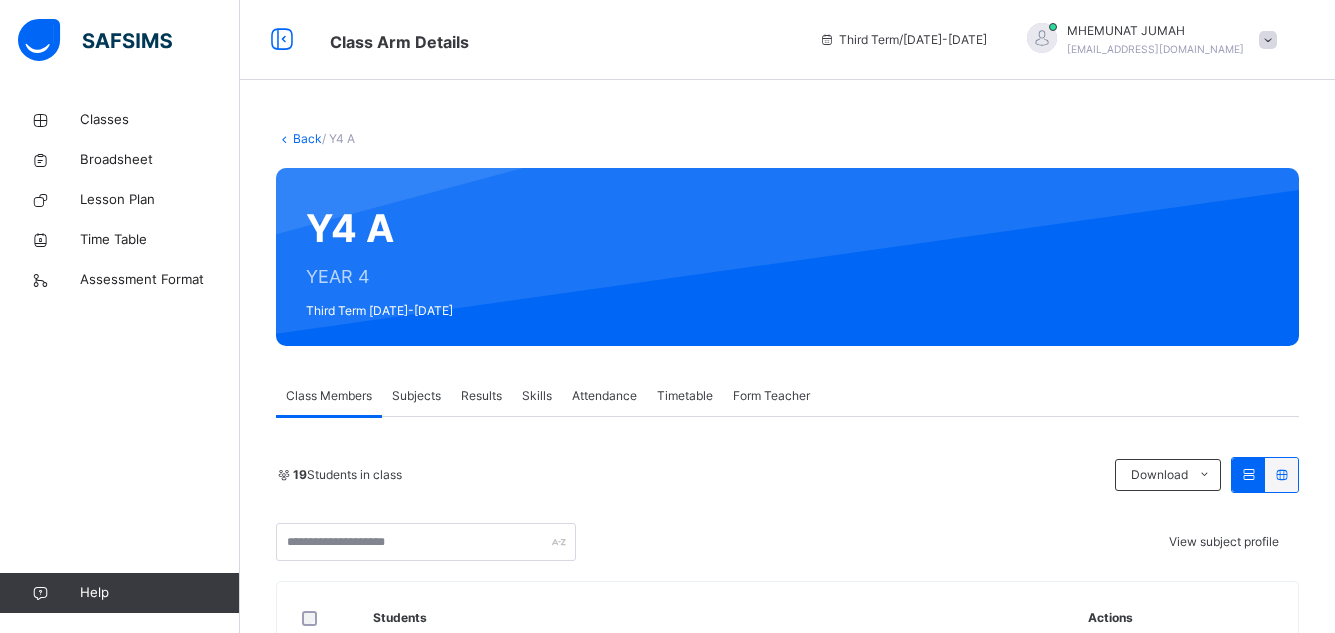click on "Subjects" at bounding box center [416, 396] 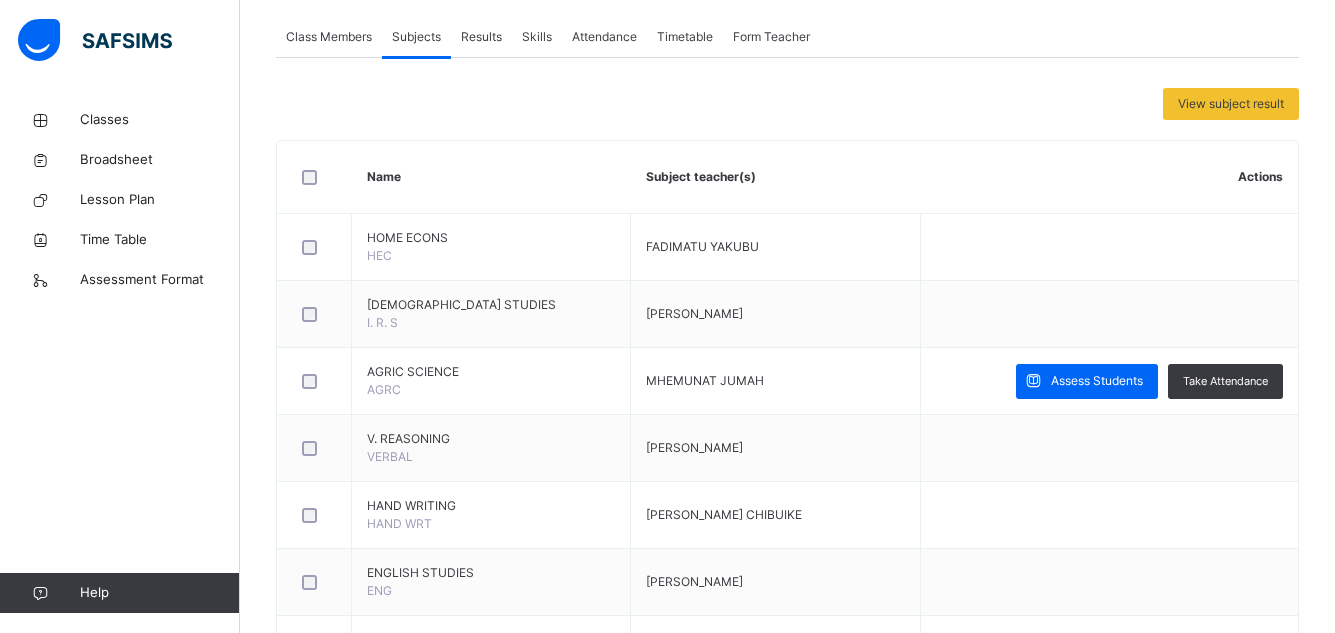 scroll, scrollTop: 362, scrollLeft: 0, axis: vertical 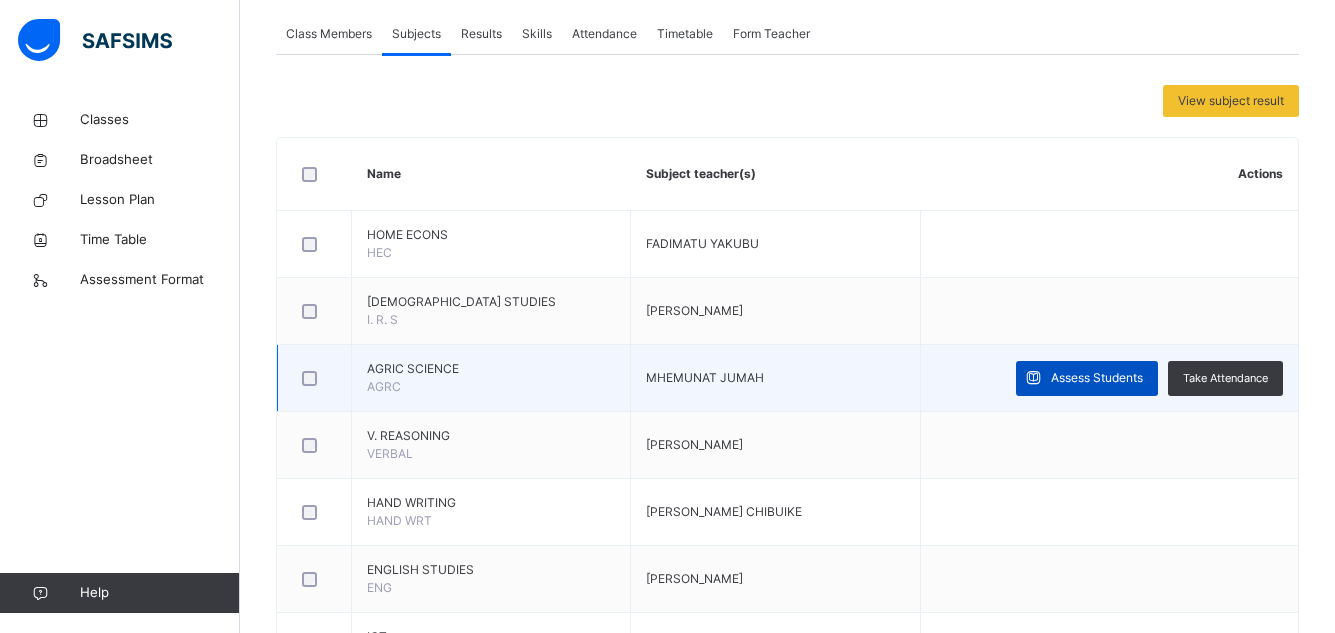 click on "Assess Students" at bounding box center [1097, 378] 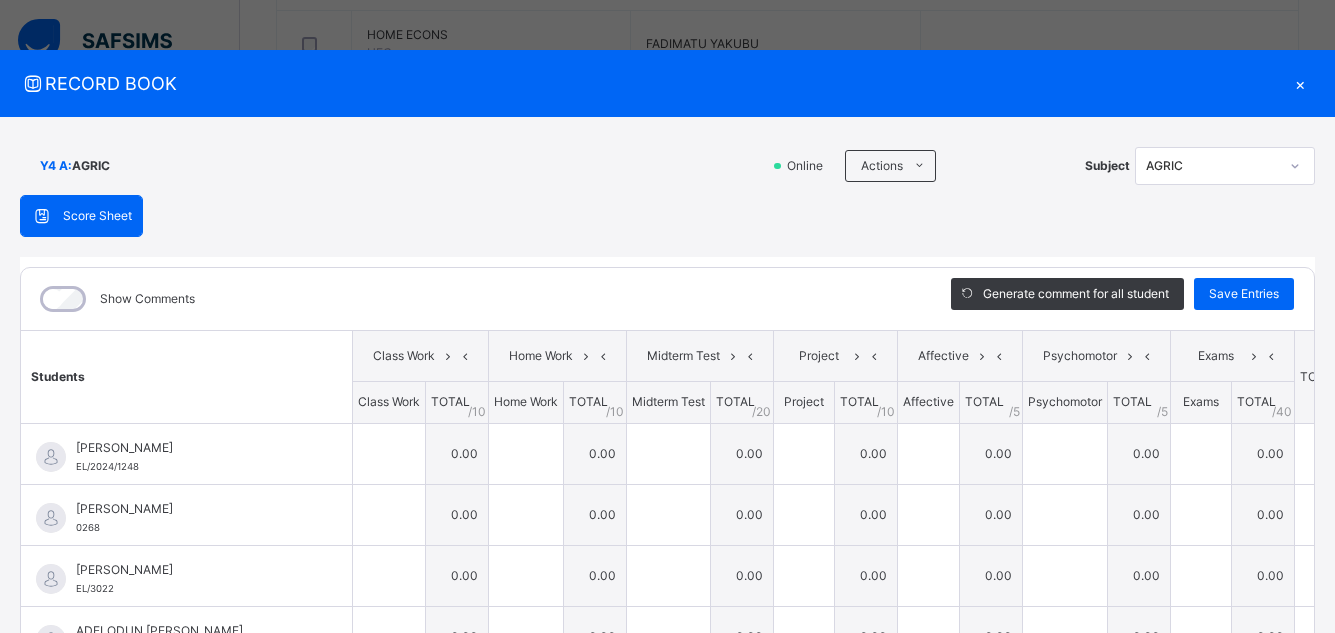 scroll, scrollTop: 419, scrollLeft: 0, axis: vertical 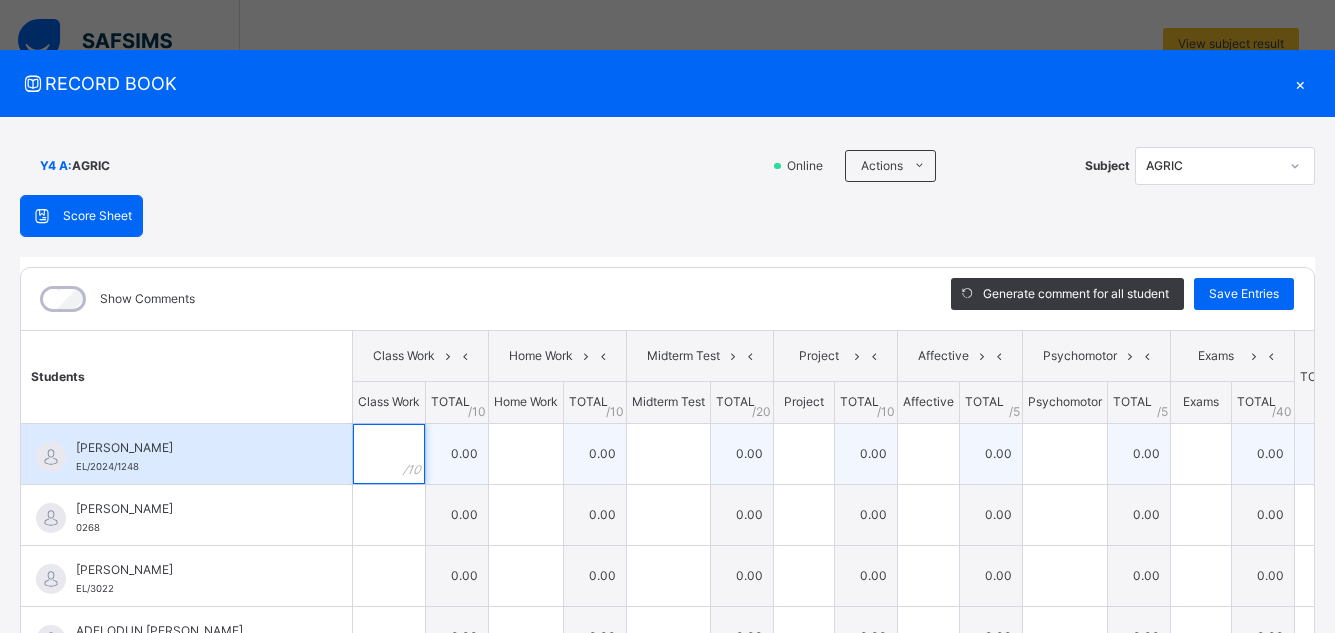 click at bounding box center [389, 454] 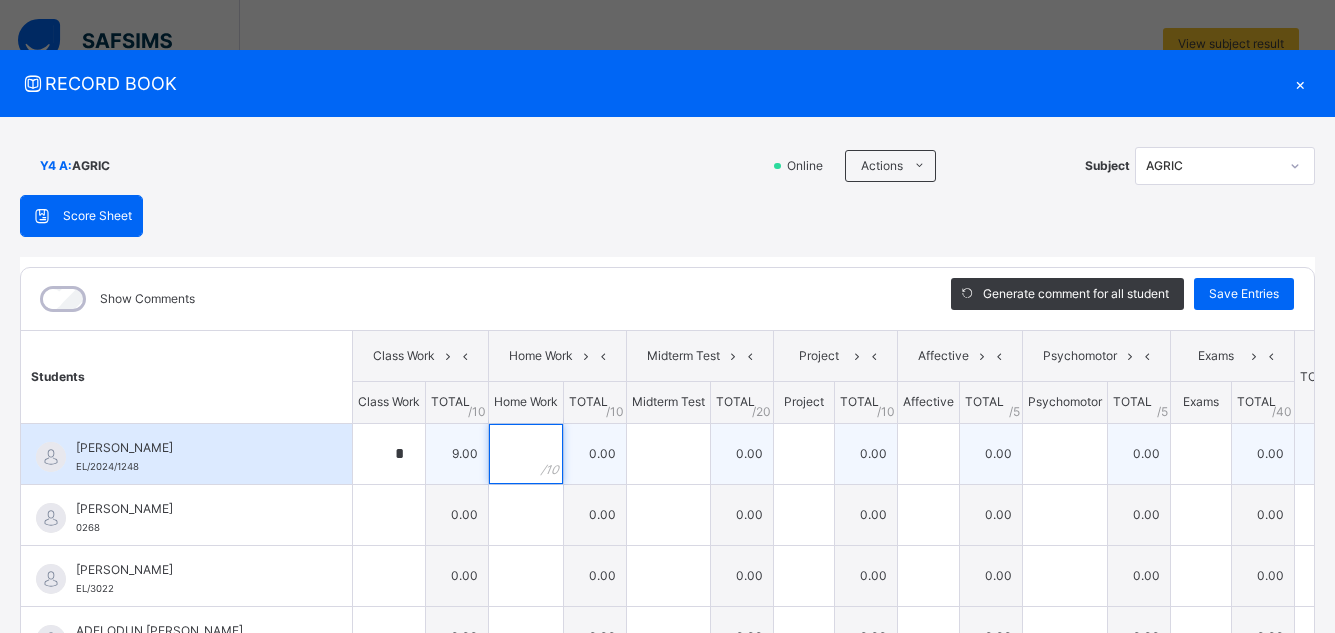 click at bounding box center (526, 454) 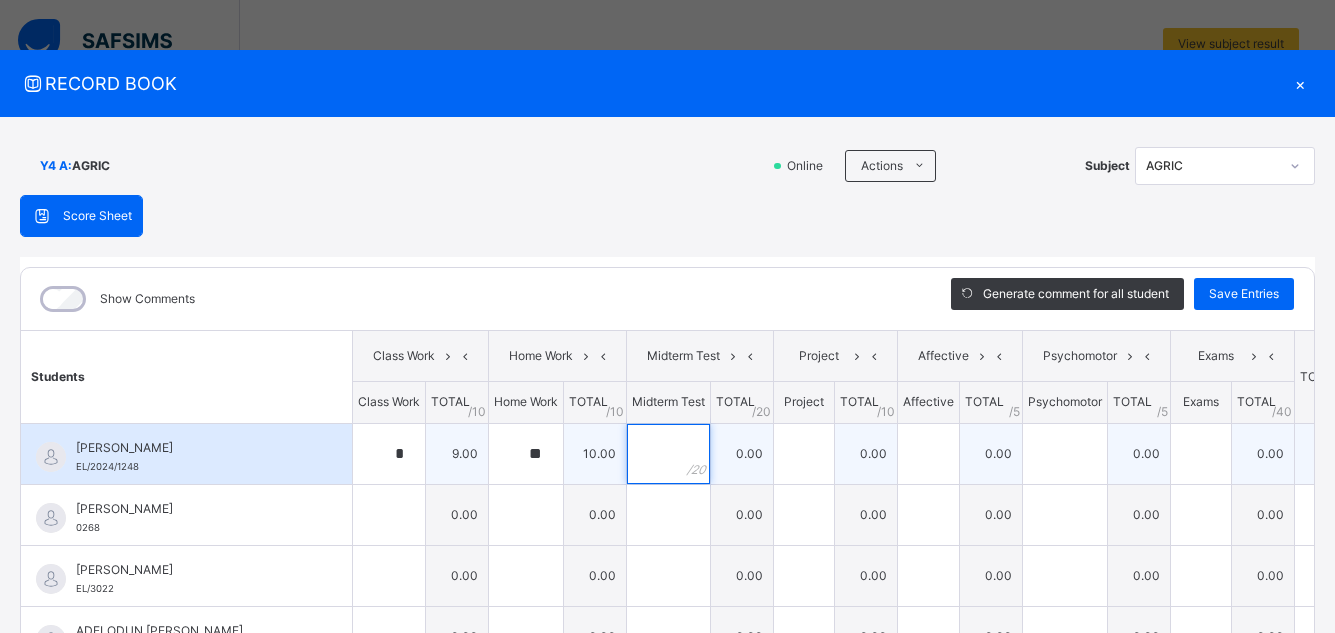 click at bounding box center [668, 454] 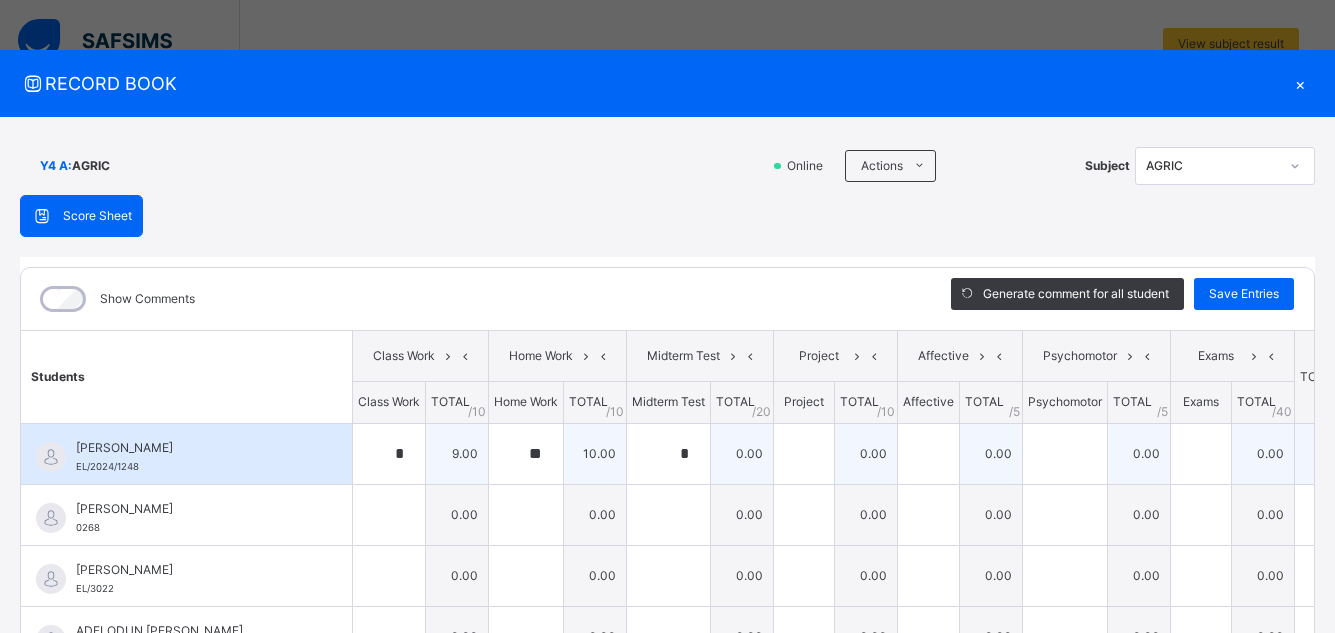 click on "*" at bounding box center [668, 454] 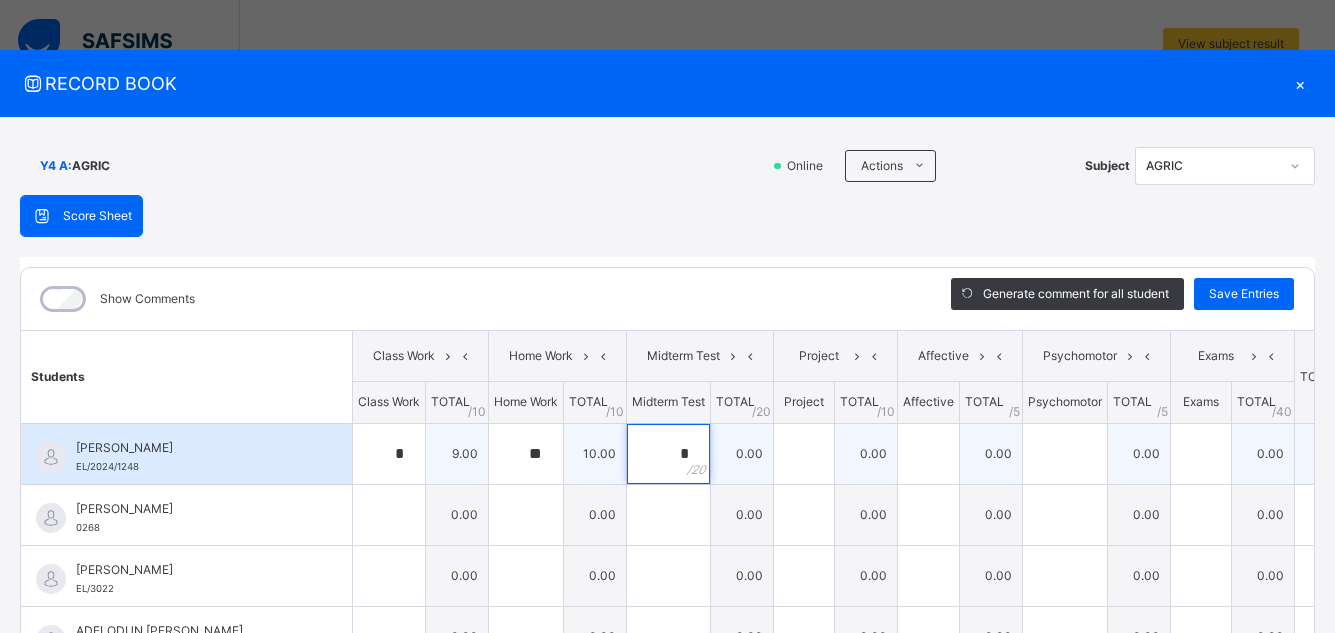 click on "*" at bounding box center (668, 454) 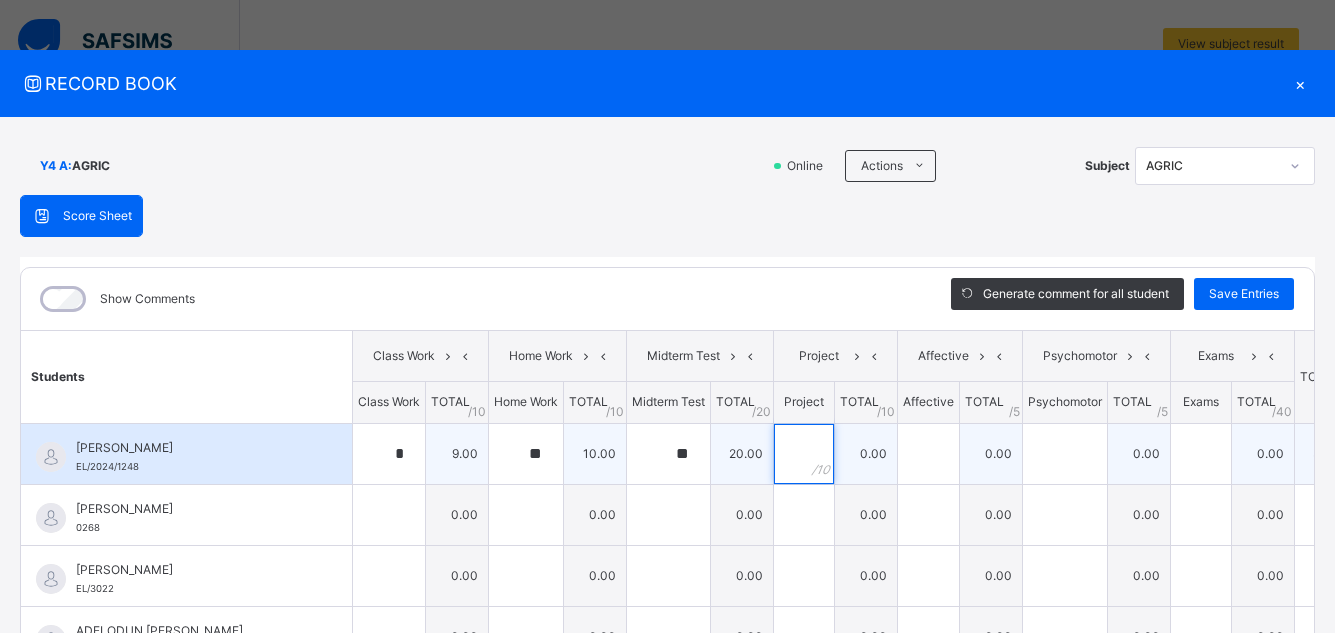 click at bounding box center [804, 454] 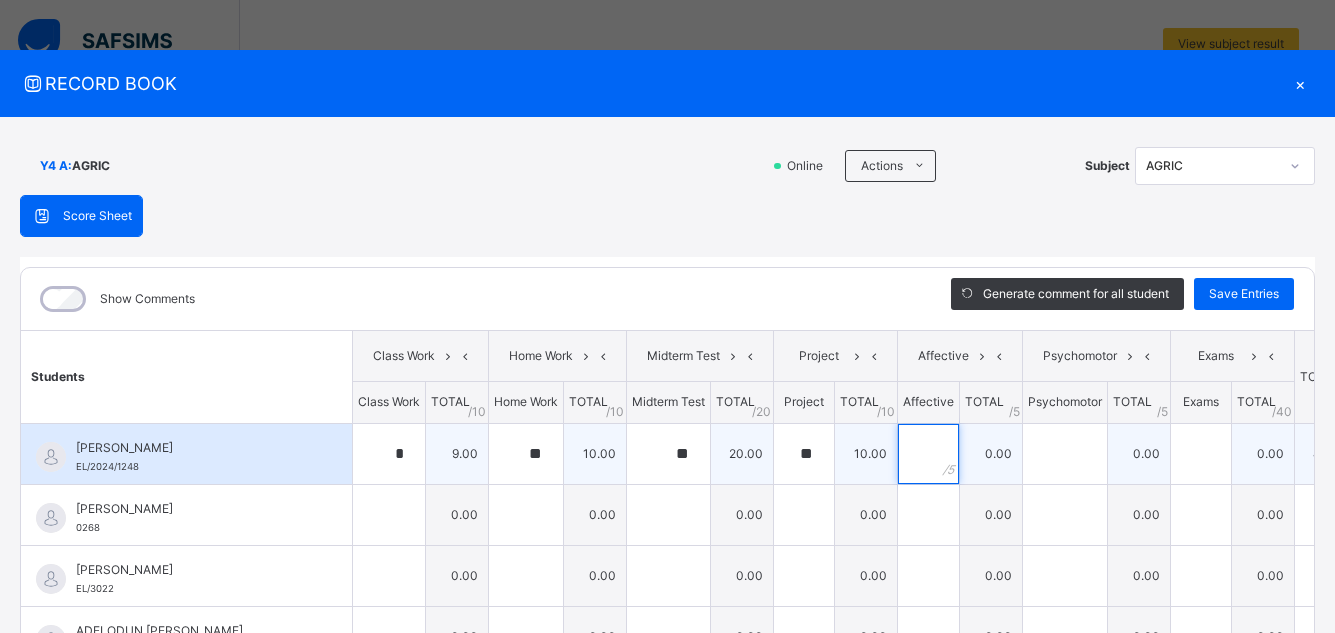 click at bounding box center [928, 454] 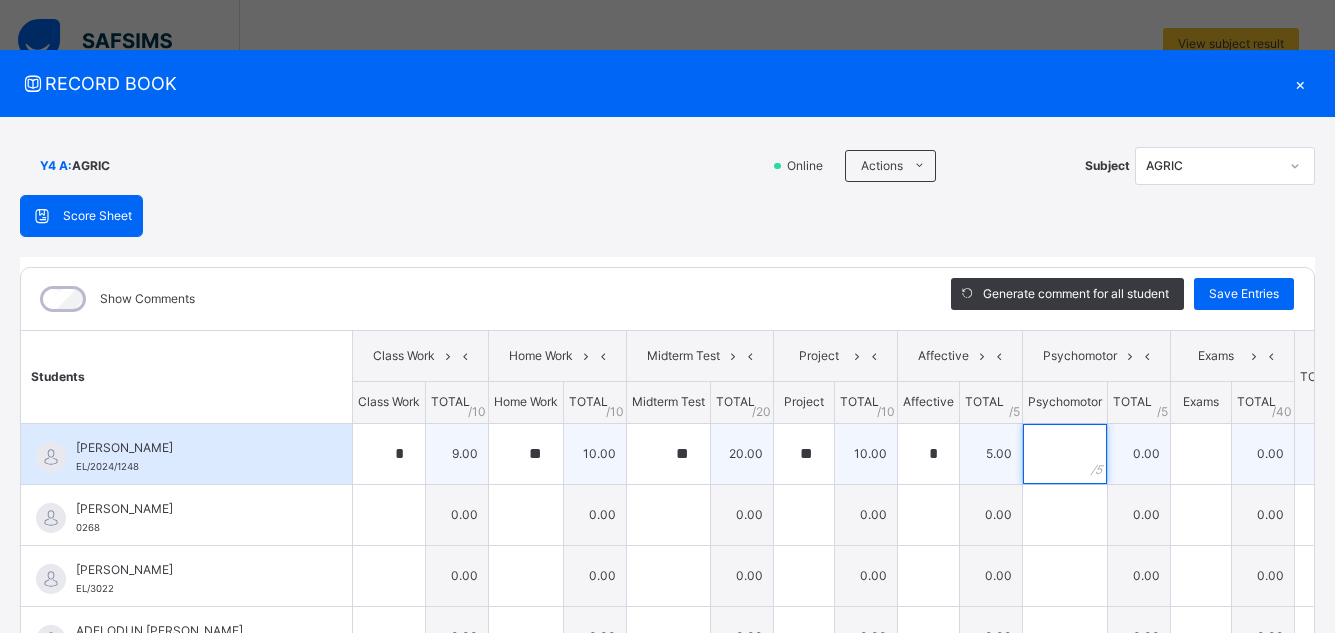 click at bounding box center (1065, 454) 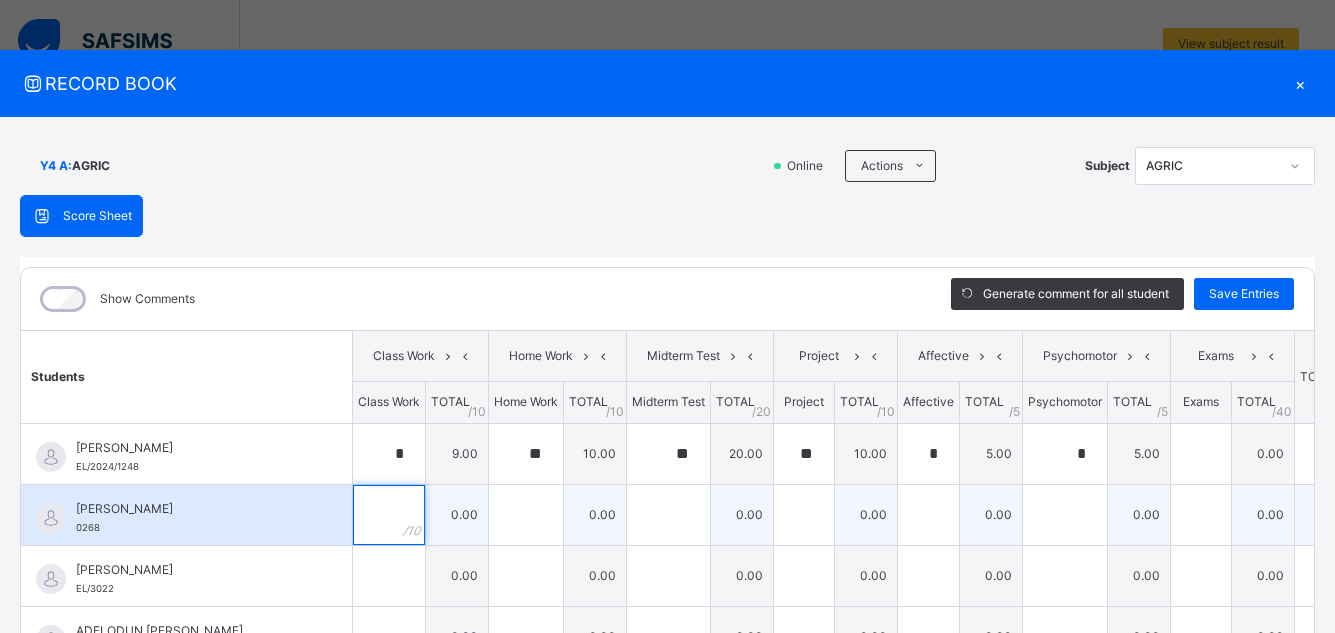 click at bounding box center [389, 515] 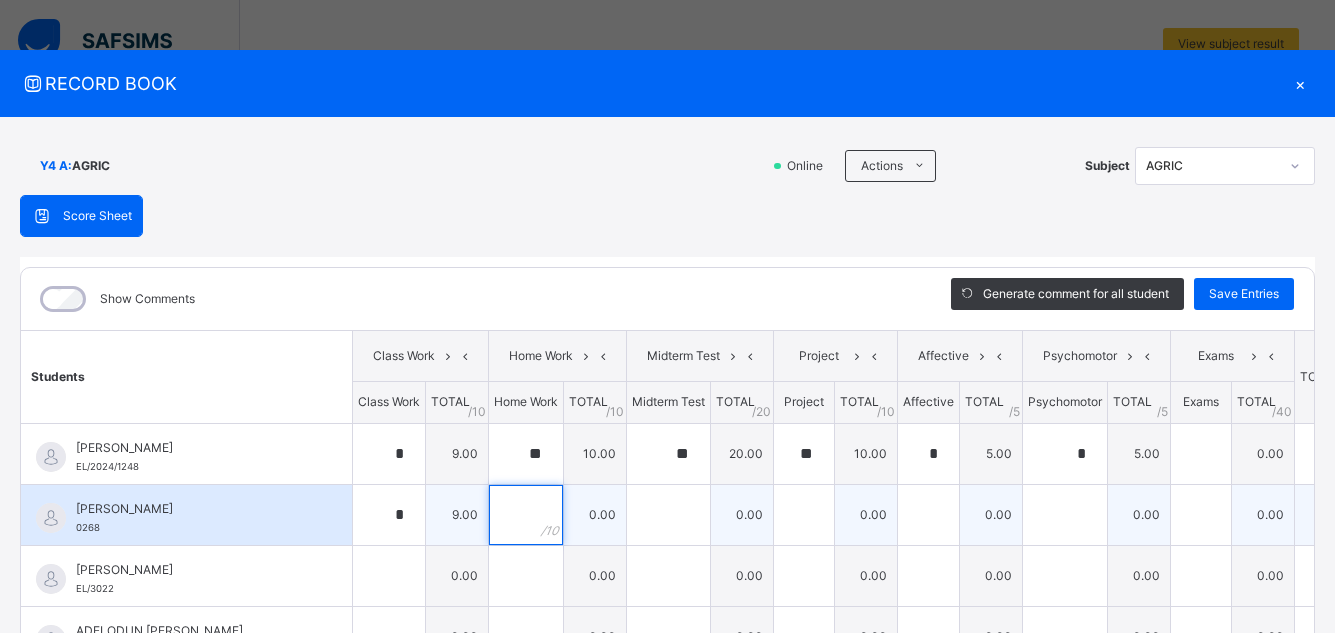 click at bounding box center (526, 515) 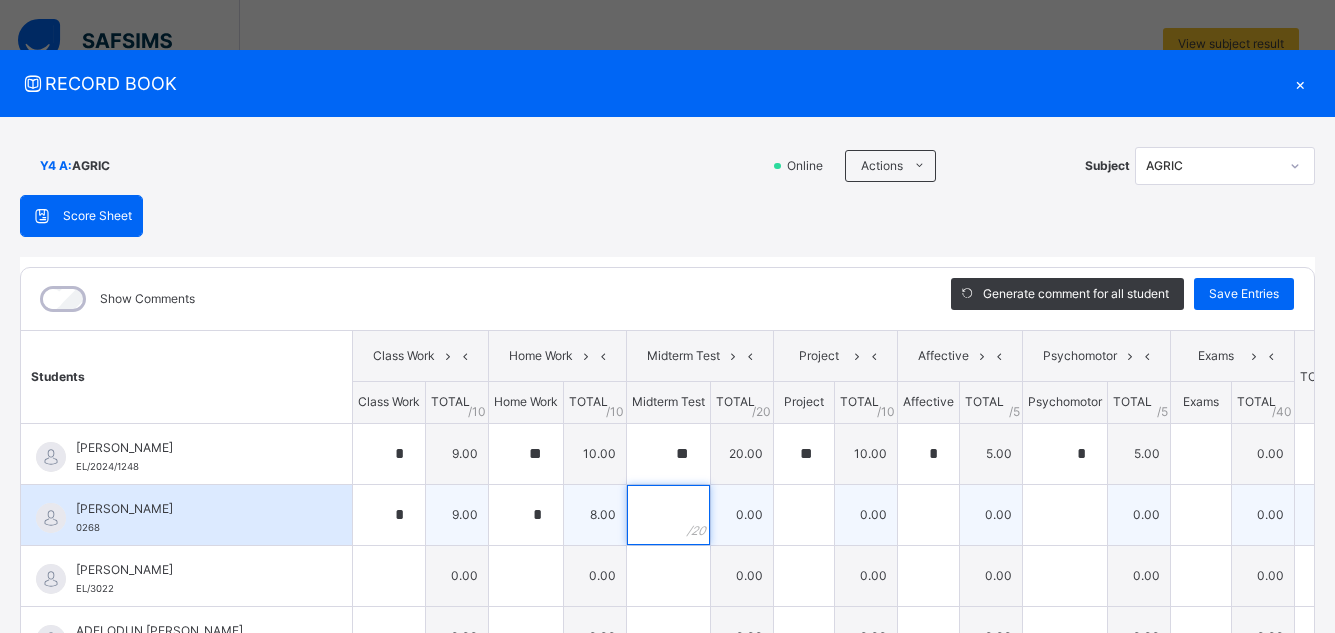 click at bounding box center [668, 515] 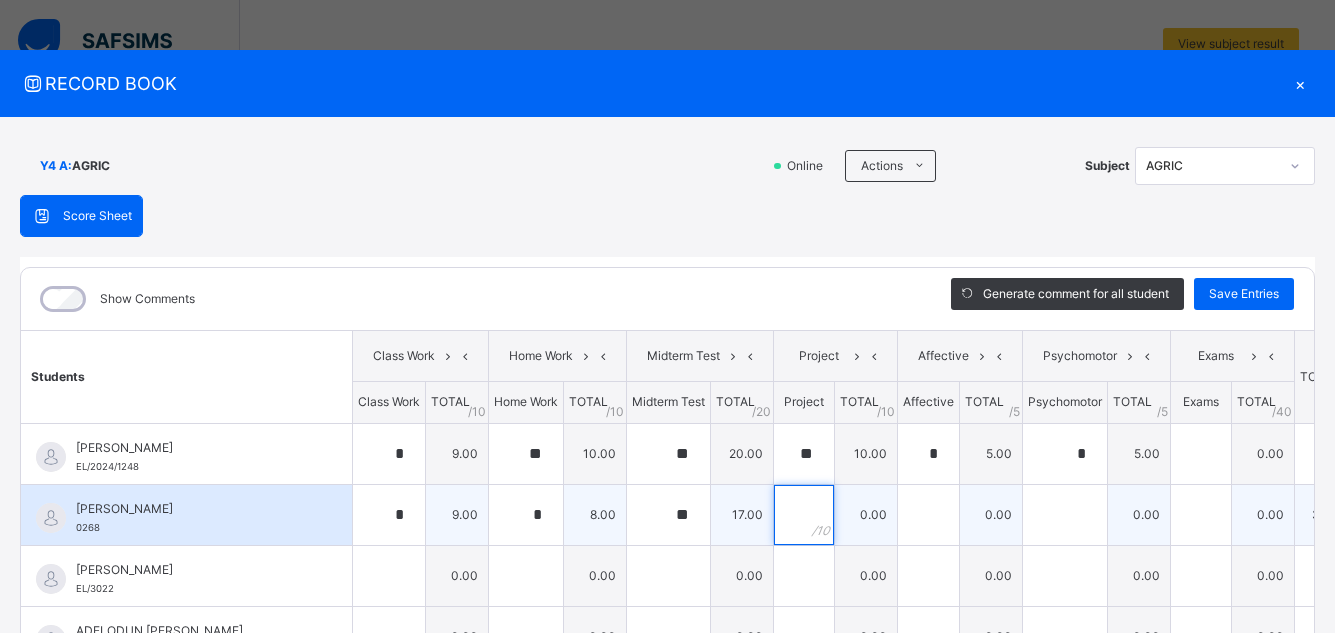 click at bounding box center (804, 515) 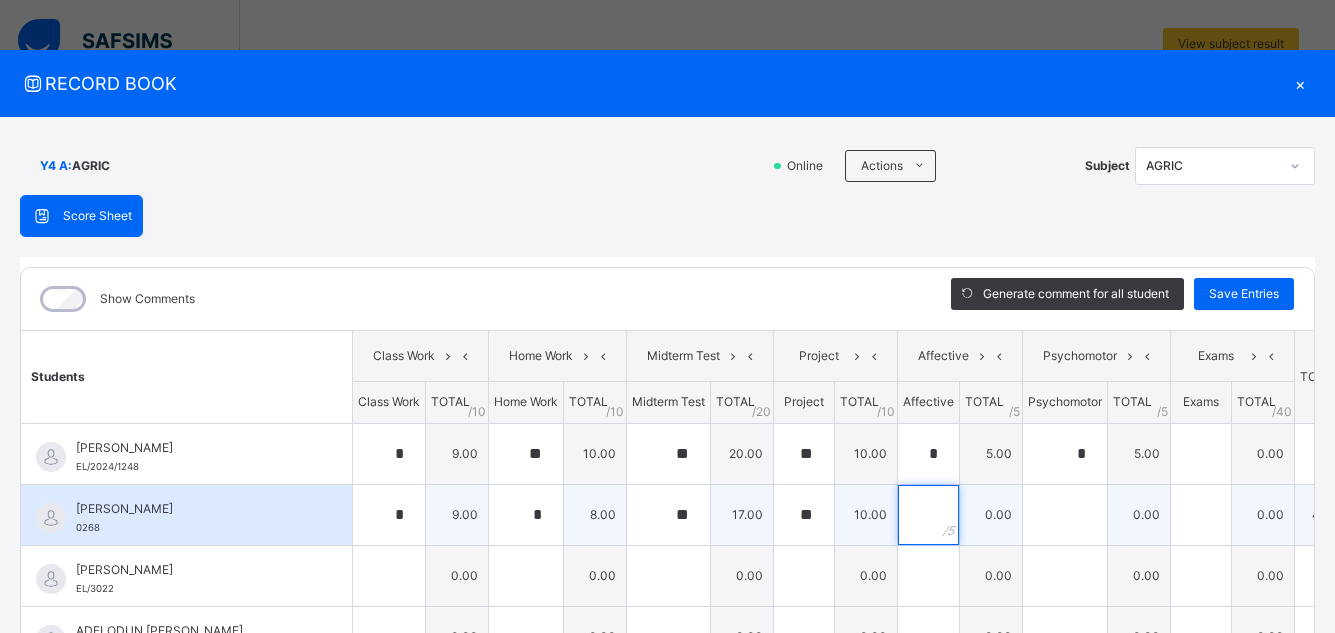 click at bounding box center [928, 515] 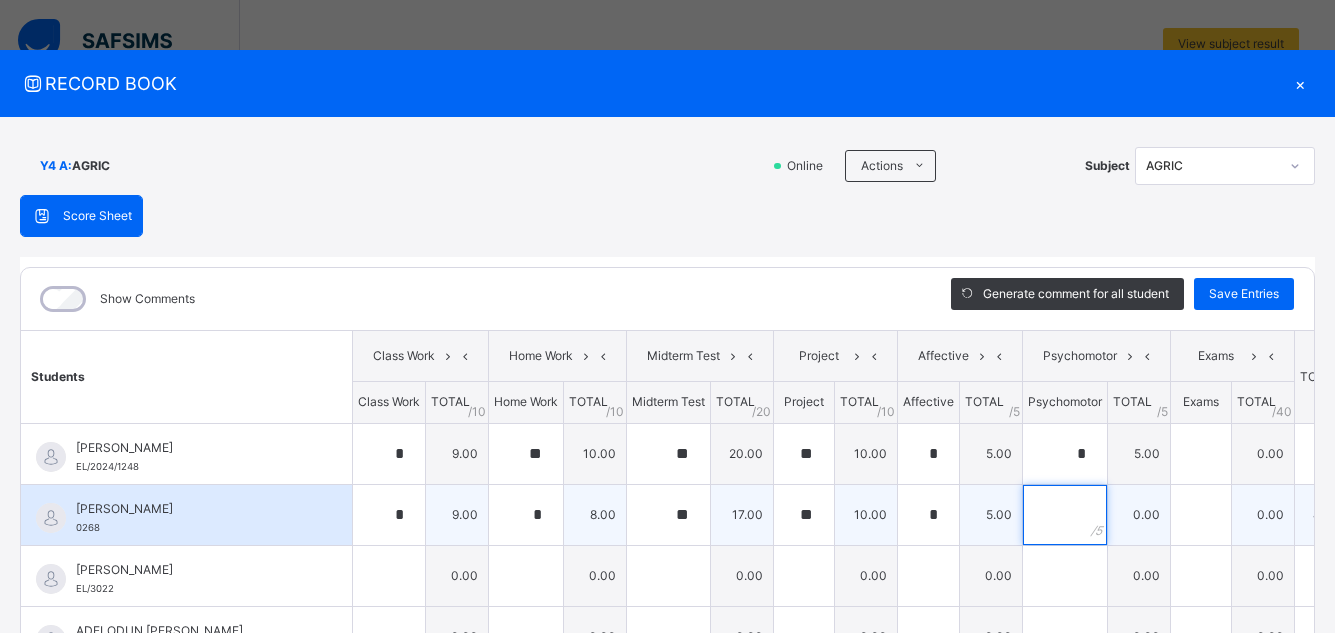 click at bounding box center [1065, 515] 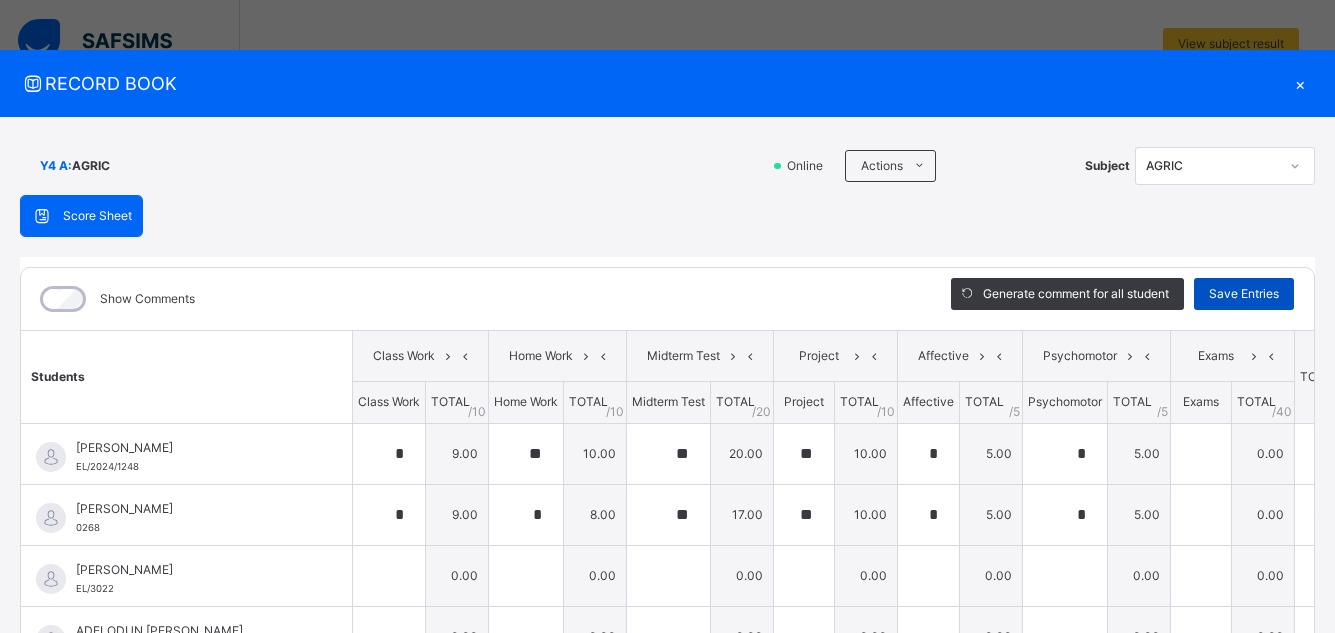 click on "Save Entries" at bounding box center [1244, 294] 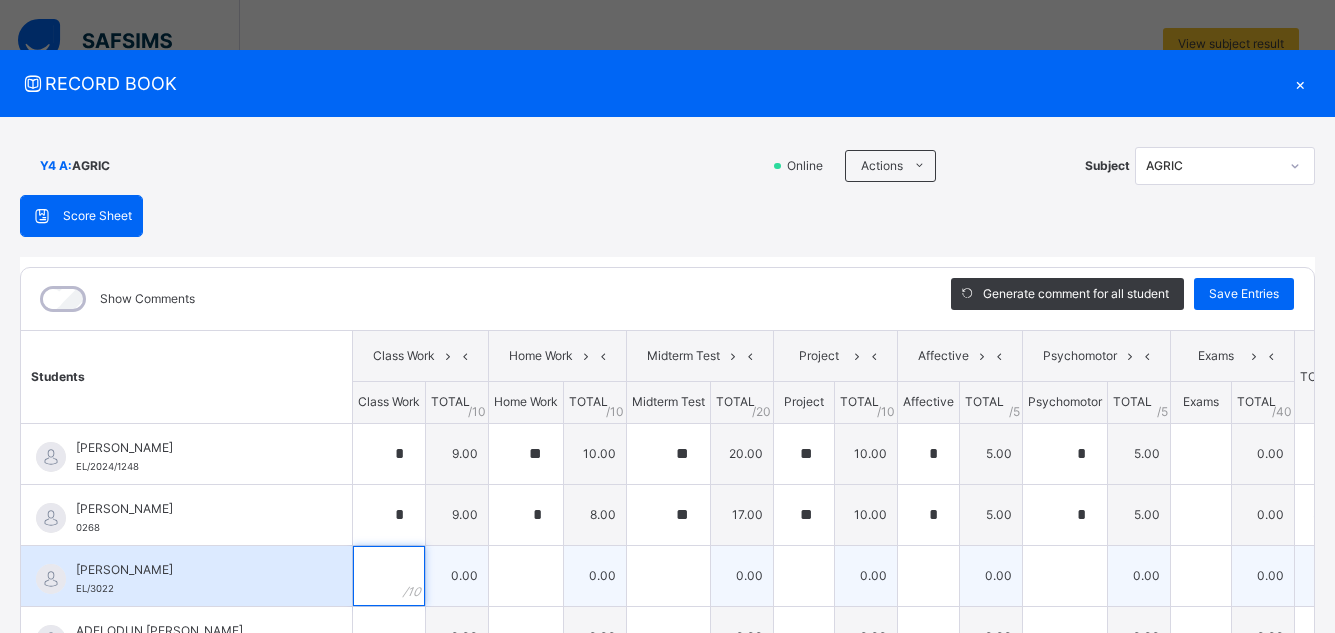 click at bounding box center [389, 576] 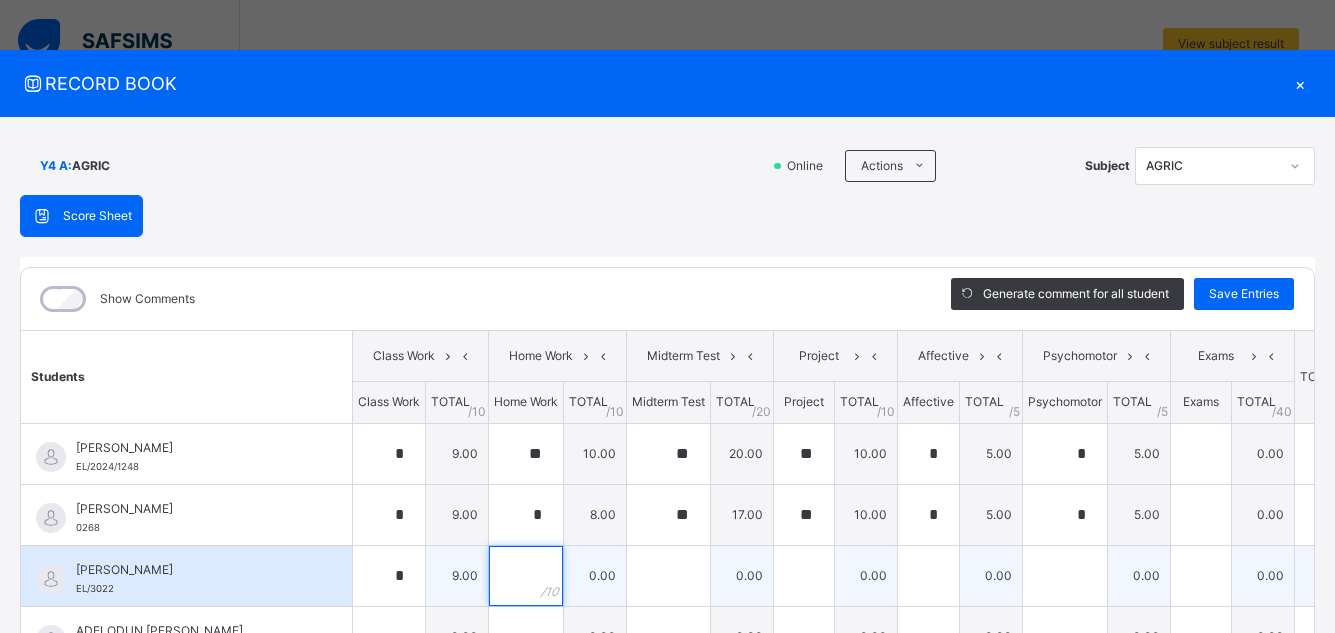 click at bounding box center [526, 576] 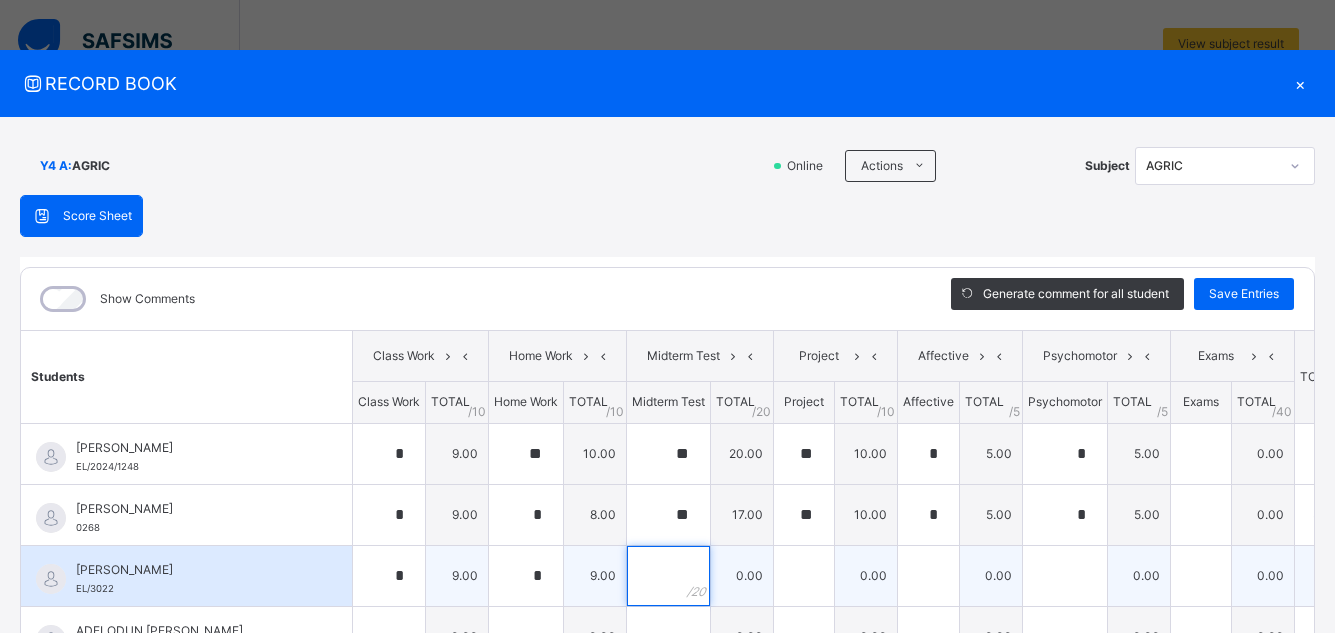 click at bounding box center (668, 576) 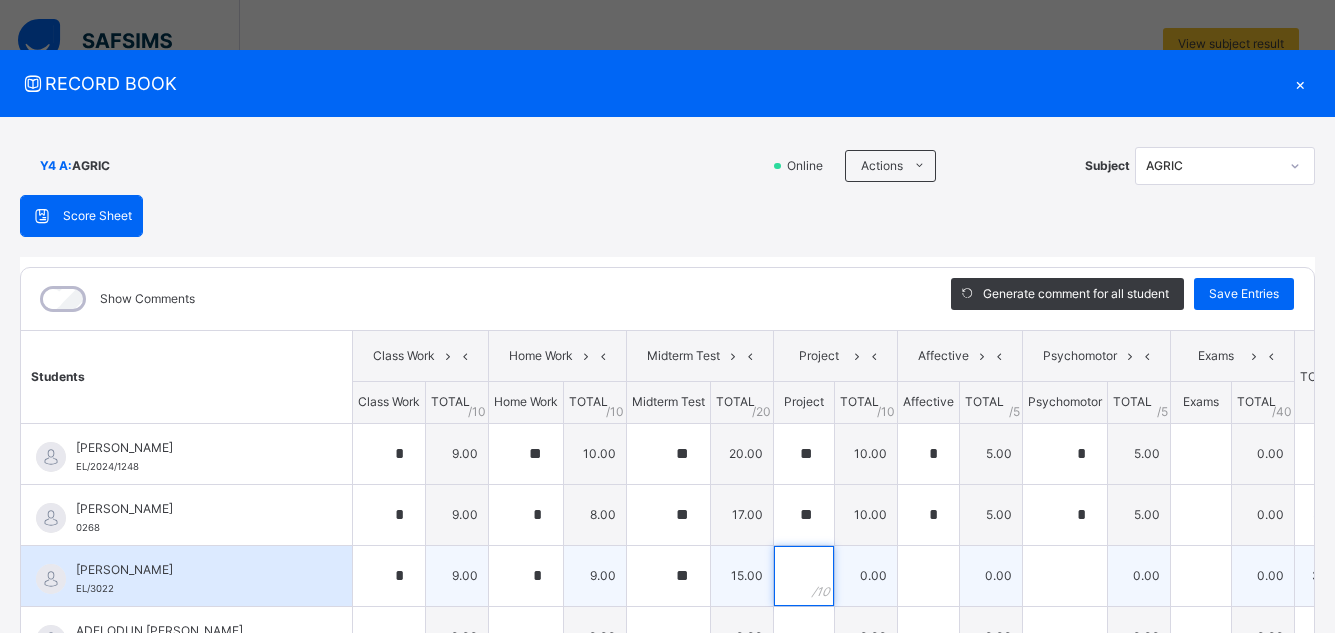 click at bounding box center (804, 576) 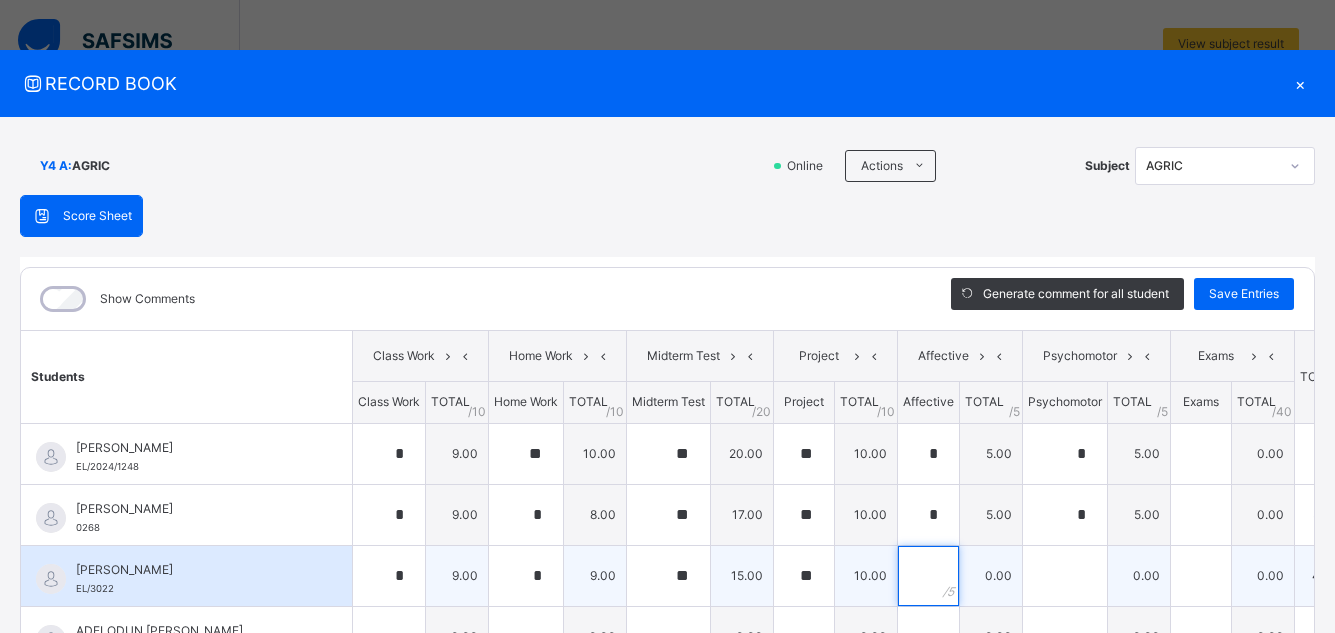 click at bounding box center (928, 576) 